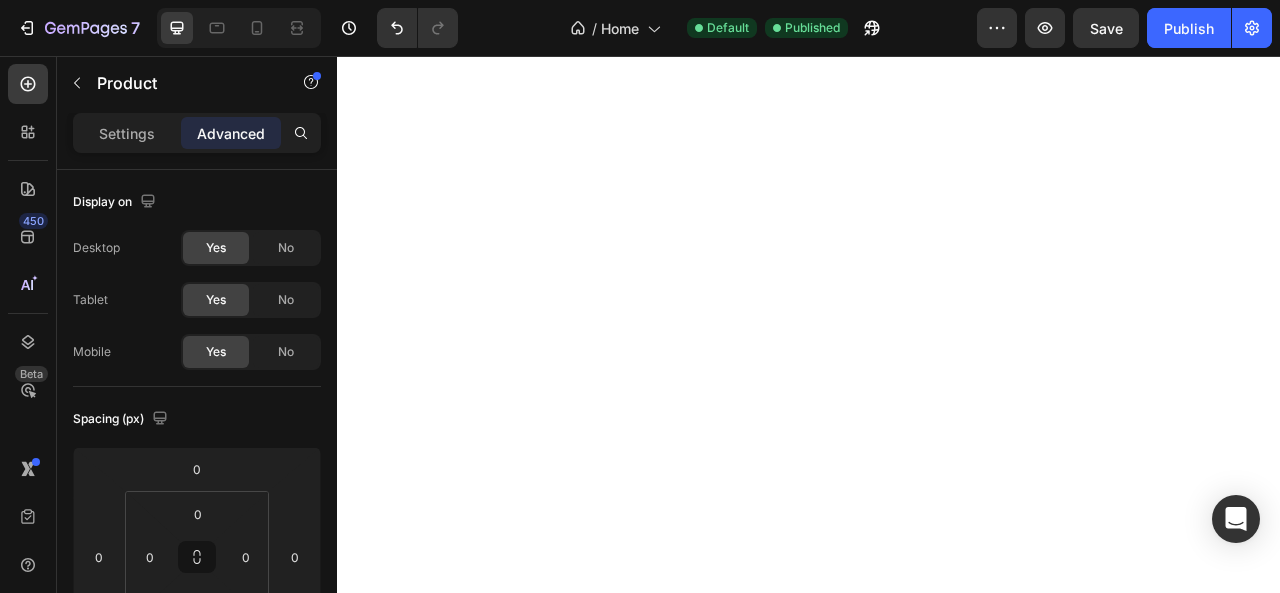 scroll, scrollTop: 0, scrollLeft: 0, axis: both 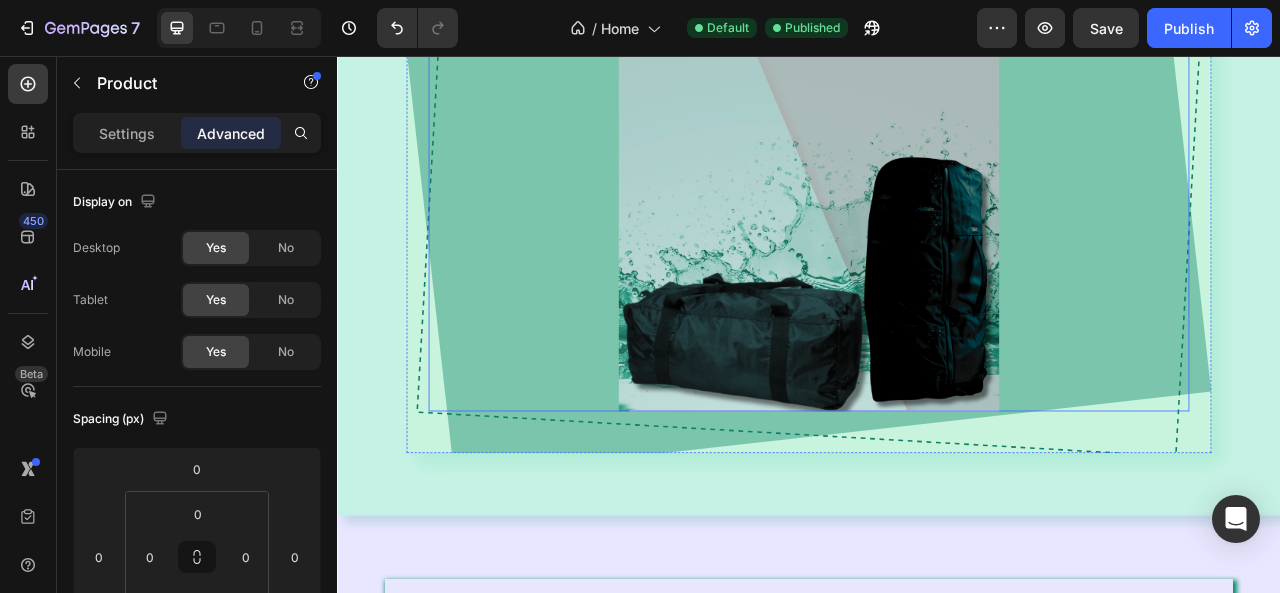click at bounding box center [937, 266] 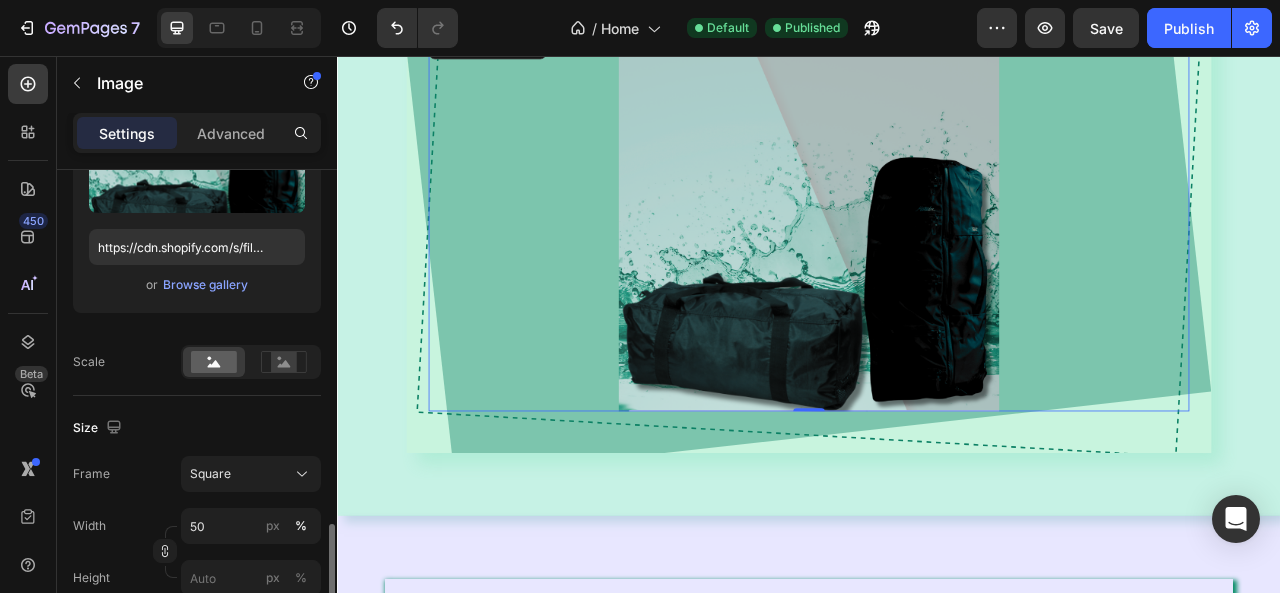 scroll, scrollTop: 500, scrollLeft: 0, axis: vertical 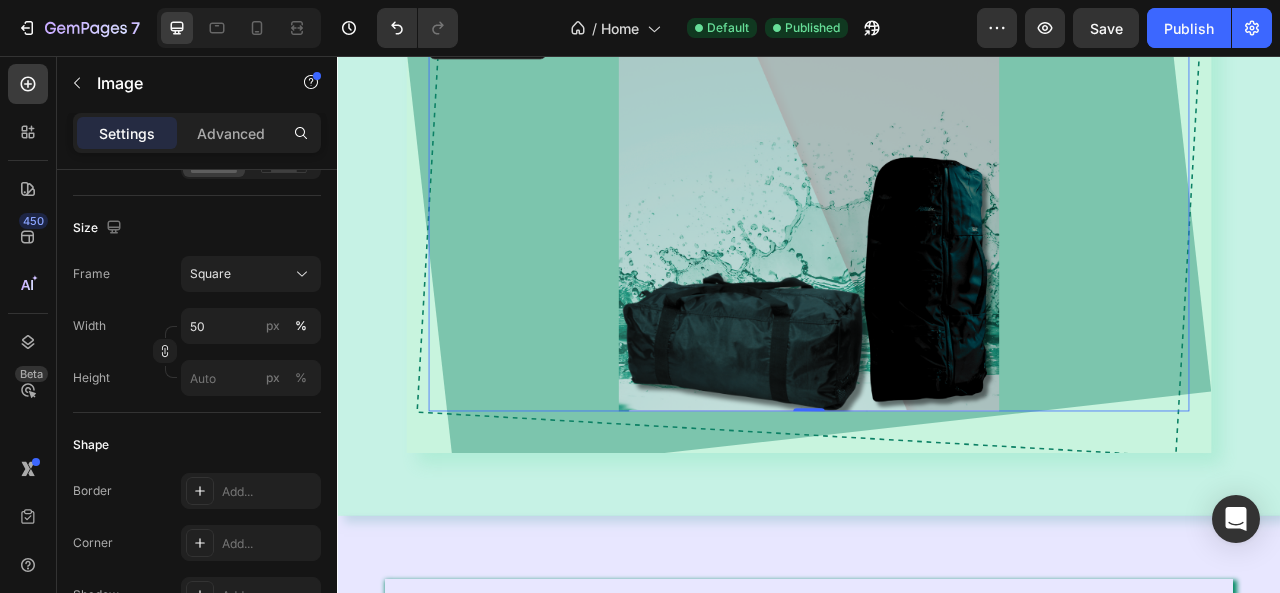 click at bounding box center (937, 266) 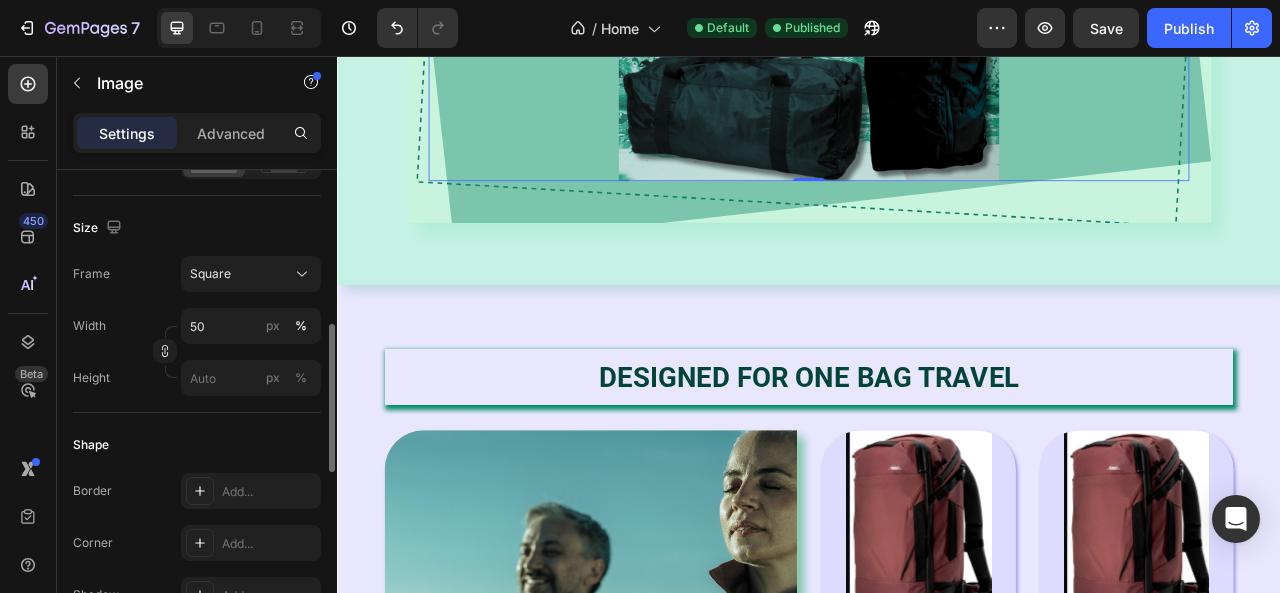 scroll, scrollTop: 200, scrollLeft: 0, axis: vertical 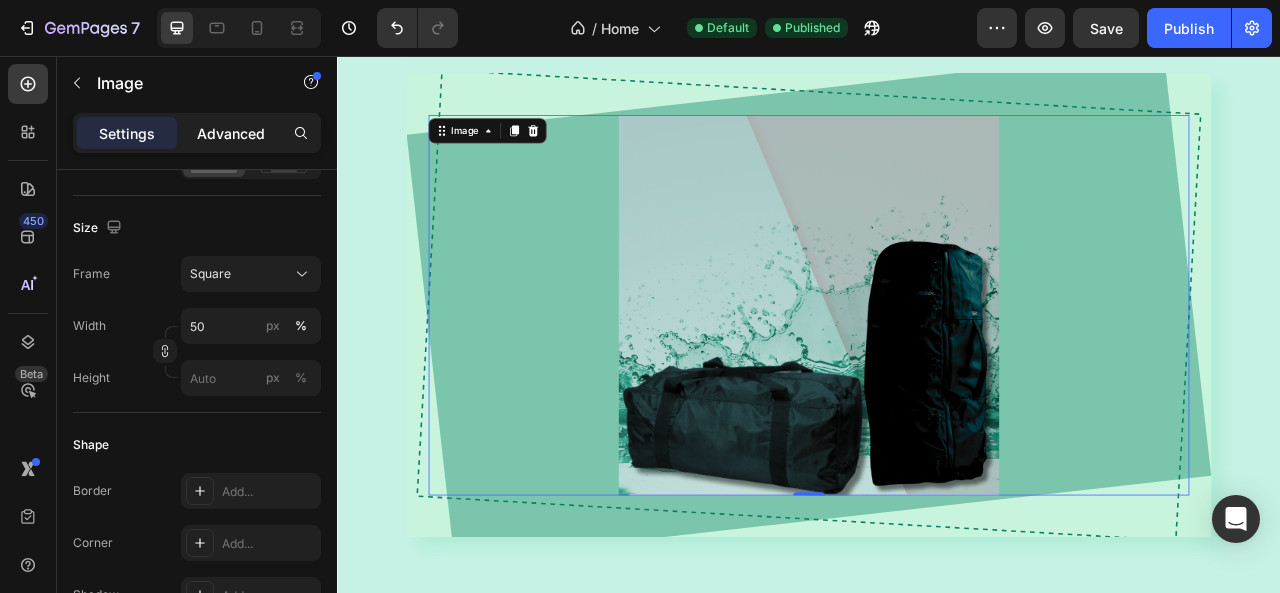 click on "Advanced" 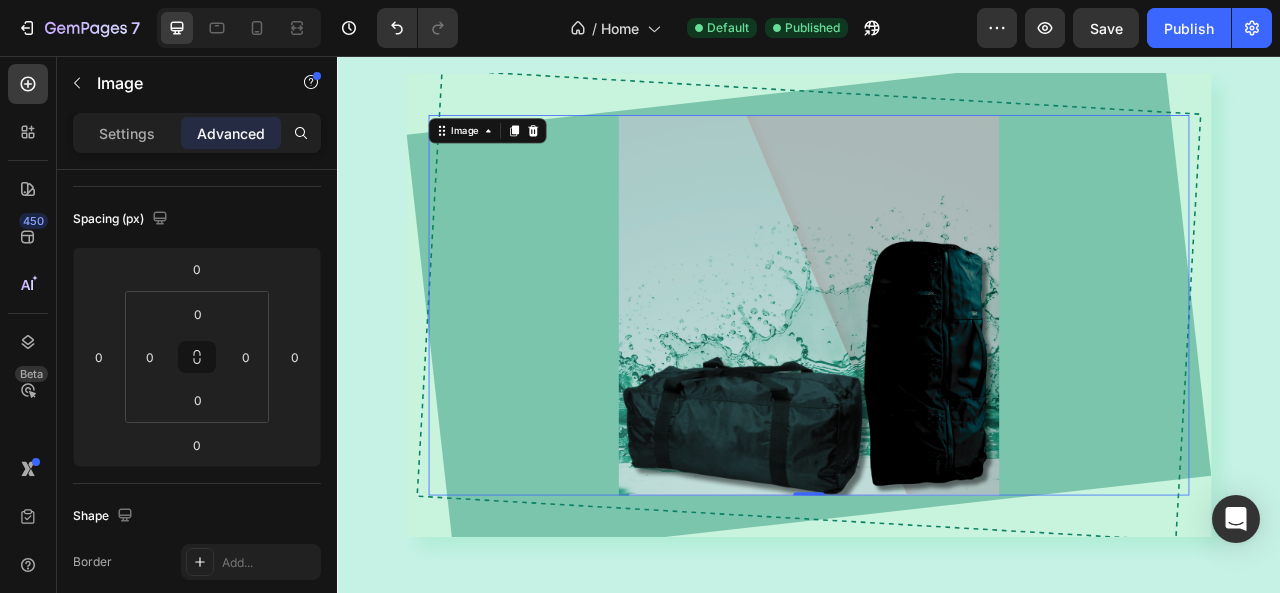 scroll, scrollTop: 0, scrollLeft: 0, axis: both 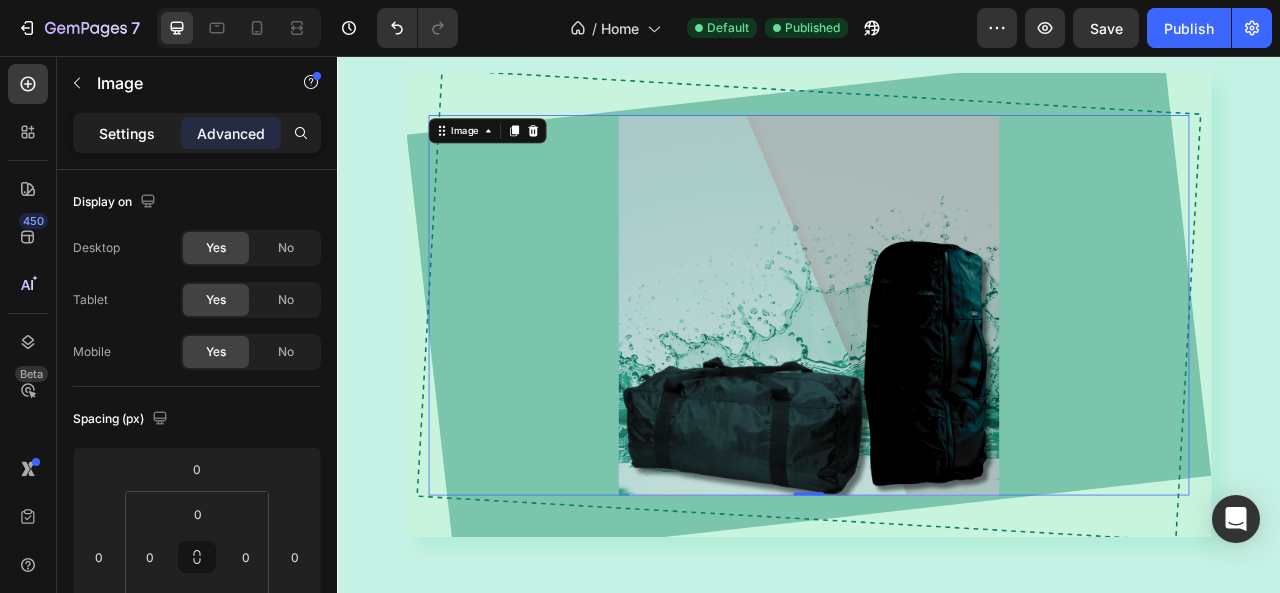click on "Settings" at bounding box center (127, 133) 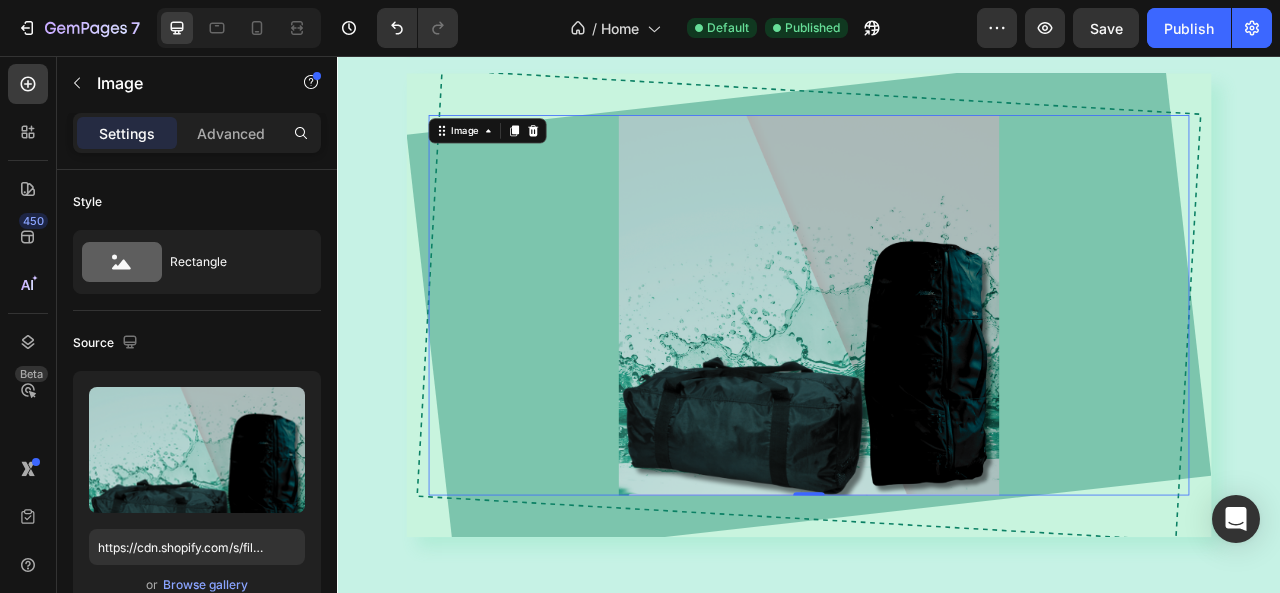click at bounding box center (937, 373) 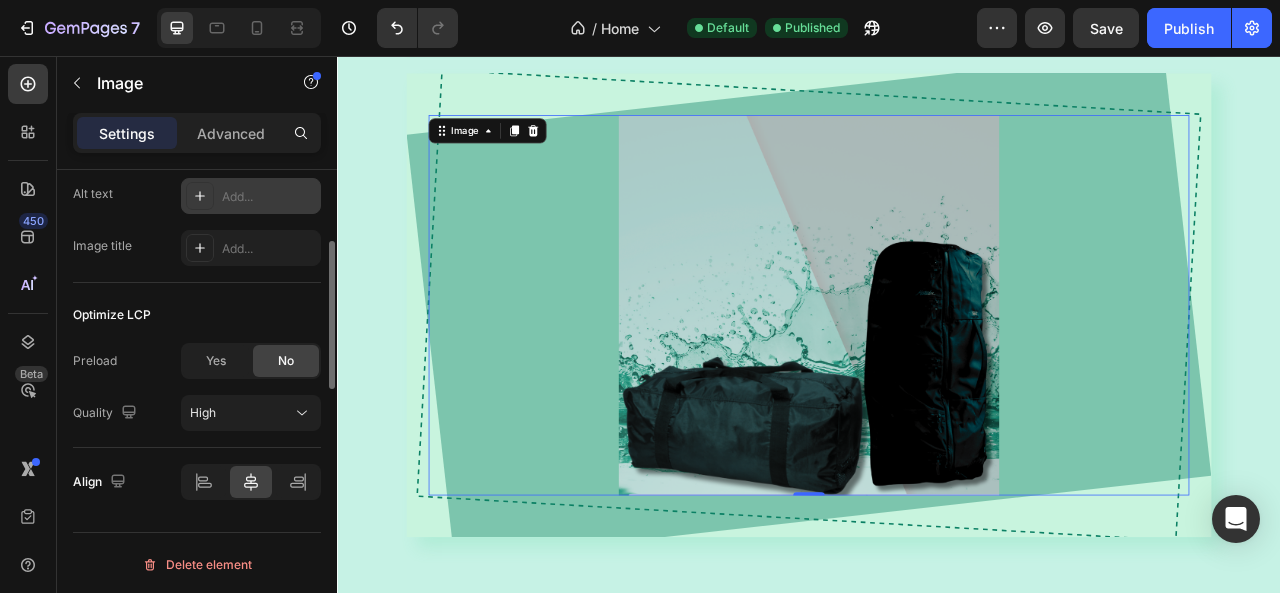 scroll, scrollTop: 677, scrollLeft: 0, axis: vertical 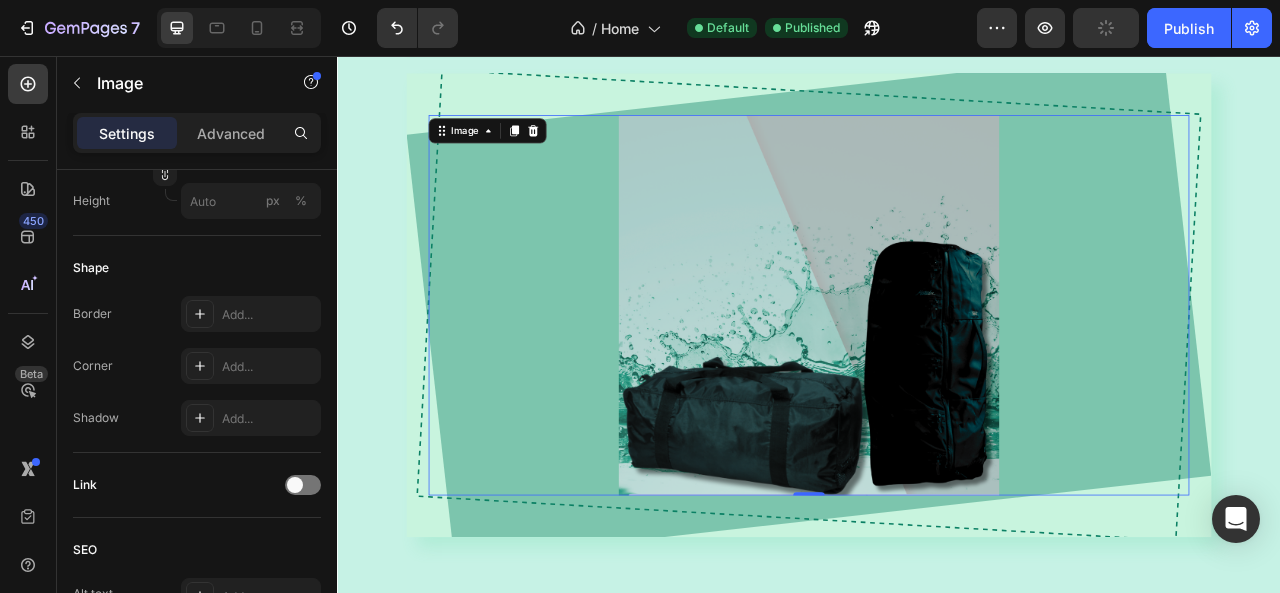 click at bounding box center (937, 373) 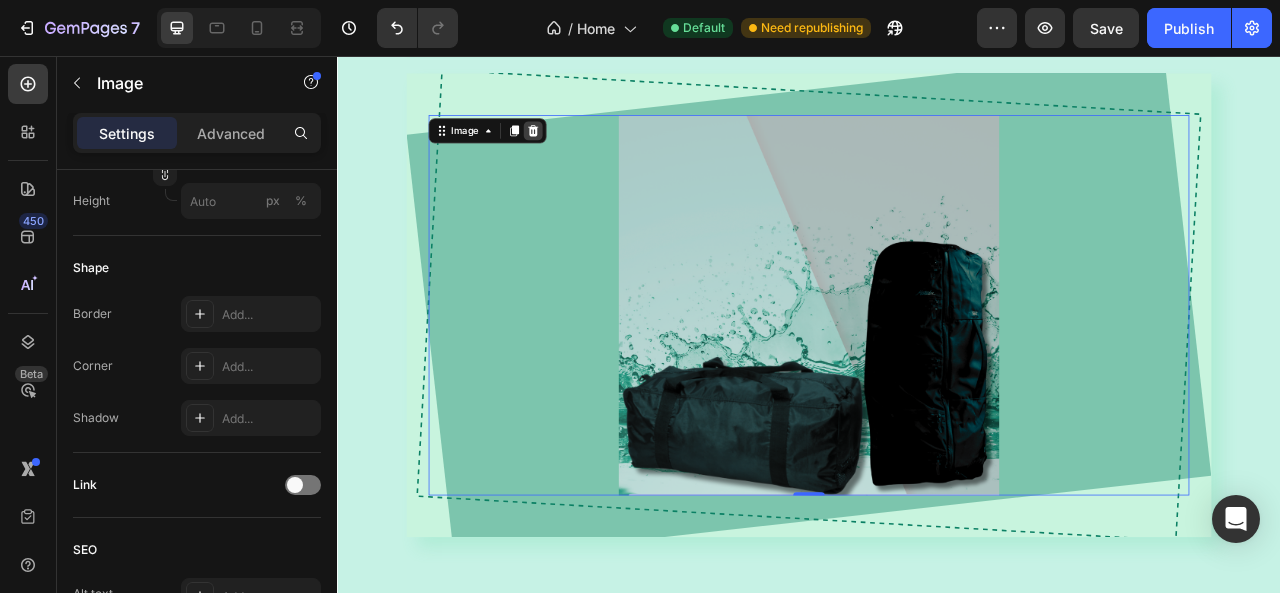 click 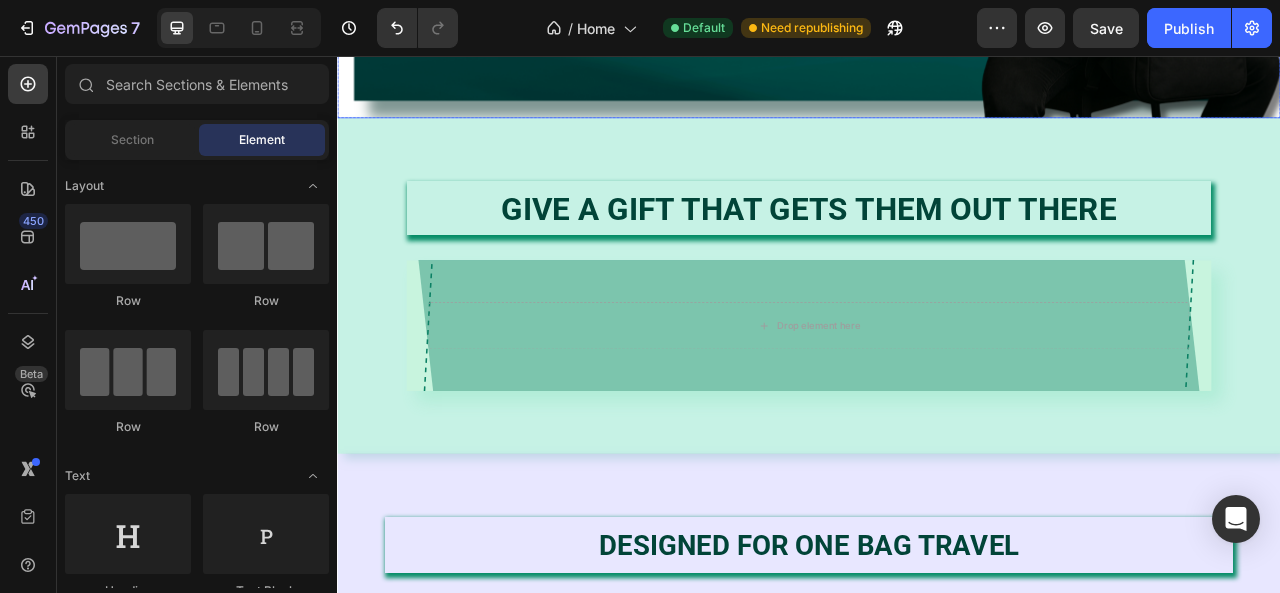 scroll, scrollTop: 600, scrollLeft: 0, axis: vertical 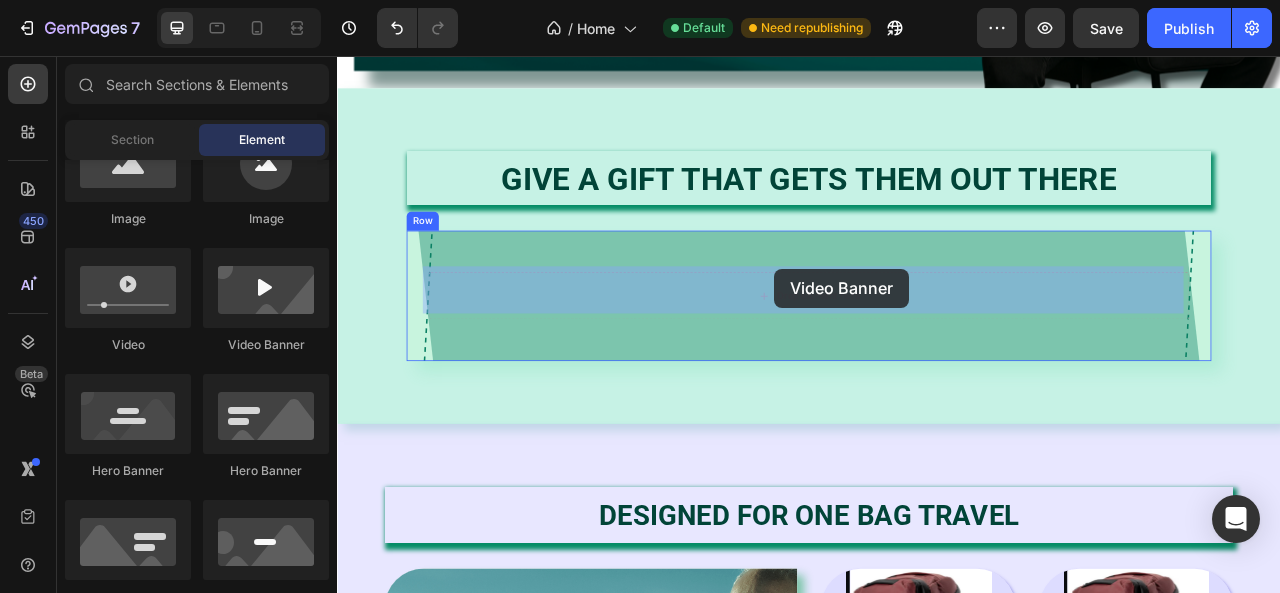 drag, startPoint x: 611, startPoint y: 351, endPoint x: 893, endPoint y: 327, distance: 283.01944 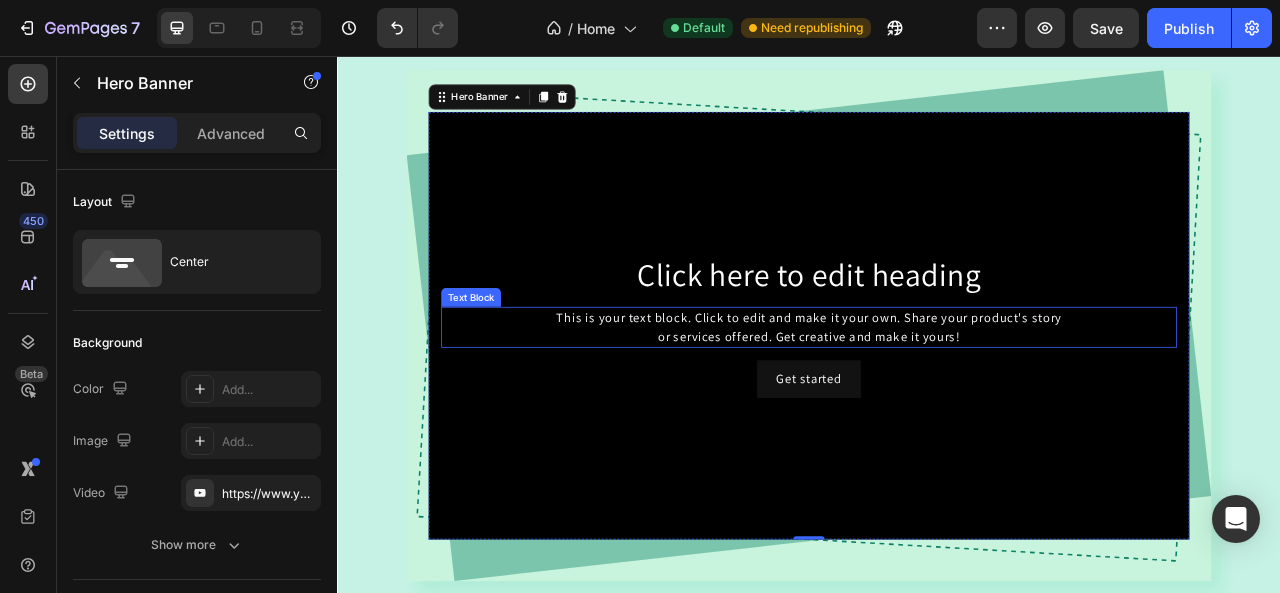 scroll, scrollTop: 800, scrollLeft: 0, axis: vertical 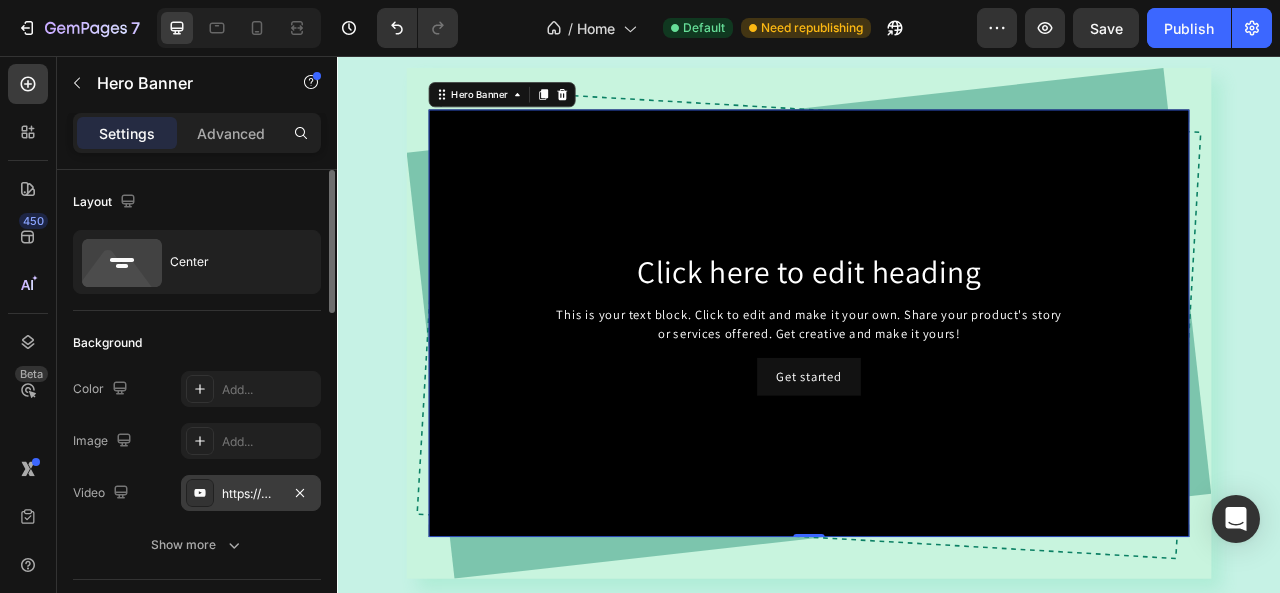click on "https://www.youtube.com/watch?v=drIt4RH_kyQ" at bounding box center (251, 494) 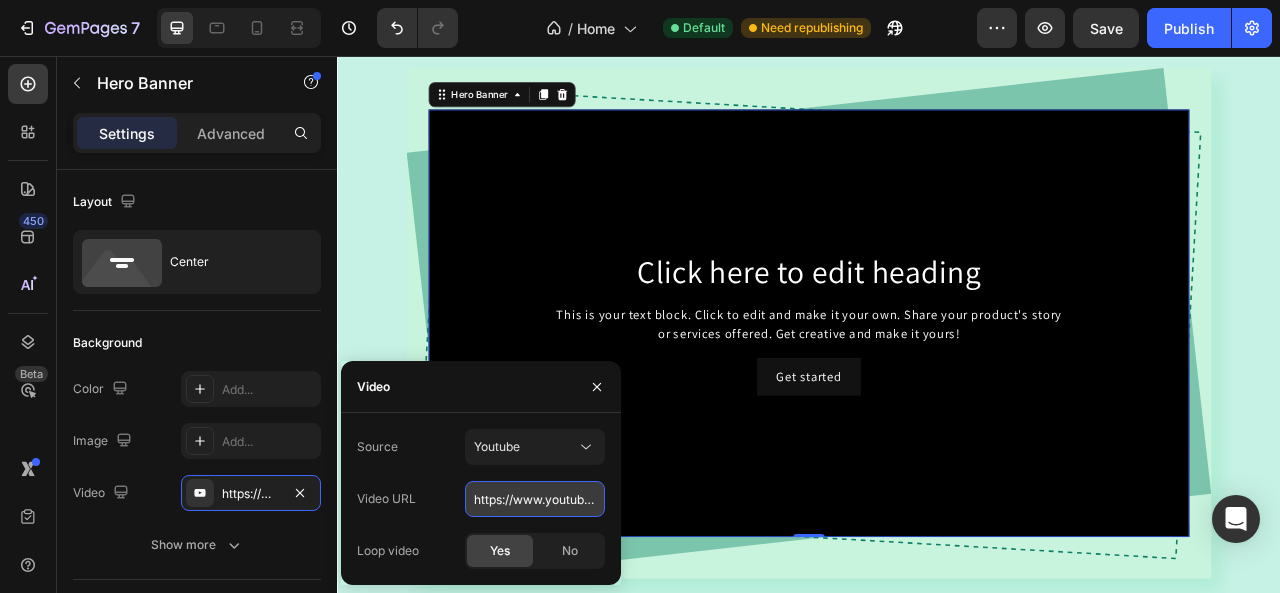 click on "https://www.youtube.com/watch?v=drIt4RH_kyQ" at bounding box center [535, 499] 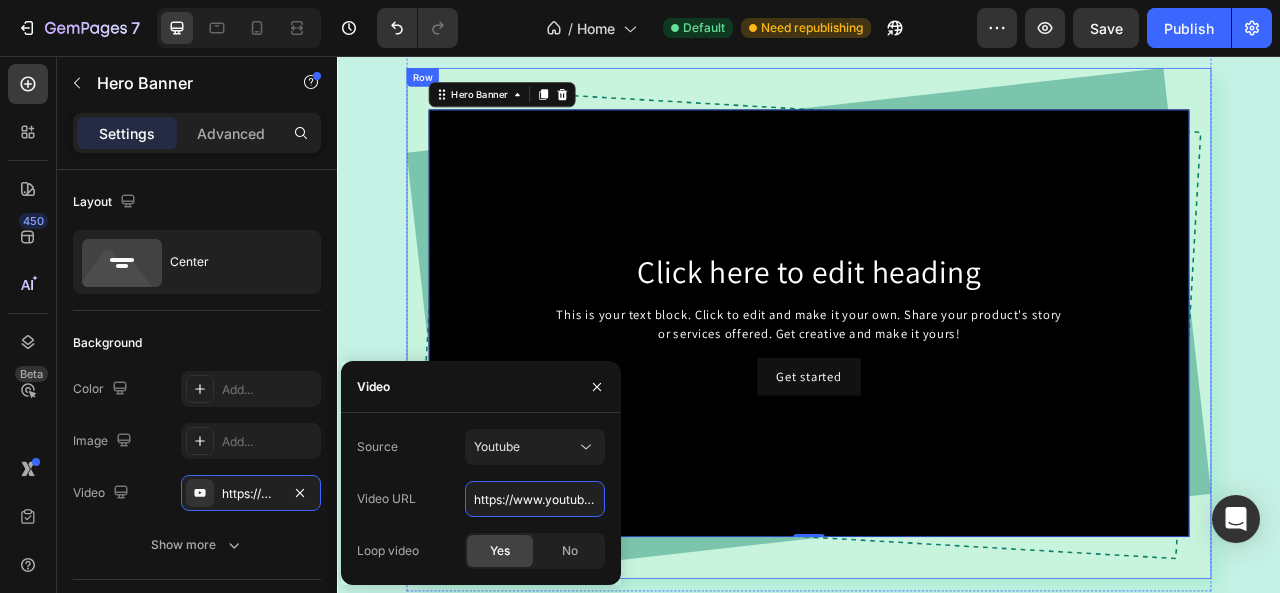 scroll, scrollTop: 0, scrollLeft: 168, axis: horizontal 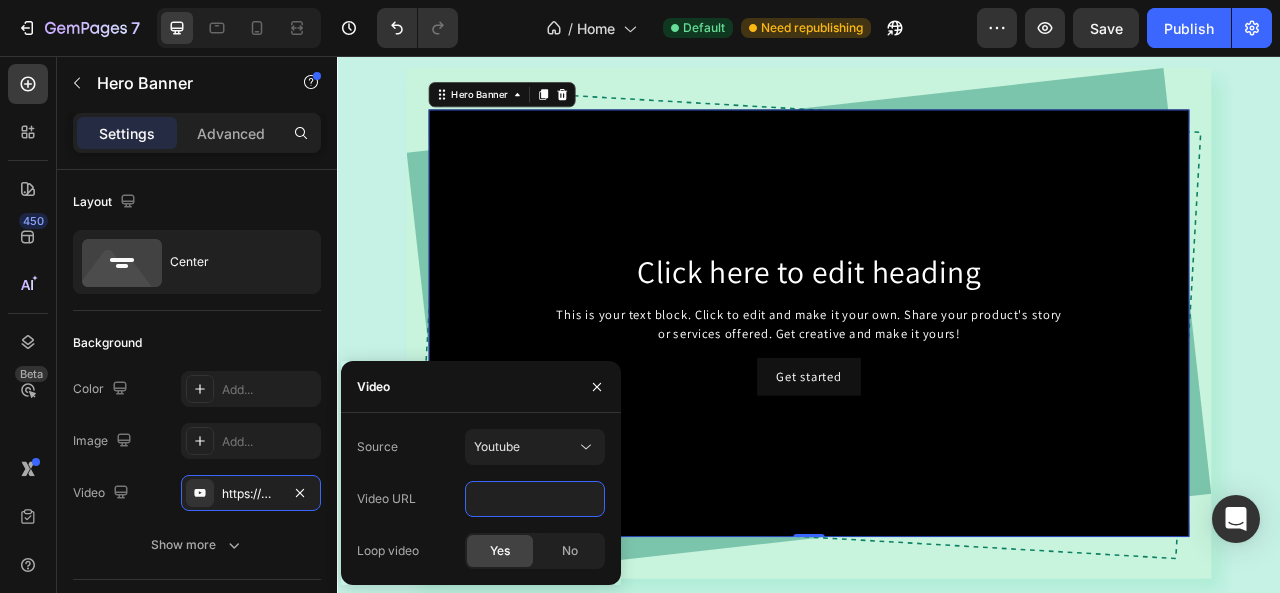 type on "https://www.youtube.com/watch?v=o9eW3wKUPAI" 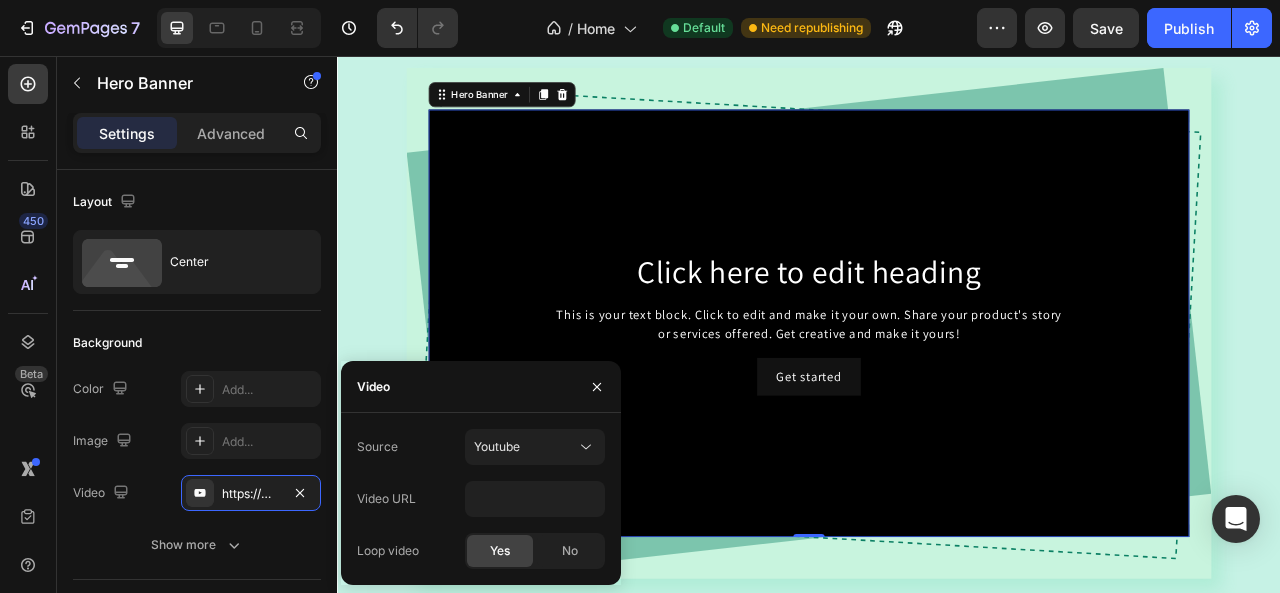 click on "Yes" 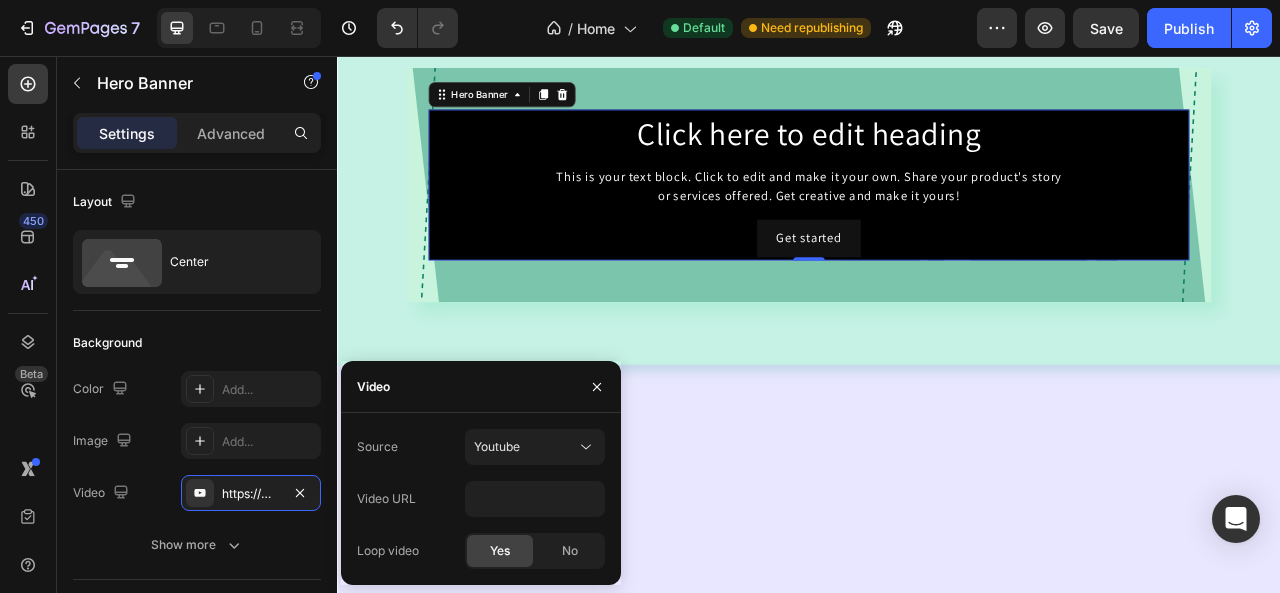 scroll, scrollTop: 0, scrollLeft: 0, axis: both 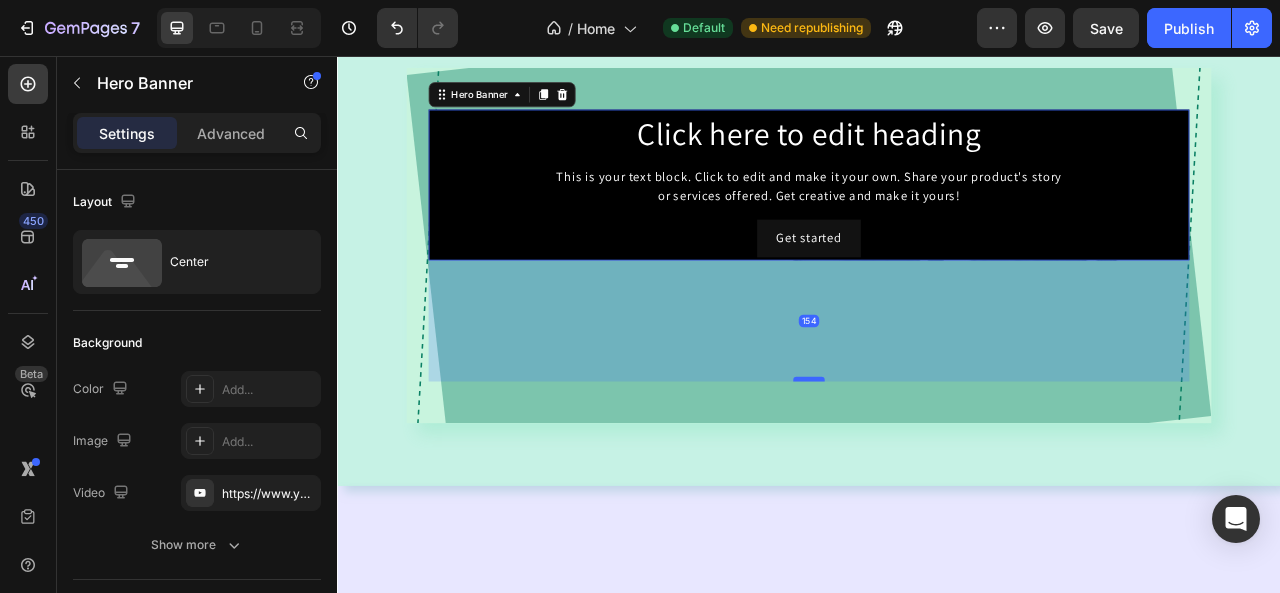 drag, startPoint x: 933, startPoint y: 313, endPoint x: 932, endPoint y: 467, distance: 154.00325 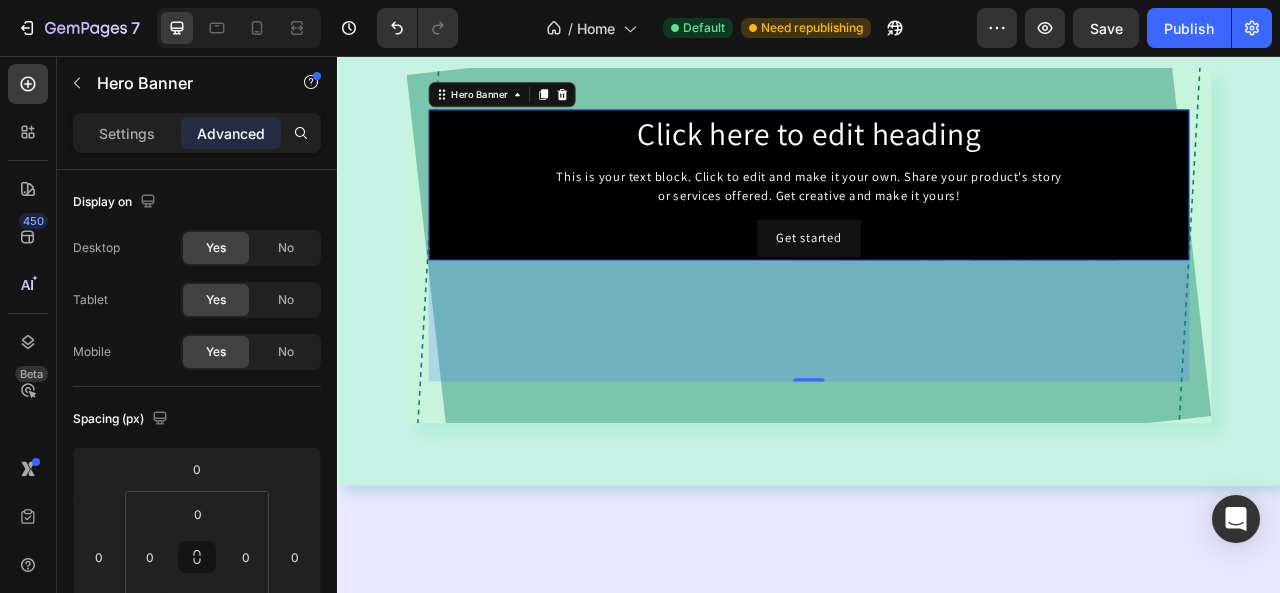 click on "Click here to edit heading Heading This is your text block. Click to edit and make it your own. Share your product's story                   or services offered. Get creative and make it yours! Text Block Get started Button" at bounding box center (937, 220) 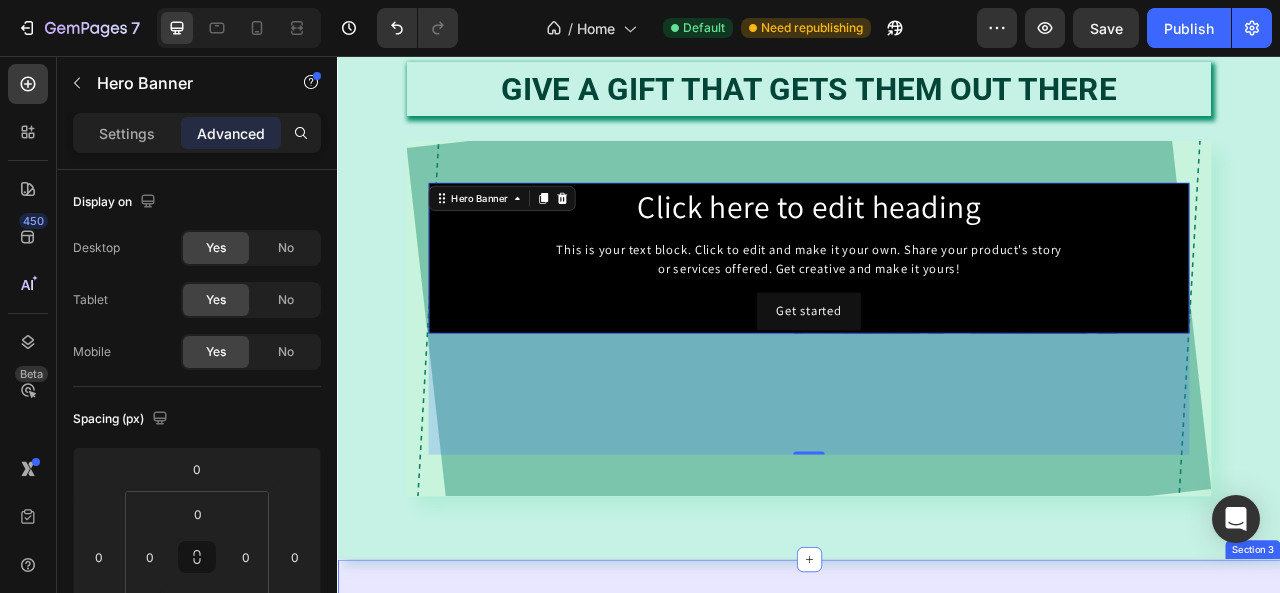 scroll, scrollTop: 100, scrollLeft: 0, axis: vertical 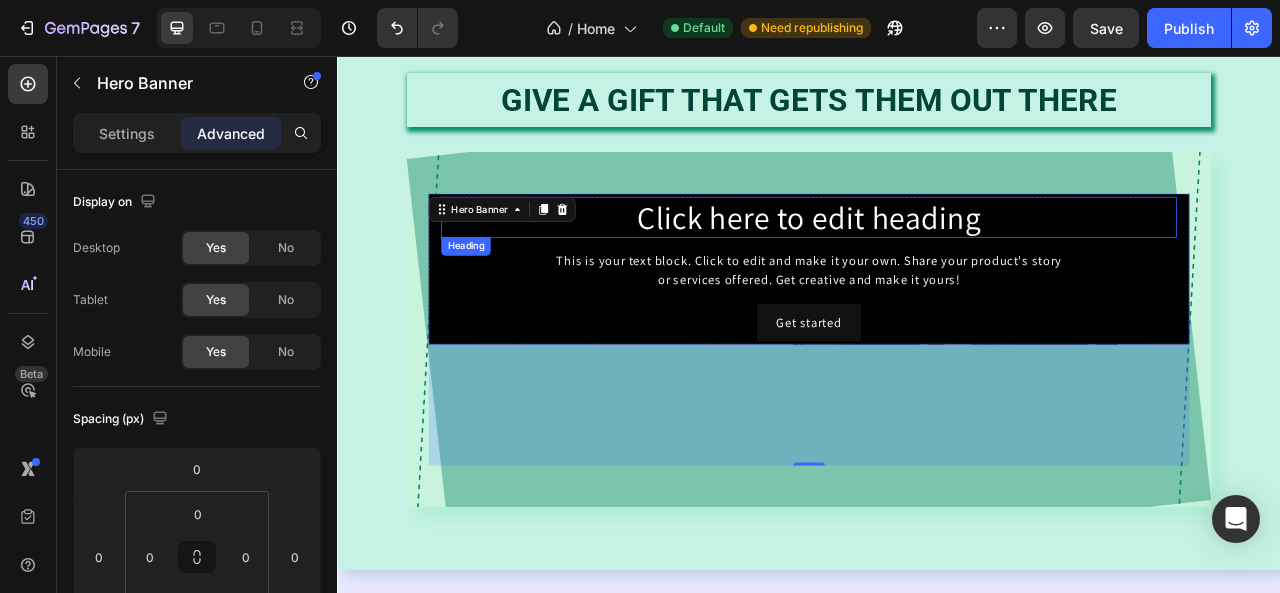 click on "Click here to edit heading" at bounding box center (937, 261) 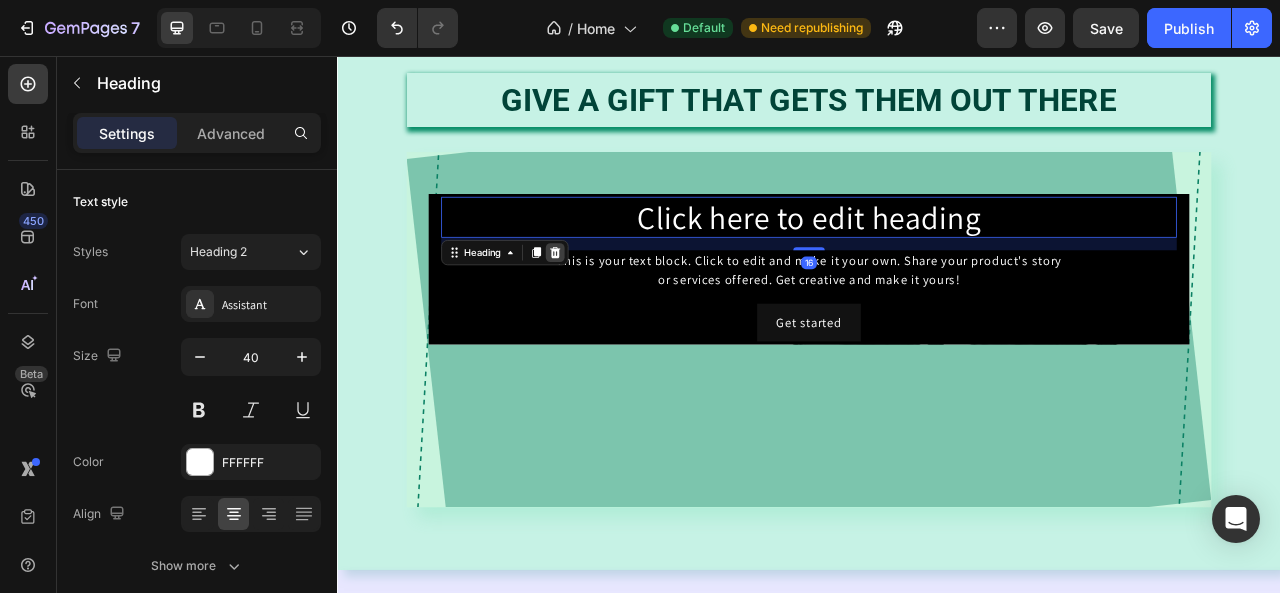 click 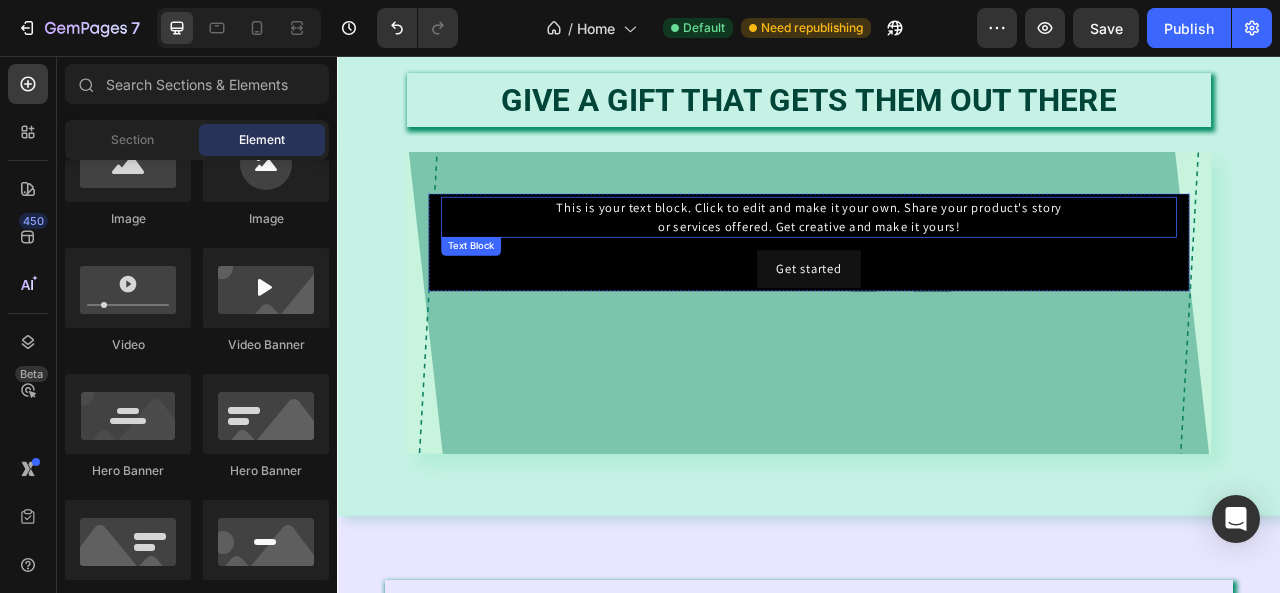 click on "This is your text block. Click to edit and make it your own. Share your product's story                   or services offered. Get creative and make it yours!" at bounding box center (937, 261) 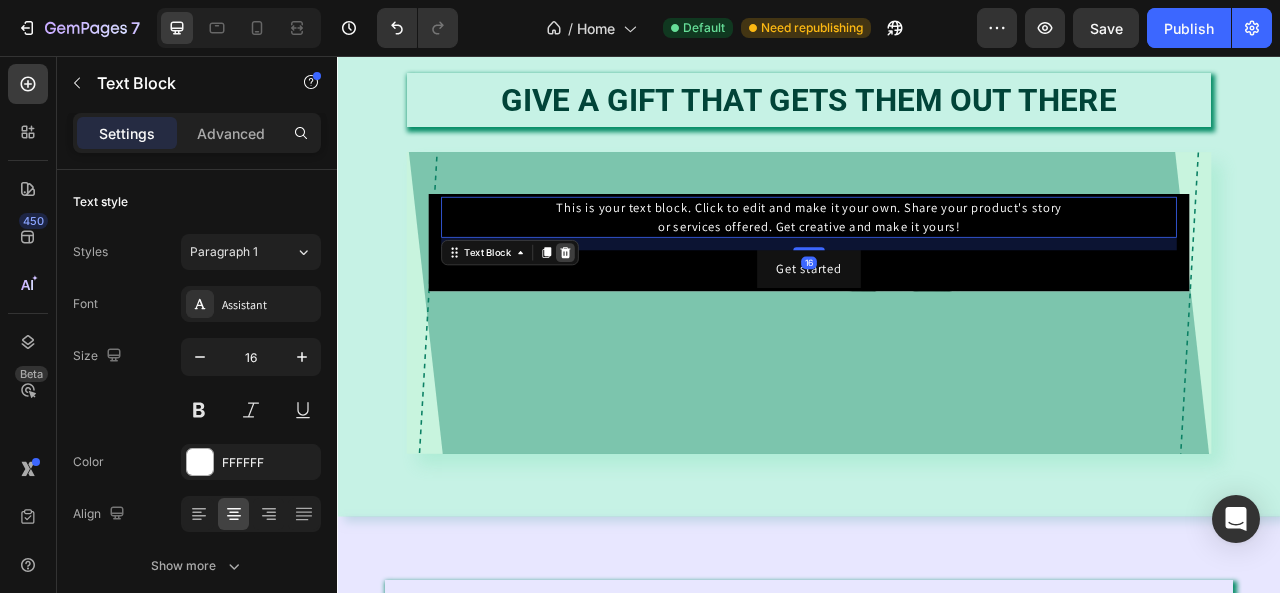 click at bounding box center (627, 306) 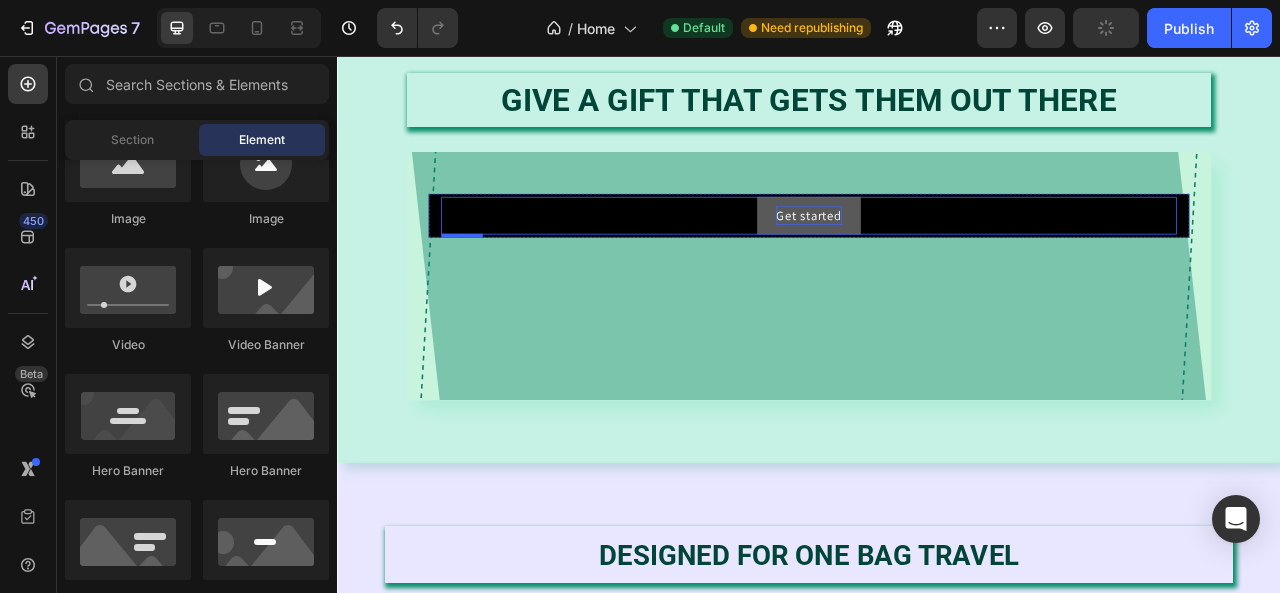 click on "Get started" at bounding box center [937, 259] 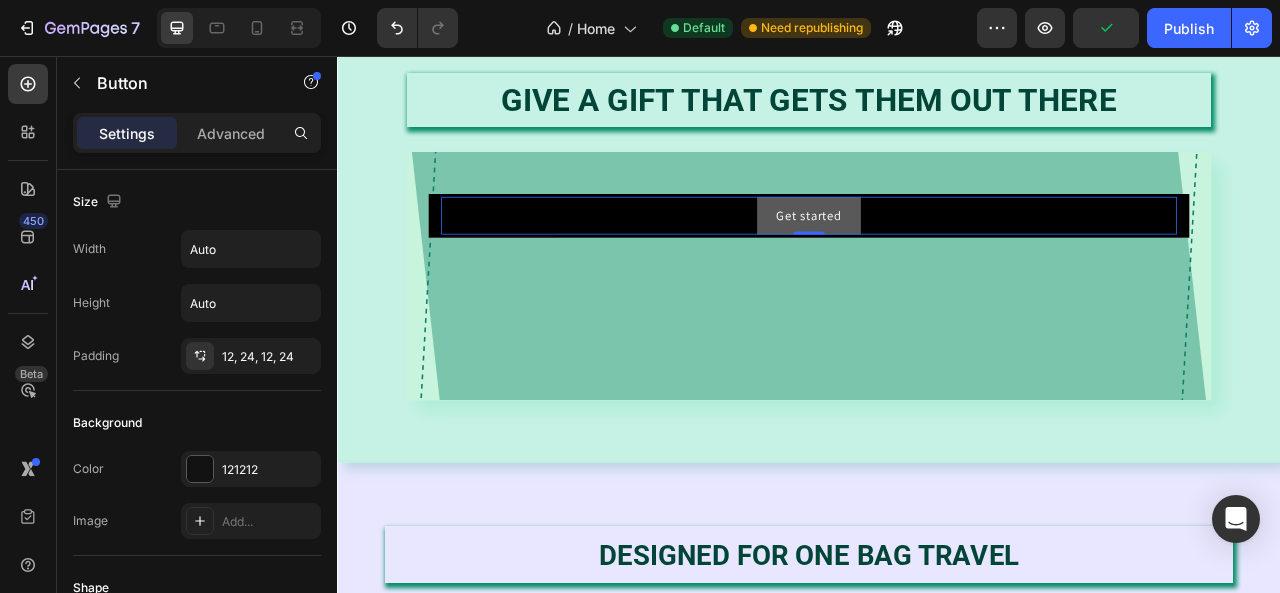 click on "Get started" at bounding box center (937, 259) 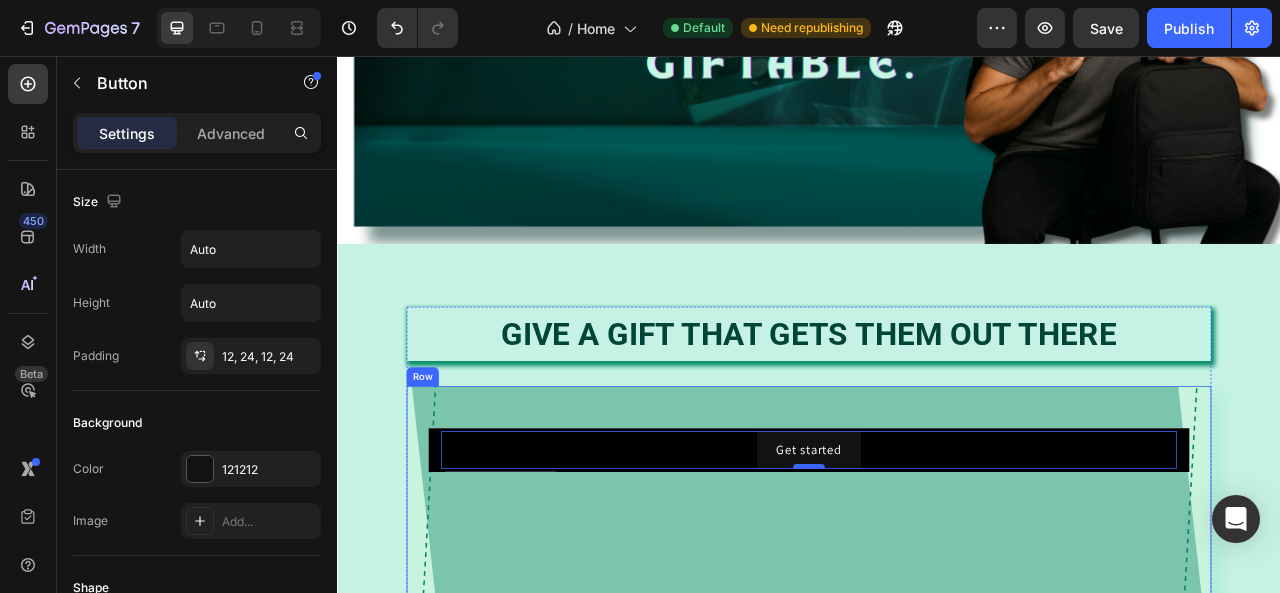 scroll, scrollTop: 600, scrollLeft: 0, axis: vertical 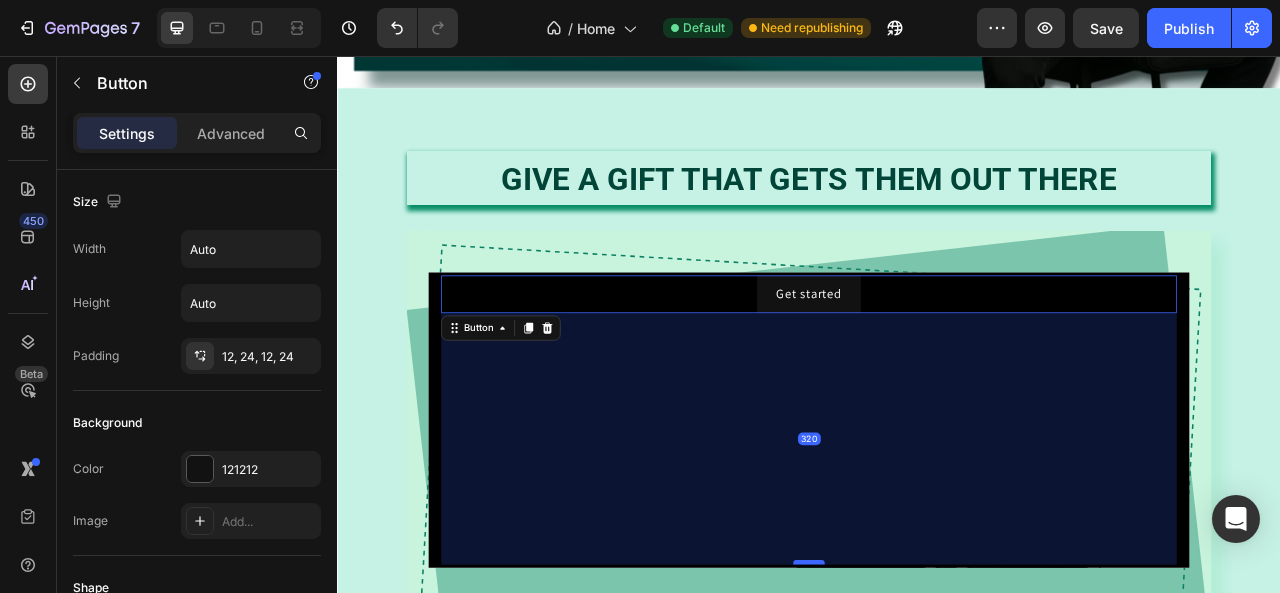 drag, startPoint x: 925, startPoint y: 372, endPoint x: 926, endPoint y: 692, distance: 320.00156 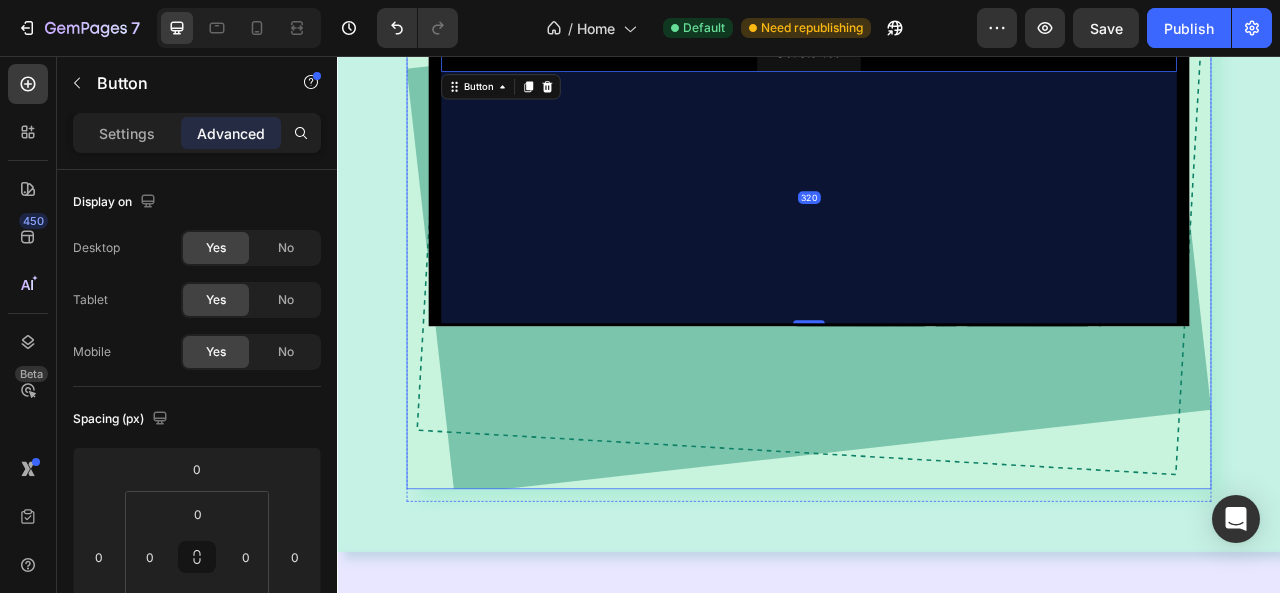 scroll, scrollTop: 700, scrollLeft: 0, axis: vertical 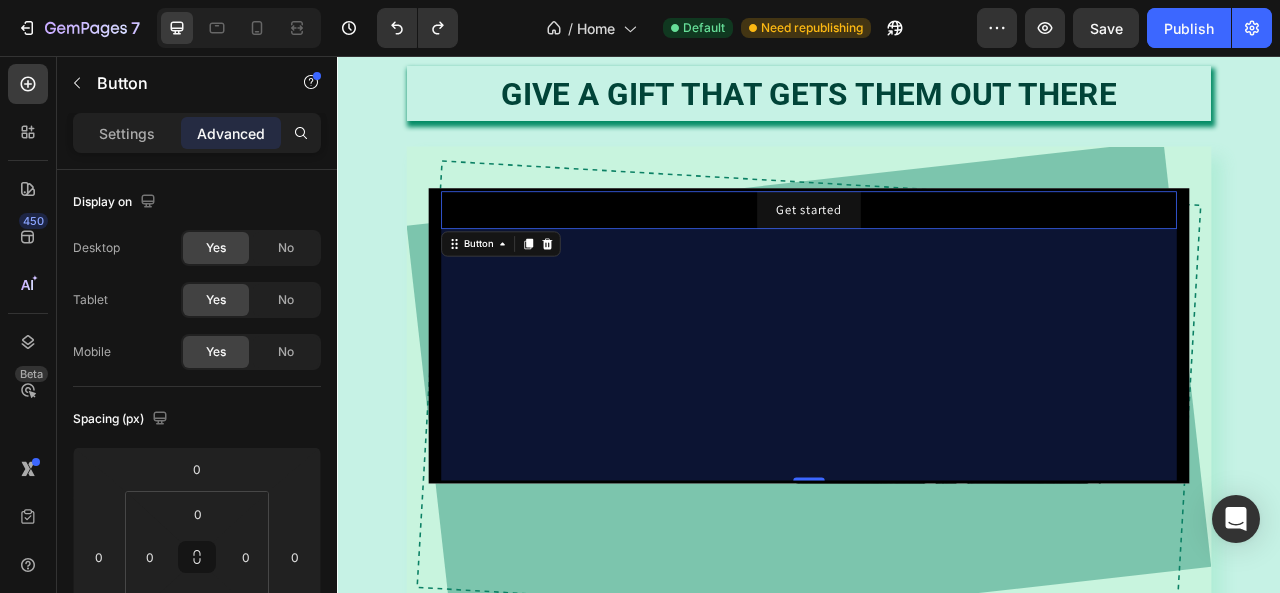 type on "0" 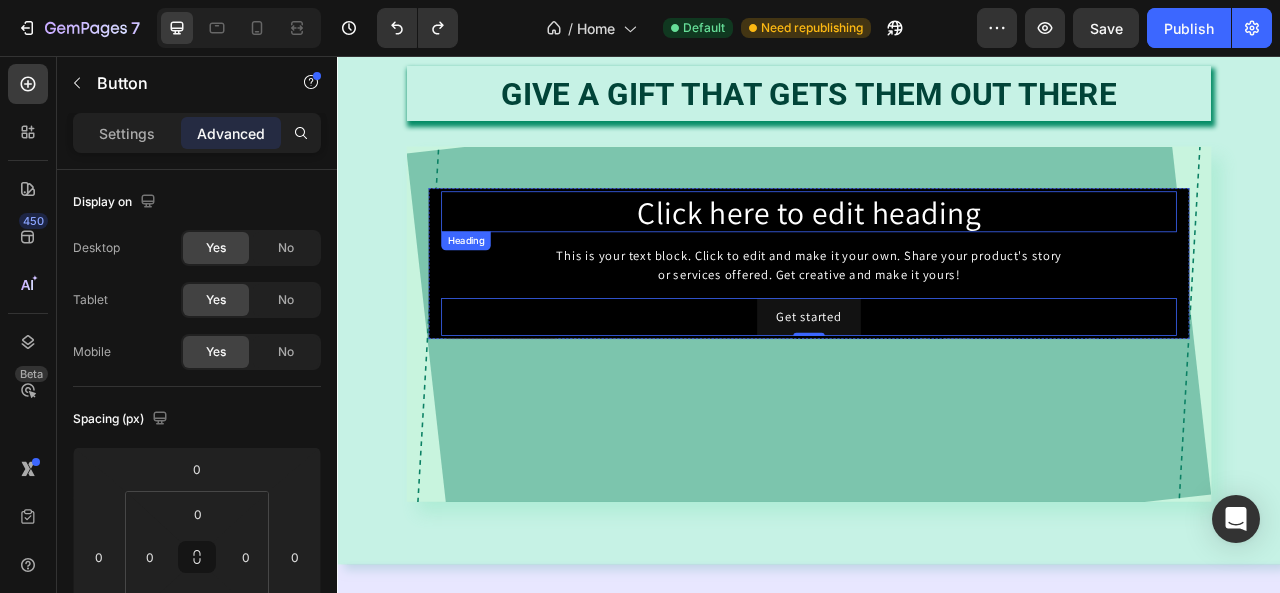 click on "Click here to edit heading" at bounding box center [937, 254] 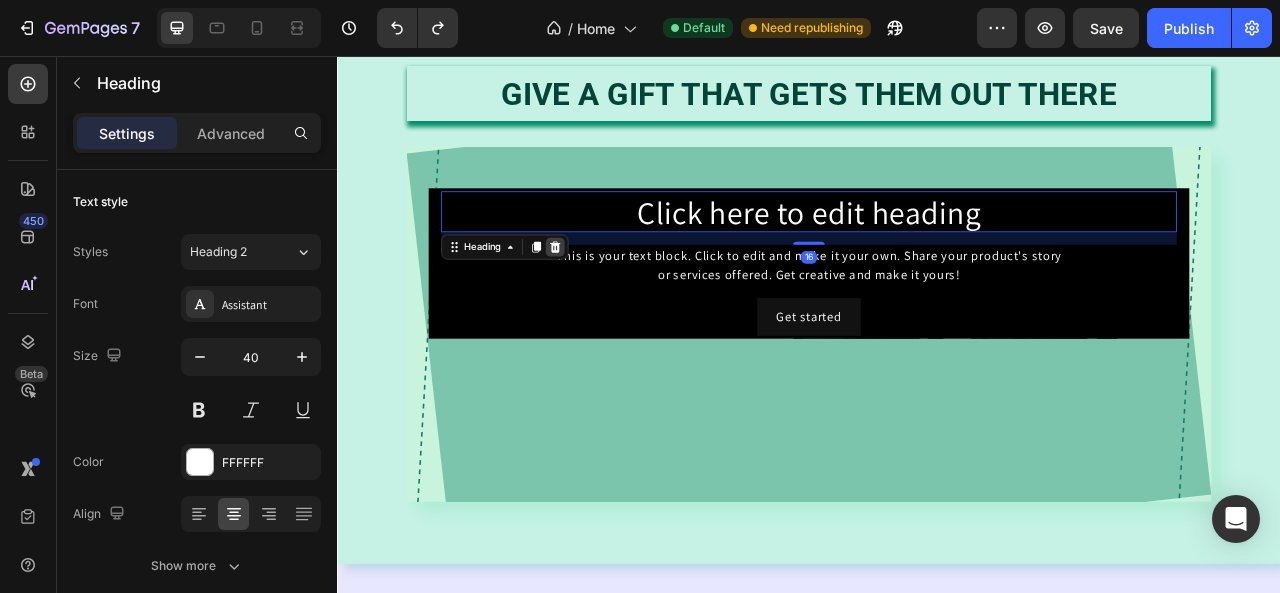 click 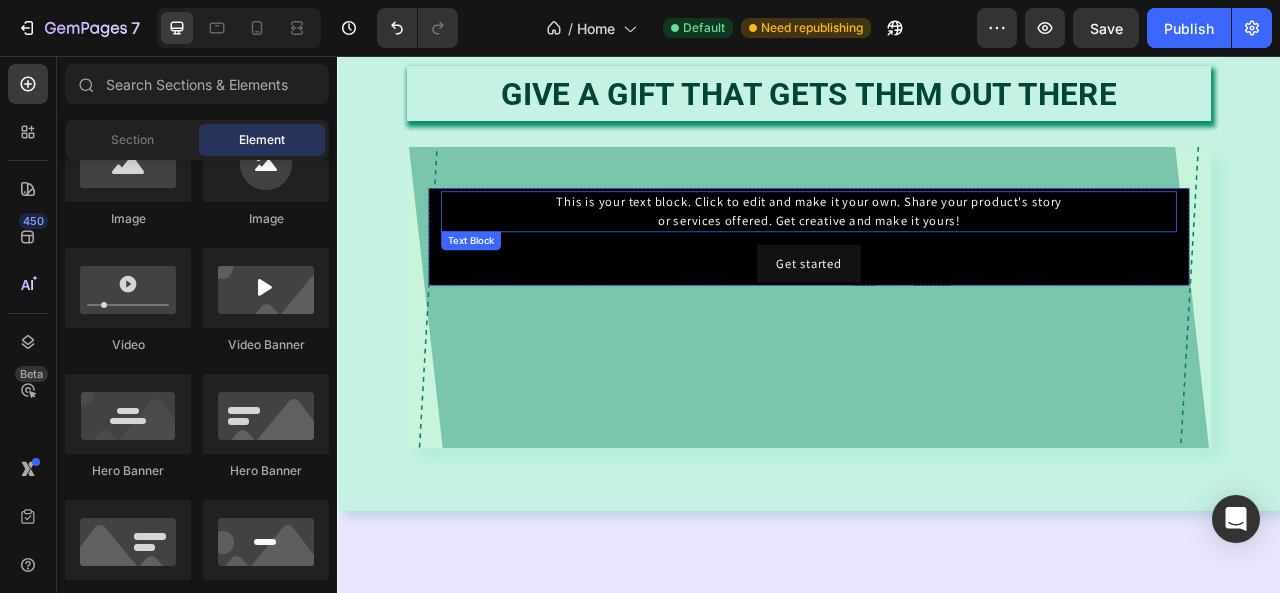 click on "This is your text block. Click to edit and make it your own. Share your product's story                   or services offered. Get creative and make it yours!" at bounding box center [937, 254] 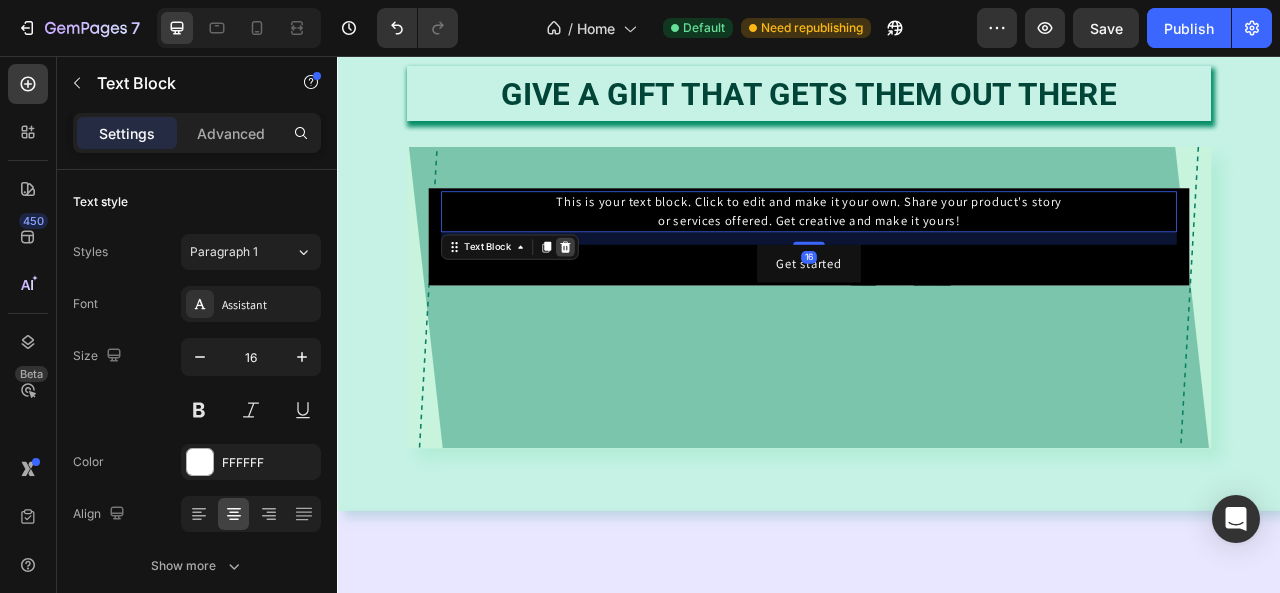 click 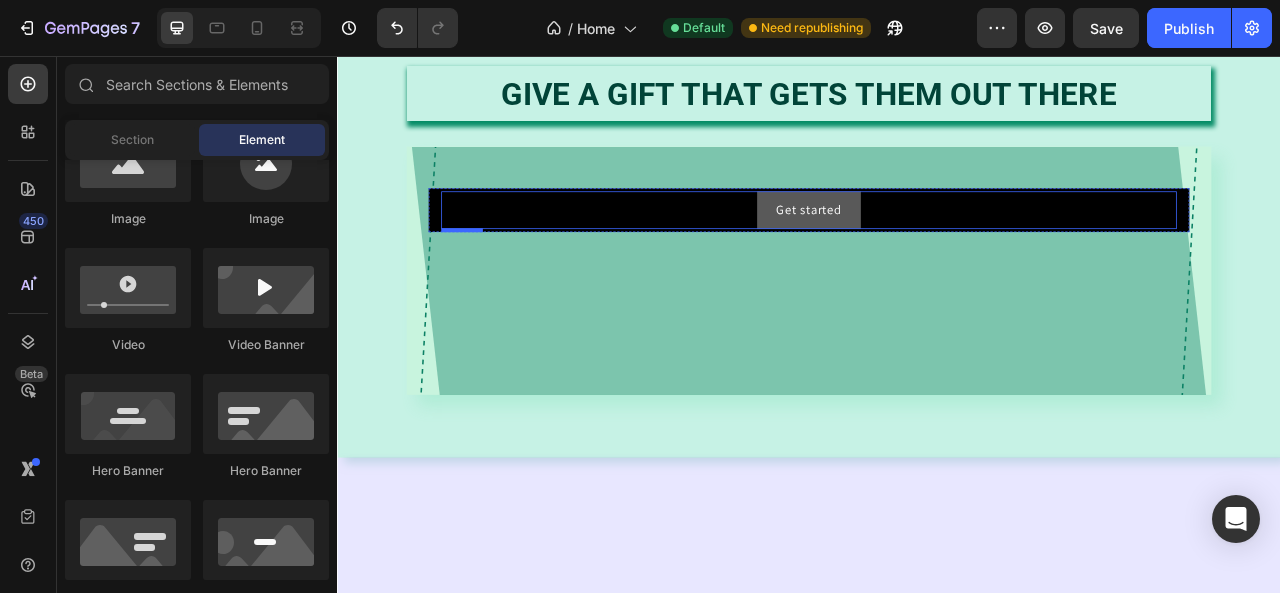click on "Get started" at bounding box center (937, 252) 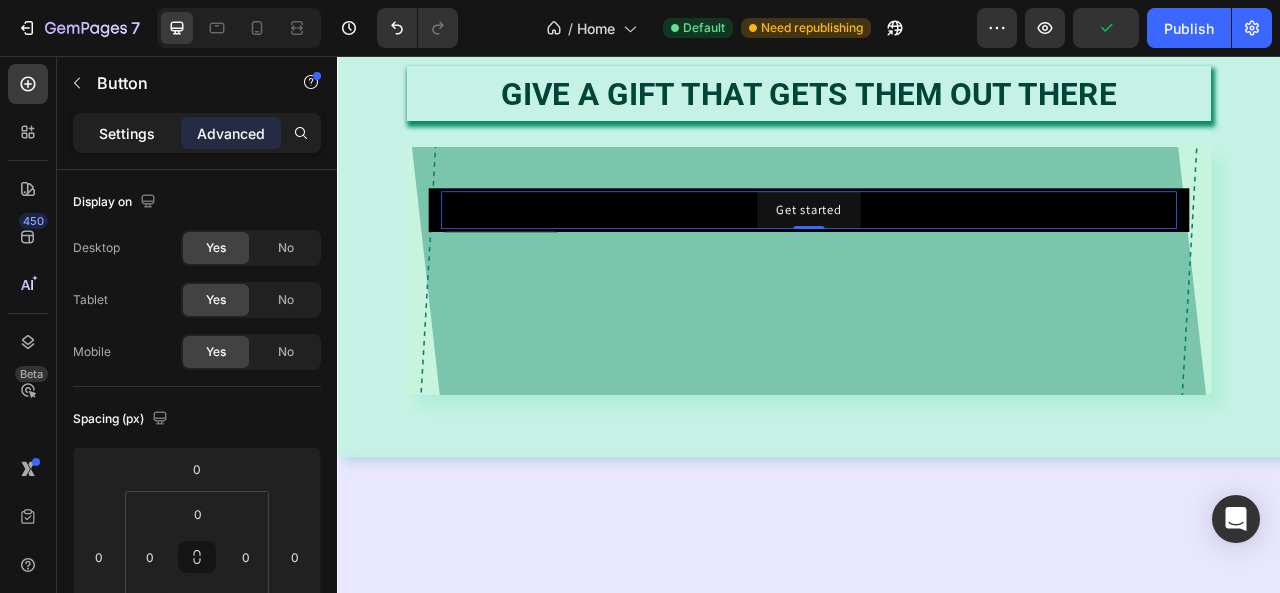 click on "Settings" at bounding box center (127, 133) 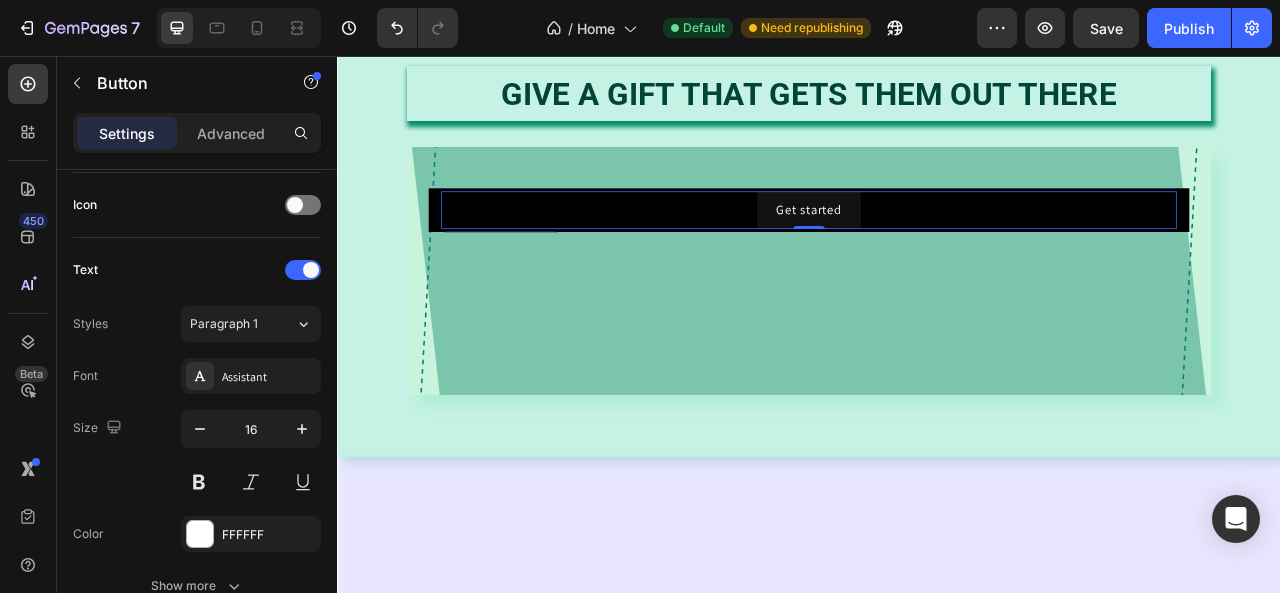 scroll, scrollTop: 200, scrollLeft: 0, axis: vertical 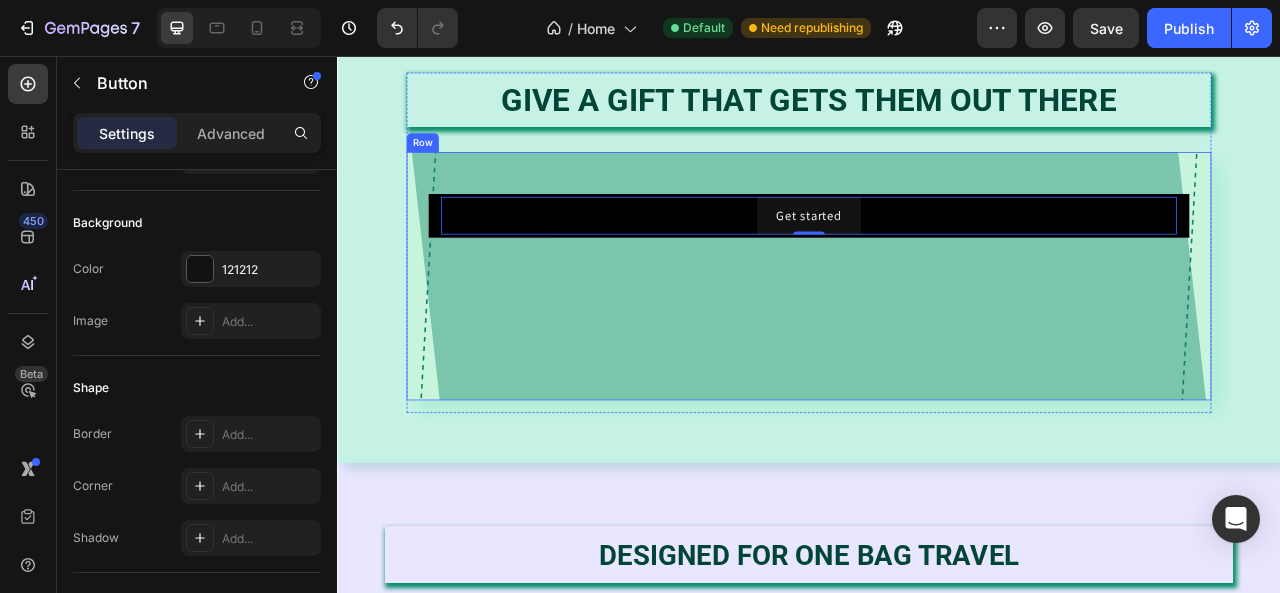 click on "Get started Button   0 Hero Banner" at bounding box center (937, 336) 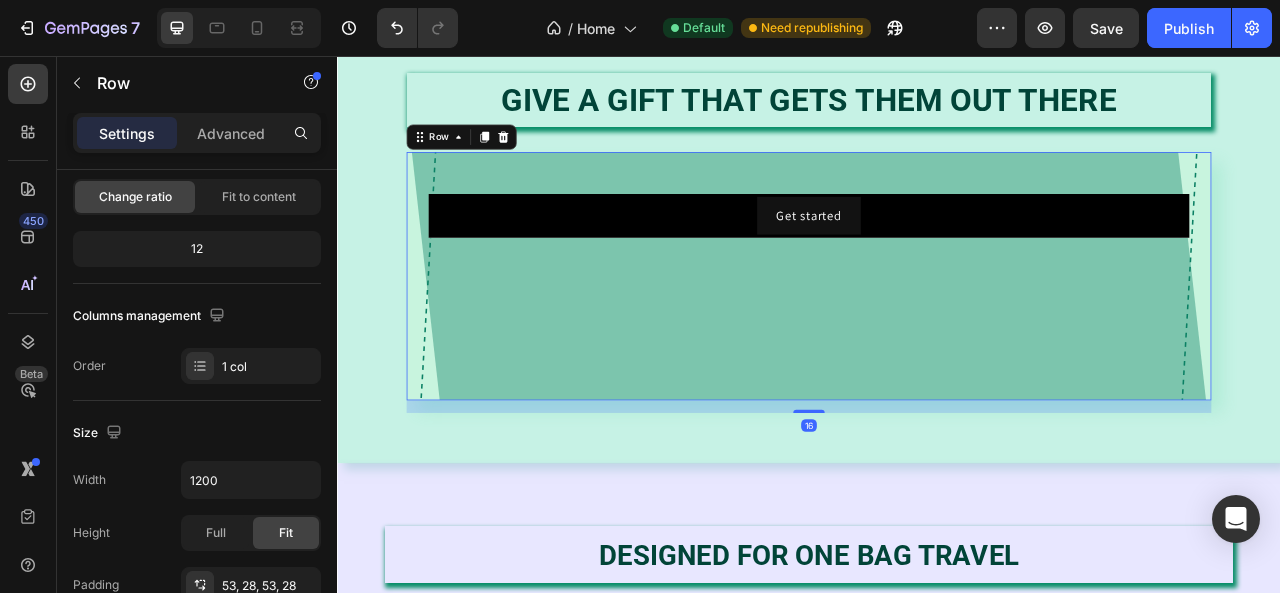 scroll, scrollTop: 0, scrollLeft: 0, axis: both 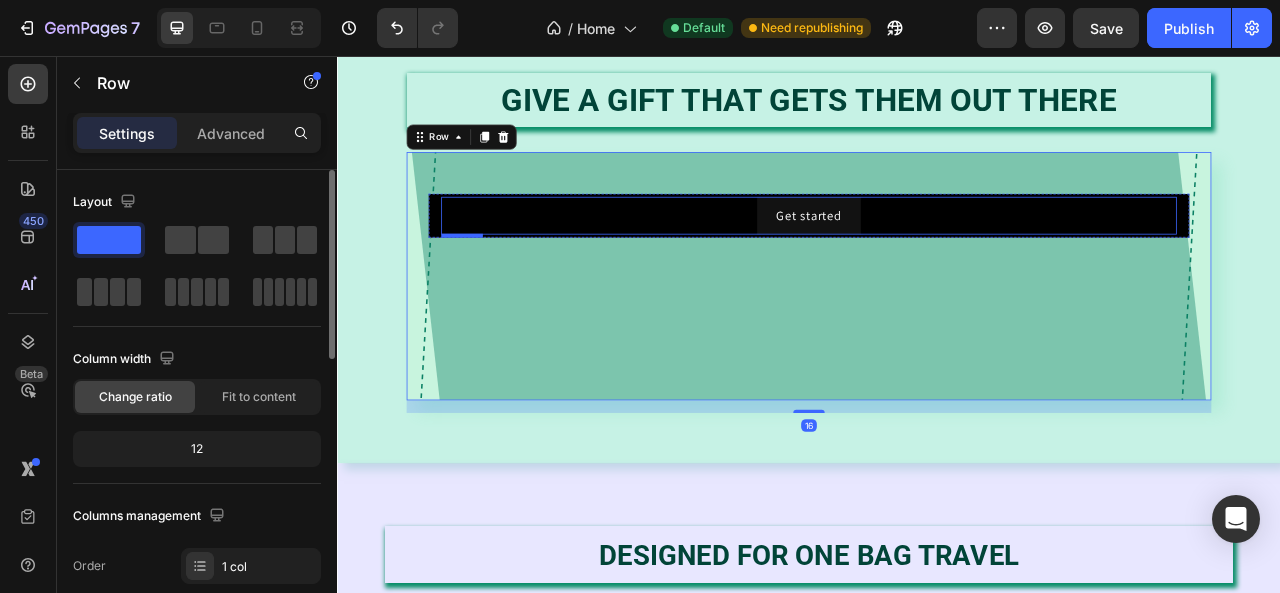 click on "Get started Button" at bounding box center [937, 259] 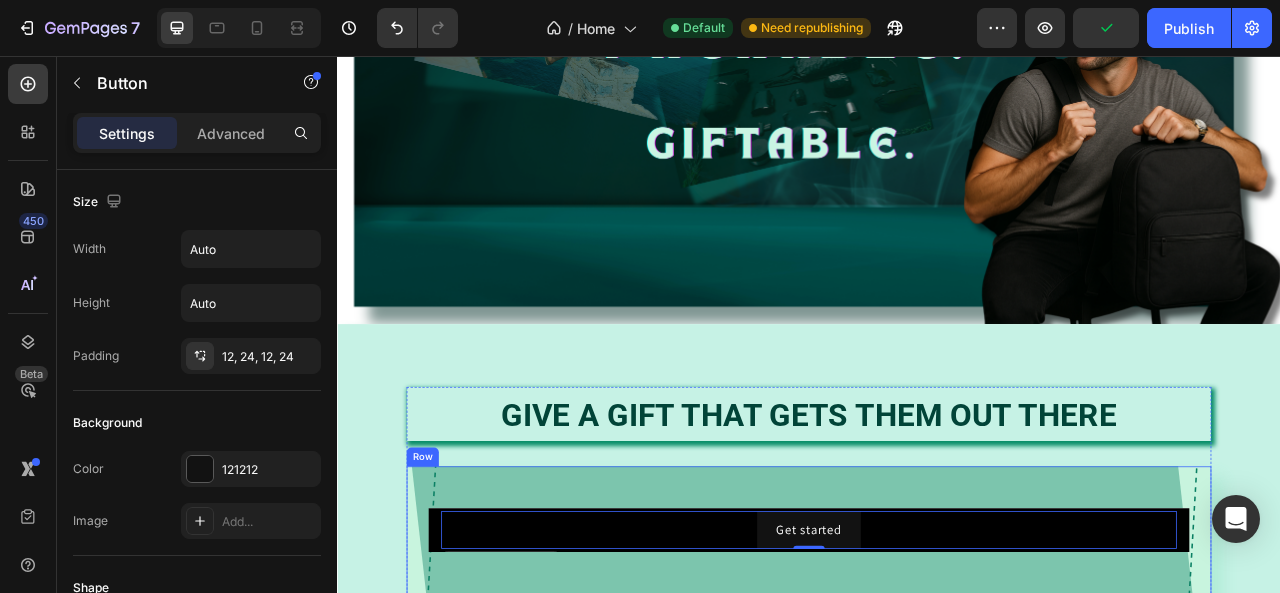 scroll, scrollTop: 600, scrollLeft: 0, axis: vertical 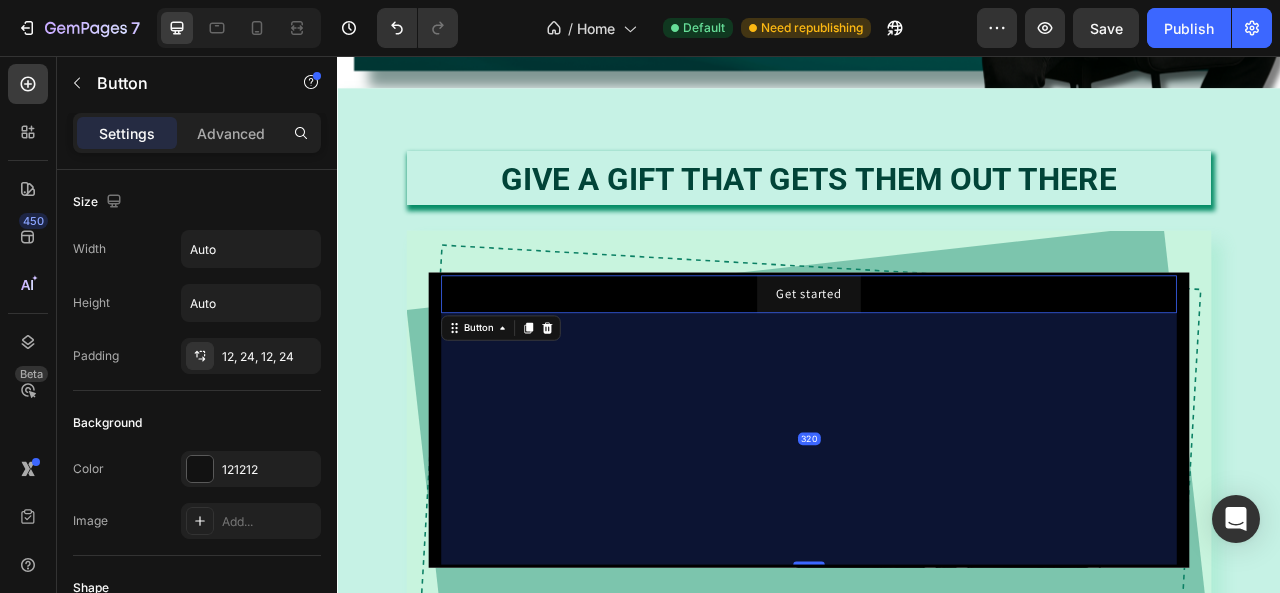 drag, startPoint x: 931, startPoint y: 374, endPoint x: 943, endPoint y: 694, distance: 320.2249 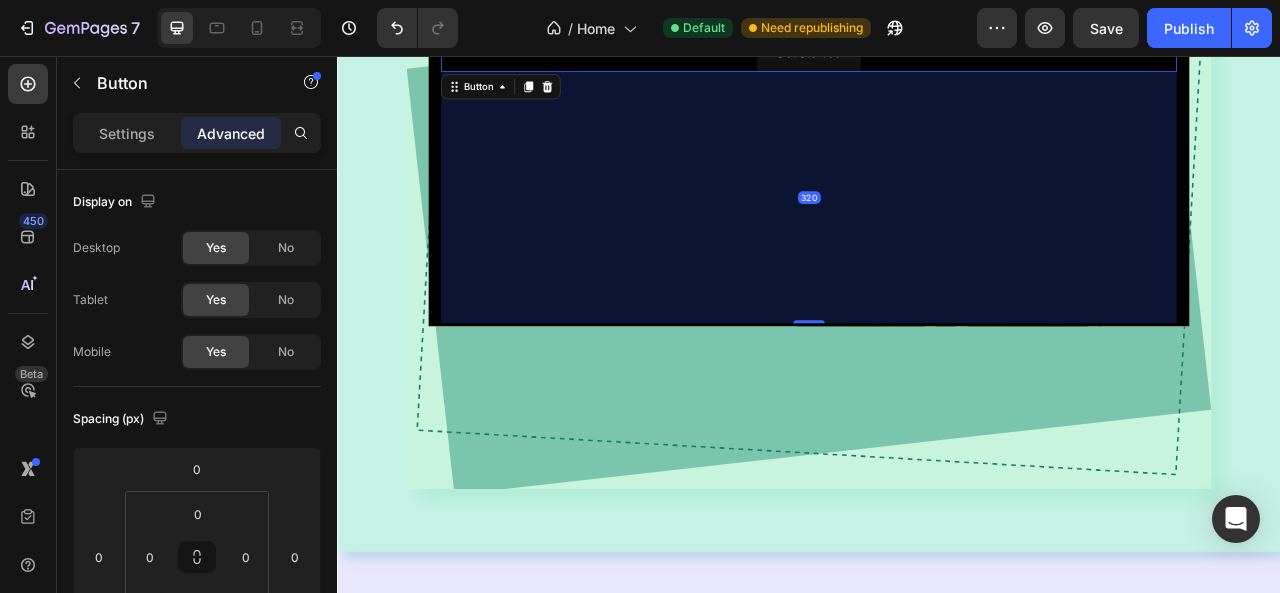 scroll, scrollTop: 800, scrollLeft: 0, axis: vertical 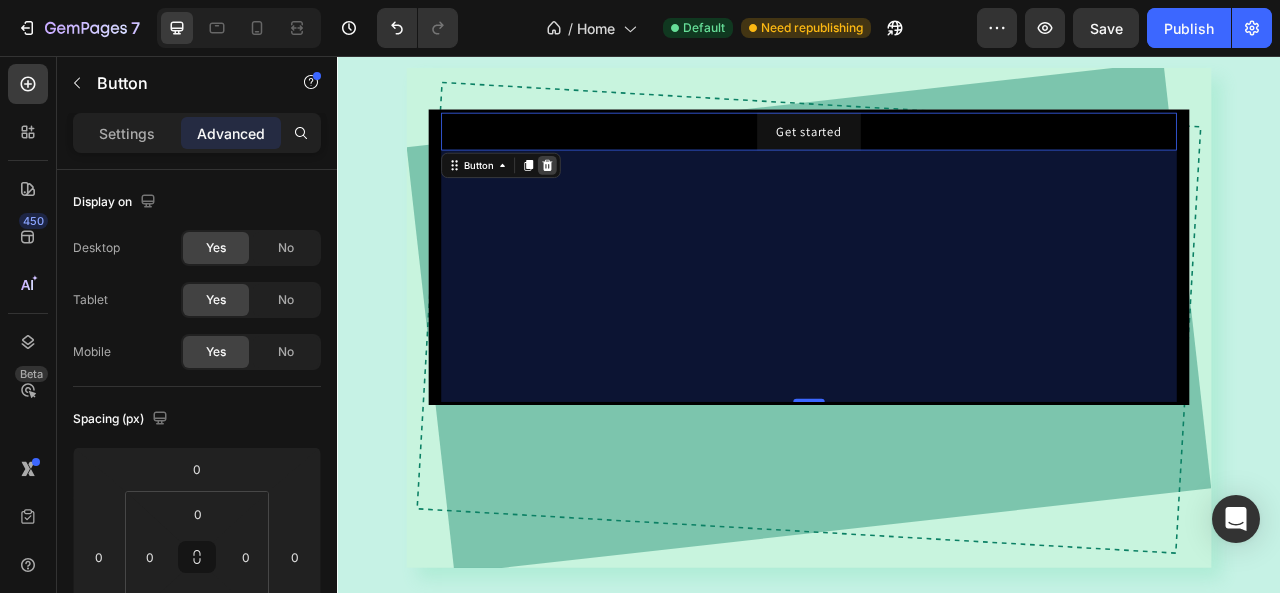 click 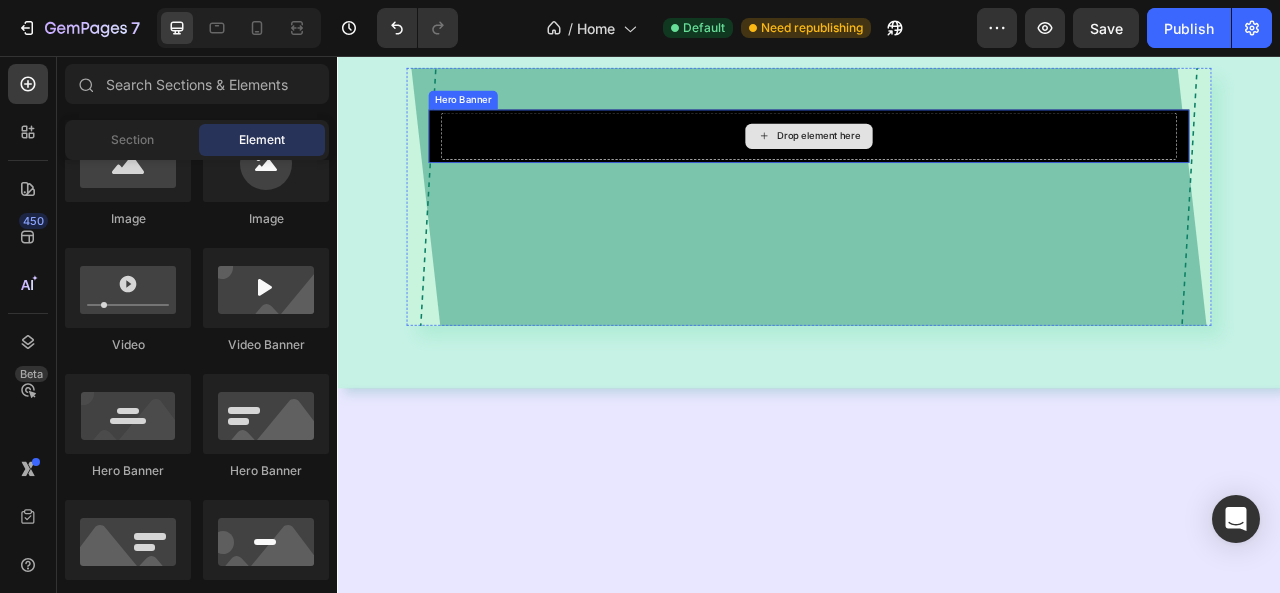 click on "Drop element here" at bounding box center [937, 158] 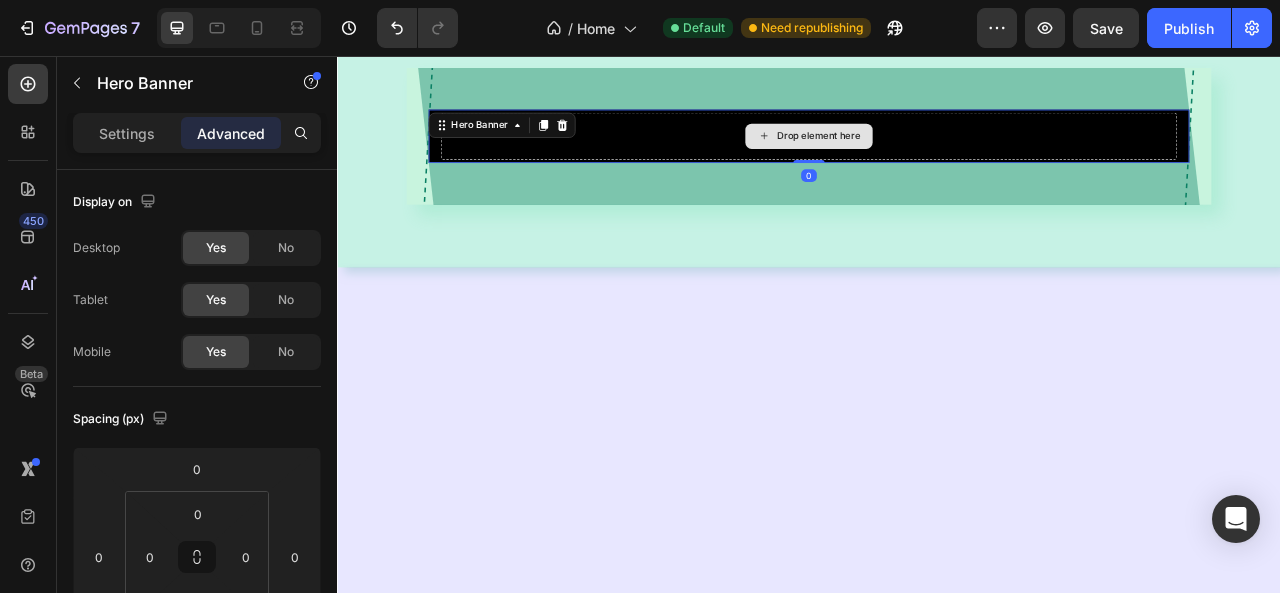 drag, startPoint x: 930, startPoint y: 340, endPoint x: 954, endPoint y: 185, distance: 156.84706 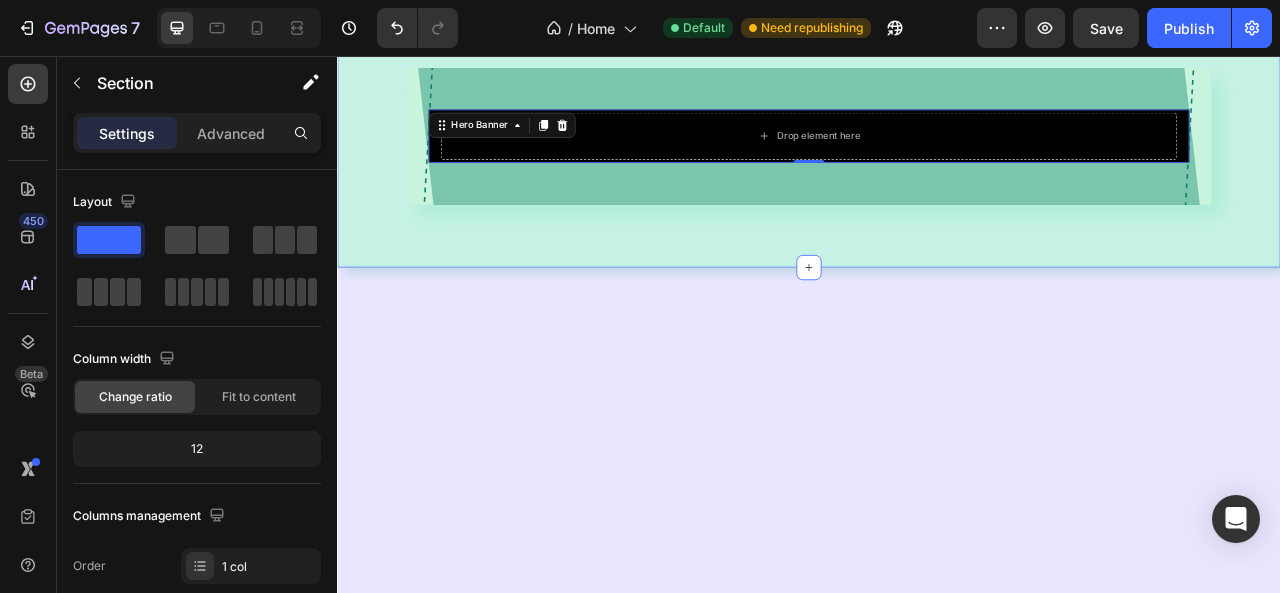 click on "Give a gift that gets them out there Heading
Drop element here Hero Banner   0 Row Row Section 2" at bounding box center [937, 106] 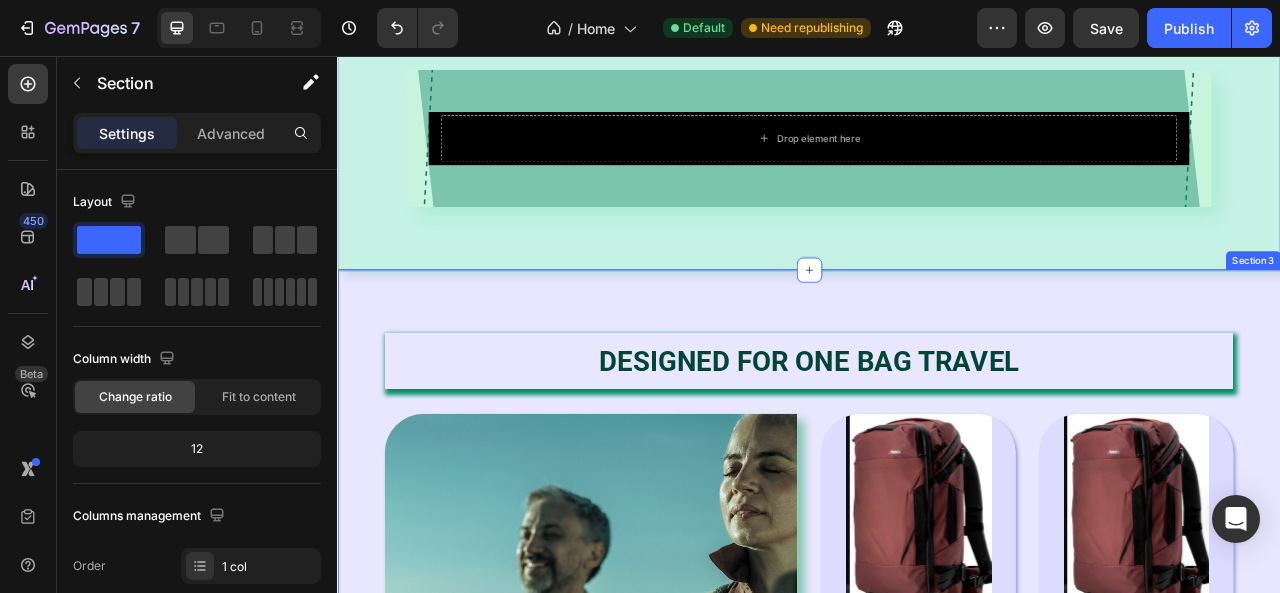 scroll, scrollTop: 500, scrollLeft: 0, axis: vertical 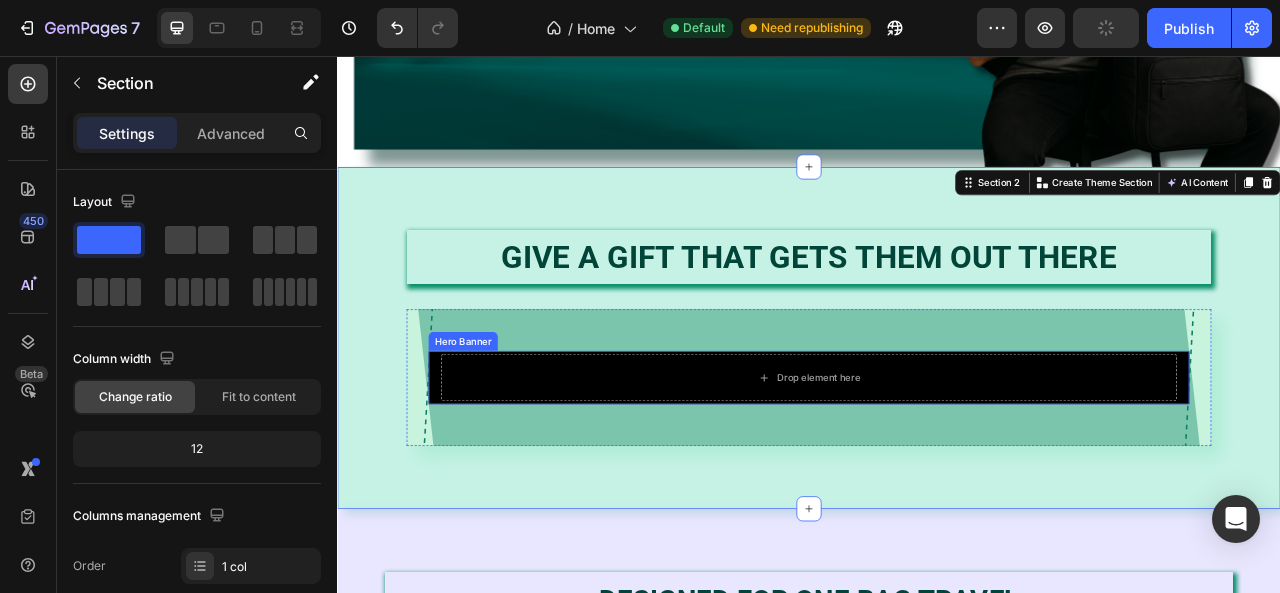 click on "Hero Banner" at bounding box center (497, 419) 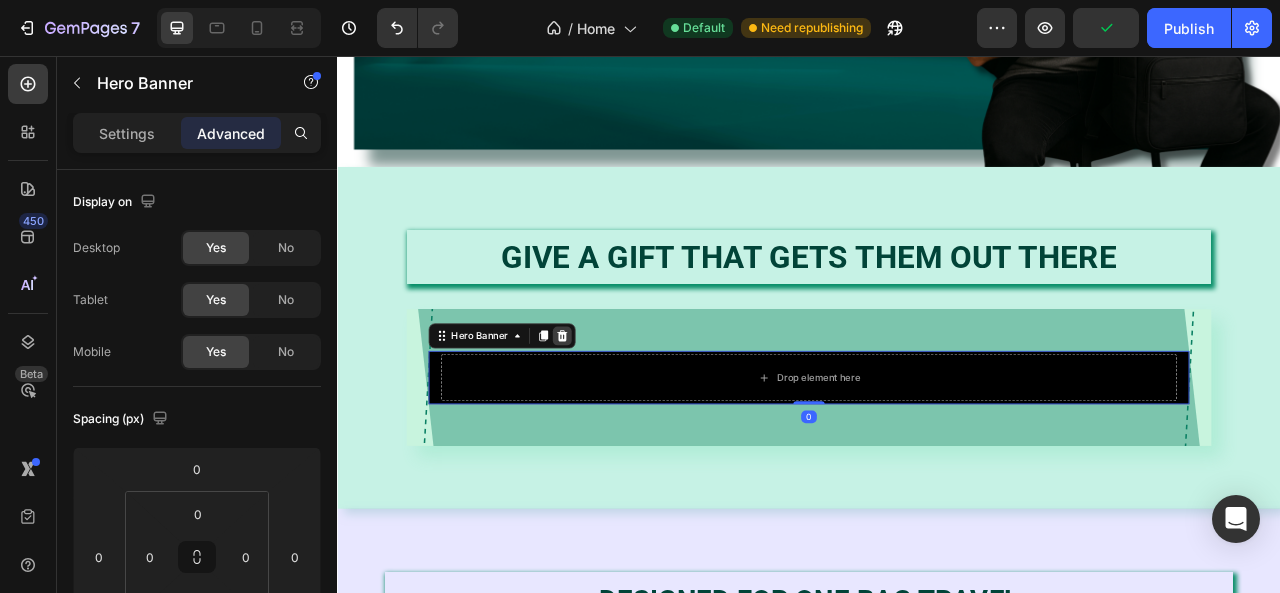 click at bounding box center [623, 412] 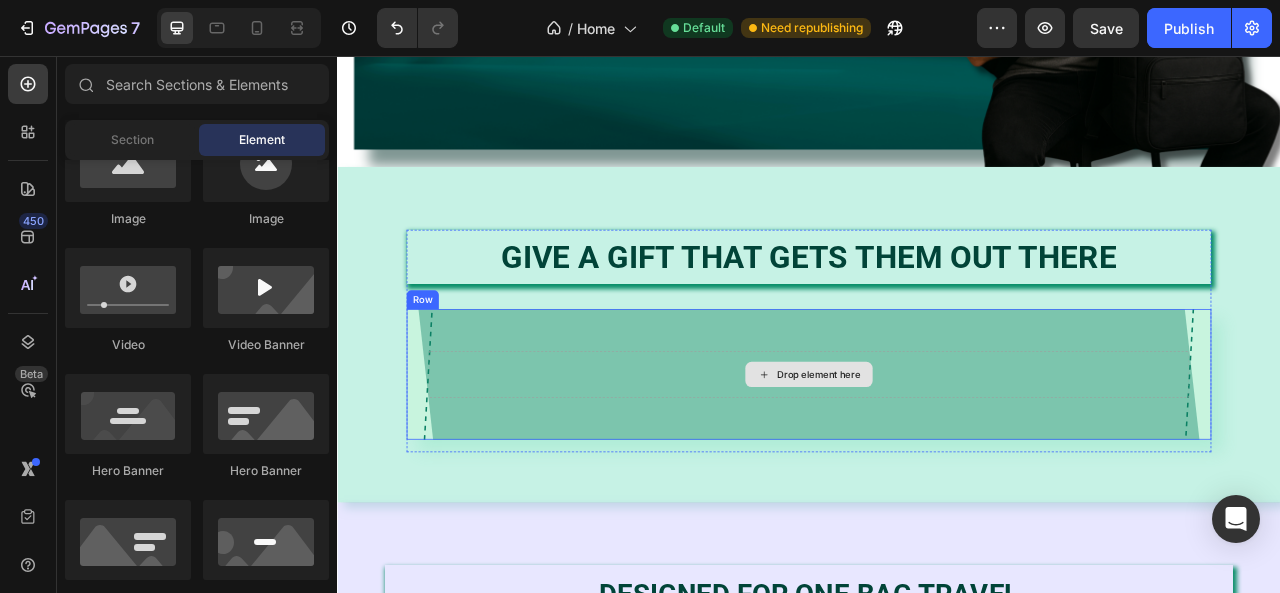 click on "Drop element here" at bounding box center (949, 461) 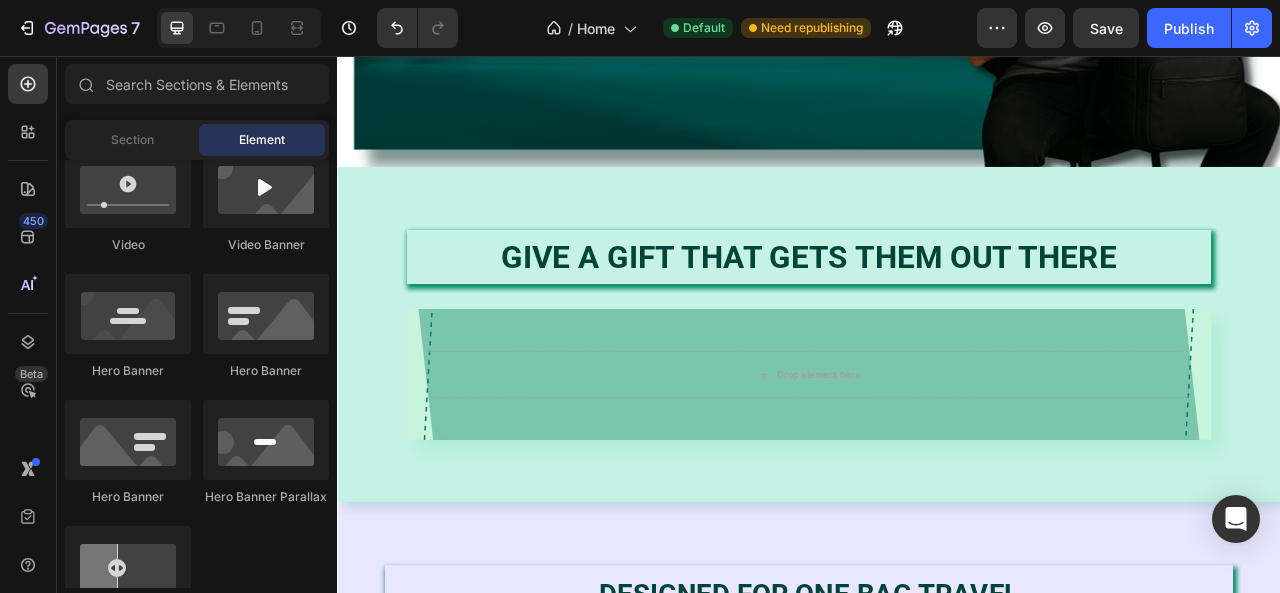 scroll, scrollTop: 700, scrollLeft: 0, axis: vertical 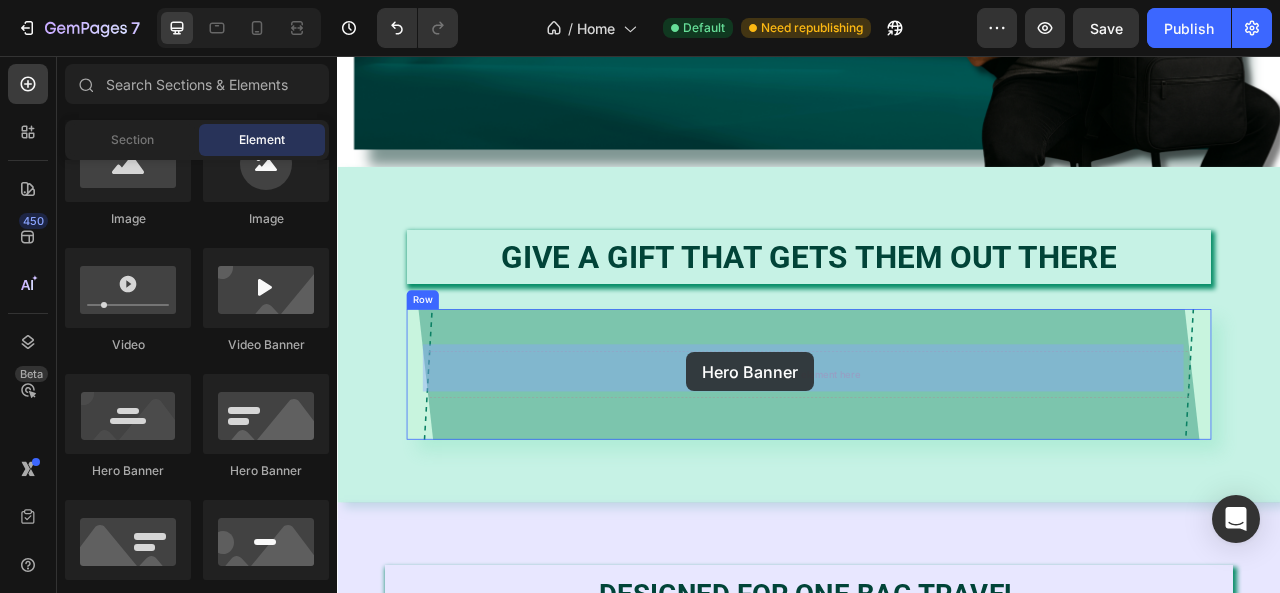 drag, startPoint x: 490, startPoint y: 482, endPoint x: 781, endPoint y: 433, distance: 295.0966 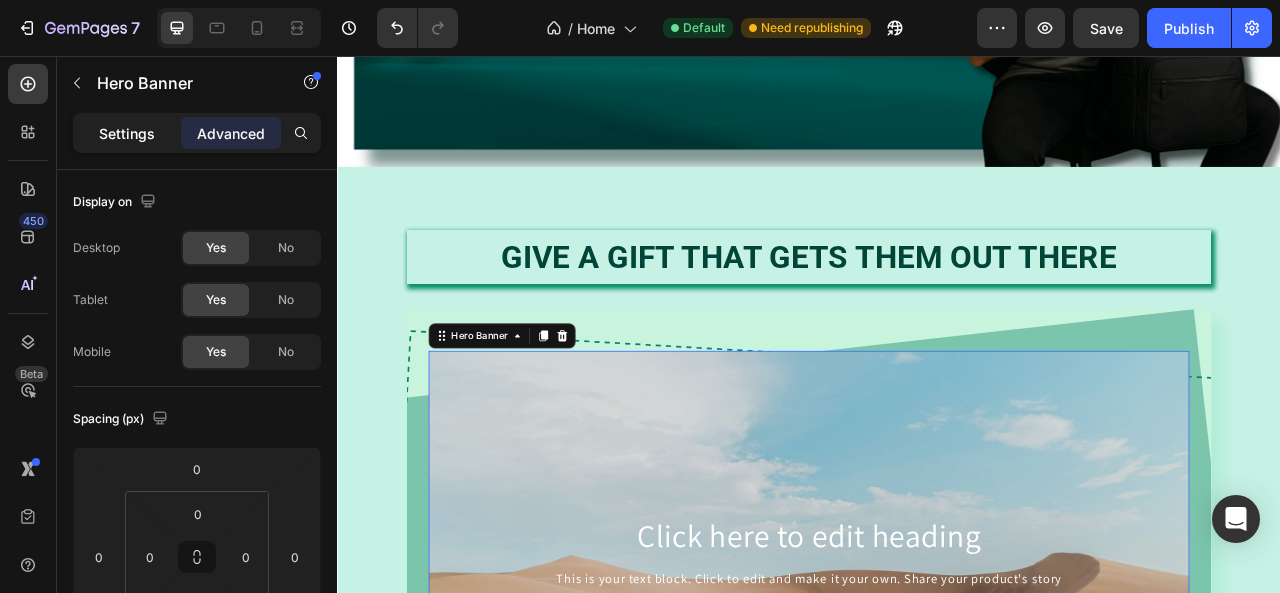 click on "Settings" at bounding box center (127, 133) 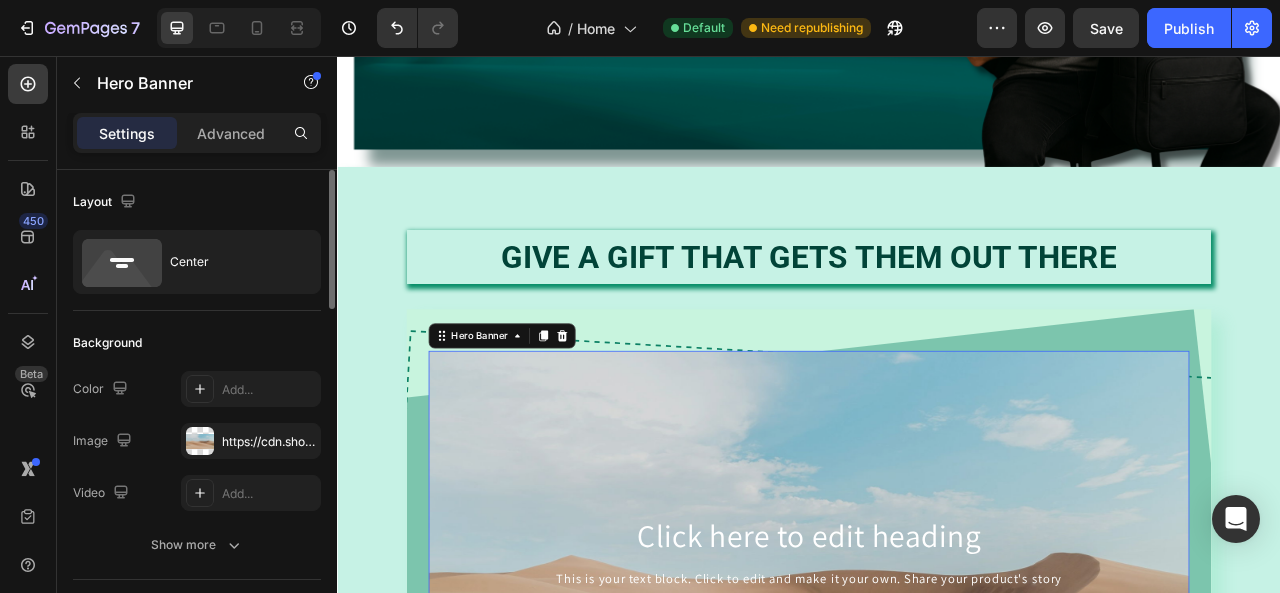 scroll, scrollTop: 100, scrollLeft: 0, axis: vertical 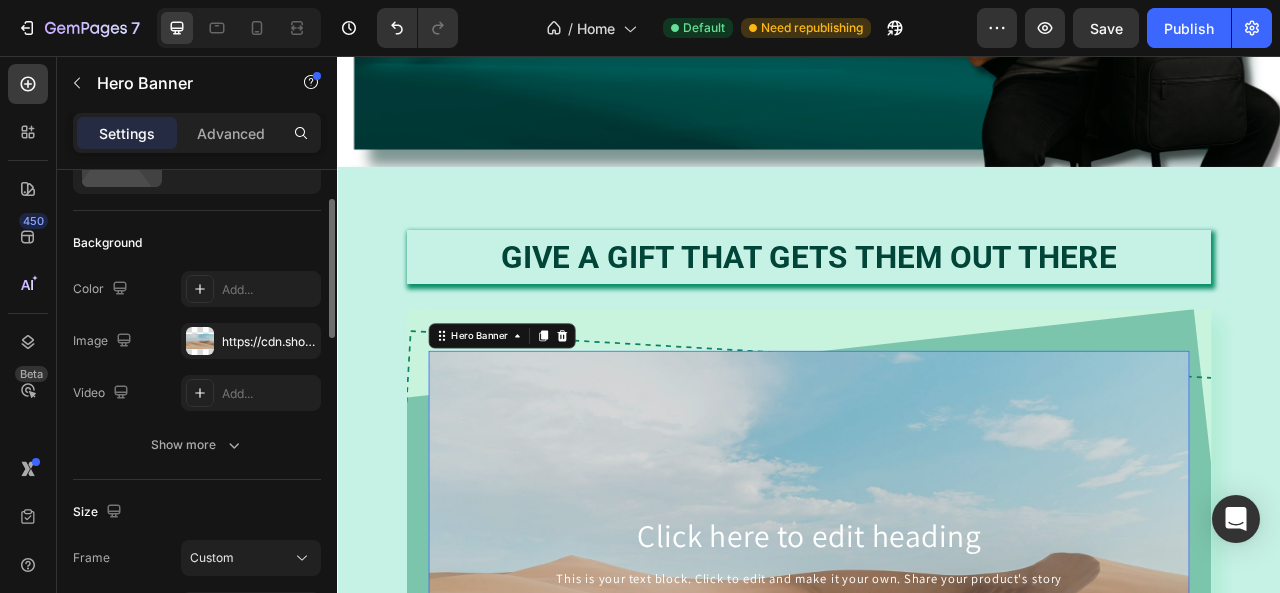 click on "Add..." at bounding box center [269, 394] 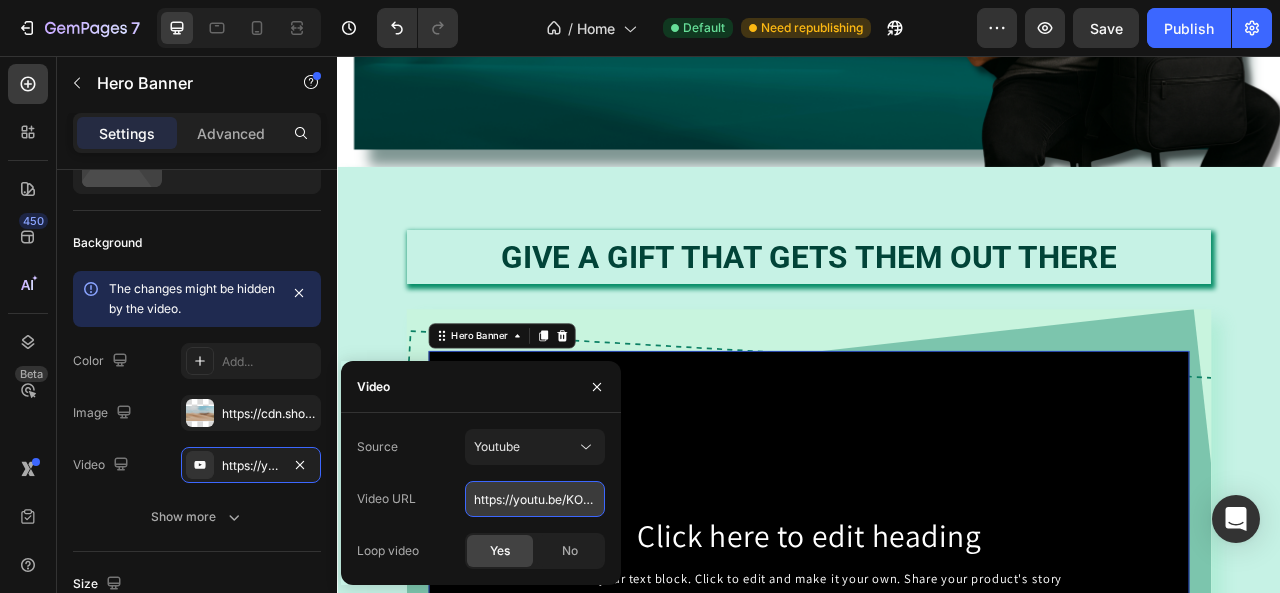 click on "https://youtu.be/KOxfzBp72uk" at bounding box center [535, 499] 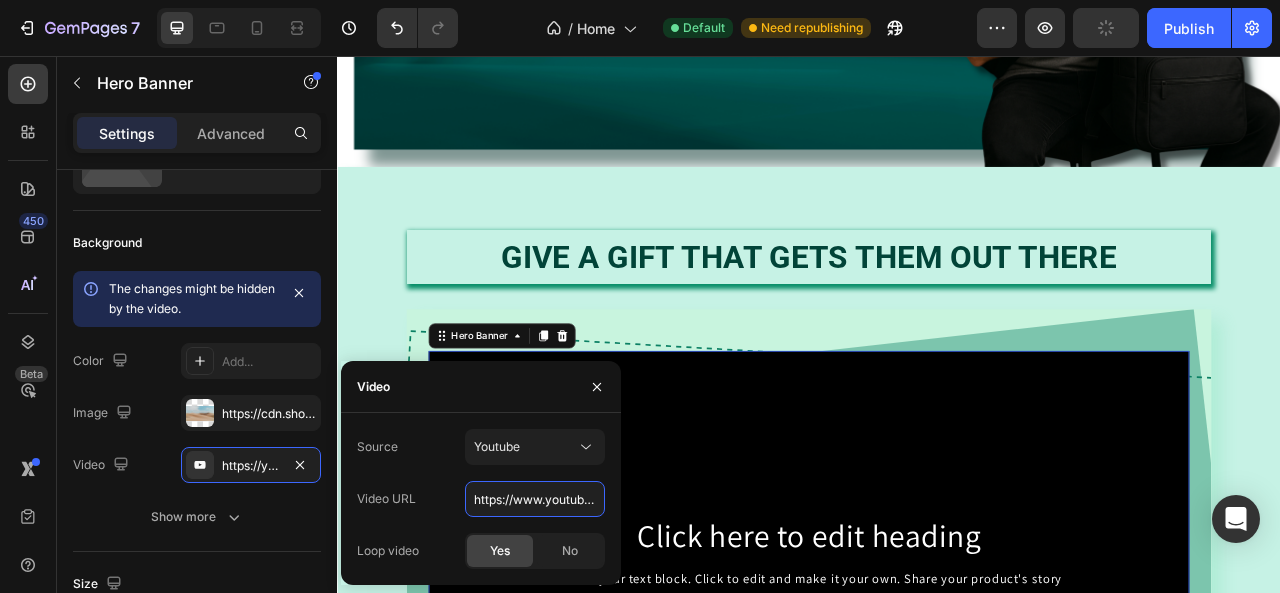 scroll, scrollTop: 0, scrollLeft: 168, axis: horizontal 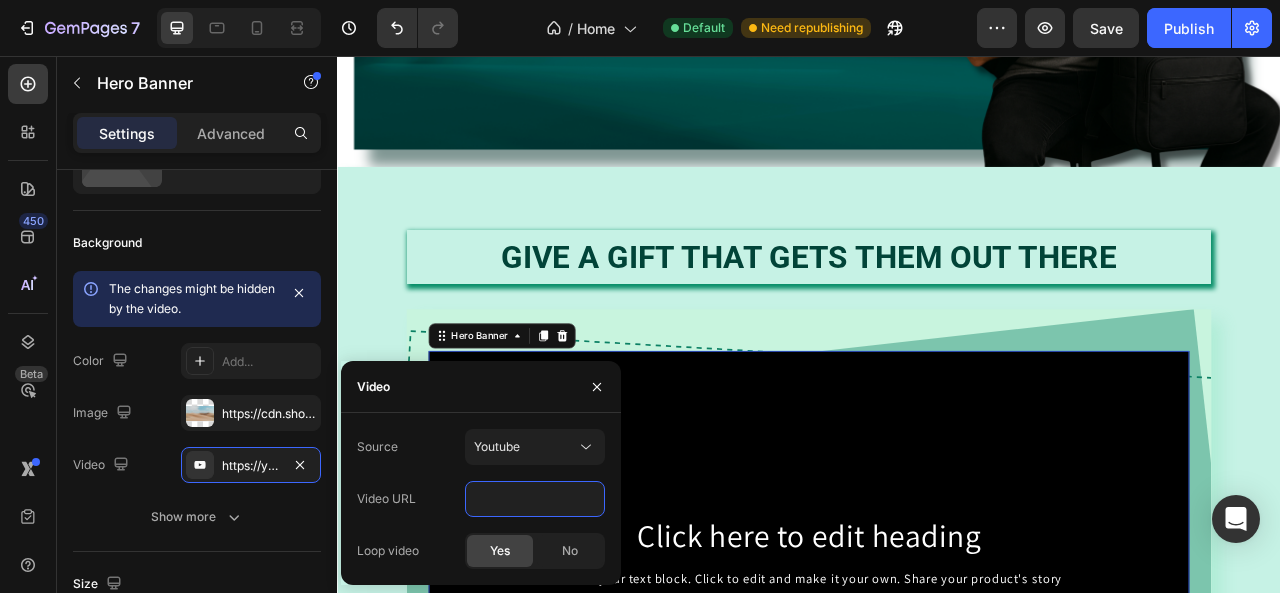 type on "https://www.youtube.com/watch?v=o9eW3wKUPAI" 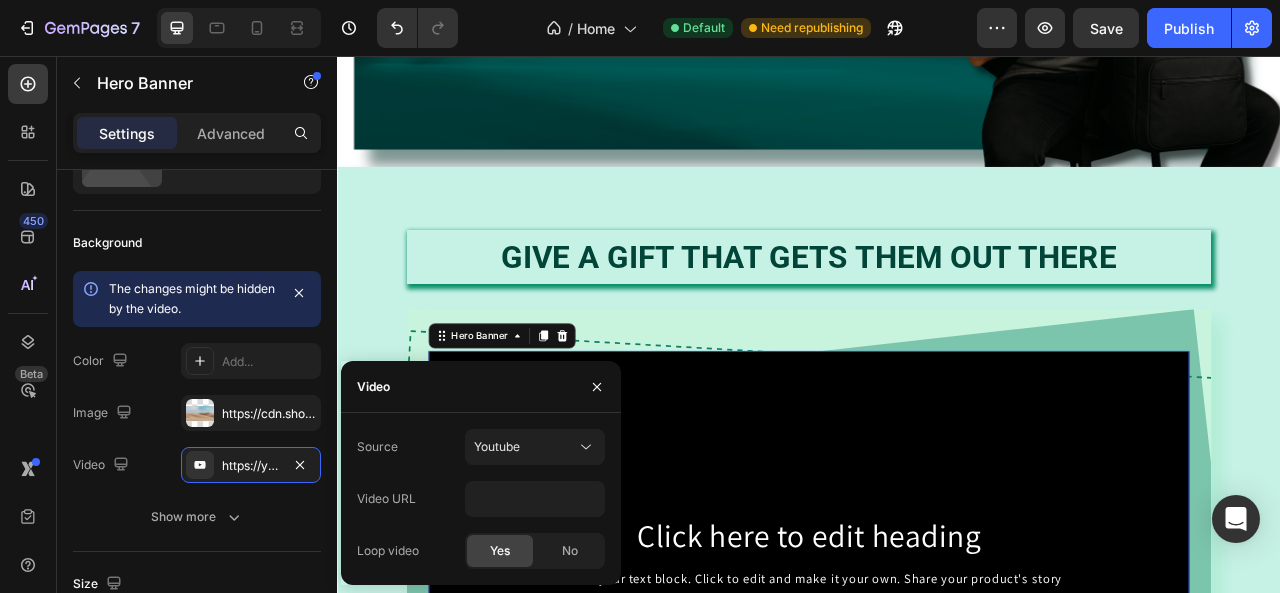 click on "Yes" 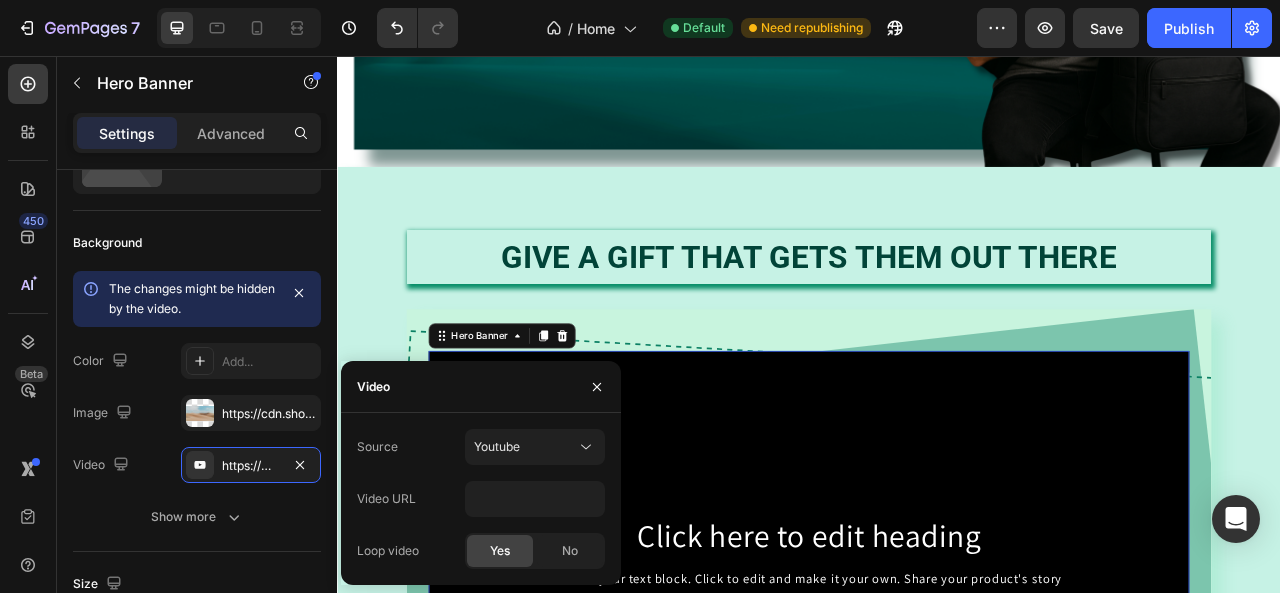 scroll, scrollTop: 0, scrollLeft: 0, axis: both 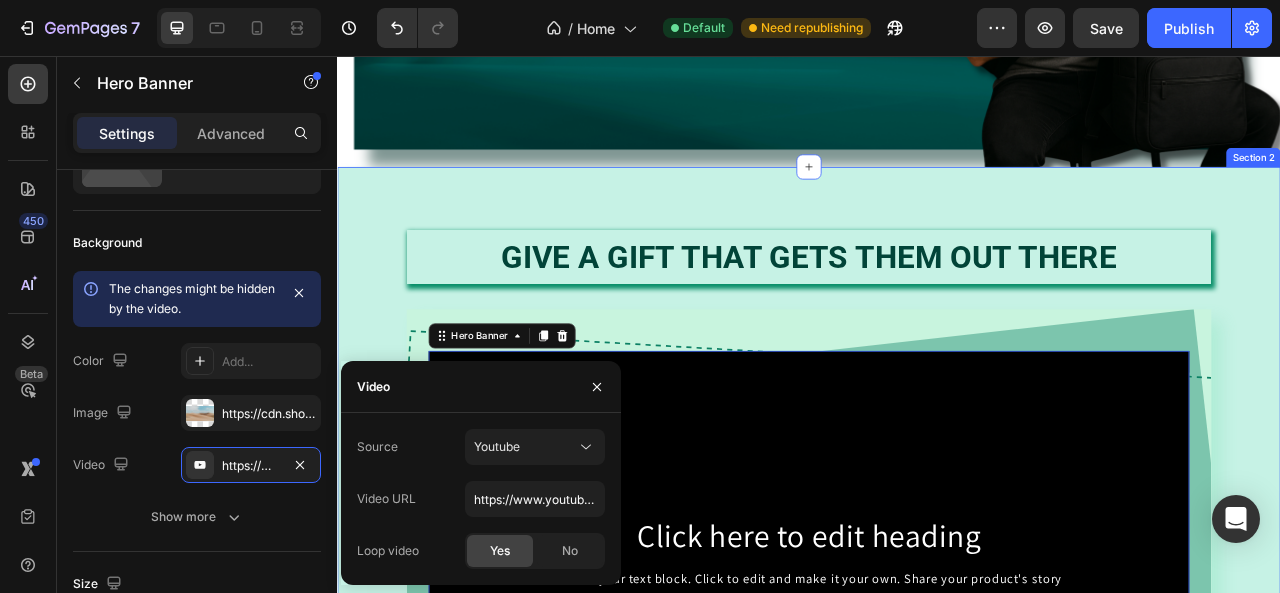 click on "Give a gift that gets them out there Heading Click here to edit heading Heading This is your text block. Click to edit and make it your own. Share your product's story                   or services offered. Get creative and make it yours! Text Block Get started Button Hero Banner   0 Row Row Section 2" at bounding box center (937, 680) 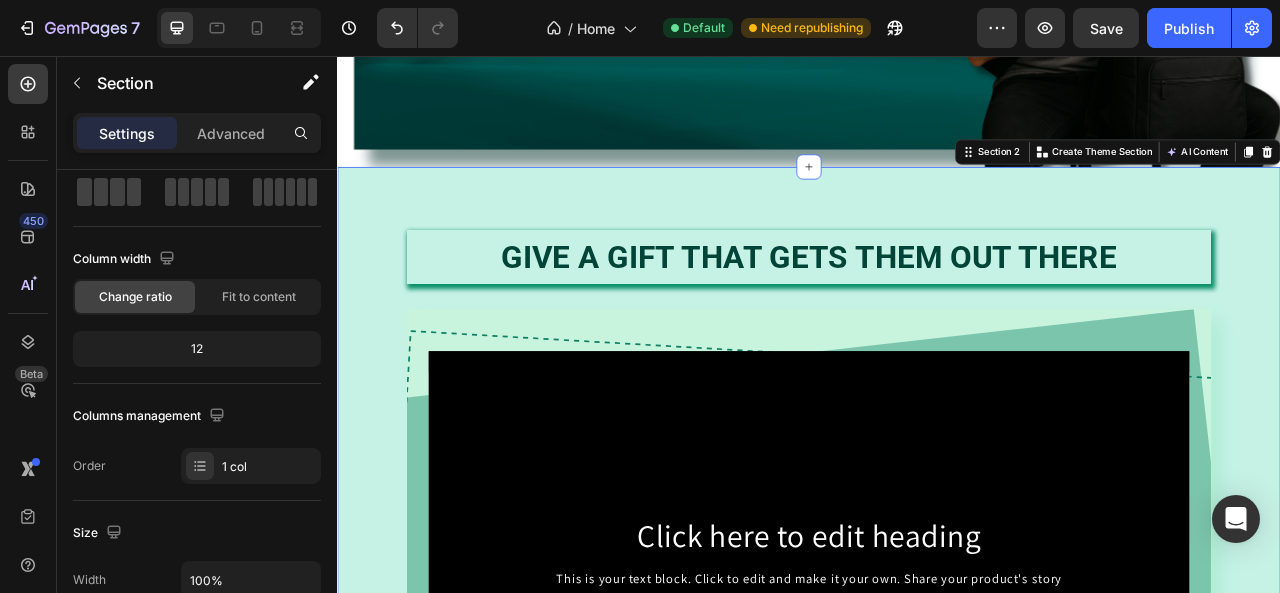 scroll, scrollTop: 0, scrollLeft: 0, axis: both 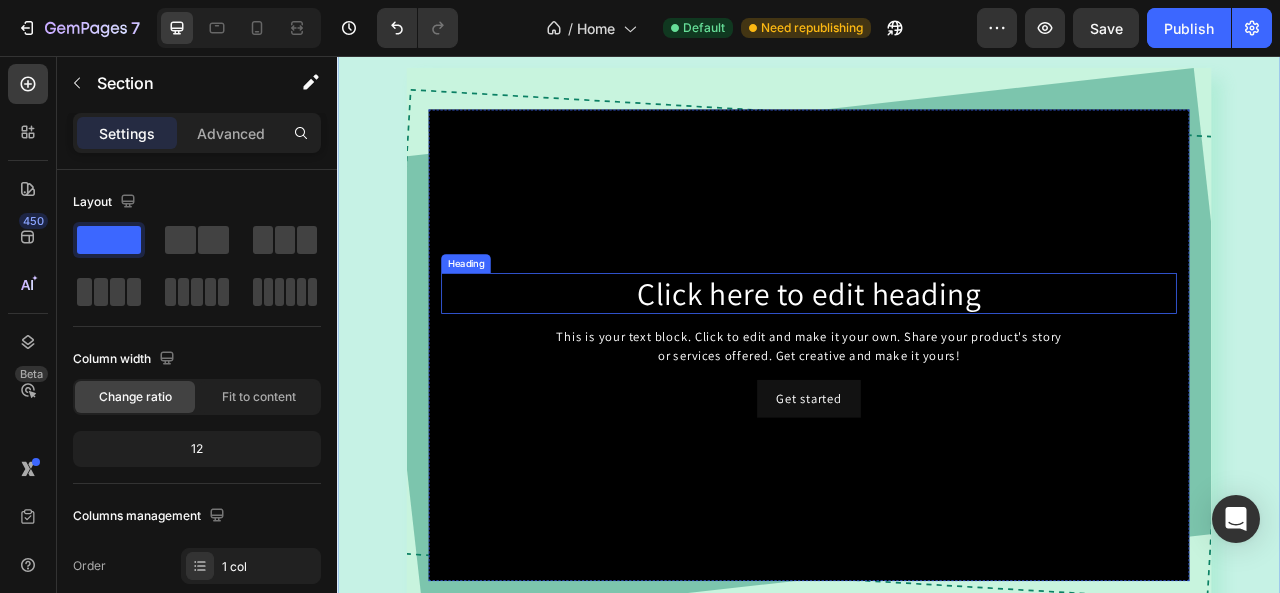 click on "Click here to edit heading" at bounding box center (937, 358) 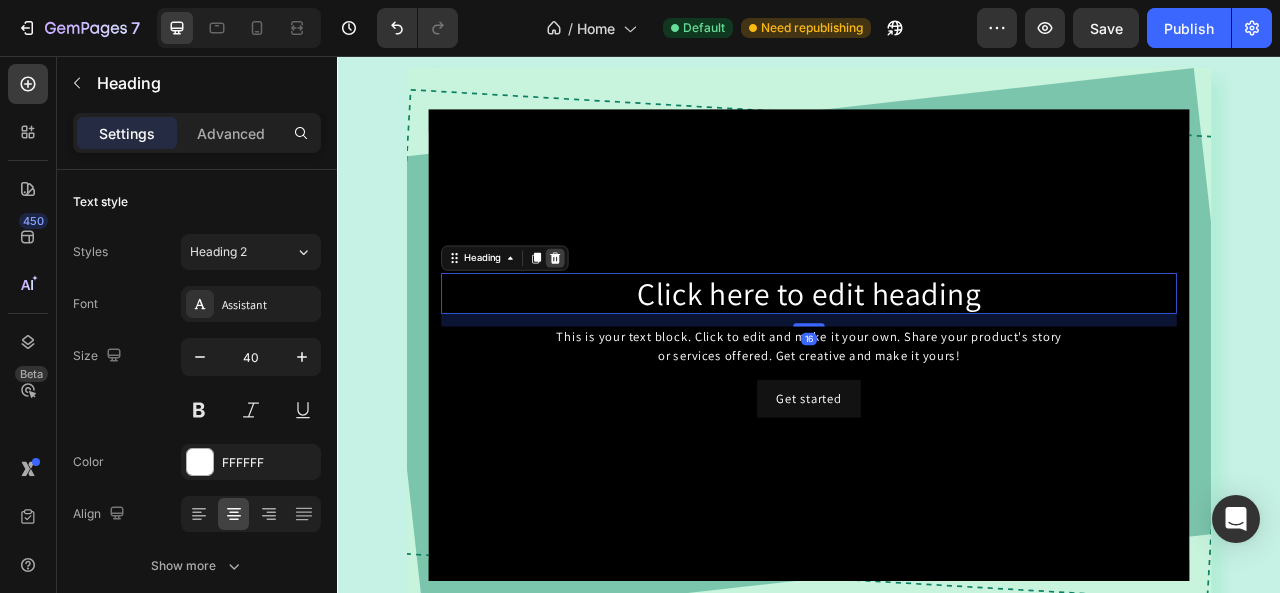 click 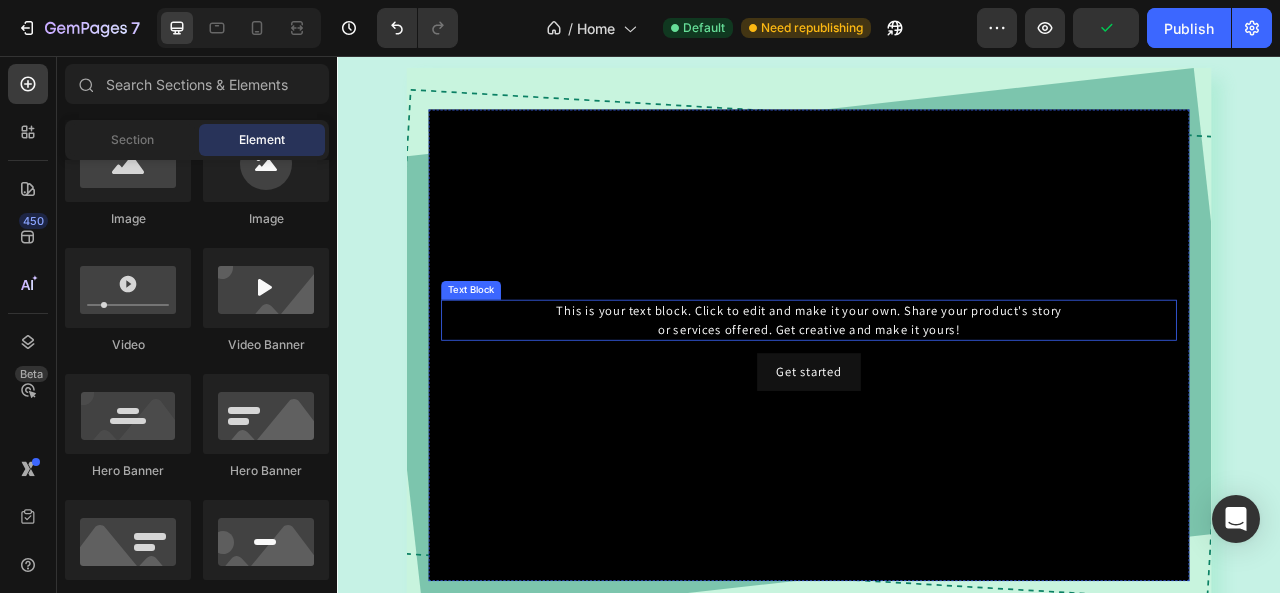 click on "This is your text block. Click to edit and make it your own. Share your product's story                   or services offered. Get creative and make it yours!" at bounding box center [937, 392] 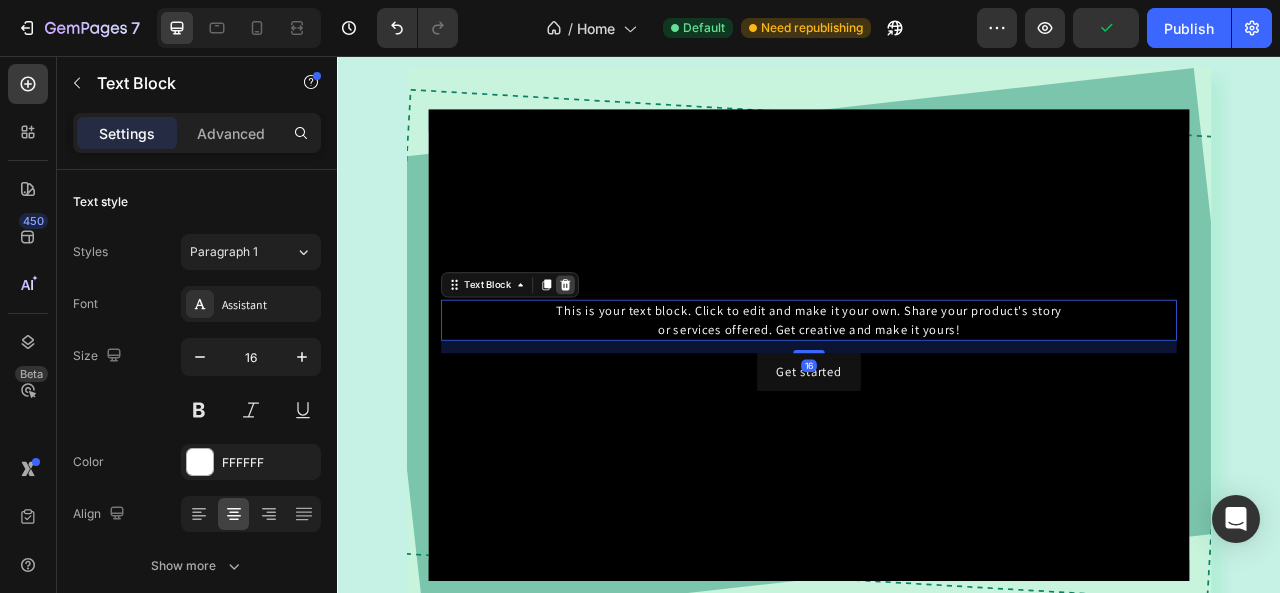 click 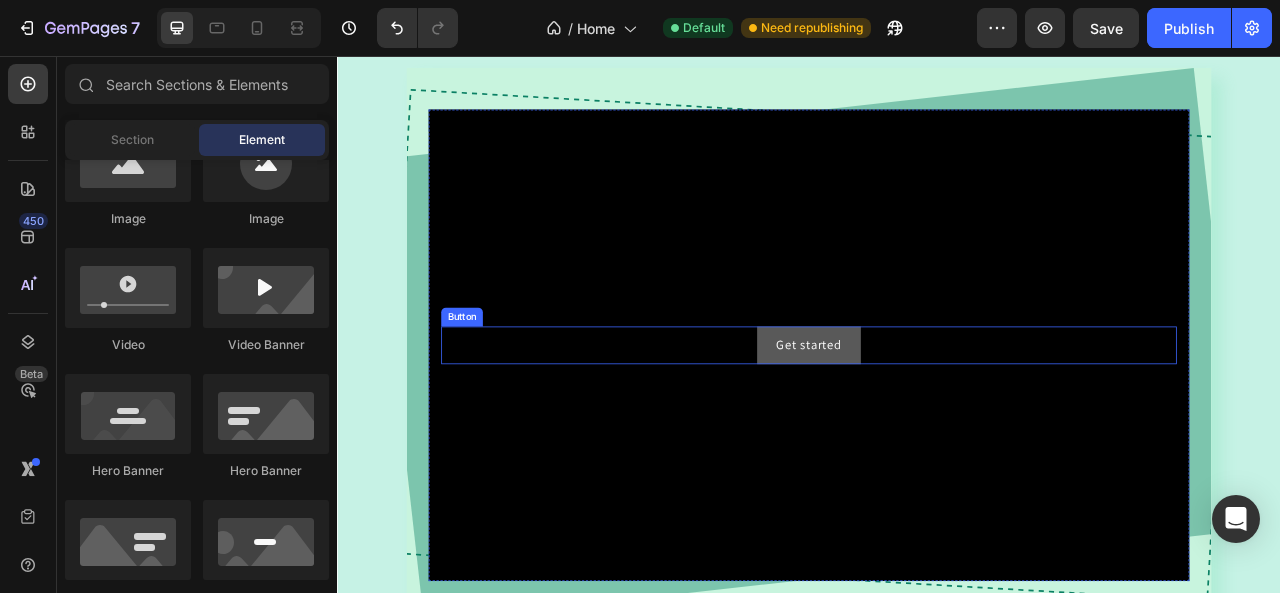 click on "Get started" at bounding box center [937, 424] 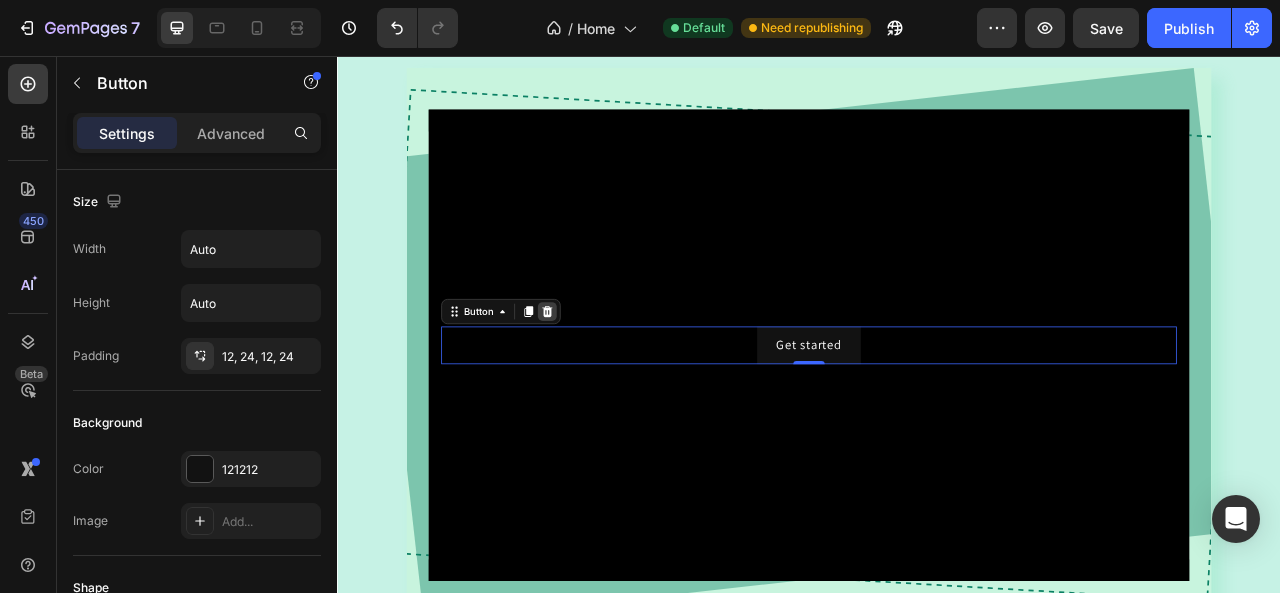 click 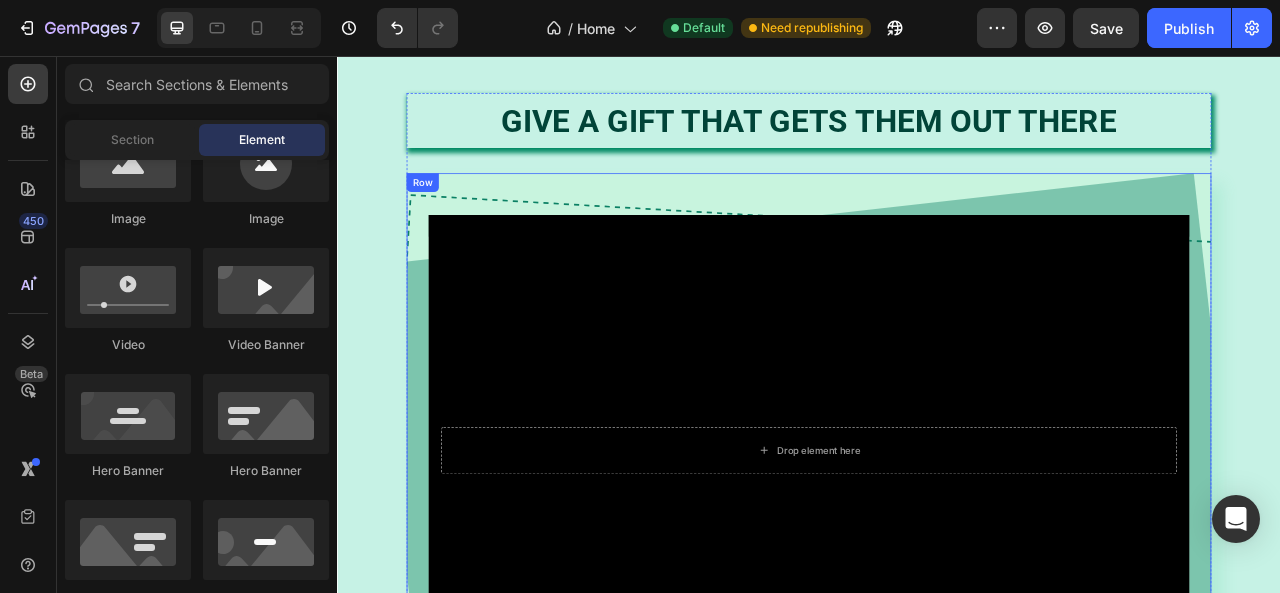 scroll, scrollTop: 700, scrollLeft: 0, axis: vertical 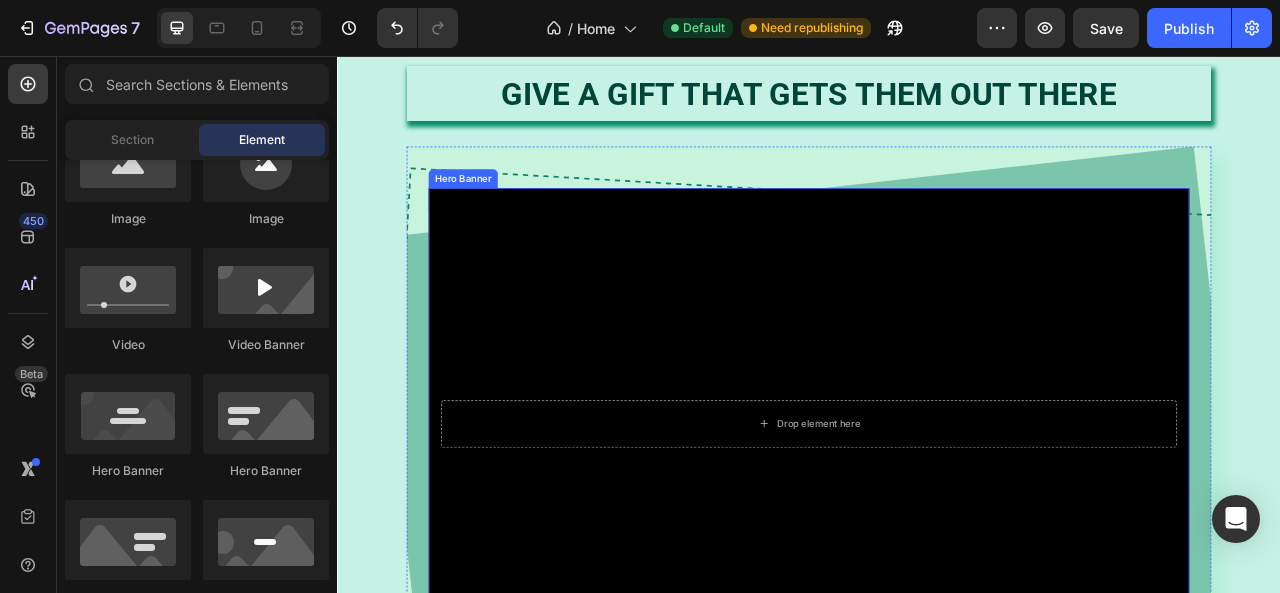 click on "Hero Banner" at bounding box center (497, 212) 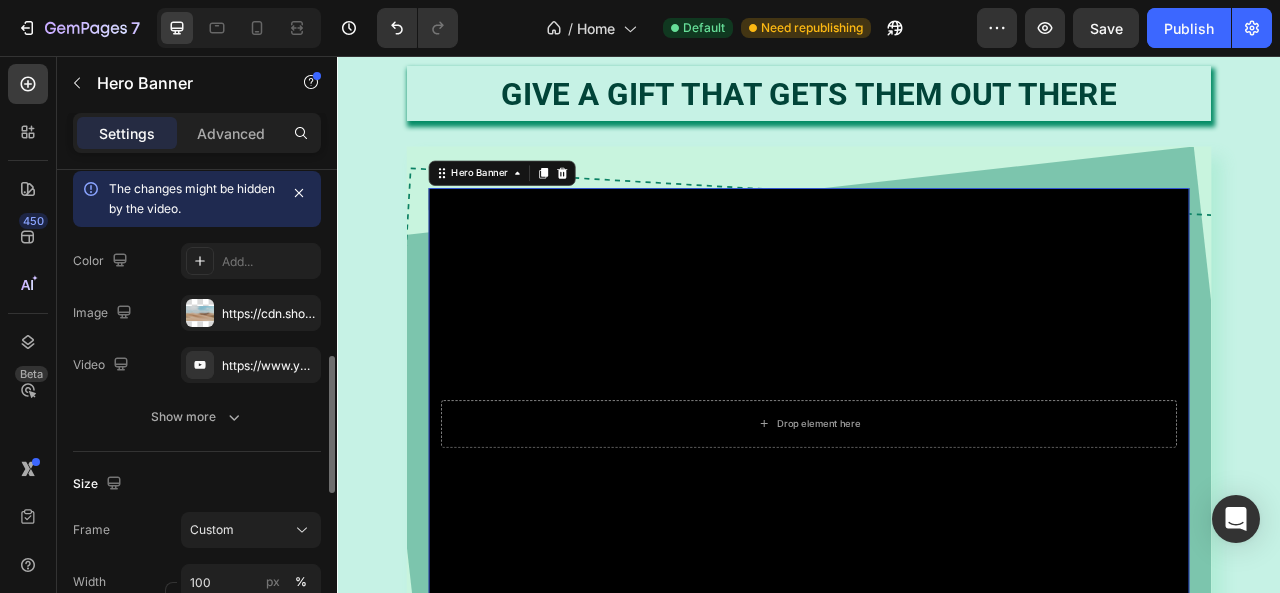 scroll, scrollTop: 300, scrollLeft: 0, axis: vertical 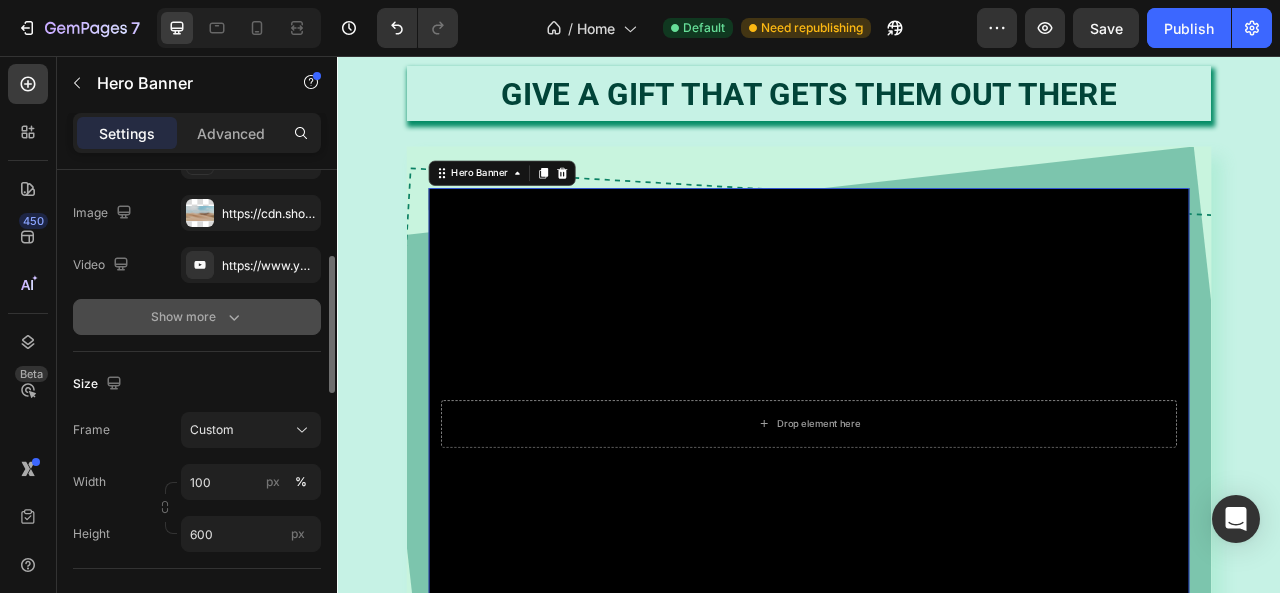 click 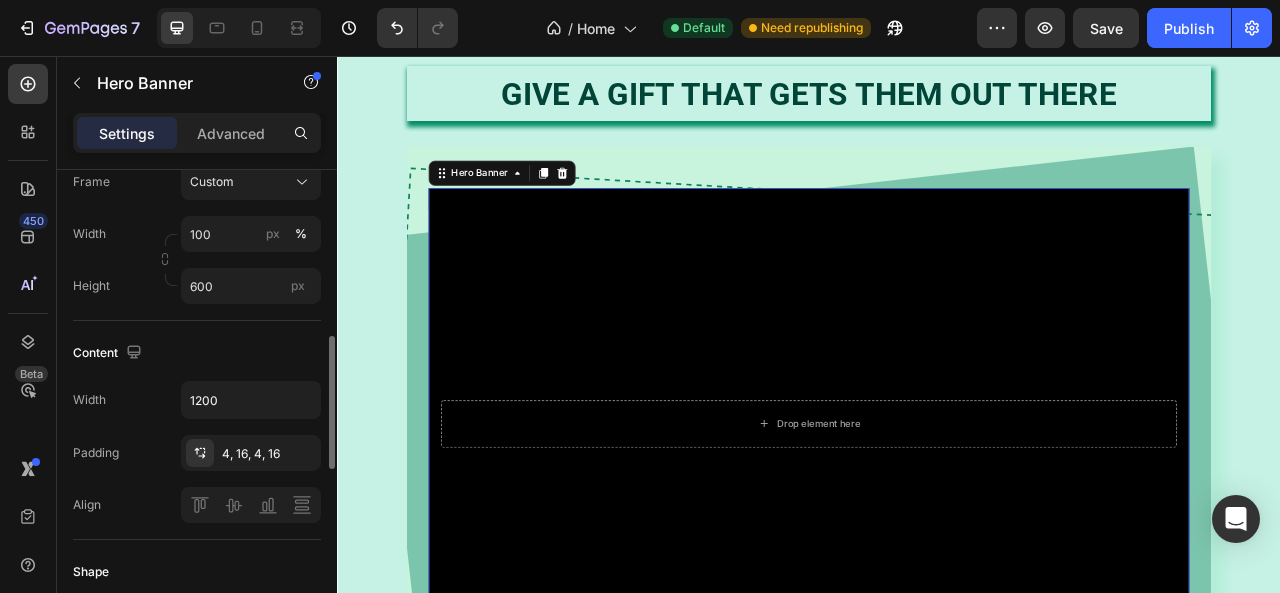 scroll, scrollTop: 500, scrollLeft: 0, axis: vertical 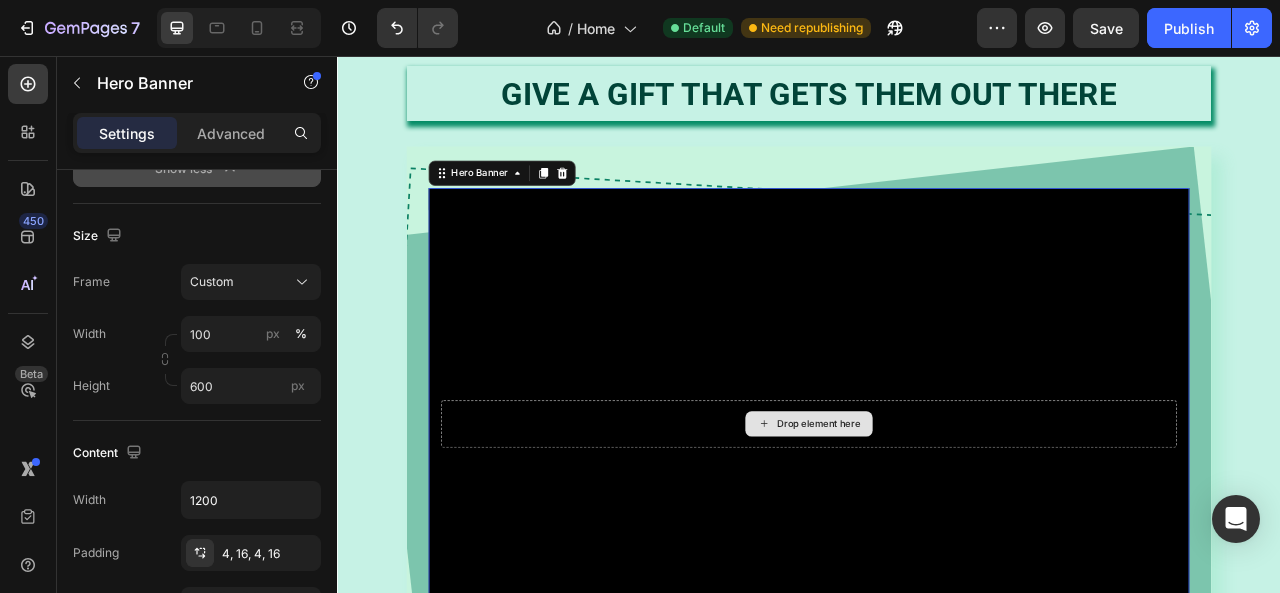 click on "Drop element here" at bounding box center [937, 524] 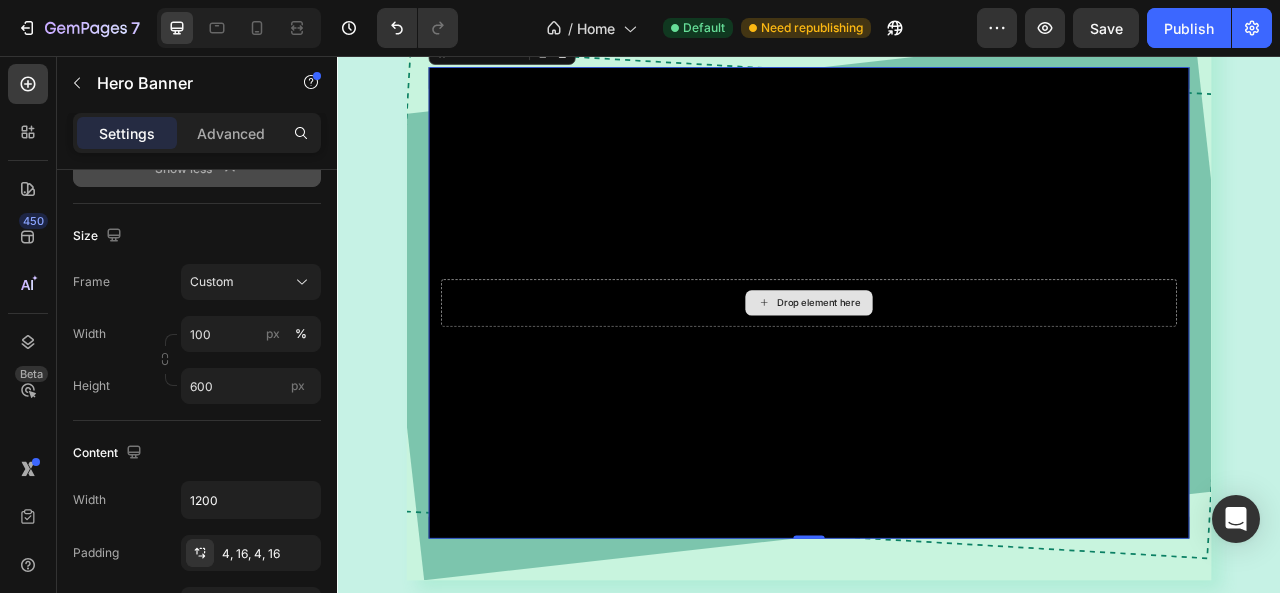 scroll, scrollTop: 900, scrollLeft: 0, axis: vertical 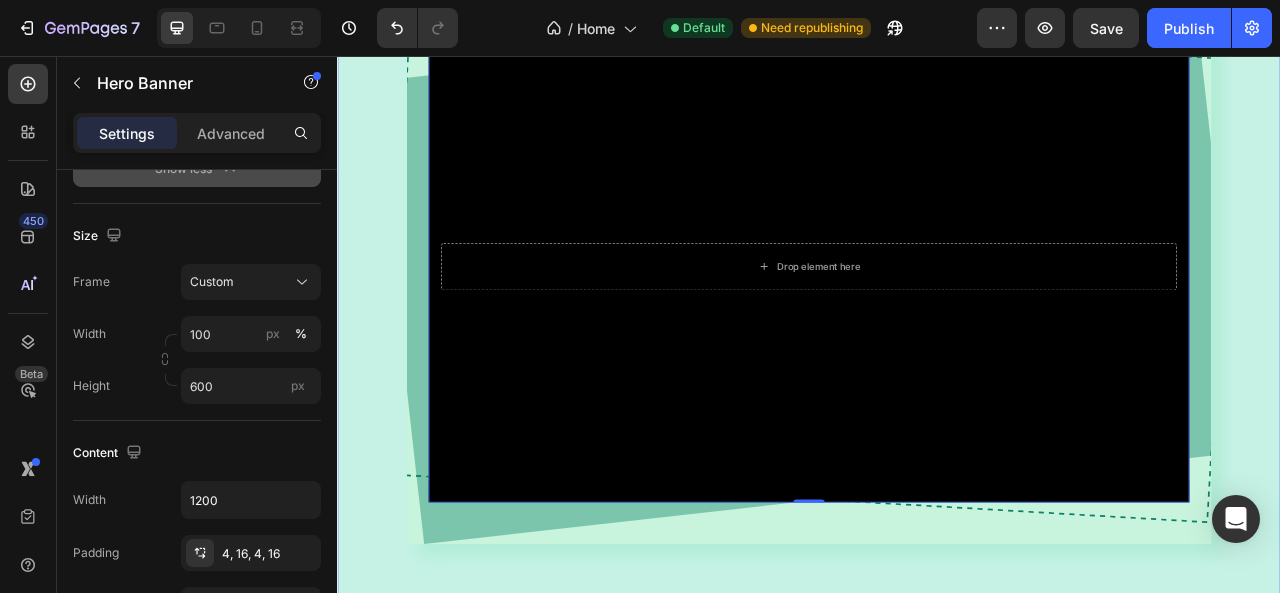 click on "Give a gift that gets them out there Heading
Drop element here Hero Banner   0 Row Row Section 2" at bounding box center [937, 272] 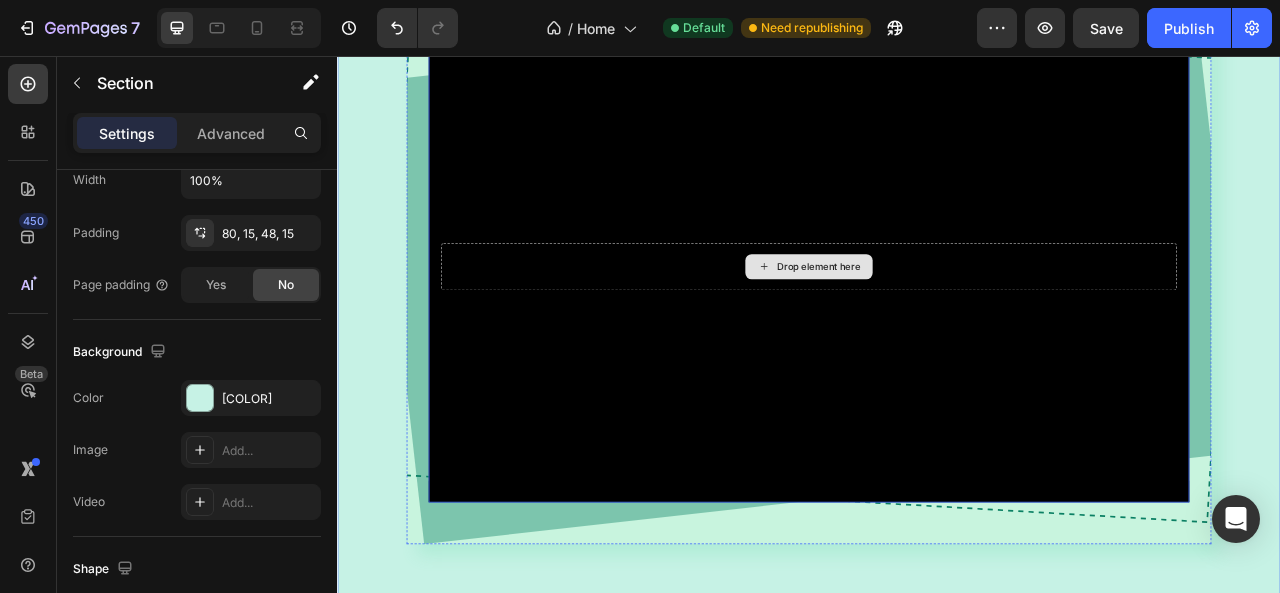 scroll, scrollTop: 0, scrollLeft: 0, axis: both 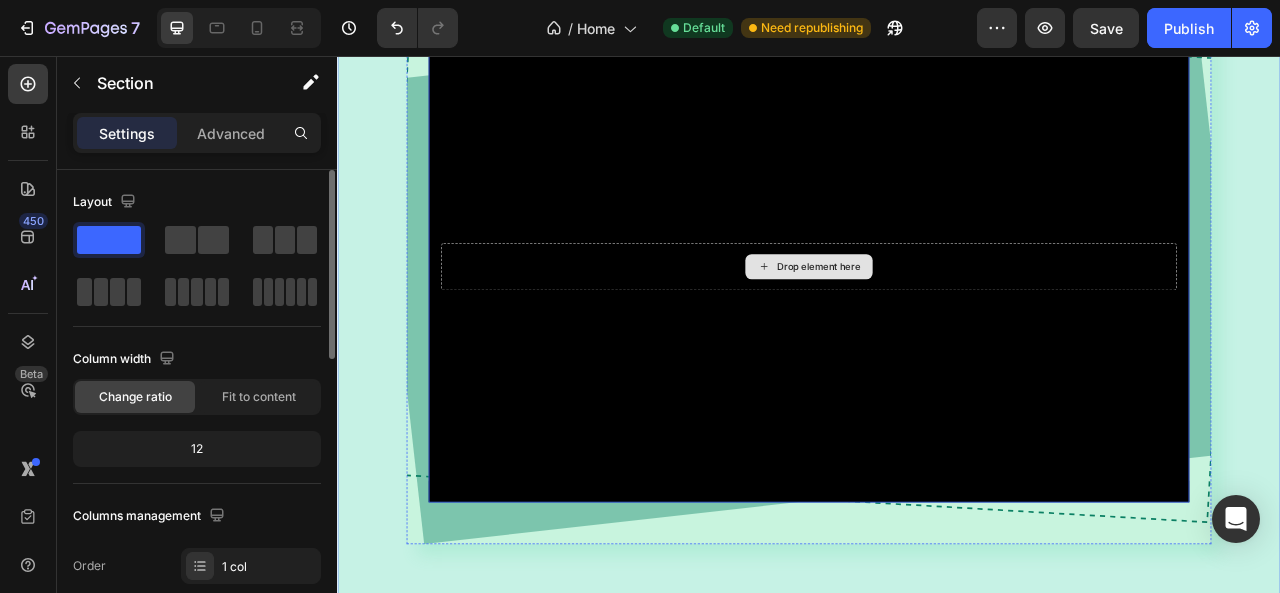 click on "Drop element here" at bounding box center (937, 324) 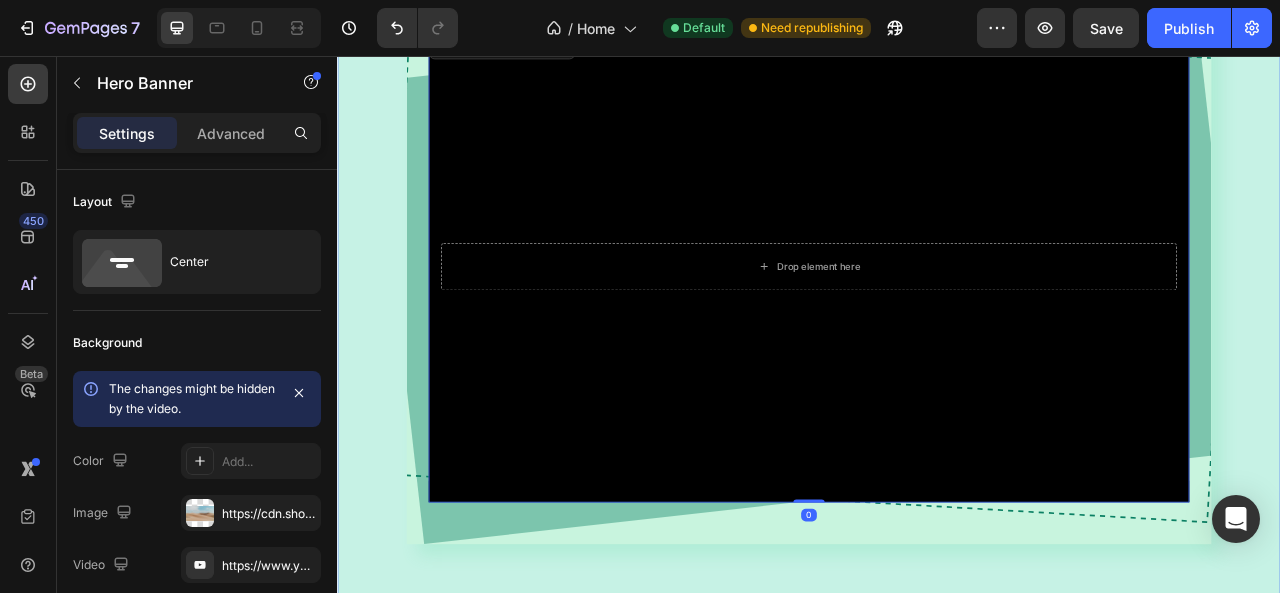 click on "Give a gift that gets them out there Heading
Drop element here Hero Banner   0 Row Row" at bounding box center (937, 288) 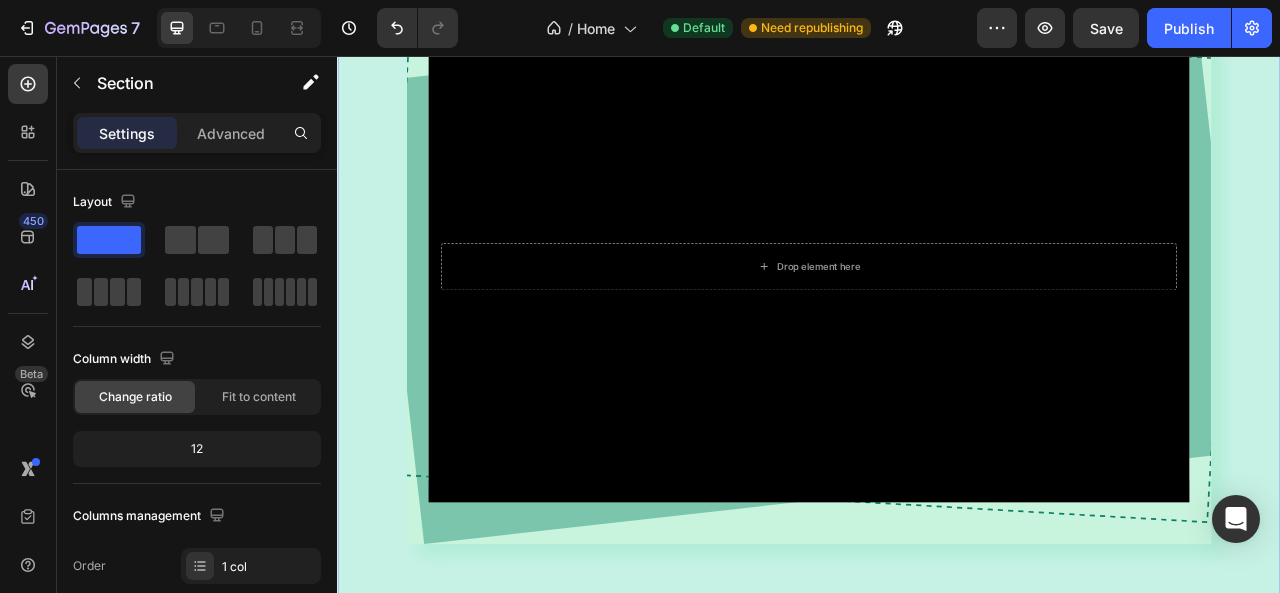 scroll, scrollTop: 700, scrollLeft: 0, axis: vertical 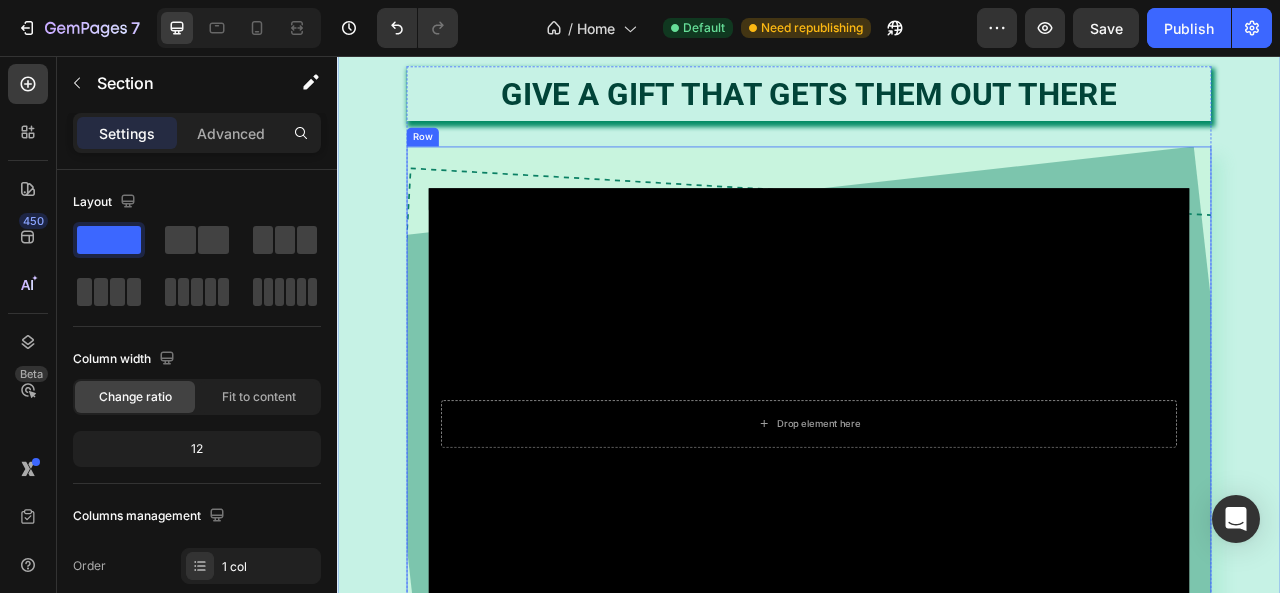 click on "Drop element here Hero Banner Row" at bounding box center [937, 524] 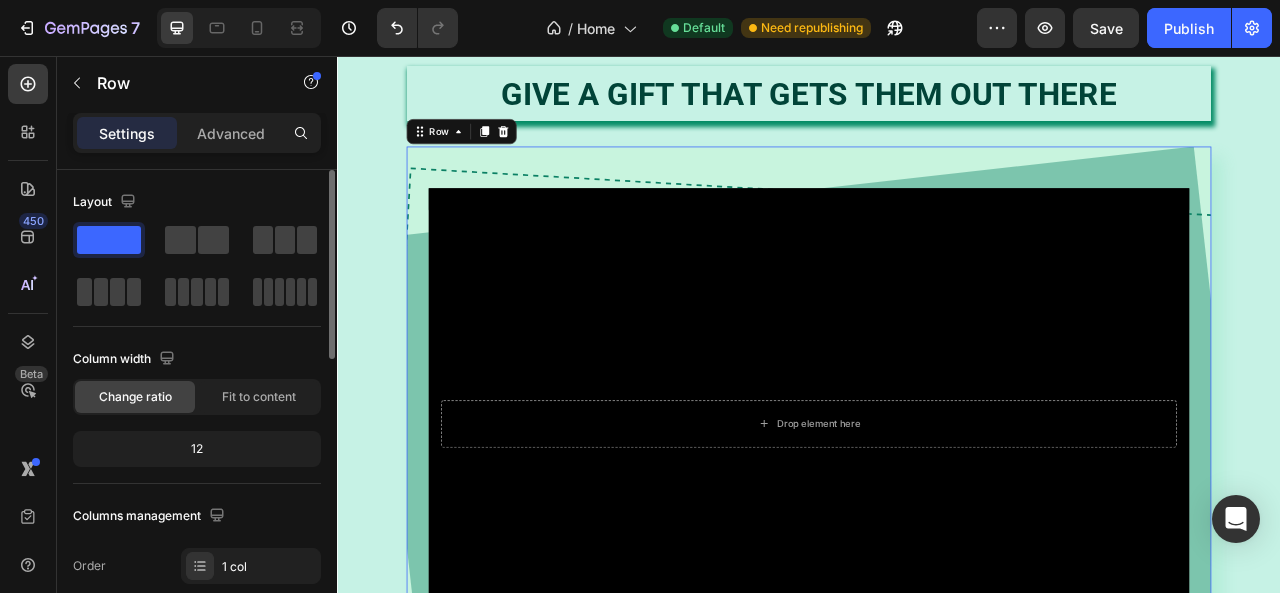 scroll, scrollTop: 300, scrollLeft: 0, axis: vertical 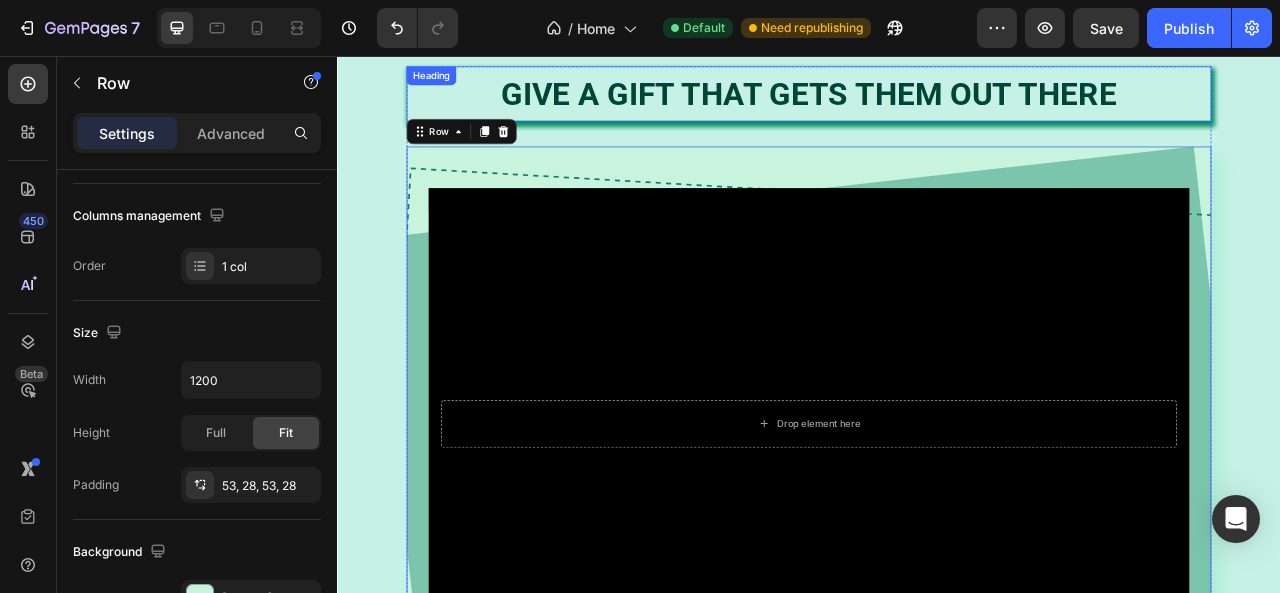 click on "Give a gift that gets them out there" at bounding box center (937, 103) 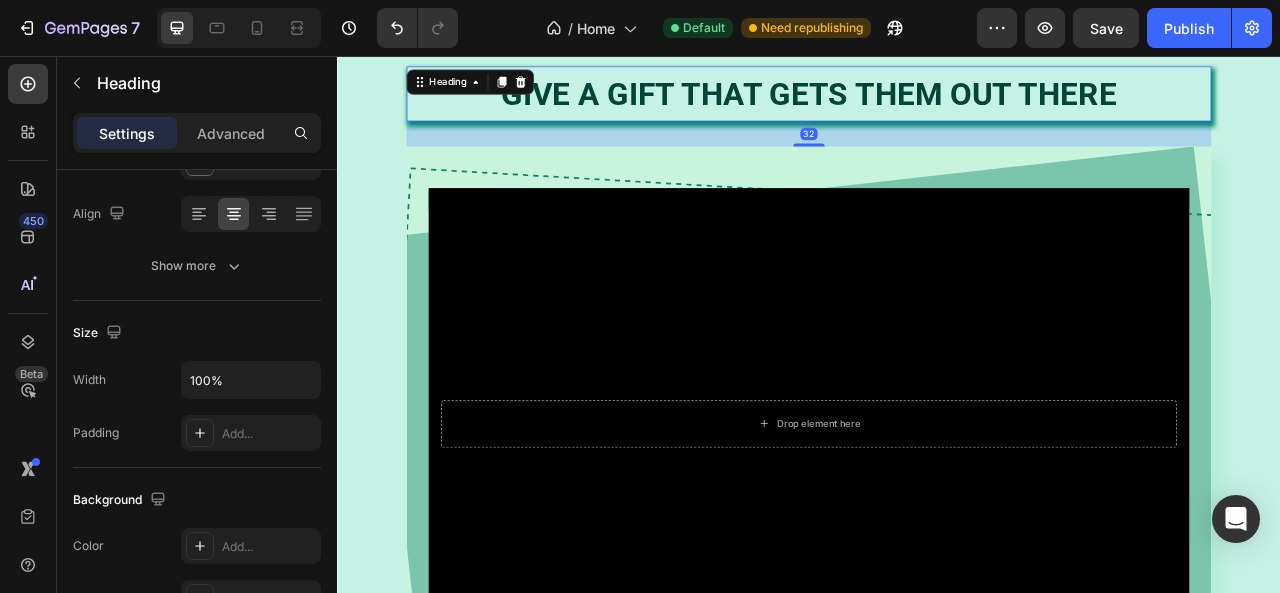 scroll, scrollTop: 0, scrollLeft: 0, axis: both 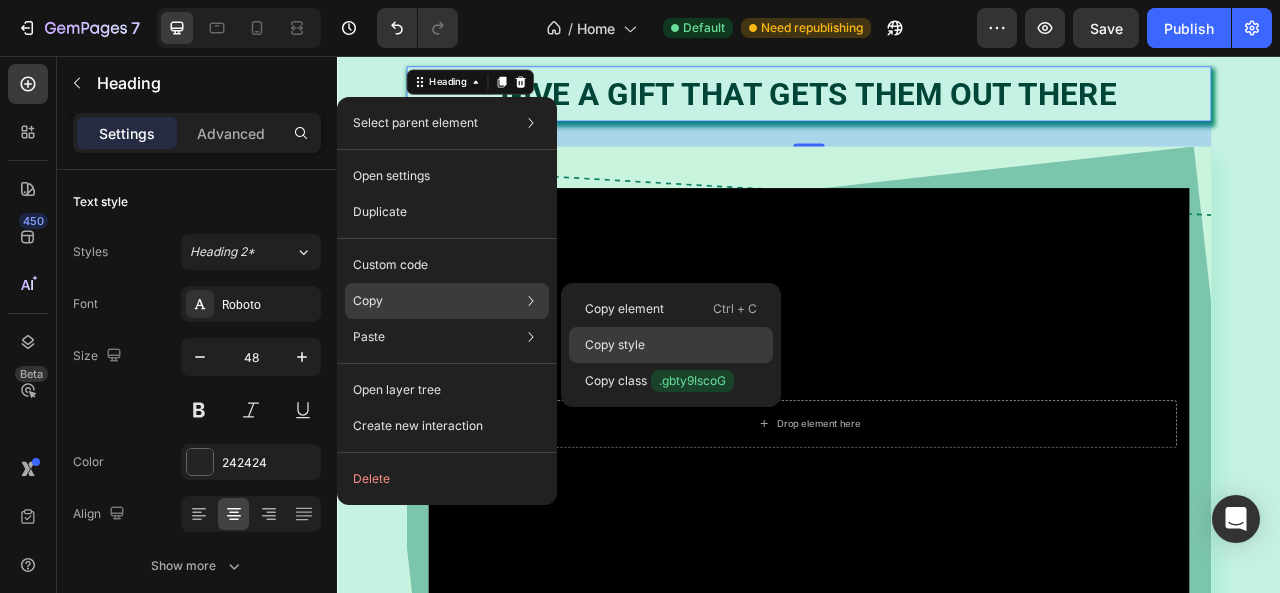 click on "Copy style" at bounding box center [615, 345] 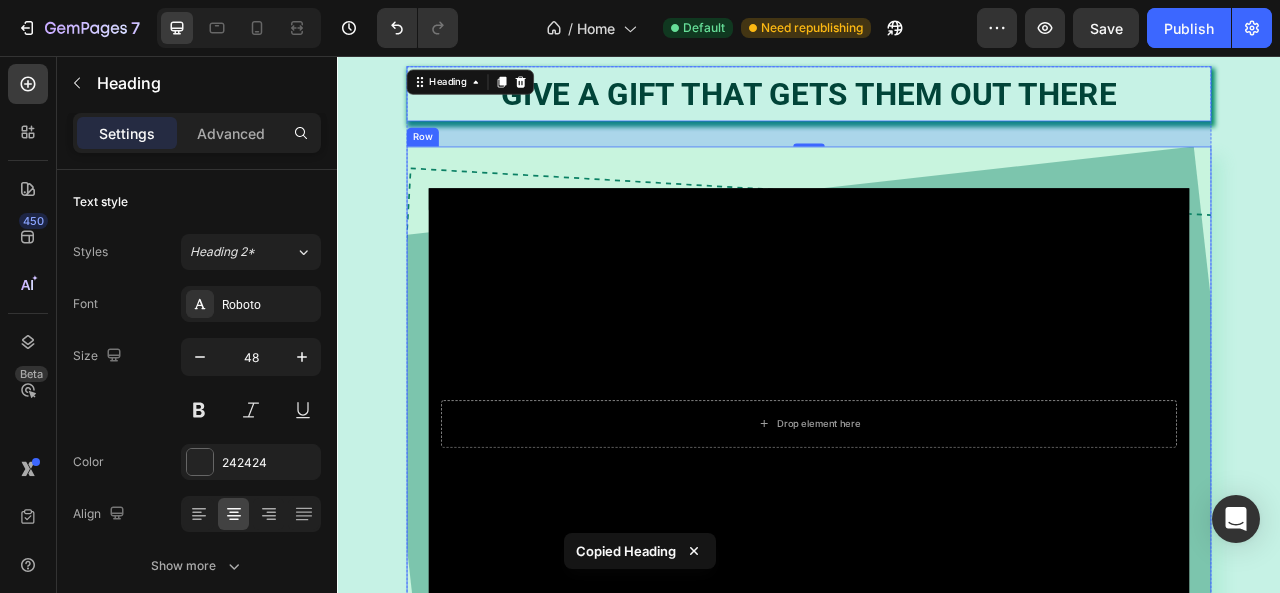 click on "Drop element here Hero Banner Row" at bounding box center (937, 524) 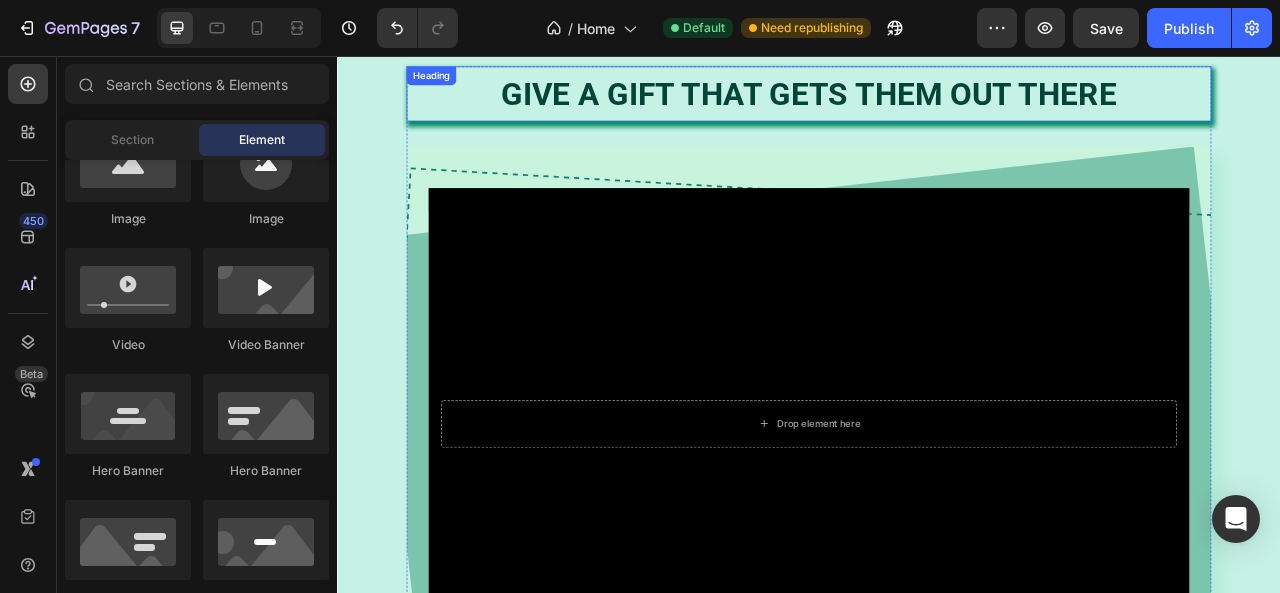 click on "Give a gift that gets them out there" at bounding box center (937, 103) 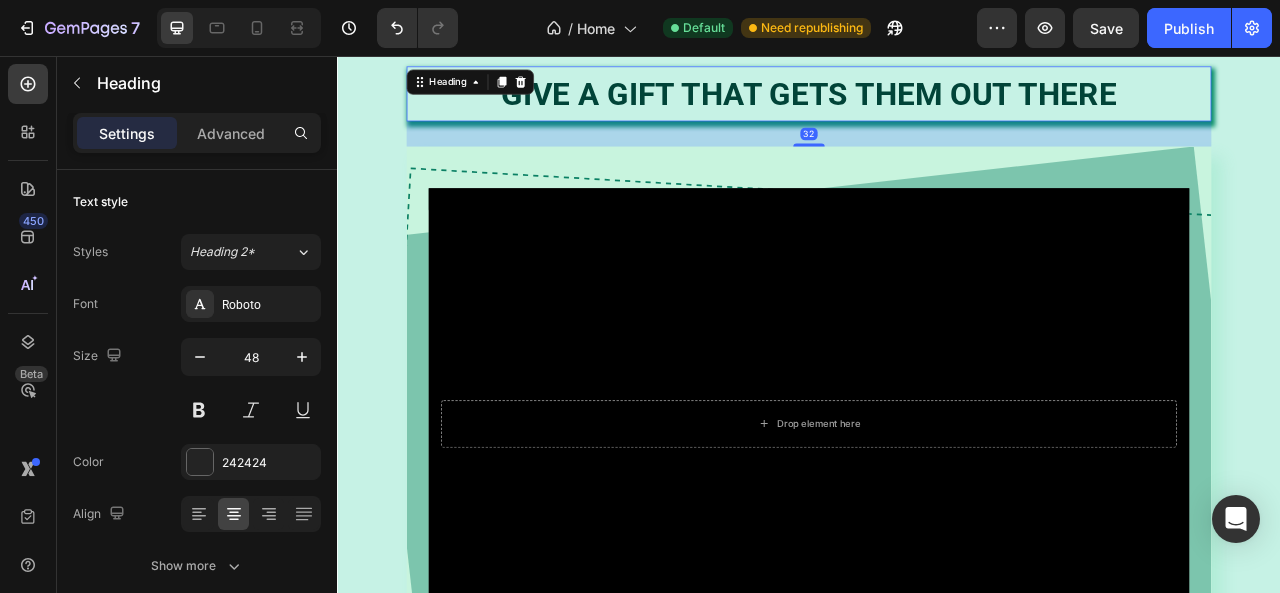 click on "Give a gift that gets them out there" at bounding box center [937, 103] 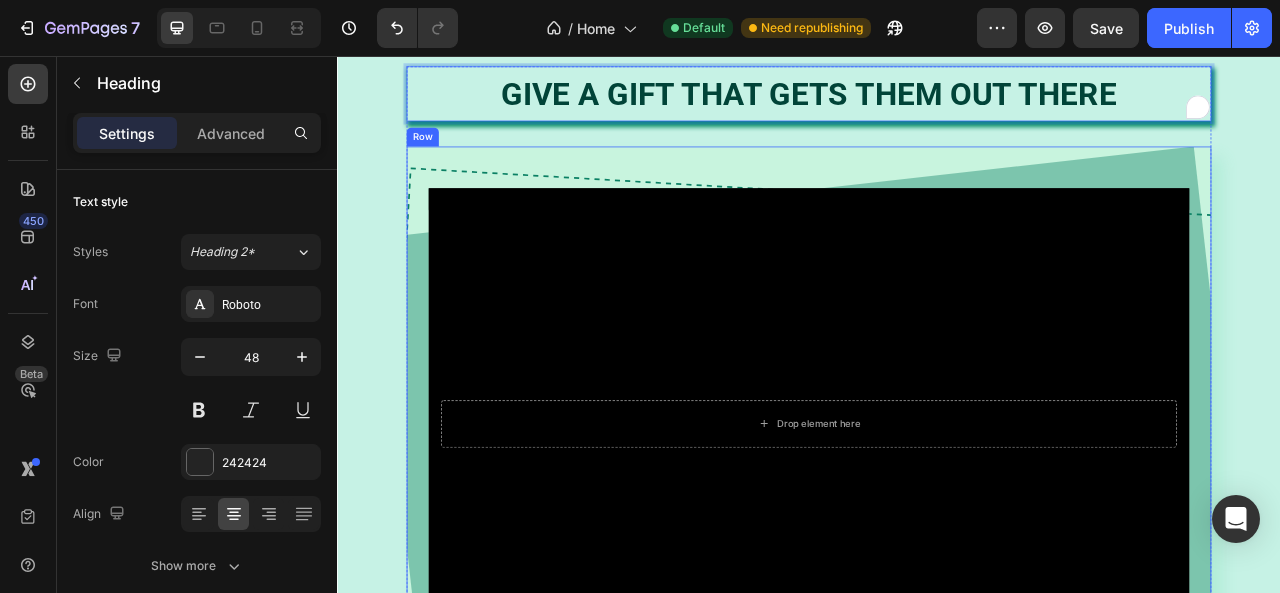 click on "Drop element here Hero Banner Row" at bounding box center [937, 524] 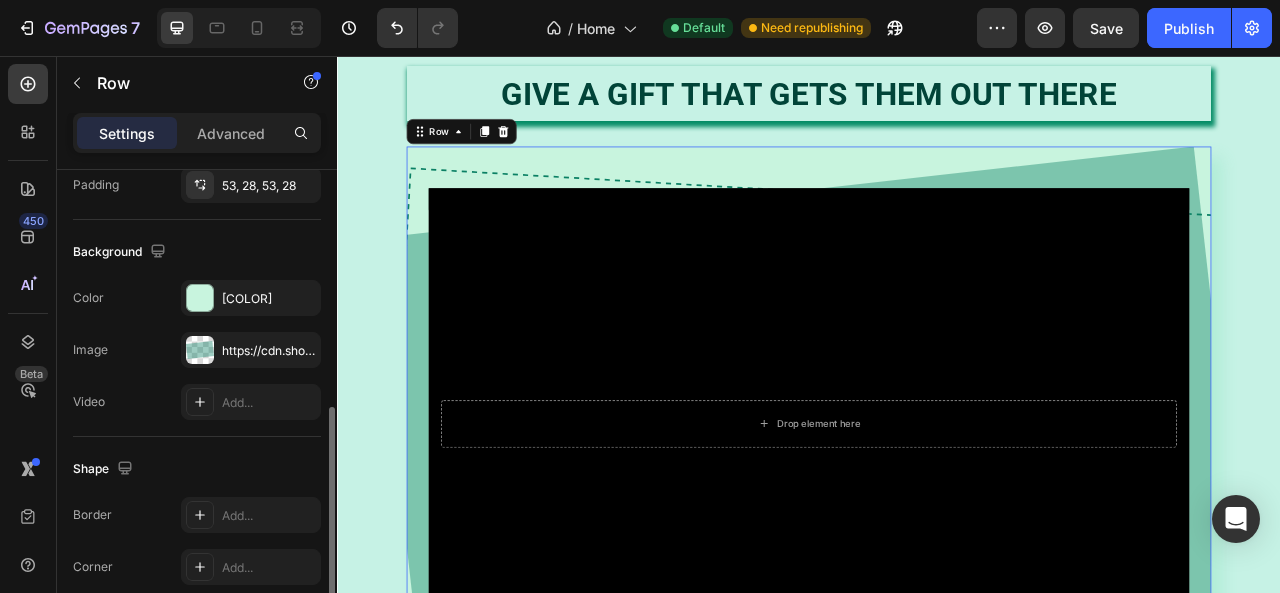 scroll, scrollTop: 737, scrollLeft: 0, axis: vertical 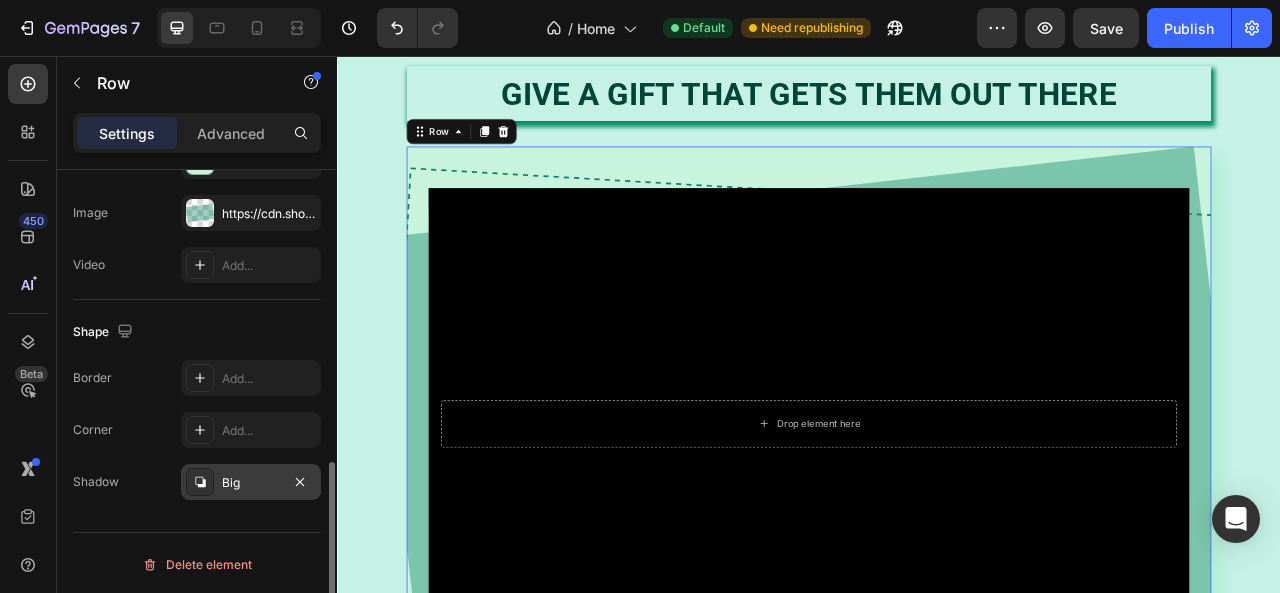 click on "Big" at bounding box center [251, 483] 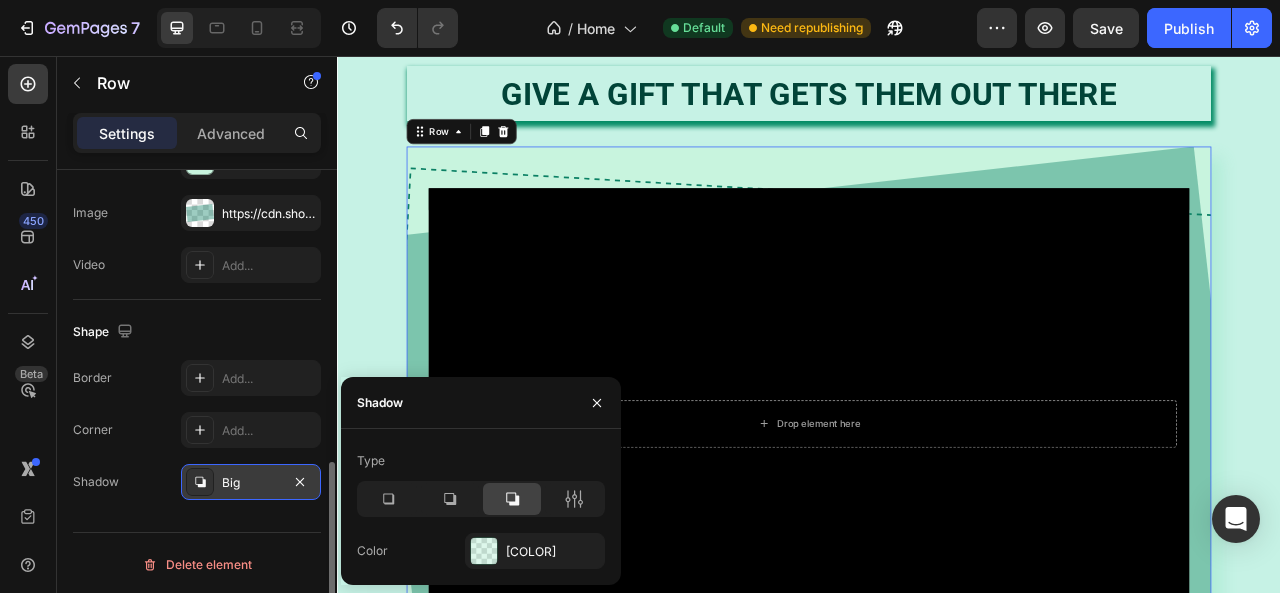 click on "Big" at bounding box center (251, 483) 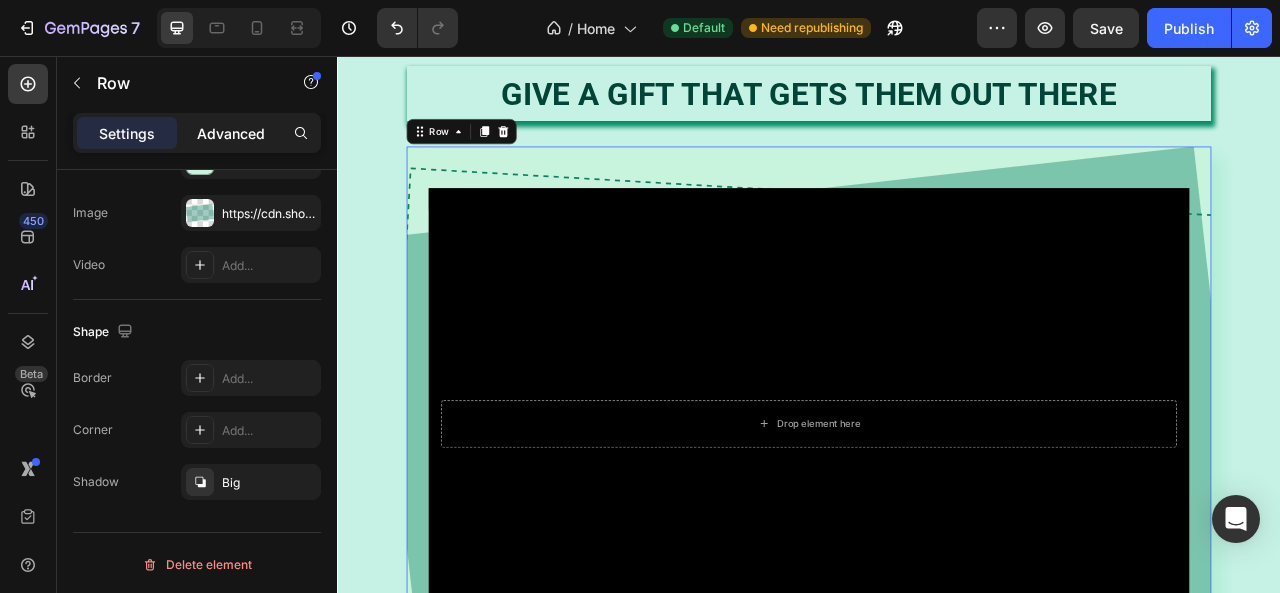 click on "Advanced" at bounding box center (231, 133) 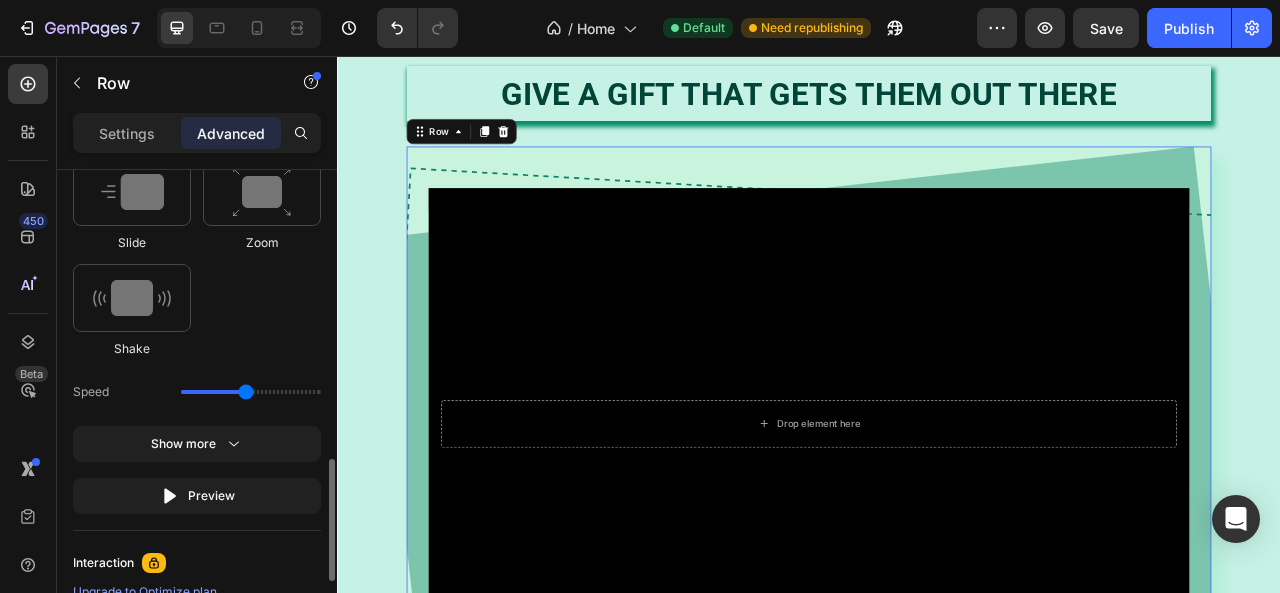 scroll, scrollTop: 1237, scrollLeft: 0, axis: vertical 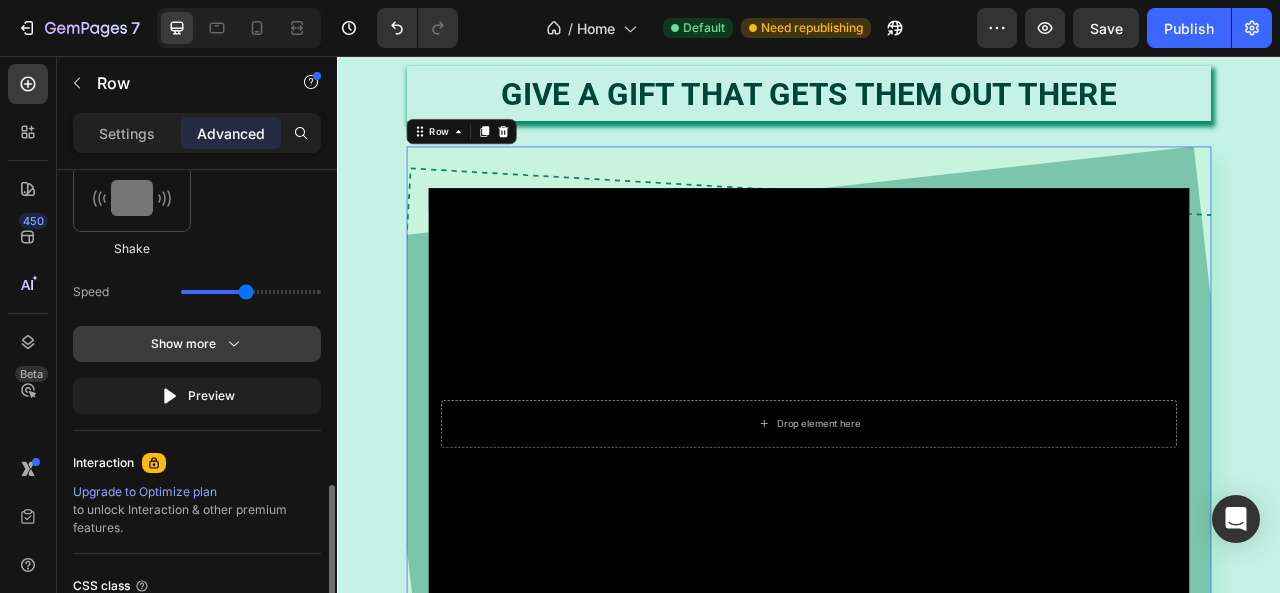 click on "Show more" at bounding box center [197, 344] 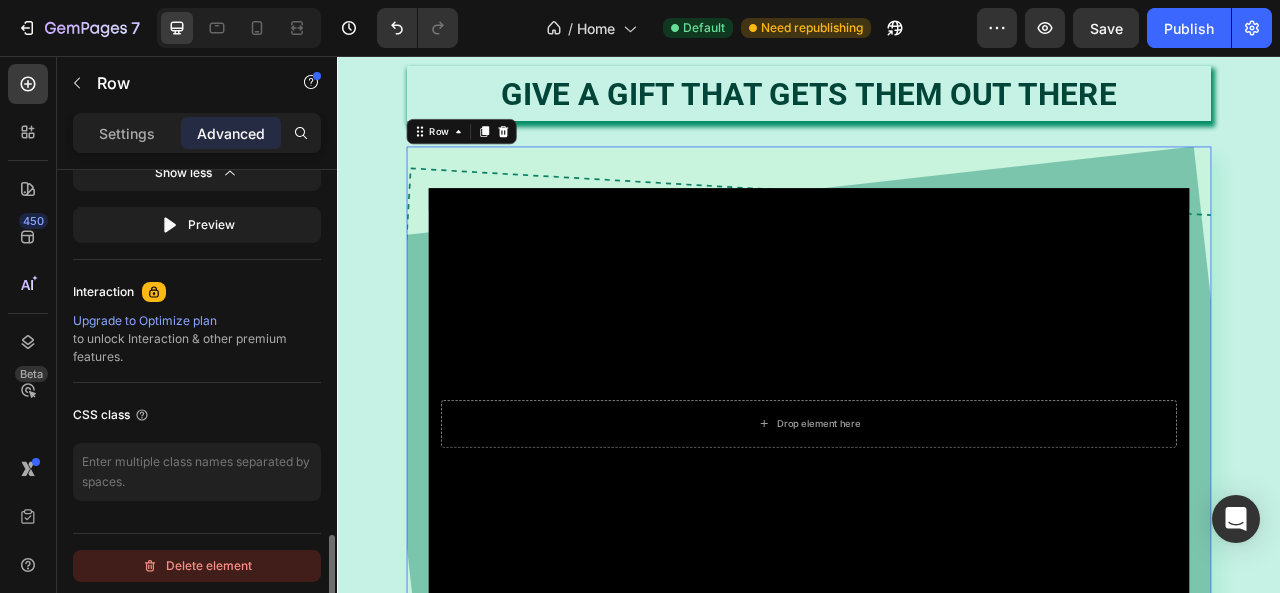 scroll, scrollTop: 1412, scrollLeft: 0, axis: vertical 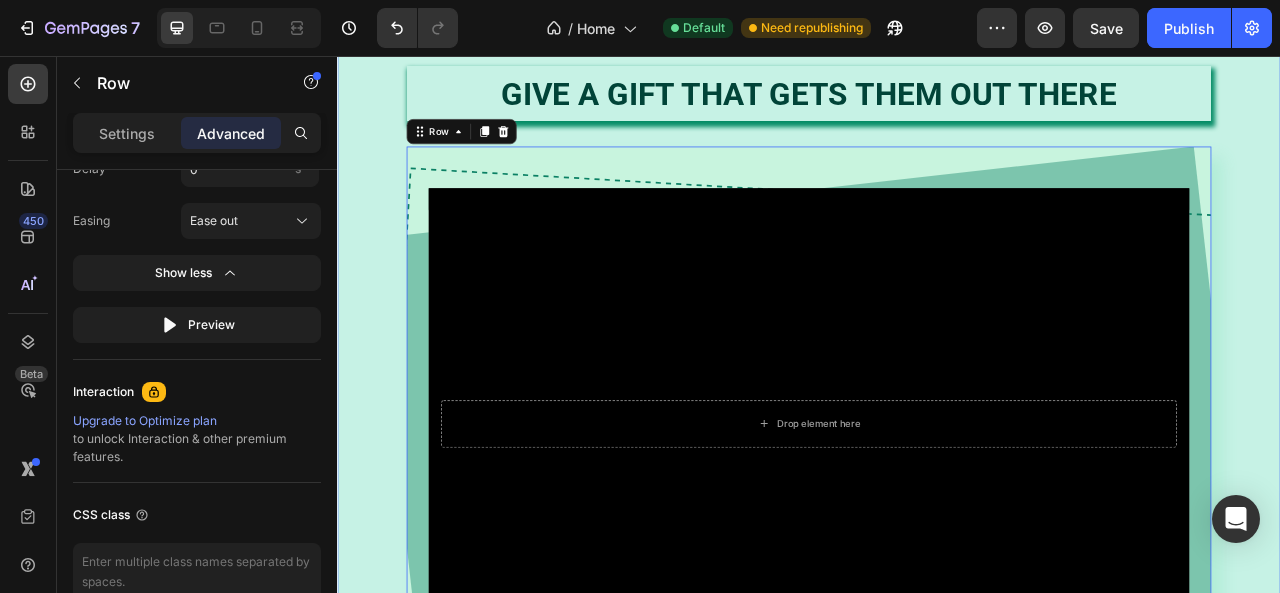 click on "⁠⁠⁠⁠⁠⁠⁠ Give a gift that gets them out there Heading
Drop element here Hero Banner Row   16 Row" at bounding box center [937, 488] 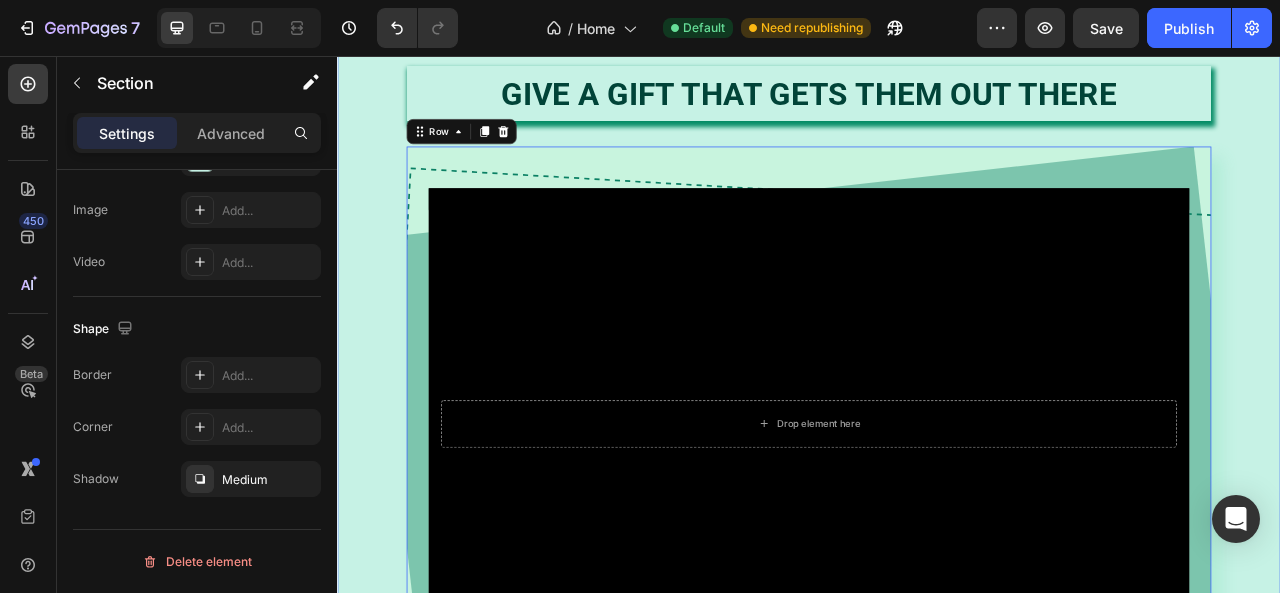 scroll, scrollTop: 0, scrollLeft: 0, axis: both 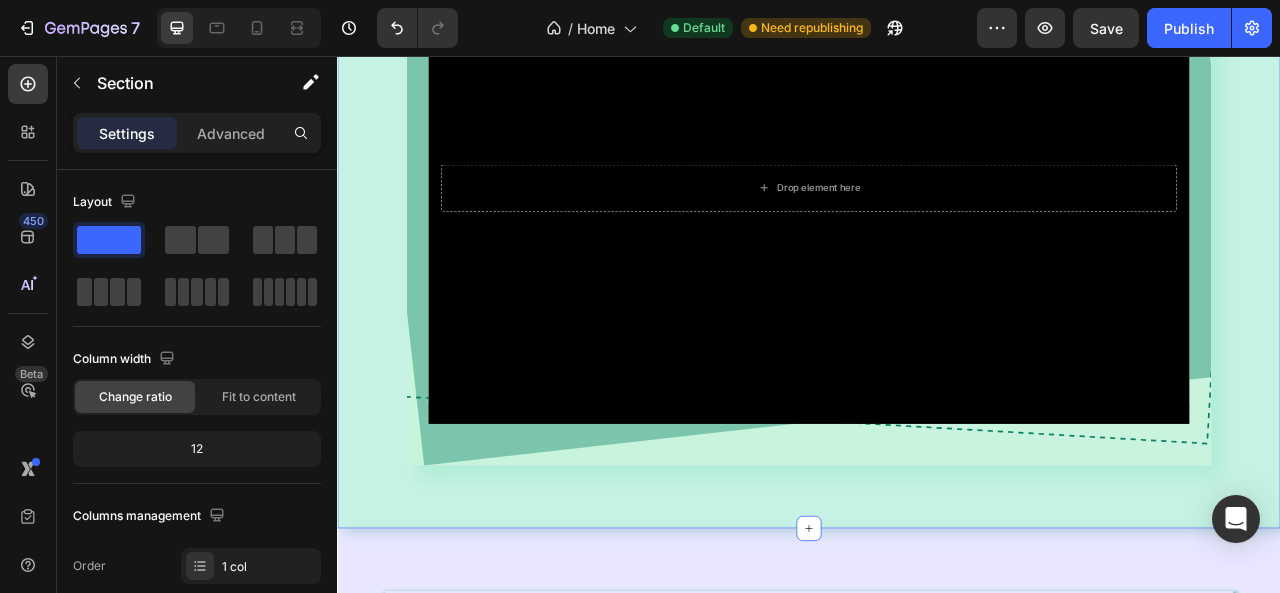click on "⁠⁠⁠⁠⁠⁠⁠ Give a gift that gets them out there Heading
Drop element here Hero Banner Row Row Section 2   You can create reusable sections Create Theme Section AI Content Write with GemAI What would you like to describe here? Tone and Voice Persuasive Product SEG42 TRAVEL PACK Show more Generate" at bounding box center [937, 172] 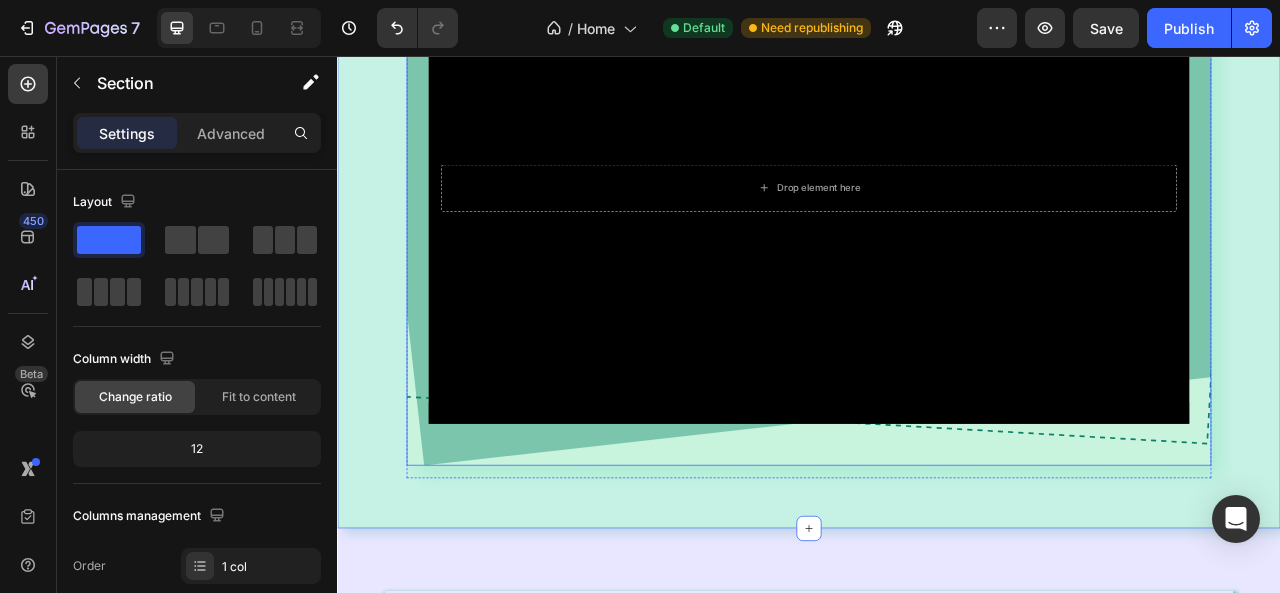 click on "Drop element here Hero Banner Row" at bounding box center [937, 224] 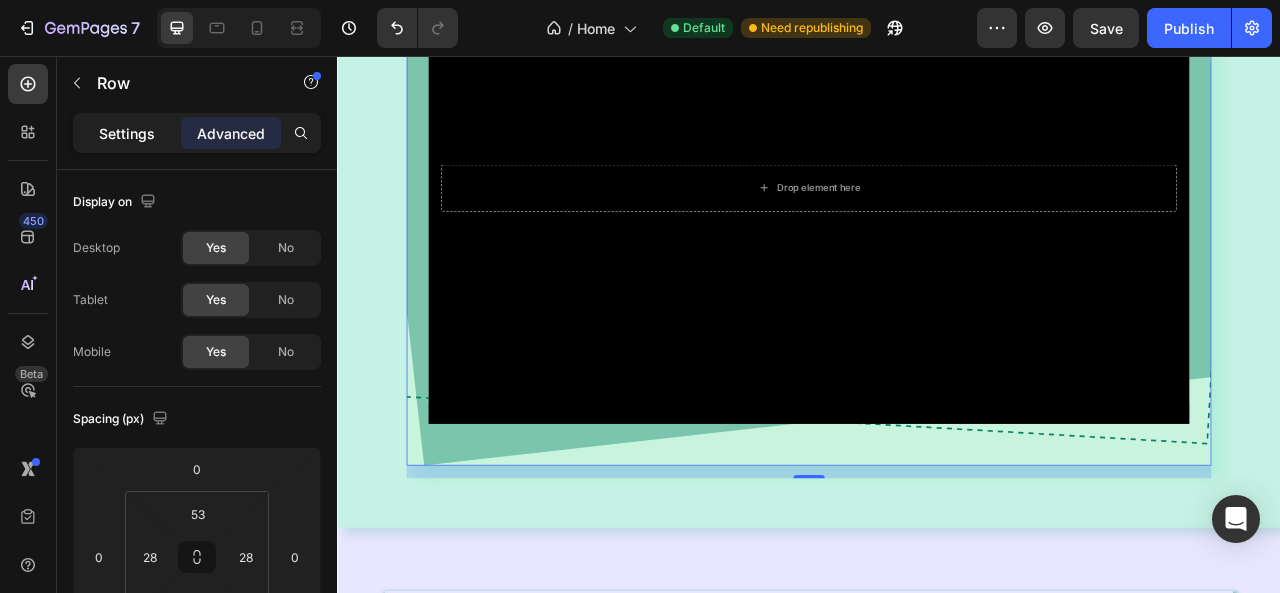 click on "Settings" at bounding box center (127, 133) 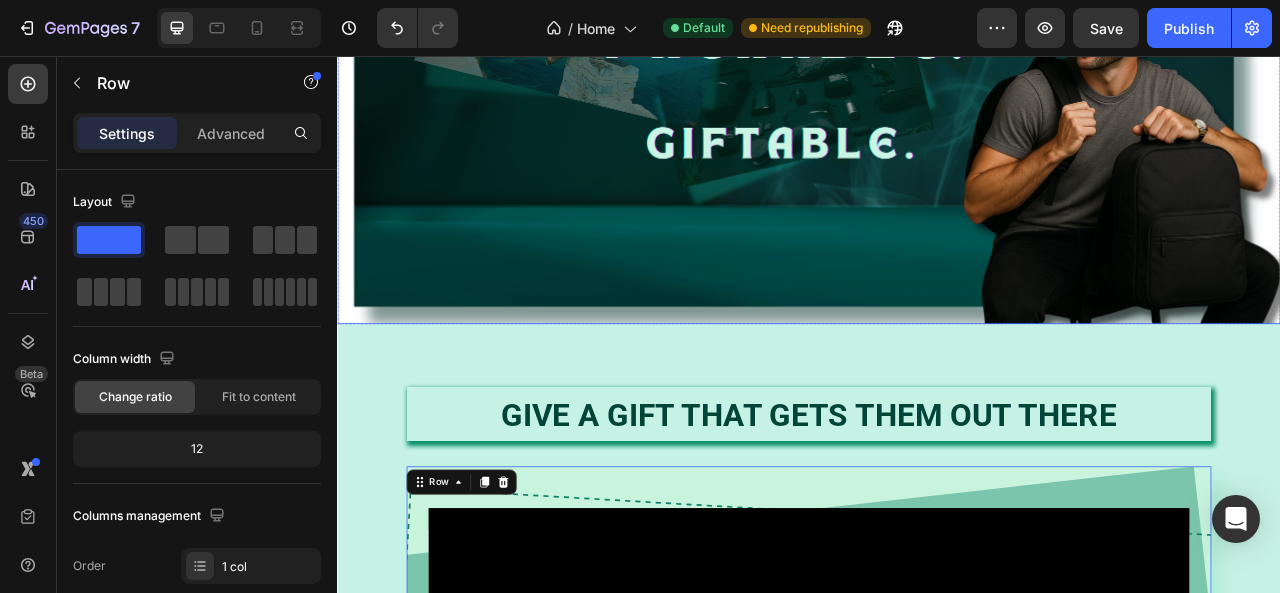 scroll, scrollTop: 400, scrollLeft: 0, axis: vertical 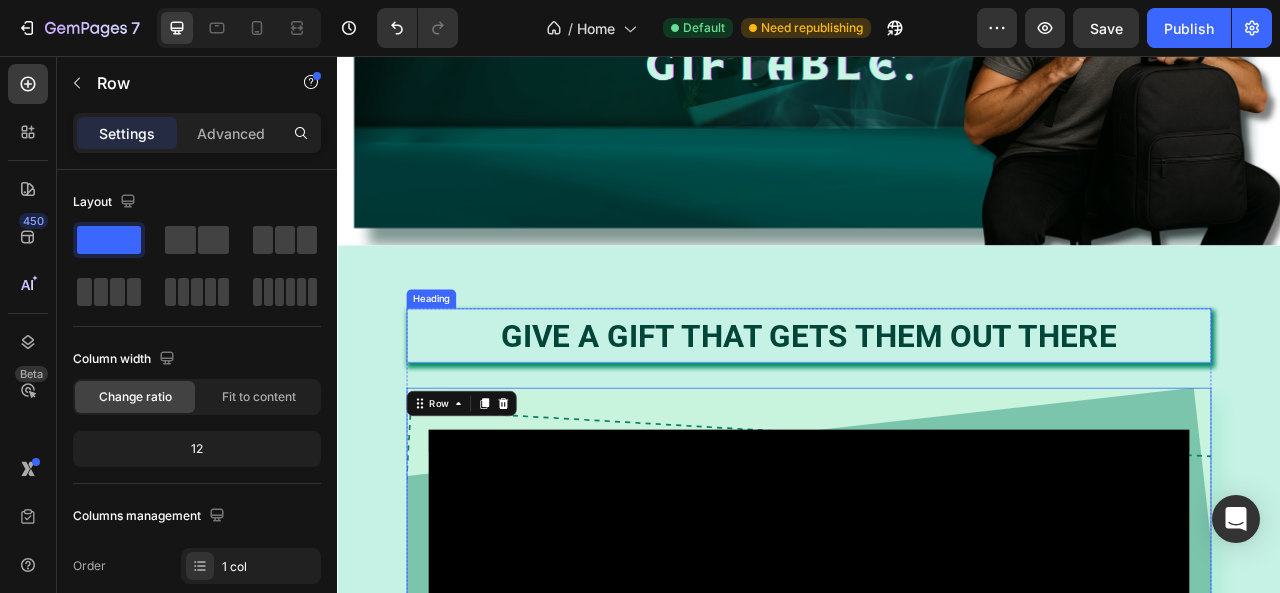 click on "⁠⁠⁠⁠⁠⁠⁠ Give a gift that gets them out there" at bounding box center (937, 411) 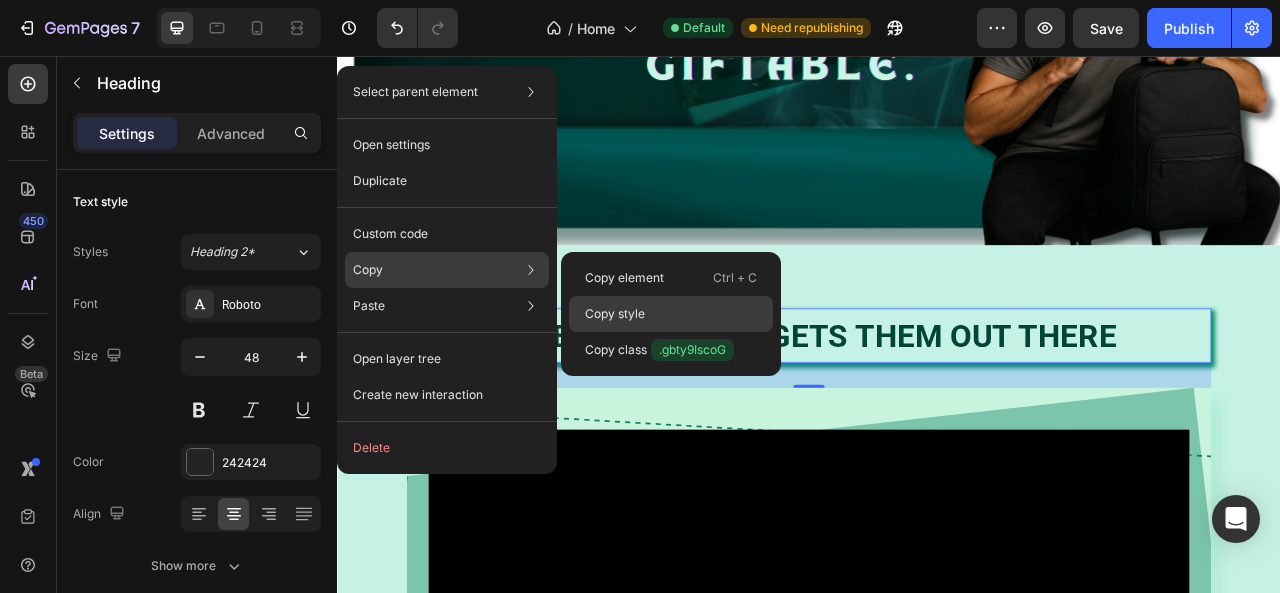 click on "Copy style" at bounding box center [615, 314] 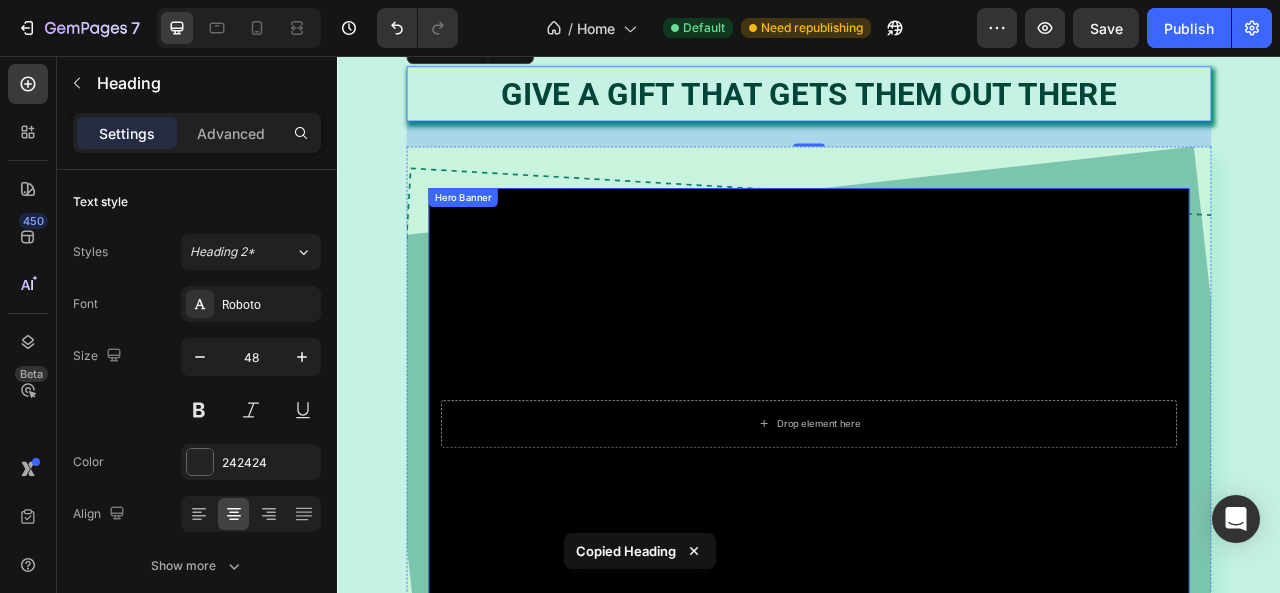 scroll, scrollTop: 1000, scrollLeft: 0, axis: vertical 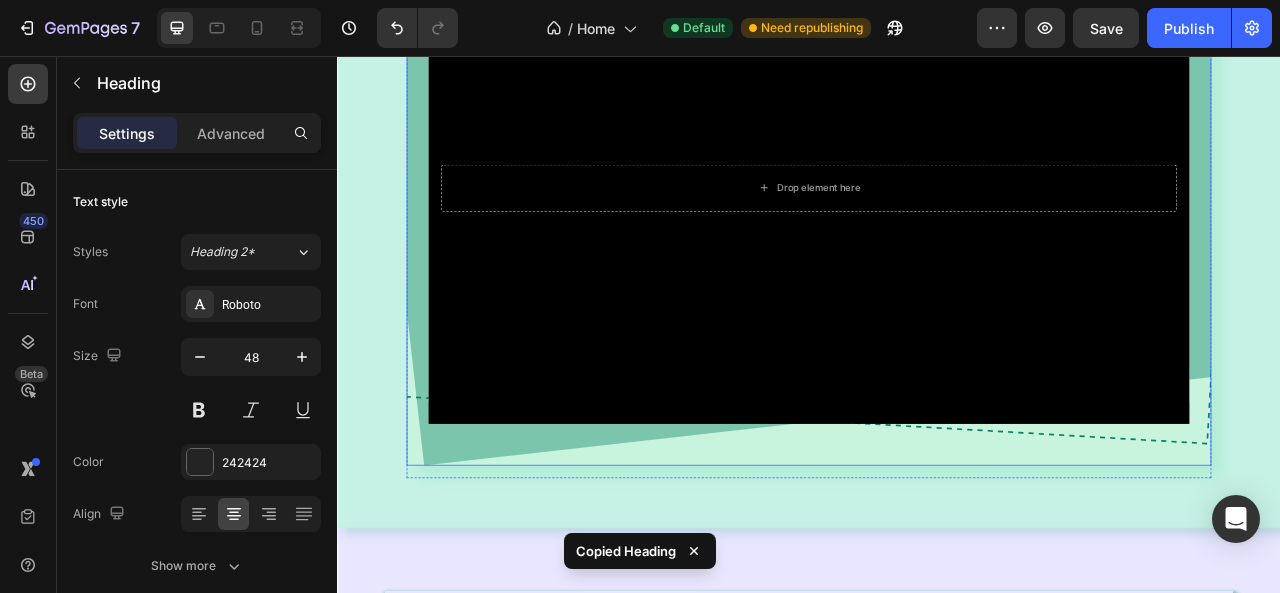 click on "Drop element here Hero Banner Row" at bounding box center (937, 224) 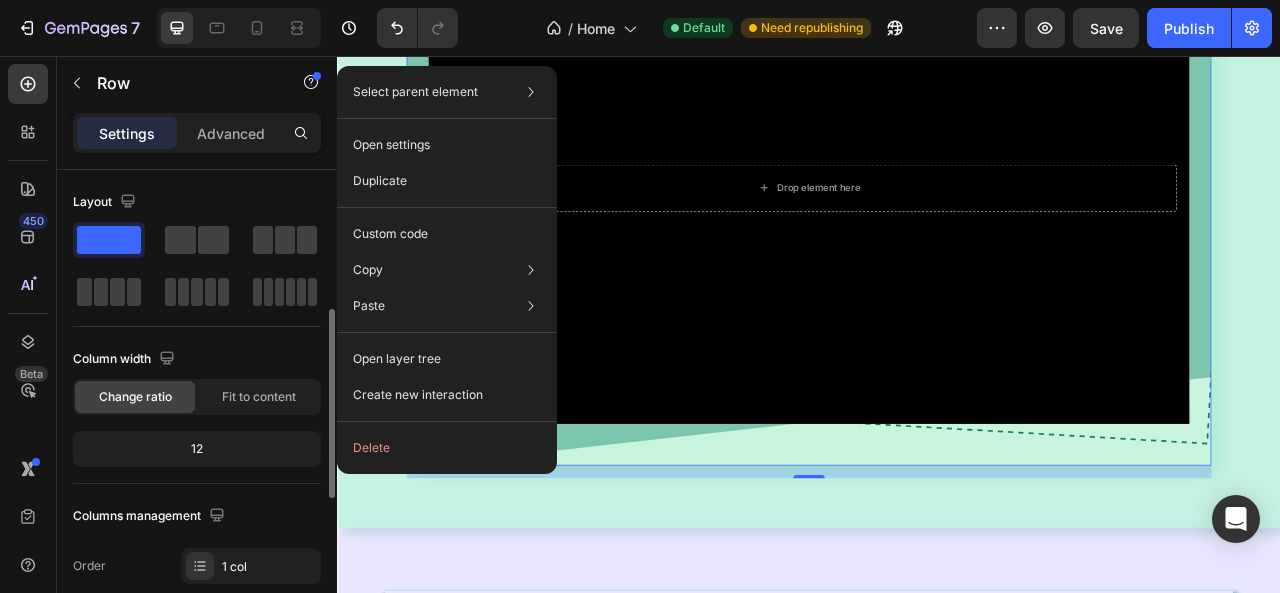 scroll, scrollTop: 100, scrollLeft: 0, axis: vertical 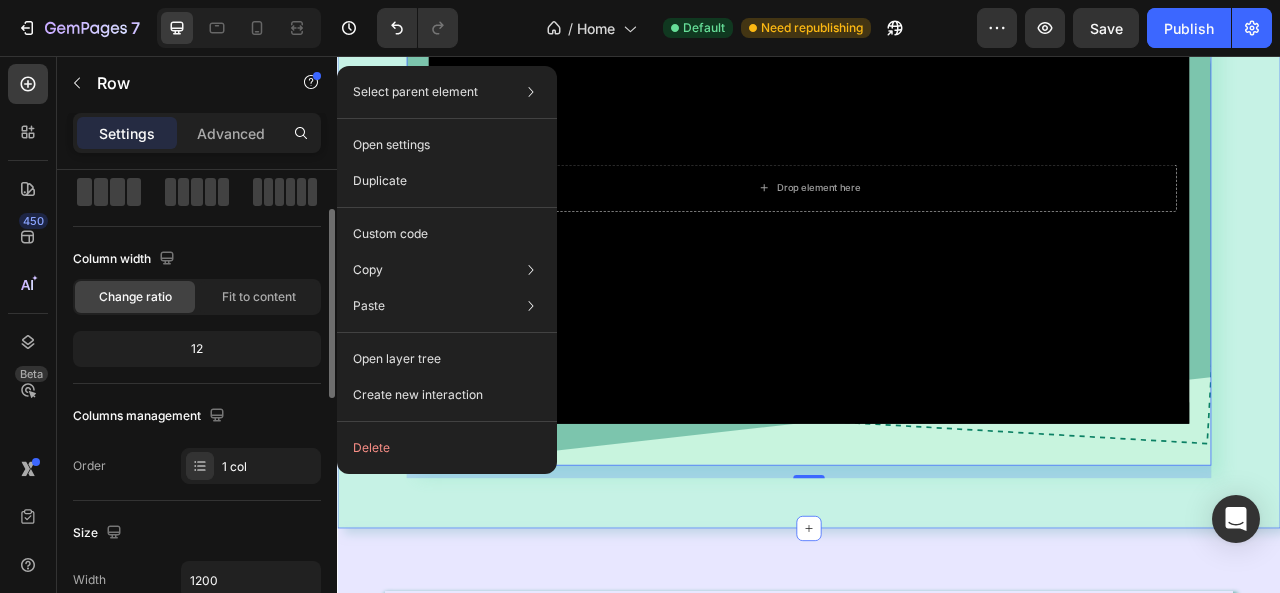 click on "⁠⁠⁠⁠⁠⁠⁠ Give a gift that gets them out there Heading
Drop element here Hero Banner Row   16 Row Section 2" at bounding box center (937, 172) 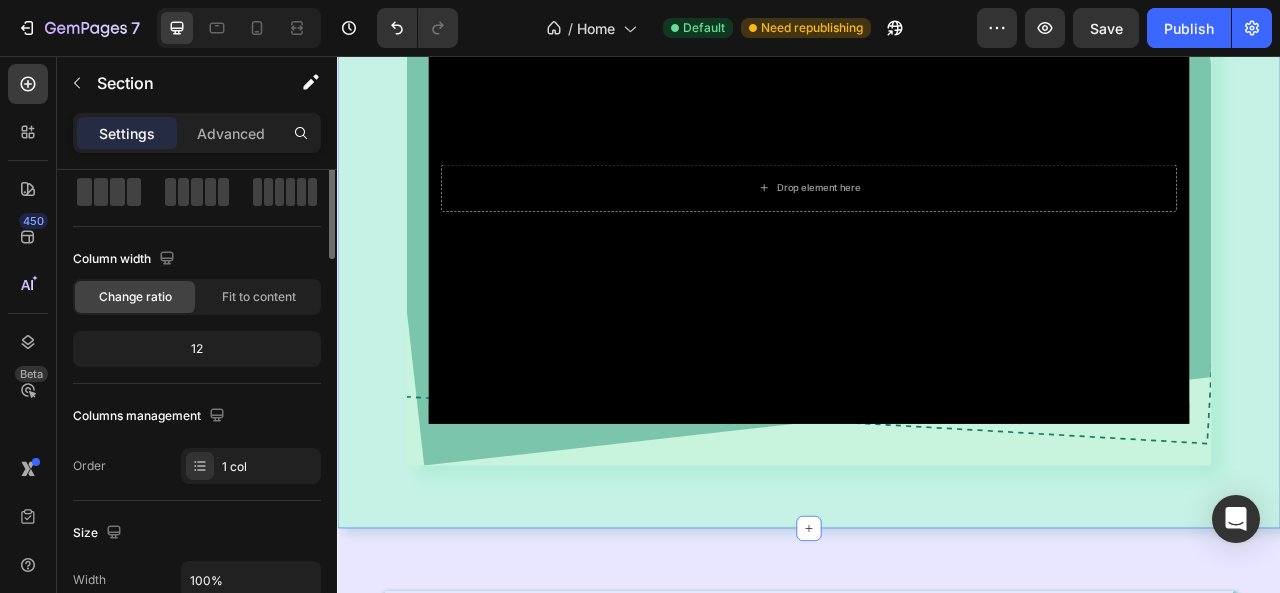 scroll, scrollTop: 0, scrollLeft: 0, axis: both 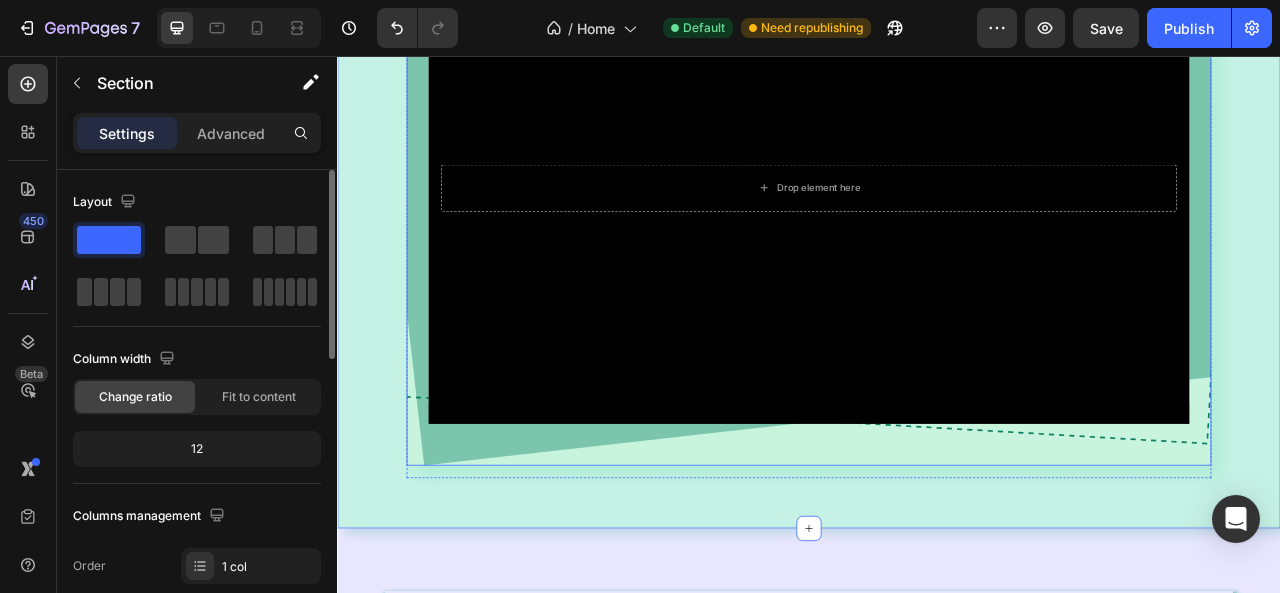 click on "Drop element here Hero Banner Row" at bounding box center [937, 224] 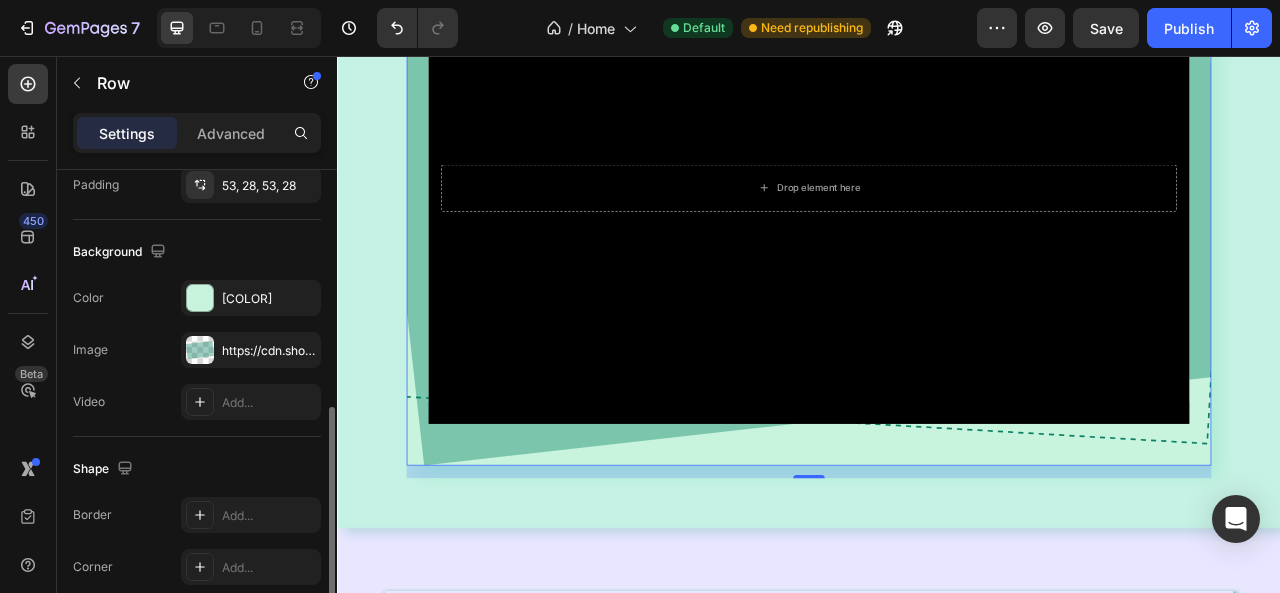 scroll, scrollTop: 700, scrollLeft: 0, axis: vertical 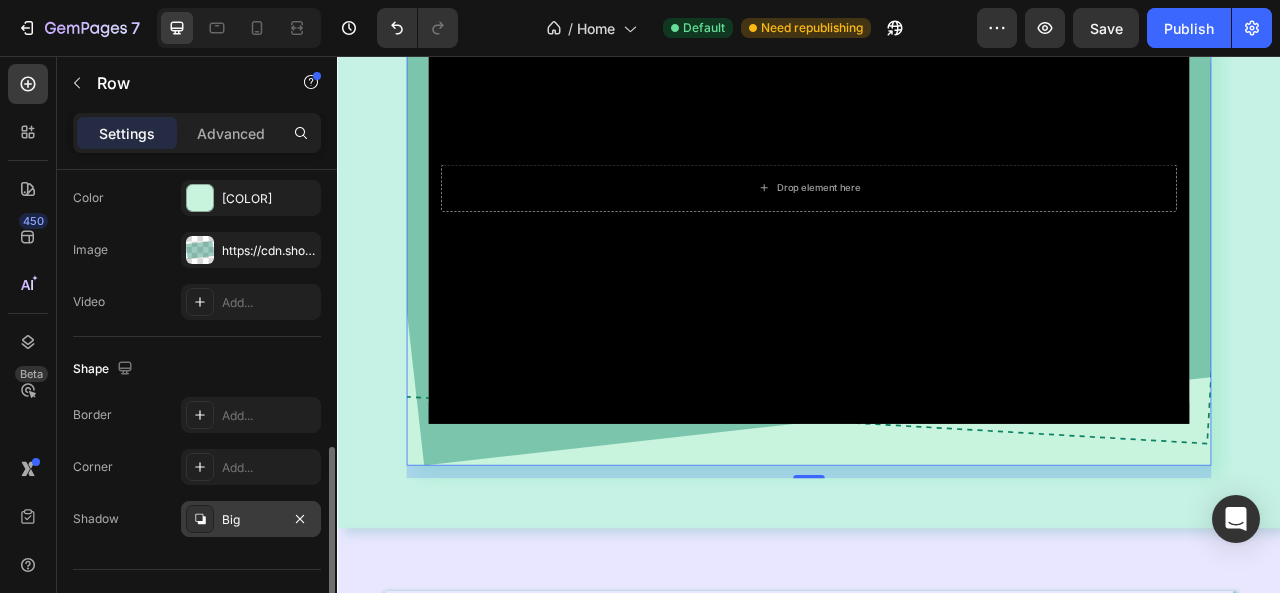 click on "Big" at bounding box center [251, 519] 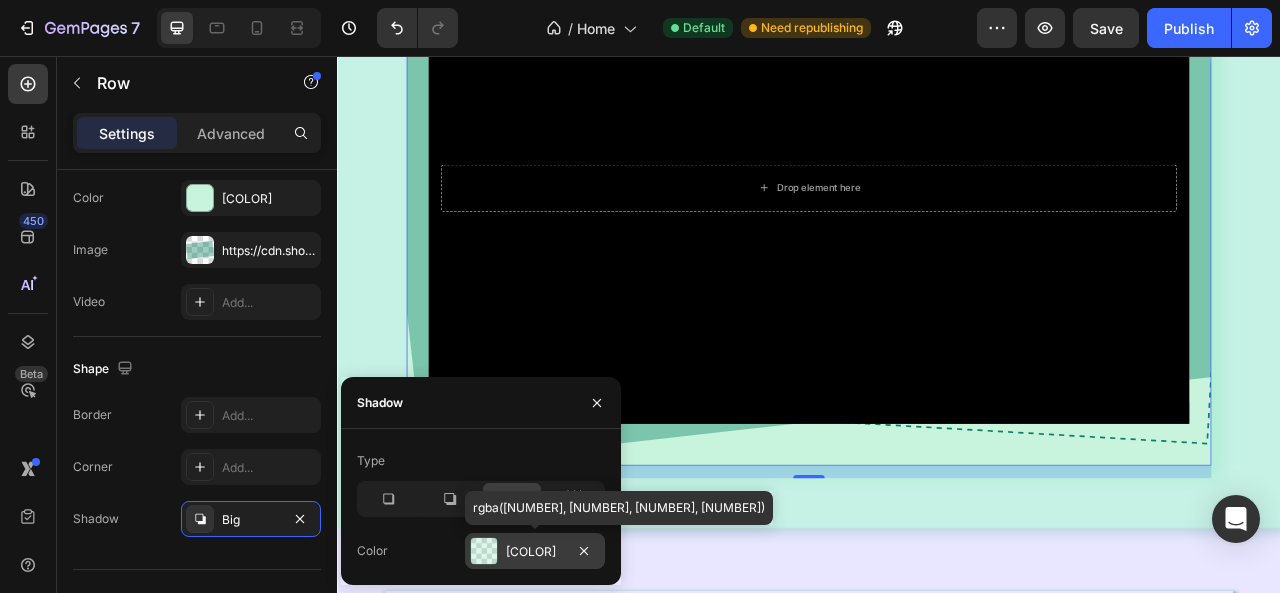 click at bounding box center [484, 551] 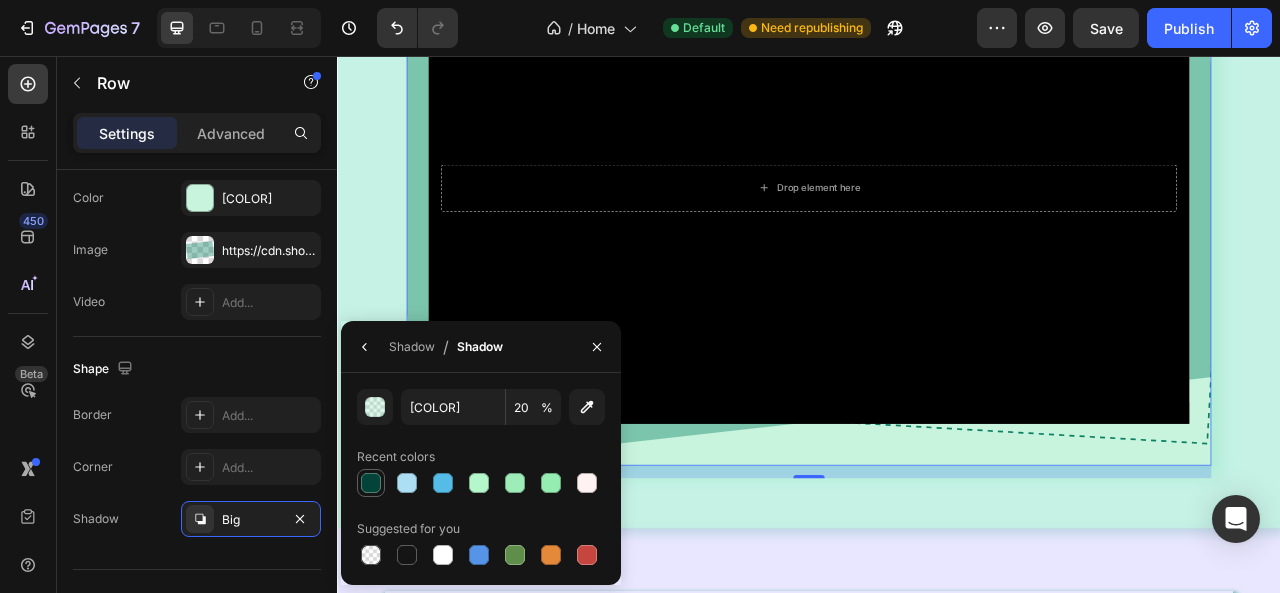 click at bounding box center [371, 483] 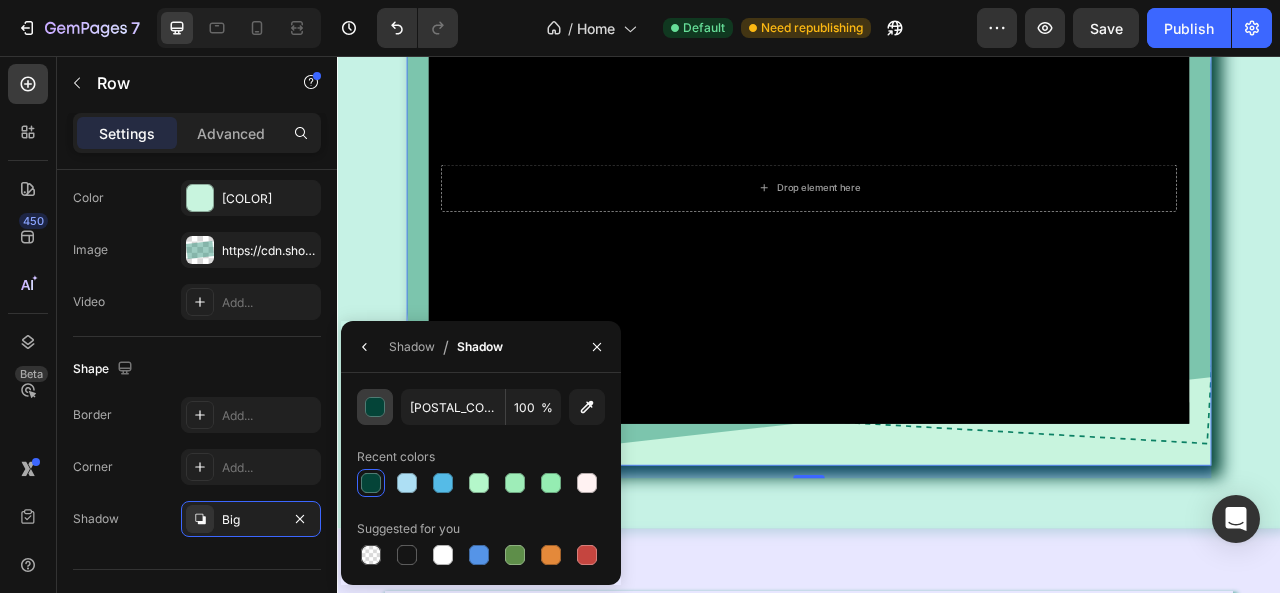 click at bounding box center (376, 408) 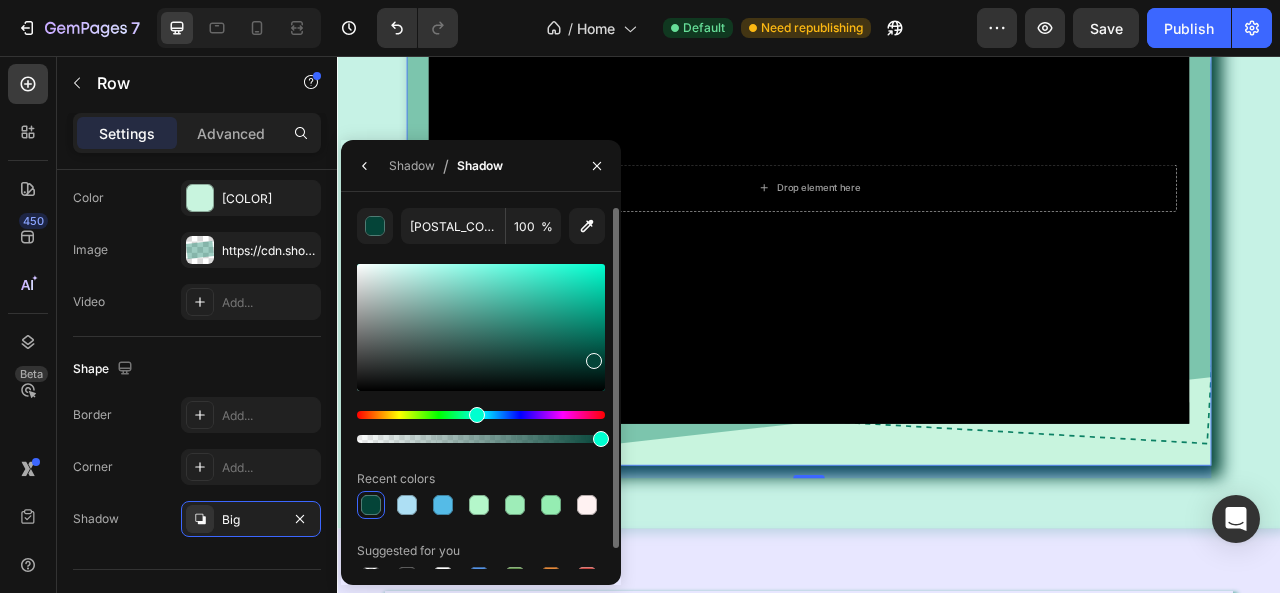 click at bounding box center [481, 327] 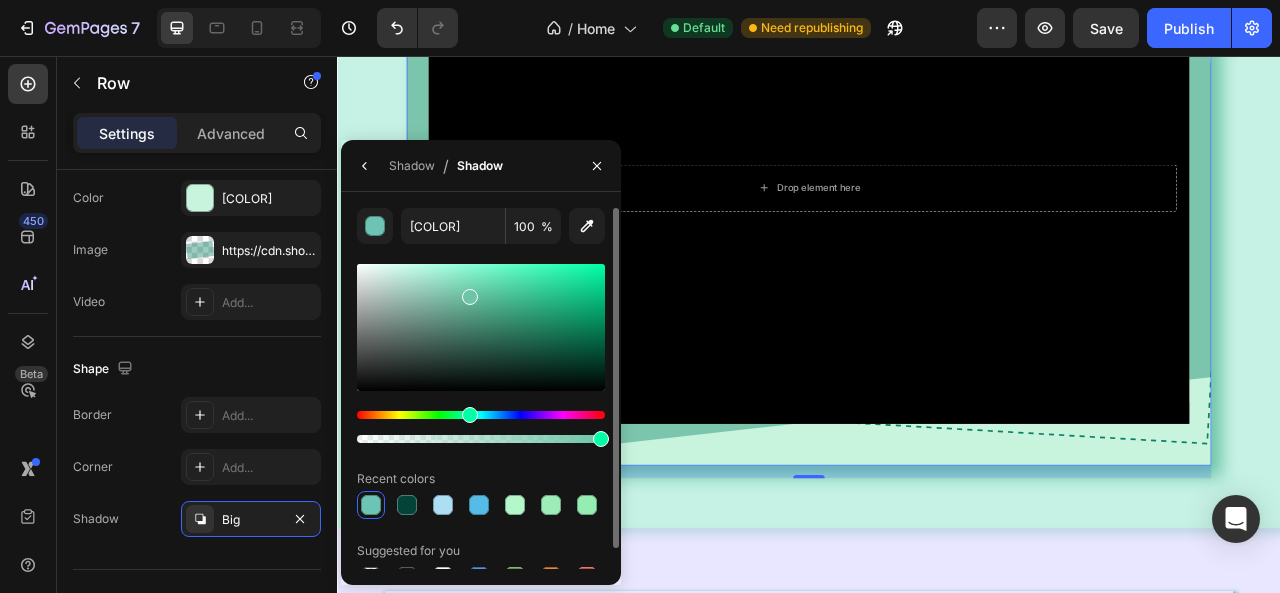 type on "6DC4A6" 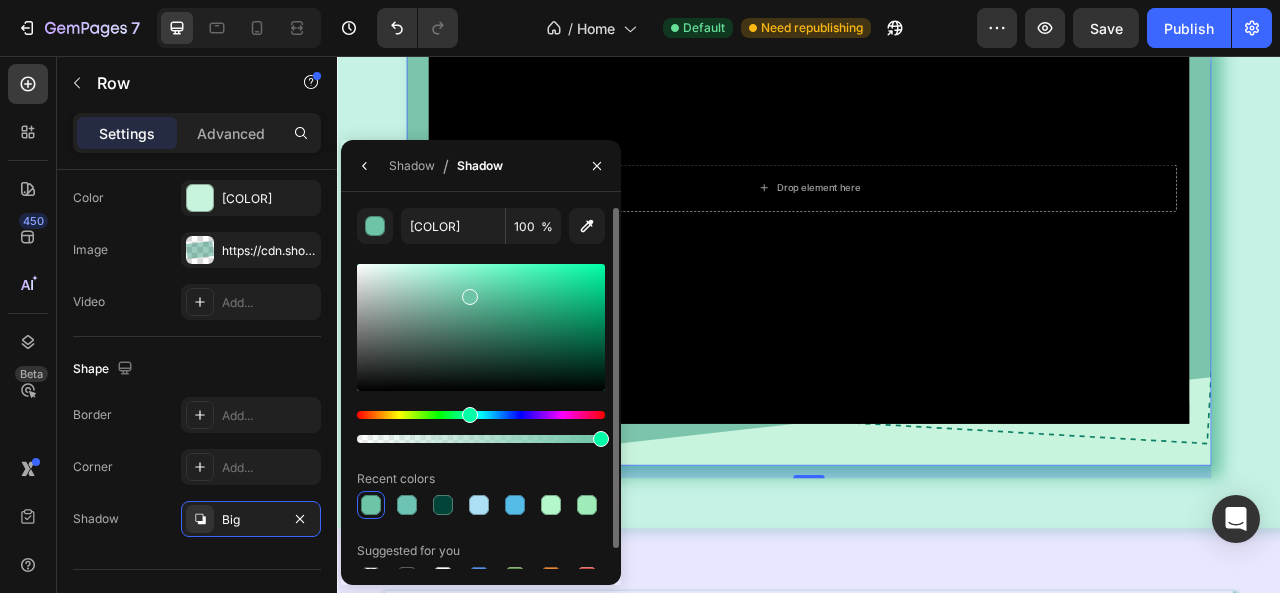click at bounding box center (470, 415) 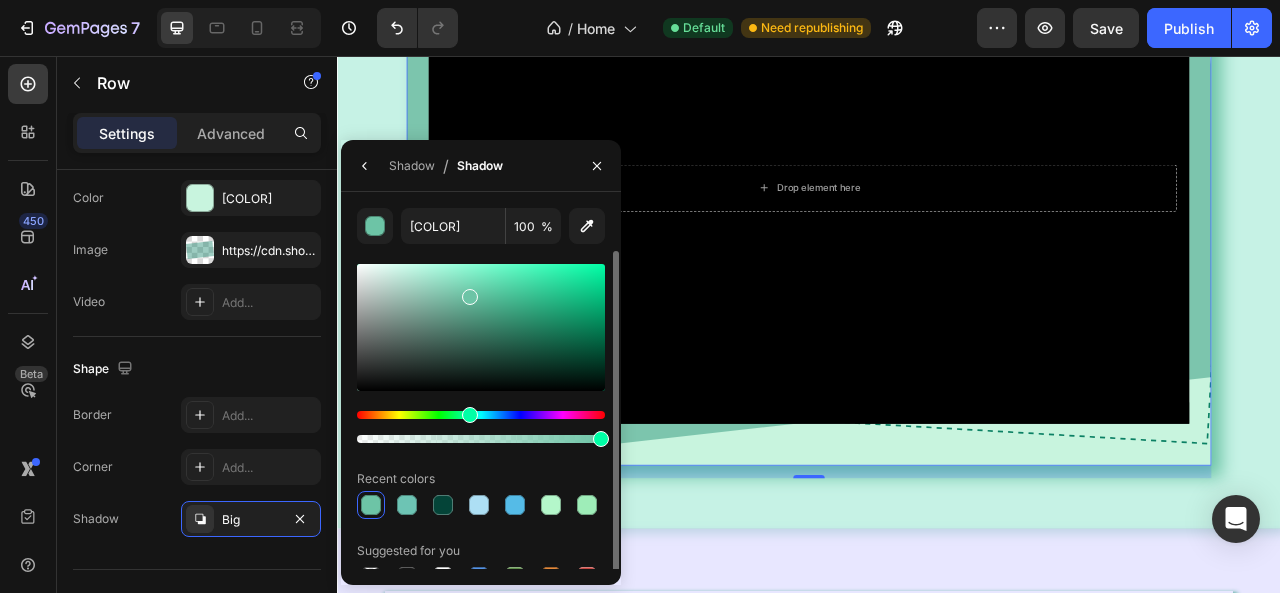 scroll, scrollTop: 22, scrollLeft: 0, axis: vertical 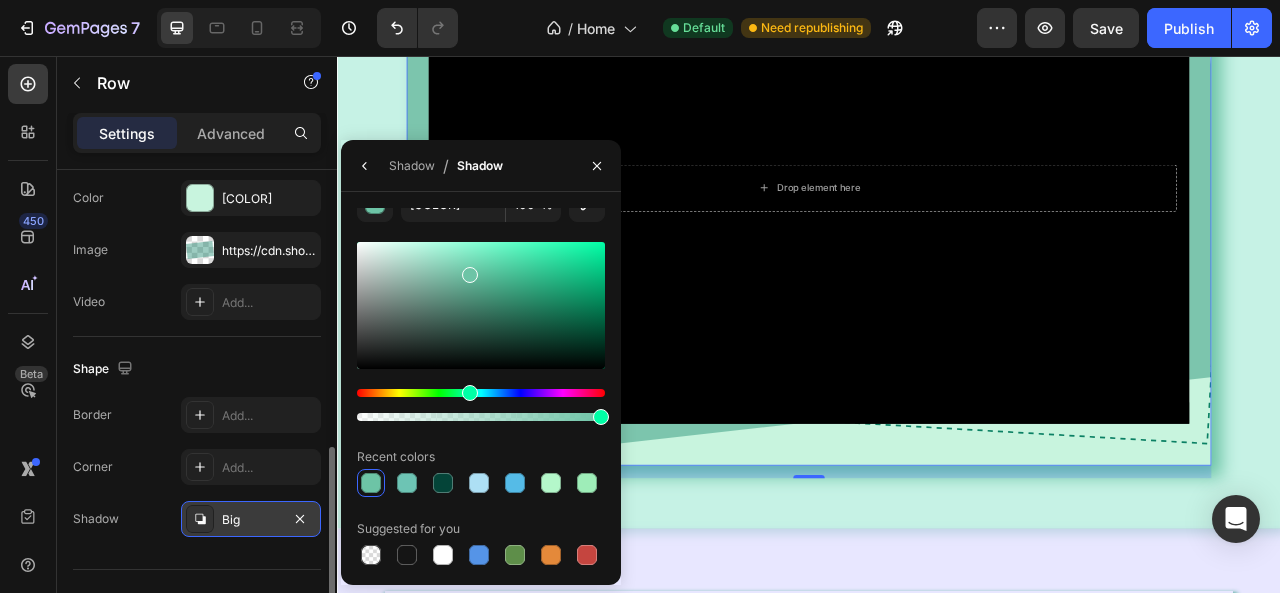 click on "Big" at bounding box center [251, 520] 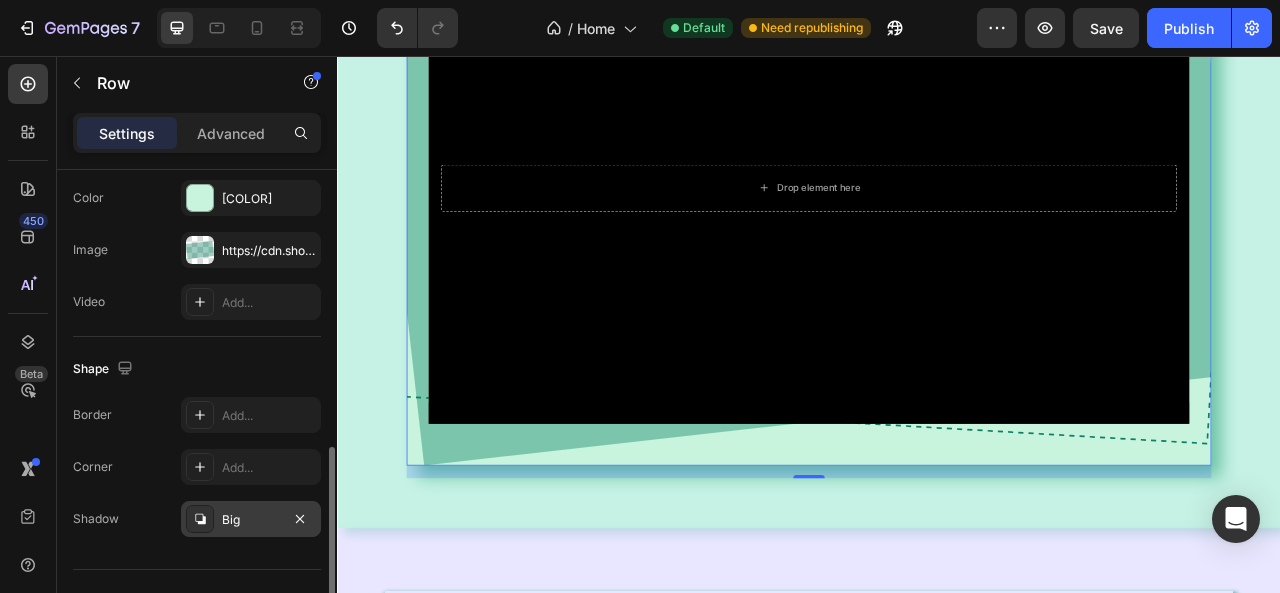 click on "Big" at bounding box center (251, 520) 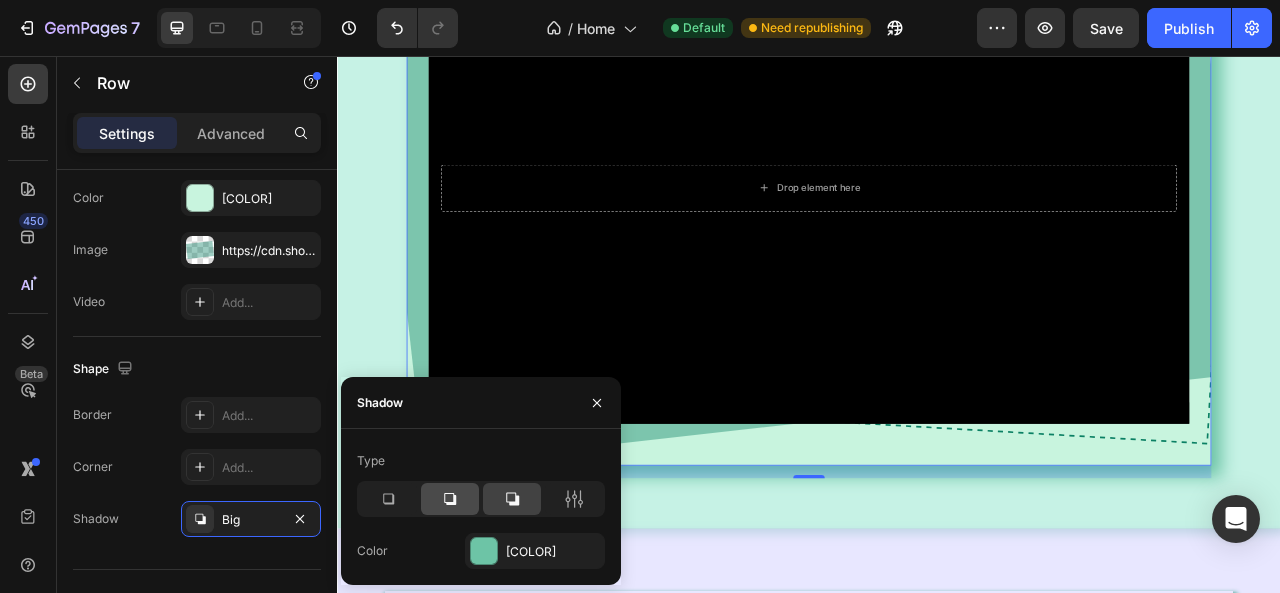 click 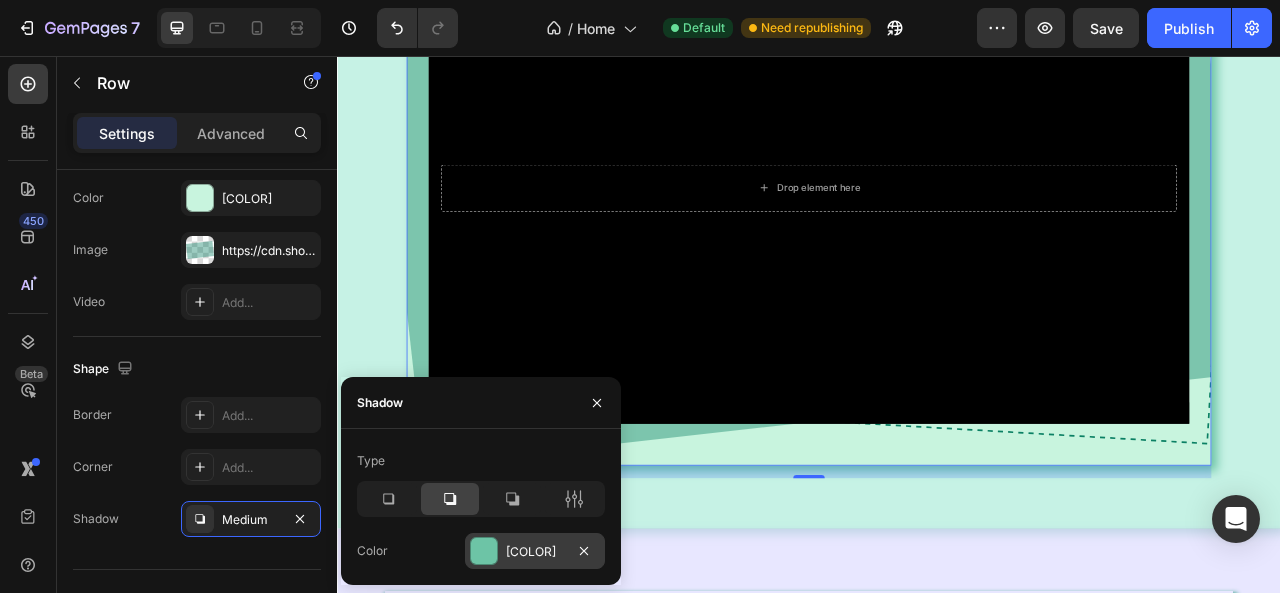 click on "6DC4A6" at bounding box center [535, 552] 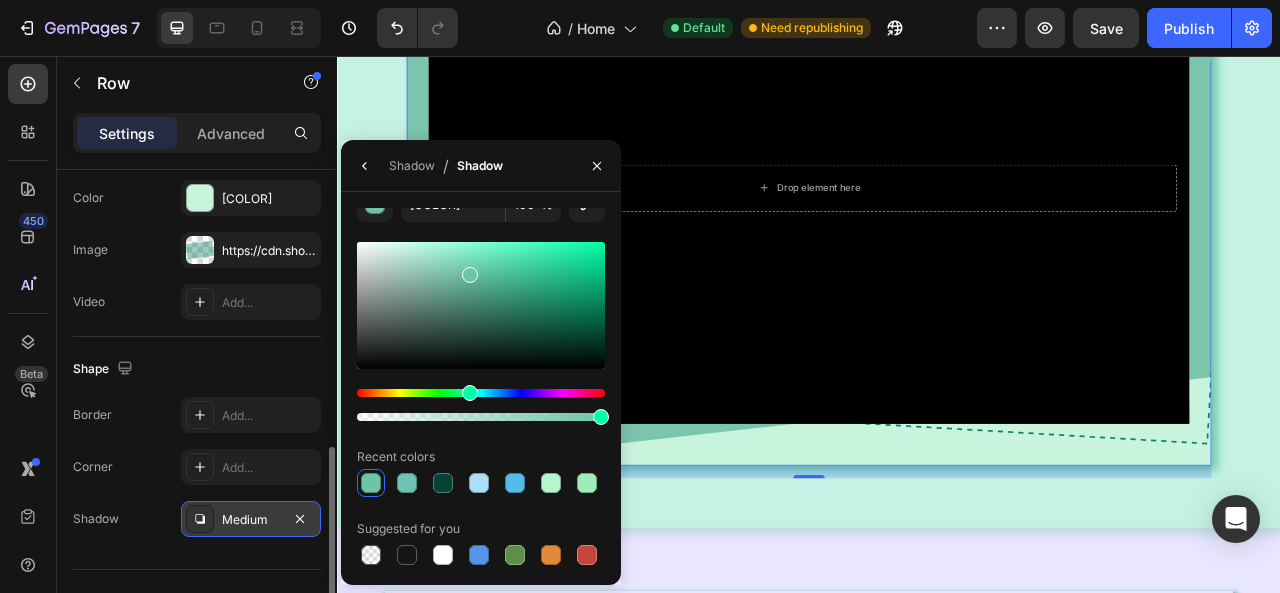 click on "Medium" at bounding box center [251, 520] 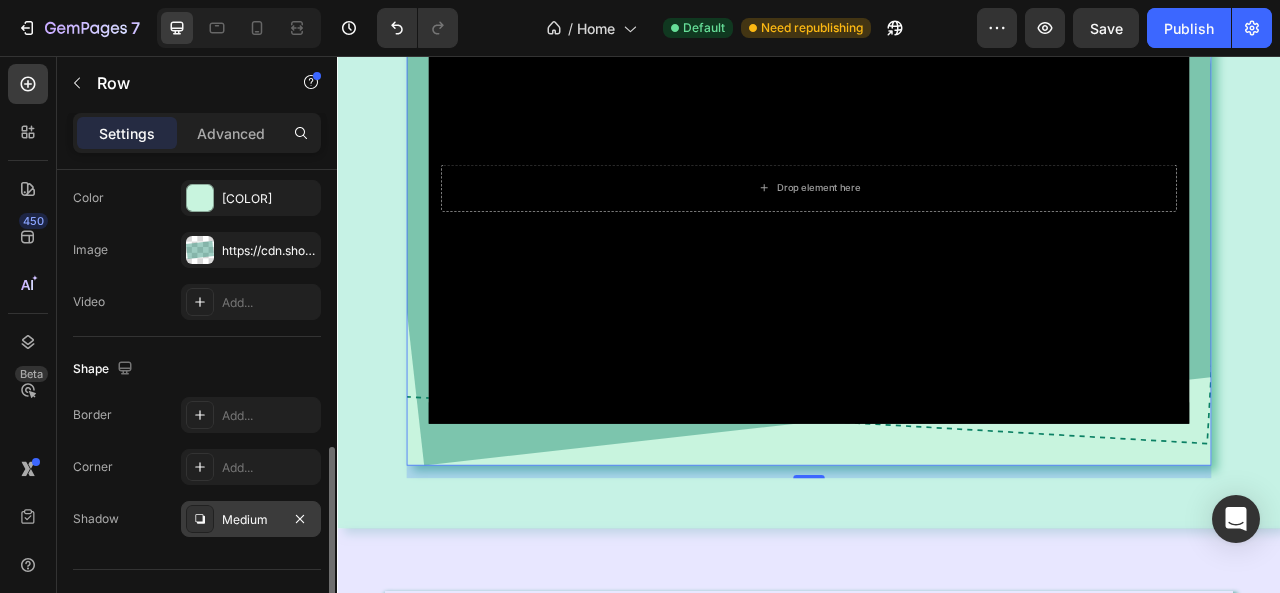 click on "Medium" at bounding box center (251, 520) 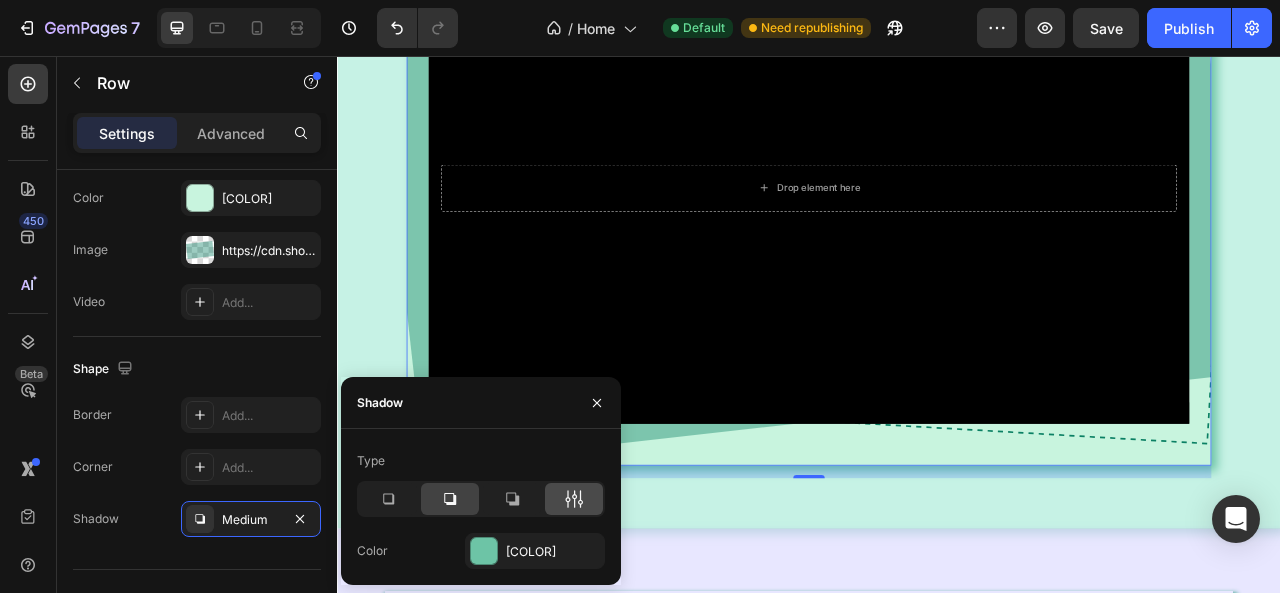 click 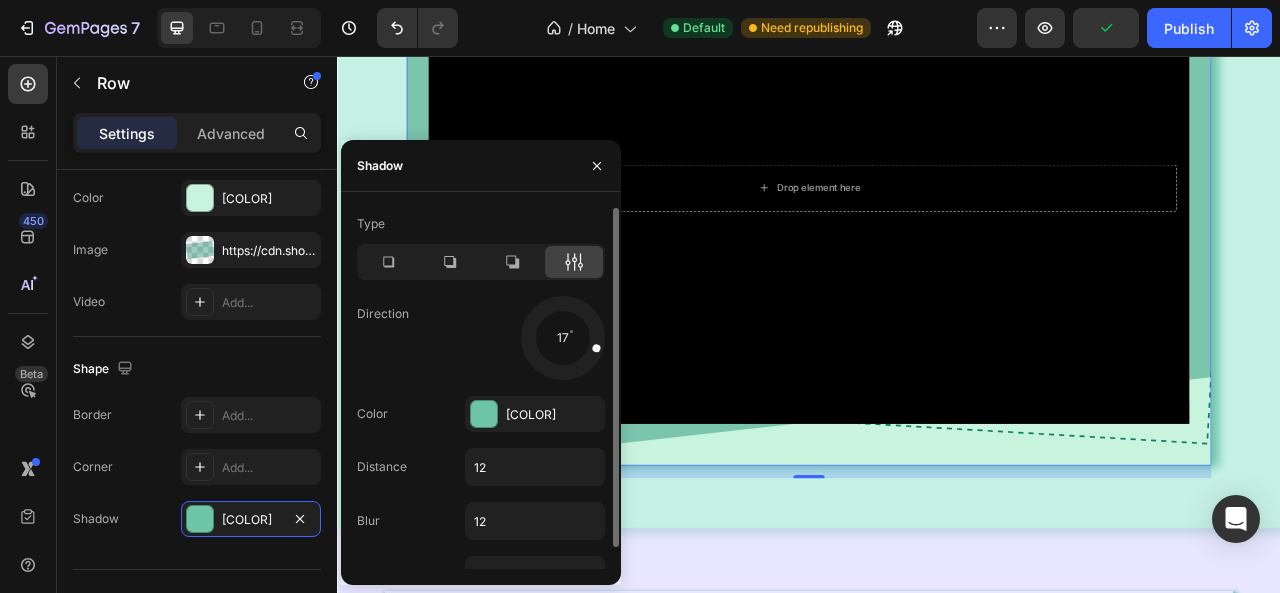 drag, startPoint x: 588, startPoint y: 359, endPoint x: 594, endPoint y: 345, distance: 15.231546 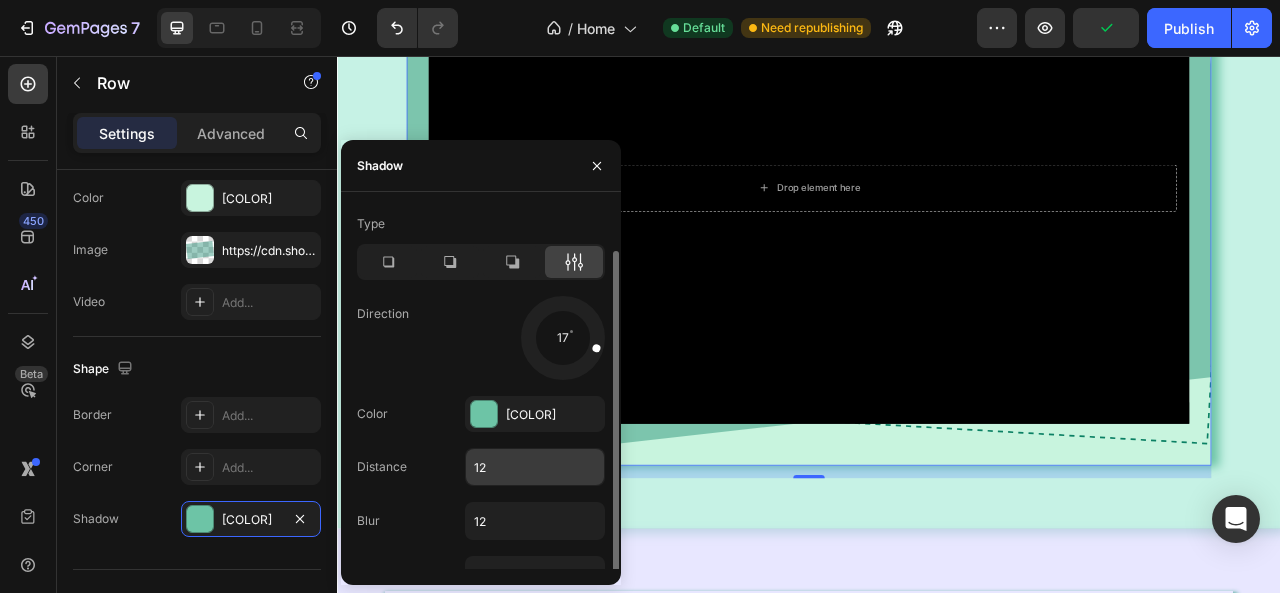 scroll, scrollTop: 22, scrollLeft: 0, axis: vertical 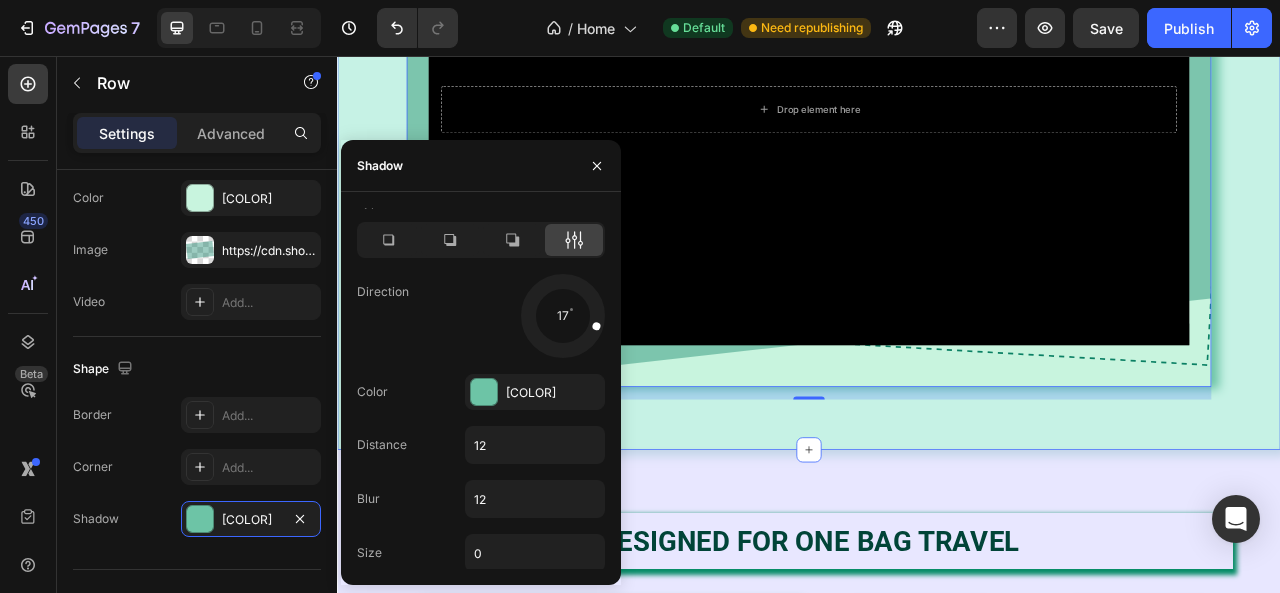 click on "⁠⁠⁠⁠⁠⁠⁠ Give a gift that gets them out there Heading
Drop element here Hero Banner Row   16 Row Section 2" at bounding box center (937, 72) 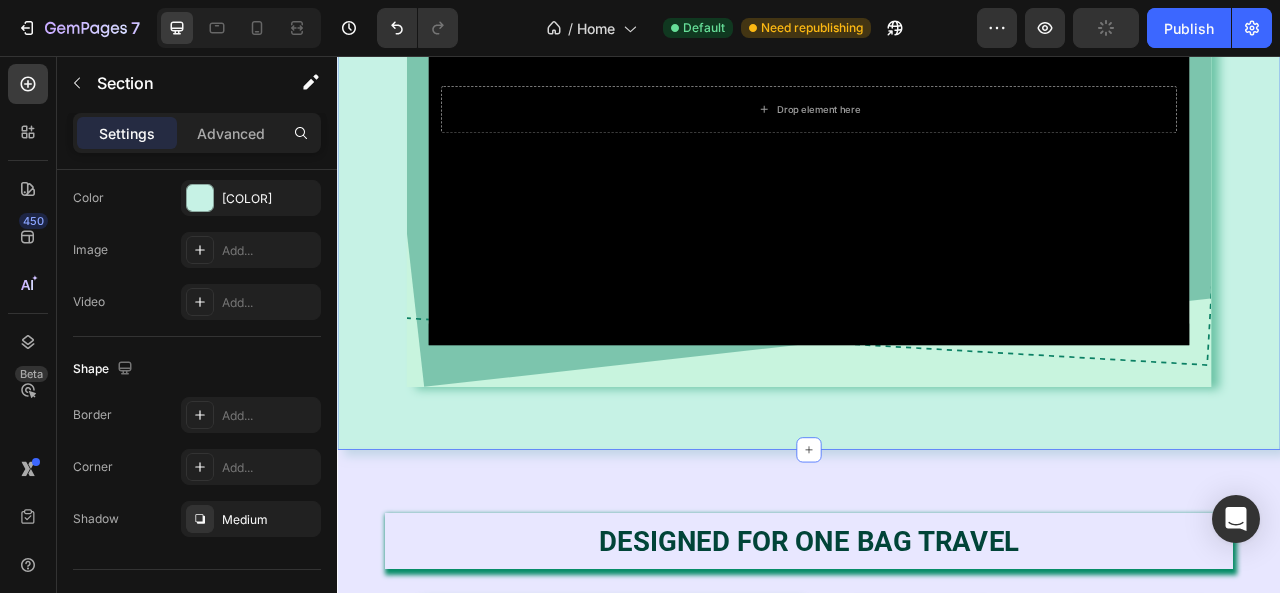 scroll, scrollTop: 0, scrollLeft: 0, axis: both 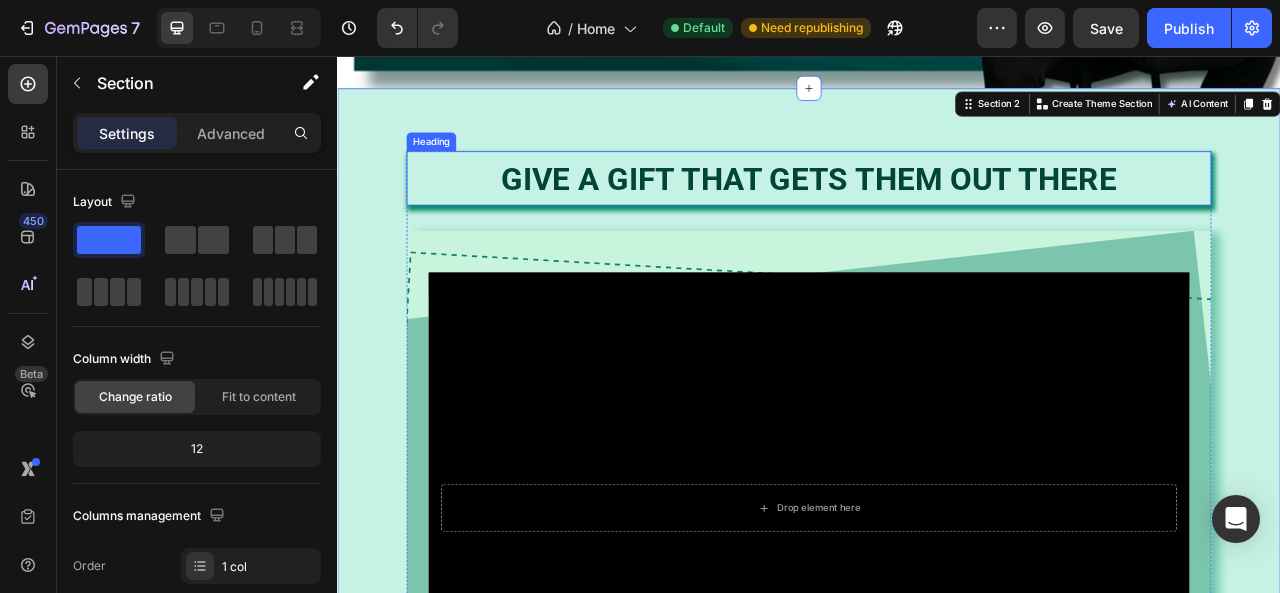 click on "⁠⁠⁠⁠⁠⁠⁠ Give a gift that gets them out there" at bounding box center (937, 211) 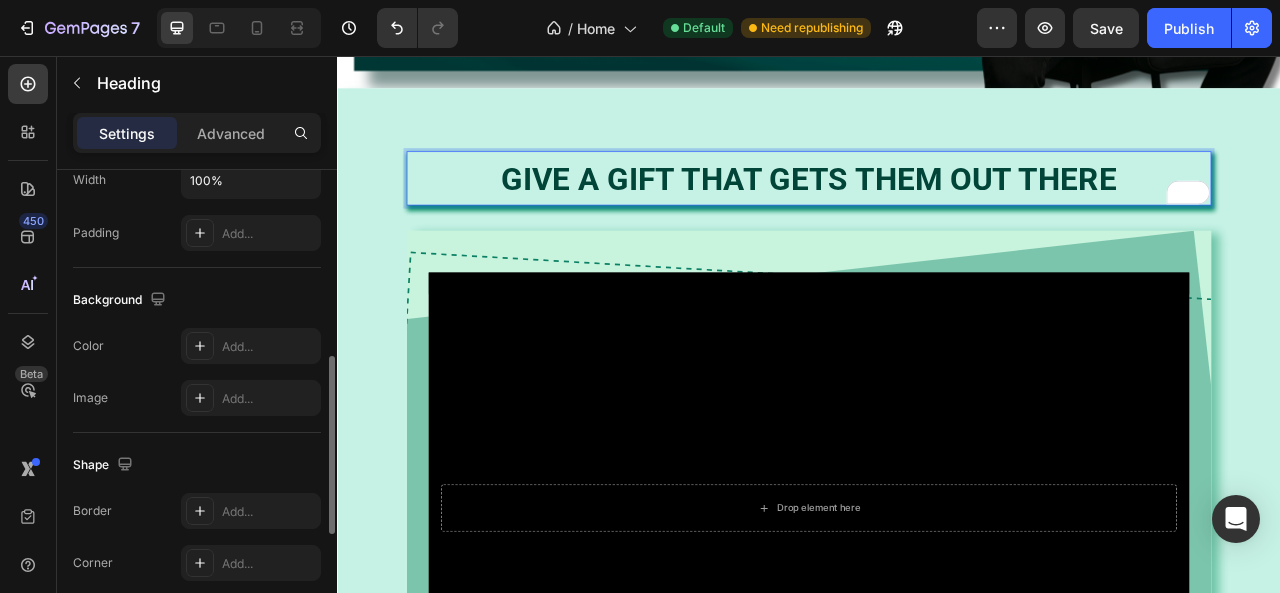 scroll, scrollTop: 600, scrollLeft: 0, axis: vertical 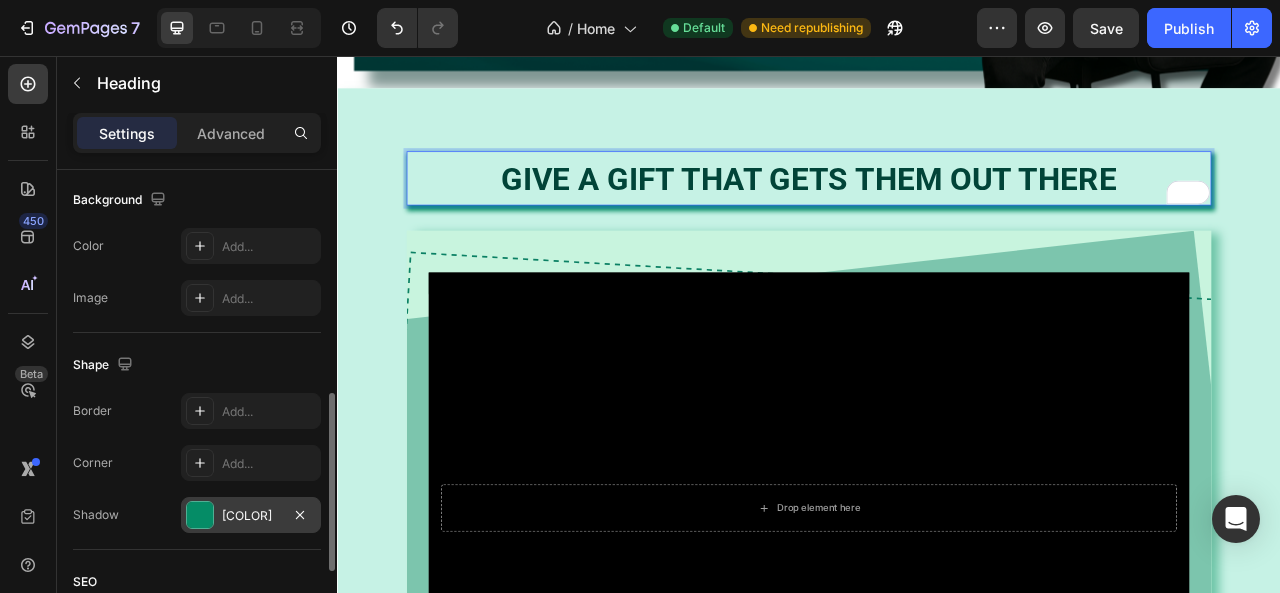click on "058C66" at bounding box center [251, 516] 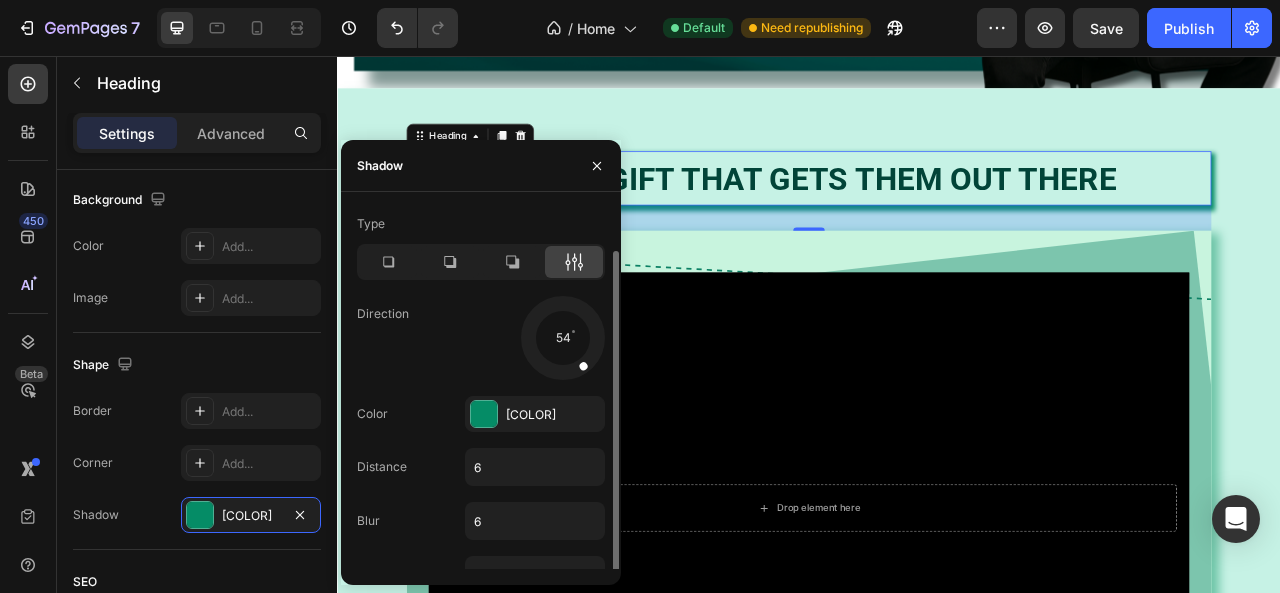 scroll, scrollTop: 22, scrollLeft: 0, axis: vertical 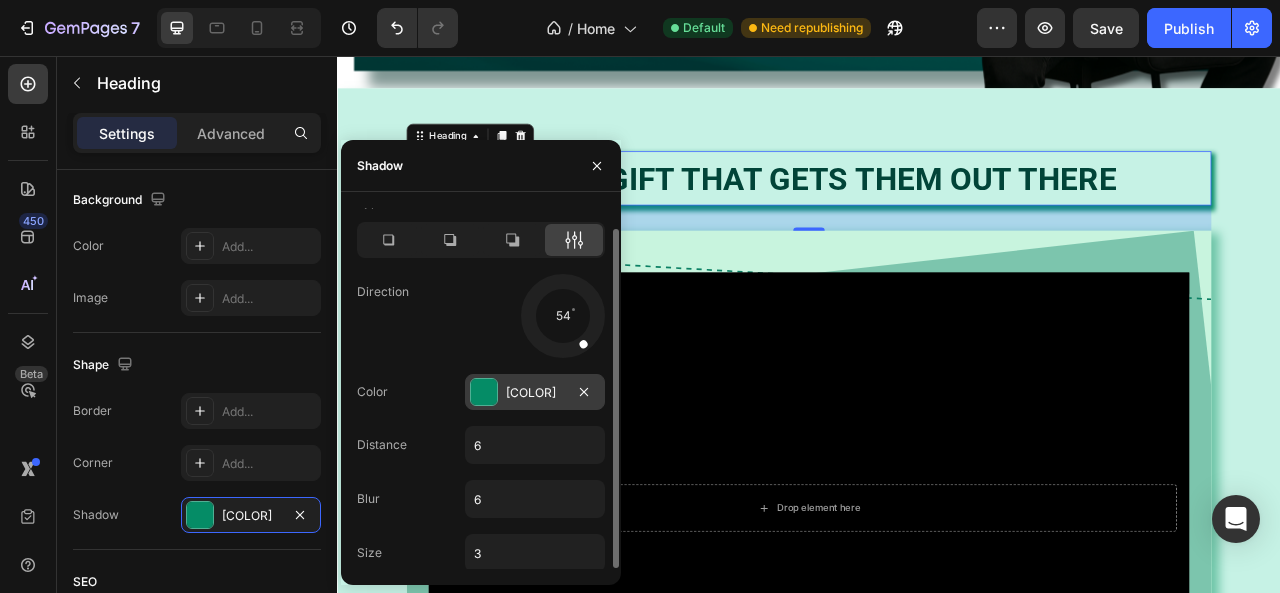 click on "058C66" at bounding box center (535, 393) 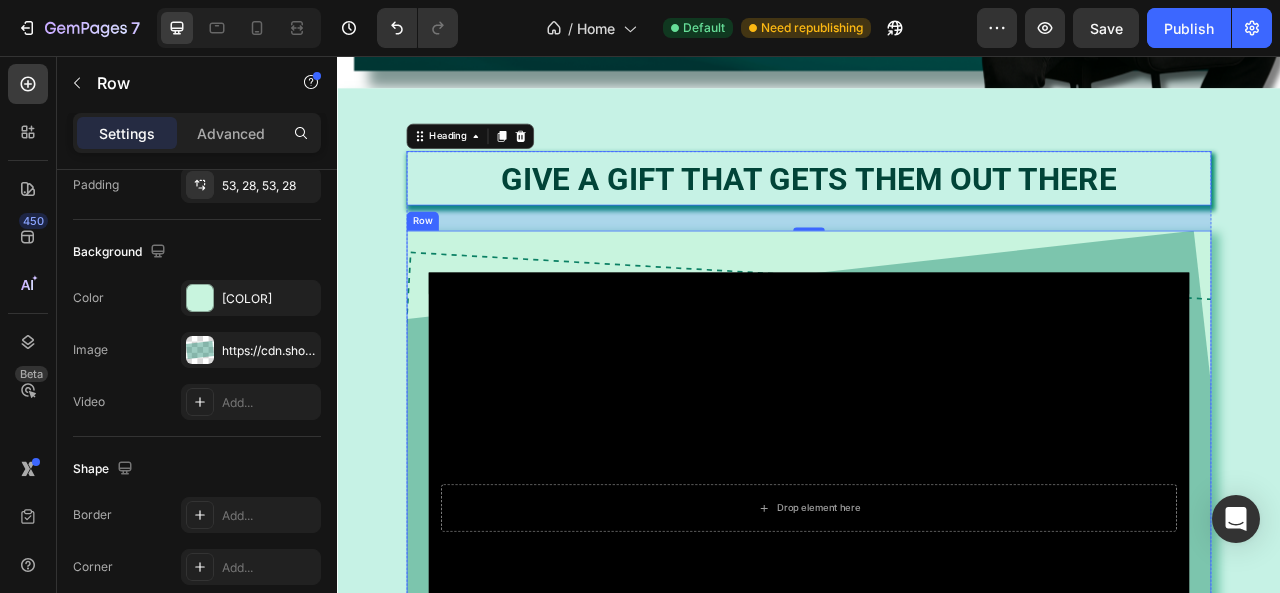click on "Drop element here Hero Banner Row" at bounding box center (937, 631) 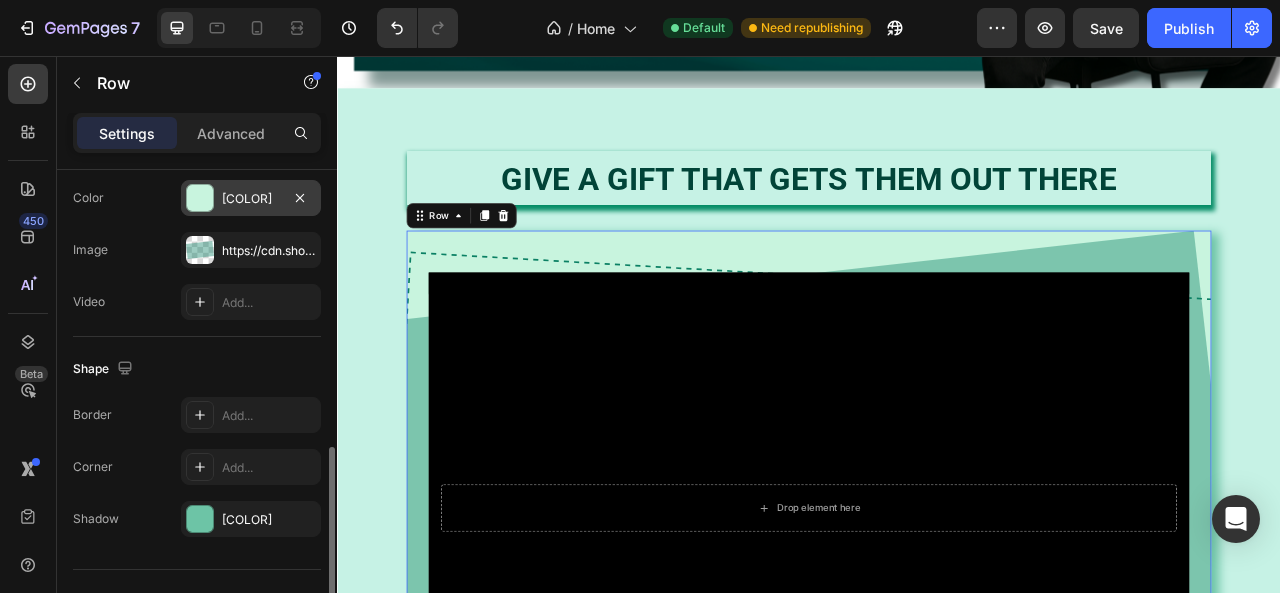 scroll, scrollTop: 737, scrollLeft: 0, axis: vertical 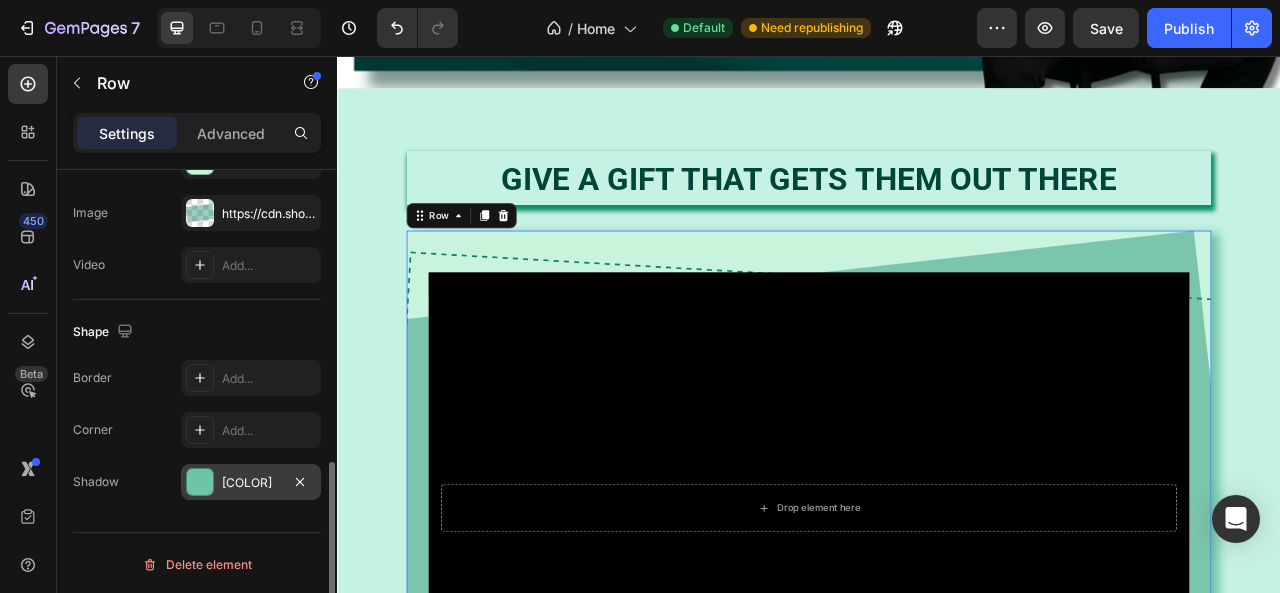 click on "6DC4A6" at bounding box center (251, 483) 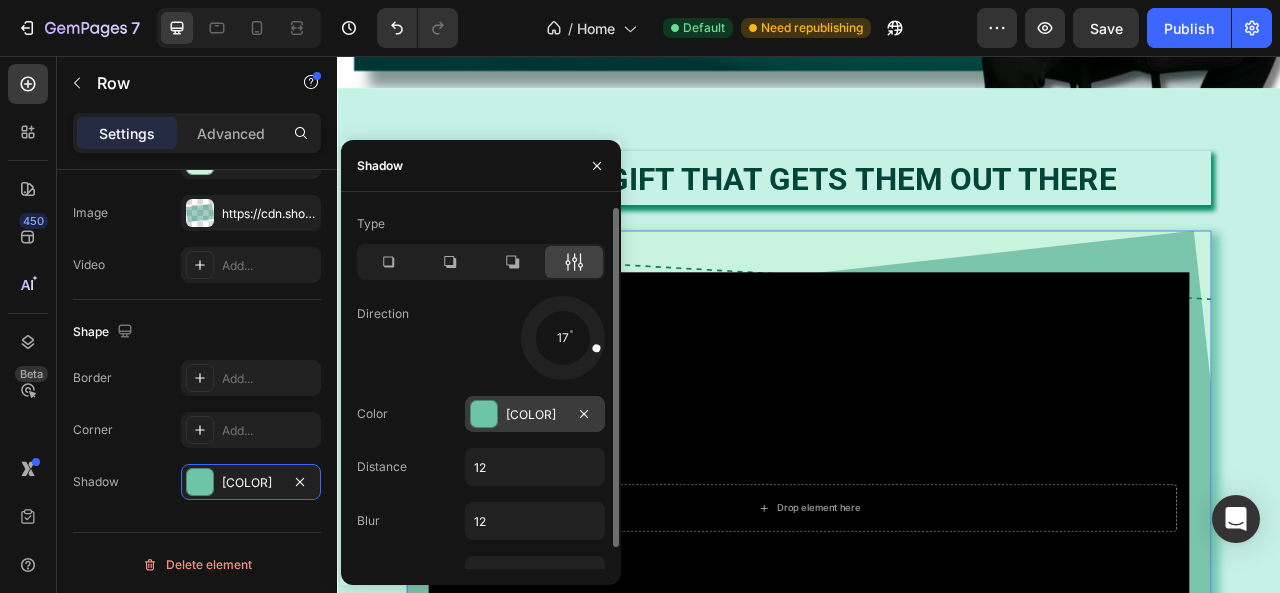 click at bounding box center [484, 414] 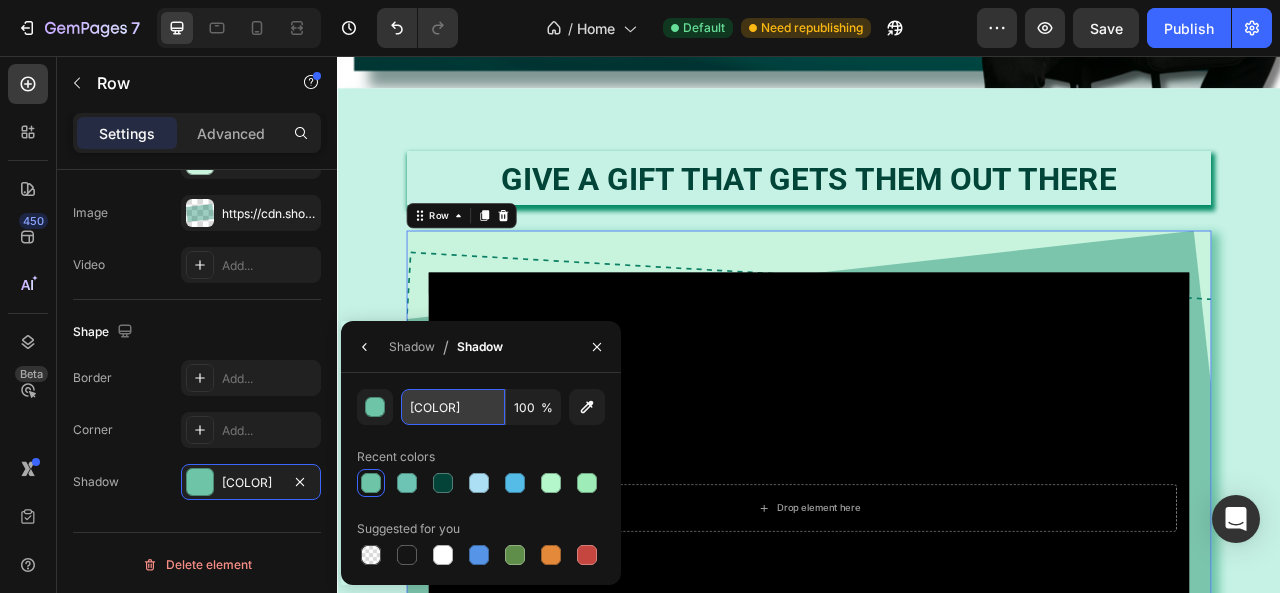 click on "6DC4A6" at bounding box center (453, 407) 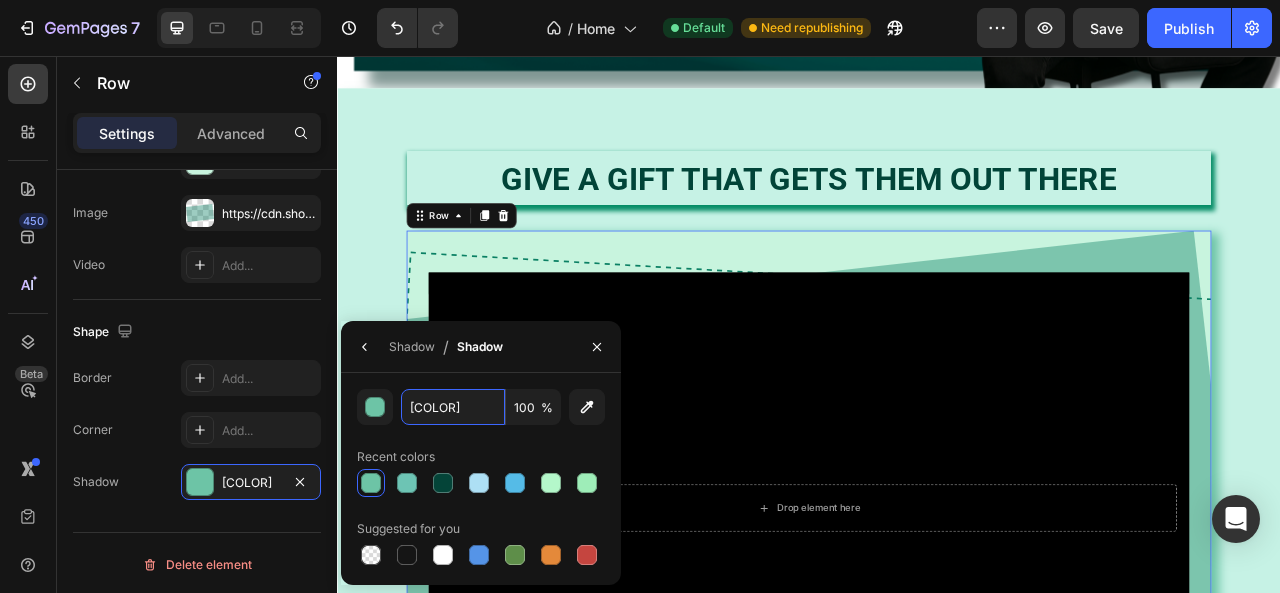 type on "058C66" 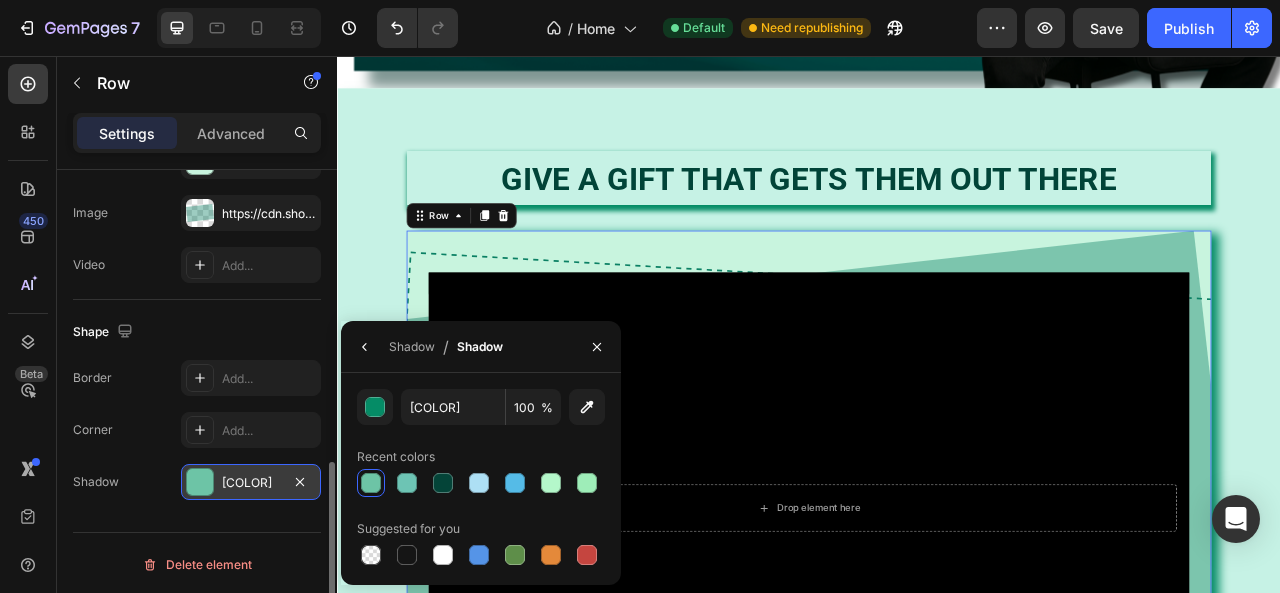 click on "6DC4A6" at bounding box center [251, 483] 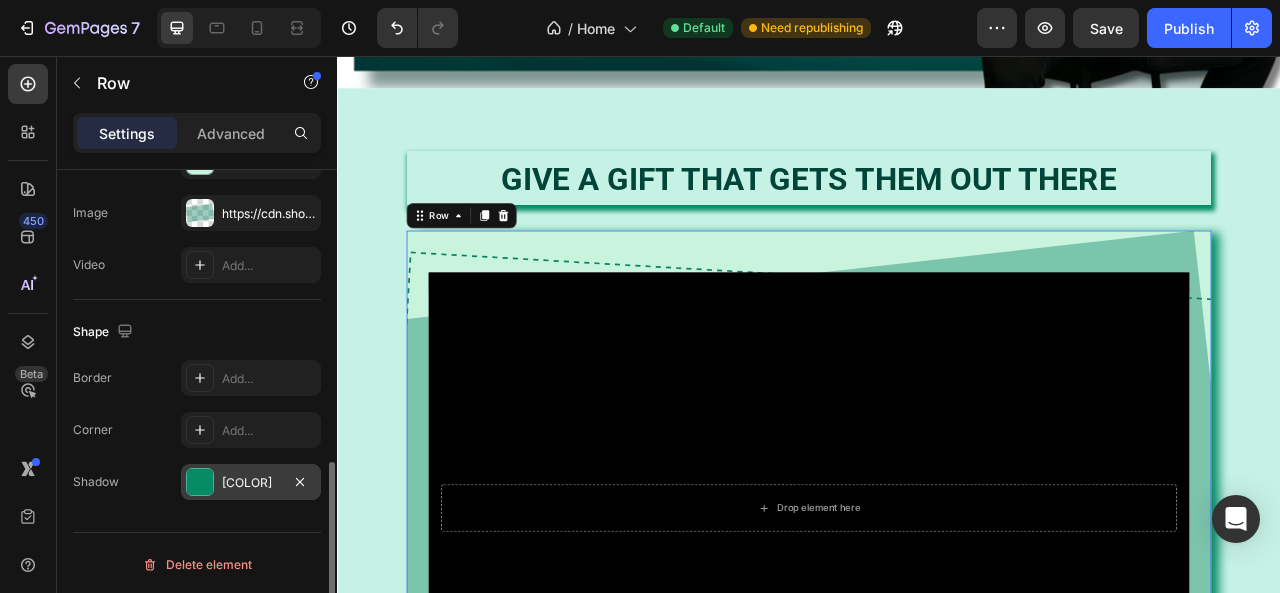 click on "058C66" at bounding box center (251, 483) 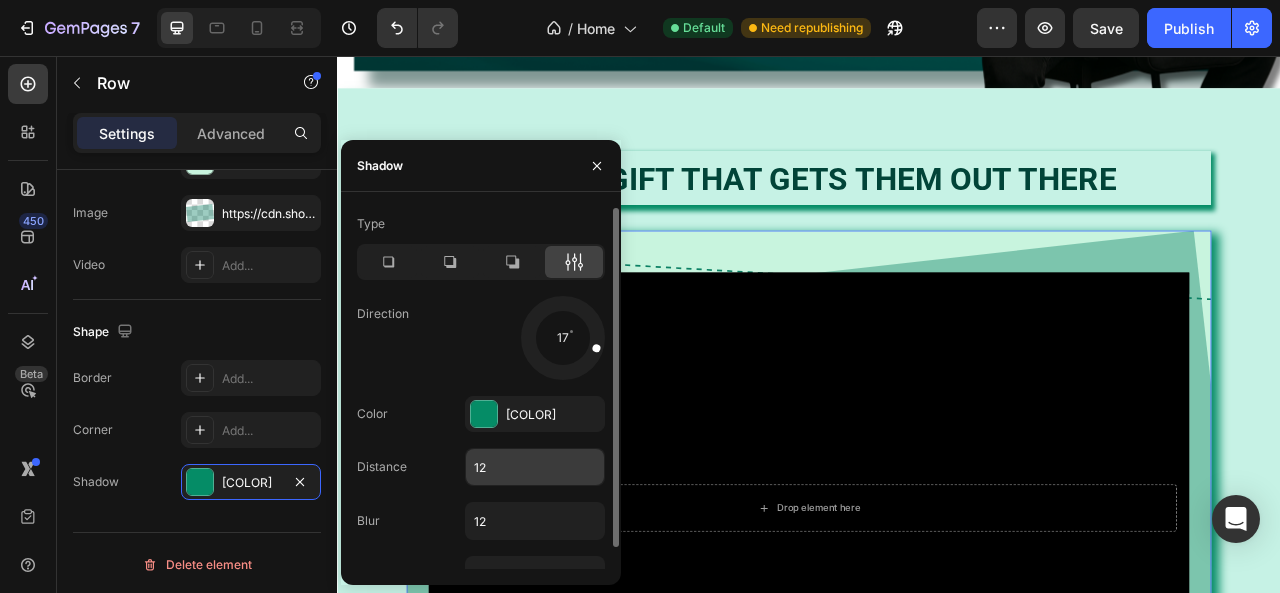 click on "12" at bounding box center [535, 467] 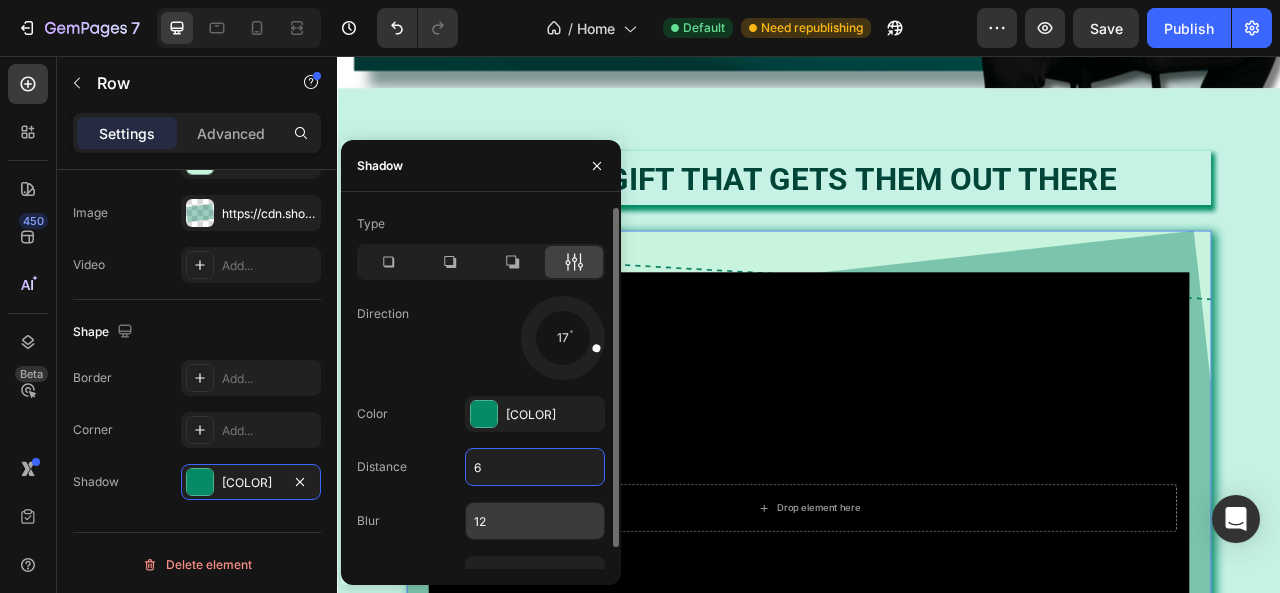 type on "6" 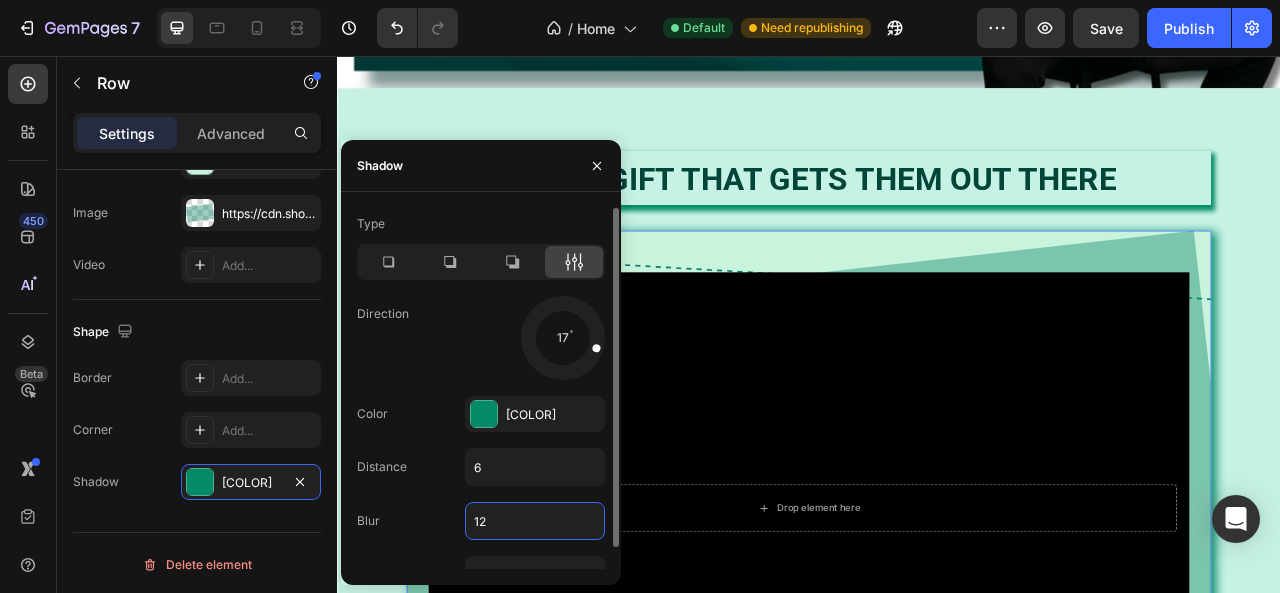 click on "12" at bounding box center (535, 521) 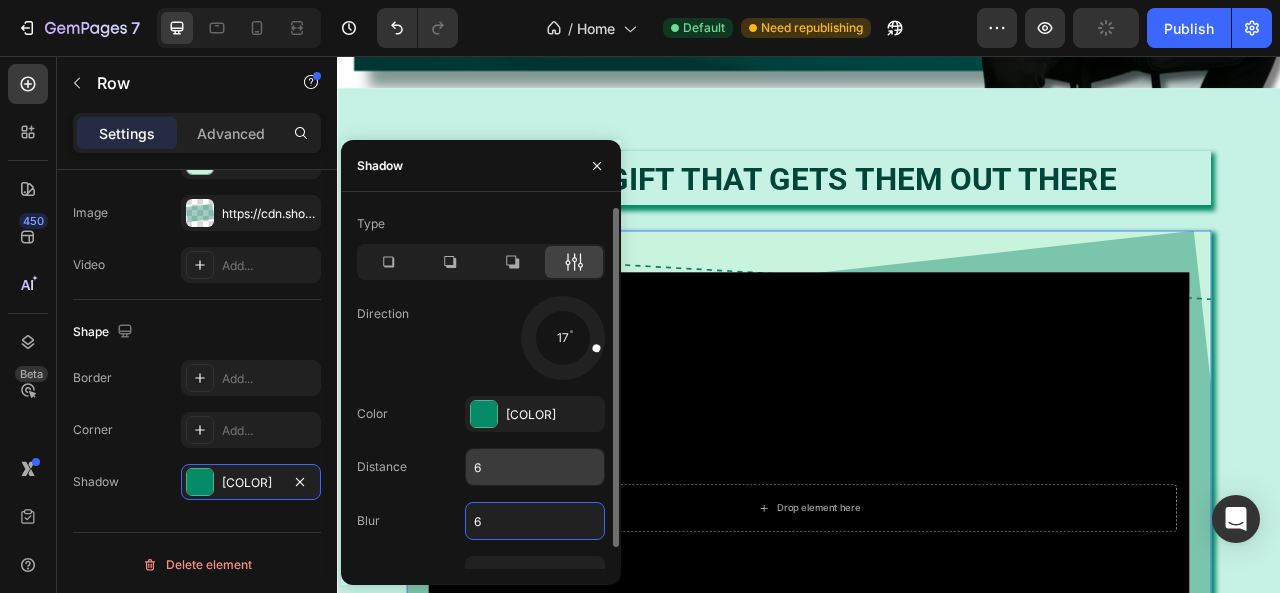 scroll, scrollTop: 22, scrollLeft: 0, axis: vertical 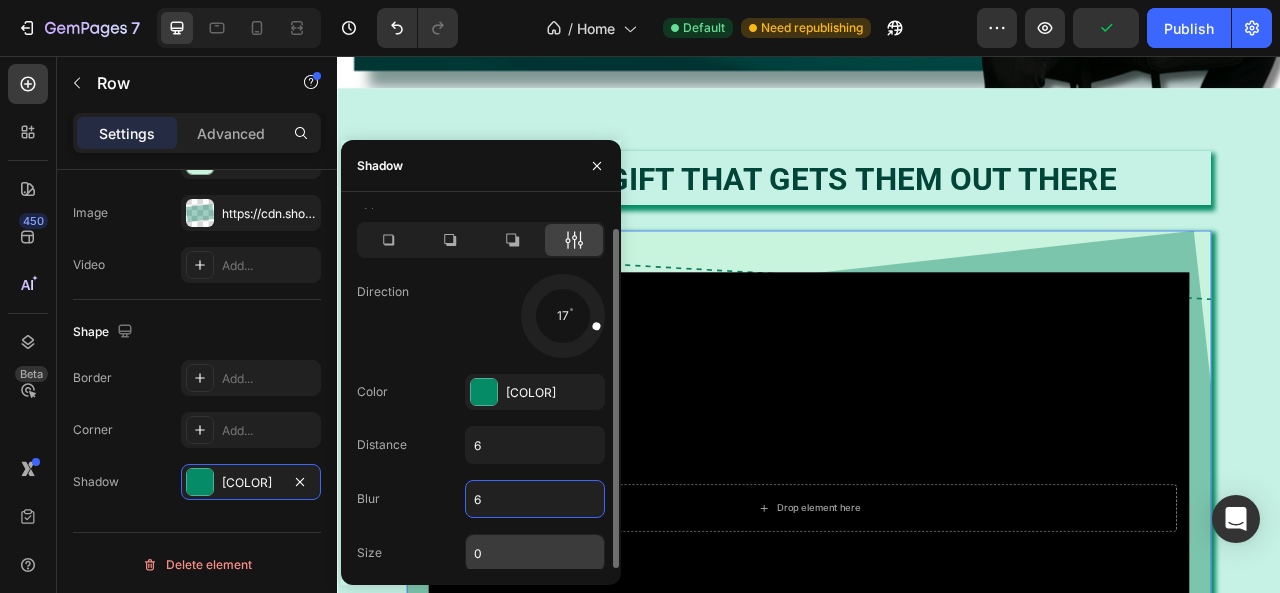 type on "6" 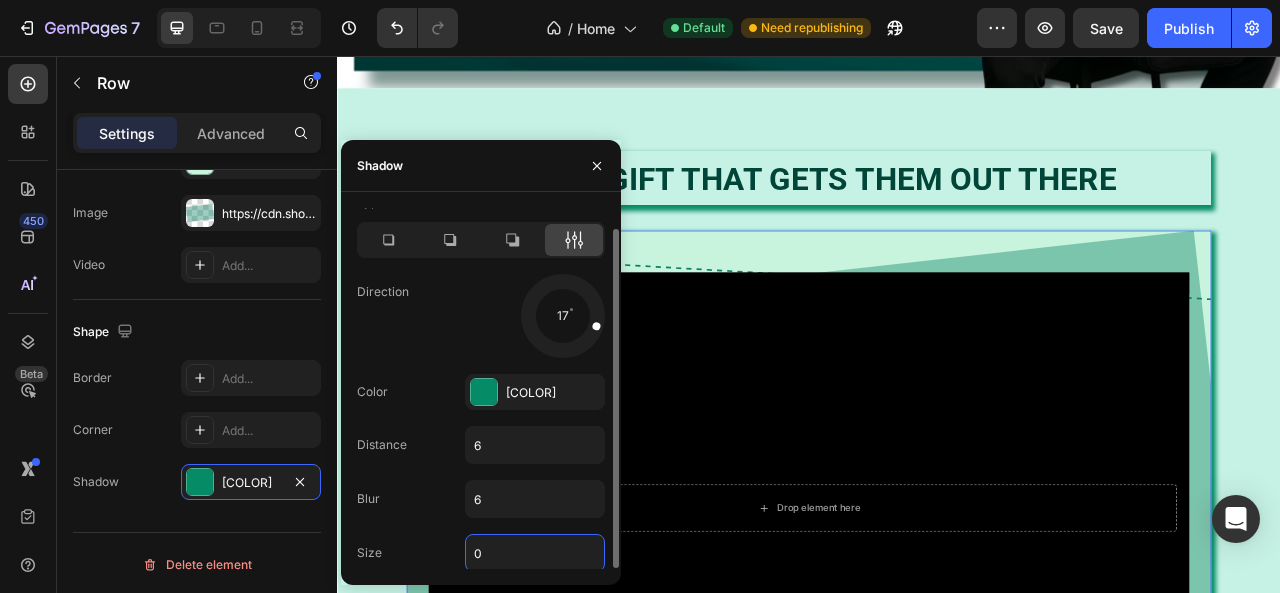 type on "3" 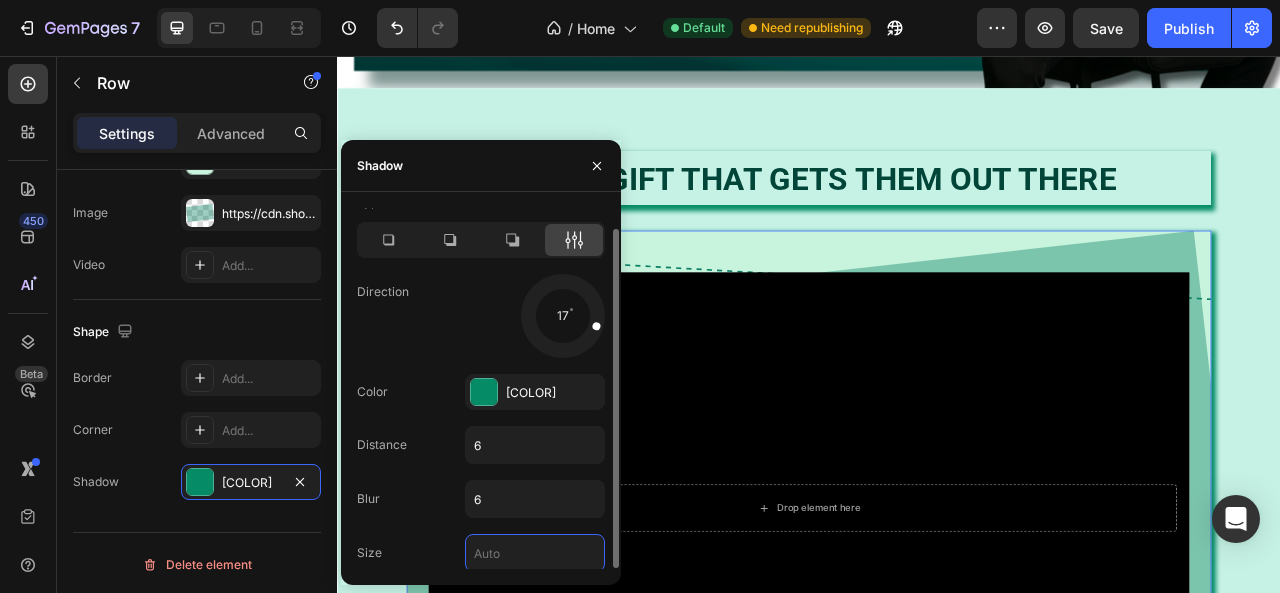 type on "2" 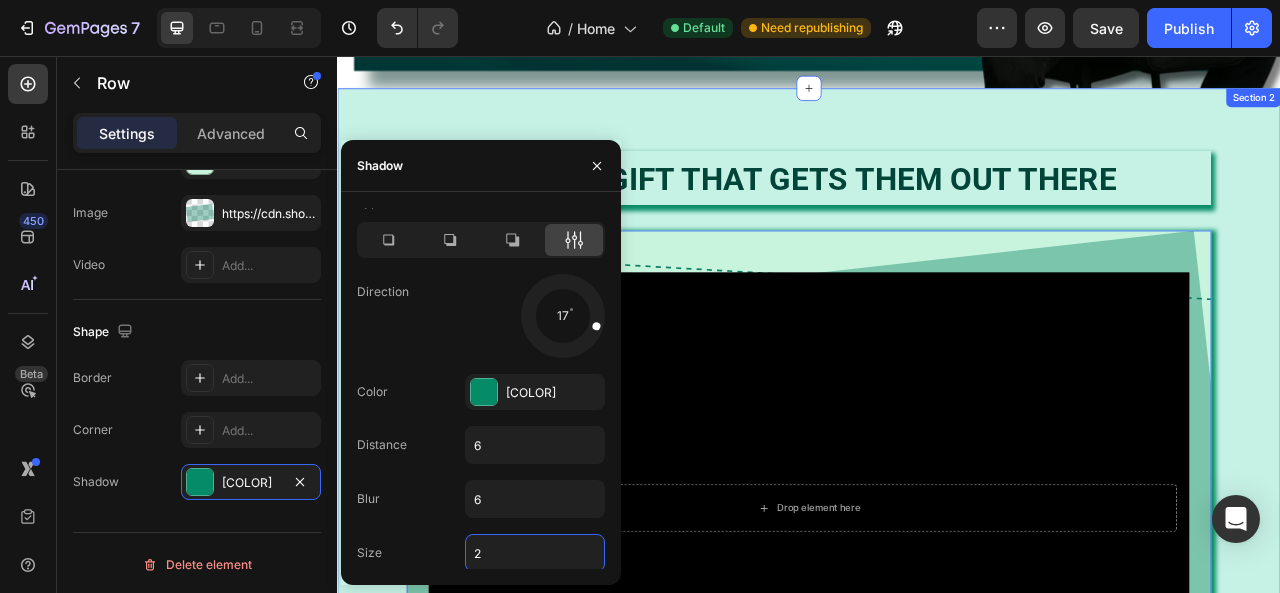 click on "⁠⁠⁠⁠⁠⁠⁠ Give a gift that gets them out there Heading
Drop element here Hero Banner Row   16 Row" at bounding box center [937, 596] 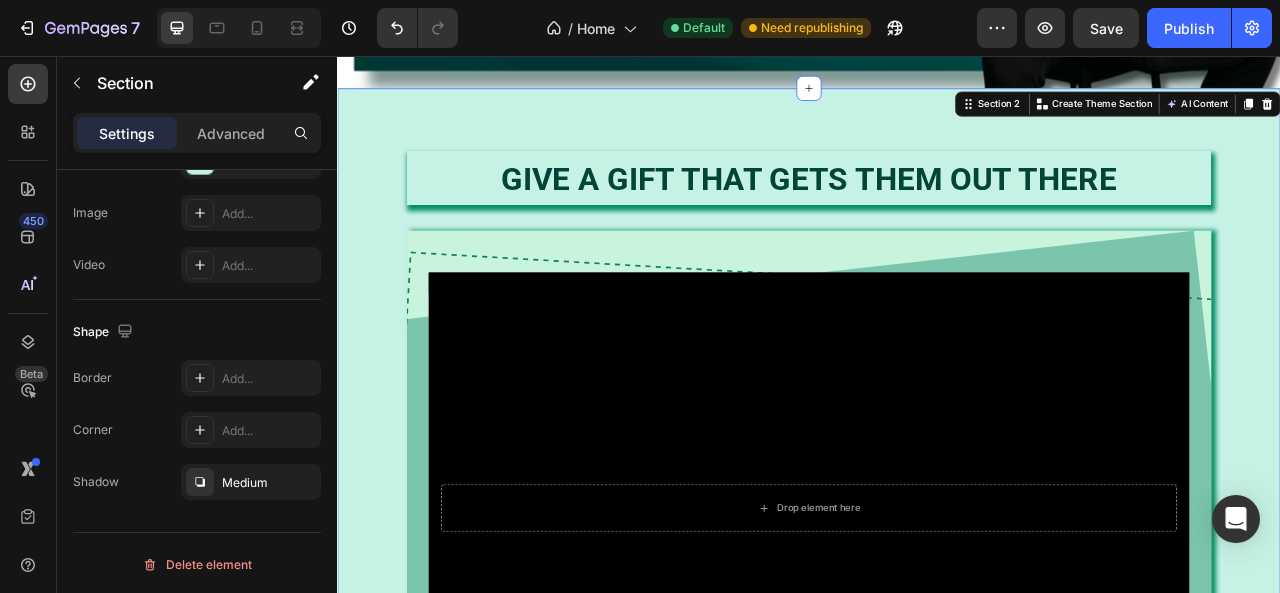 scroll, scrollTop: 0, scrollLeft: 0, axis: both 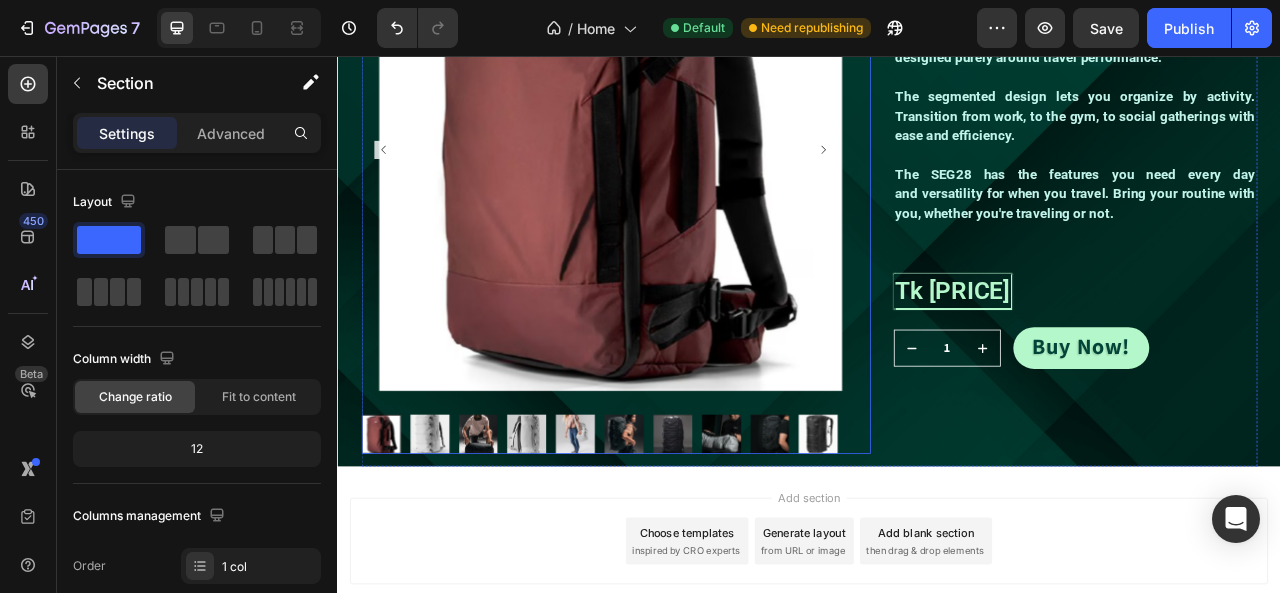 click at bounding box center (684, 175) 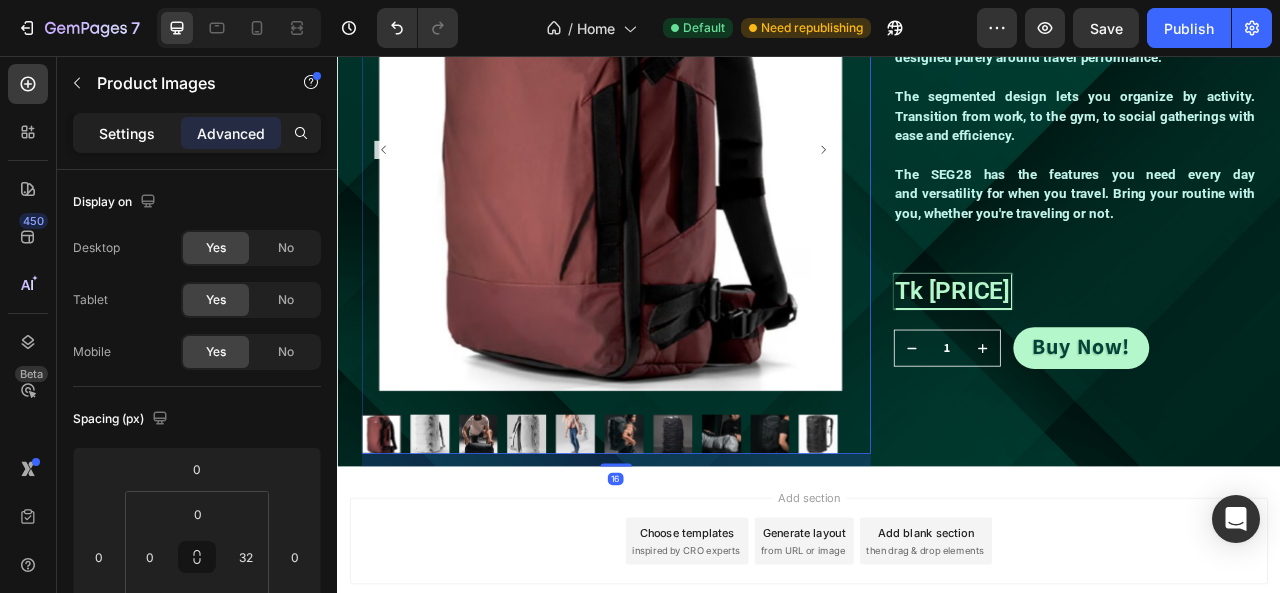 click on "Settings" 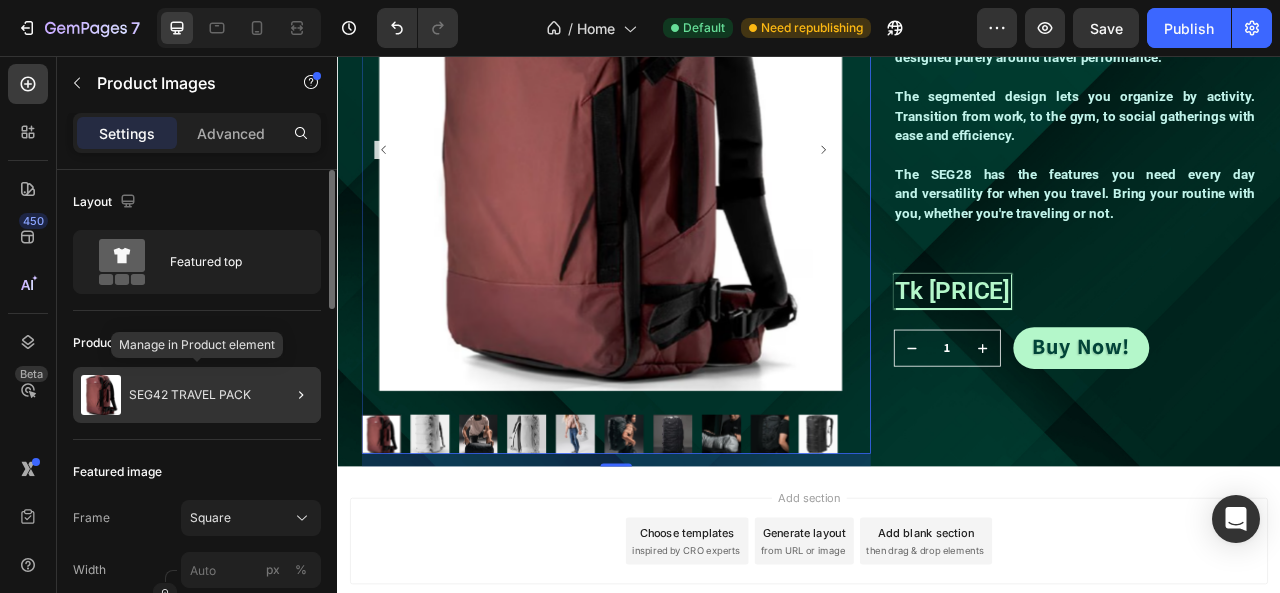 click on "SEG42 TRAVEL PACK" at bounding box center (190, 395) 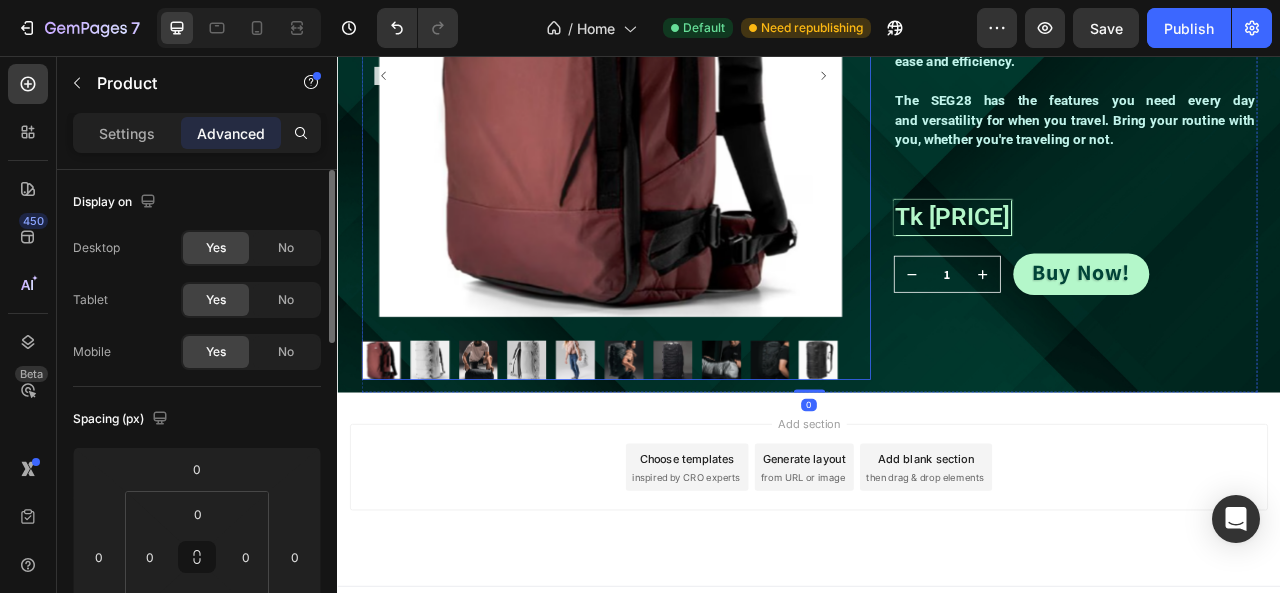 scroll, scrollTop: 2916, scrollLeft: 0, axis: vertical 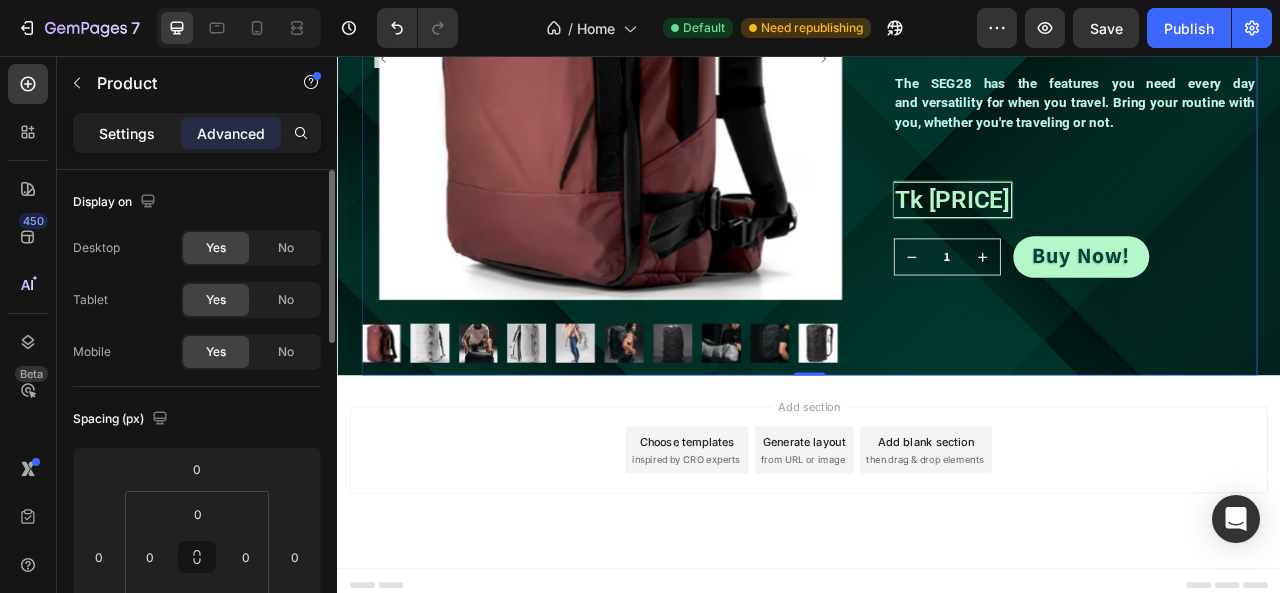 click on "Settings" at bounding box center [127, 133] 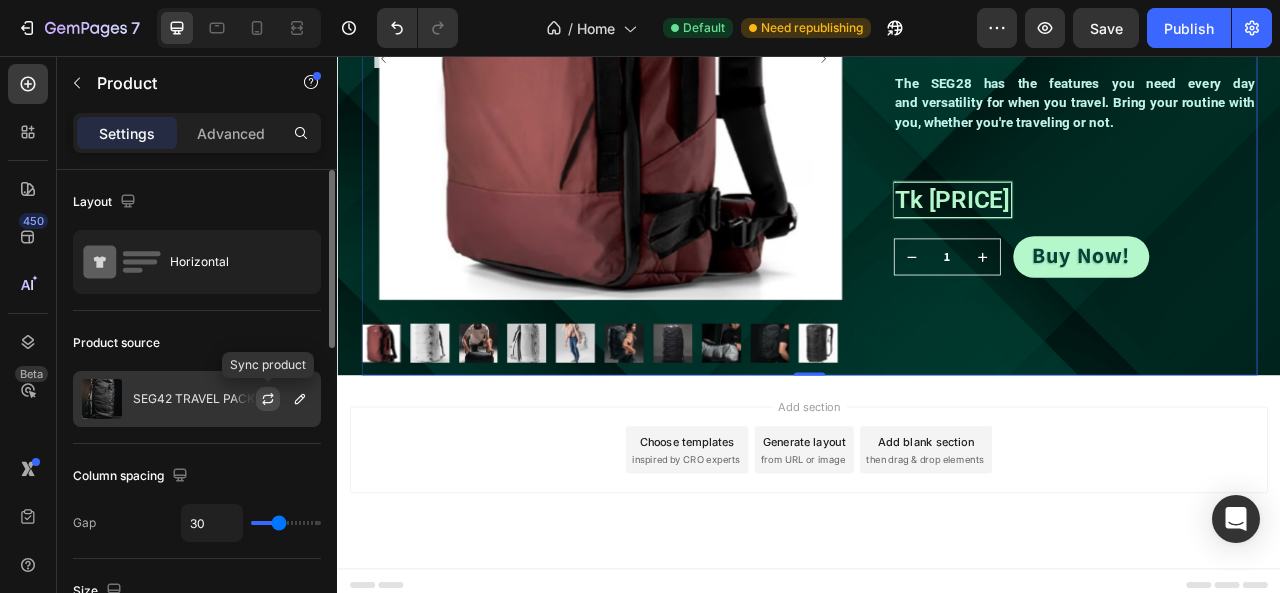 click 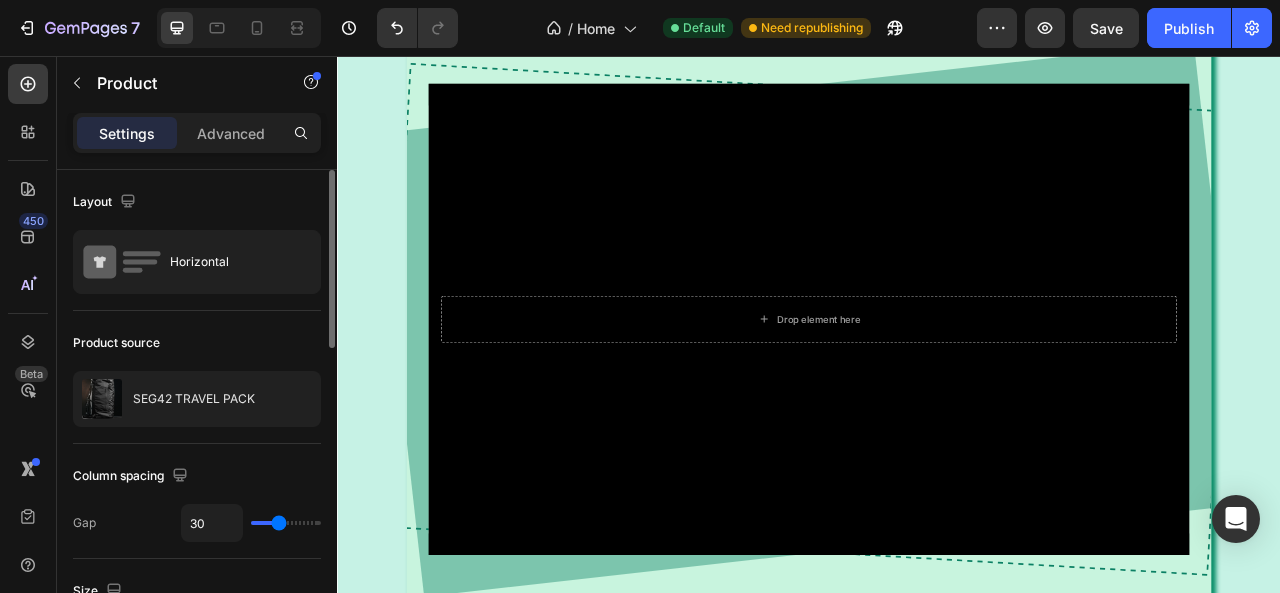 scroll, scrollTop: 816, scrollLeft: 0, axis: vertical 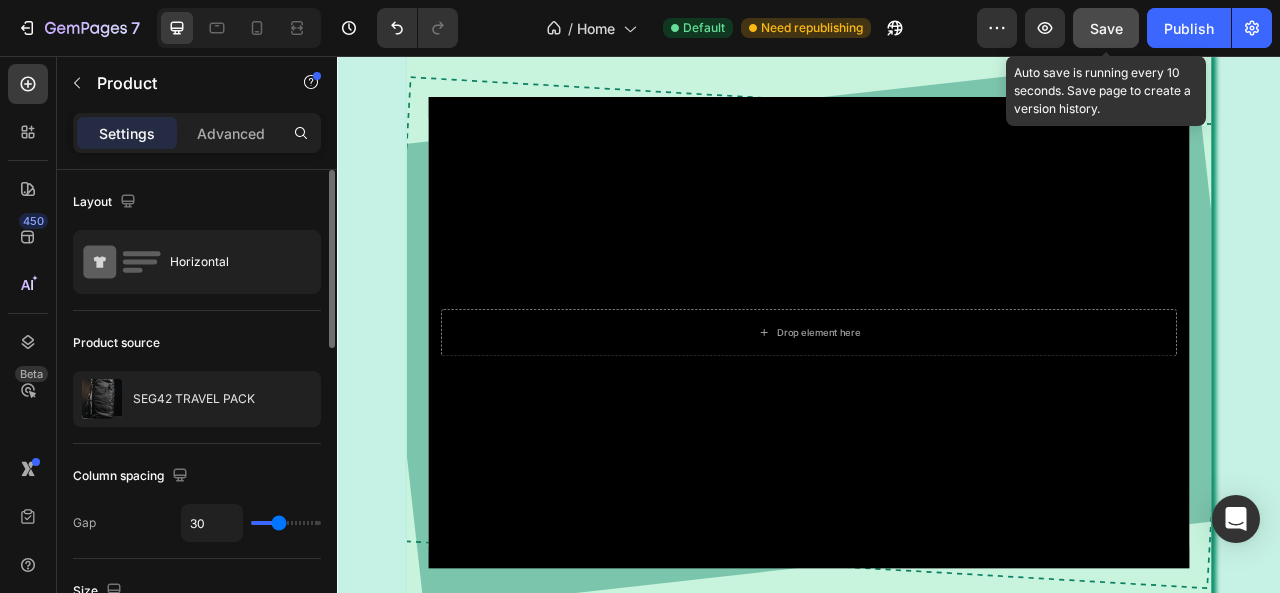 click on "Save" at bounding box center [1106, 28] 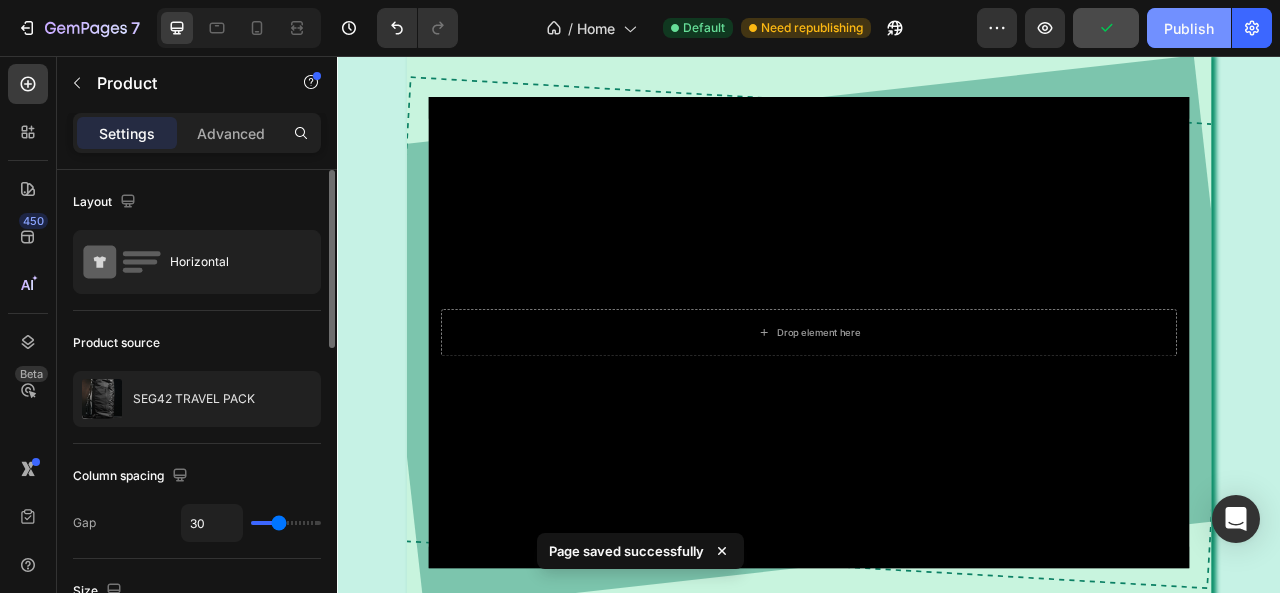 click on "Publish" at bounding box center (1189, 28) 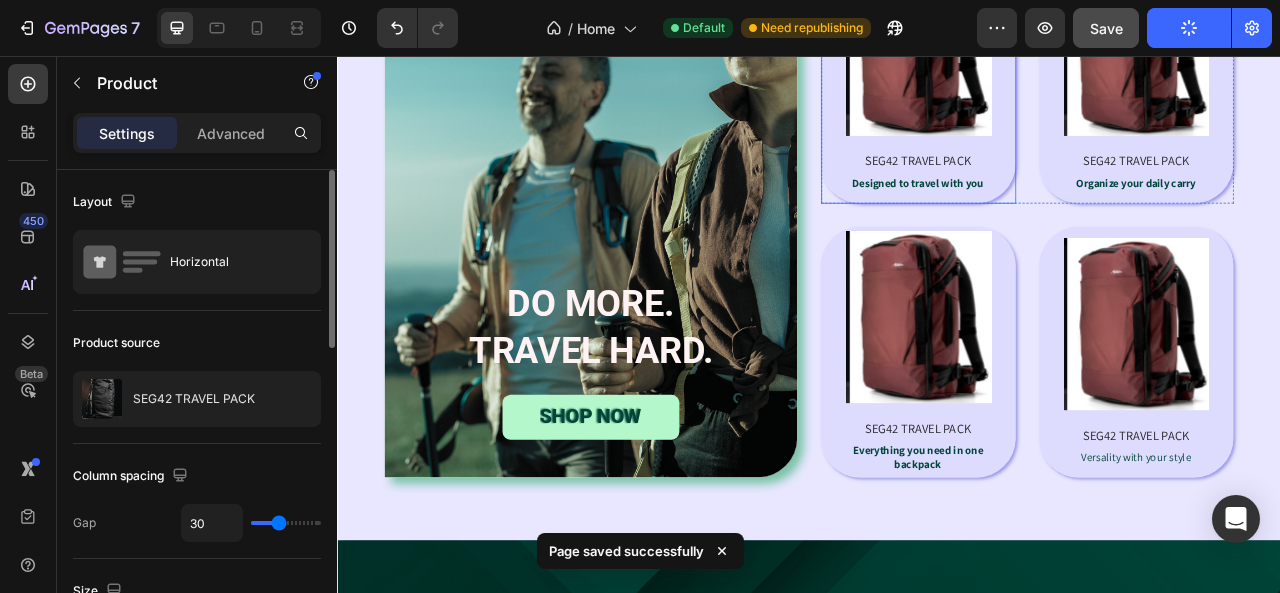 scroll, scrollTop: 2216, scrollLeft: 0, axis: vertical 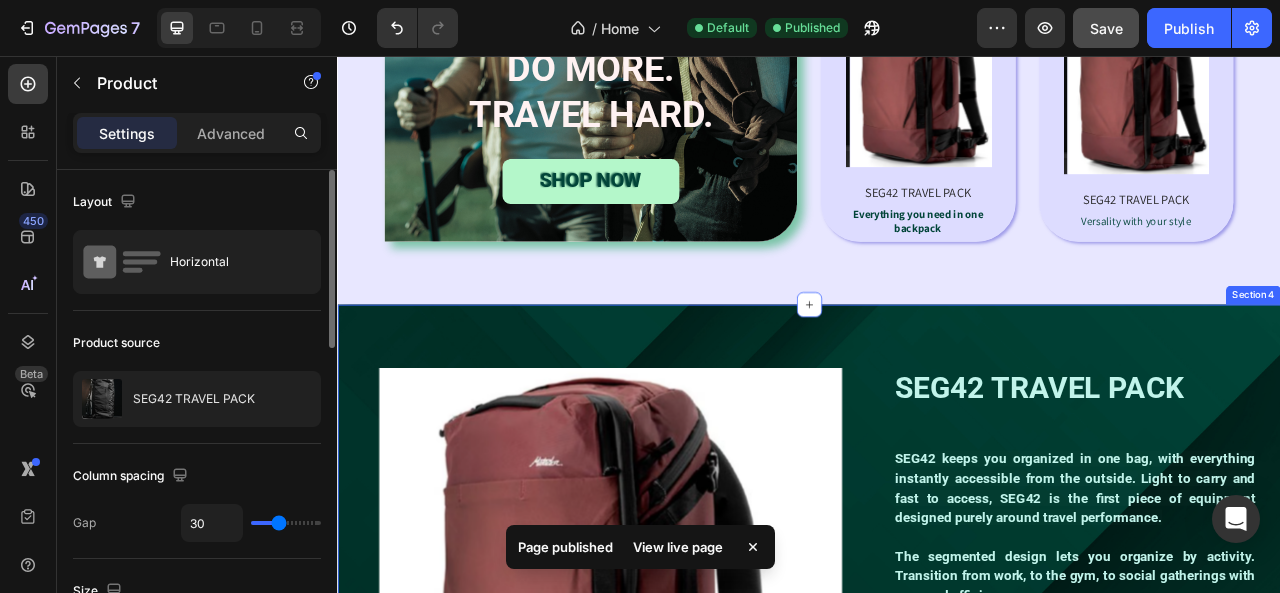 click on "Product Images SEG42 TRAVEL PACK Product Title SEG42 keeps you organized in one bag, with everything instantly accessible from the outside. Light to carry and fast to access, SEG42 is the first piece of equipment designed purely around travel performance.   The segmented design lets you organize by activity. Transition from work, to the gym, to social gatherings with ease and efficiency.  The SEG28 has the features you need every day and versatility for when you travel. Bring your routine with you, whether you're traveling or not. Text Block Tk 199.99 Product Price Product Price Row
1
Product Quantity Row Buy Now! Button Row Row Product Section 4" at bounding box center (937, 767) 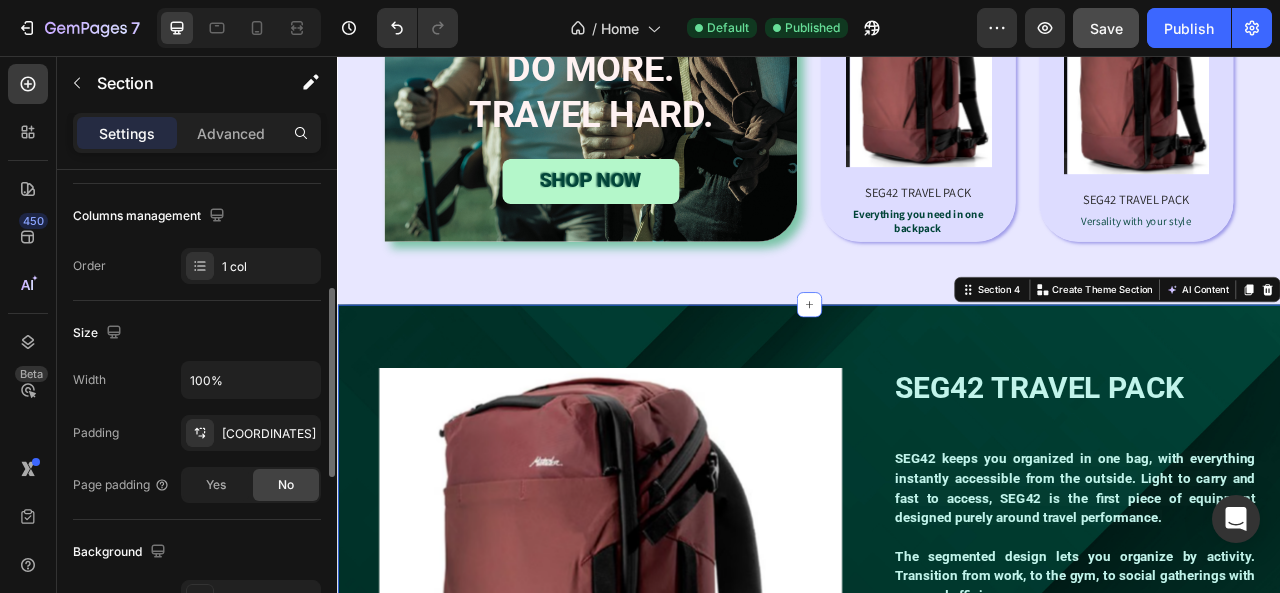 scroll, scrollTop: 500, scrollLeft: 0, axis: vertical 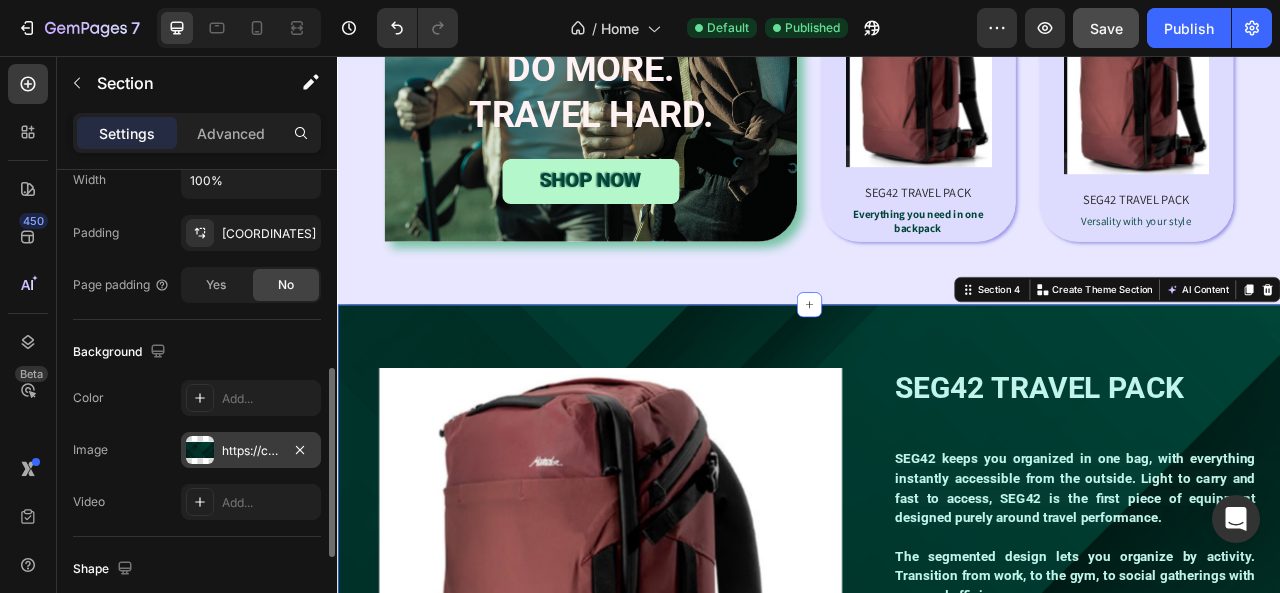 click on "https://cdn.shopify.com/s/files/1/0648/0910/7552/files/gempages_577997880346804752-976ab453-6a5b-420f-92f4-2330e02710ce.png" at bounding box center [251, 450] 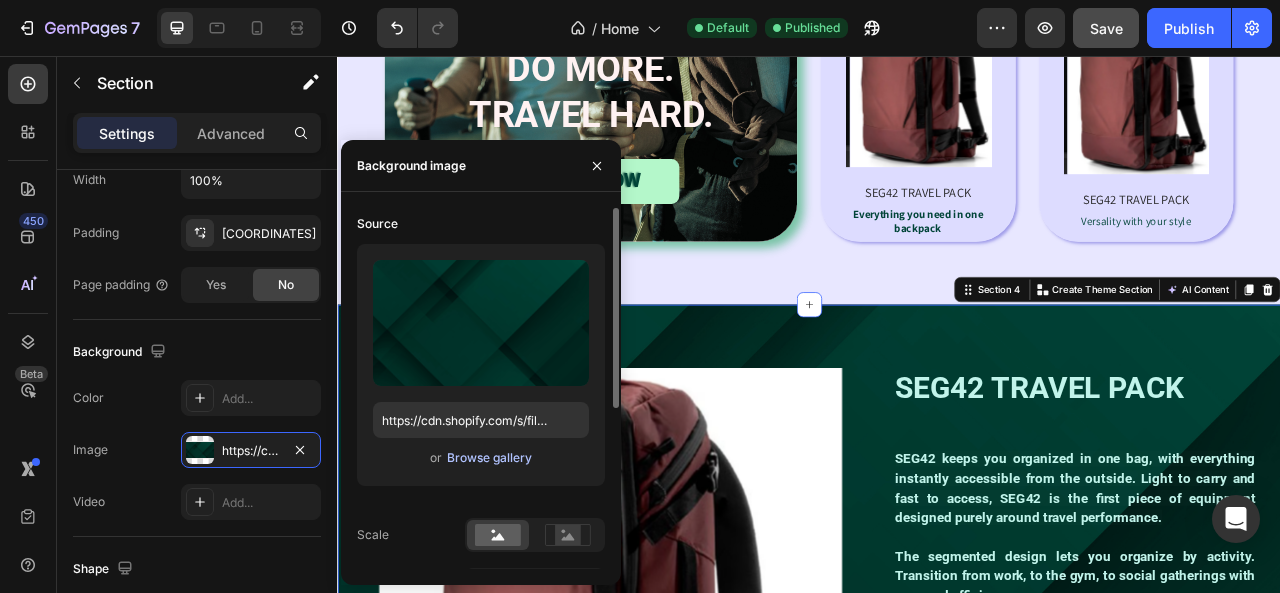 click on "Browse gallery" at bounding box center [489, 458] 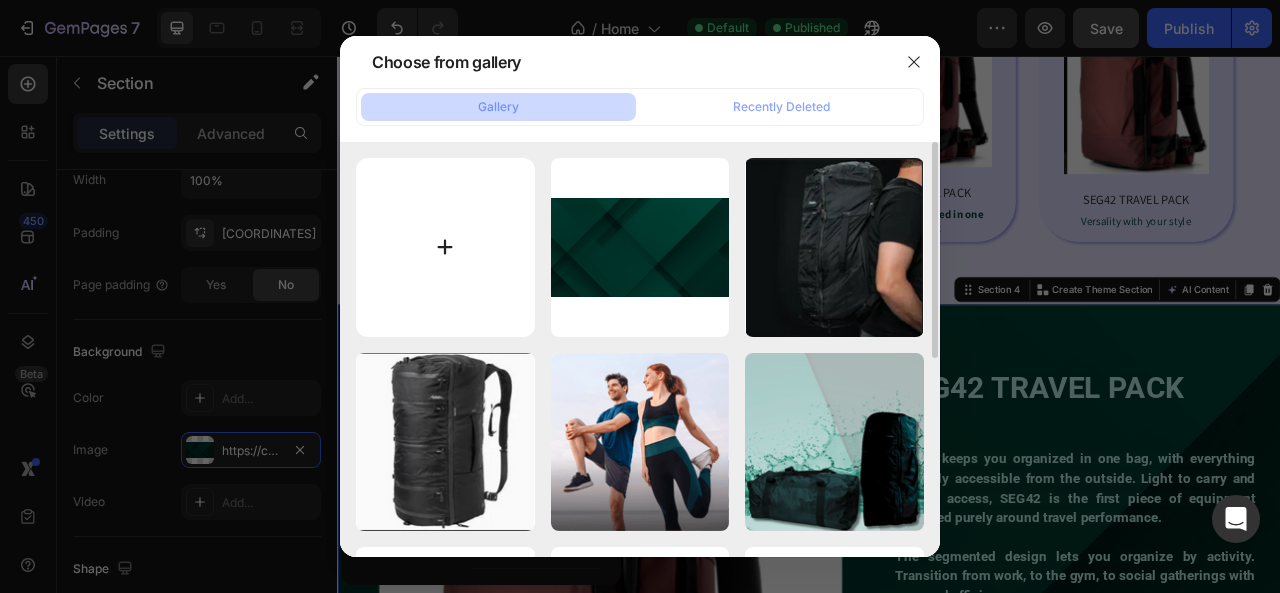 click at bounding box center (445, 247) 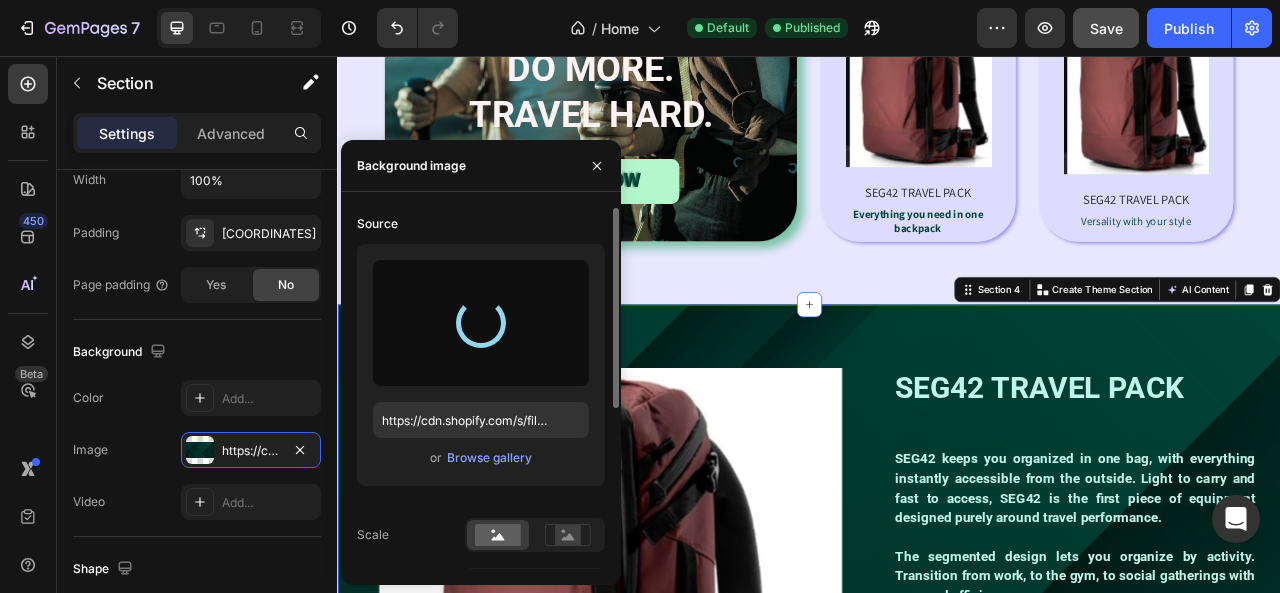 type on "https://cdn.shopify.com/s/files/1/0648/0910/7552/files/gempages_577997880346804752-c9e670d5-e3a7-458c-9e56-72b302b5c51c.png" 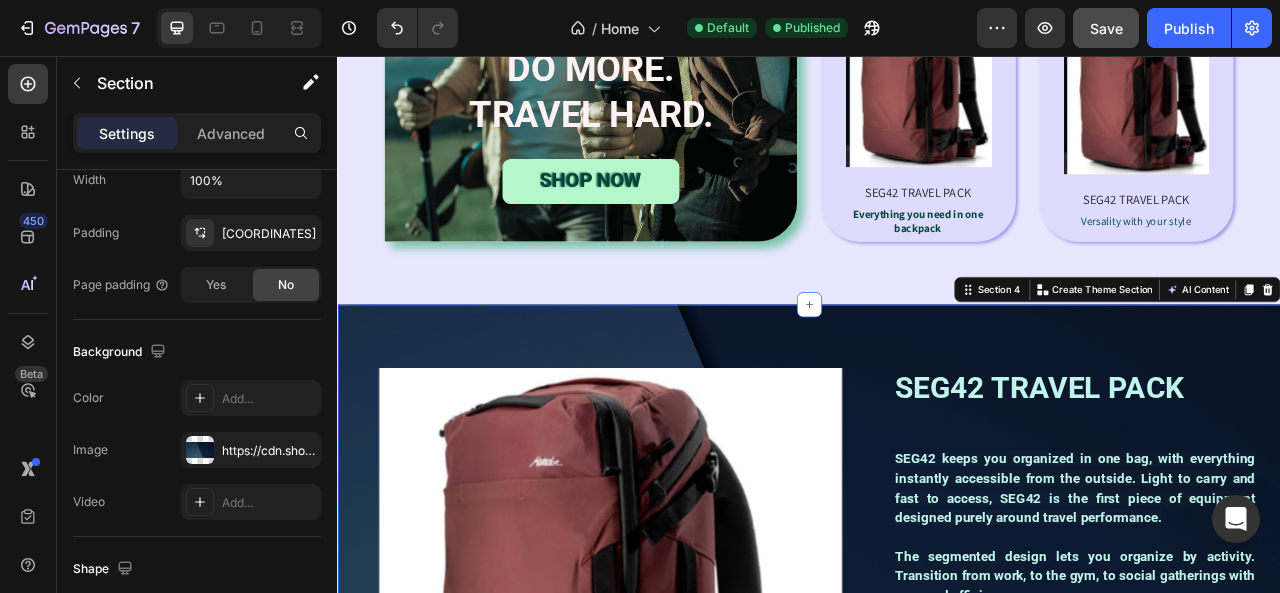 click on "Product Images SEG42 TRAVEL PACK Product Title SEG42 keeps you organized in one bag, with everything instantly accessible from the outside. Light to carry and fast to access, SEG42 is the first piece of equipment designed purely around travel performance.   The segmented design lets you organize by activity. Transition from work, to the gym, to social gatherings with ease and efficiency.  The SEG28 has the features you need every day and versatility for when you travel. Bring your routine with you, whether you're traveling or not. Text Block Tk 199.99 Product Price Product Price Row
1
Product Quantity Row Buy Now! Button Row Row Product Section 4   You can create reusable sections Create Theme Section AI Content Write with GemAI What would you like to describe here? Tone and Voice Persuasive Product SEG42 TRAVEL PACK Show more Generate" at bounding box center [937, 767] 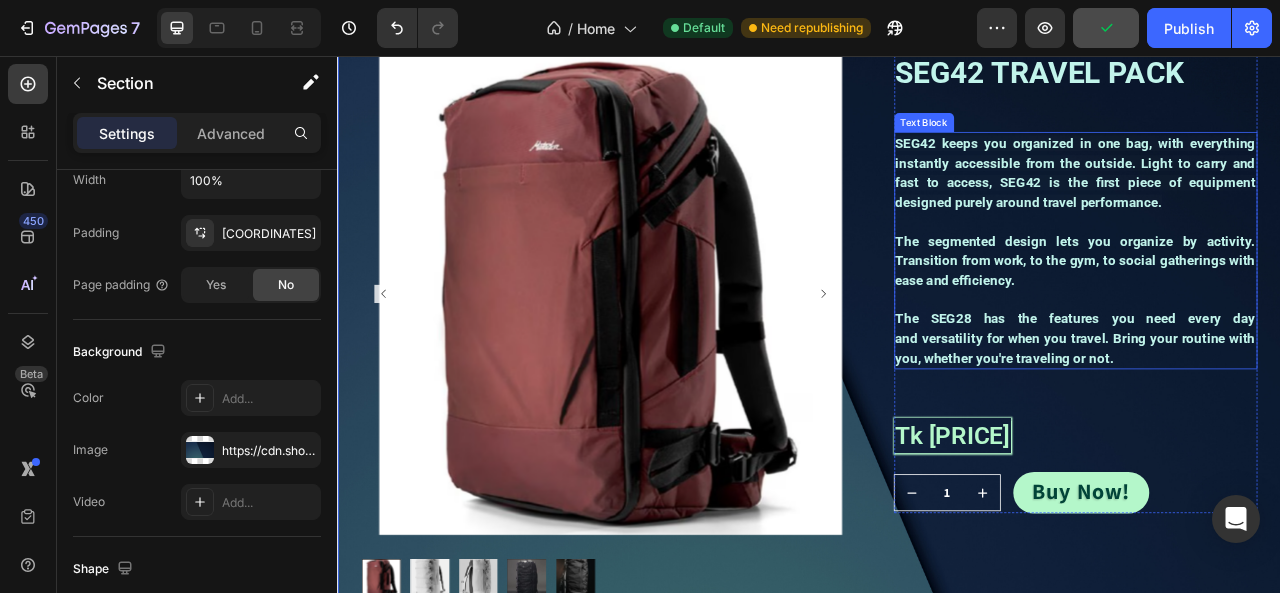 scroll, scrollTop: 2716, scrollLeft: 0, axis: vertical 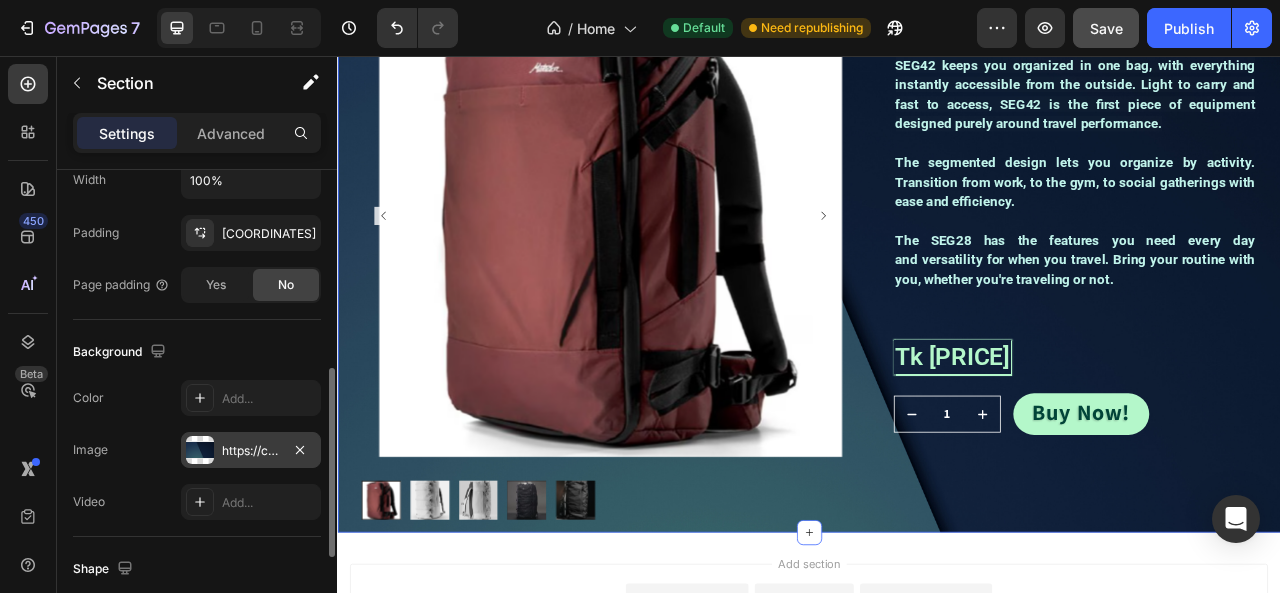 click on "https://cdn.shopify.com/s/files/1/0648/0910/7552/files/gempages_577997880346804752-c9e670d5-e3a7-458c-9e56-72b302b5c51c.png" at bounding box center (251, 451) 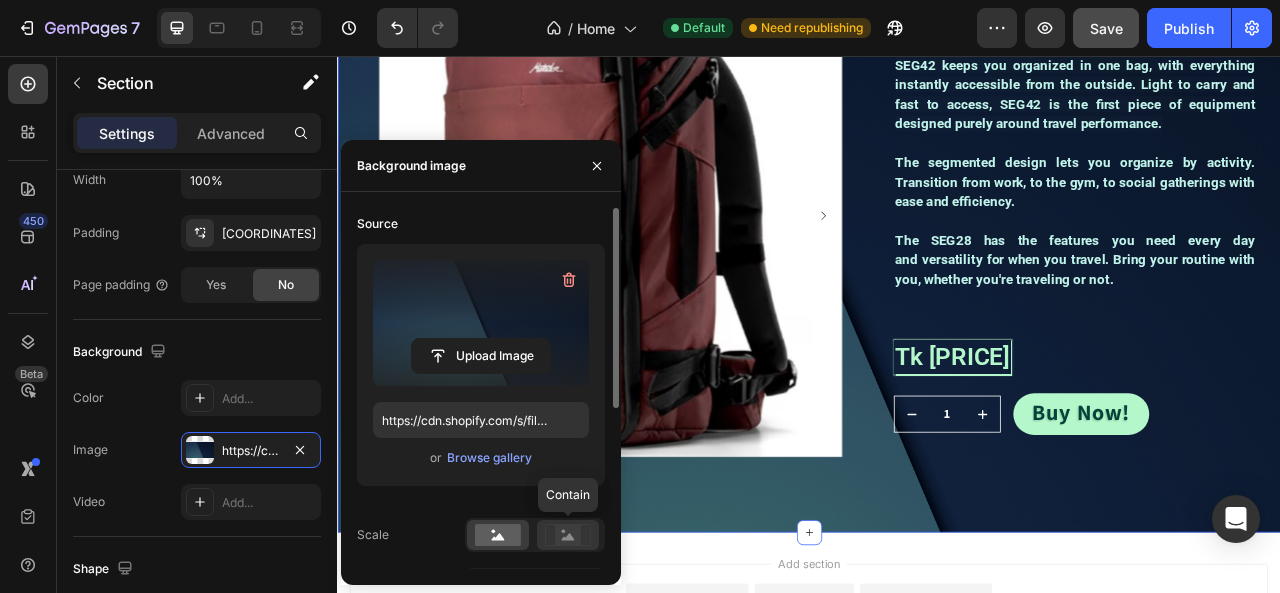 click 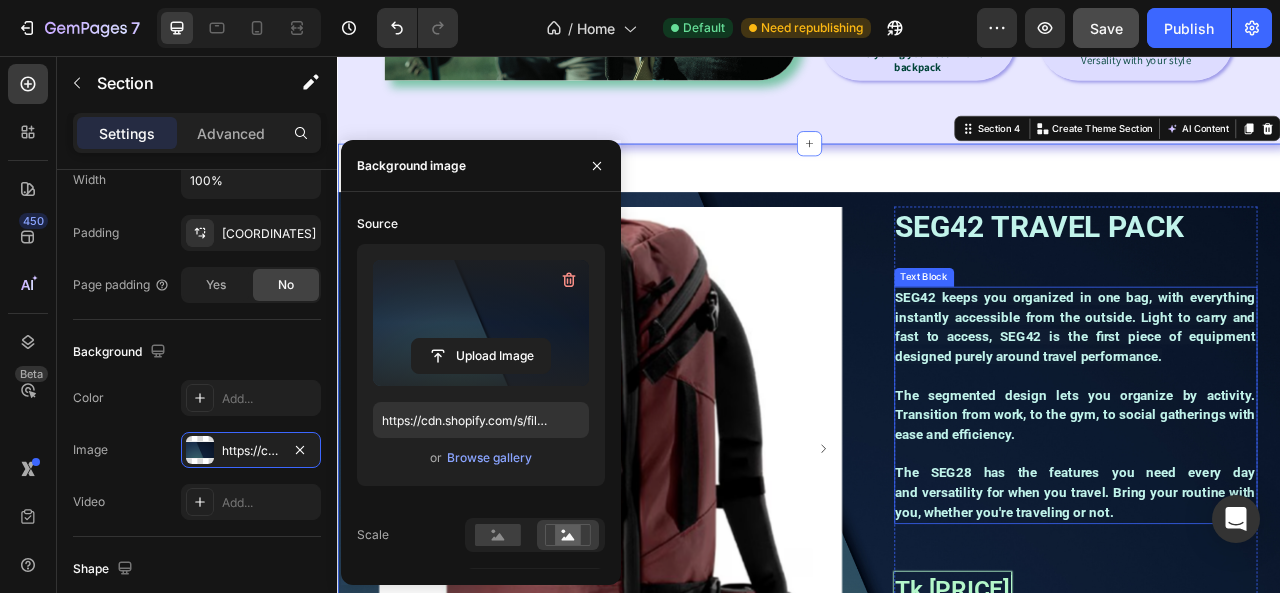 scroll, scrollTop: 2416, scrollLeft: 0, axis: vertical 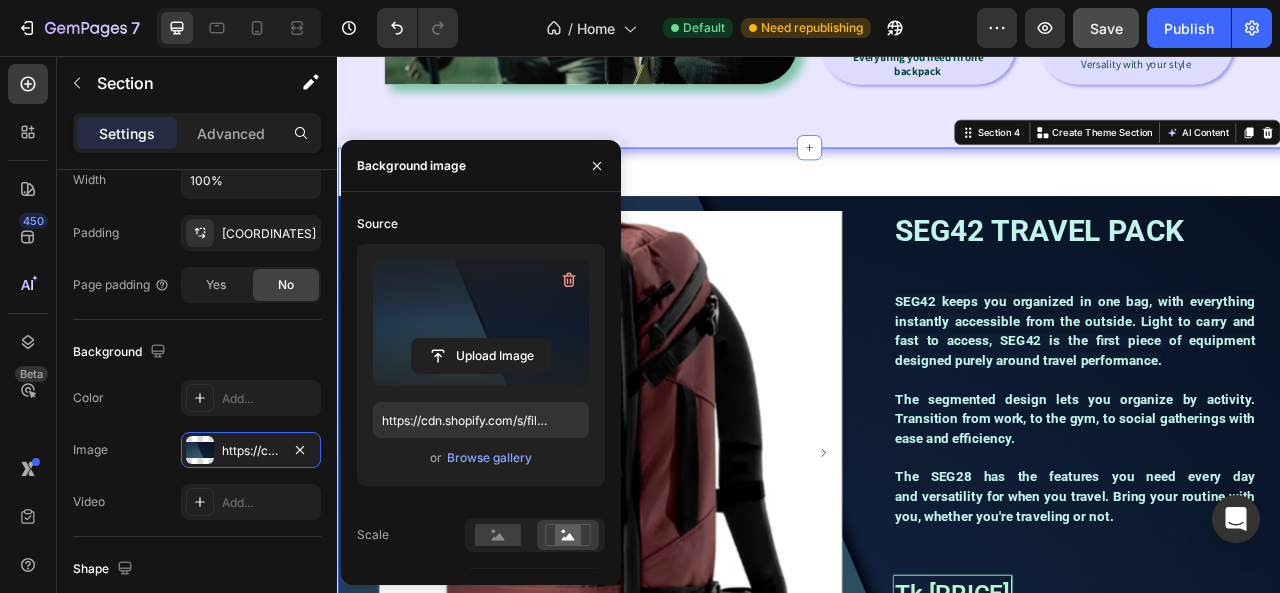 click on "Product Images SEG42 TRAVEL PACK Product Title SEG42 keeps you organized in one bag, with everything instantly accessible from the outside. Light to carry and fast to access, SEG42 is the first piece of equipment designed purely around travel performance.   The segmented design lets you organize by activity. Transition from work, to the gym, to social gatherings with ease and efficiency.  The SEG28 has the features you need every day and versatility for when you travel. Bring your routine with you, whether you're traveling or not. Text Block Tk 199.99 Product Price Product Price Row
1
Product Quantity Row Buy Now! Button Row Row Product Section 4   You can create reusable sections Create Theme Section AI Content Write with GemAI What would you like to describe here? Tone and Voice Persuasive Product SEG42 TRAVEL PACK Show more Generate" at bounding box center (937, 567) 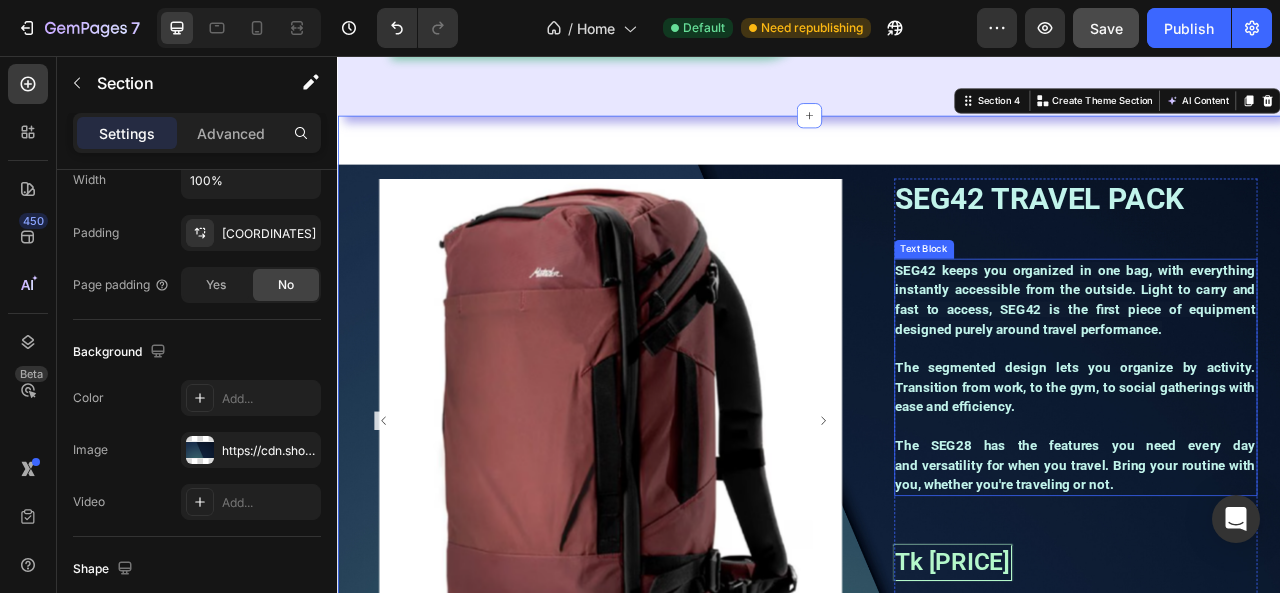 scroll, scrollTop: 2816, scrollLeft: 0, axis: vertical 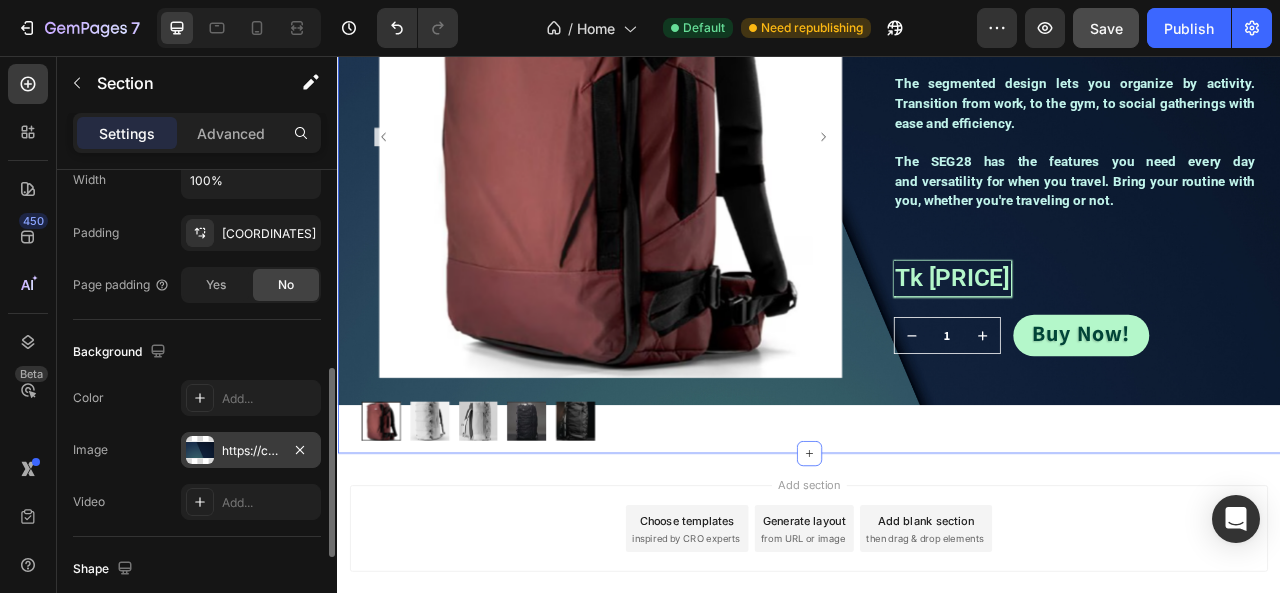 click on "https://cdn.shopify.com/s/files/1/0648/0910/7552/files/gempages_577997880346804752-c9e670d5-e3a7-458c-9e56-72b302b5c51c.png" at bounding box center [251, 451] 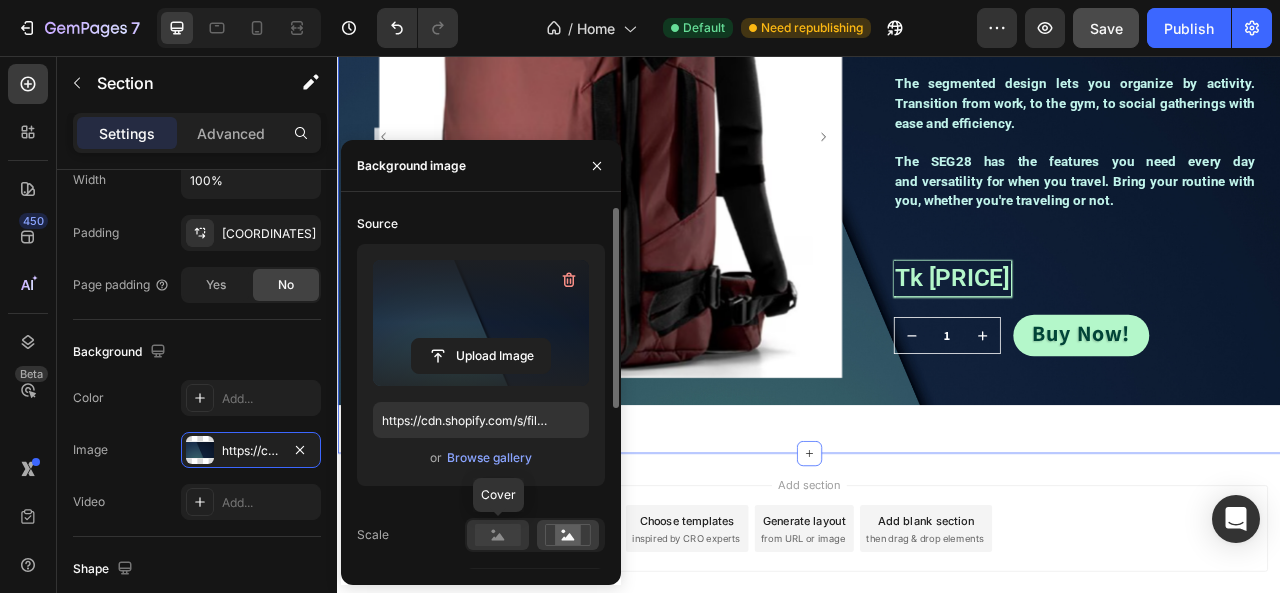 click 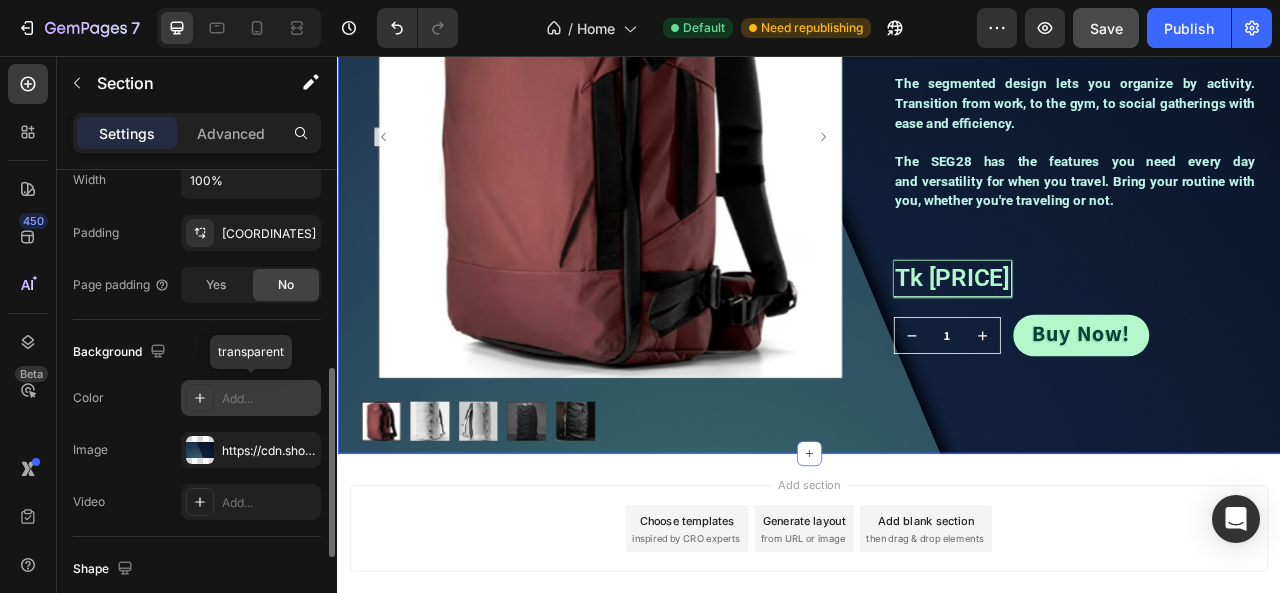 click on "Add..." at bounding box center [269, 399] 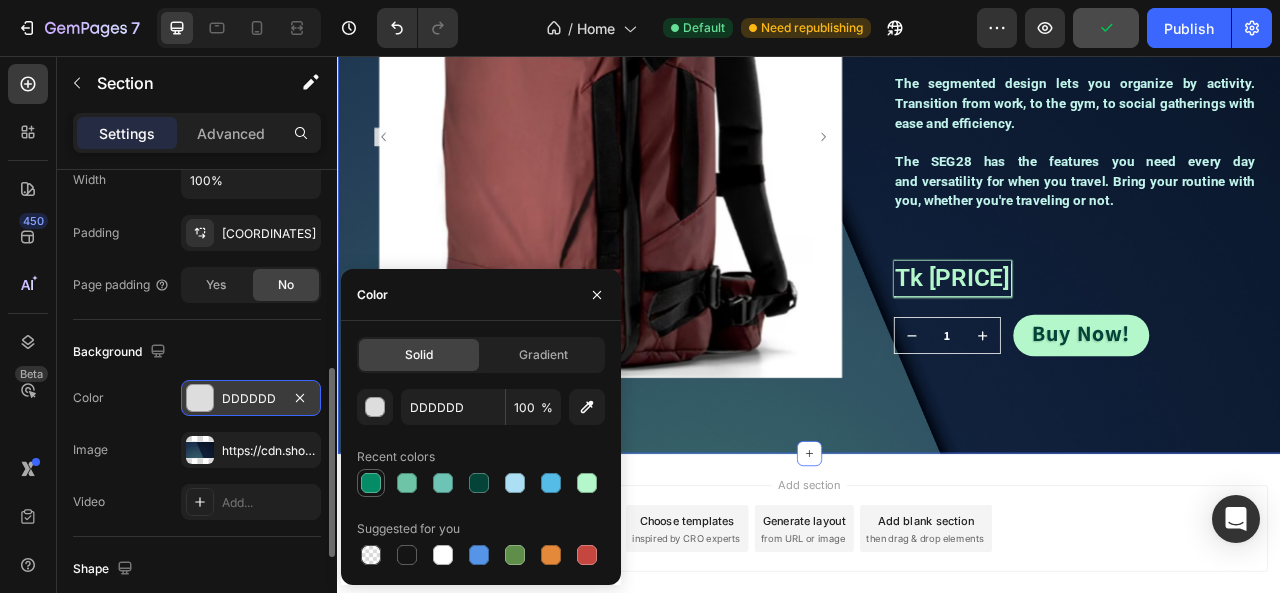click at bounding box center [371, 483] 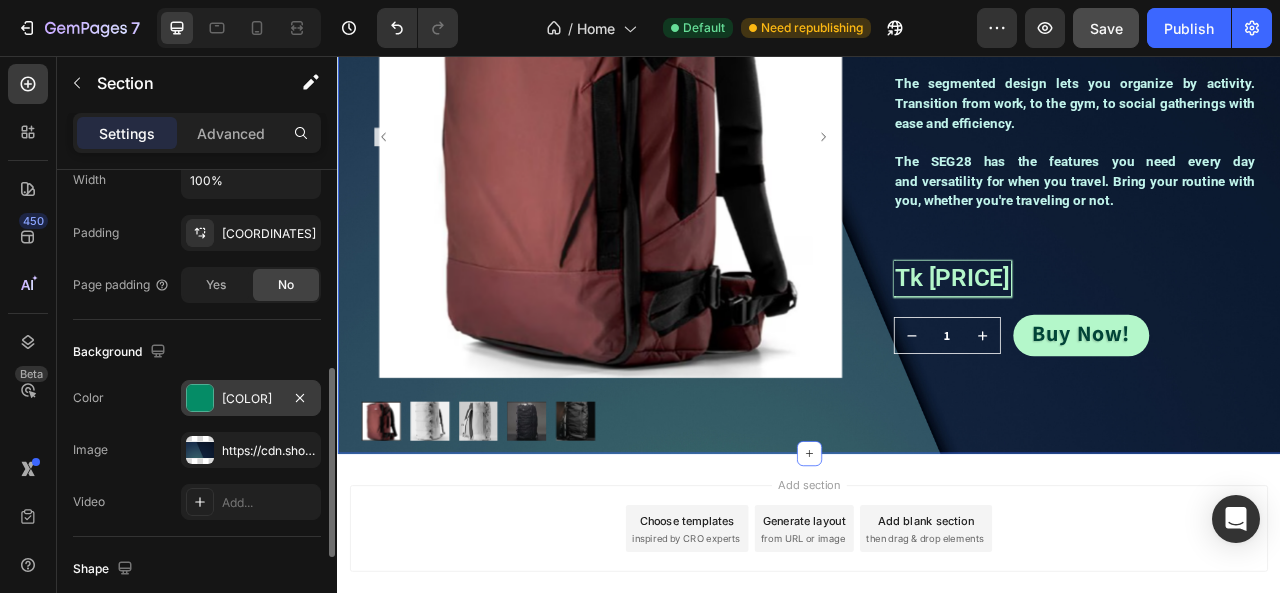 click on "Background The changes might be hidden by the image and the video. Color 058C66 Image https://cdn.shopify.com/s/files/1/0648/0910/7552/files/gempages_577997880346804752-c9e670d5-e3a7-458c-9e56-72b302b5c51c.png Video Add..." 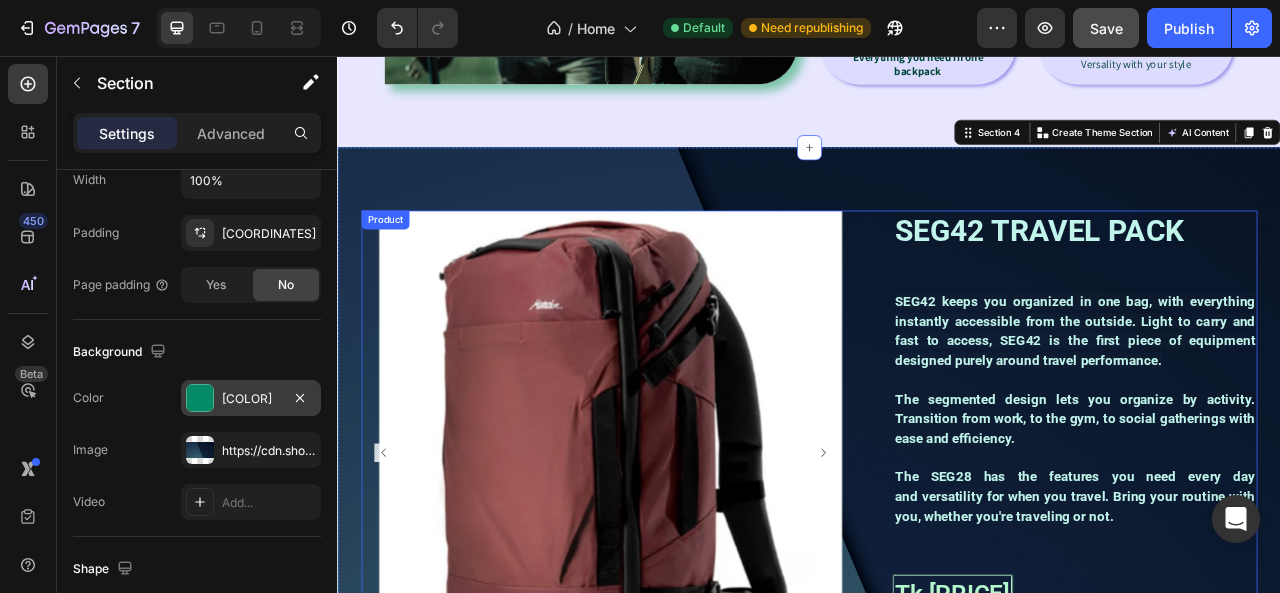 scroll, scrollTop: 2116, scrollLeft: 0, axis: vertical 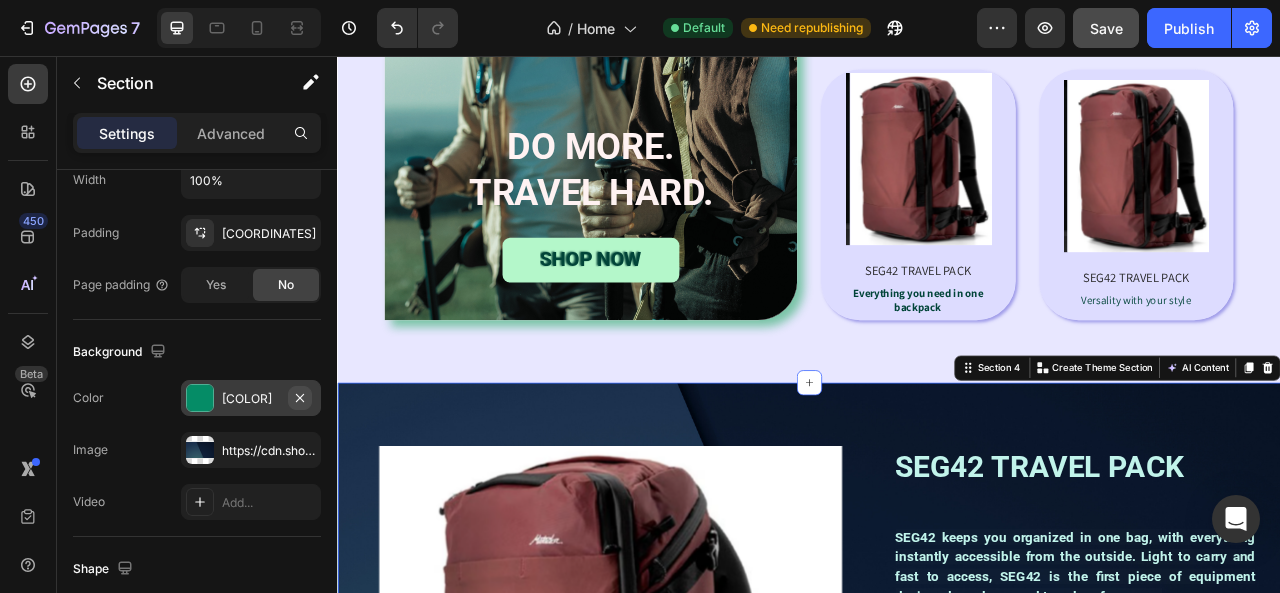 click 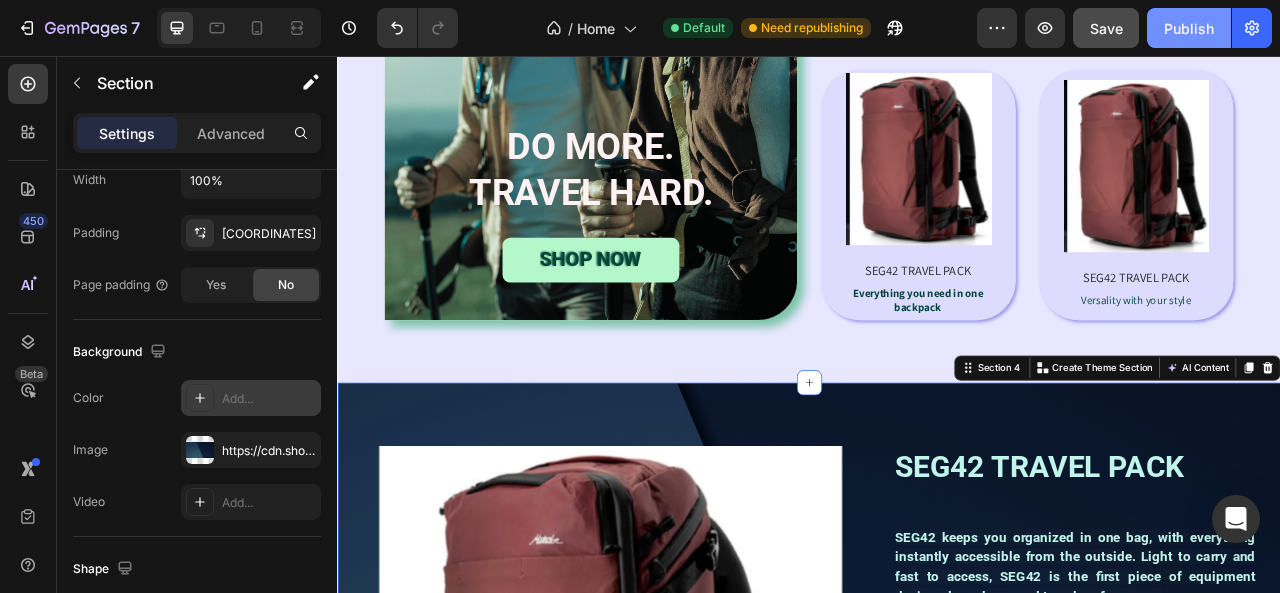 click on "Publish" at bounding box center [1189, 28] 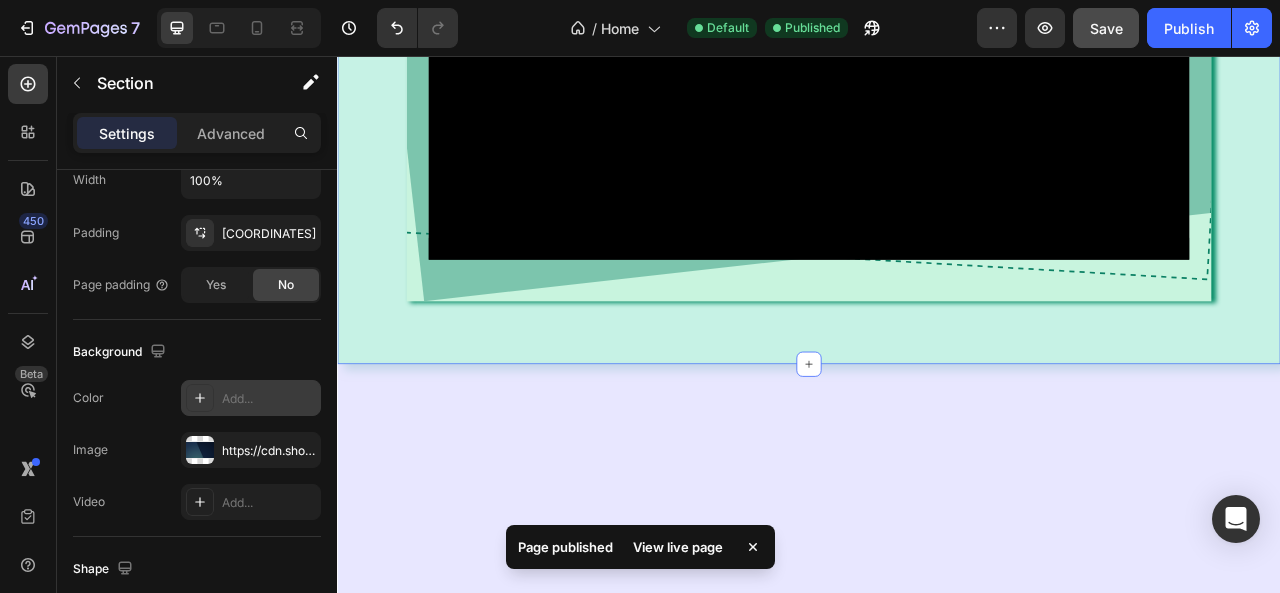 scroll, scrollTop: 216, scrollLeft: 0, axis: vertical 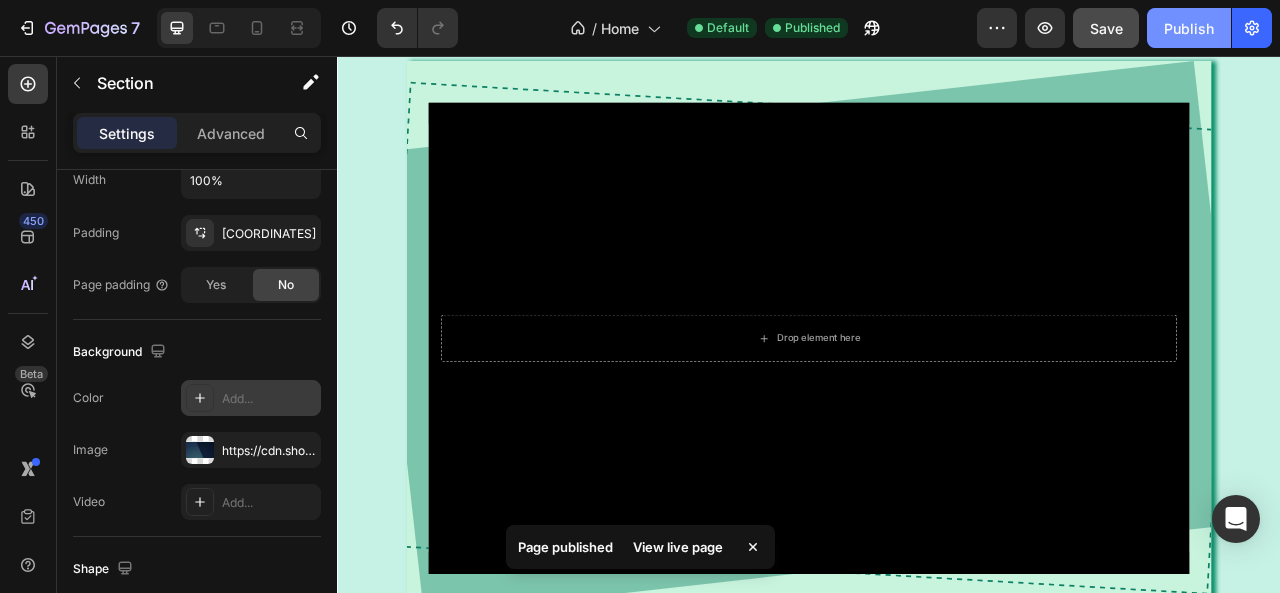 click on "Publish" at bounding box center (1189, 28) 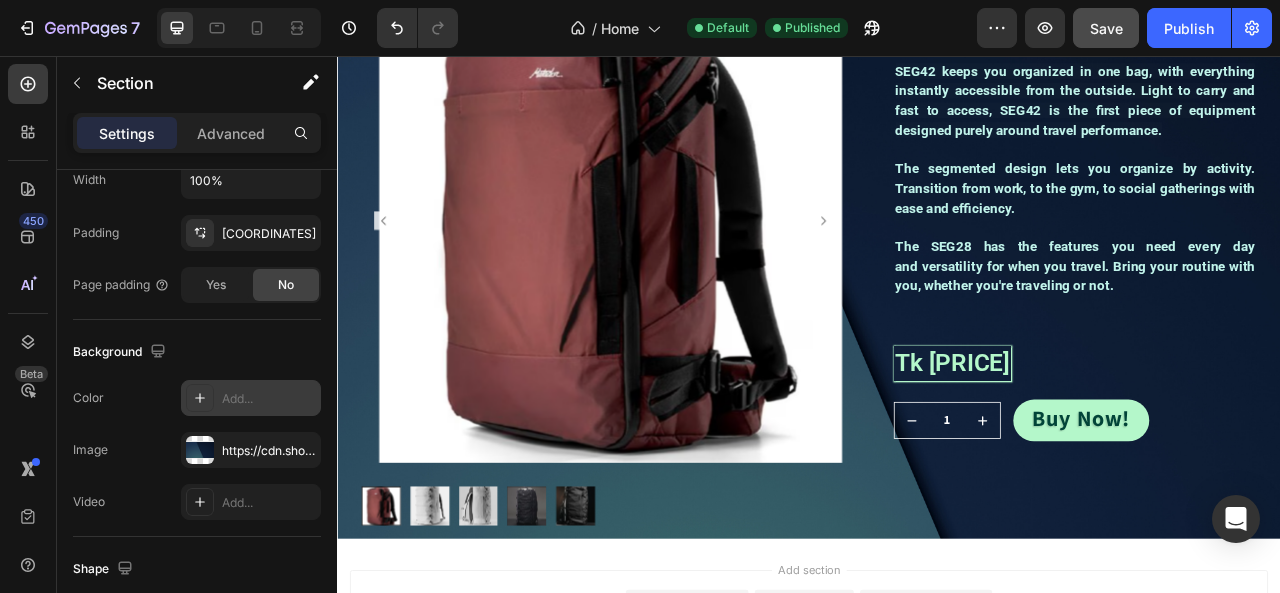 scroll, scrollTop: 2316, scrollLeft: 0, axis: vertical 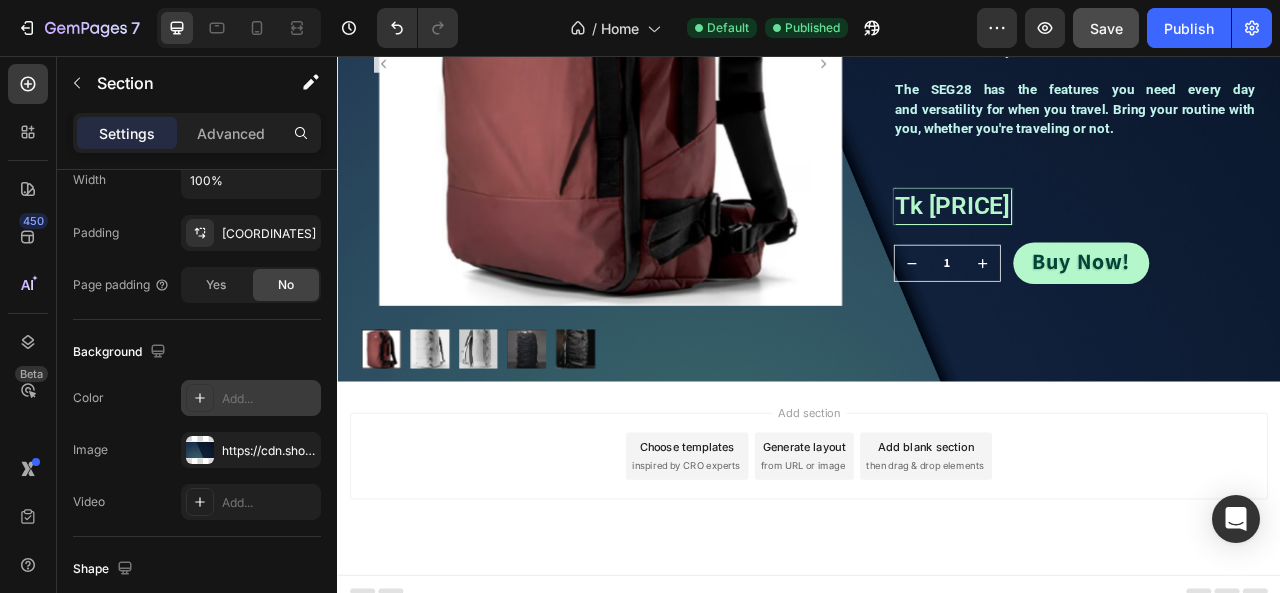 click on "Choose templates" at bounding box center [782, 553] 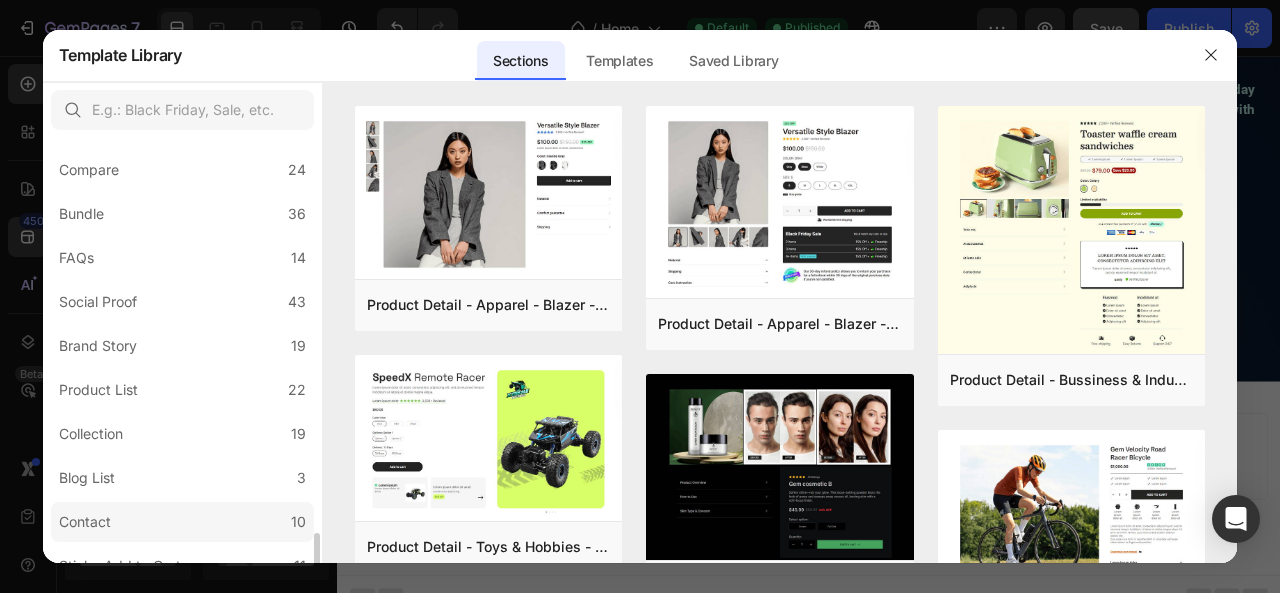 scroll, scrollTop: 554, scrollLeft: 0, axis: vertical 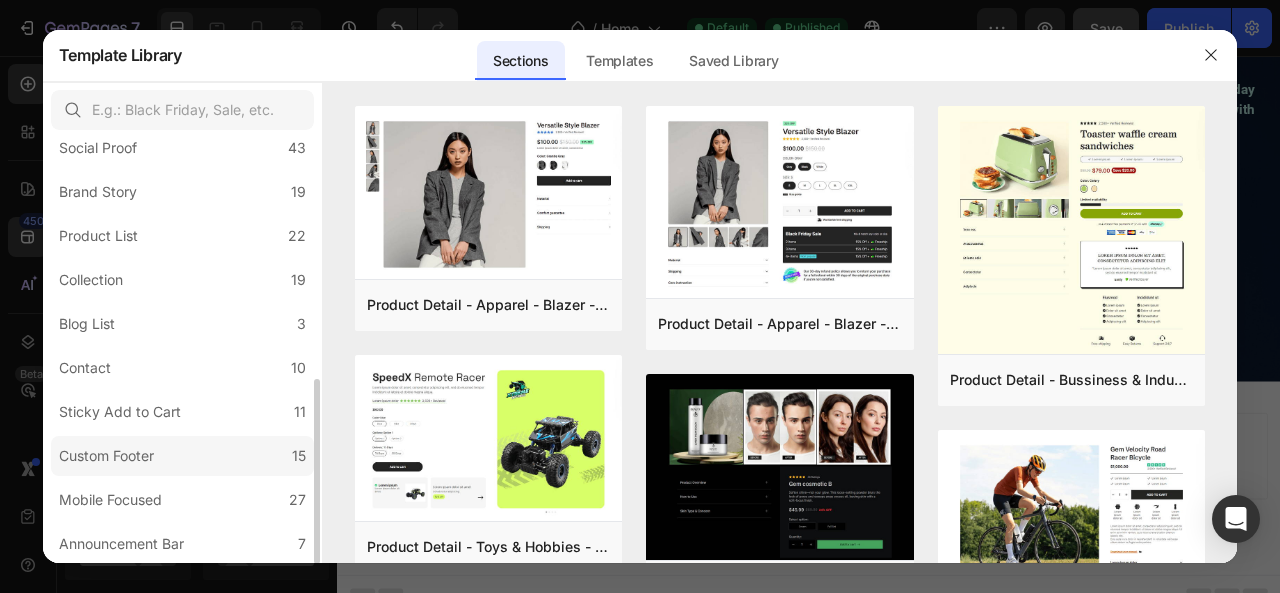 click on "Custom Footer 15" 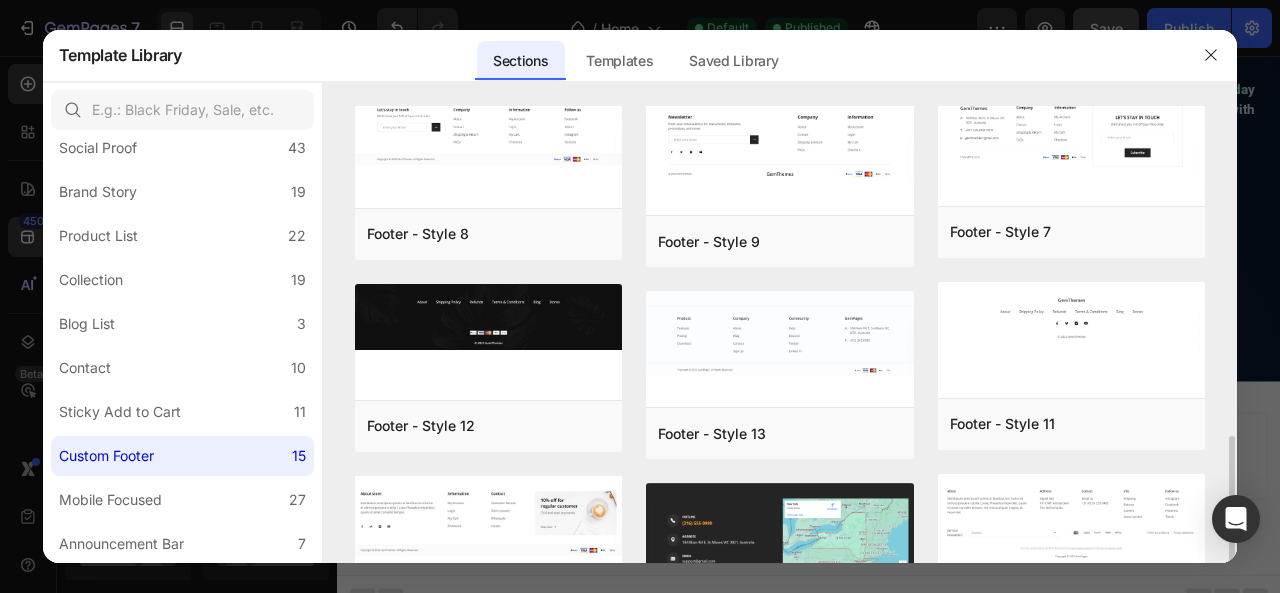 scroll, scrollTop: 536, scrollLeft: 0, axis: vertical 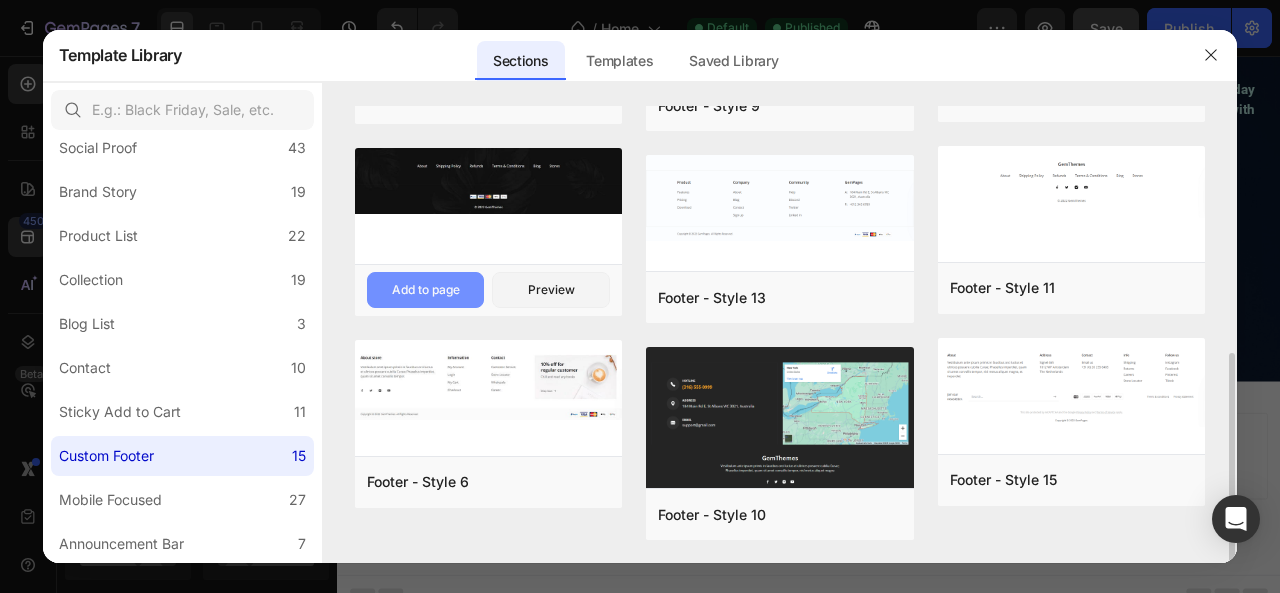 click on "Add to page" at bounding box center (426, 290) 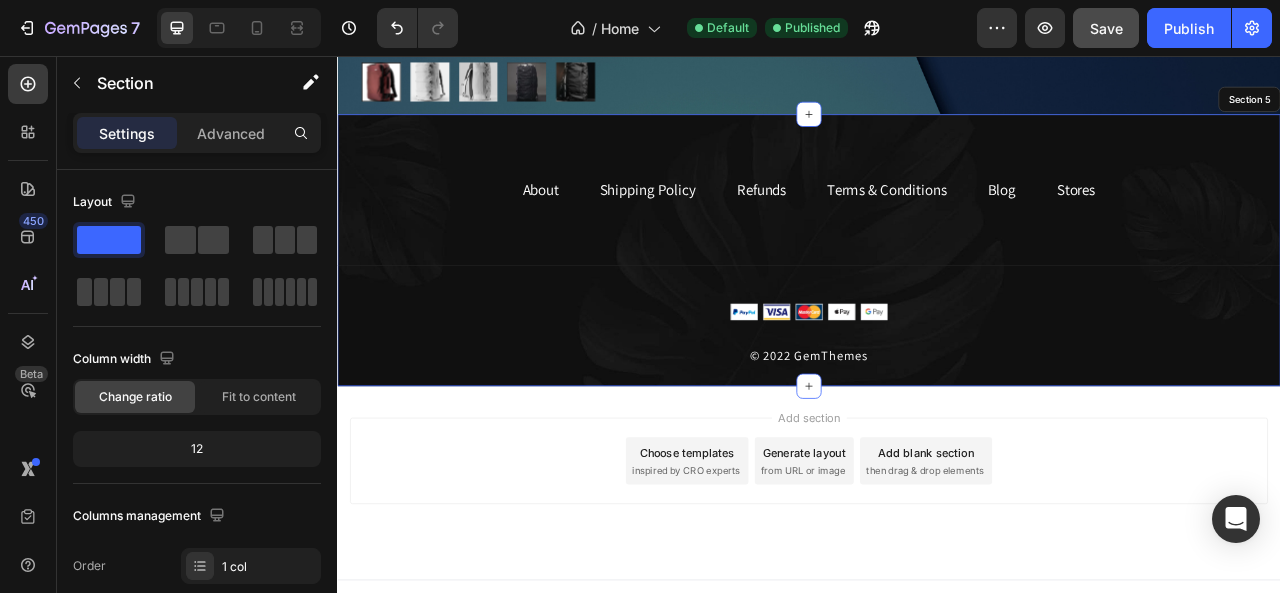 scroll, scrollTop: 2670, scrollLeft: 0, axis: vertical 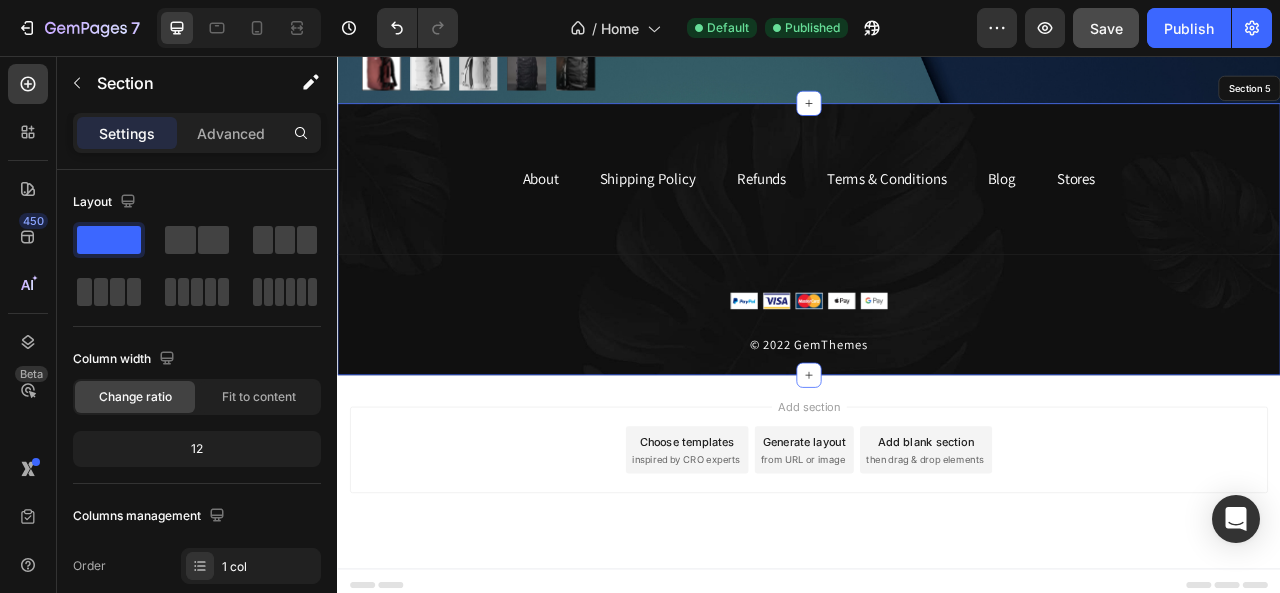 click on "About Text block Shipping Policy Text block Refunds Text block Terms & Conditions Text block Blog Text block Stores Text block Row Title Line Image © [YEAR] GemThemes Text block Row Section 5" at bounding box center [937, 289] 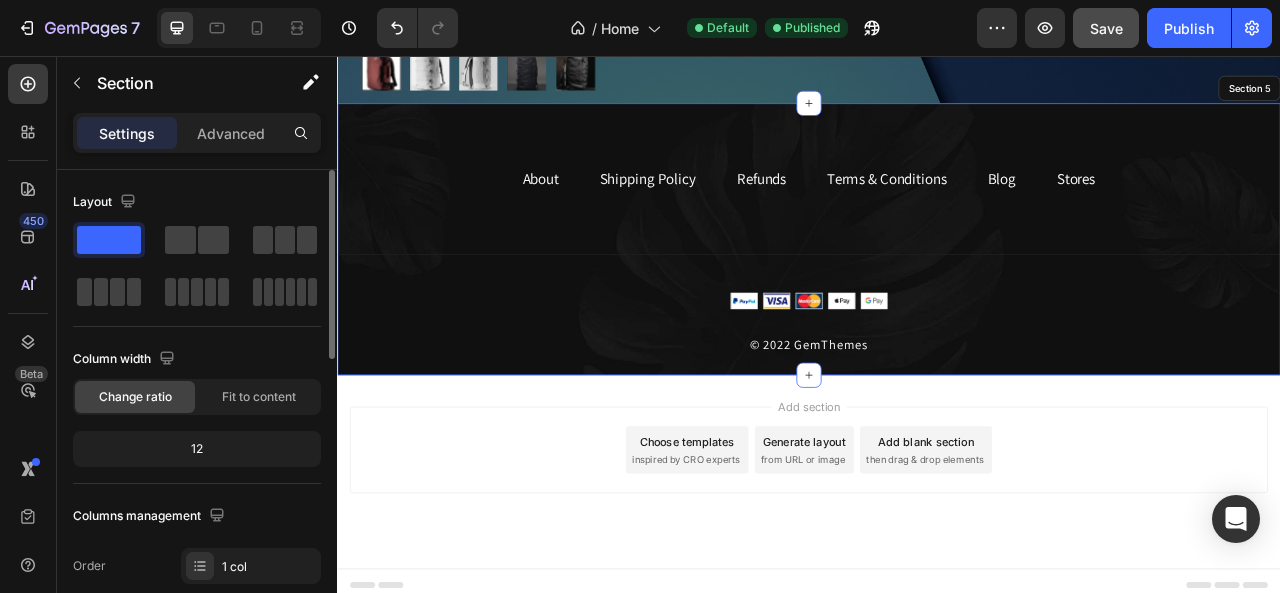 scroll, scrollTop: 200, scrollLeft: 0, axis: vertical 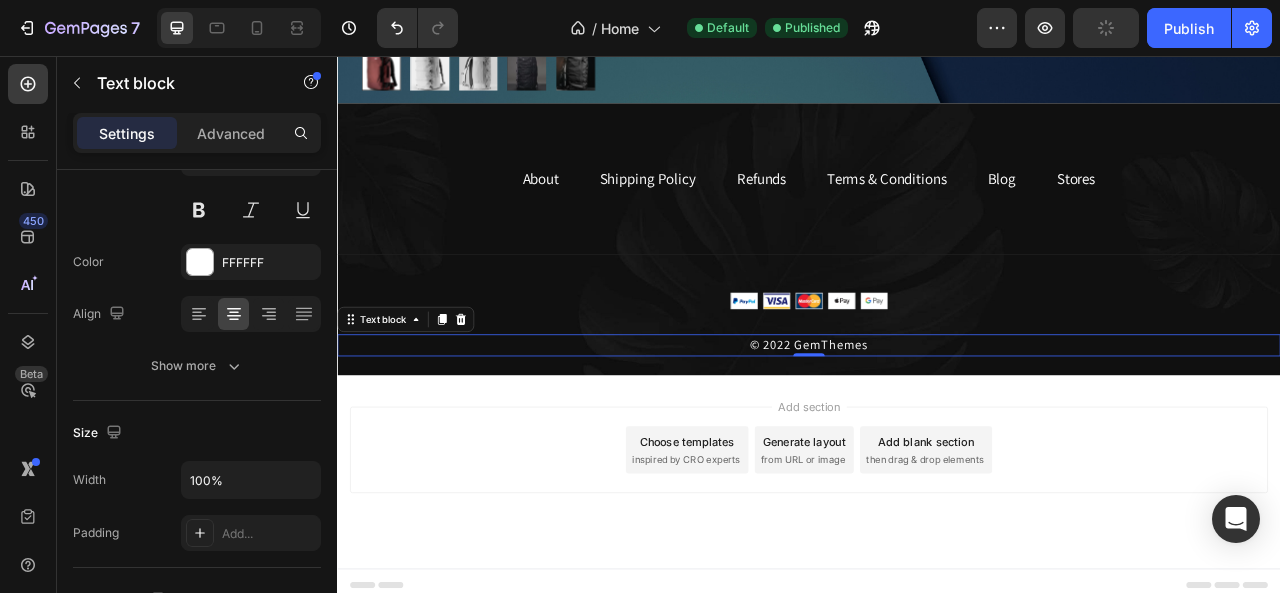 click on "© 2022 GemThemes" at bounding box center [937, 424] 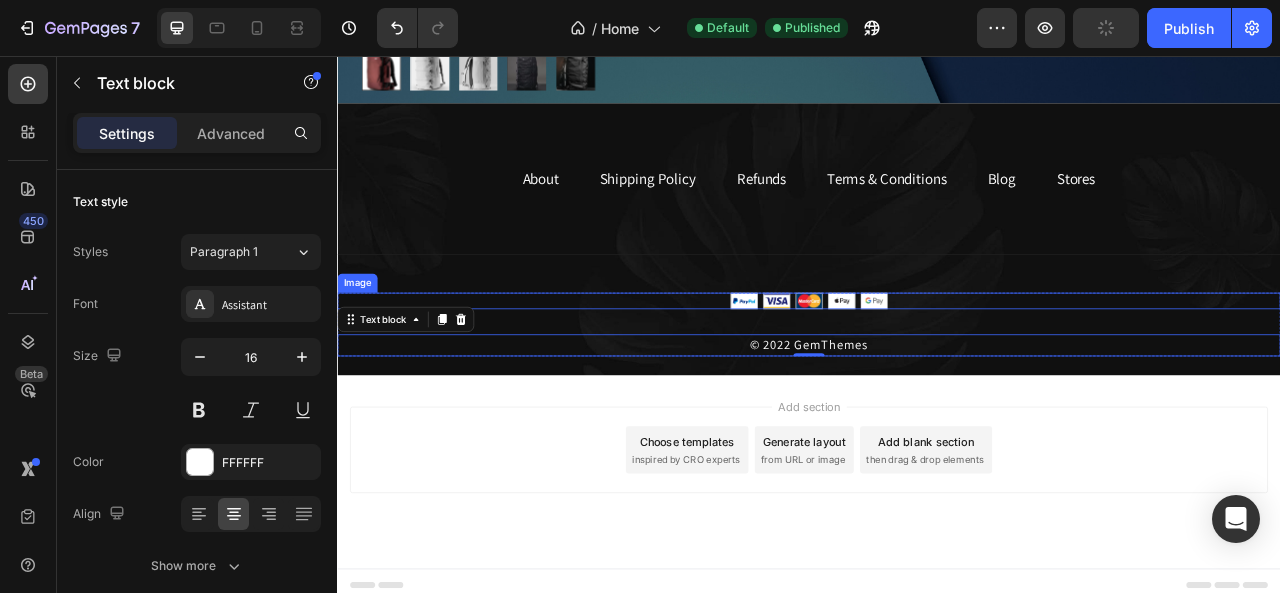 click at bounding box center (937, 367) 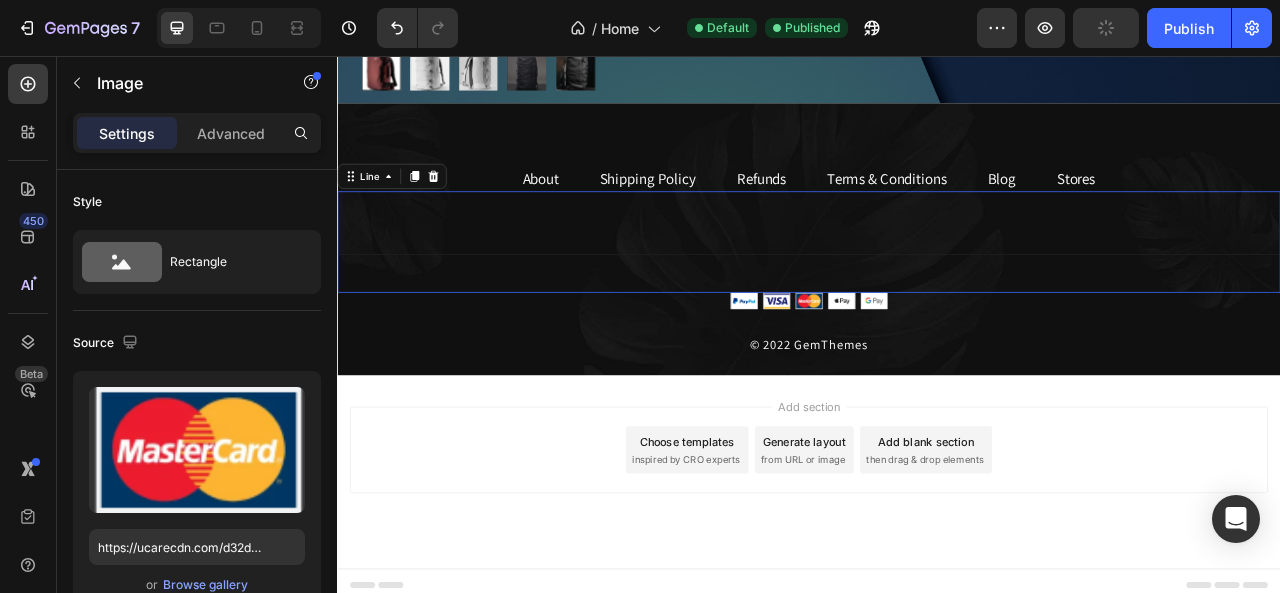 click on "Title Line   0" at bounding box center (937, 292) 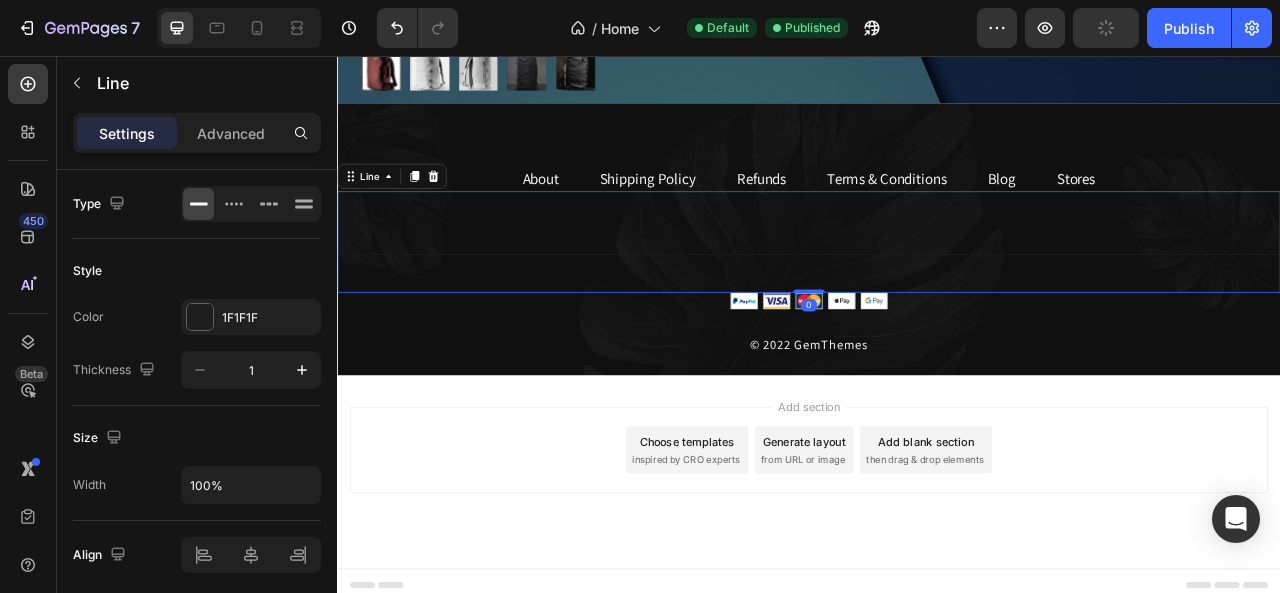drag, startPoint x: 928, startPoint y: 344, endPoint x: 936, endPoint y: 274, distance: 70.45566 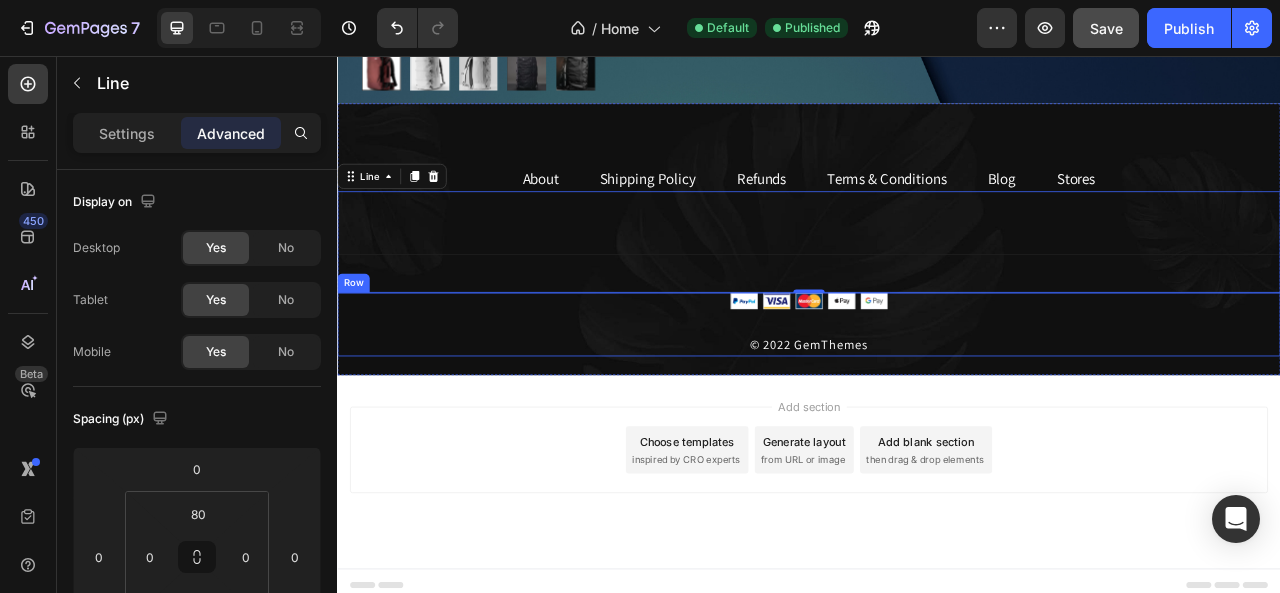 scroll, scrollTop: 2470, scrollLeft: 0, axis: vertical 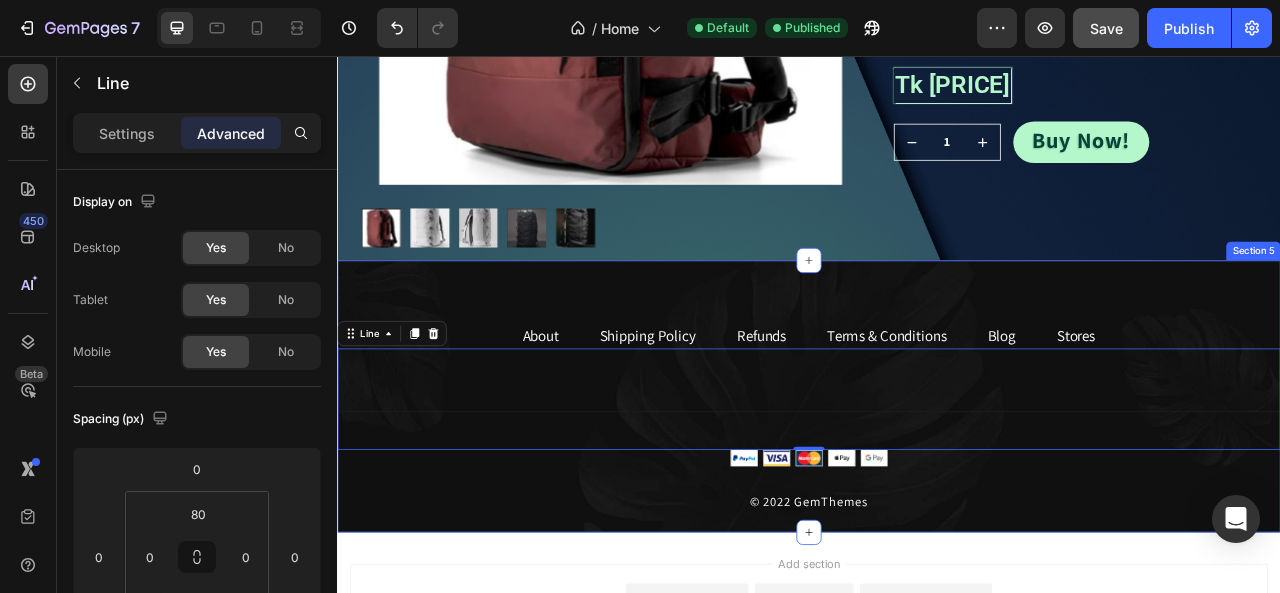 click on "About Text block Shipping Policy Text block Refunds Text block Terms & Conditions Text block Blog Text block Stores Text block Row                Title Line   0 Image © 2022 GemThemes Text block Row Section 5" at bounding box center [937, 489] 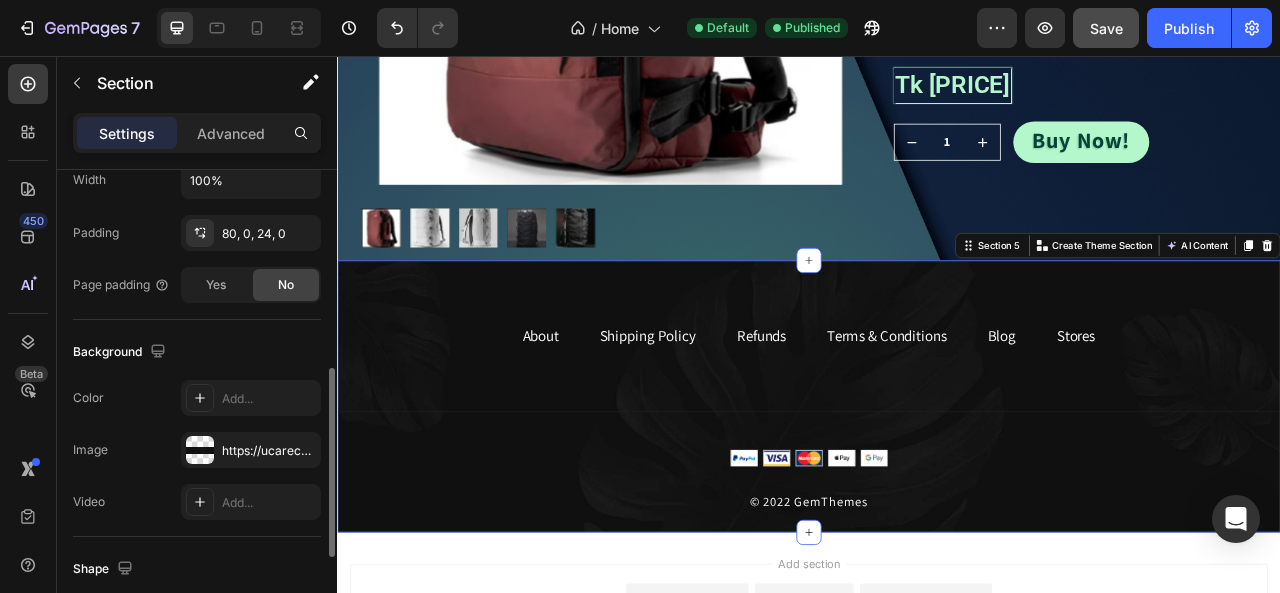 scroll, scrollTop: 700, scrollLeft: 0, axis: vertical 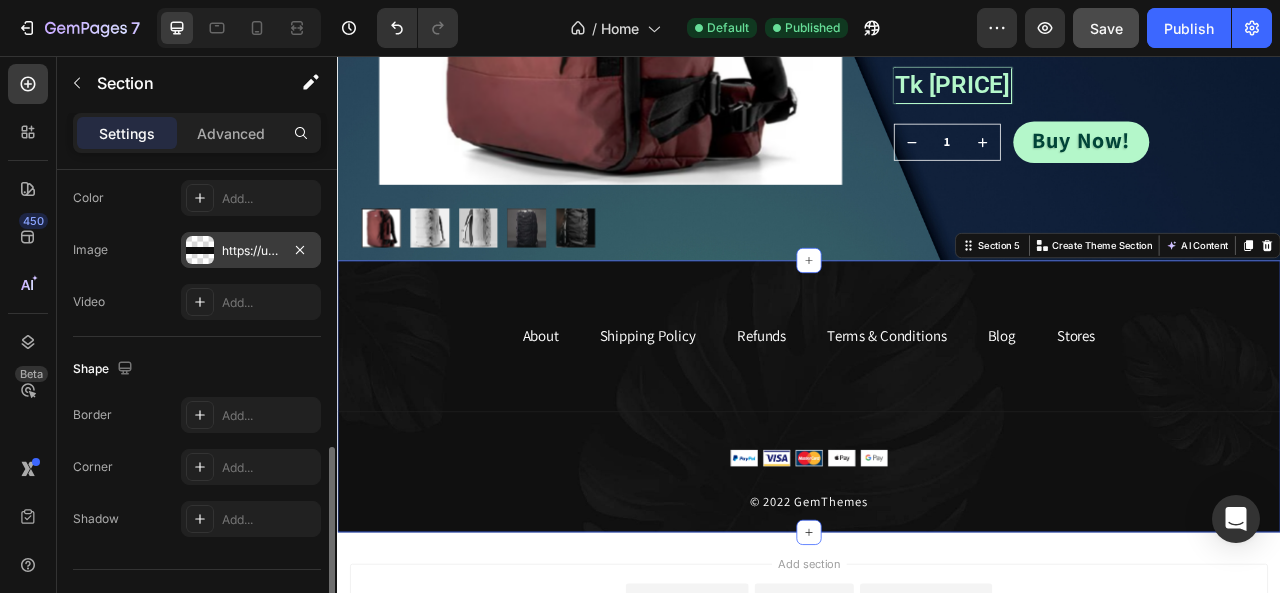click on "https://ucarecdn.com/a20406a8-fa71-40d2-bee4-3e323f0981f6/-/format/auto/" at bounding box center (251, 251) 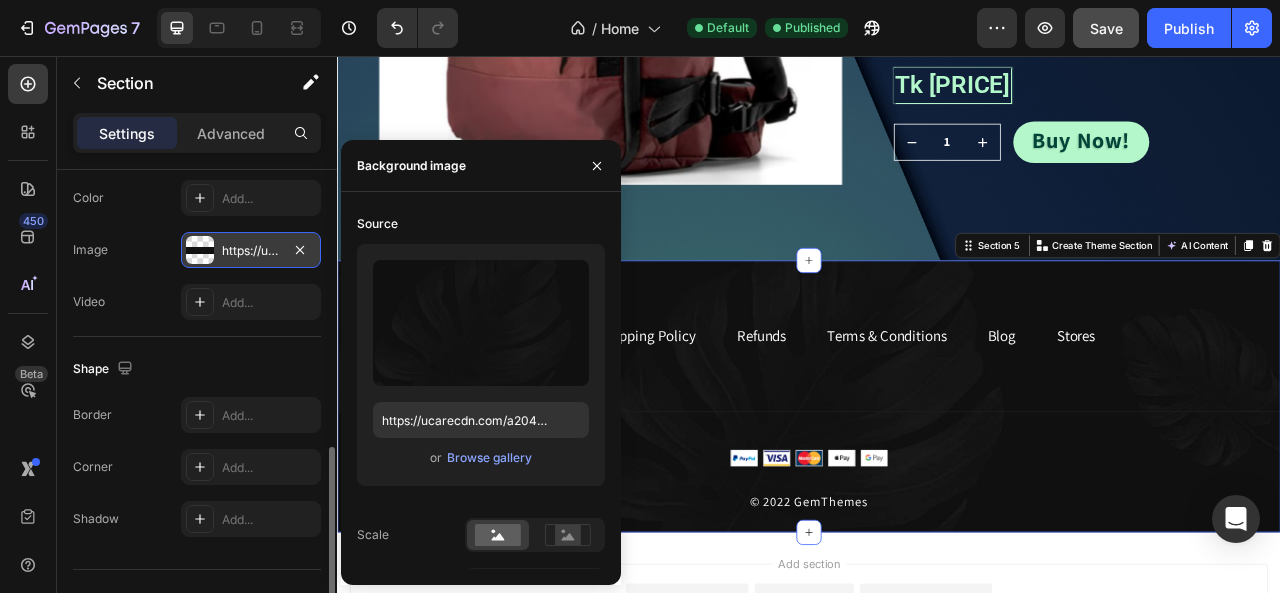 click on "https://ucarecdn.com/a20406a8-fa71-40d2-bee4-3e323f0981f6/-/format/auto/" at bounding box center (251, 251) 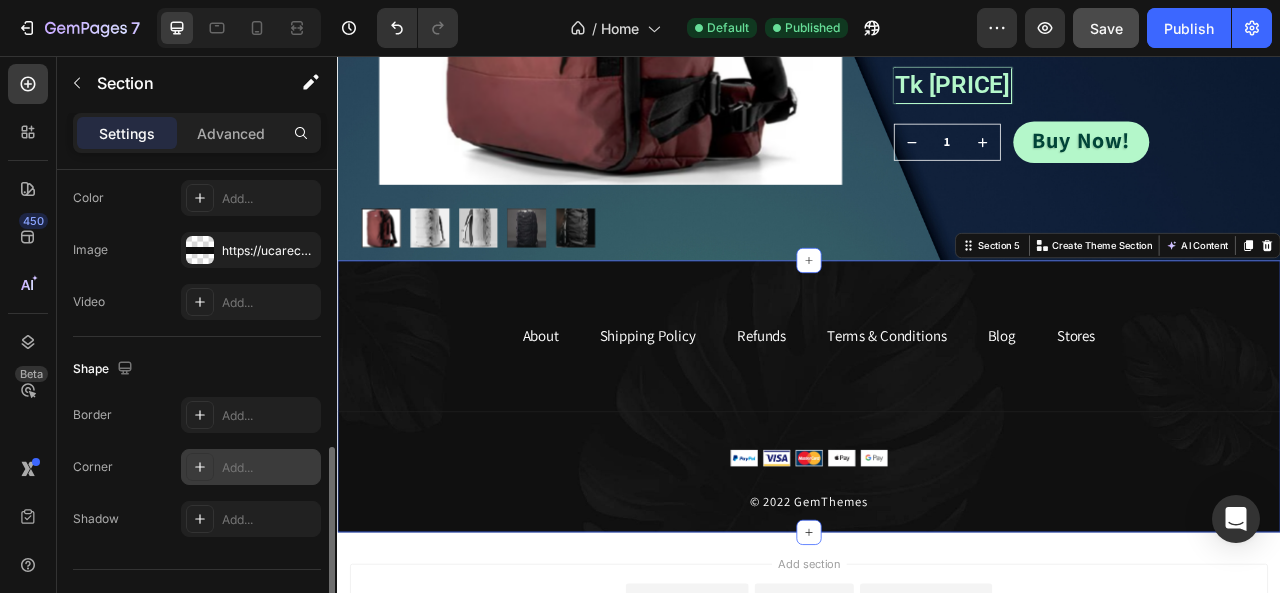 scroll, scrollTop: 600, scrollLeft: 0, axis: vertical 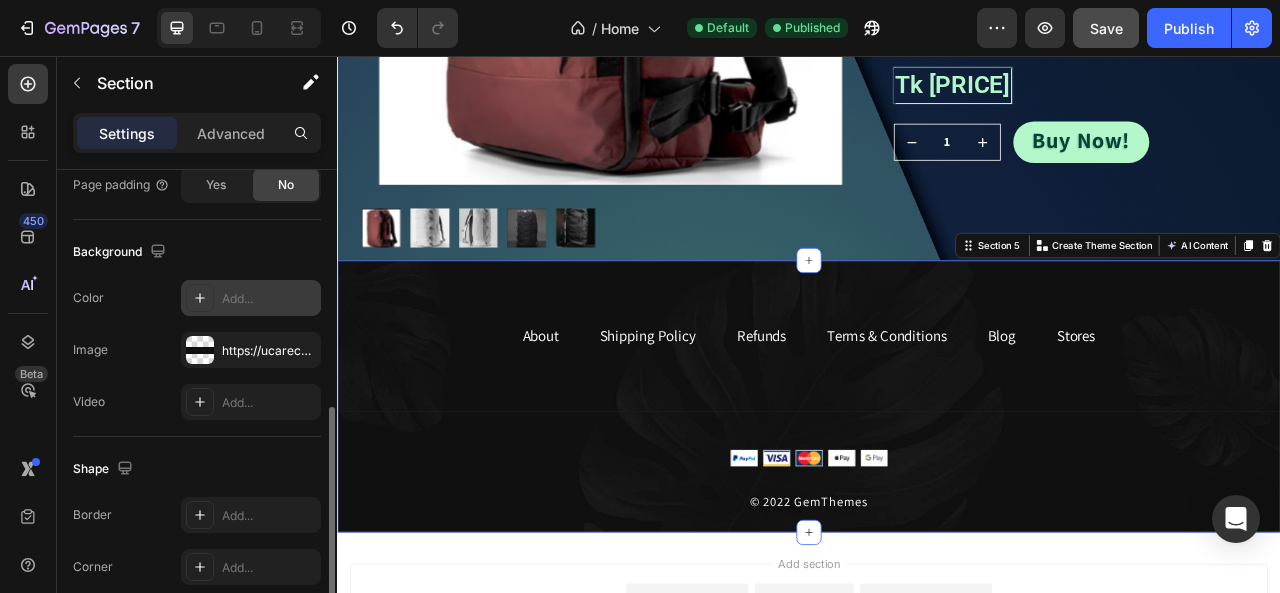 click 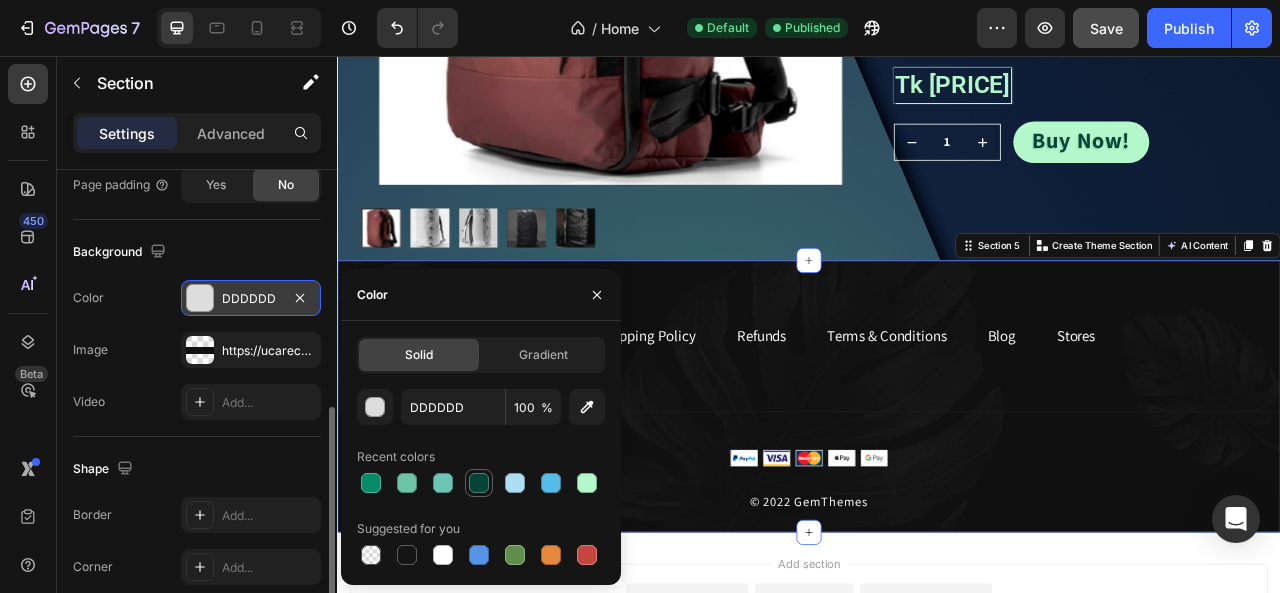 click at bounding box center [479, 483] 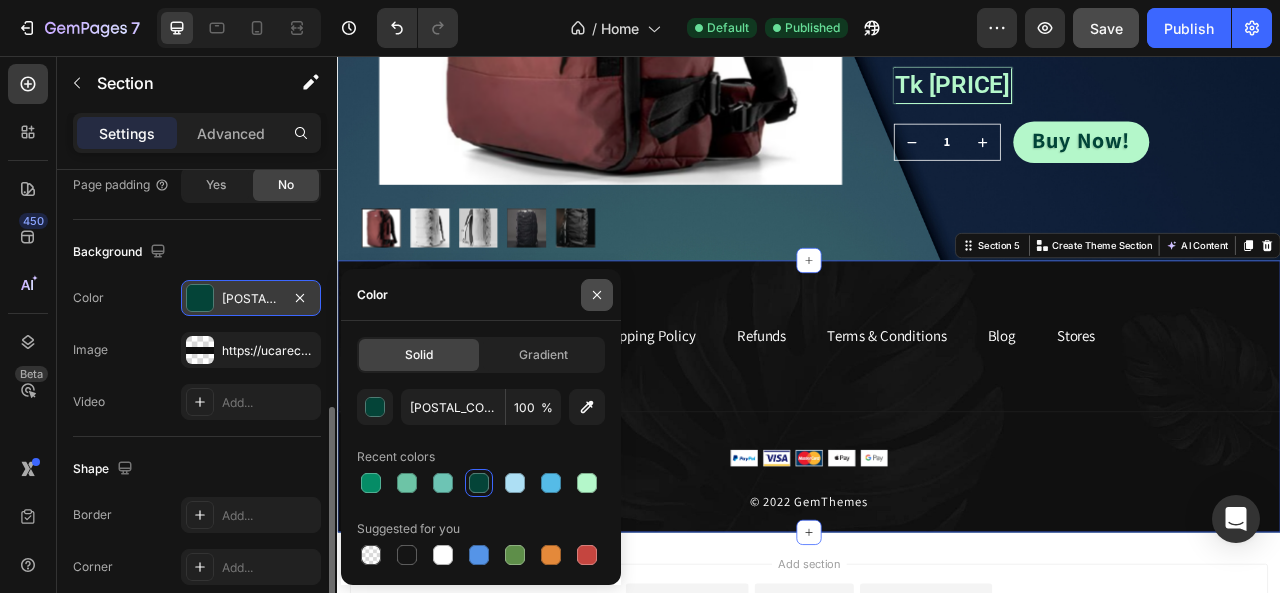 click 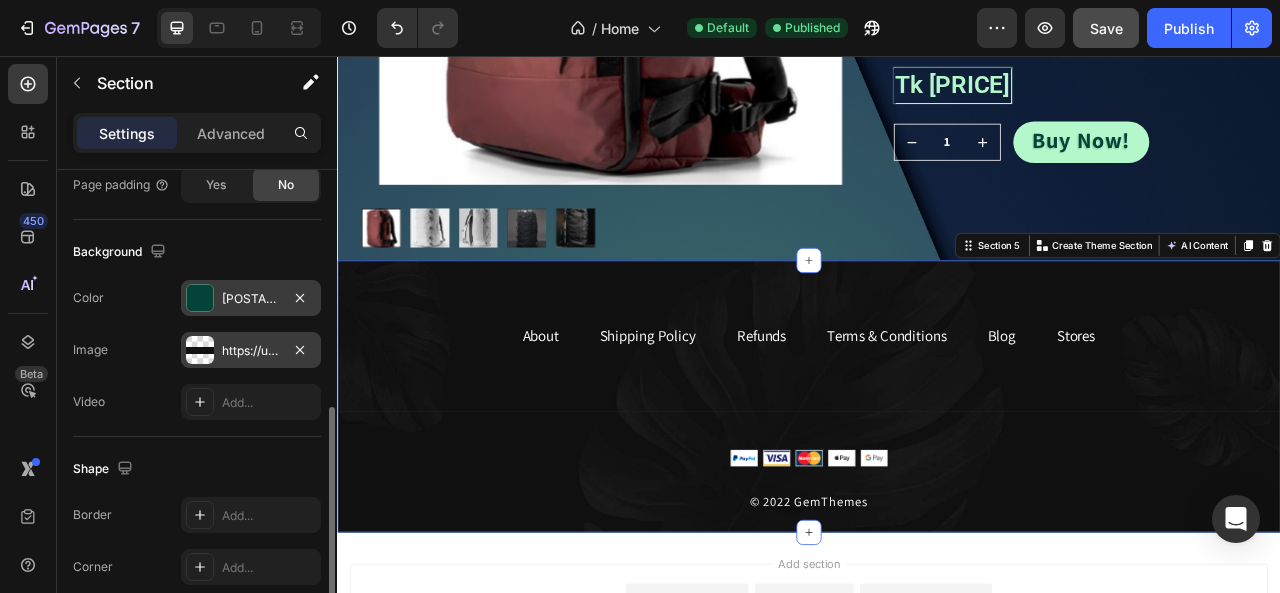 click on "https://ucarecdn.com/a20406a8-fa71-40d2-bee4-3e323f0981f6/-/format/auto/" at bounding box center (251, 351) 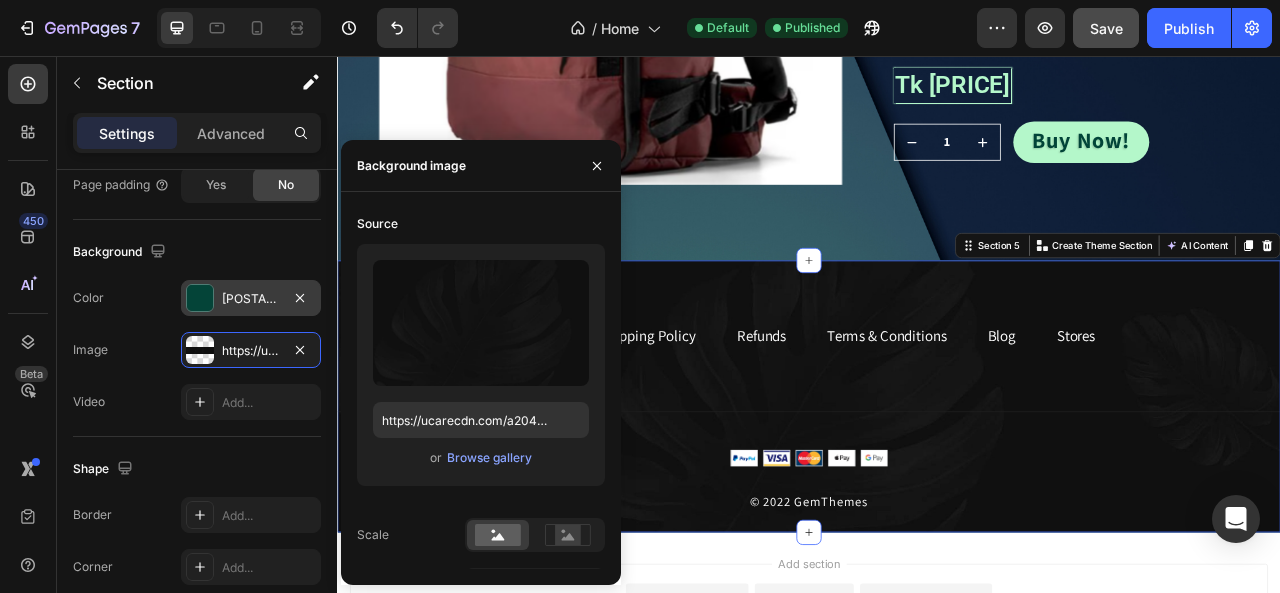 click on "About Text block Shipping Policy Text block Refunds Text block Terms & Conditions Text block Blog Text block Stores Text block Row                Title Line Image © 2022 GemThemes Text block Row Section 5   You can create reusable sections Create Theme Section AI Content Write with GemAI What would you like to describe here? Tone and Voice Persuasive Product SEG42 TRAVEL PACK Show more Generate" at bounding box center (937, 489) 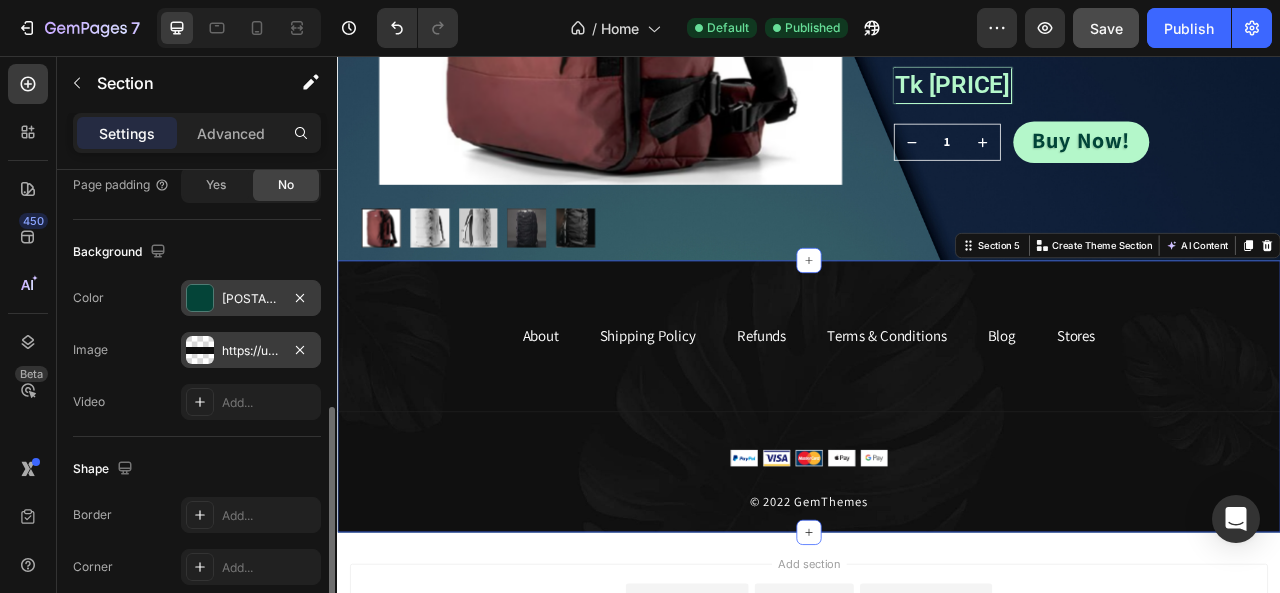 click on "https://ucarecdn.com/a20406a8-fa71-40d2-bee4-3e323f0981f6/-/format/auto/" at bounding box center [251, 351] 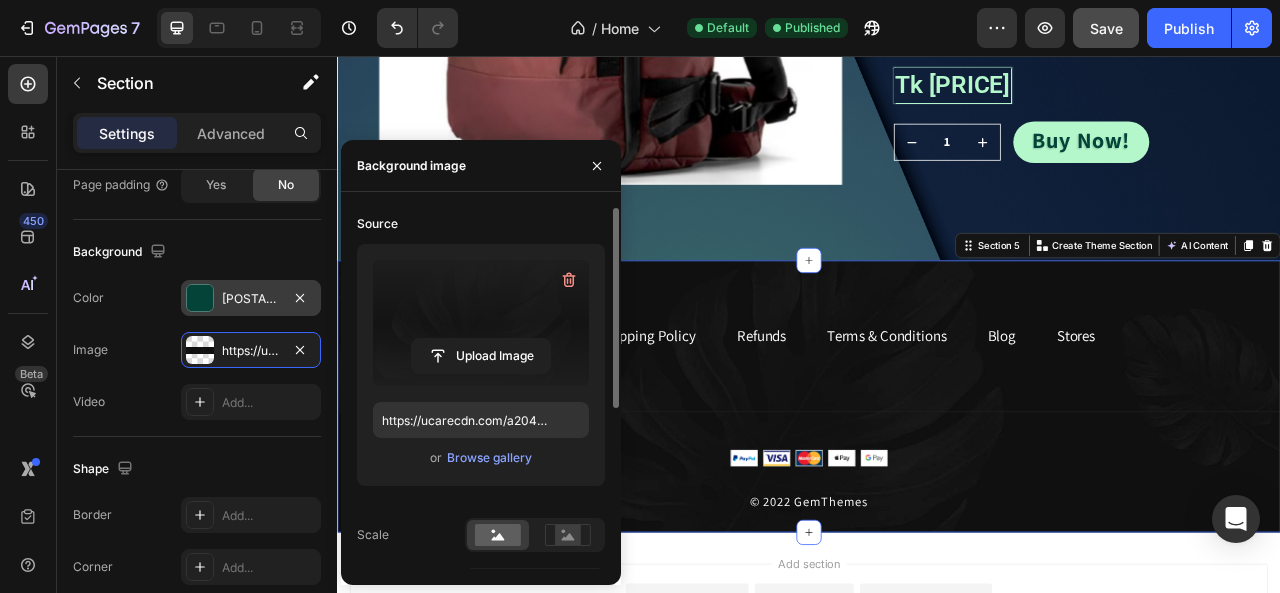 click at bounding box center (481, 323) 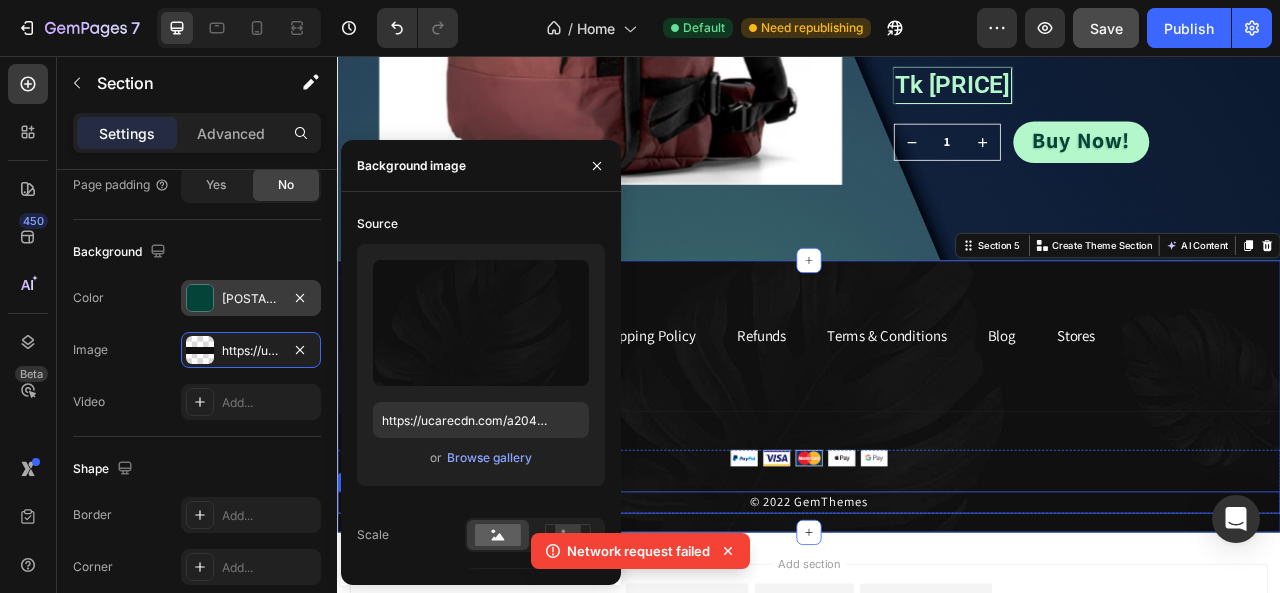 click on "© 2022 GemThemes" at bounding box center [937, 624] 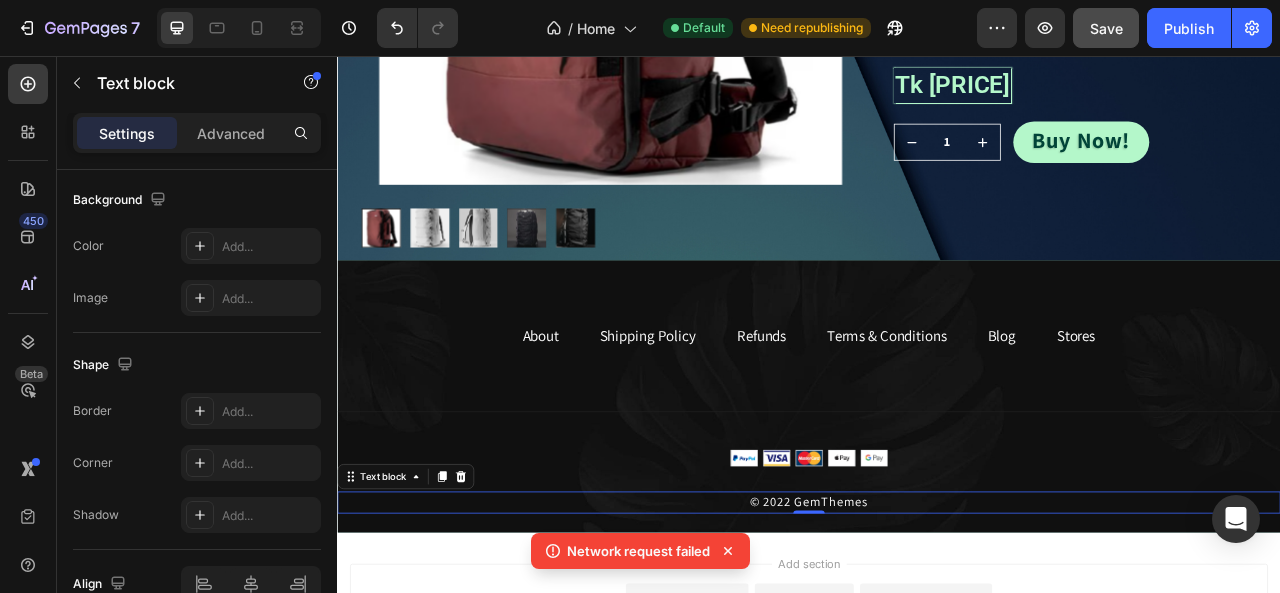scroll, scrollTop: 0, scrollLeft: 0, axis: both 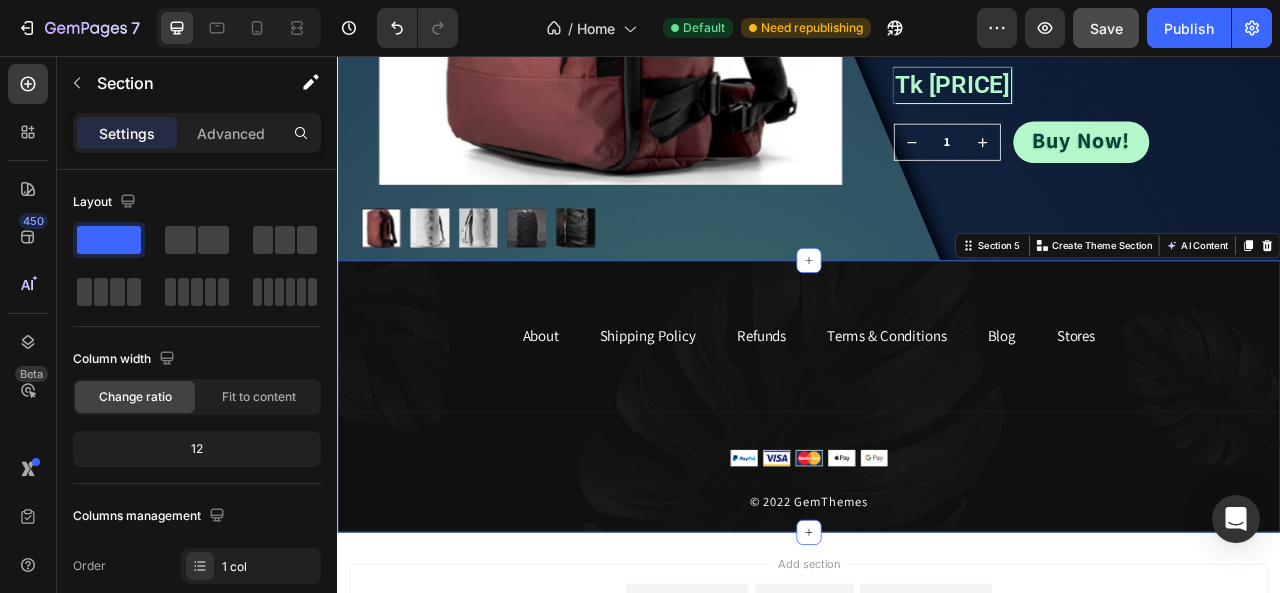 click on "About Text block Shipping Policy Text block Refunds Text block Terms & Conditions Text block Blog Text block Stores Text block Row                Title Line Image © 2022 GemThemes Text block Row Section 5   You can create reusable sections Create Theme Section AI Content Write with GemAI What would you like to describe here? Tone and Voice Persuasive Product Show more Generate" at bounding box center [937, 489] 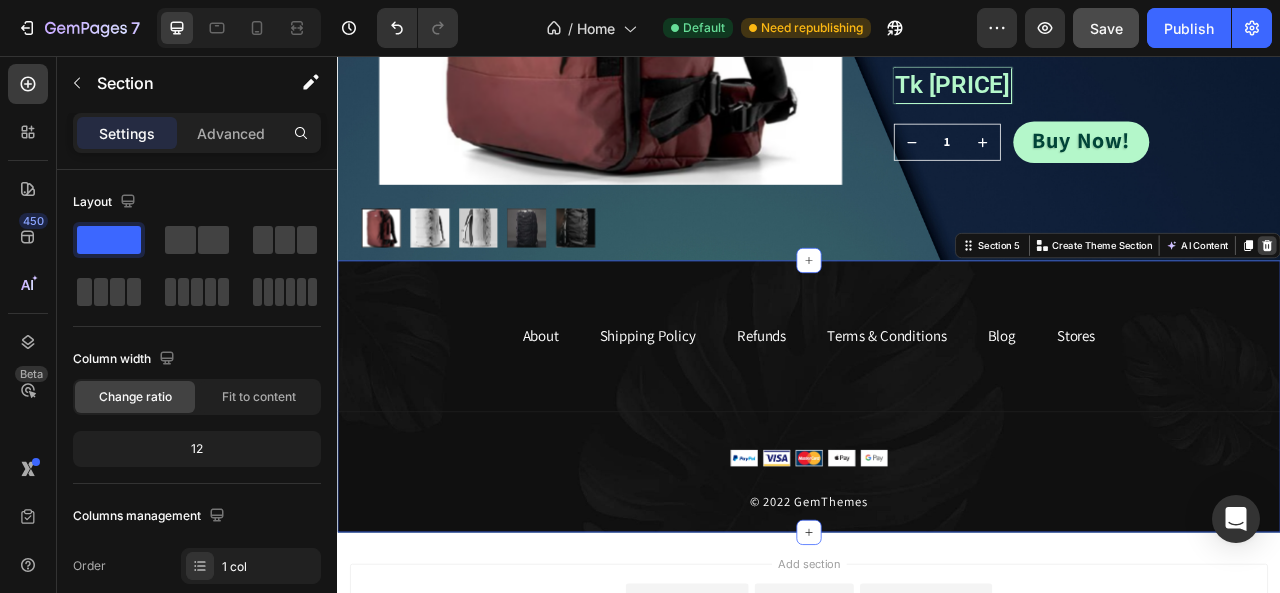 click 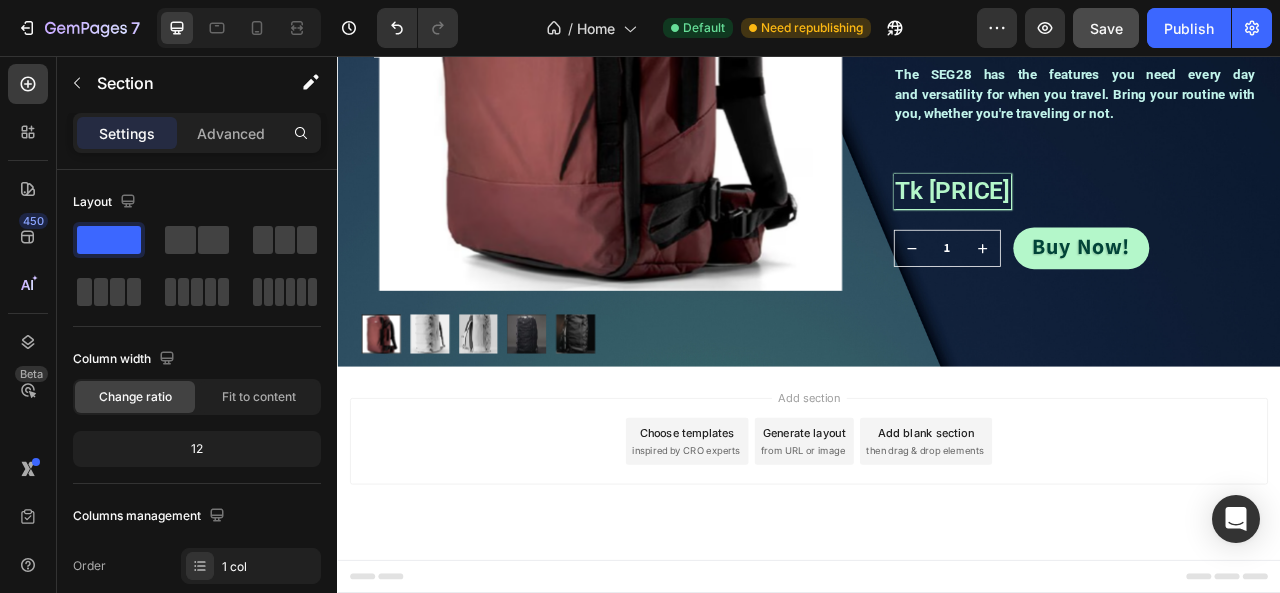 scroll, scrollTop: 2324, scrollLeft: 0, axis: vertical 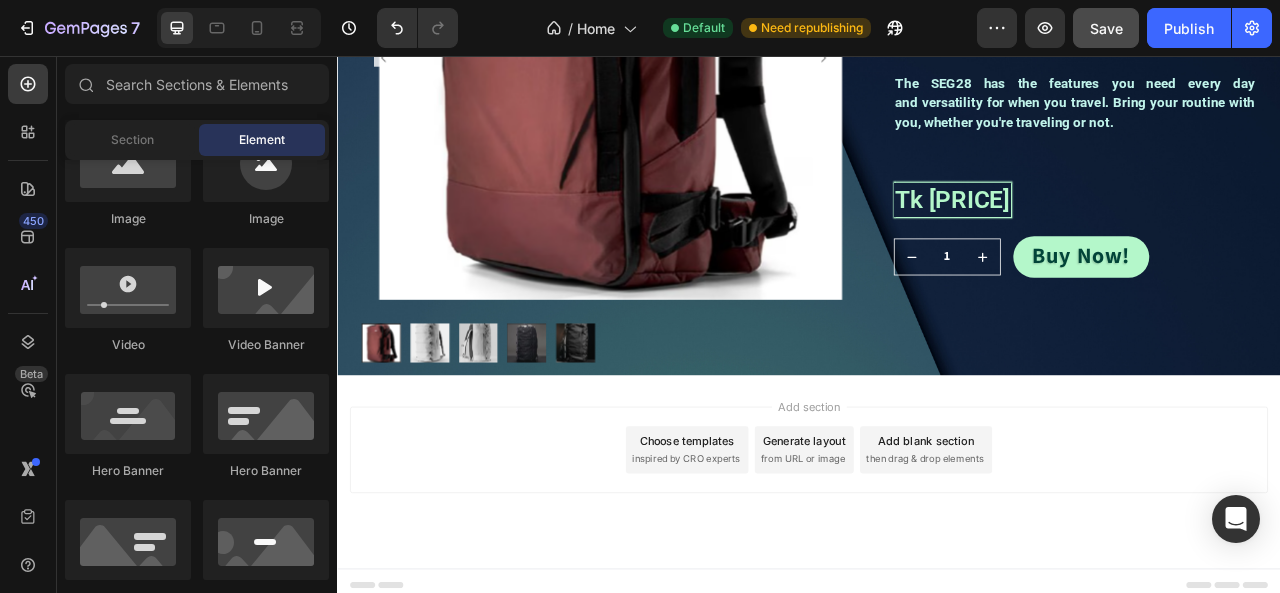 click on "inspired by CRO experts" at bounding box center (780, 569) 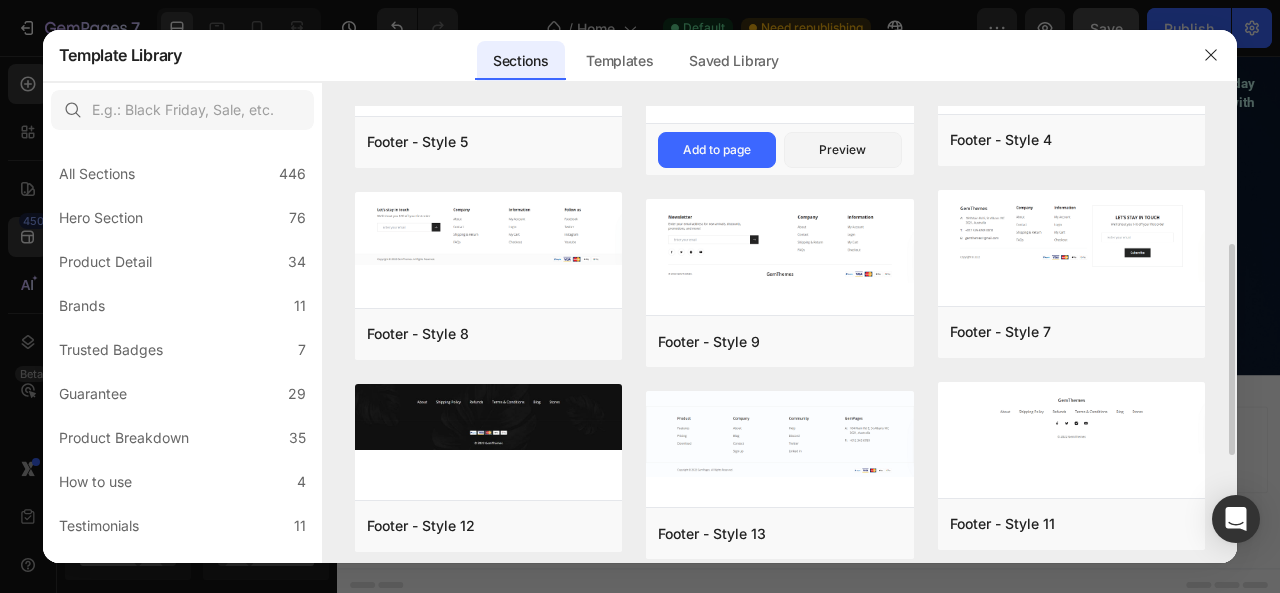 scroll, scrollTop: 500, scrollLeft: 0, axis: vertical 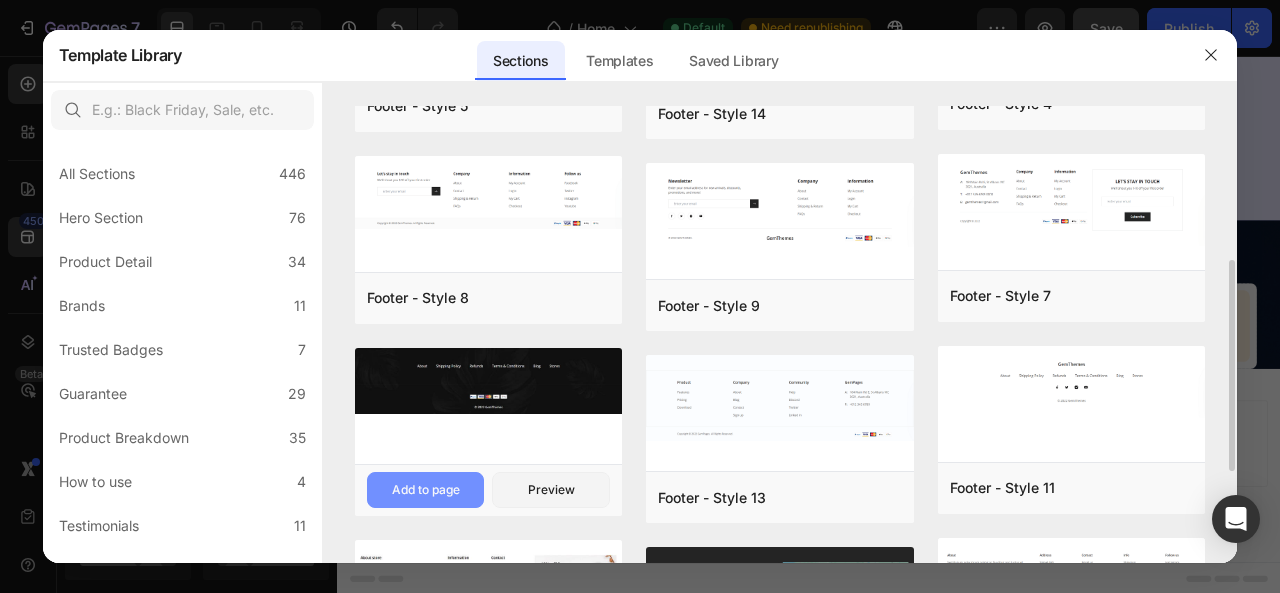 click on "Add to page" at bounding box center (426, 490) 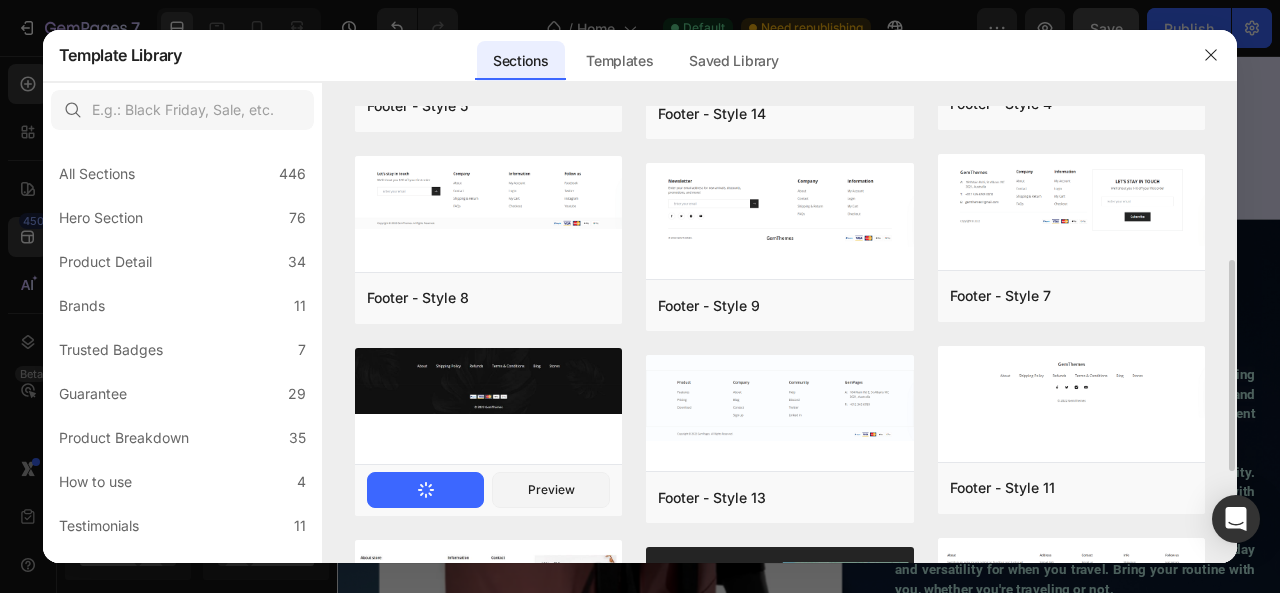 scroll, scrollTop: 2324, scrollLeft: 0, axis: vertical 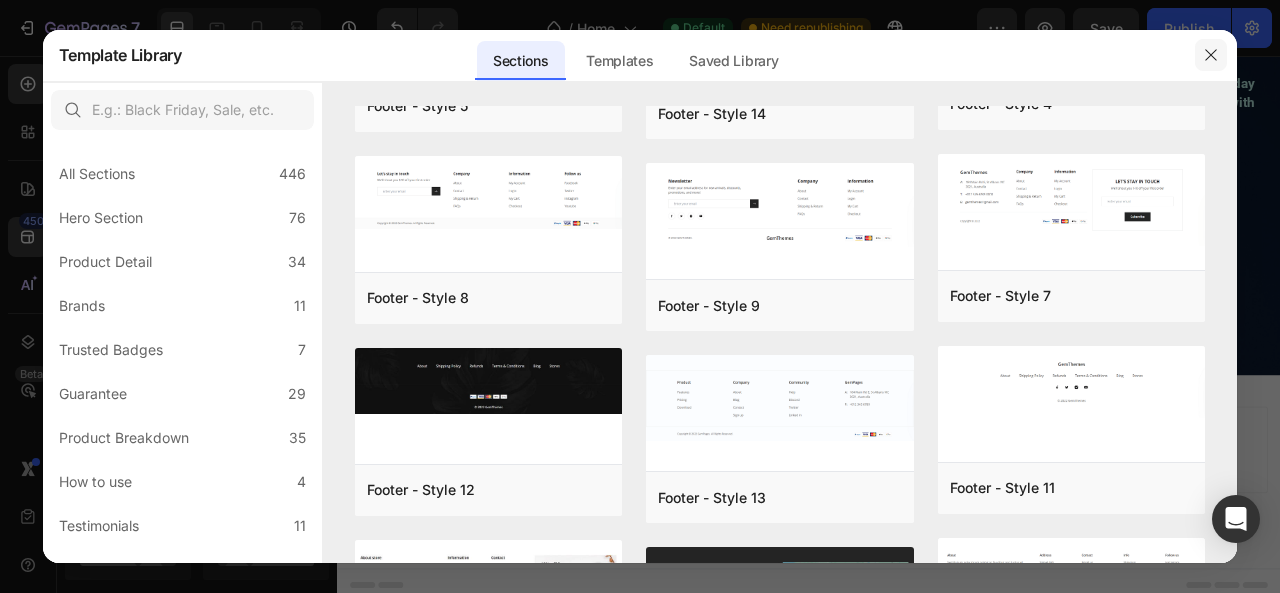 click 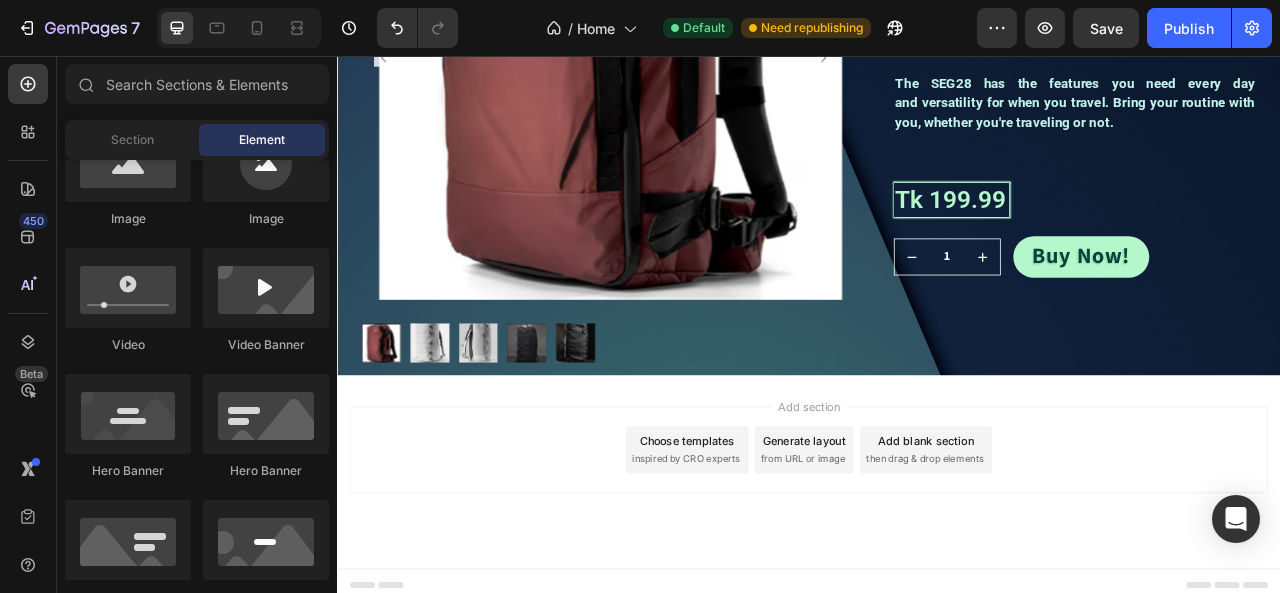 click on "Choose templates inspired by CRO experts" at bounding box center [782, 557] 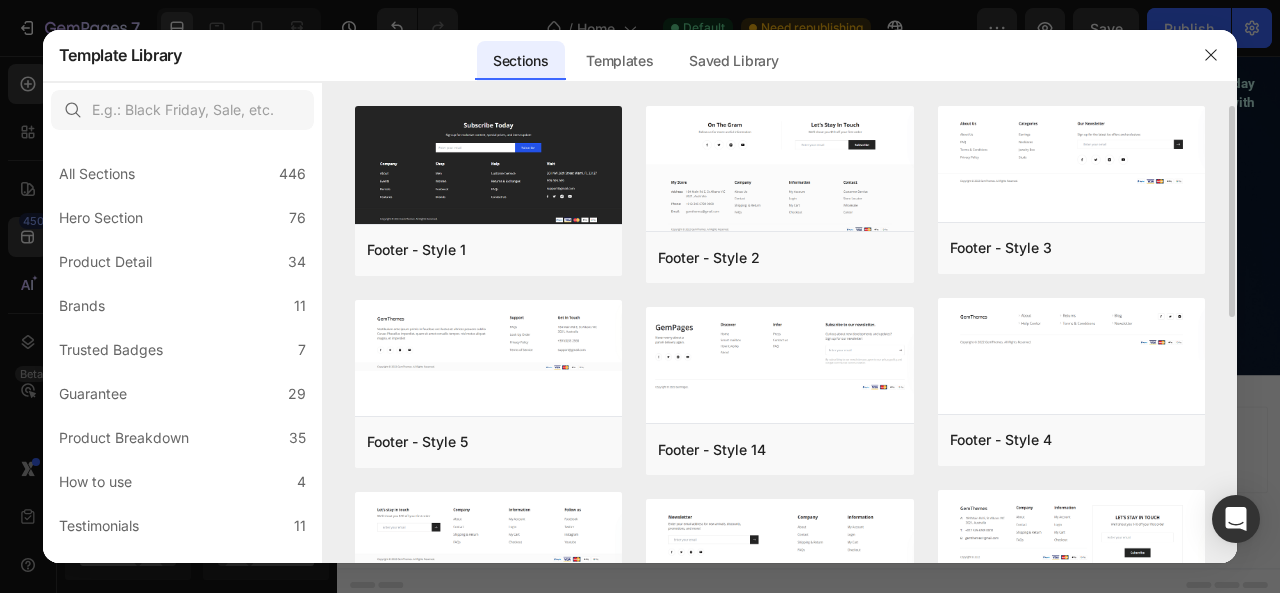 scroll, scrollTop: 300, scrollLeft: 0, axis: vertical 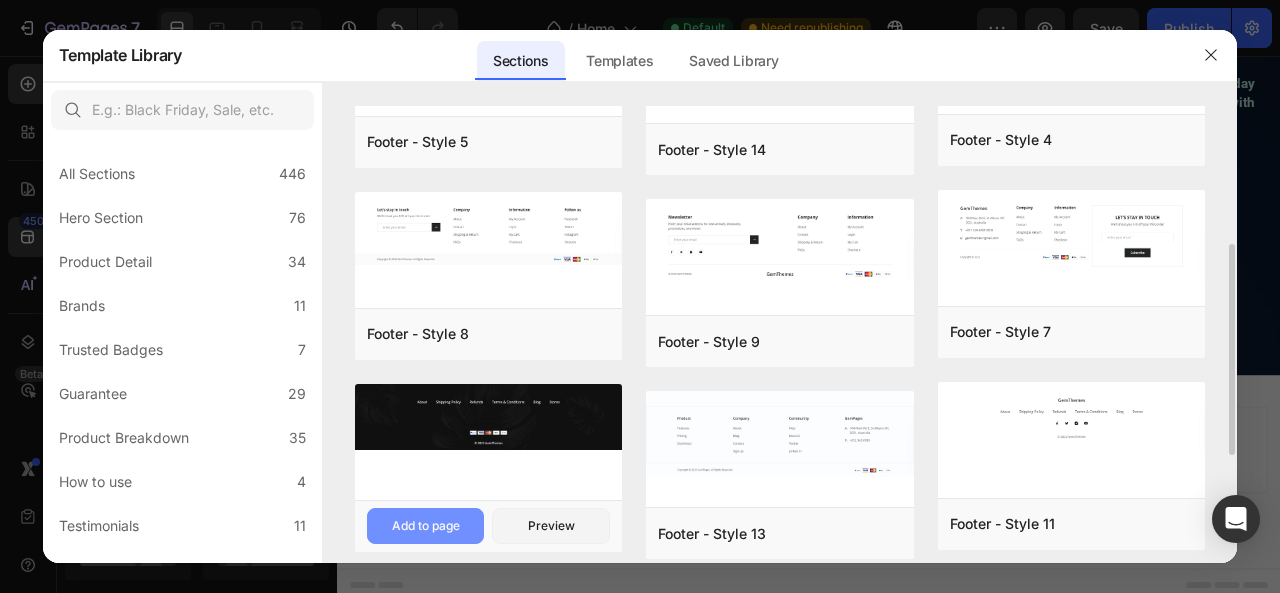 click on "Add to page" at bounding box center (426, 526) 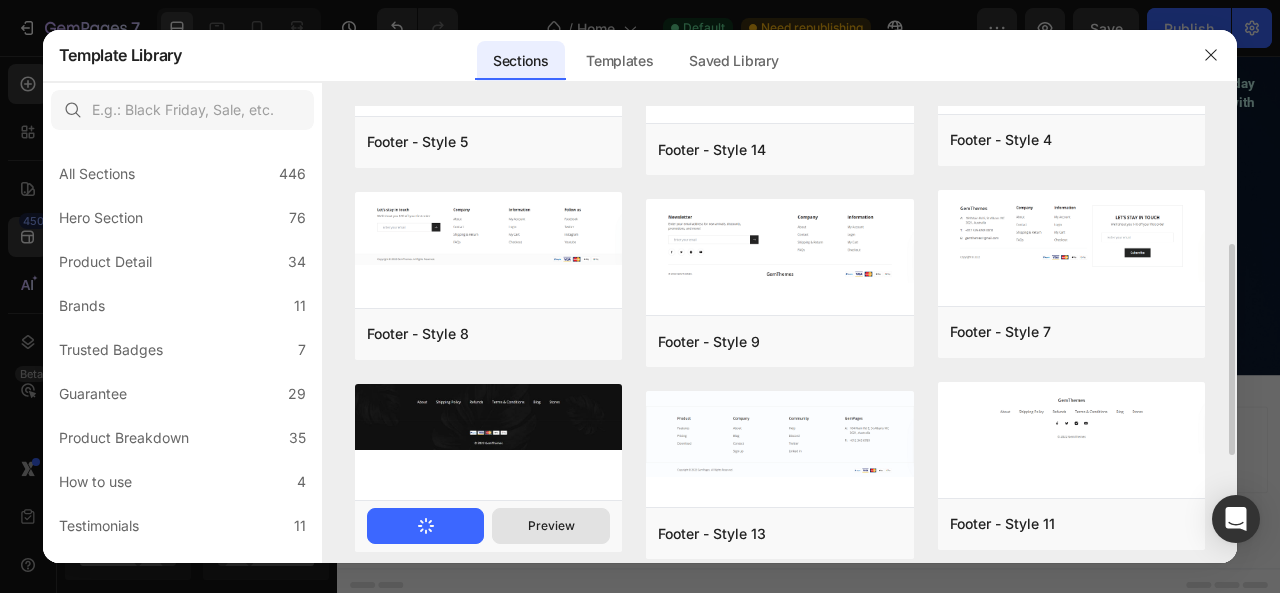 click on "Preview" at bounding box center [551, 526] 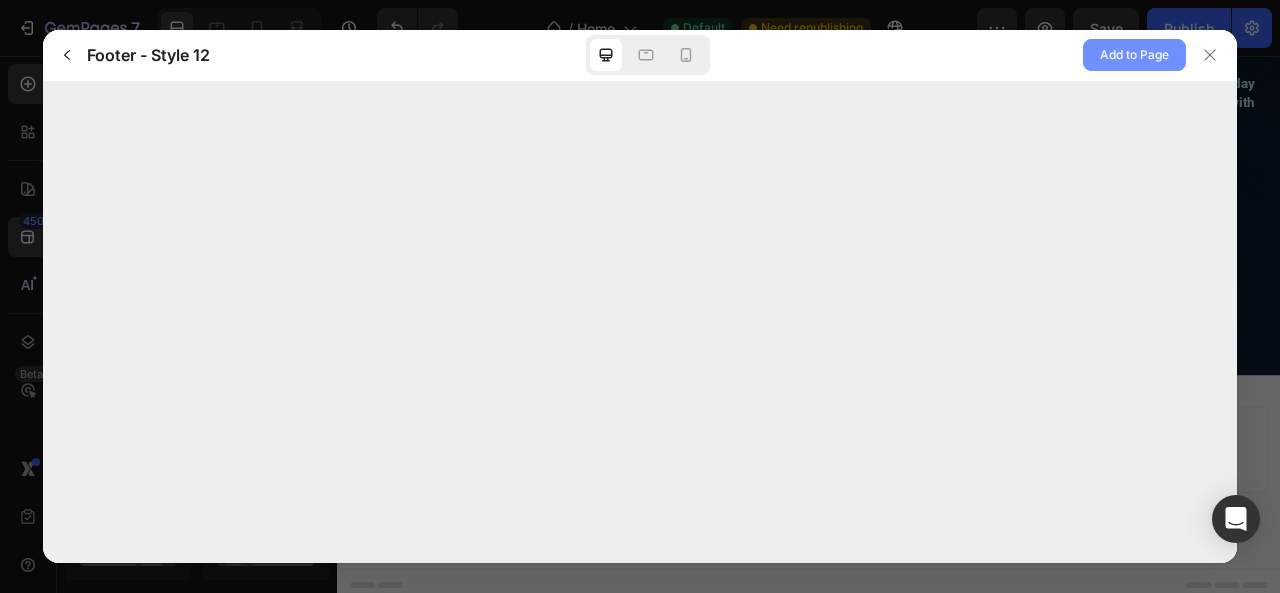 click on "Add to Page" 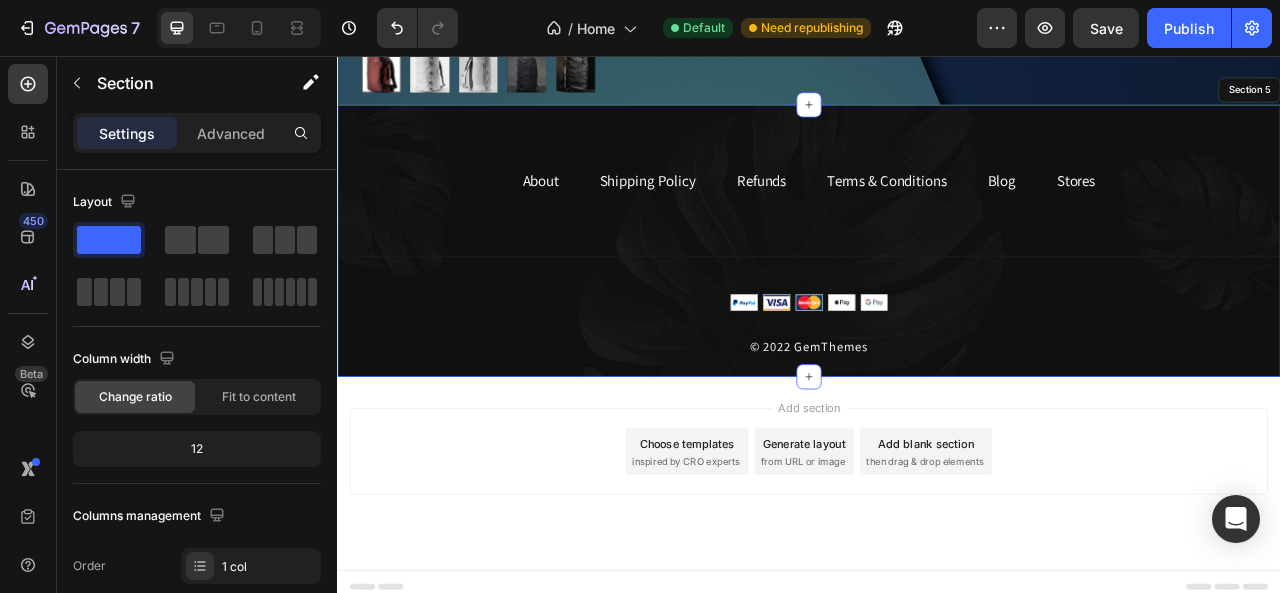 scroll, scrollTop: 2670, scrollLeft: 0, axis: vertical 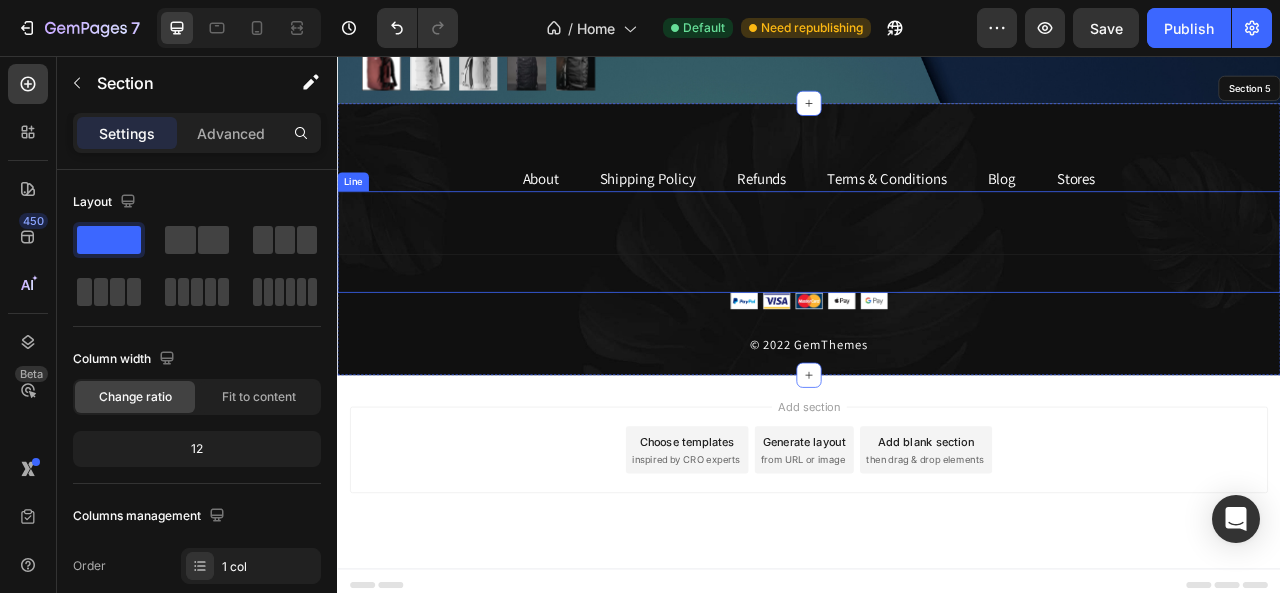 click on "Title Line" at bounding box center [937, 292] 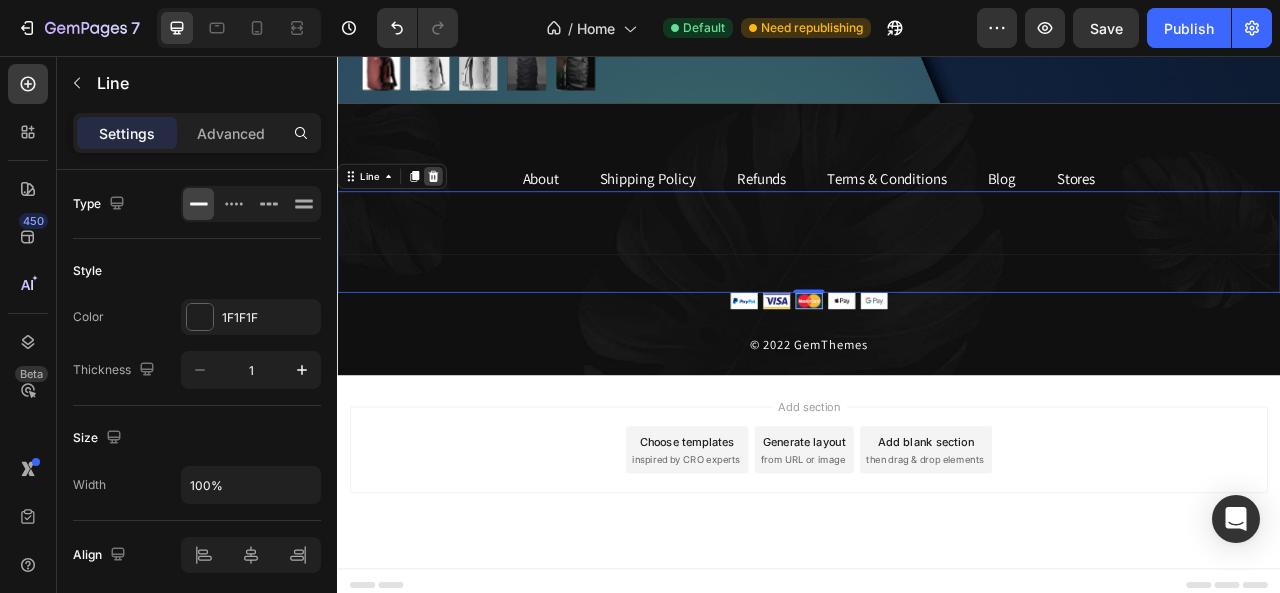 click 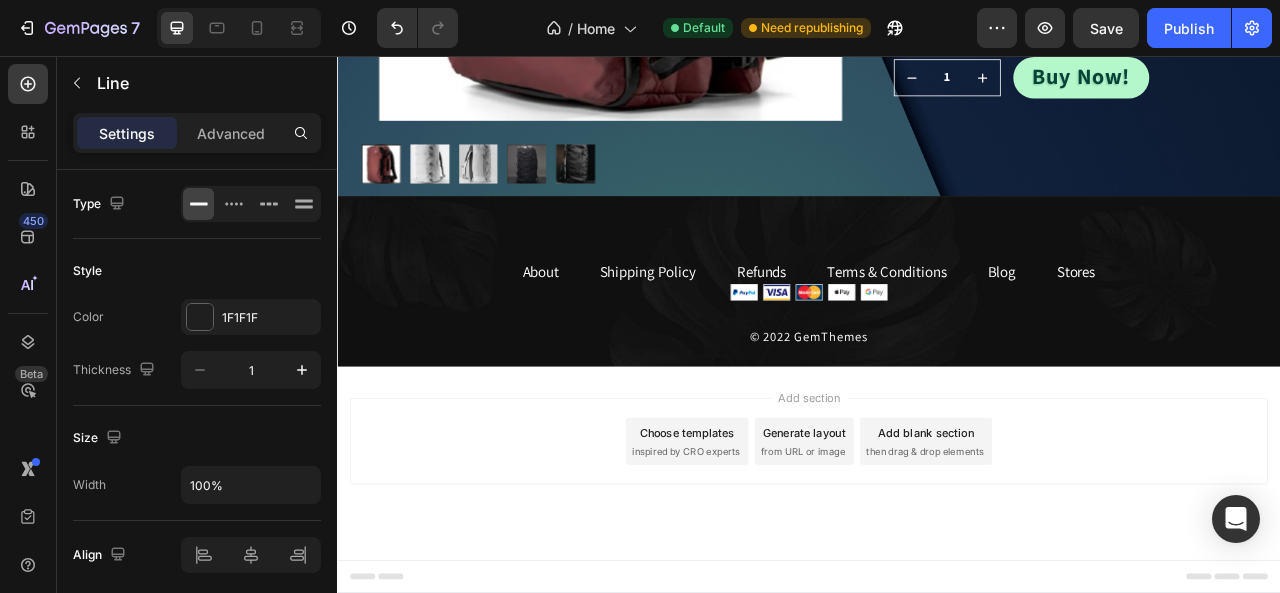 scroll, scrollTop: 2541, scrollLeft: 0, axis: vertical 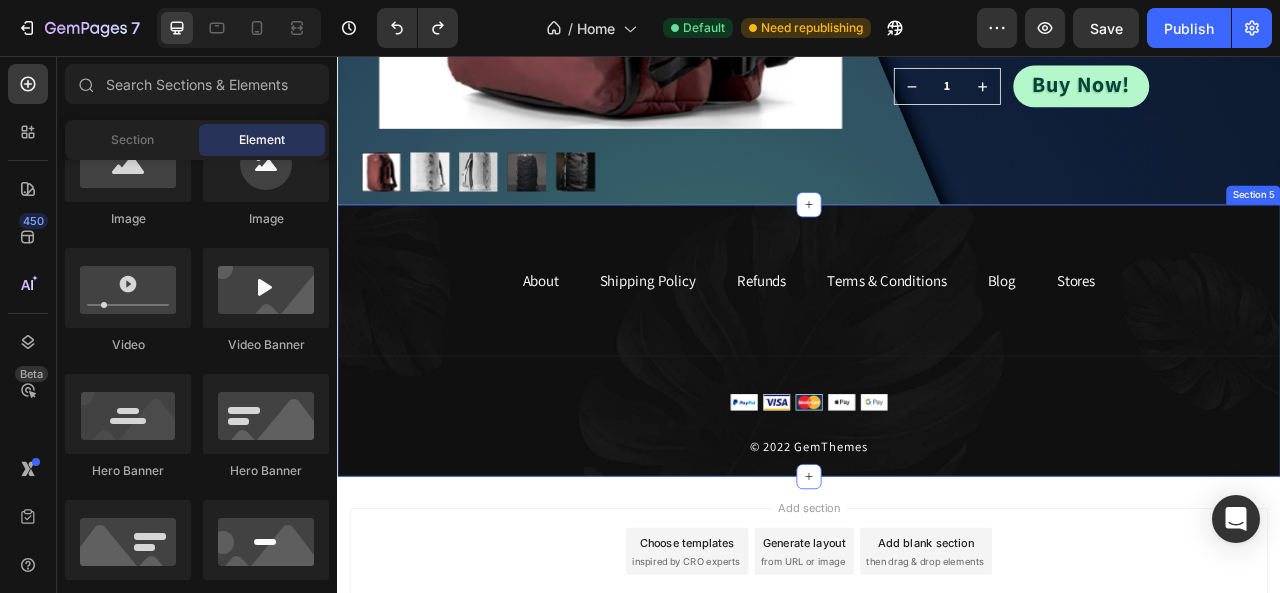 click on "About Text block Shipping Policy Text block Refunds Text block Terms & Conditions Text block Blog Text block Stores Text block Row Title Line Image © [YEAR] GemThemes Text block Row Section 5" at bounding box center (937, 418) 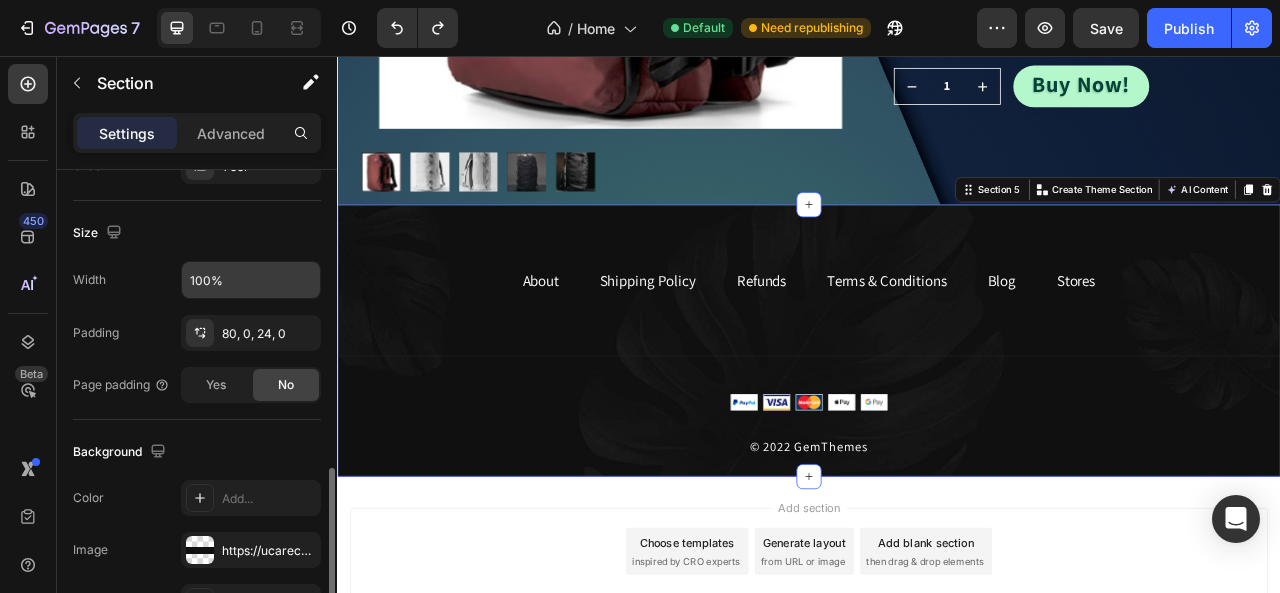 scroll, scrollTop: 500, scrollLeft: 0, axis: vertical 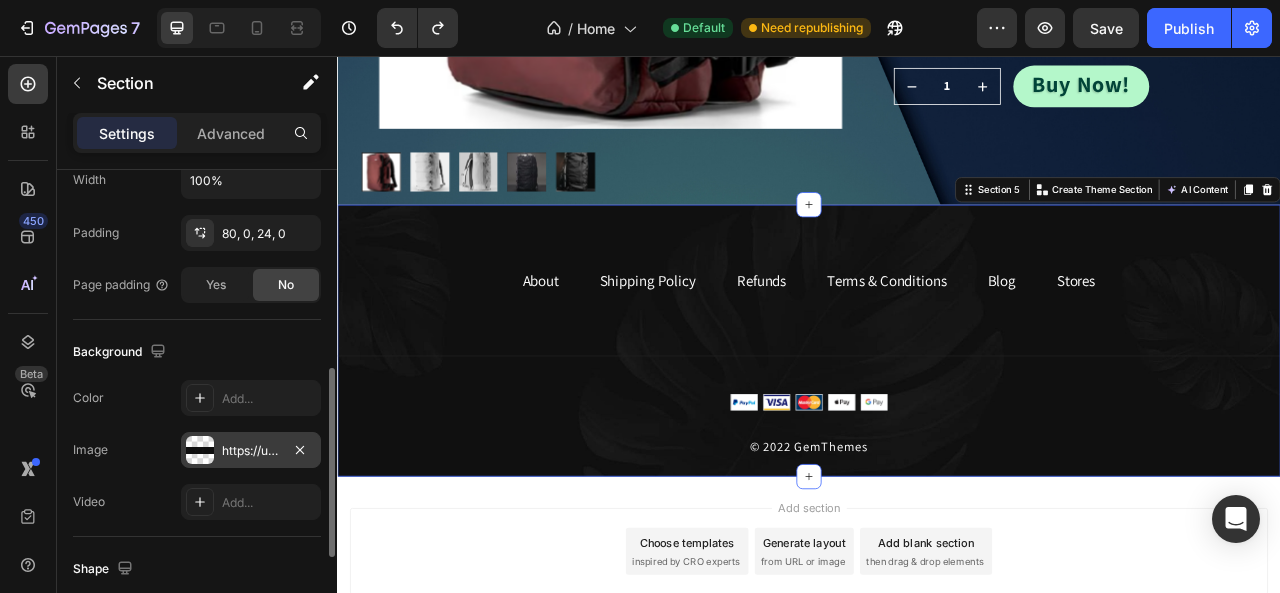 click on "https://ucarecdn.com/a20406a8-fa71-40d2-bee4-3e323f0981f6/-/format/auto/" at bounding box center (251, 451) 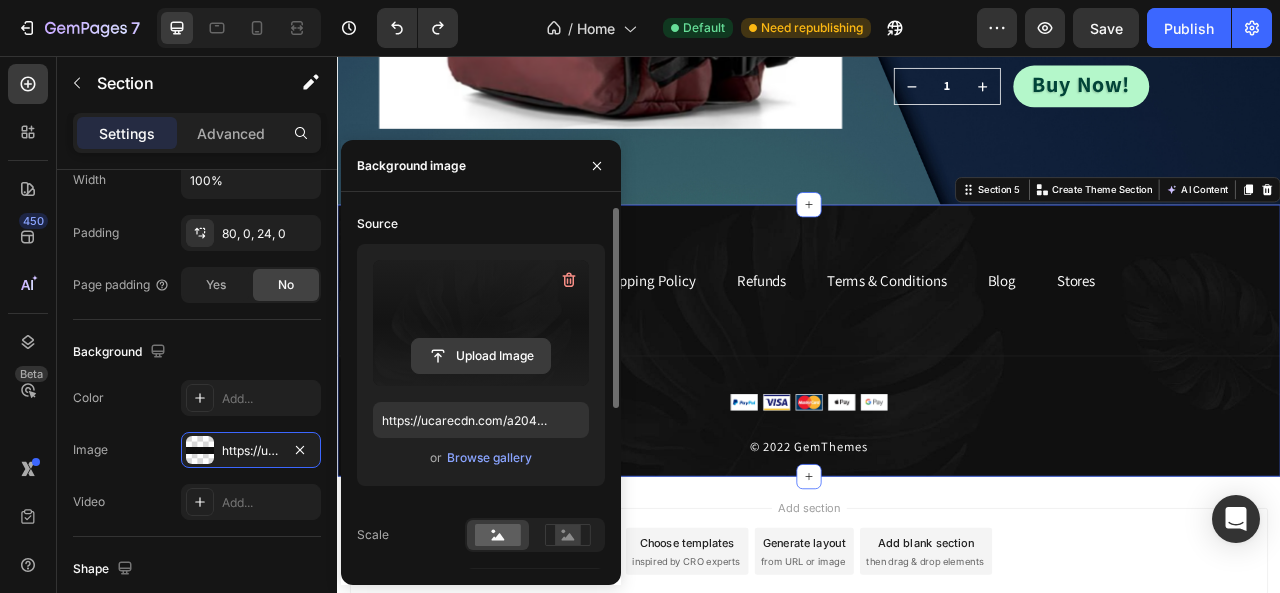 click 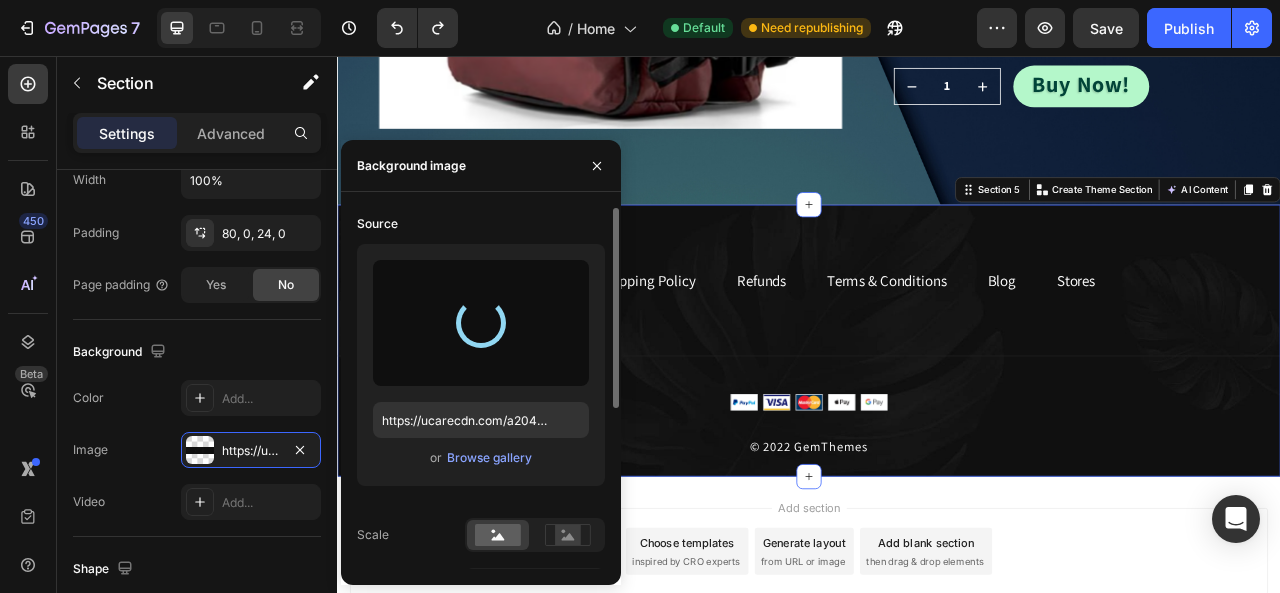 type on "https://cdn.shopify.com/s/files/1/[FILE_ID]/files/[FILENAME].png" 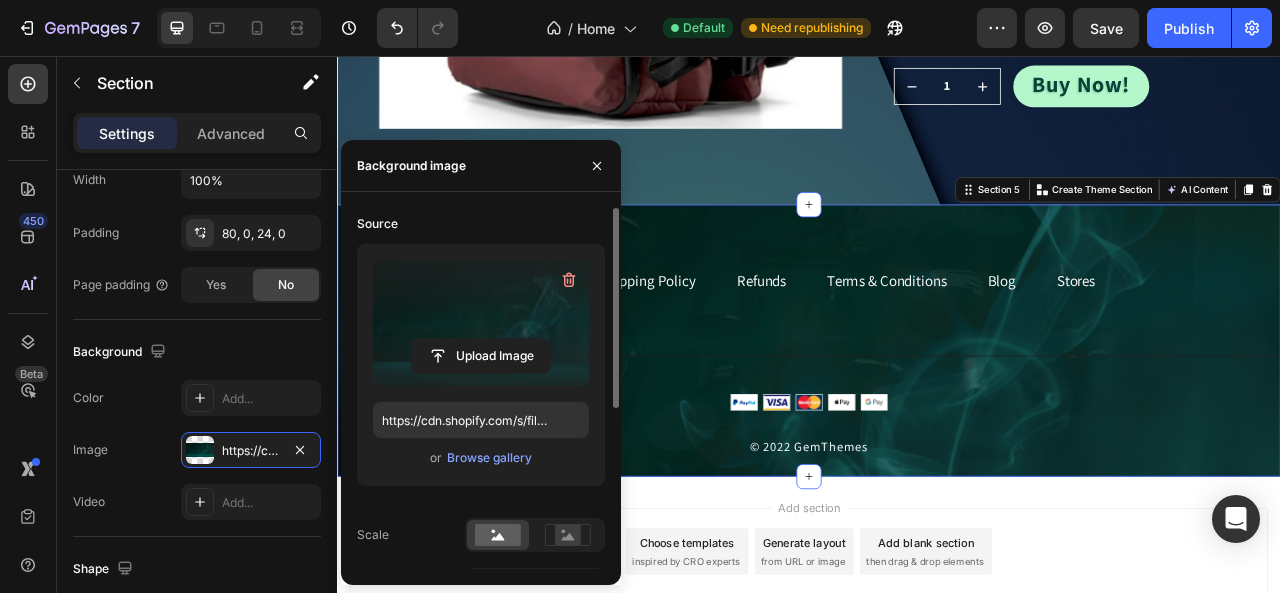 click on "Add section Choose templates inspired by CRO experts Generate layout from URL or image Add blank section then drag & drop elements" at bounding box center (937, 686) 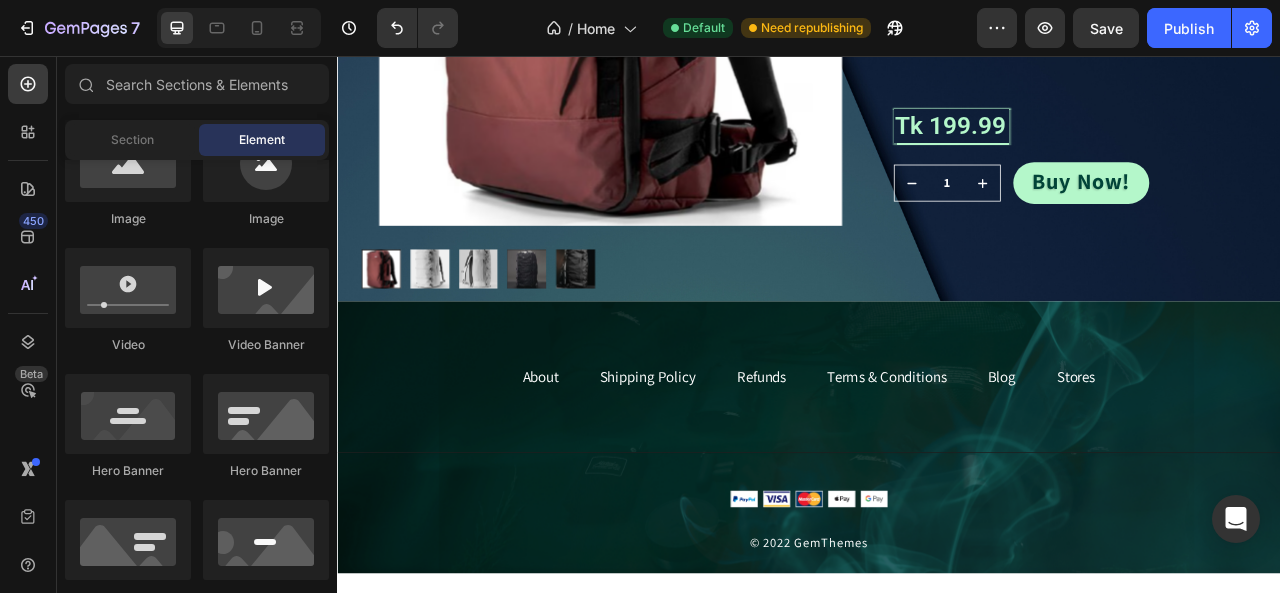scroll, scrollTop: 2441, scrollLeft: 0, axis: vertical 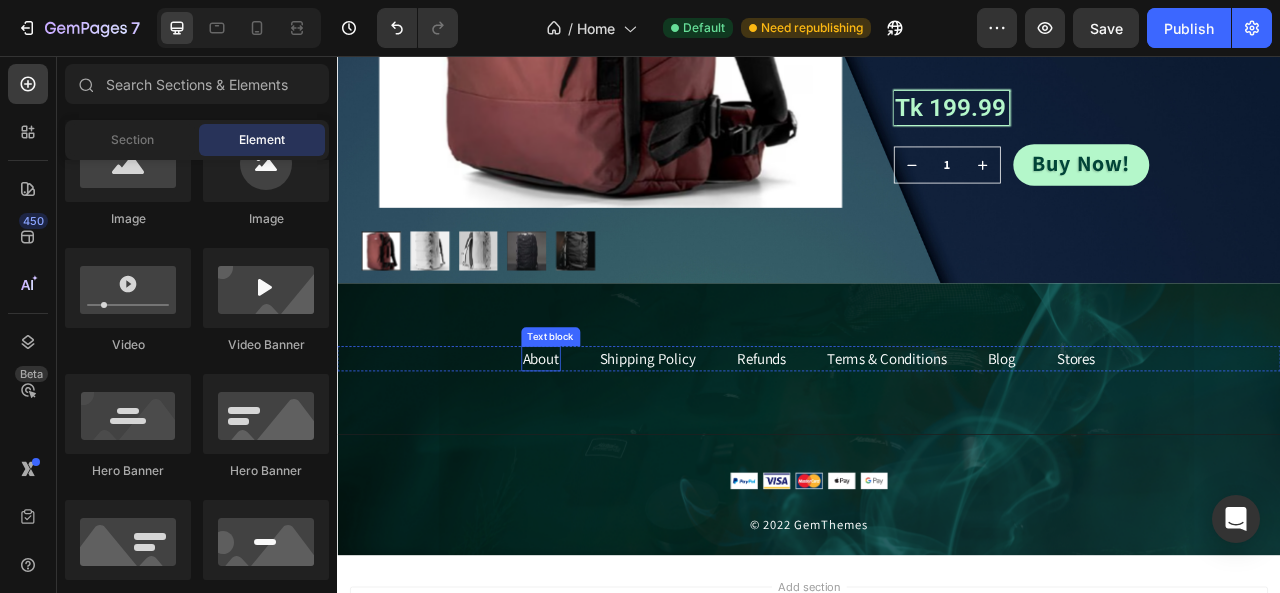 click on "About" at bounding box center (596, 441) 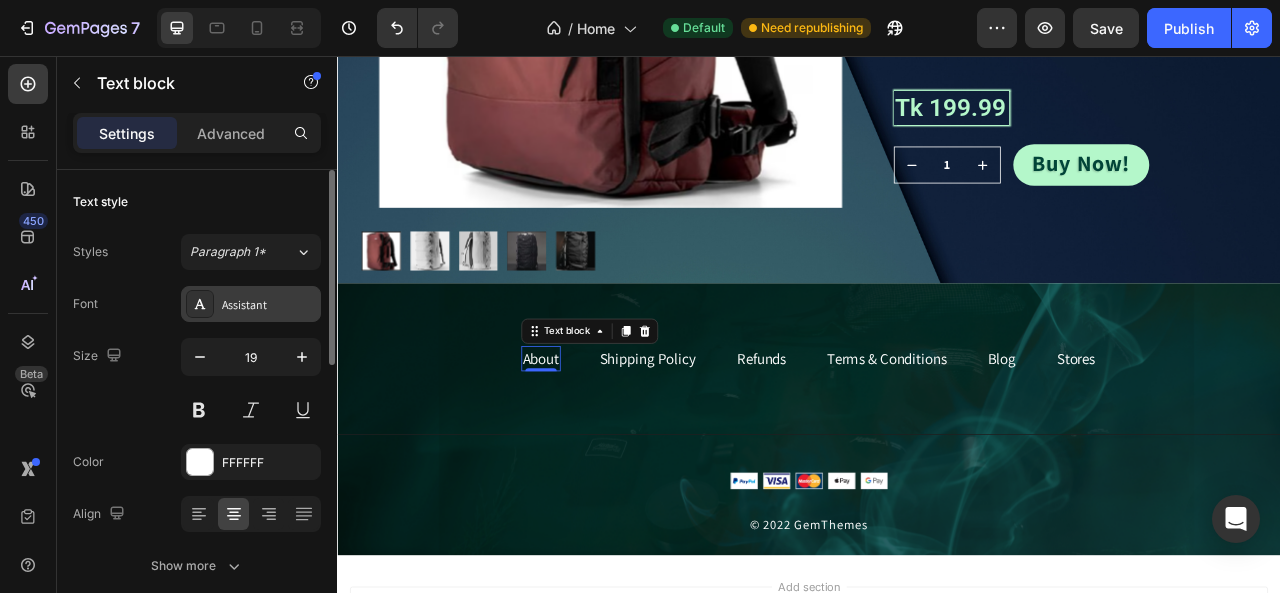 click on "Assistant" at bounding box center (269, 305) 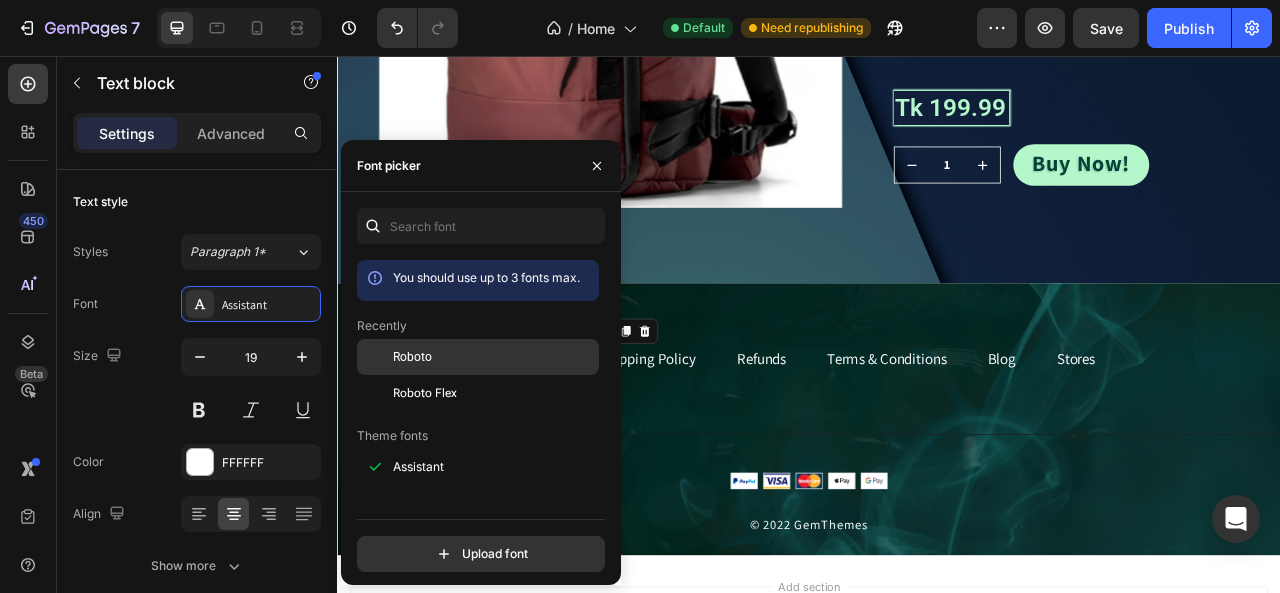 click on "Roboto" at bounding box center (412, 357) 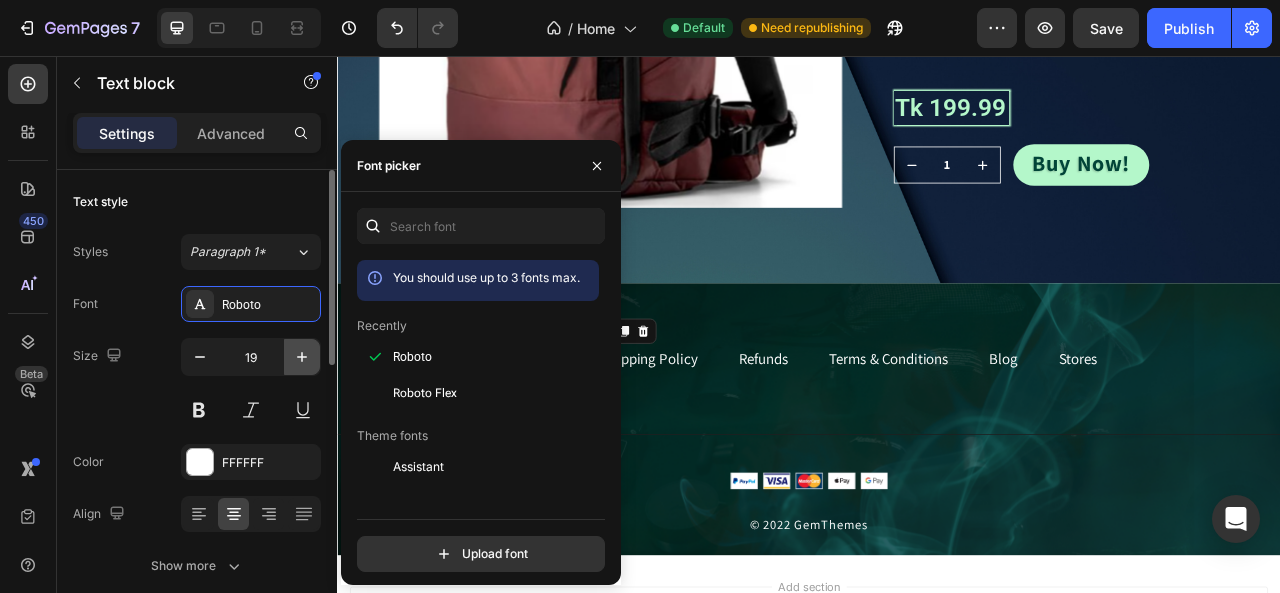 click 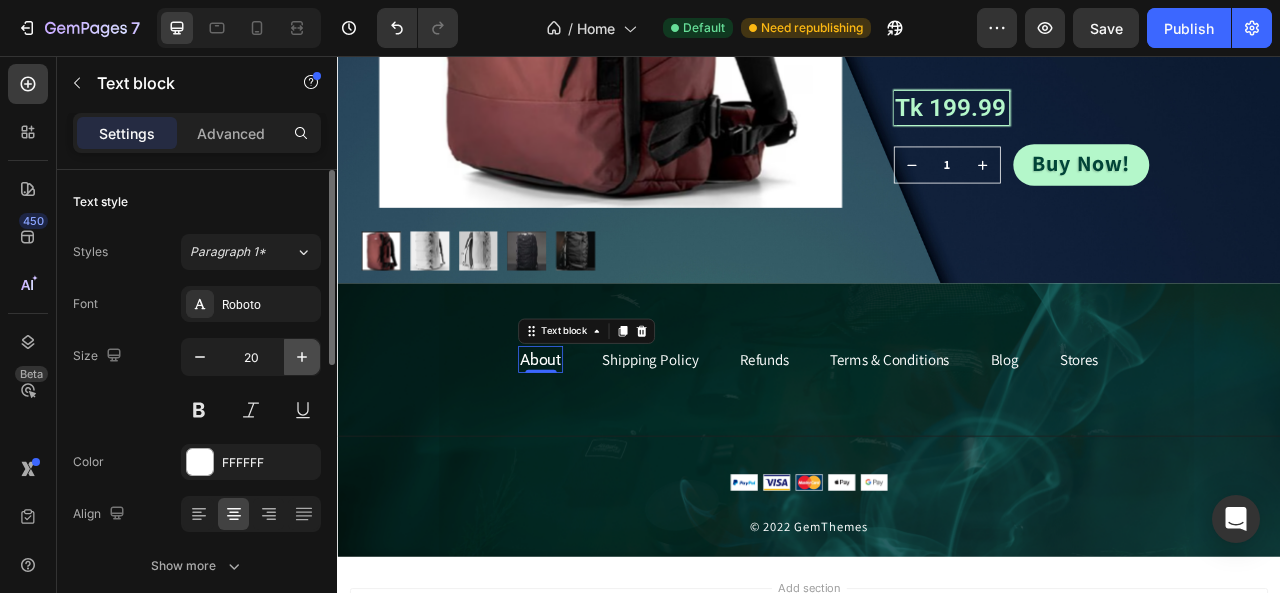 click 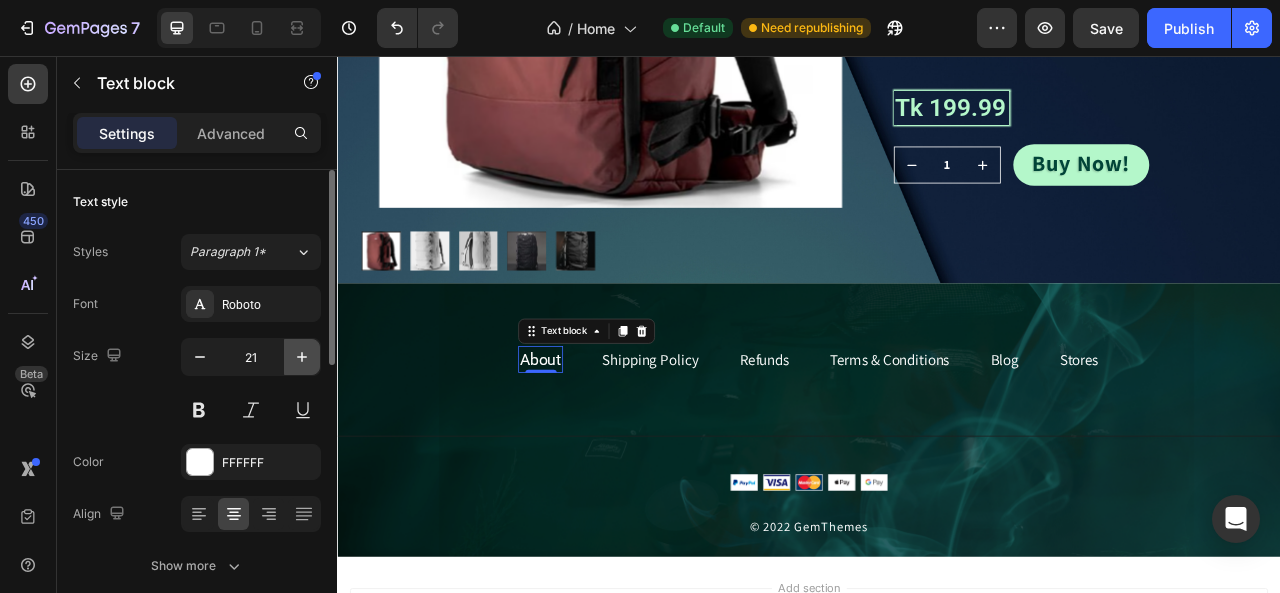 click 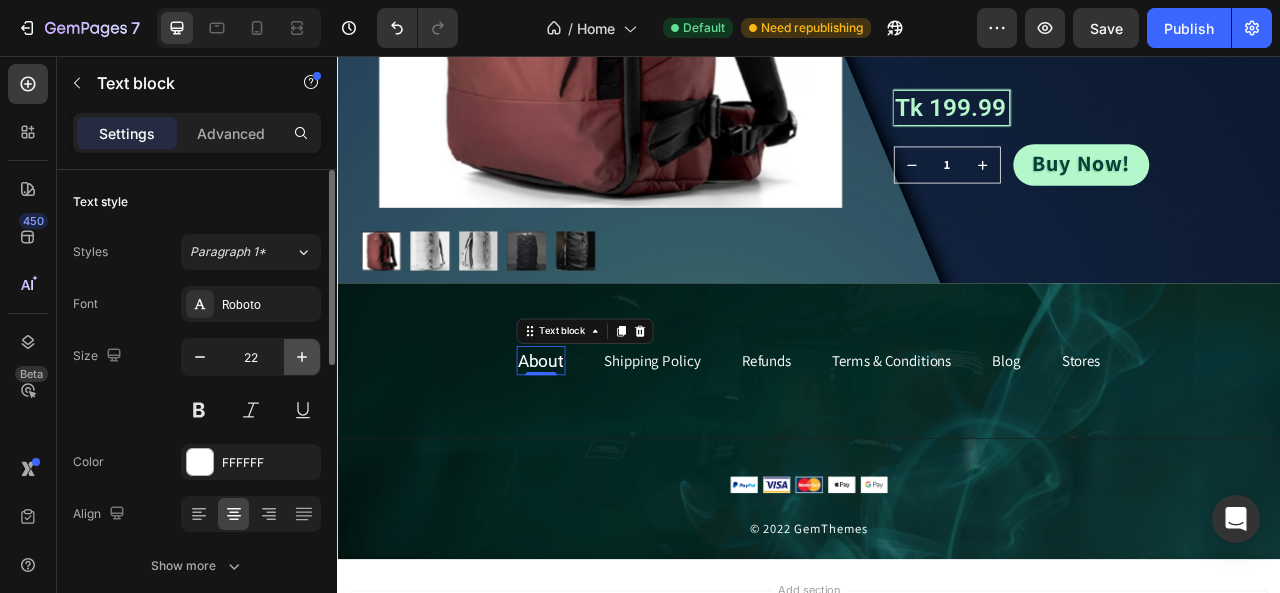 click 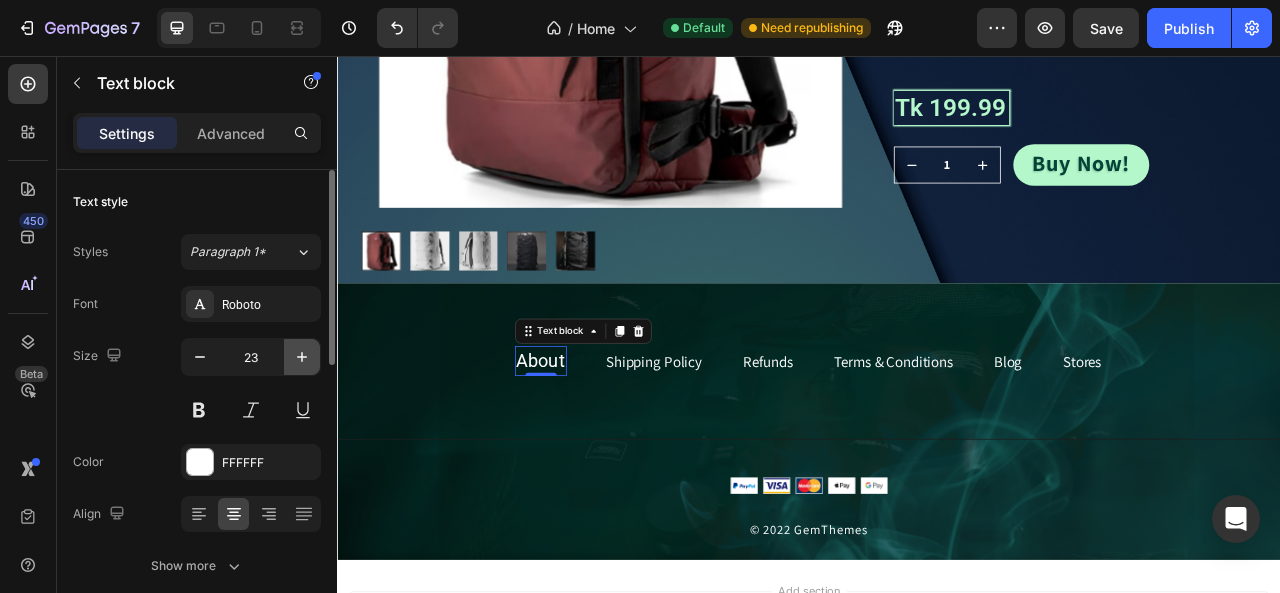 click 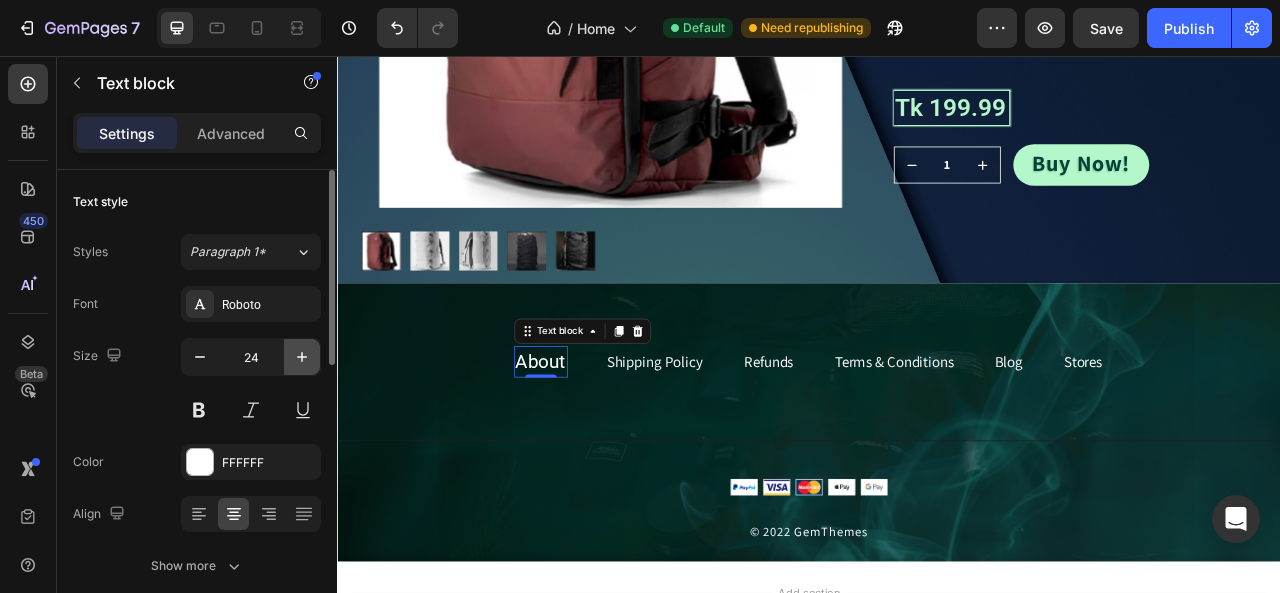 click 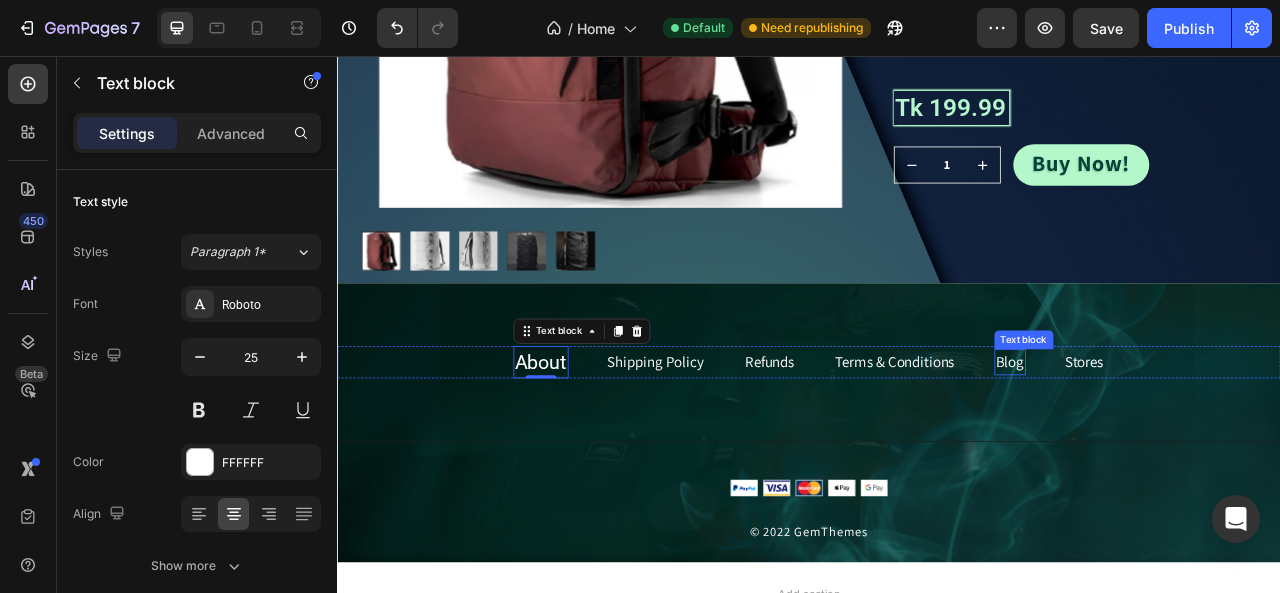 click on "Blog" at bounding box center (1193, 445) 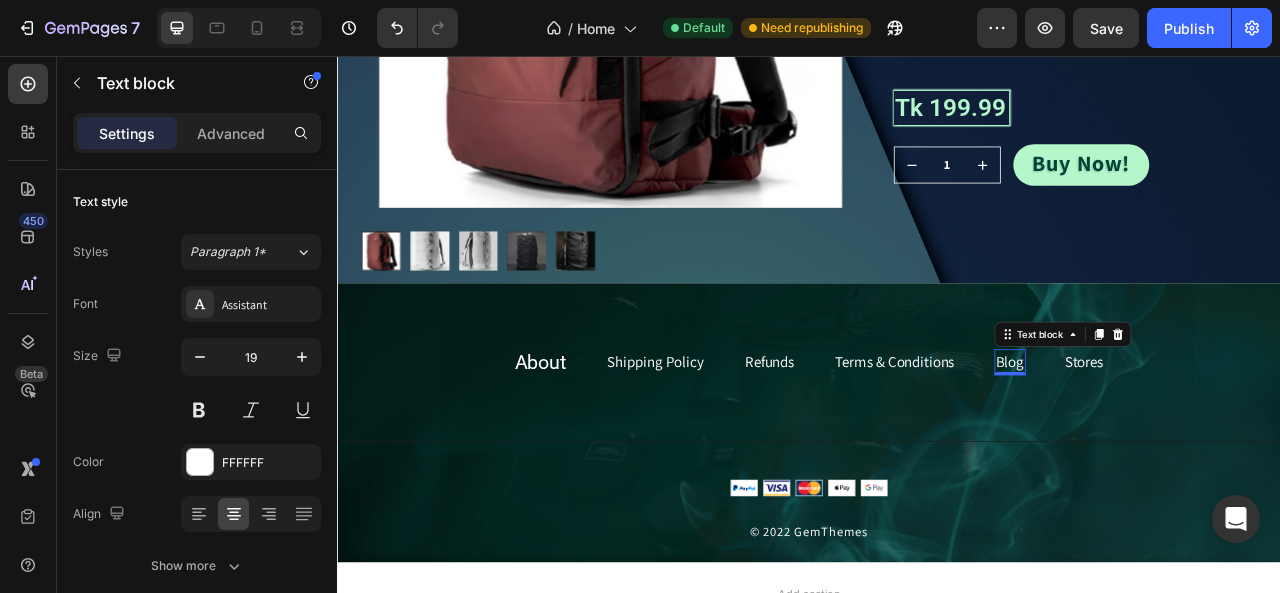 scroll, scrollTop: 500, scrollLeft: 0, axis: vertical 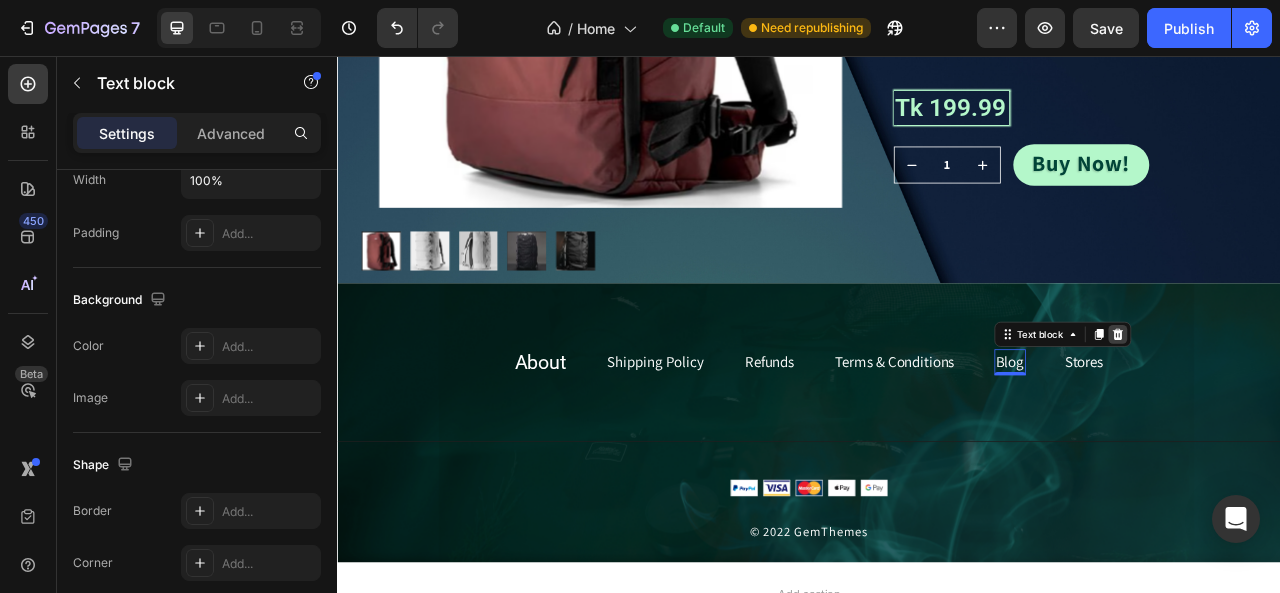 click 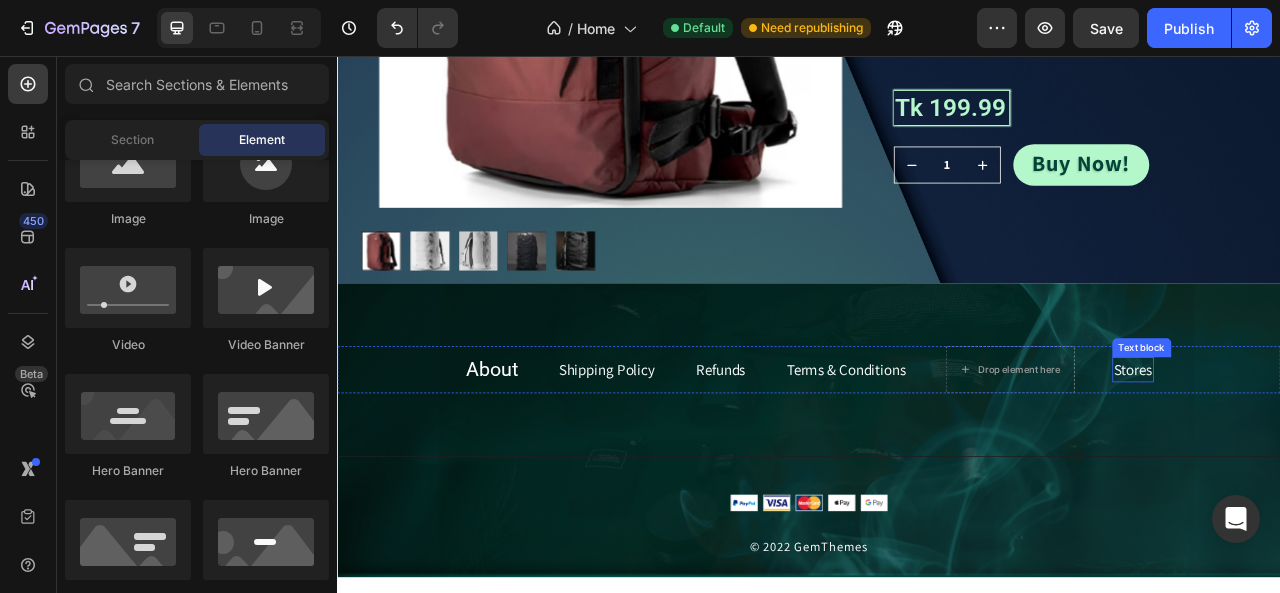 click on "Stores" at bounding box center (1349, 455) 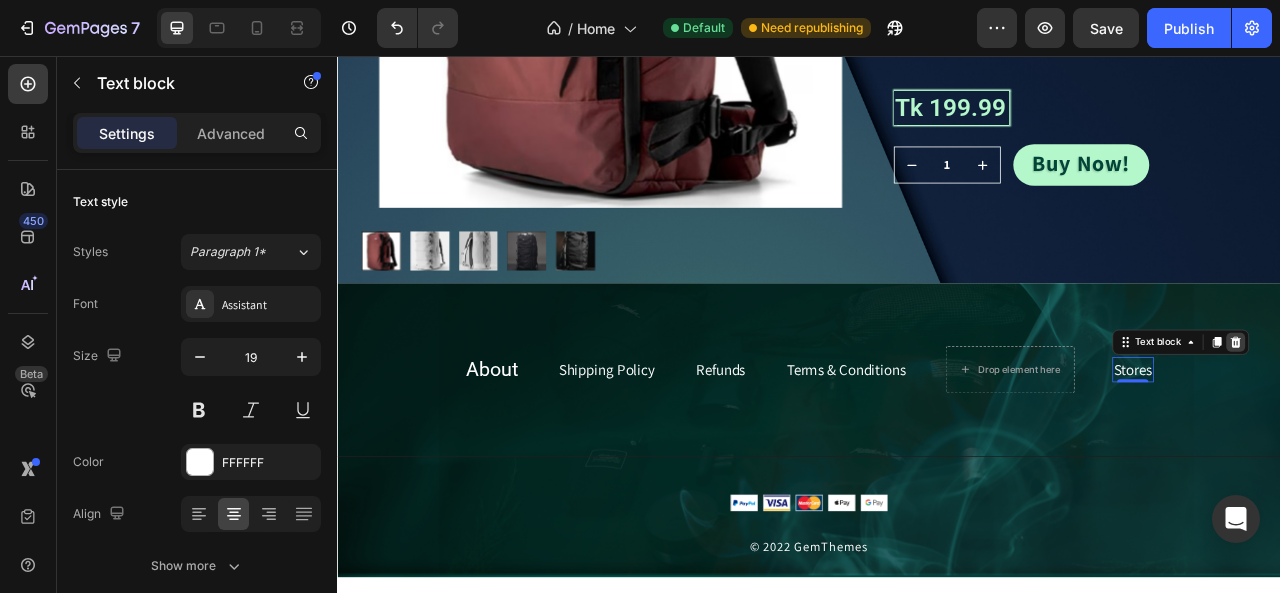 click 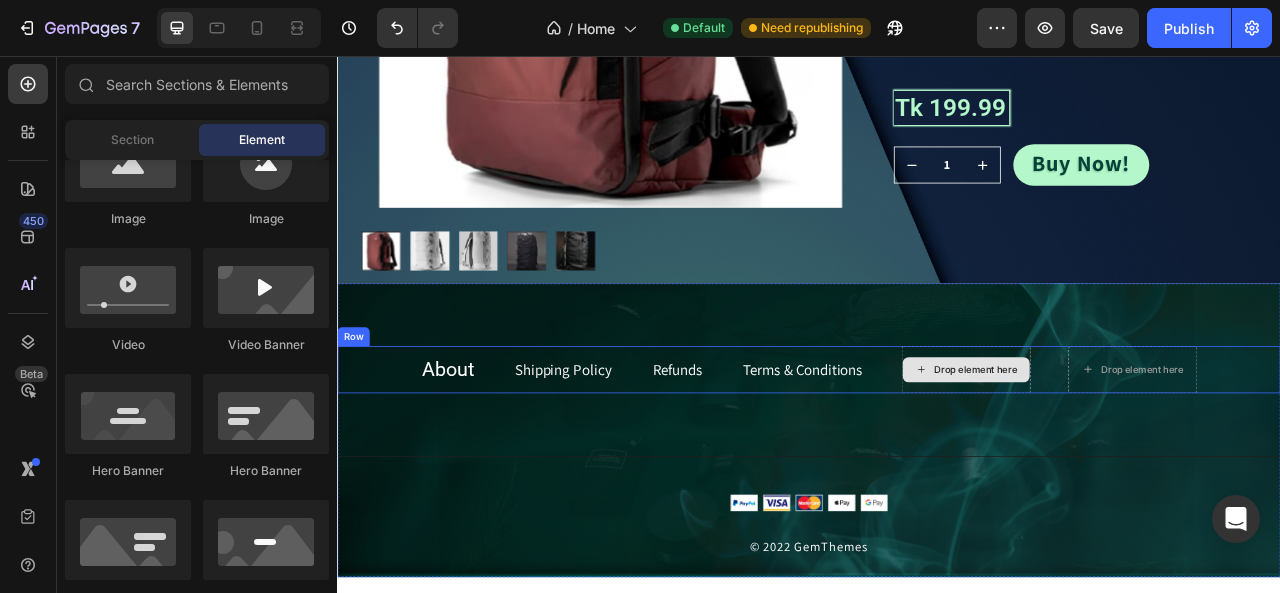 click on "Drop element here" at bounding box center (1137, 455) 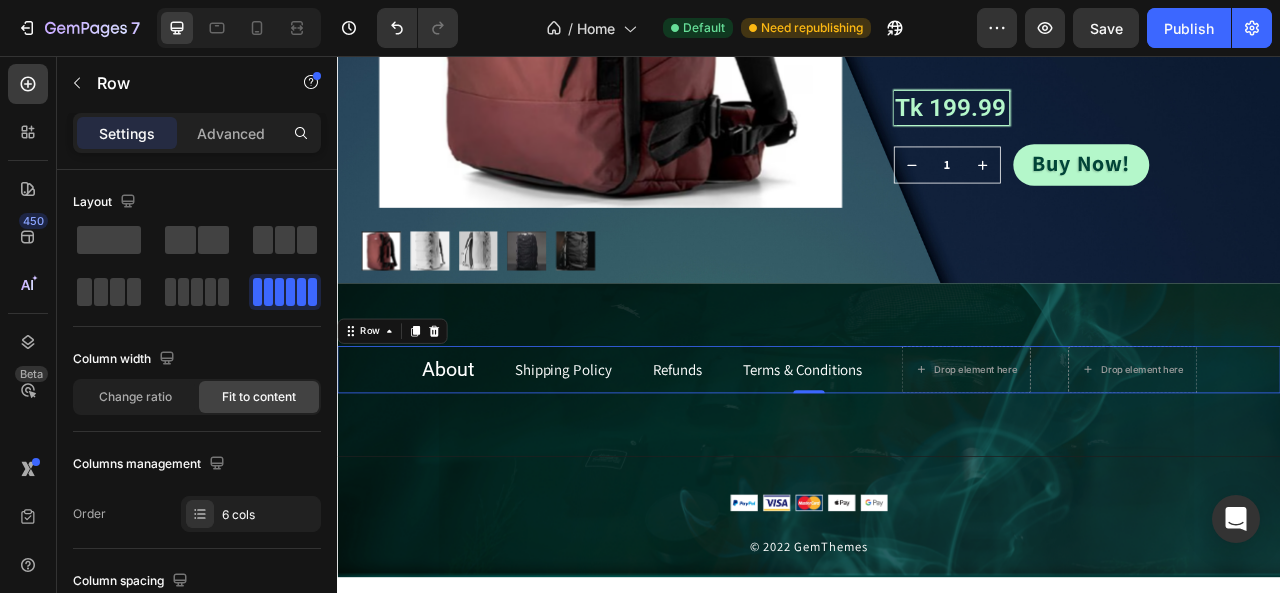 click on "About Text block Shipping Policy Text block Refunds Text block Terms & Conditions Text block
Drop element here
Drop element here Row   0" at bounding box center (937, 455) 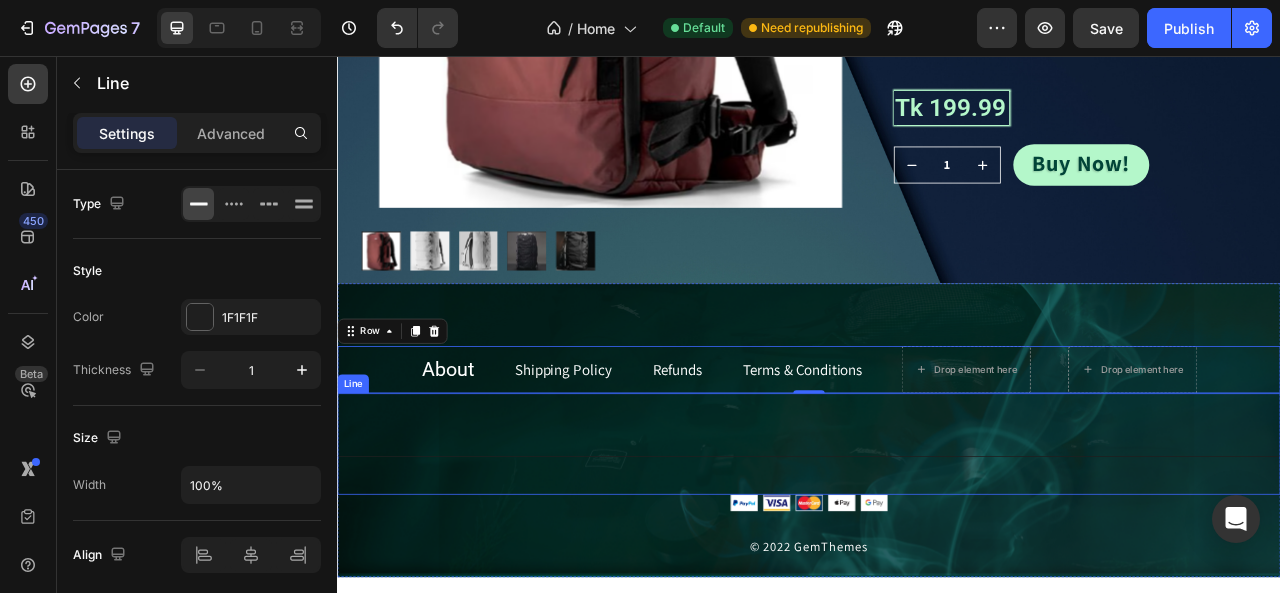 click on "Title Line" at bounding box center (937, 549) 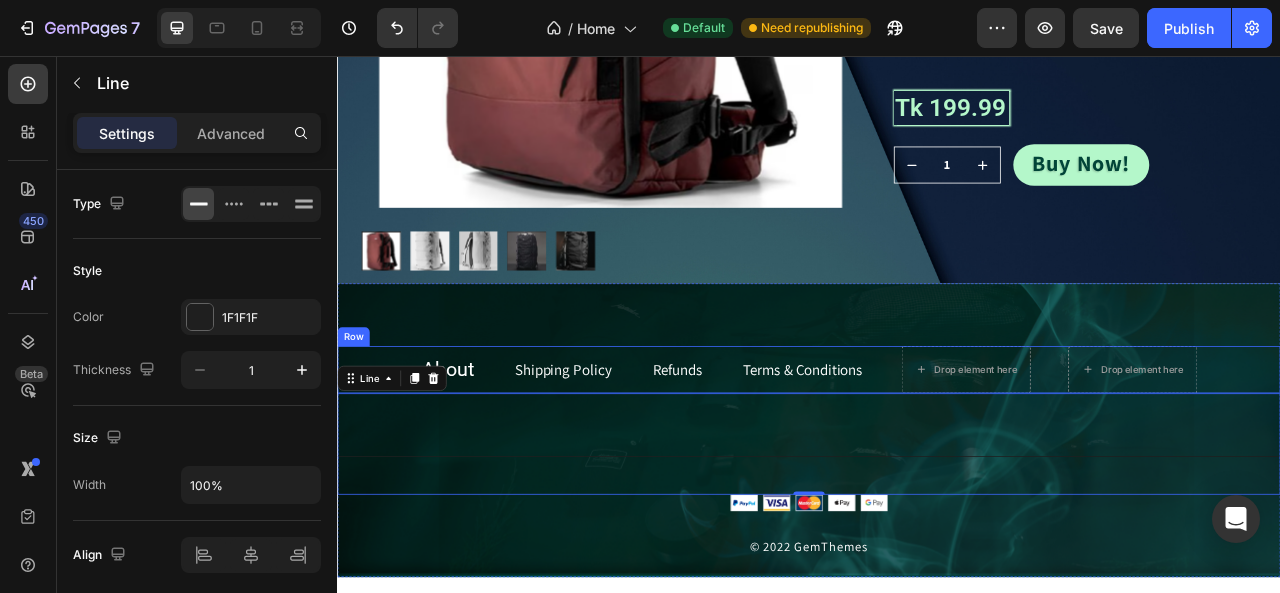 click on "About Text block Shipping Policy Text block Refunds Text block Terms & Conditions Text block
Drop element here
Drop element here Row" at bounding box center [937, 455] 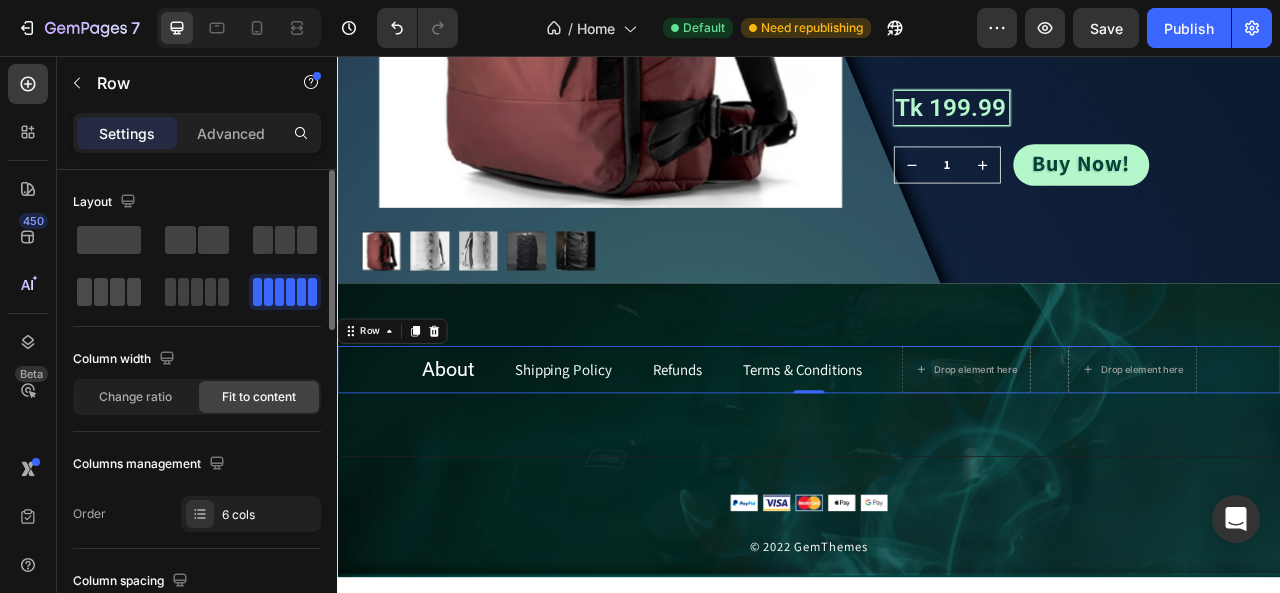 click 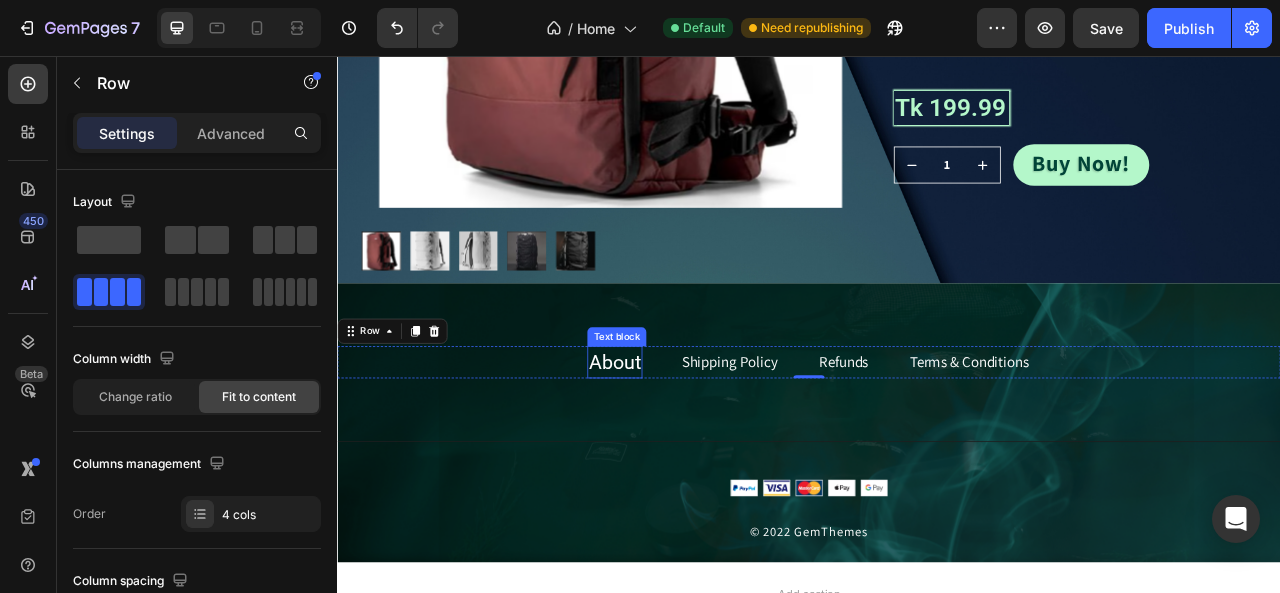 click on "About" at bounding box center [690, 445] 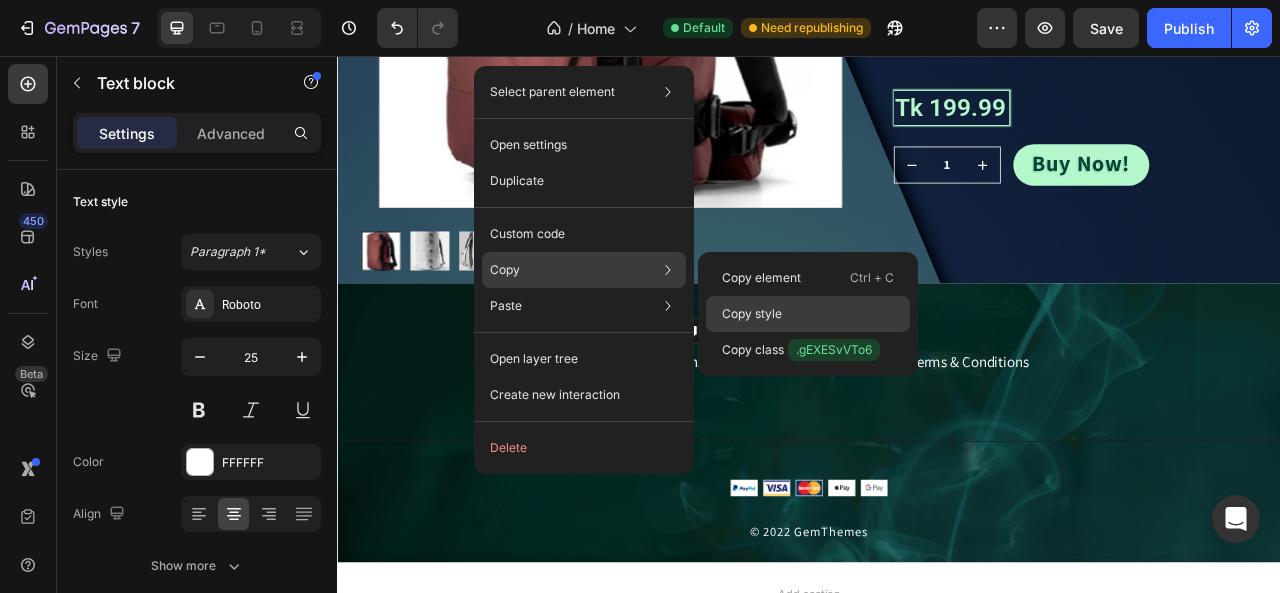click on "Copy style" 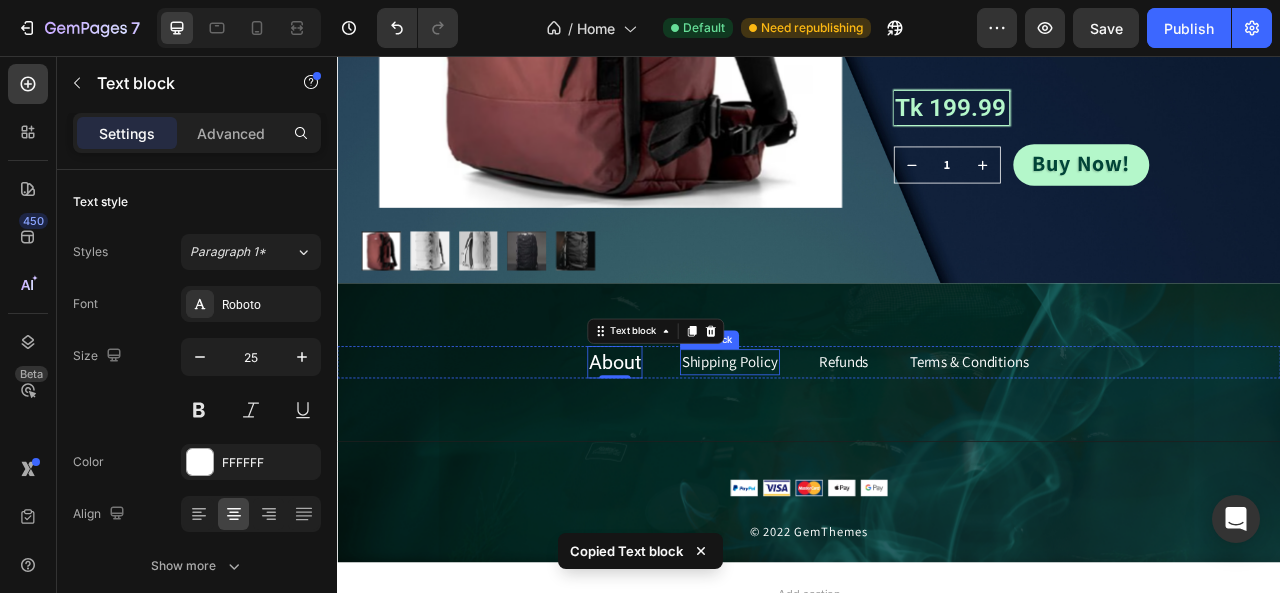 click on "Shipping Policy" at bounding box center [836, 445] 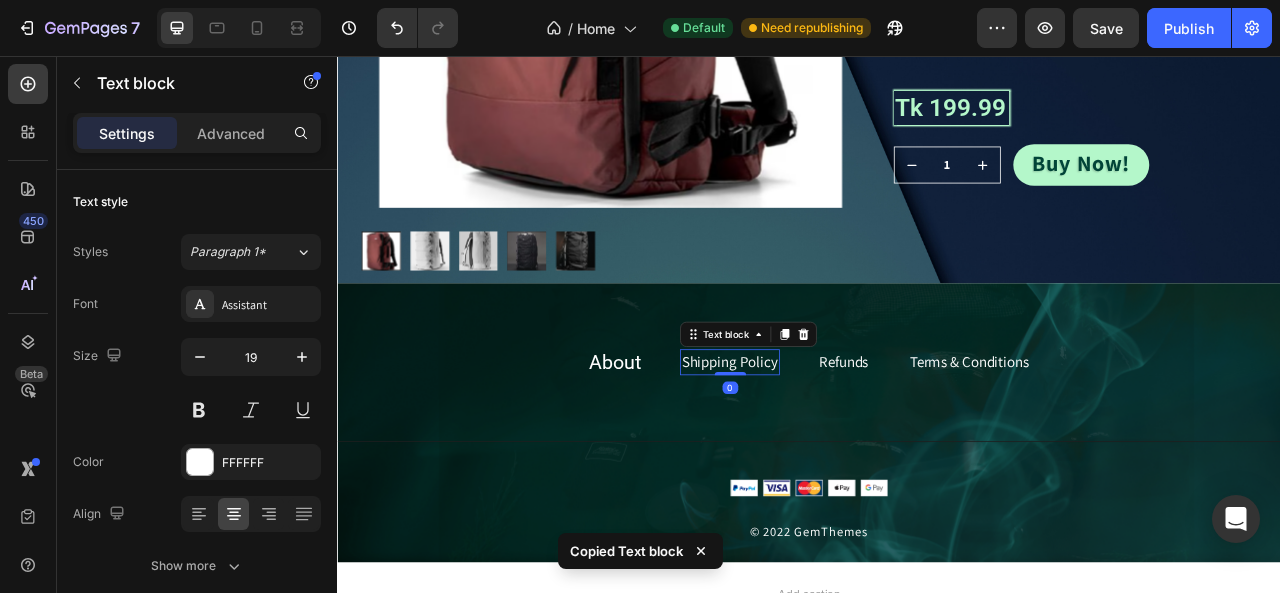 scroll, scrollTop: 500, scrollLeft: 0, axis: vertical 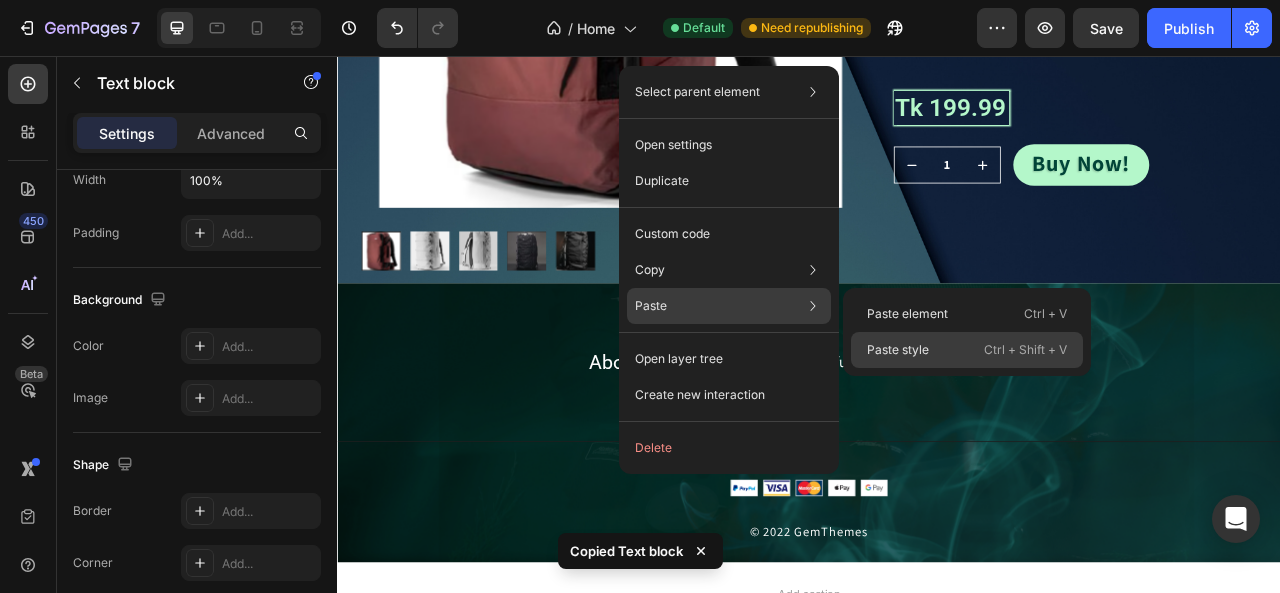 click on "Paste style" at bounding box center [898, 350] 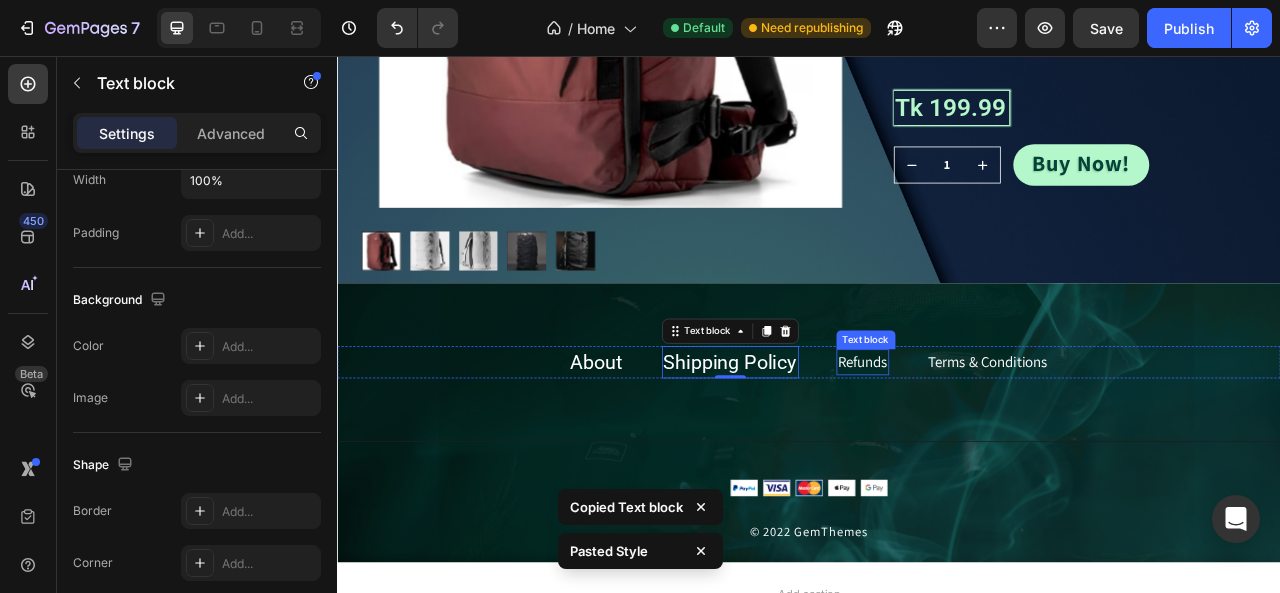 click on "Refunds" at bounding box center (1005, 445) 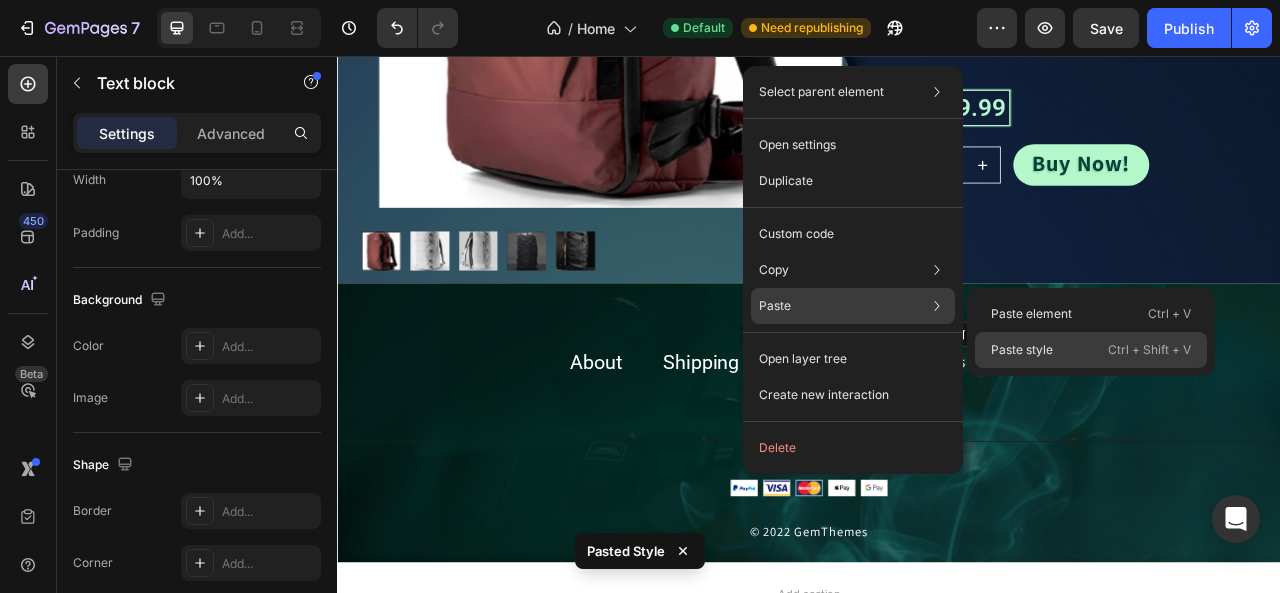 click on "Paste style" at bounding box center [1022, 350] 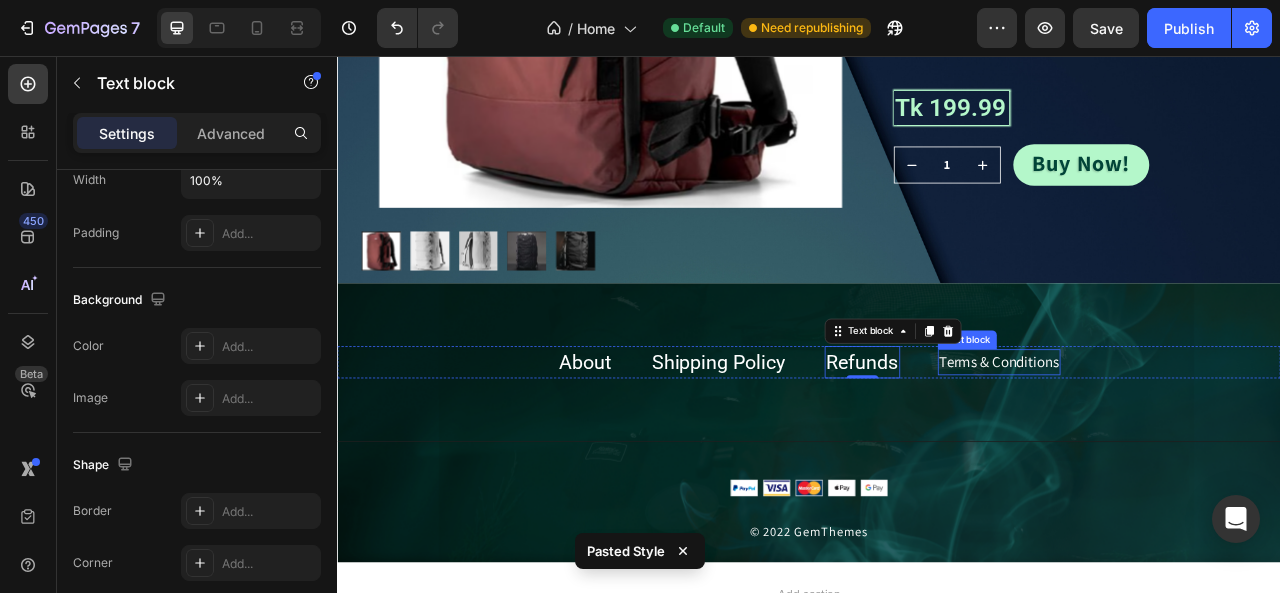 click on "Terms & Conditions" at bounding box center [1179, 445] 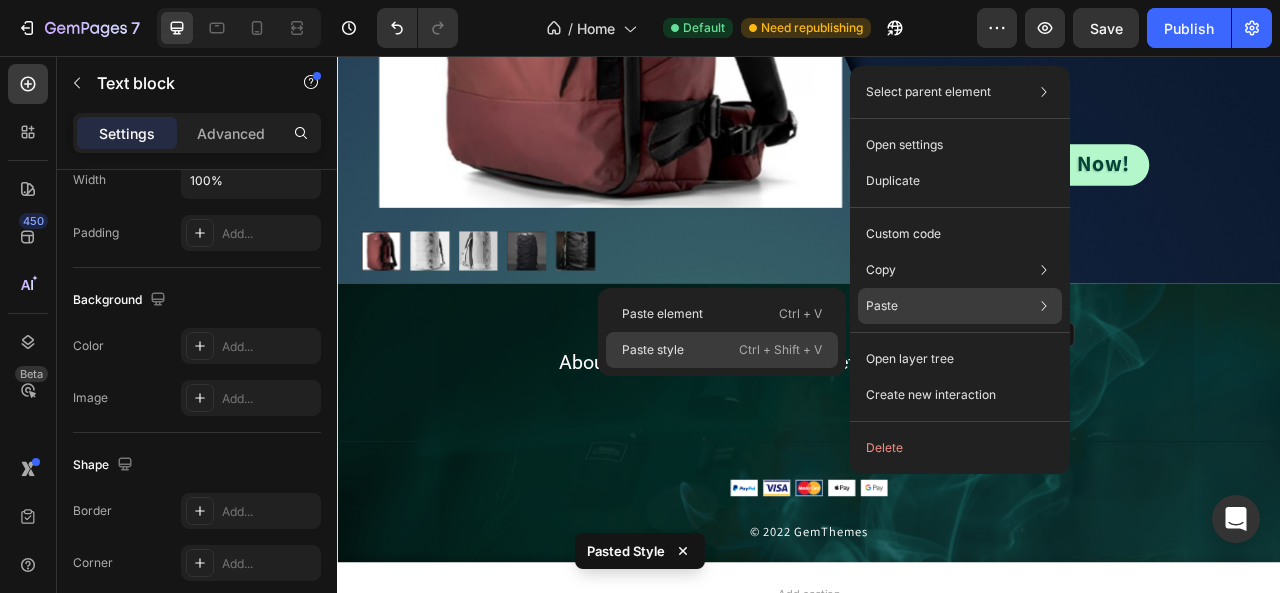 click on "Paste style  Ctrl + Shift + V" 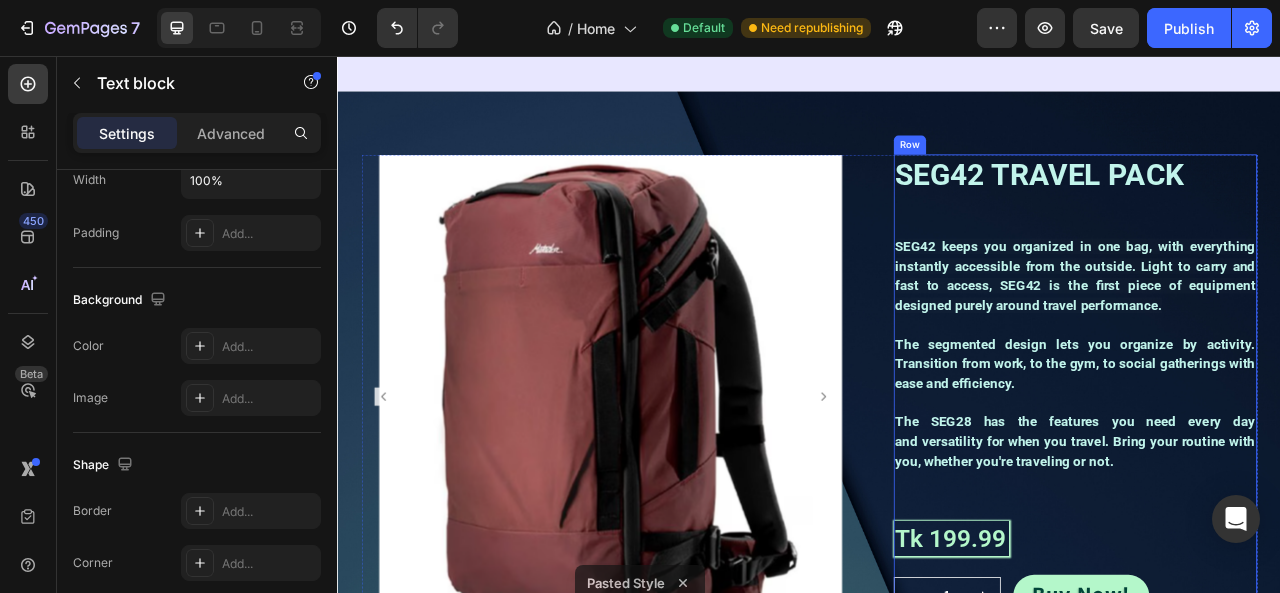 scroll, scrollTop: 1841, scrollLeft: 0, axis: vertical 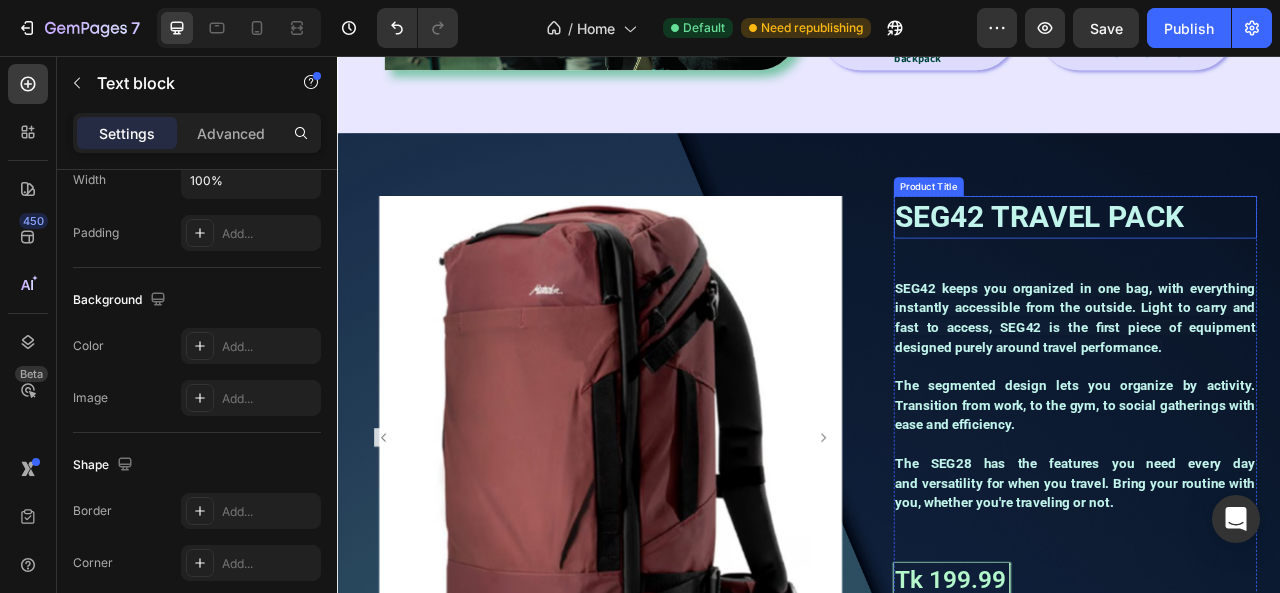 click on "SEG42 TRAVEL PACK" at bounding box center [1276, 260] 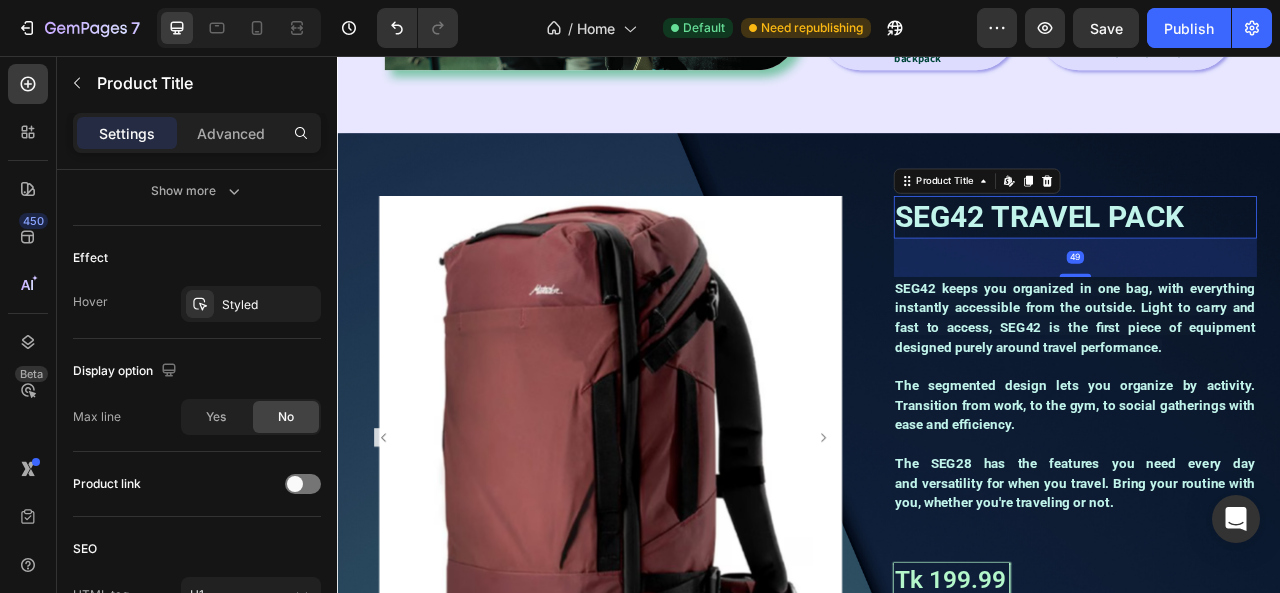 scroll, scrollTop: 0, scrollLeft: 0, axis: both 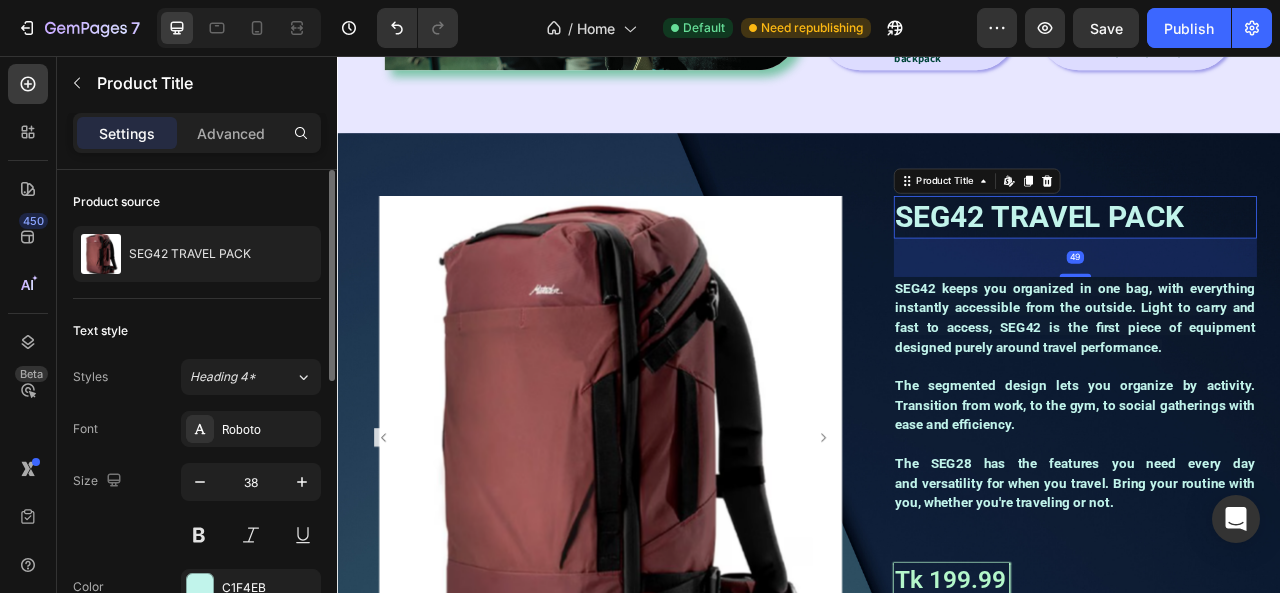 click on "SEG42 TRAVEL PACK" at bounding box center [1276, 260] 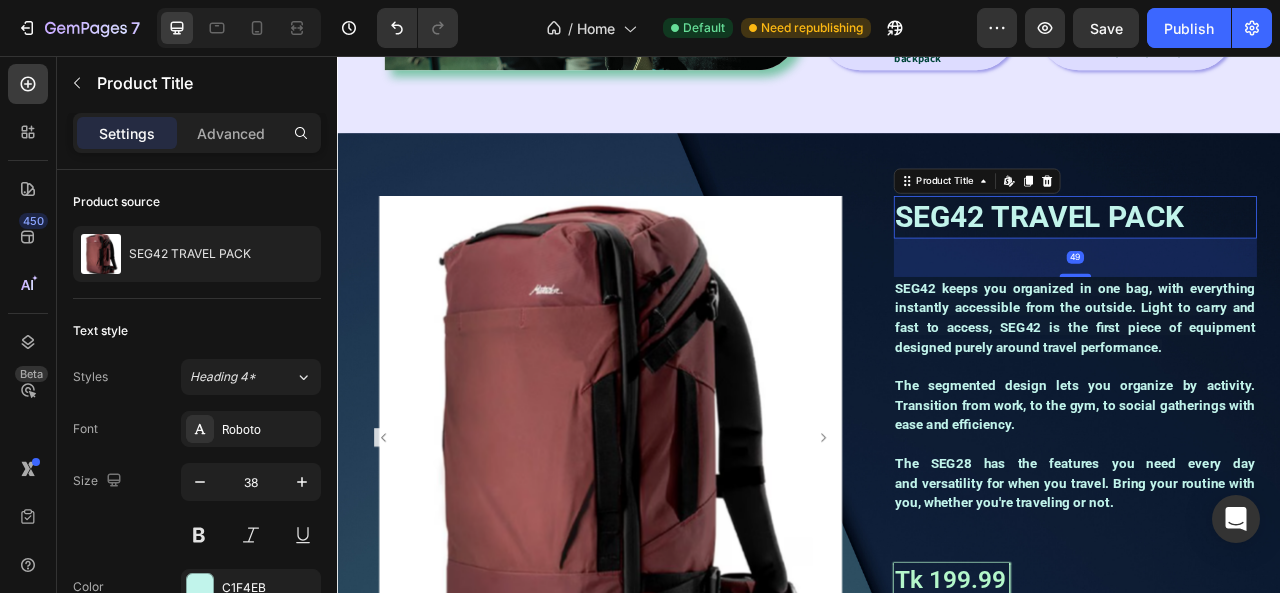 click on "SEG42 TRAVEL PACK" at bounding box center (1276, 260) 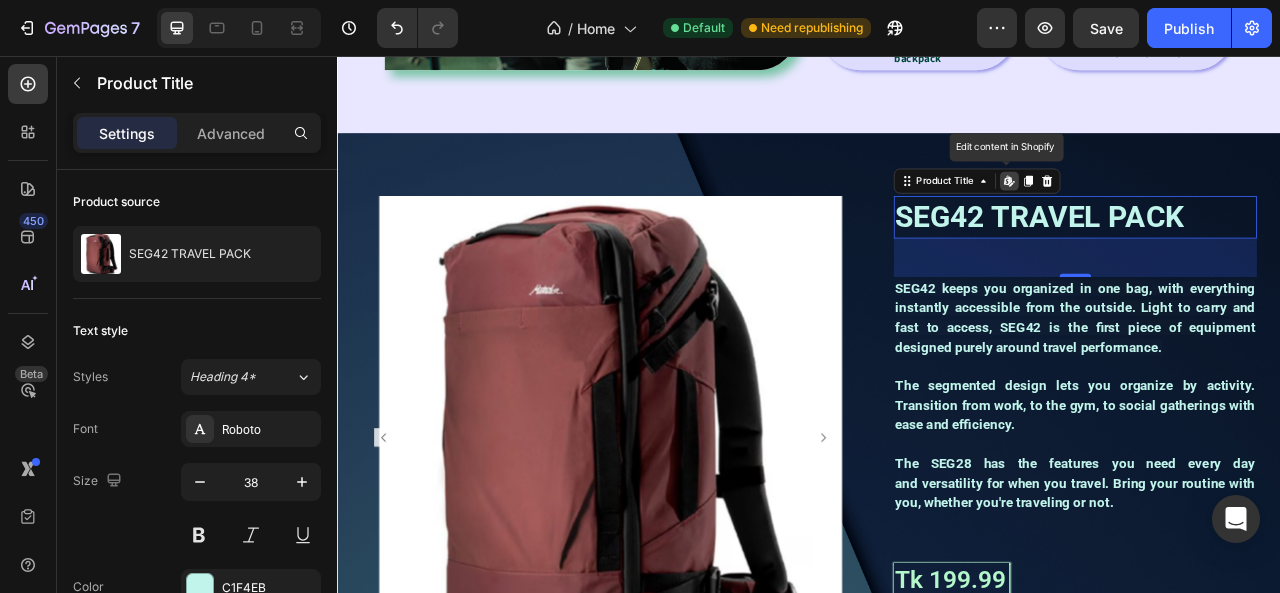 click on "SEG42 TRAVEL PACK" at bounding box center (1276, 260) 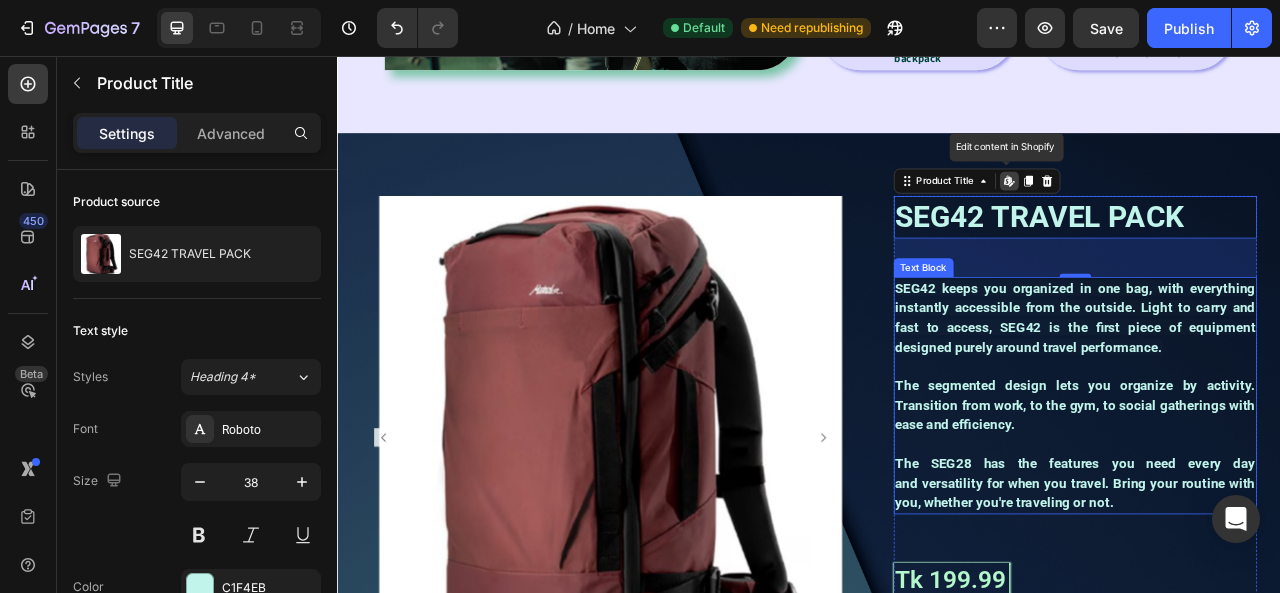 click on "SEG42 keeps you organized in one bag, with everything instantly accessible from the outside. Light to carry and fast to access, SEG42 is the first piece of equipment designed purely around travel performance." at bounding box center (1276, 388) 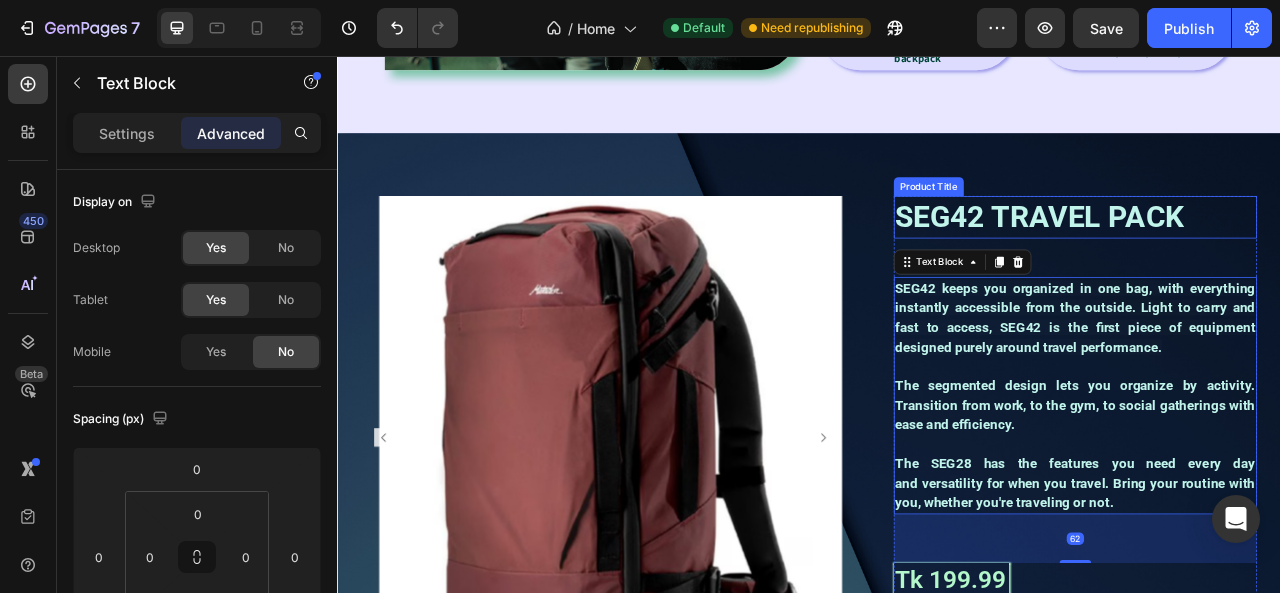 click on "SEG42 TRAVEL PACK" at bounding box center [1276, 260] 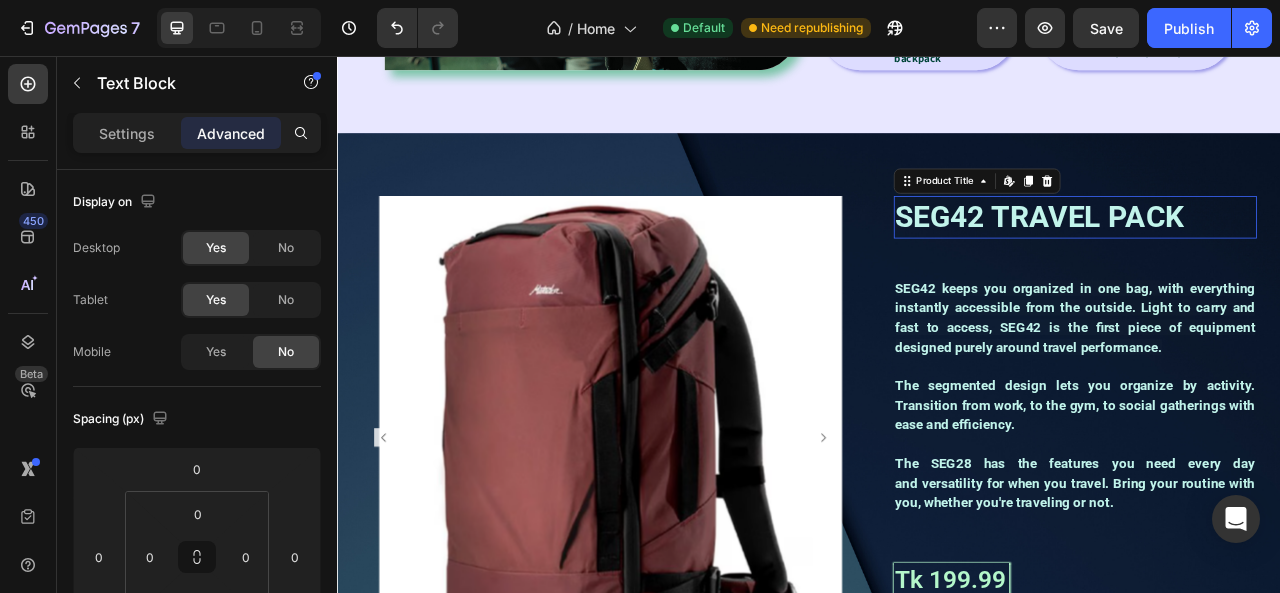 click on "SEG42 TRAVEL PACK" at bounding box center (1276, 260) 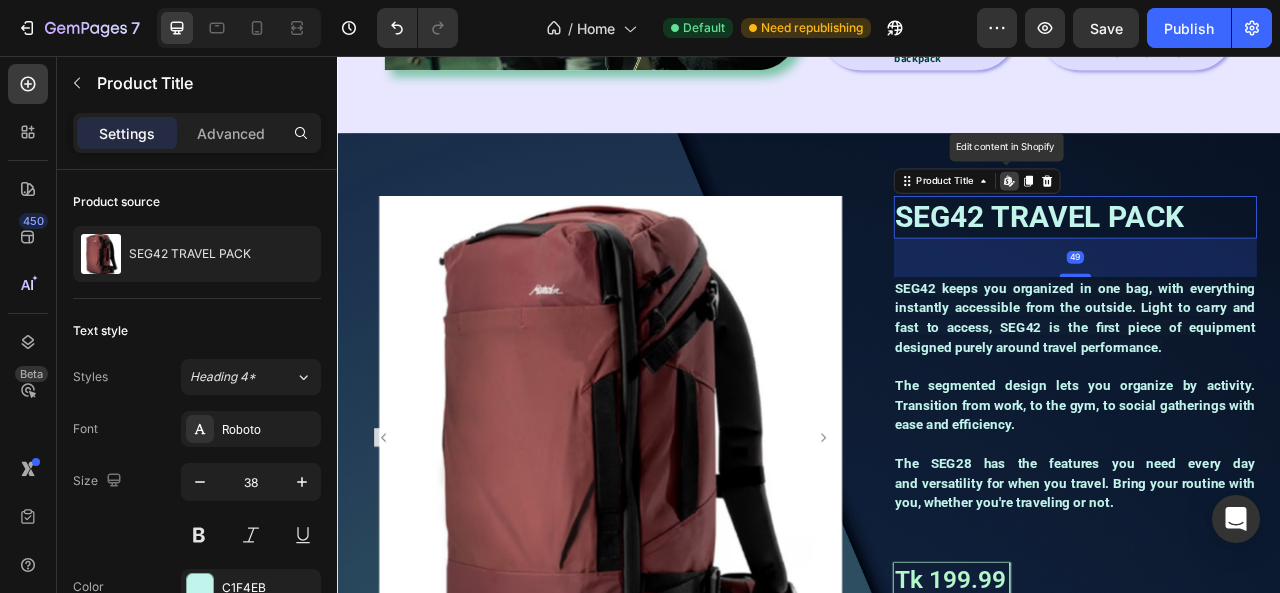 click on "SEG42 TRAVEL PACK" at bounding box center [1276, 260] 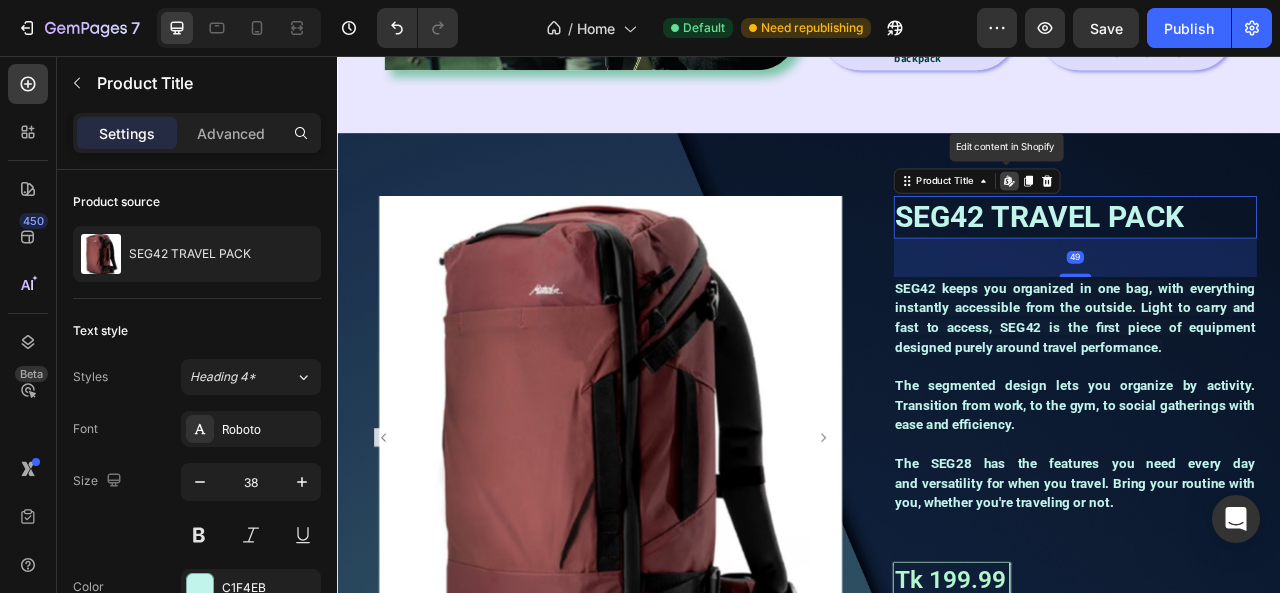 click on "SEG42 TRAVEL PACK" at bounding box center (1276, 260) 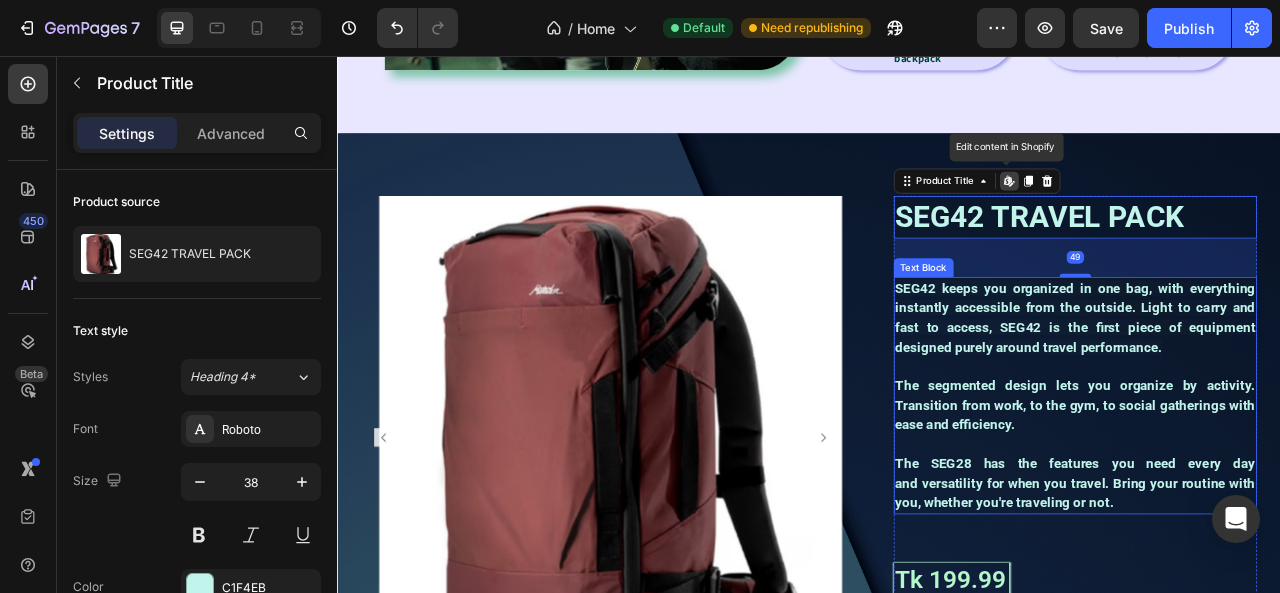 click on "SEG42 keeps you organized in one bag, with everything instantly accessible from the outside. Light to carry and fast to access, SEG42 is the first piece of equipment designed purely around travel performance." at bounding box center (1276, 388) 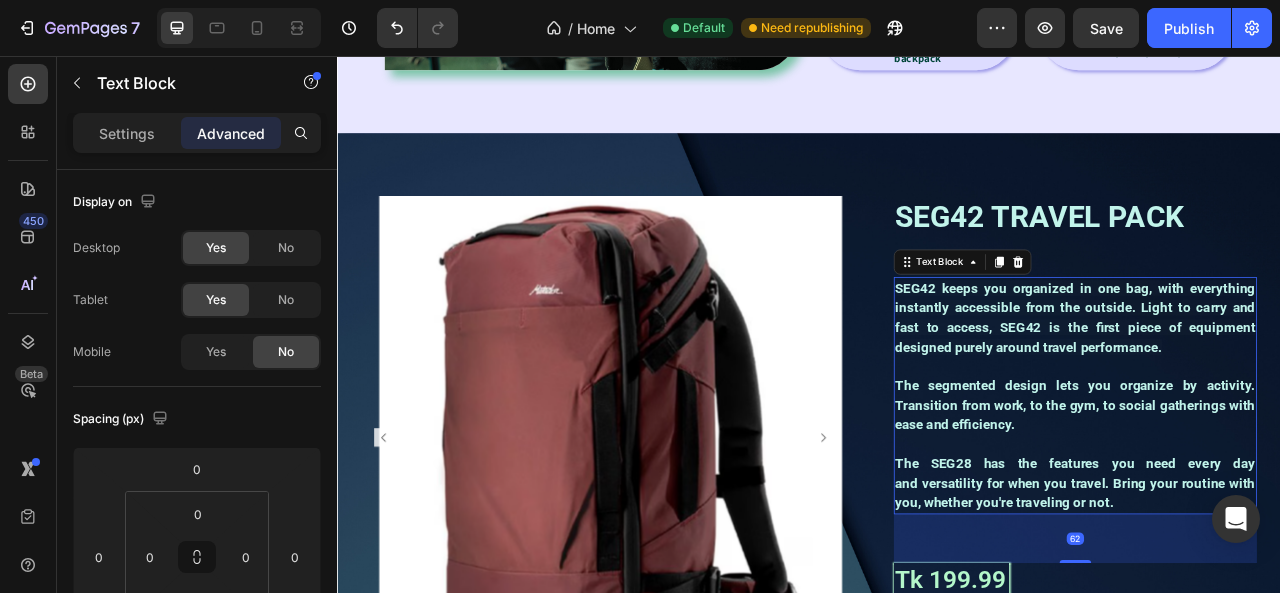 click on "SEG42 keeps you organized in one bag, with everything instantly accessible from the outside. Light to carry and fast to access, SEG42 is the first piece of equipment designed purely around travel performance." at bounding box center [1276, 388] 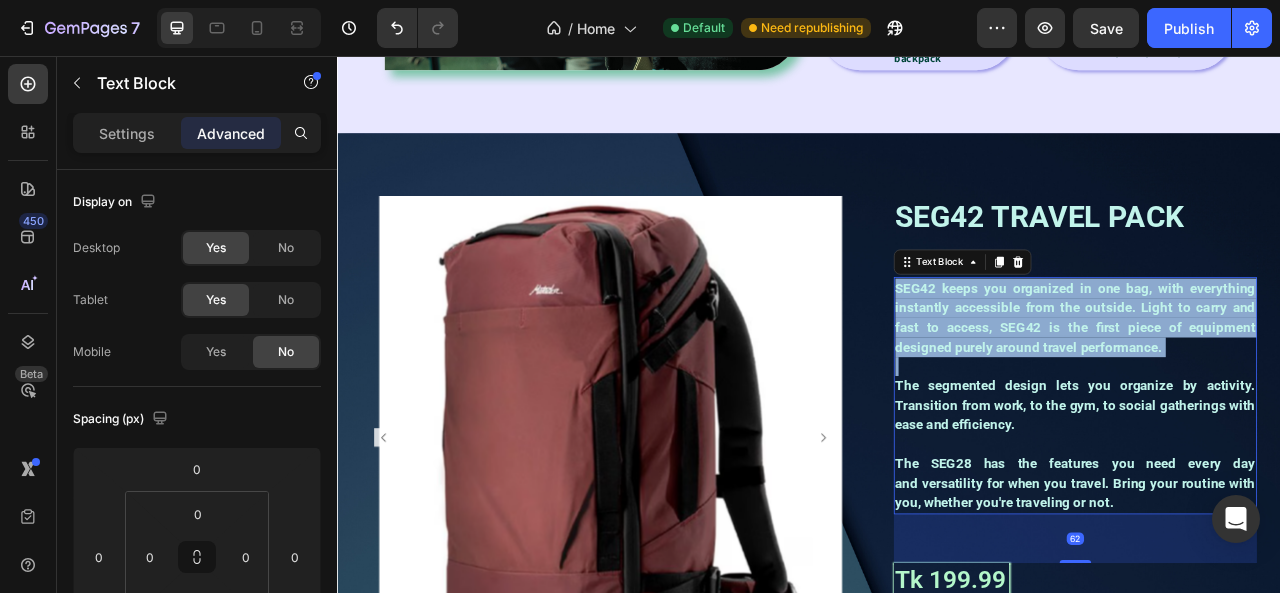 click on "SEG42 keeps you organized in one bag, with everything instantly accessible from the outside. Light to carry and fast to access, SEG42 is the first piece of equipment designed purely around travel performance." at bounding box center [1276, 388] 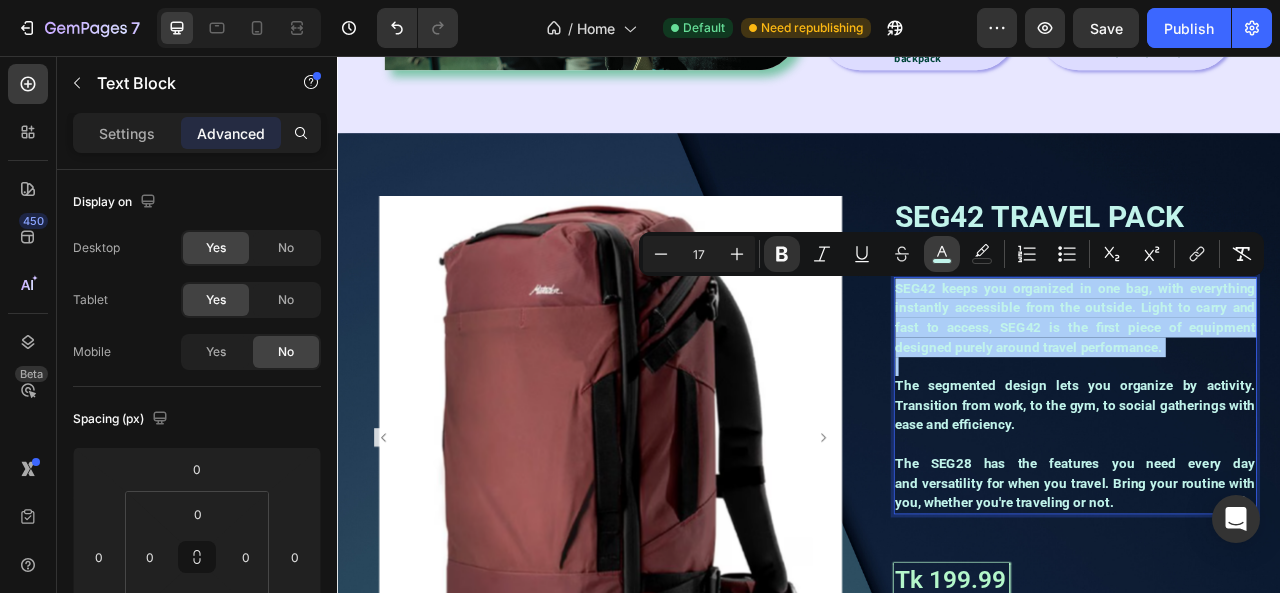 click 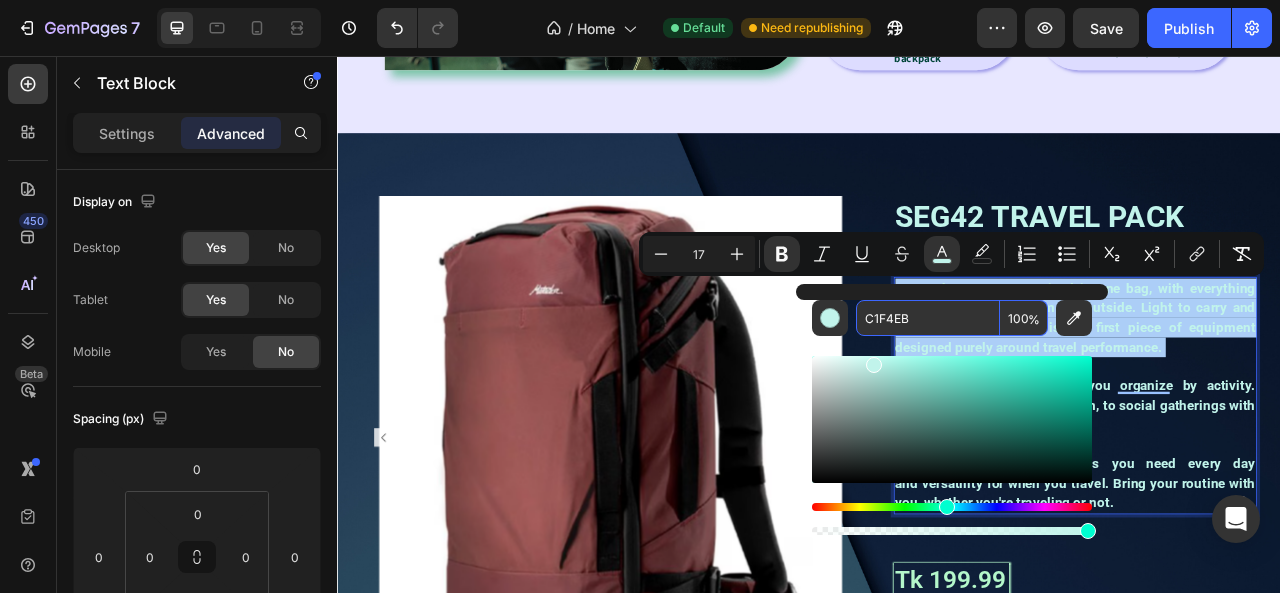 click on "C1F4EB" at bounding box center (928, 318) 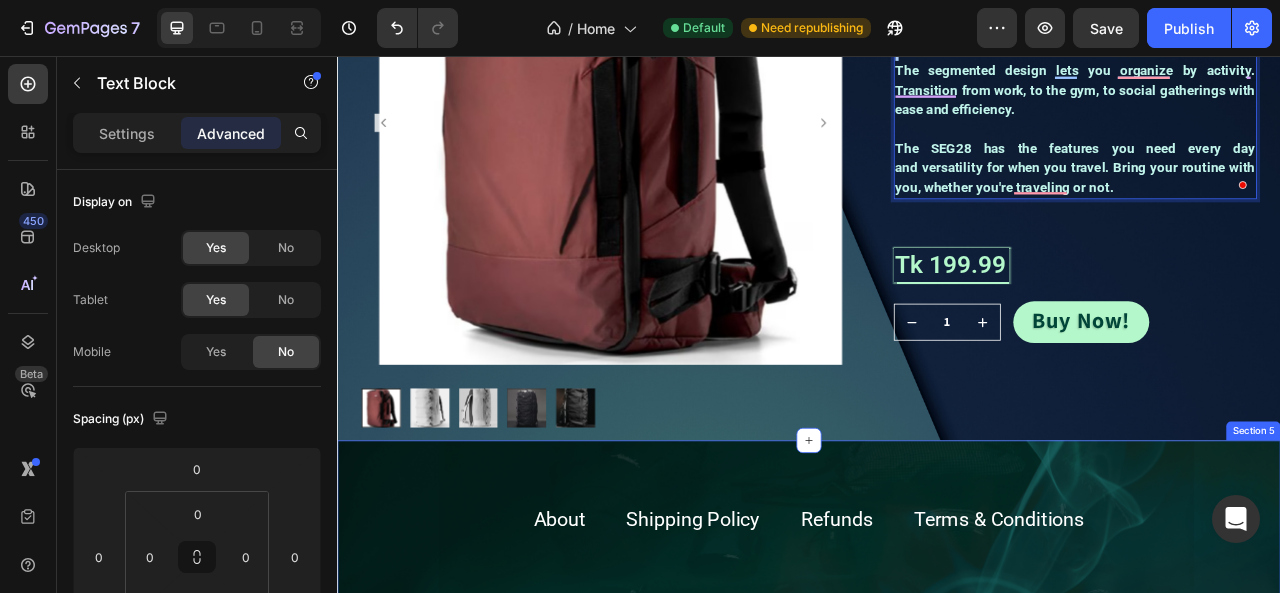 scroll, scrollTop: 2541, scrollLeft: 0, axis: vertical 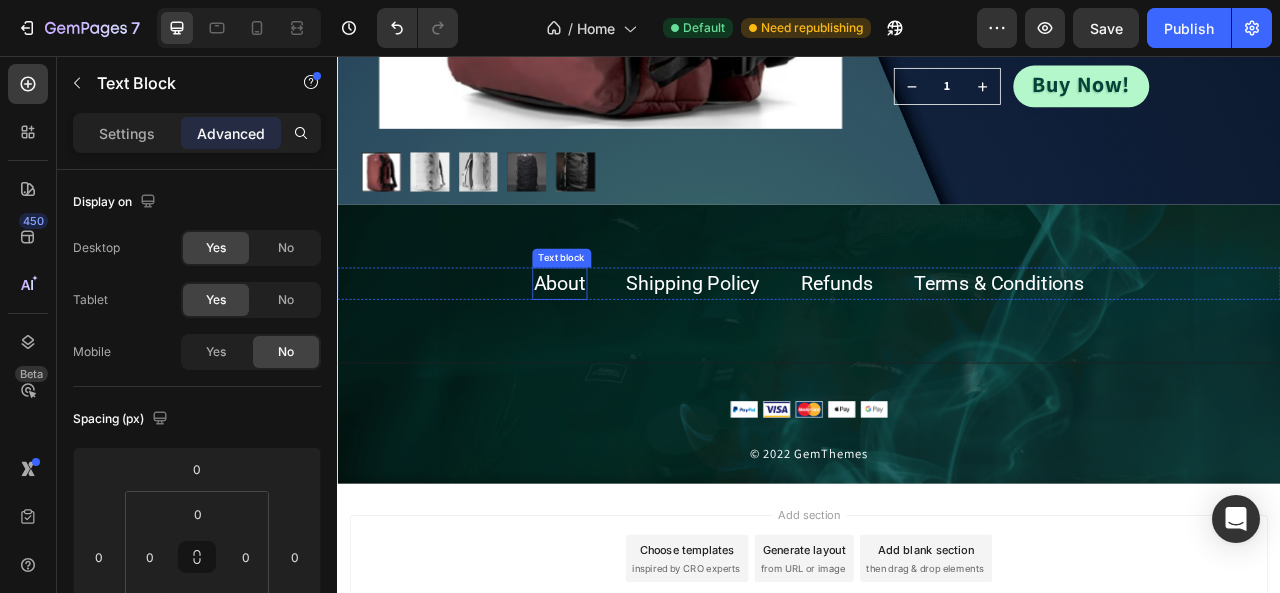 click on "About" at bounding box center (620, 345) 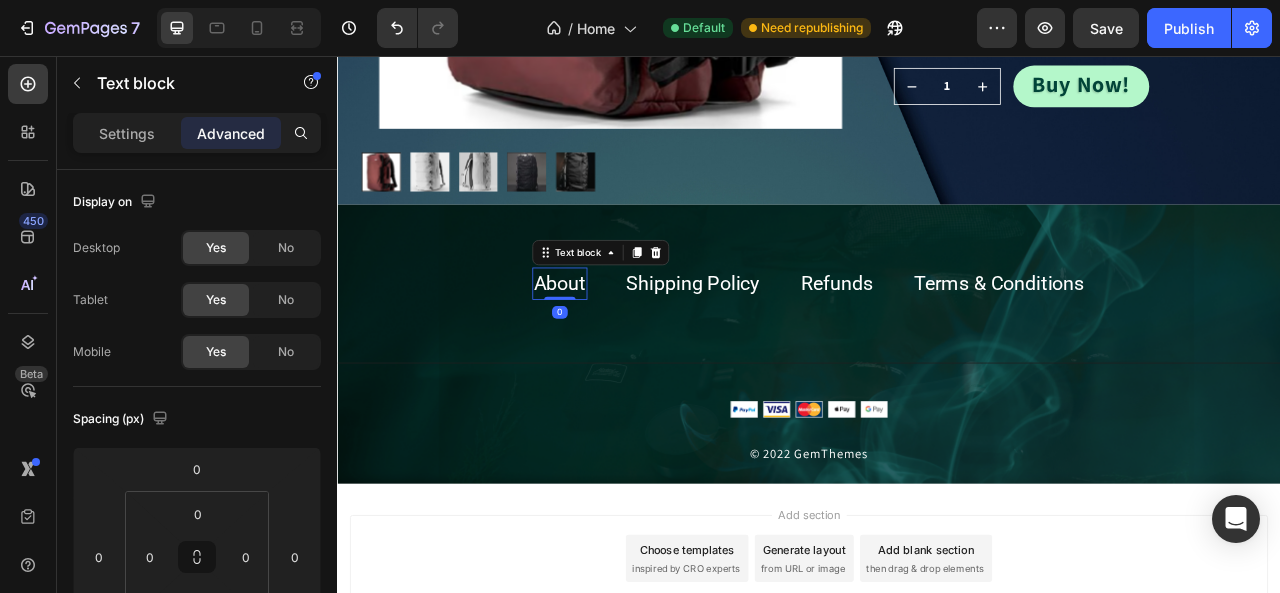 click on "About" at bounding box center [620, 345] 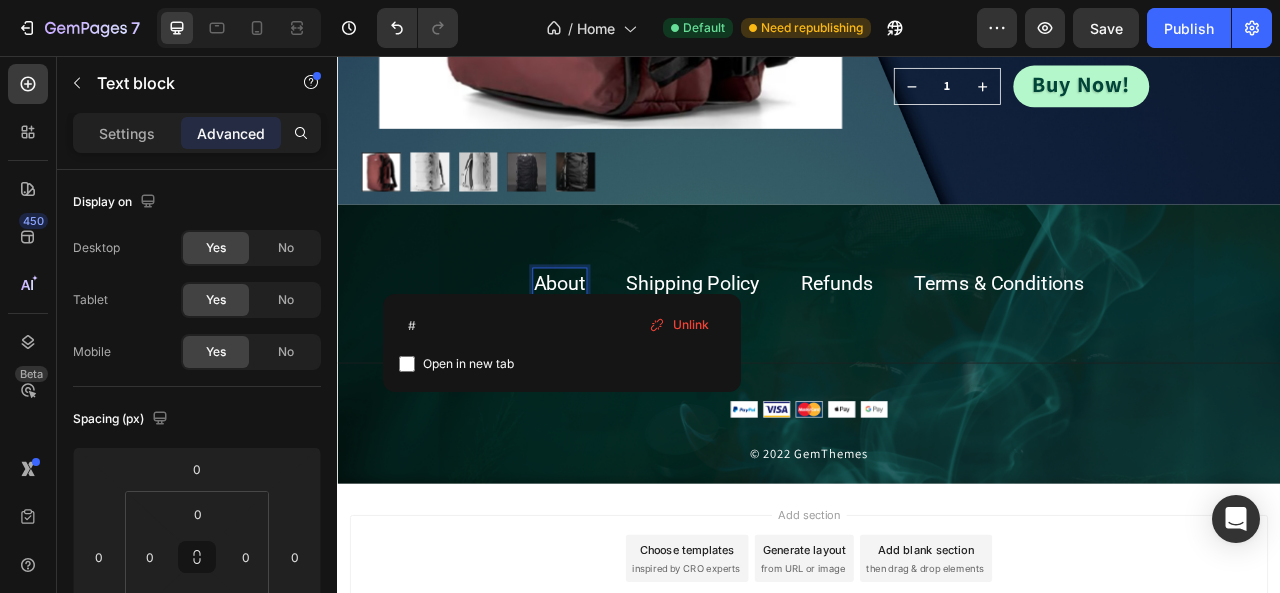 click on "About" at bounding box center [620, 345] 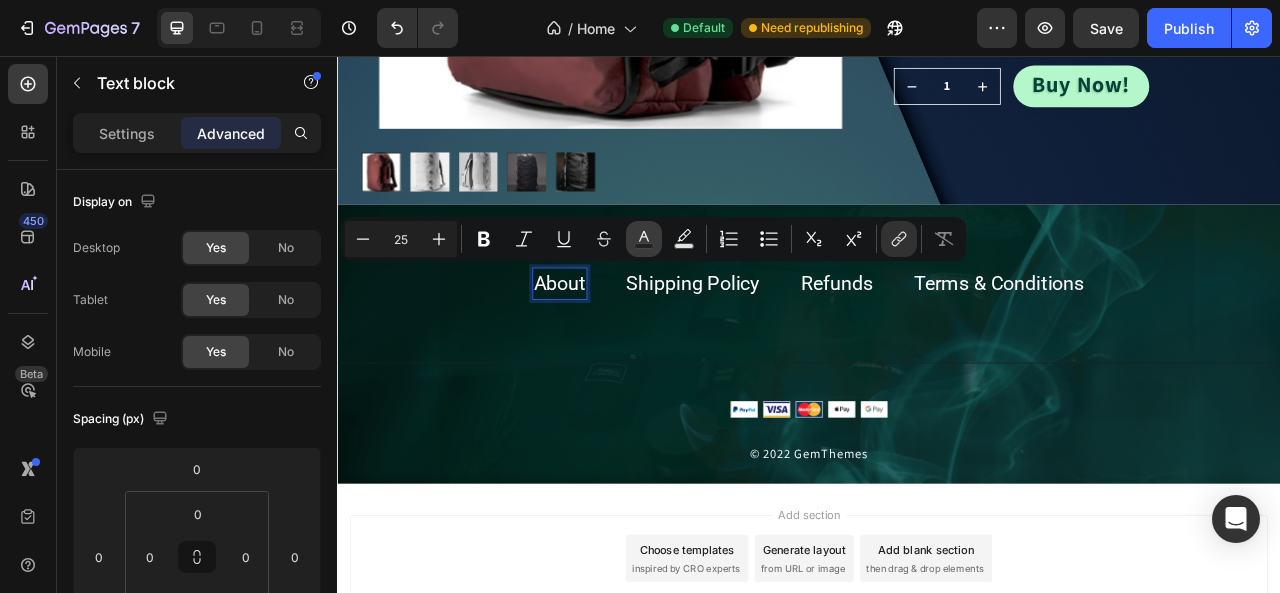 click 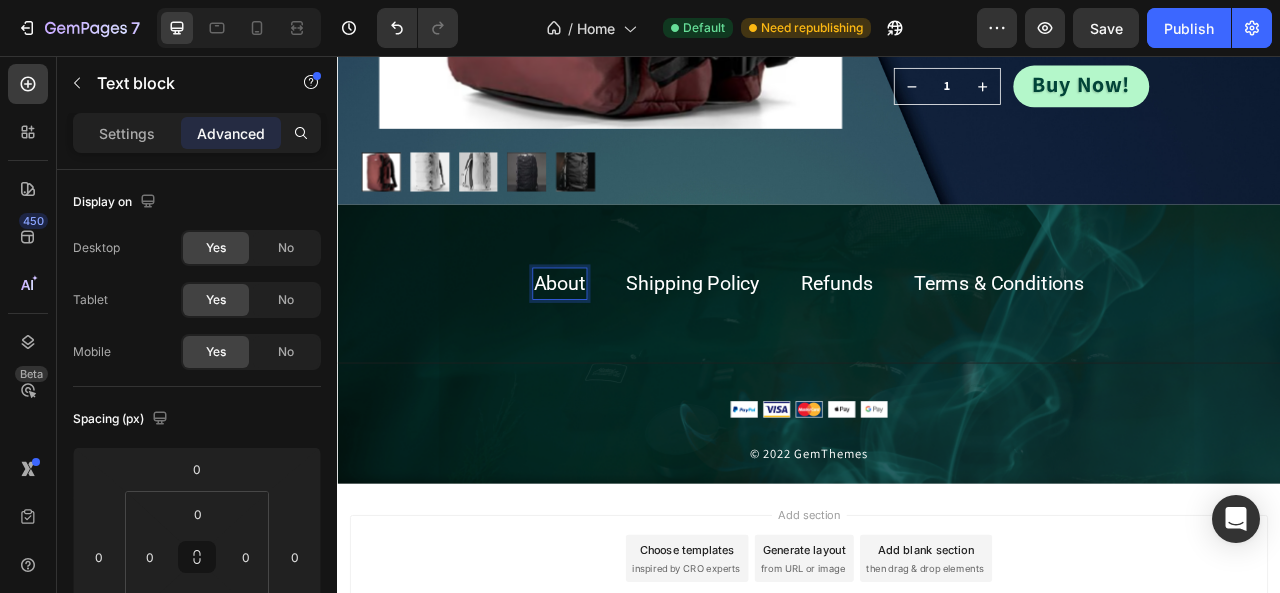 click on "About" at bounding box center (620, 345) 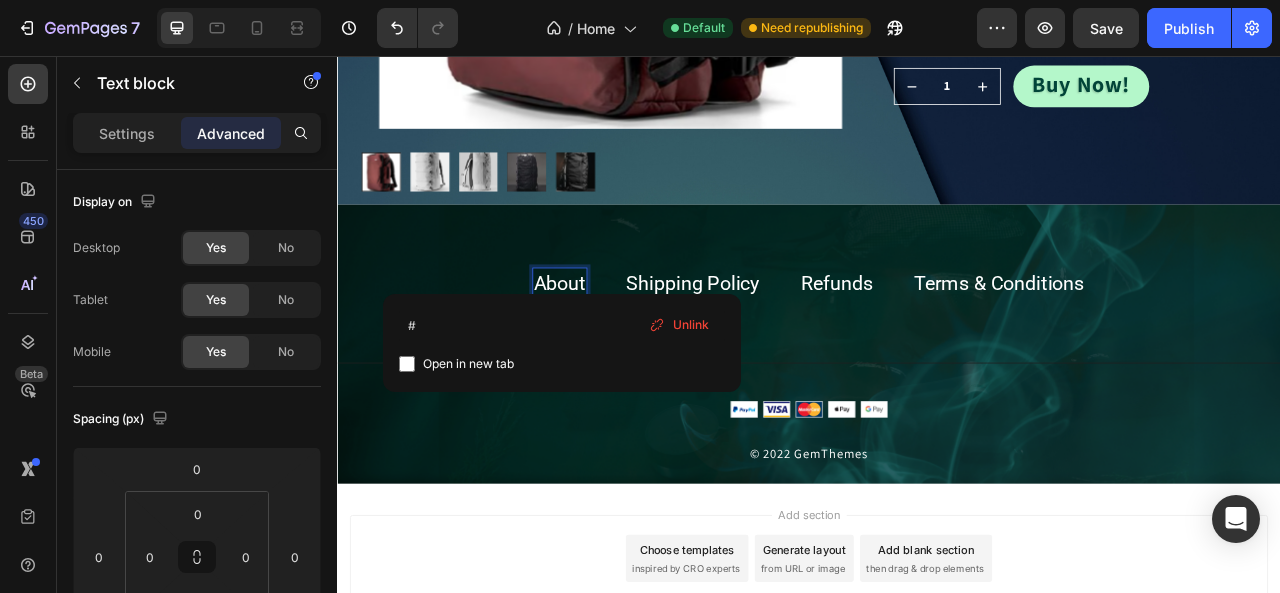 click on "About" at bounding box center (620, 345) 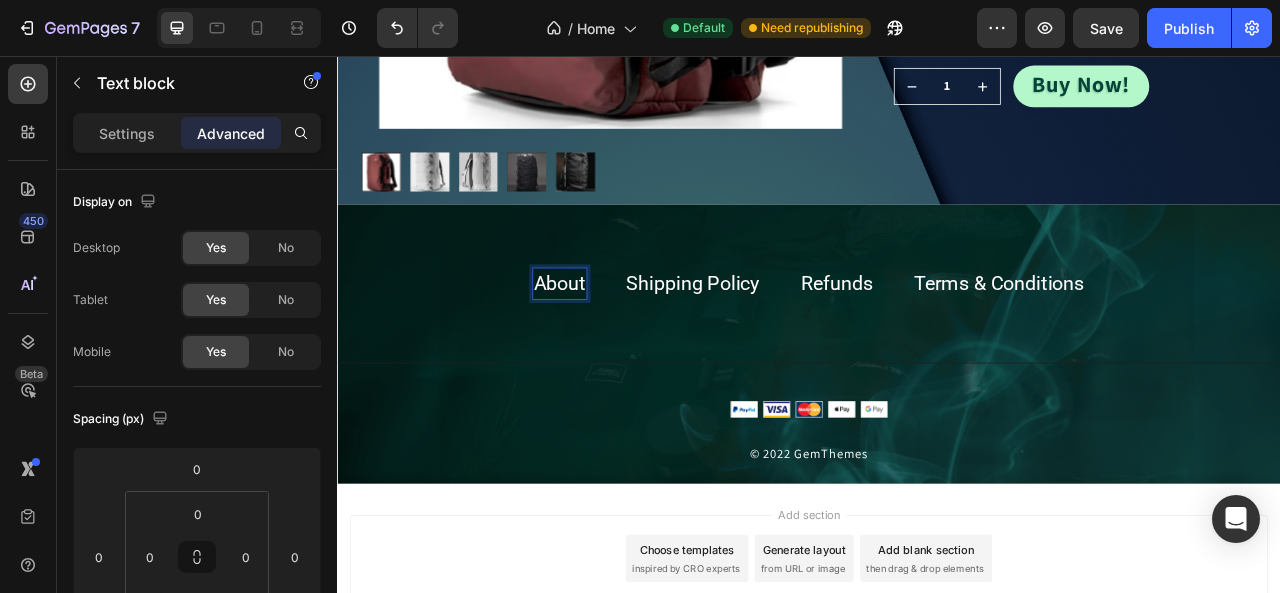 click on "About" at bounding box center (620, 345) 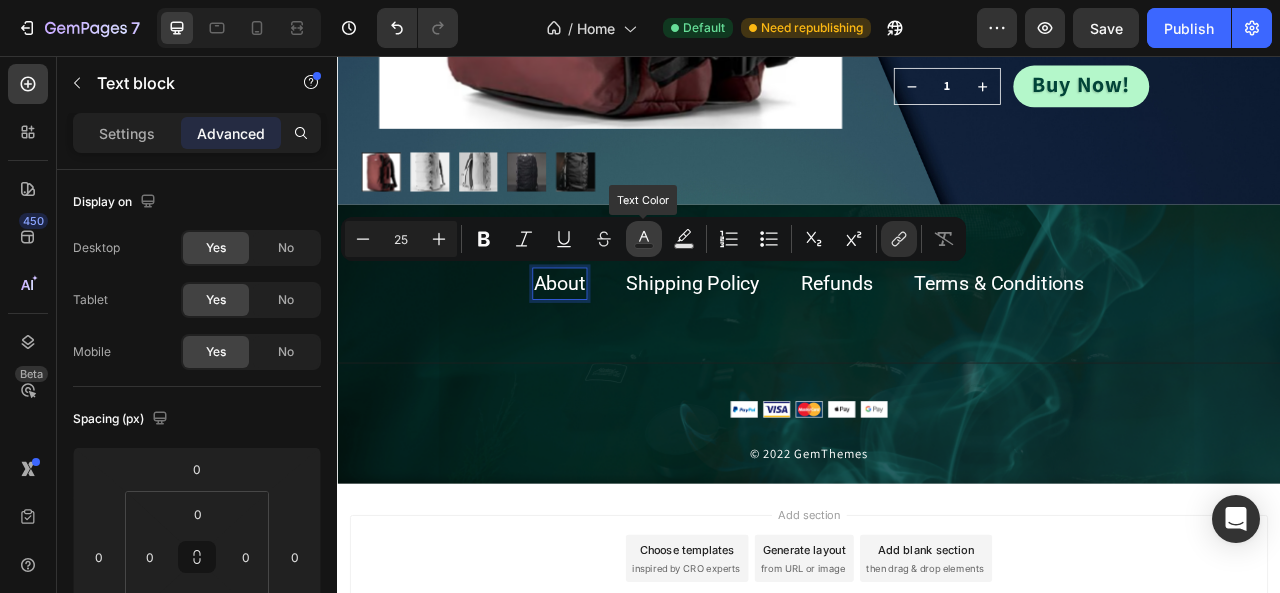 click 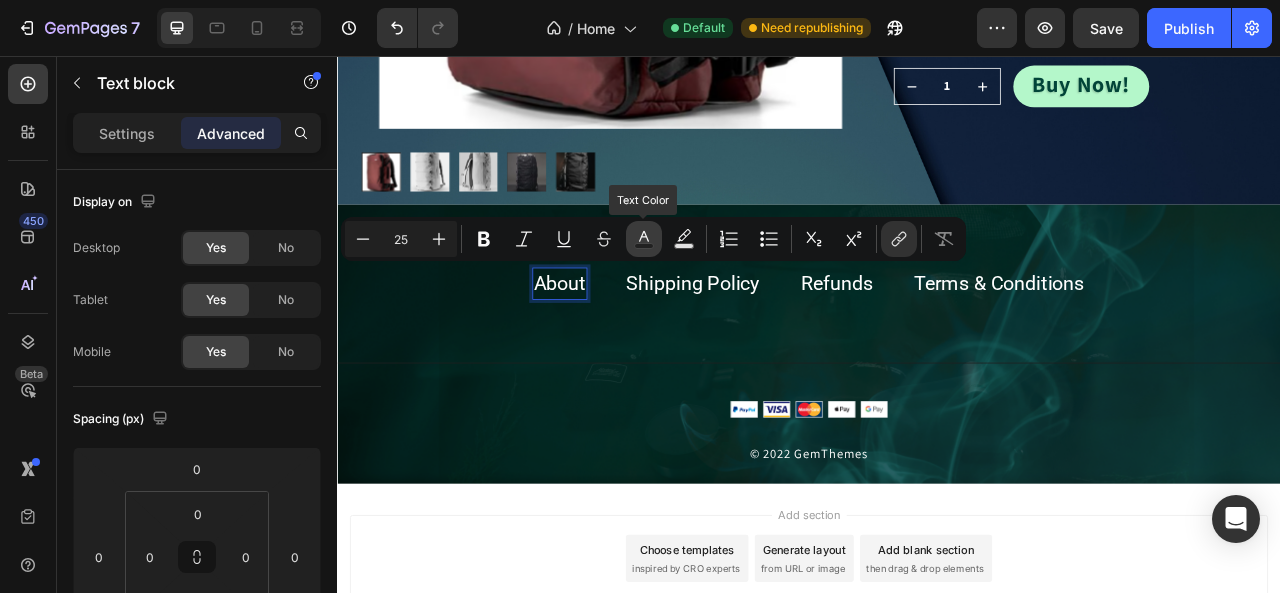 click 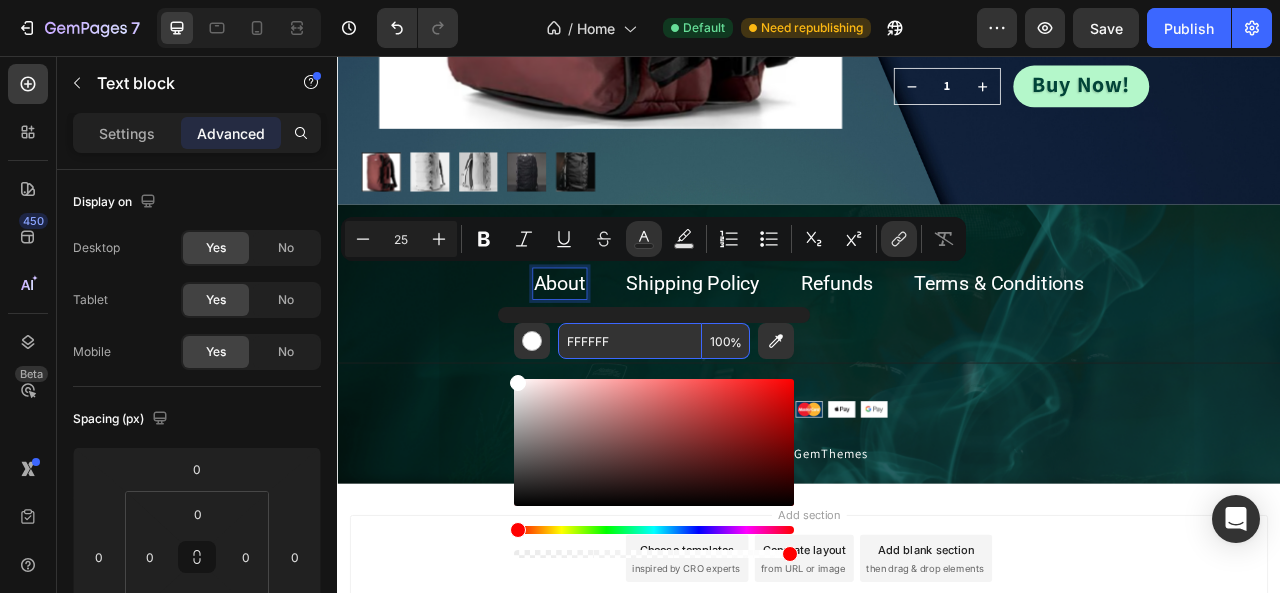 click on "FFFFFF" at bounding box center [630, 341] 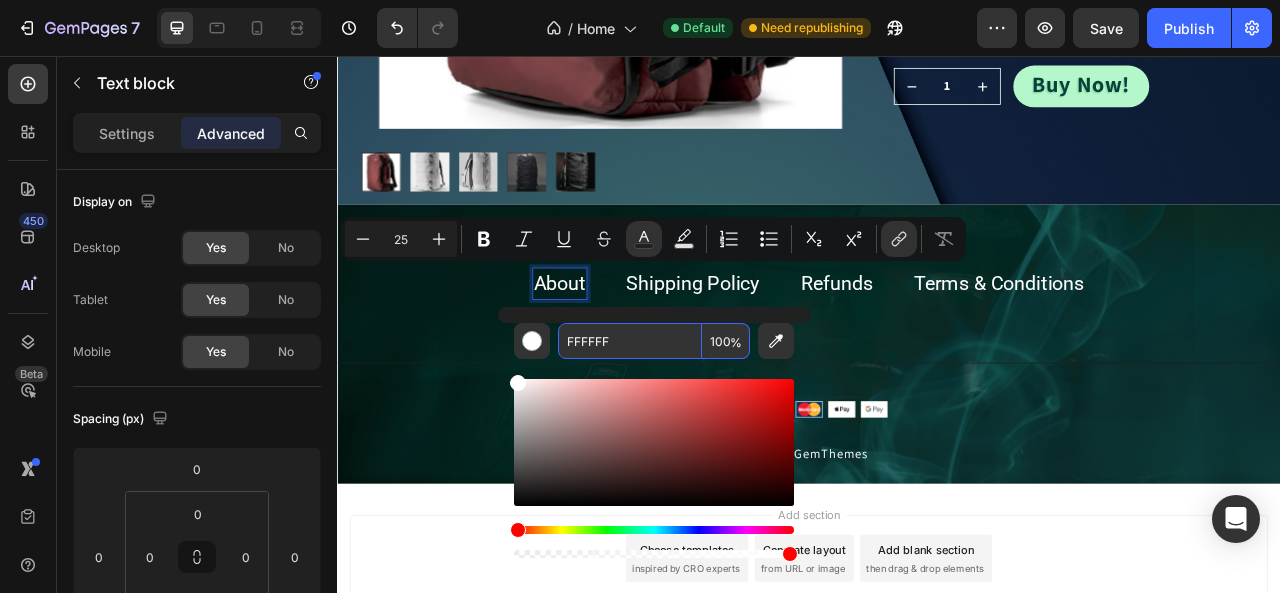 paste on "C1F4EB" 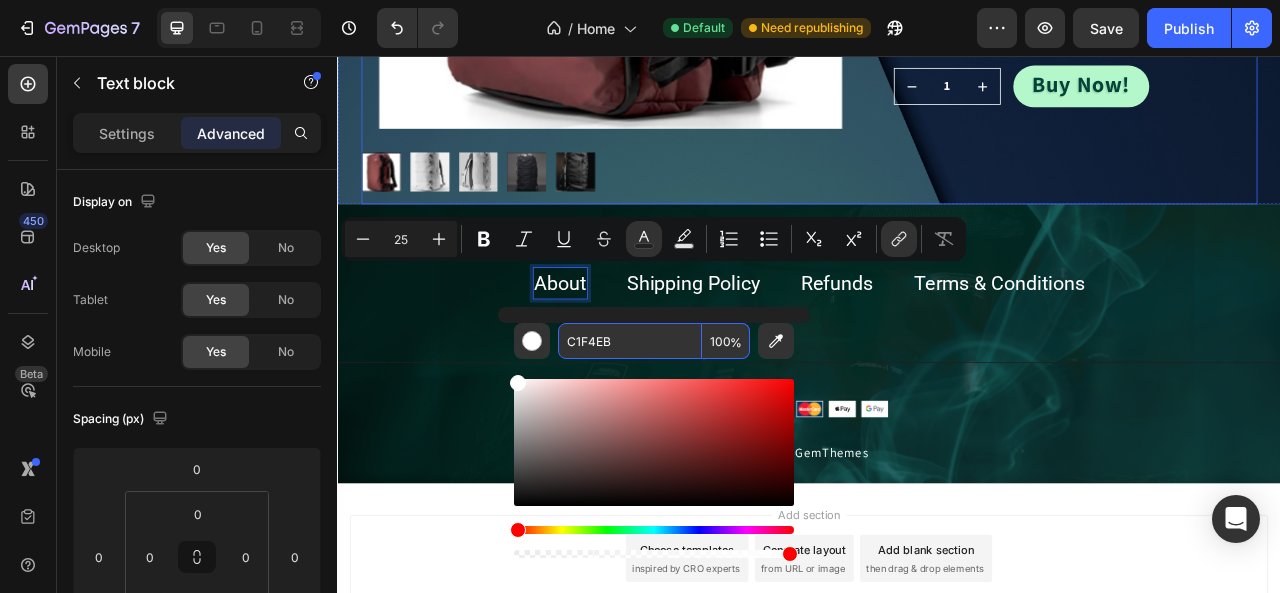 type on "C1F4EB" 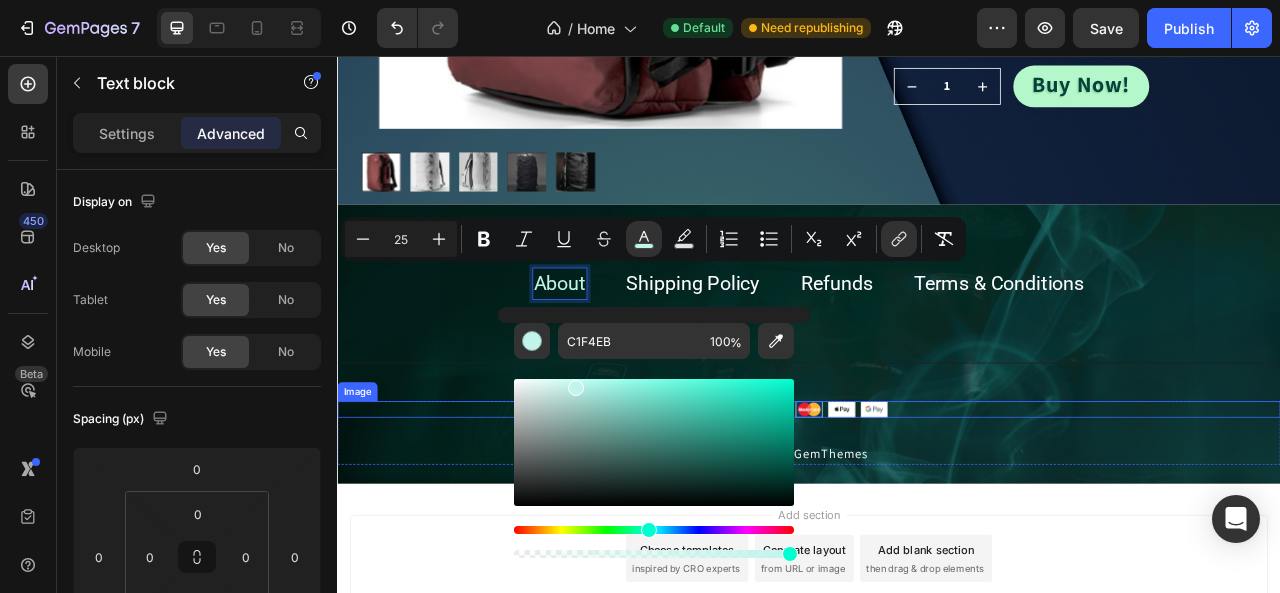 click at bounding box center [937, 505] 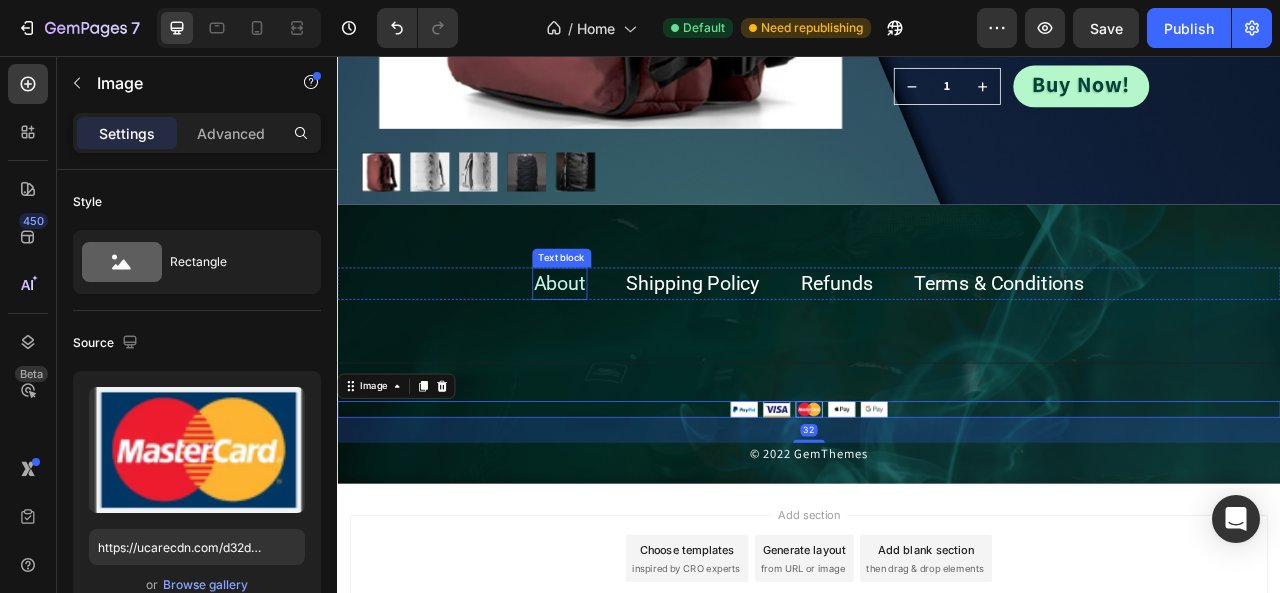 click on "About" at bounding box center [620, 345] 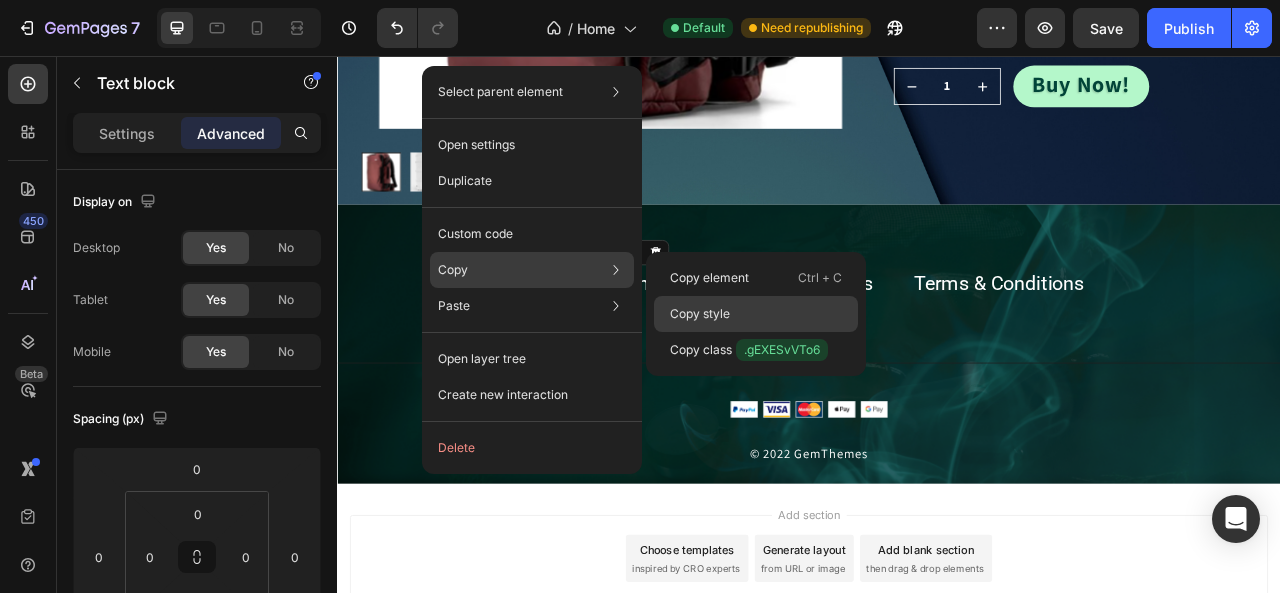 click on "Copy style" at bounding box center (700, 314) 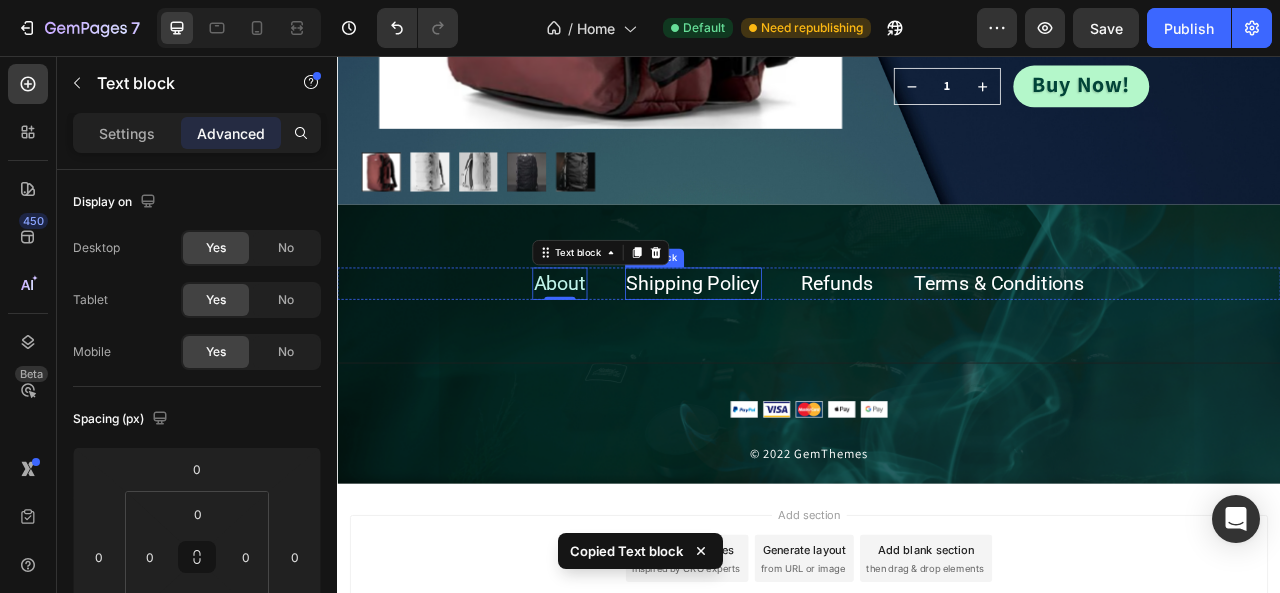 click on "Shipping Policy" at bounding box center [790, 345] 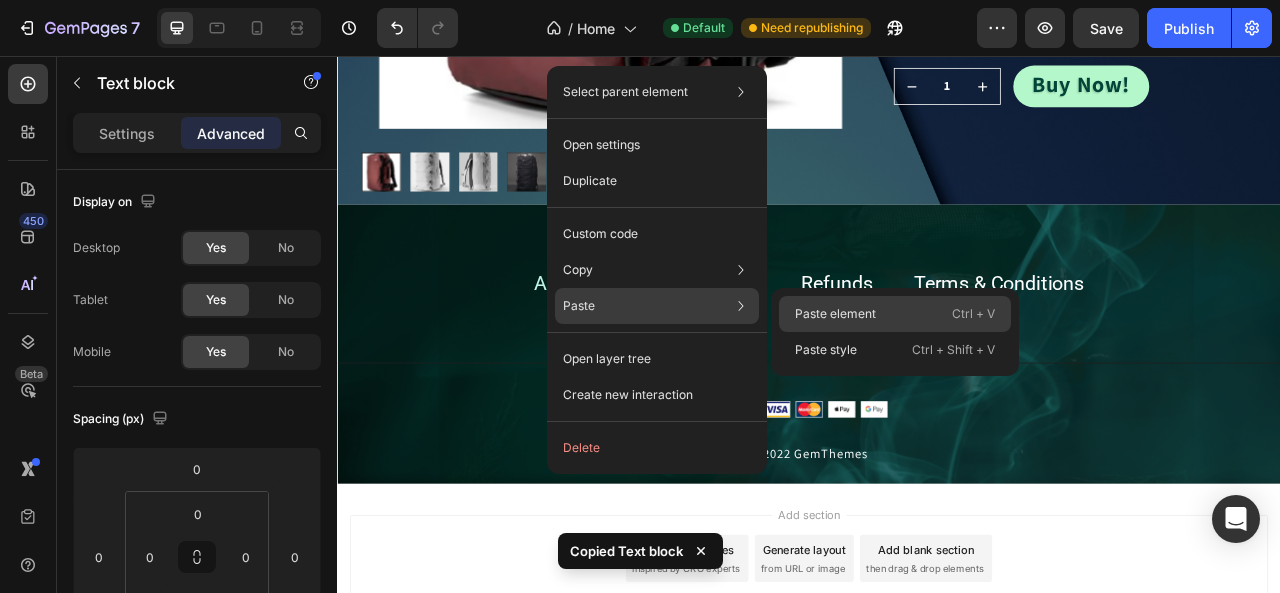 click on "Paste element" at bounding box center [835, 314] 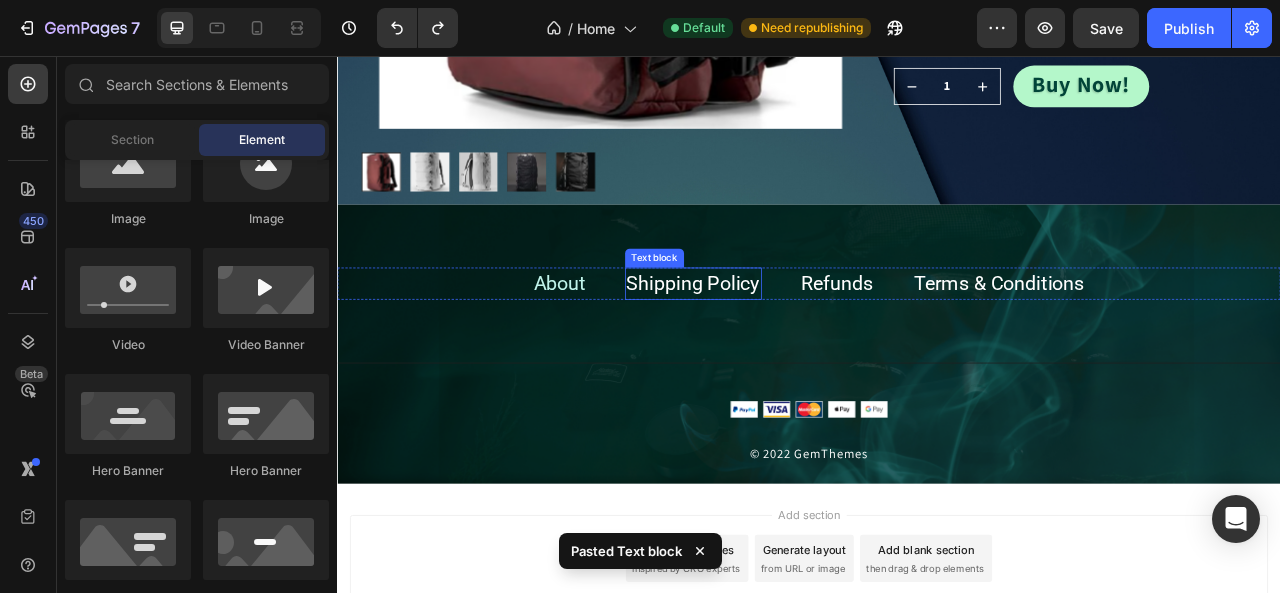 click on "Shipping Policy" at bounding box center [790, 345] 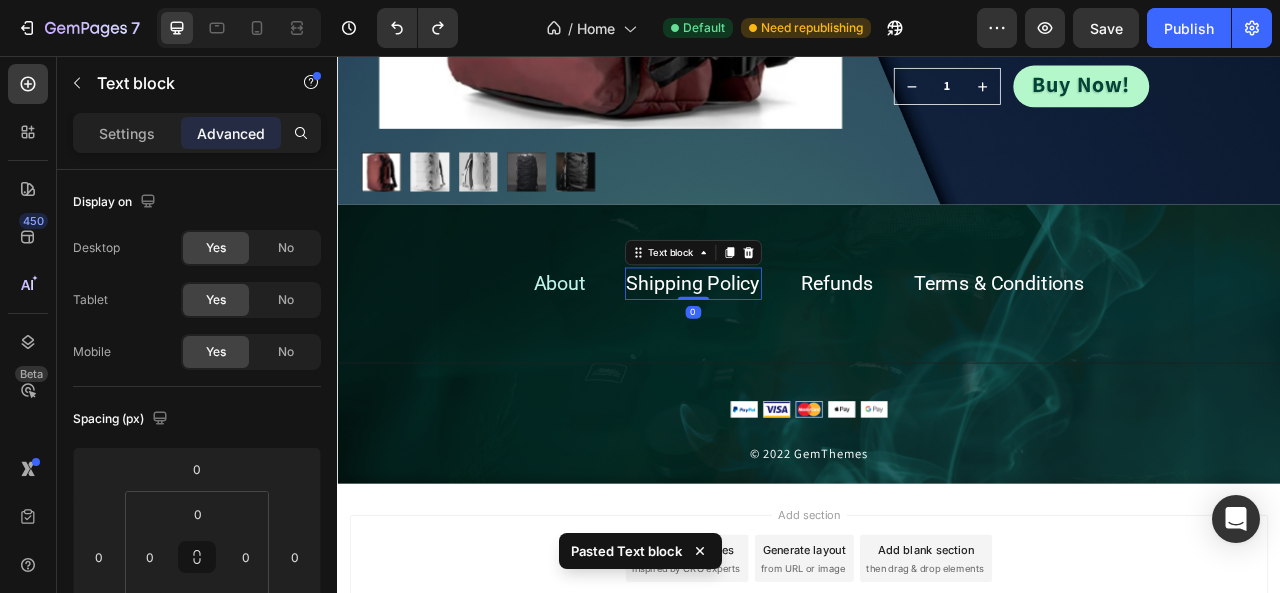 click on "Shipping Policy" at bounding box center (790, 345) 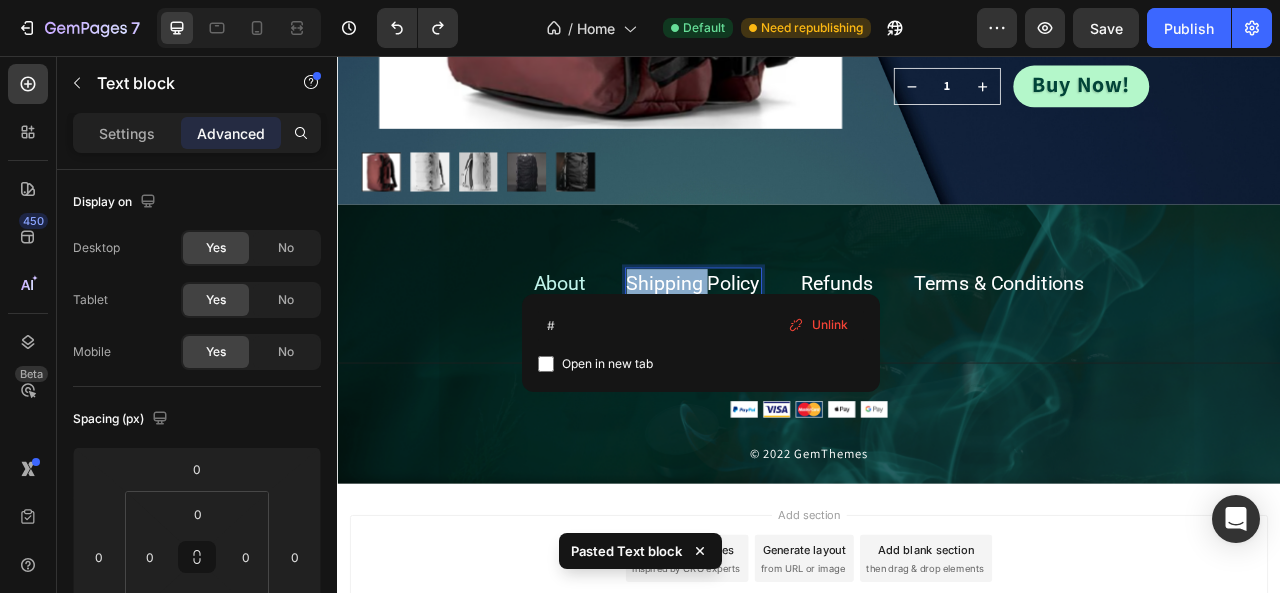 click on "Shipping Policy" at bounding box center [790, 345] 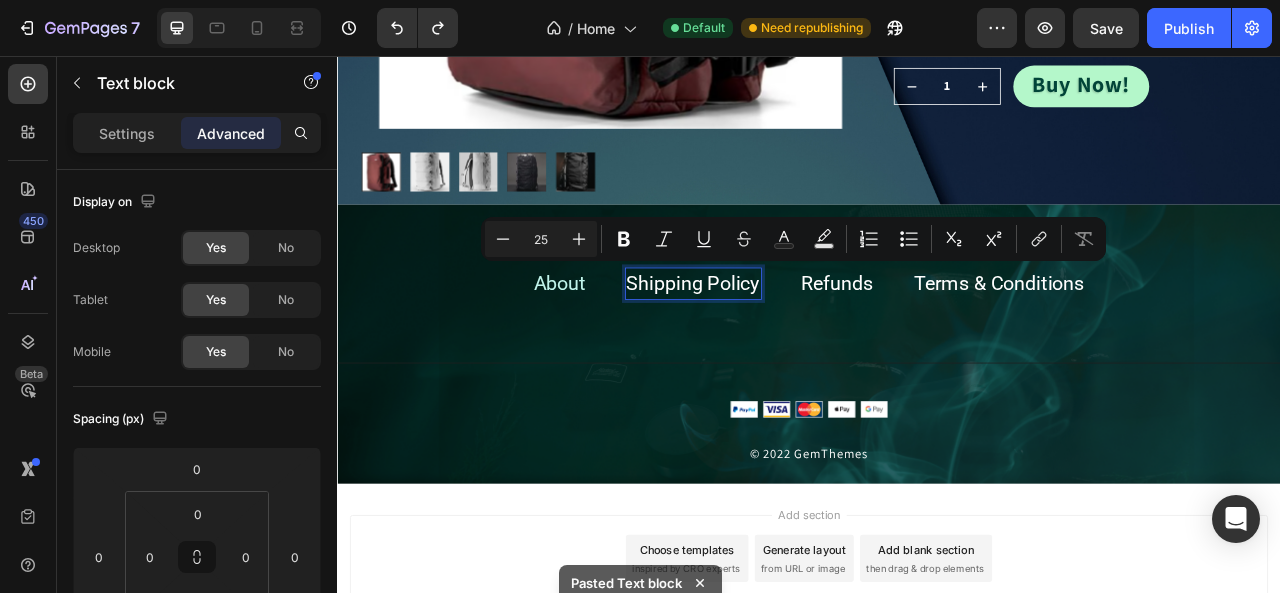 click on "Shipping Policy" at bounding box center (790, 345) 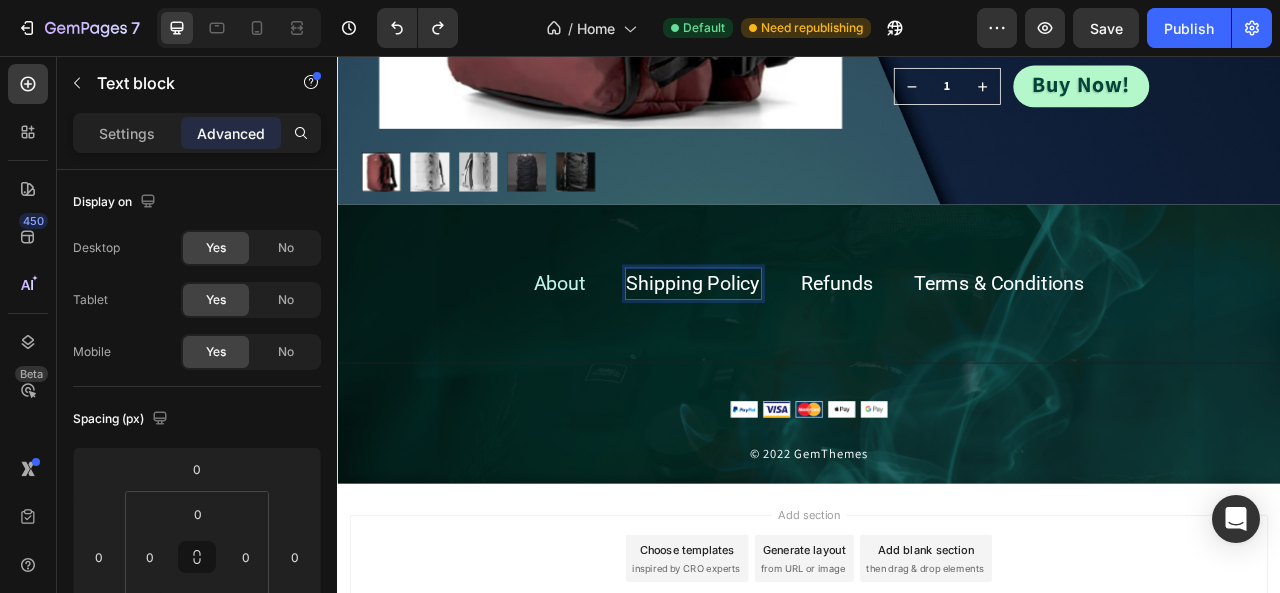 click on "Shipping Policy" at bounding box center (790, 345) 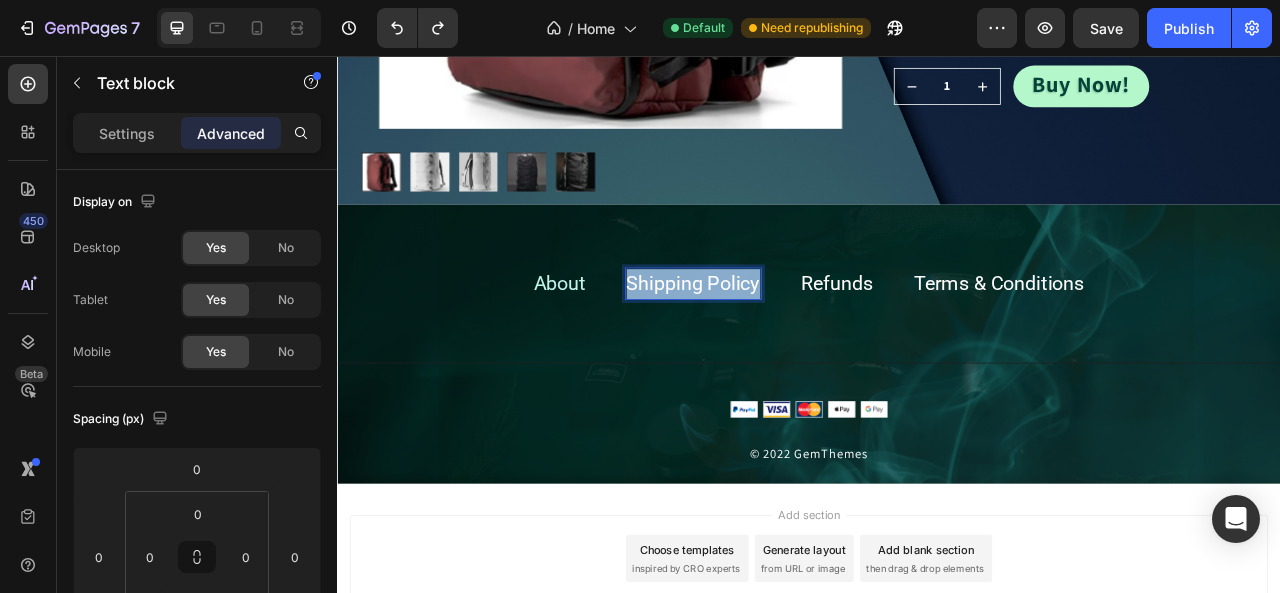 click on "Shipping Policy" at bounding box center [790, 345] 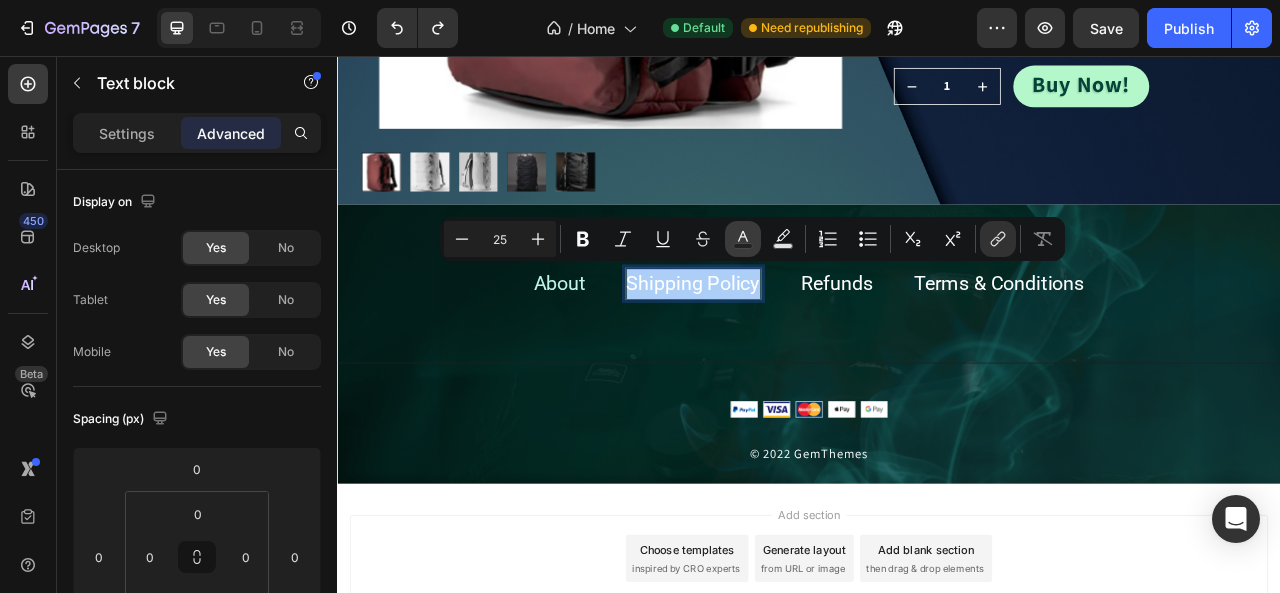 click 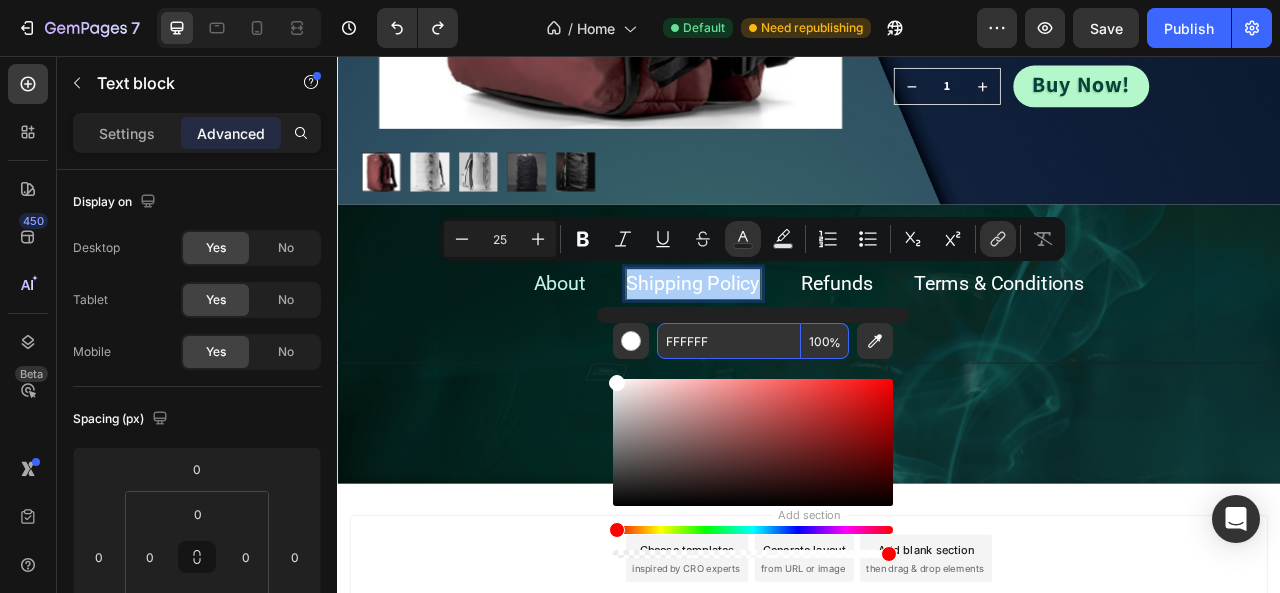 click on "FFFFFF" at bounding box center [729, 341] 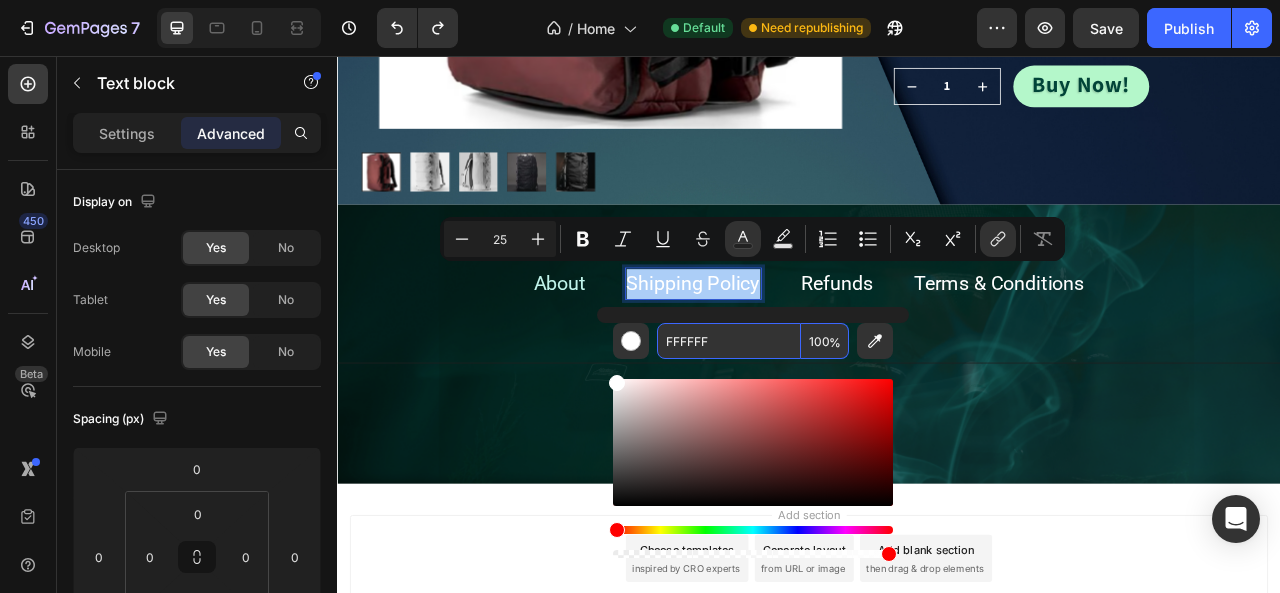 paste on "Copy element from Gempages!" 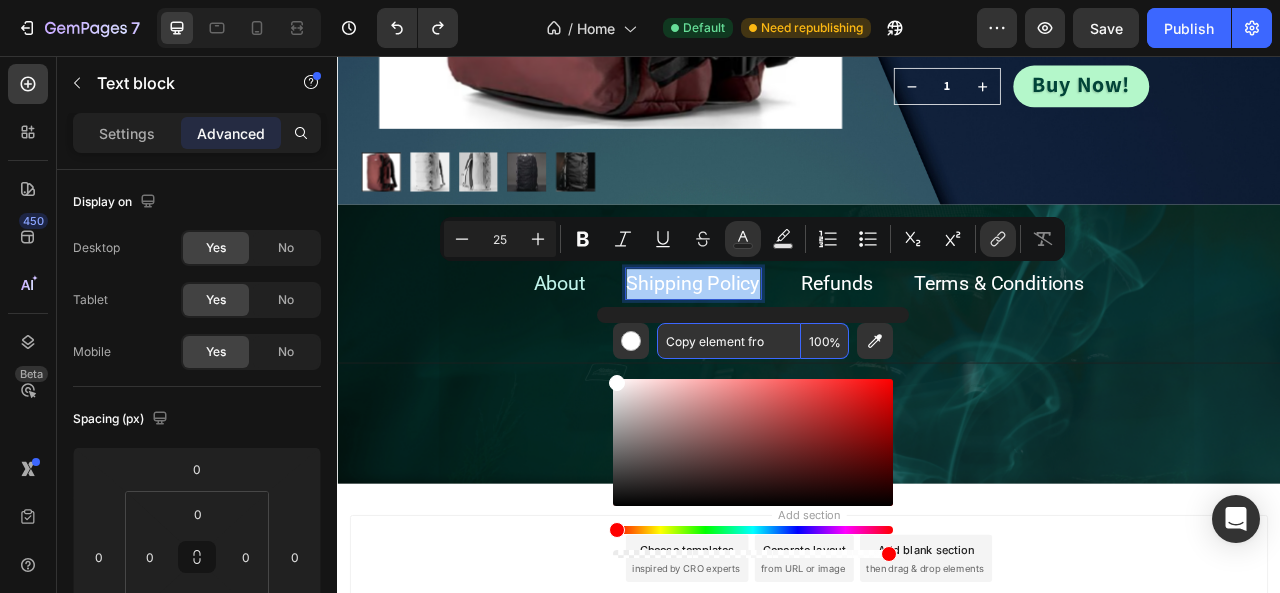 scroll, scrollTop: 0, scrollLeft: 0, axis: both 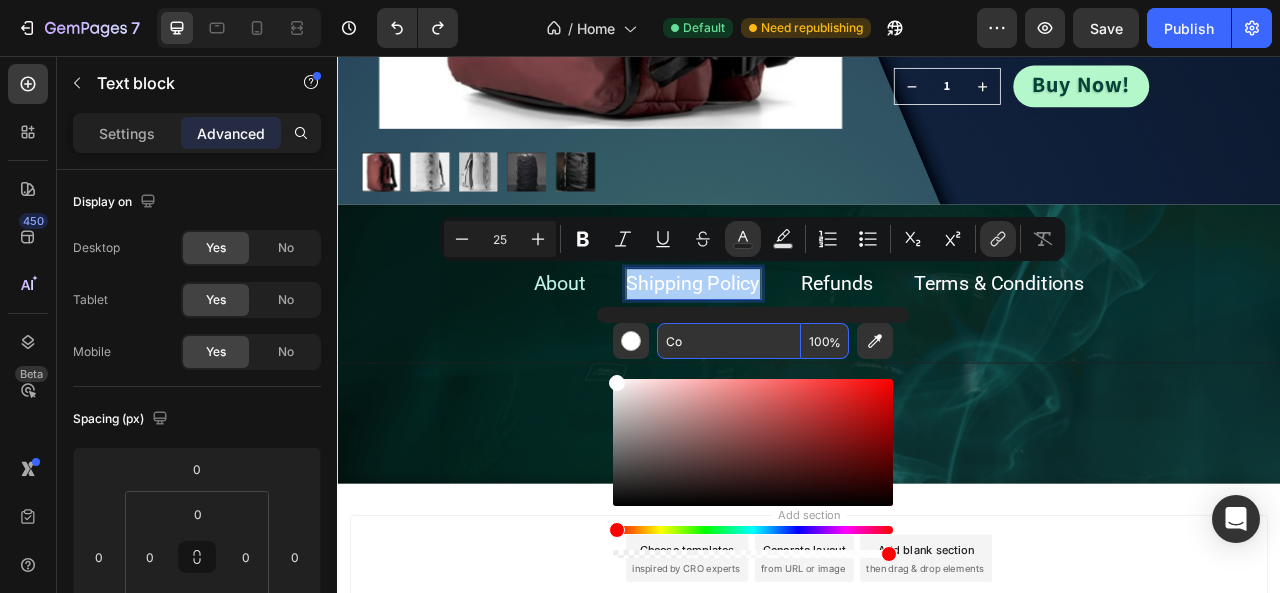 type on "C" 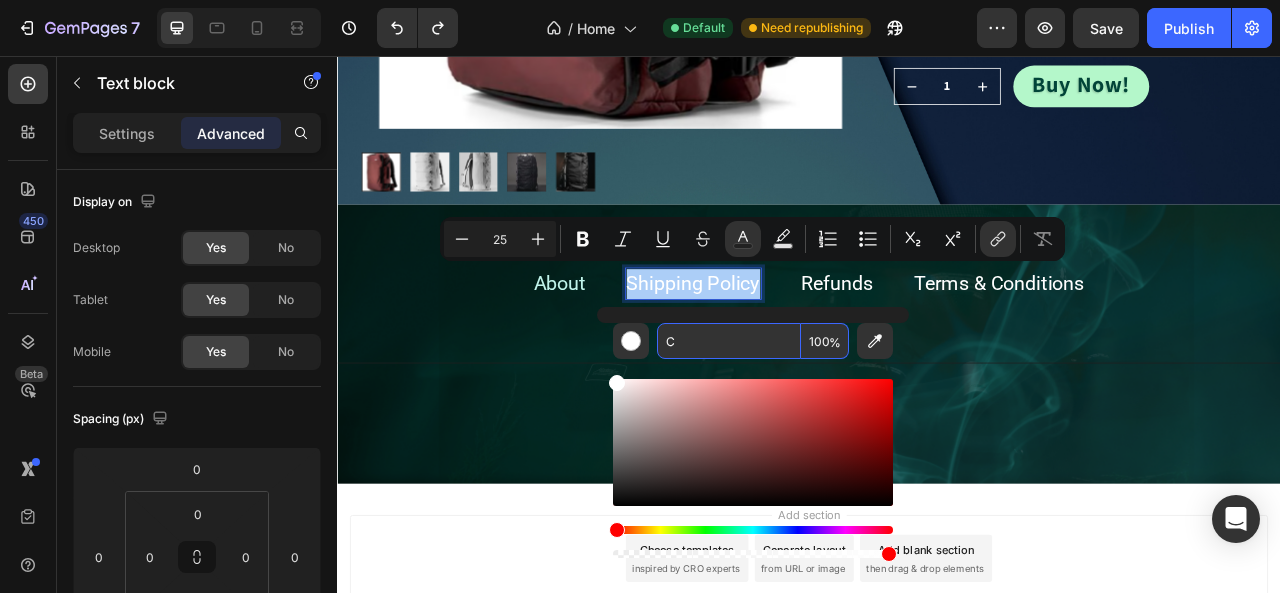 type 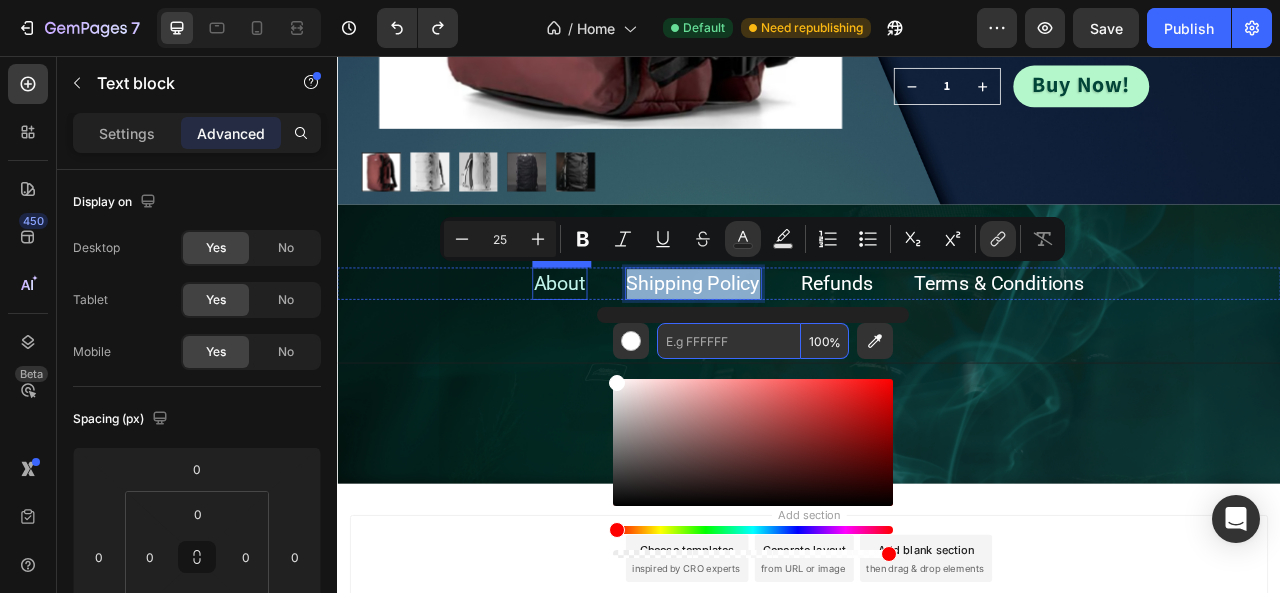 click on "About" at bounding box center [620, 345] 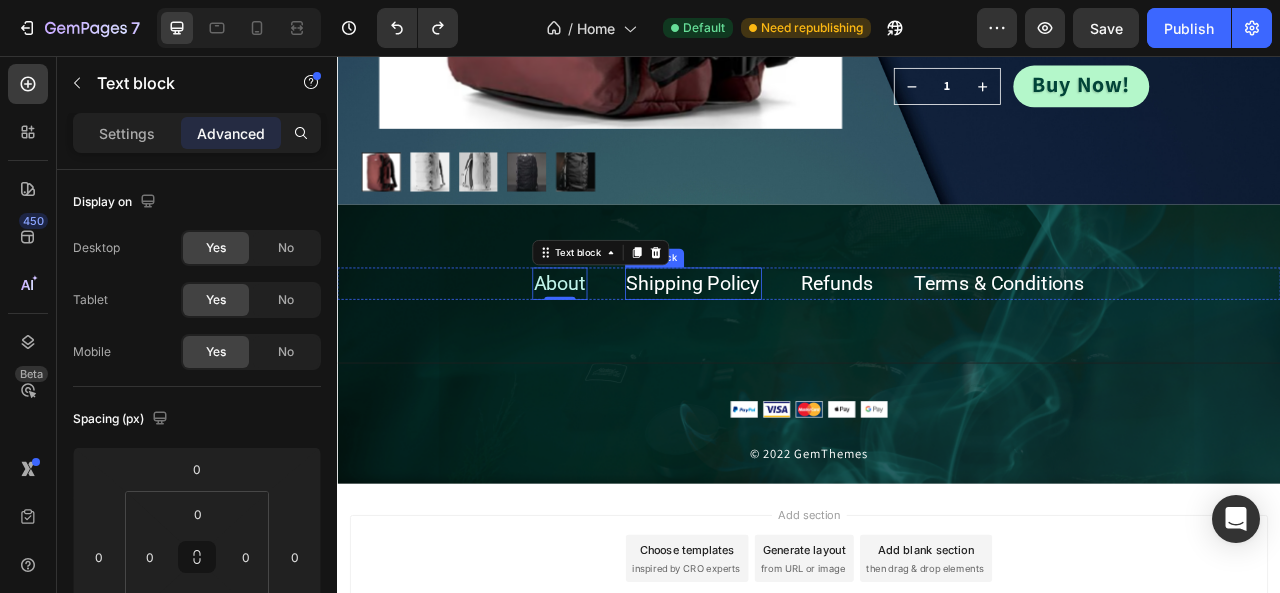 click on "Shipping Policy" at bounding box center (790, 345) 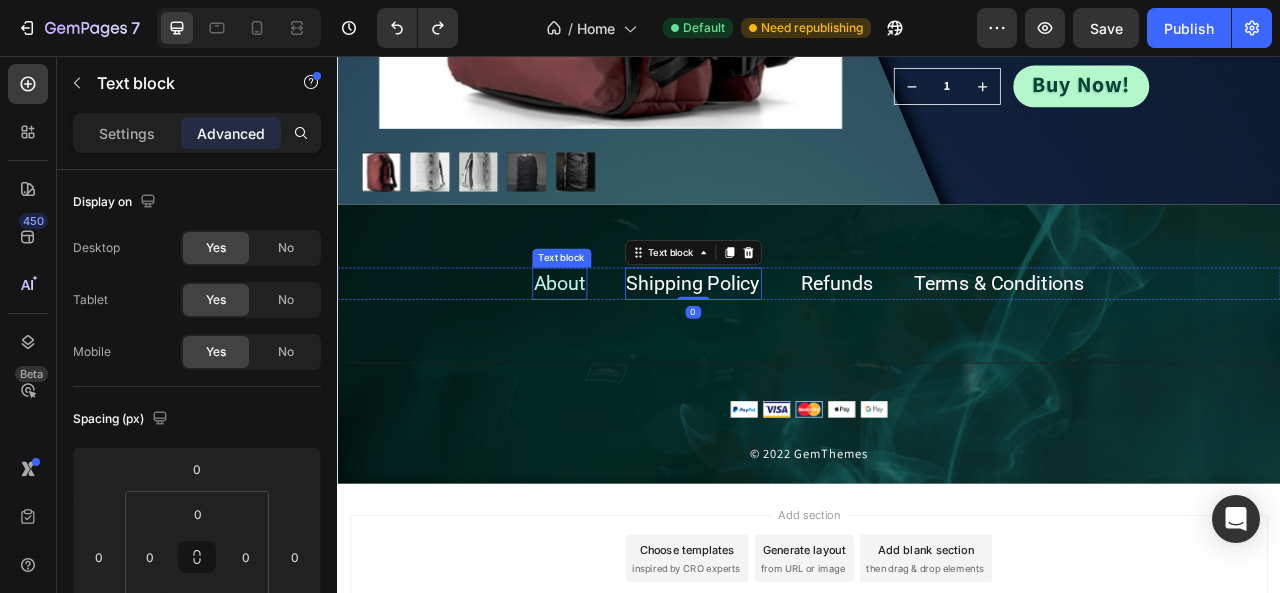 click on "About" at bounding box center (620, 345) 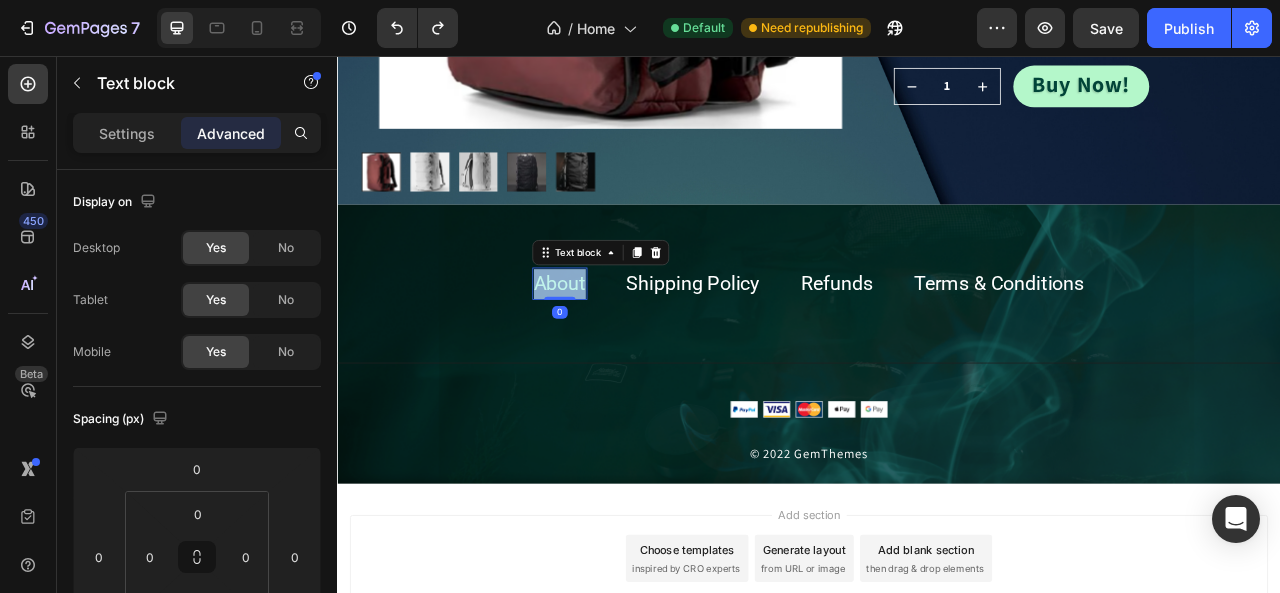 click on "About" at bounding box center [620, 345] 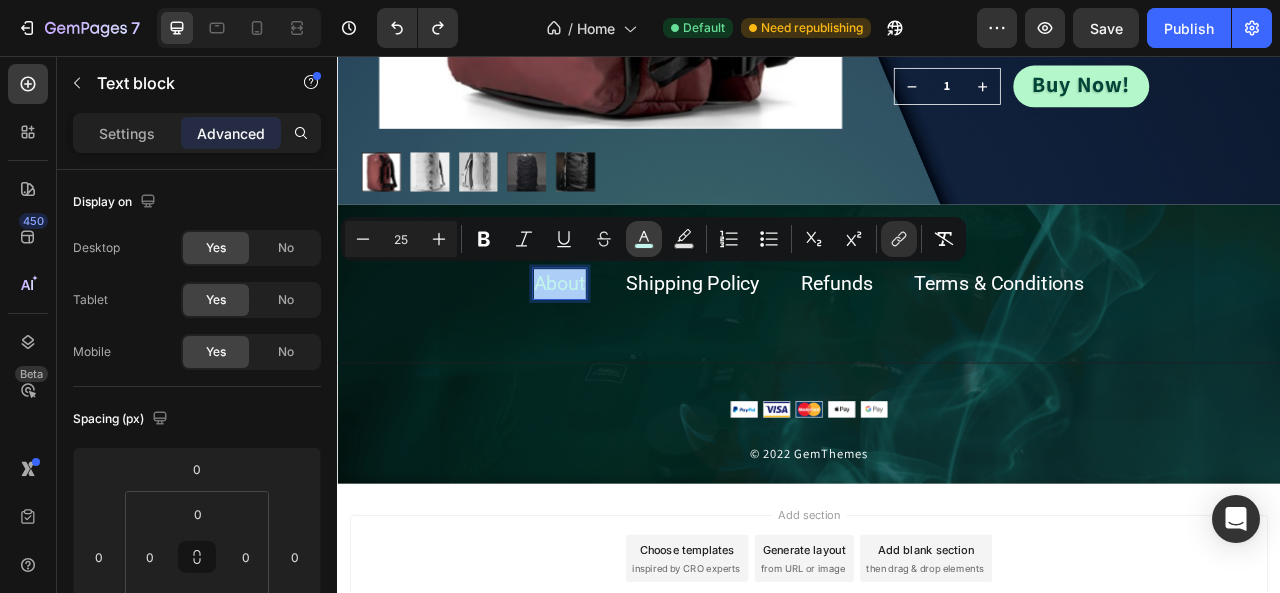 click 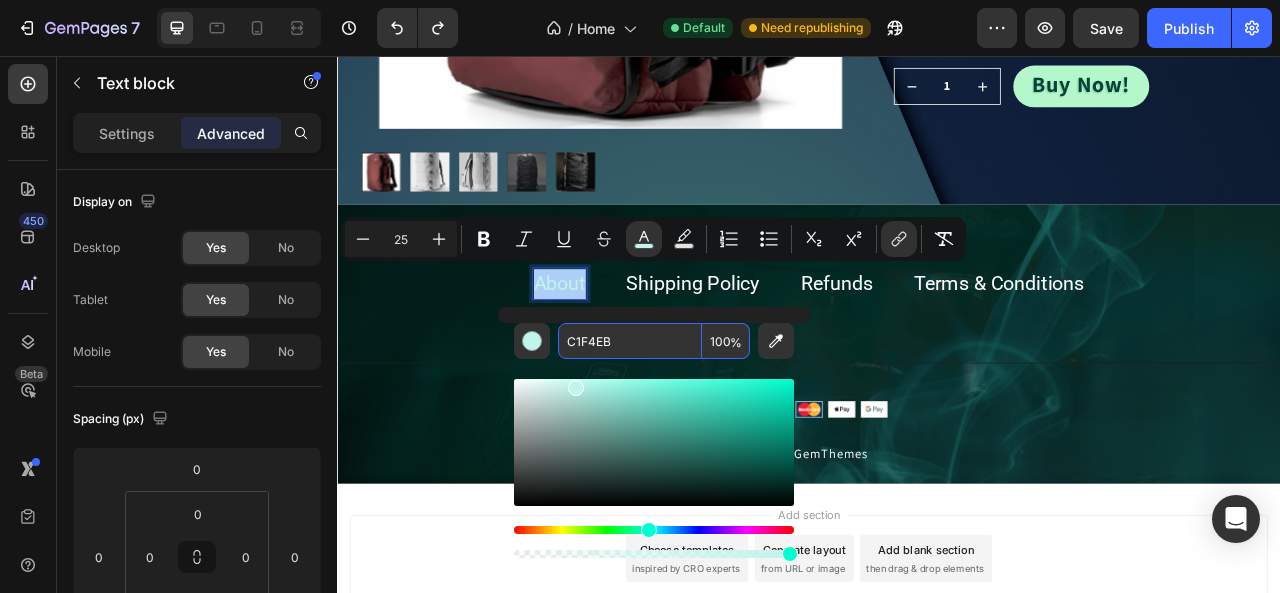 click on "C1F4EB" at bounding box center (630, 341) 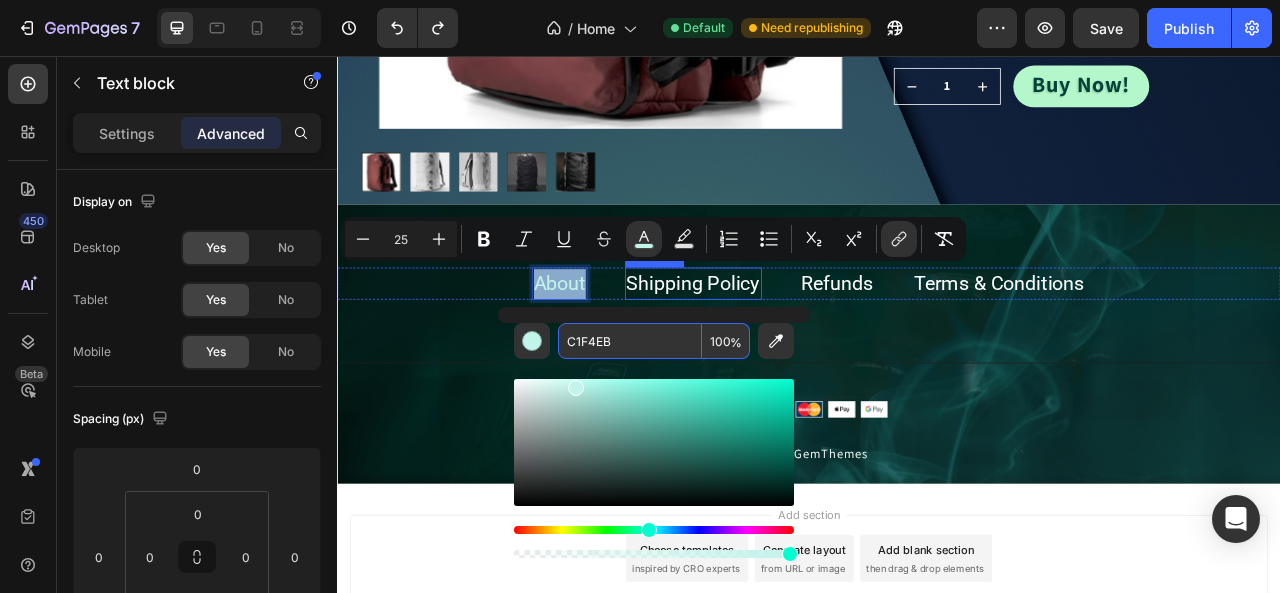 click on "Shipping Policy" at bounding box center (790, 345) 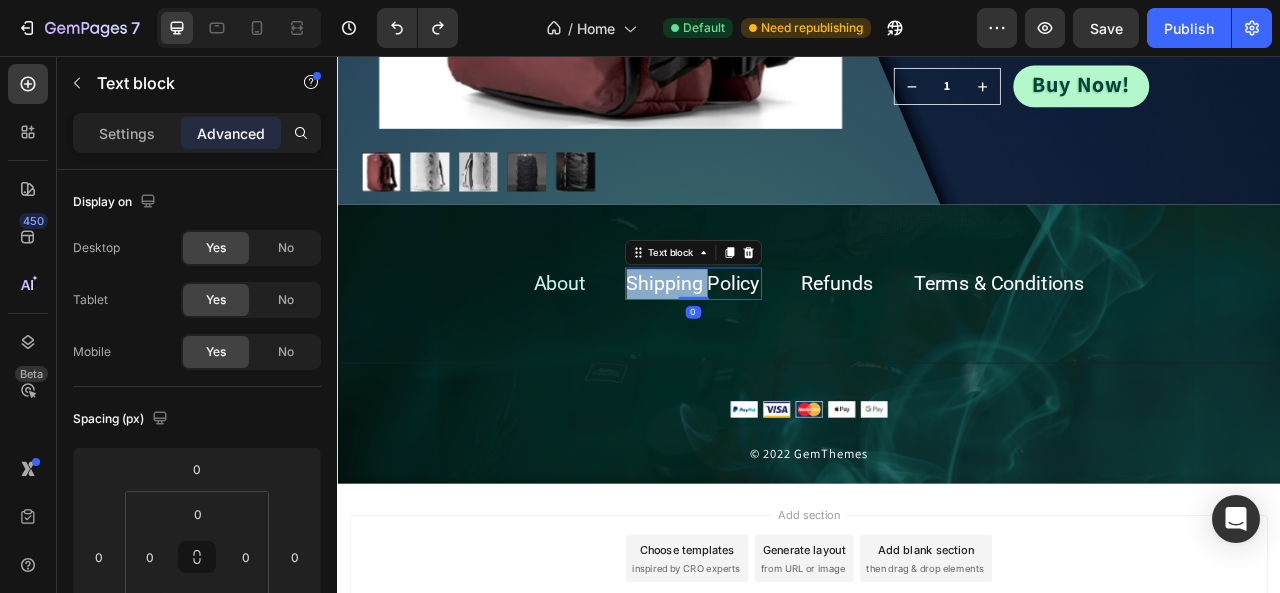click on "Shipping Policy" at bounding box center [790, 345] 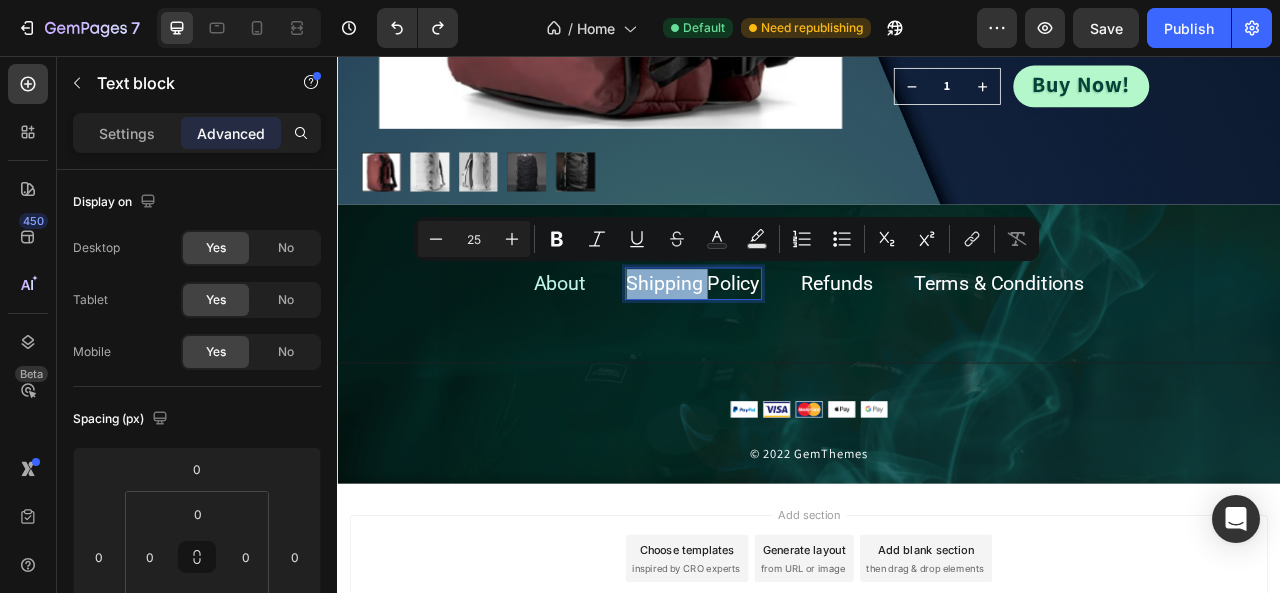 click on "Shipping Policy" at bounding box center [790, 345] 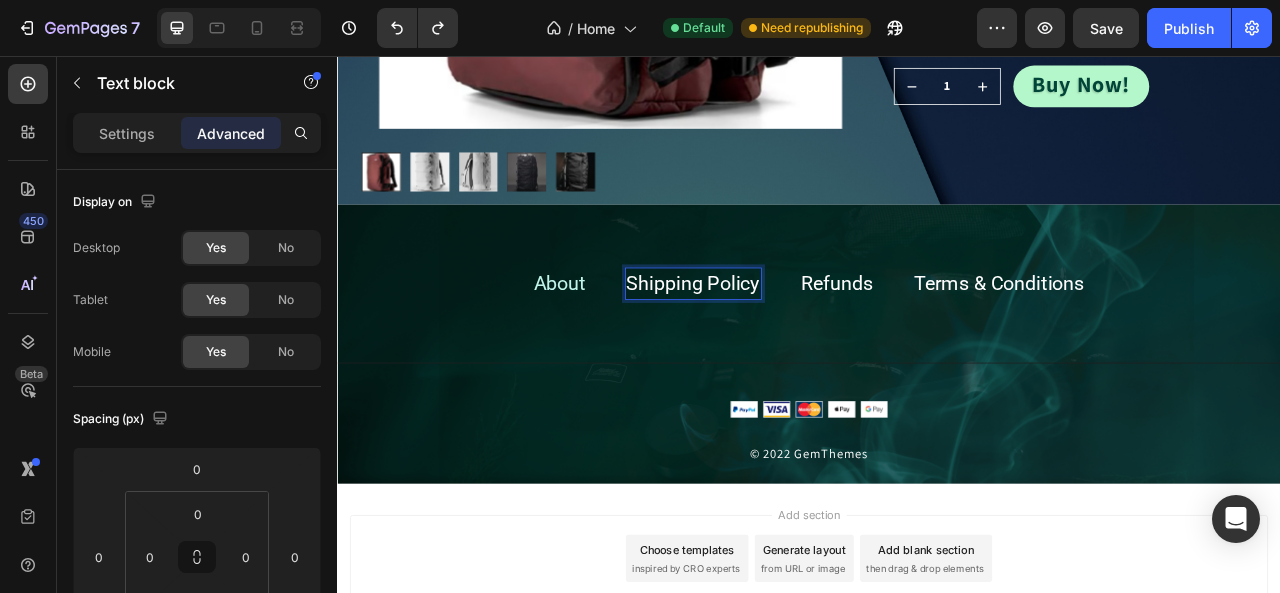 click on "Shipping Policy" at bounding box center (790, 345) 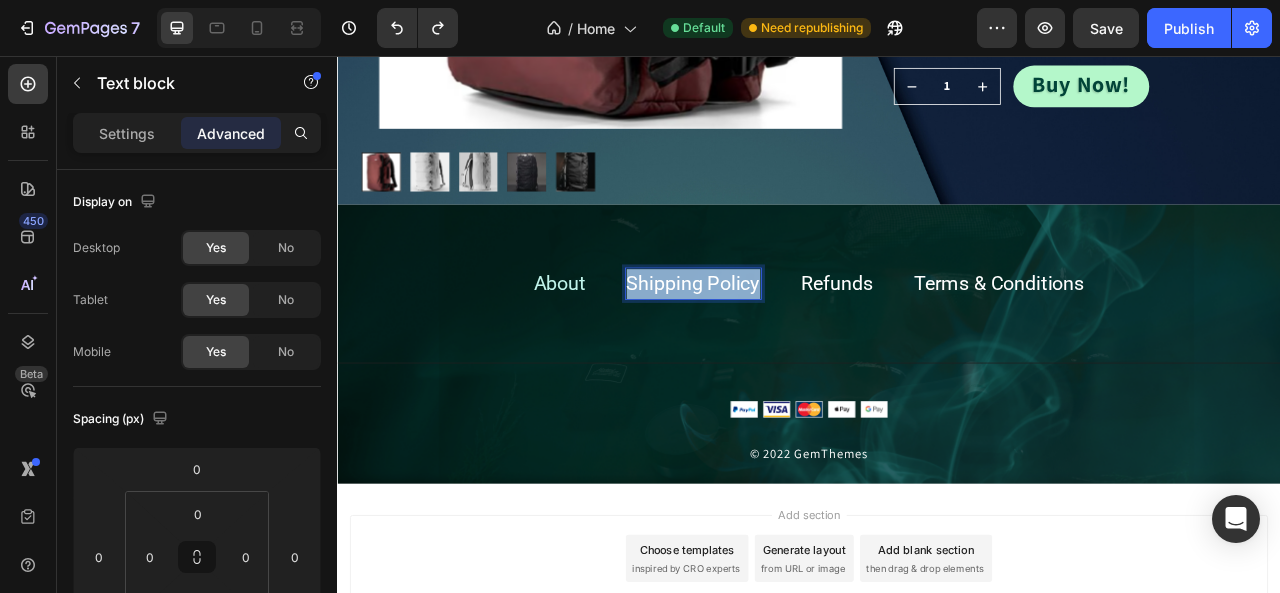 click on "Shipping Policy" at bounding box center (790, 345) 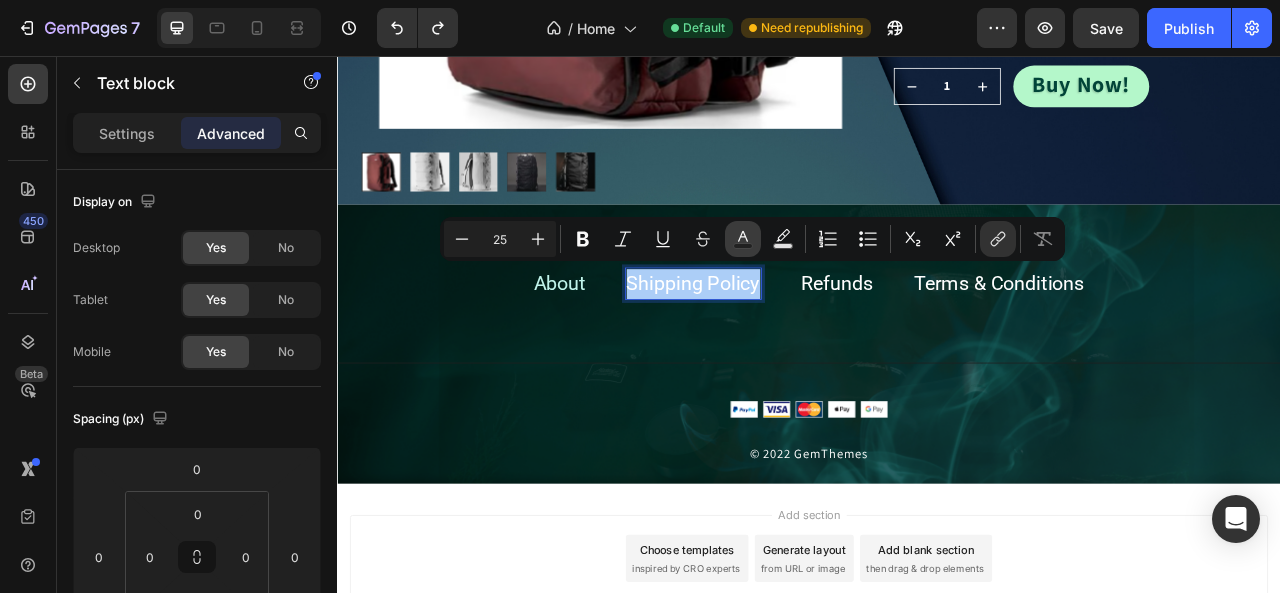 click 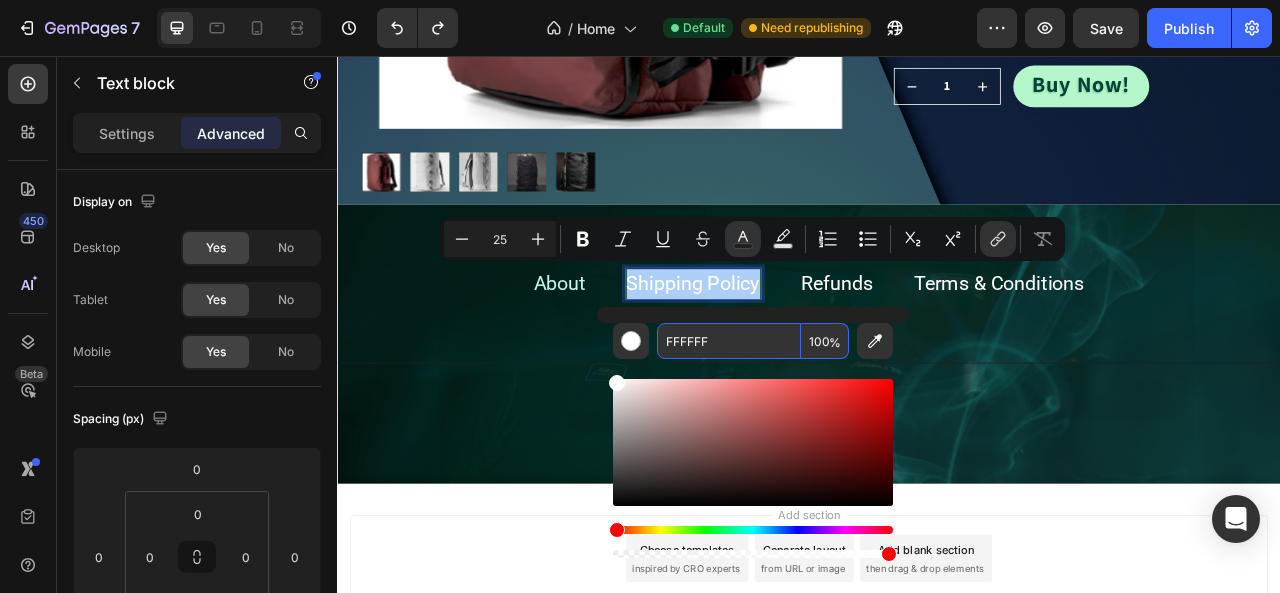 click on "FFFFFF" at bounding box center (729, 341) 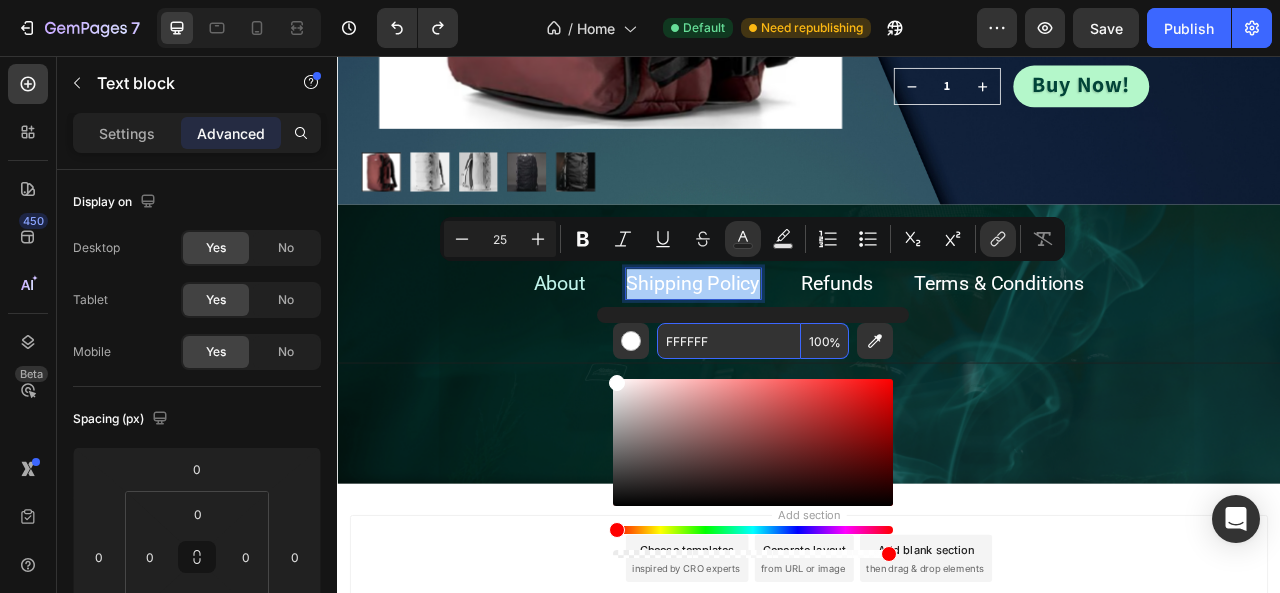 paste on "C1F4EB" 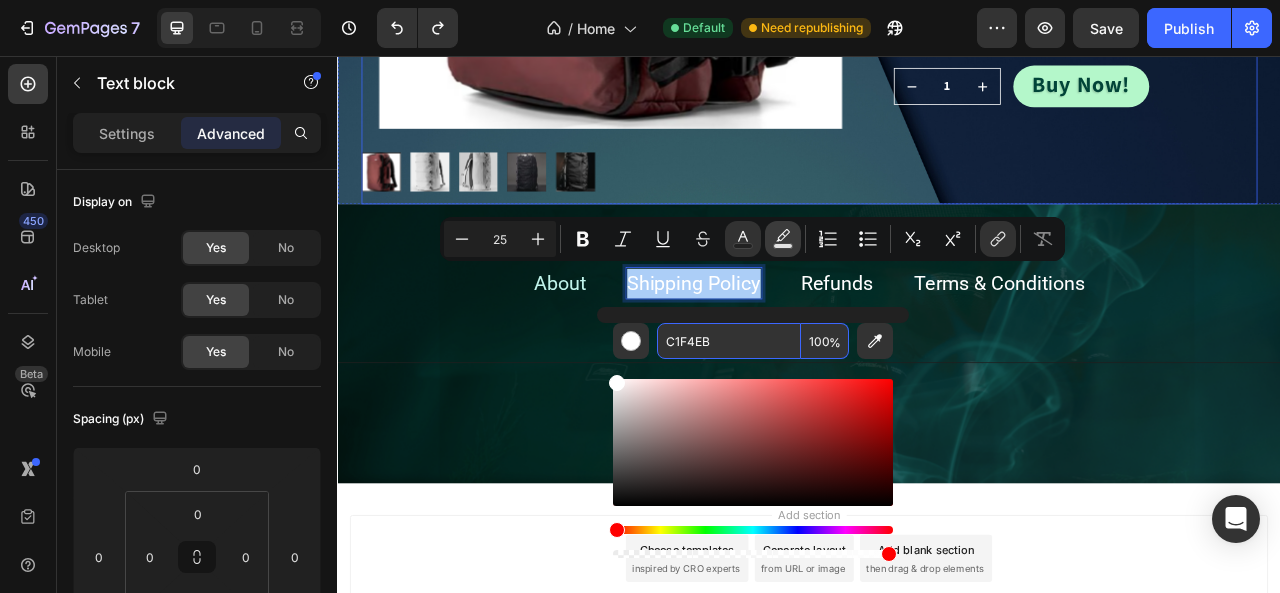 type on "C1F4EB" 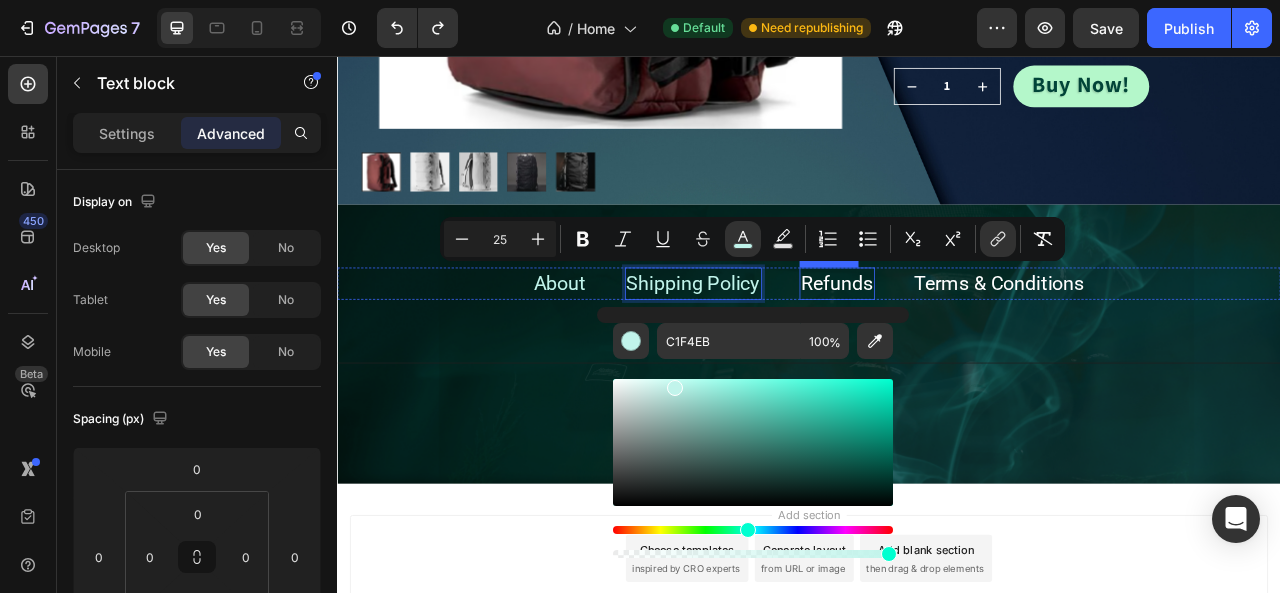 click on "Refunds" at bounding box center (973, 345) 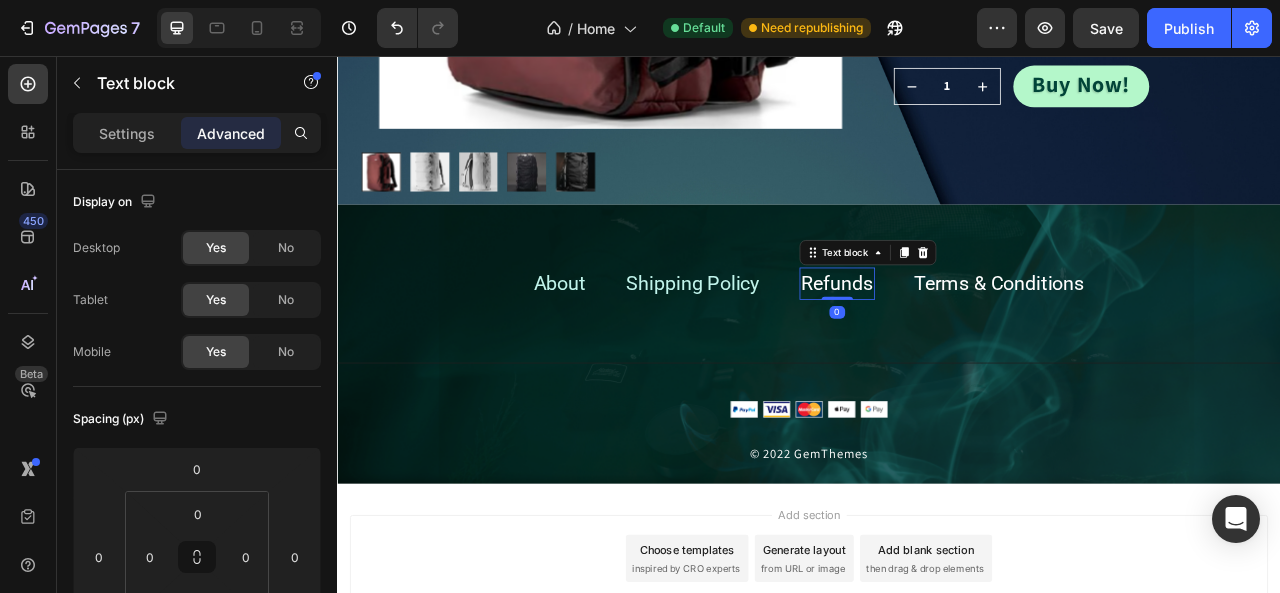 click on "Refunds" at bounding box center (973, 345) 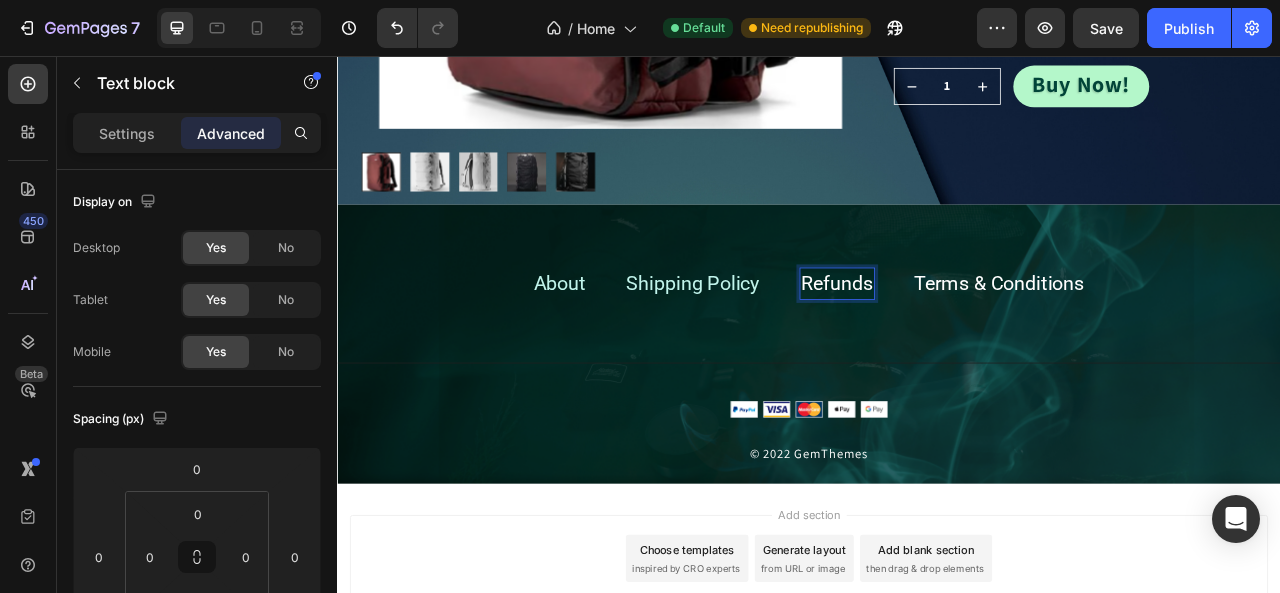 click on "Refunds" at bounding box center [973, 345] 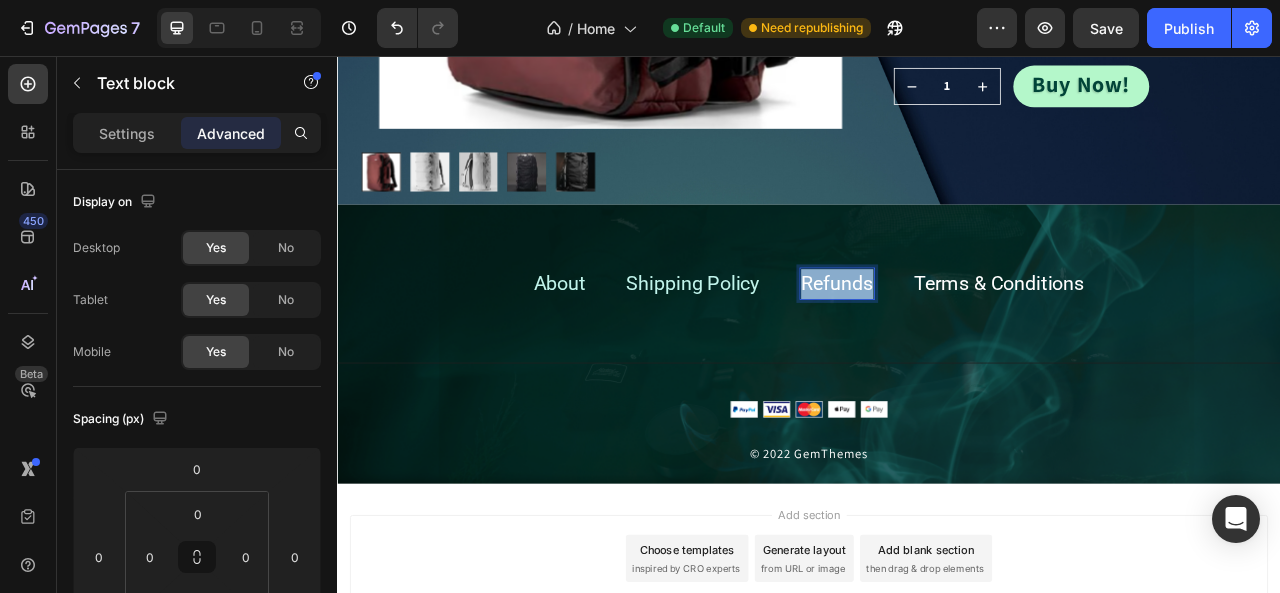 click on "Refunds" at bounding box center [973, 345] 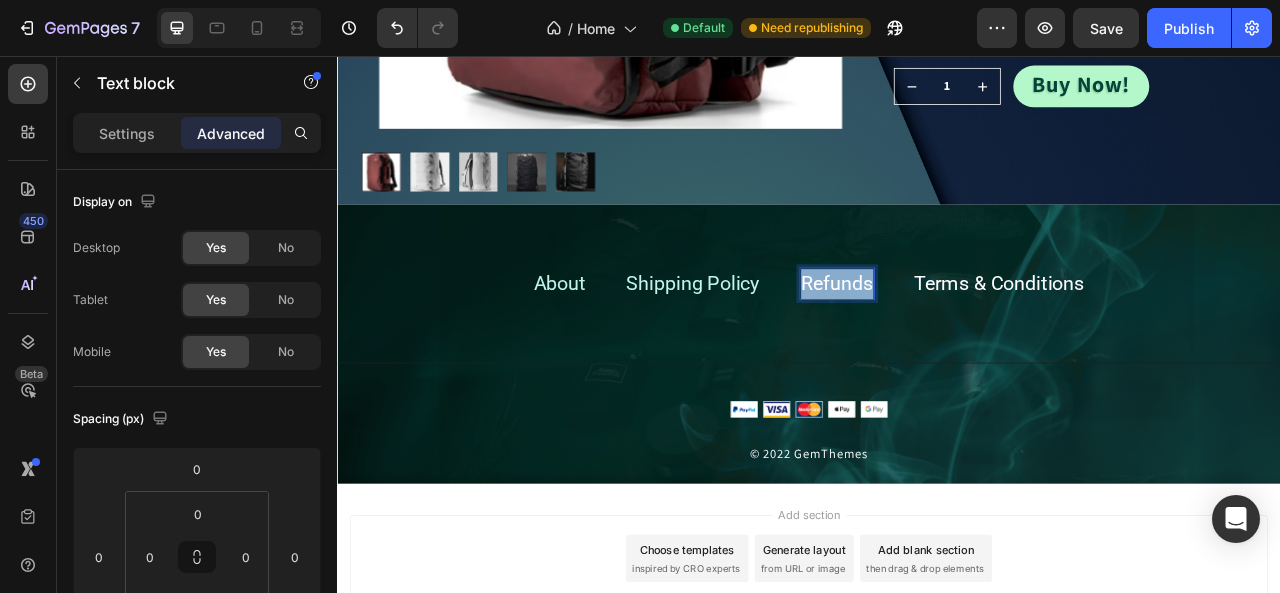click on "Refunds" at bounding box center [973, 345] 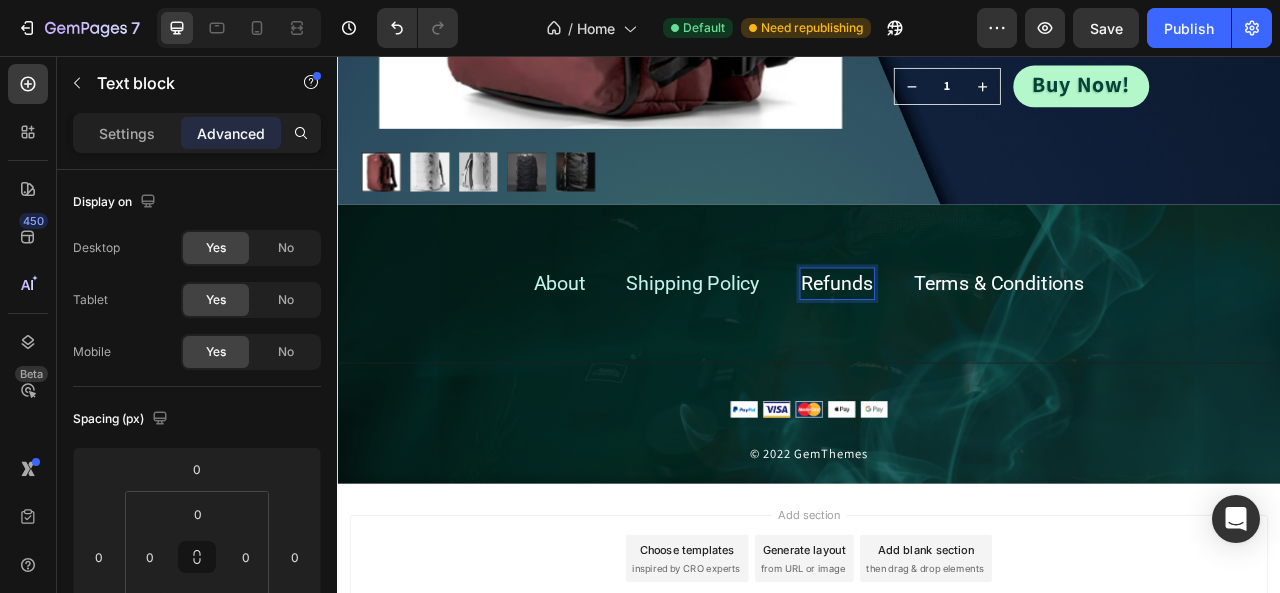 click on "Refunds" at bounding box center [973, 345] 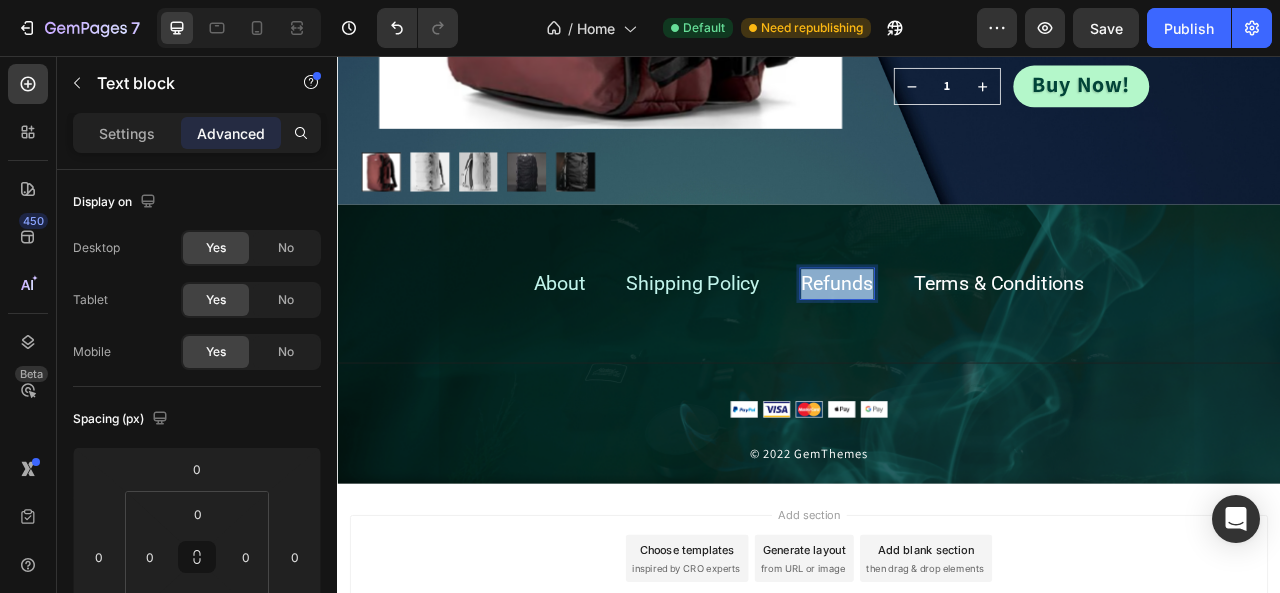 click on "Refunds" at bounding box center [973, 345] 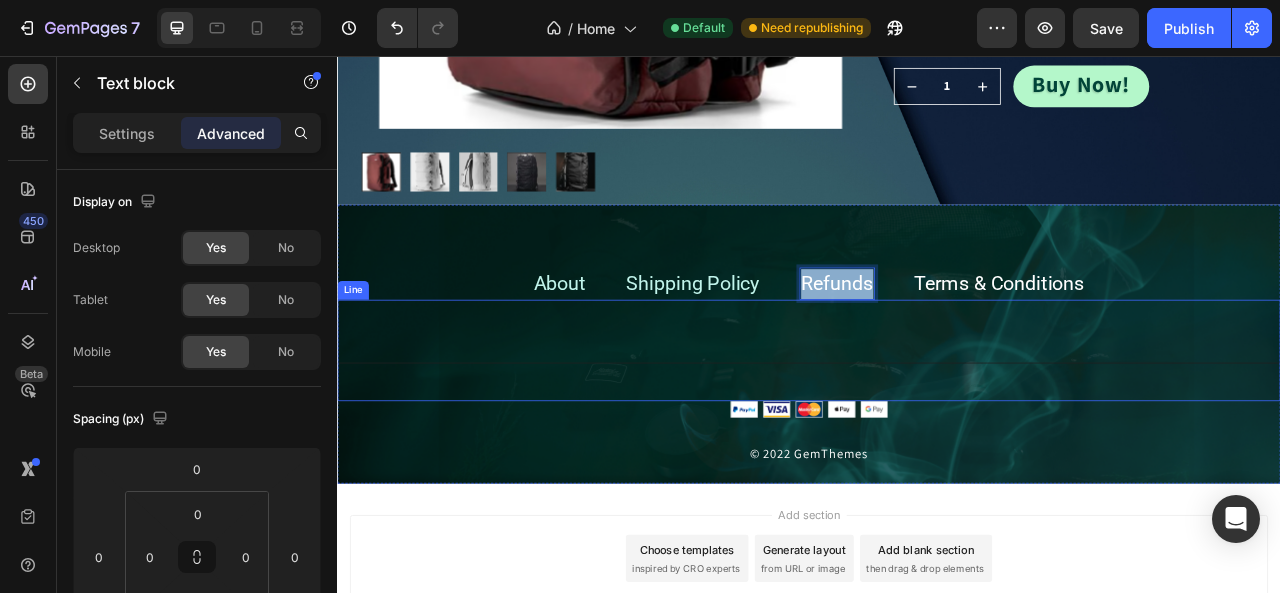 click on "Title Line" at bounding box center [937, 430] 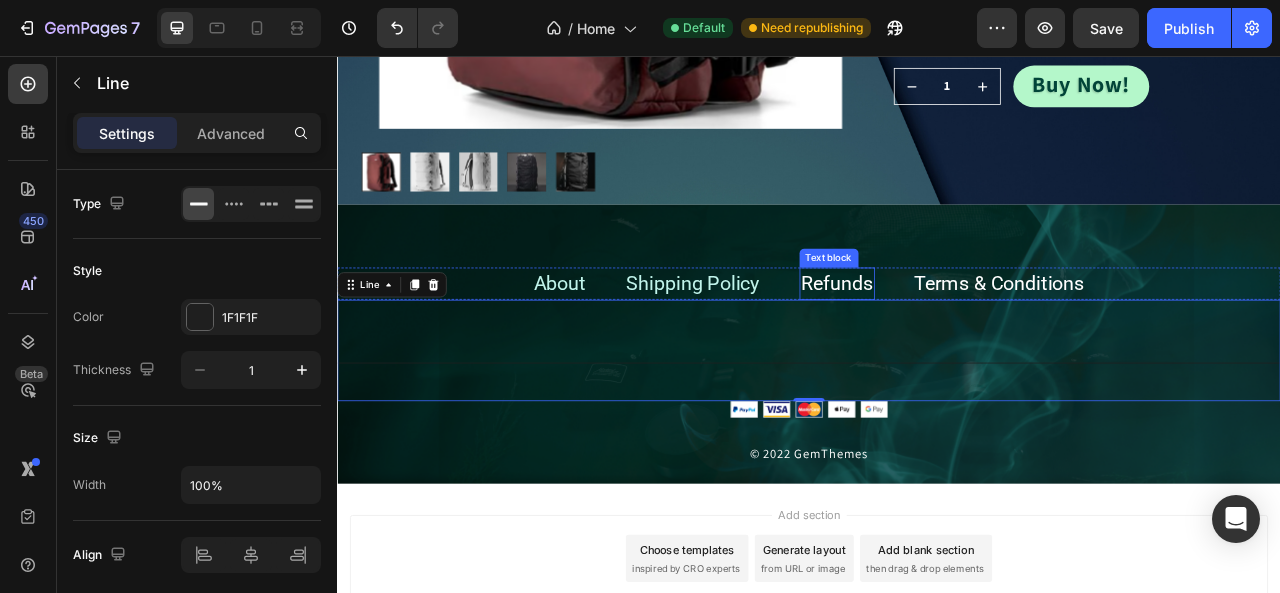 click on "Refunds" at bounding box center [973, 345] 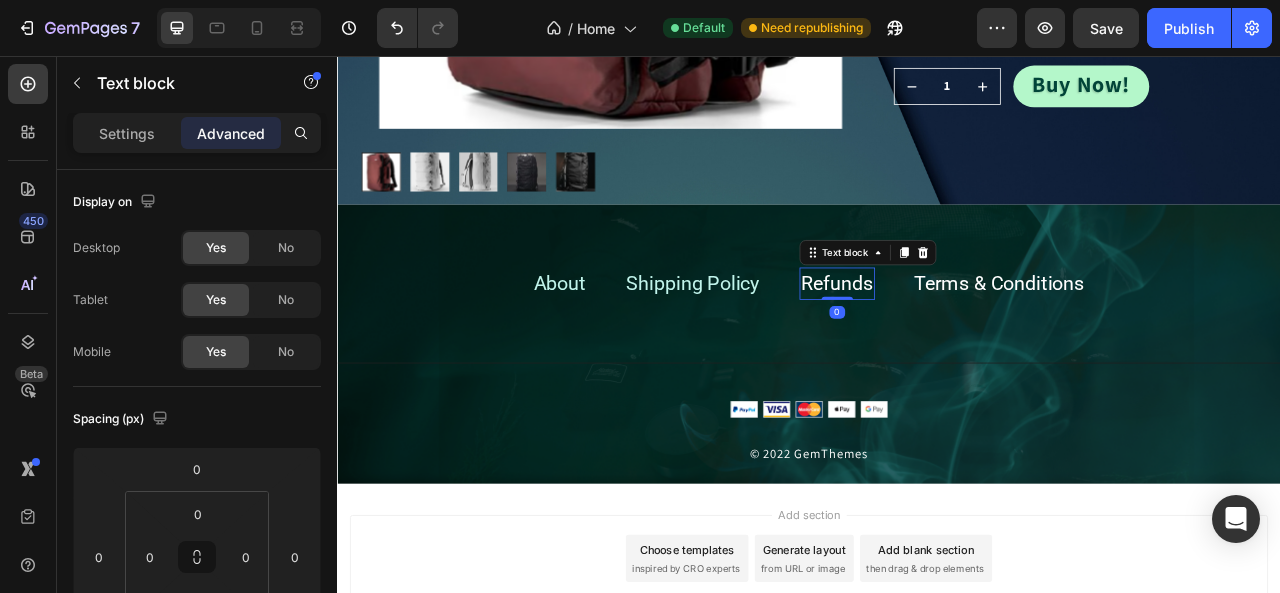click on "Refunds" at bounding box center [973, 345] 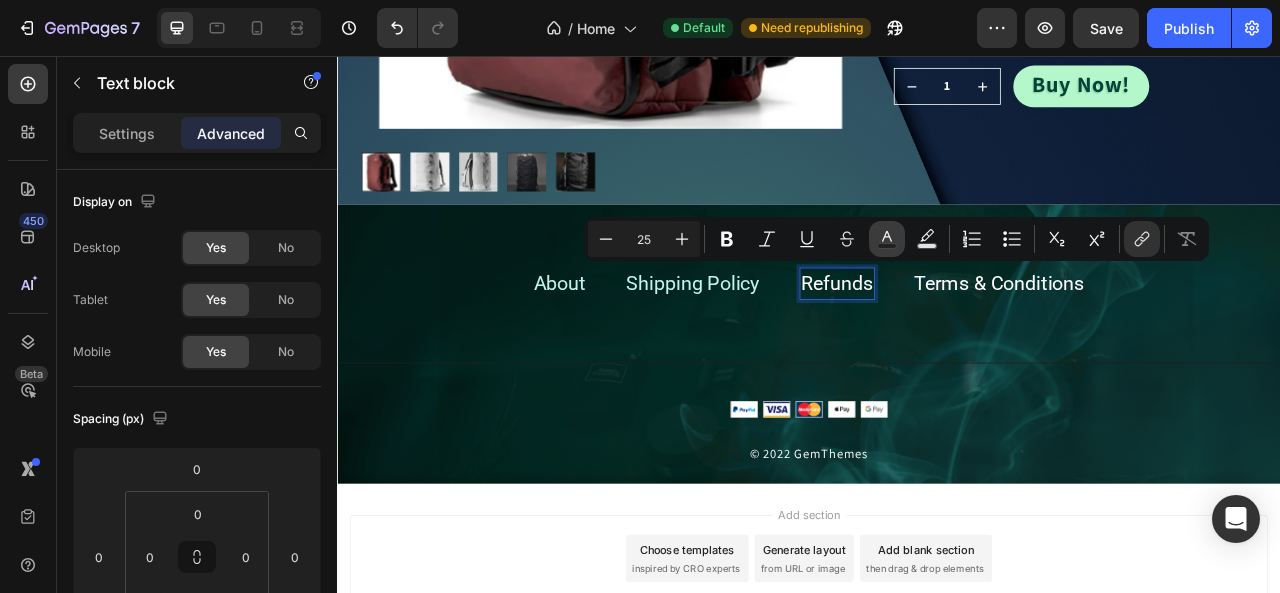 click 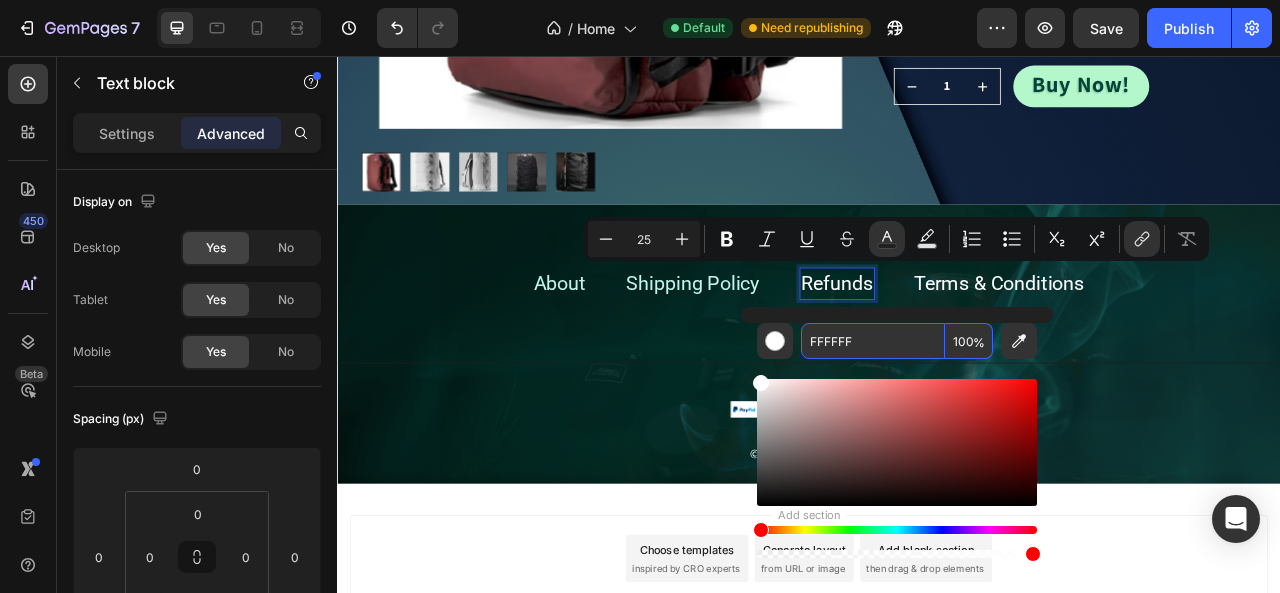 click on "FFFFFF" at bounding box center (873, 341) 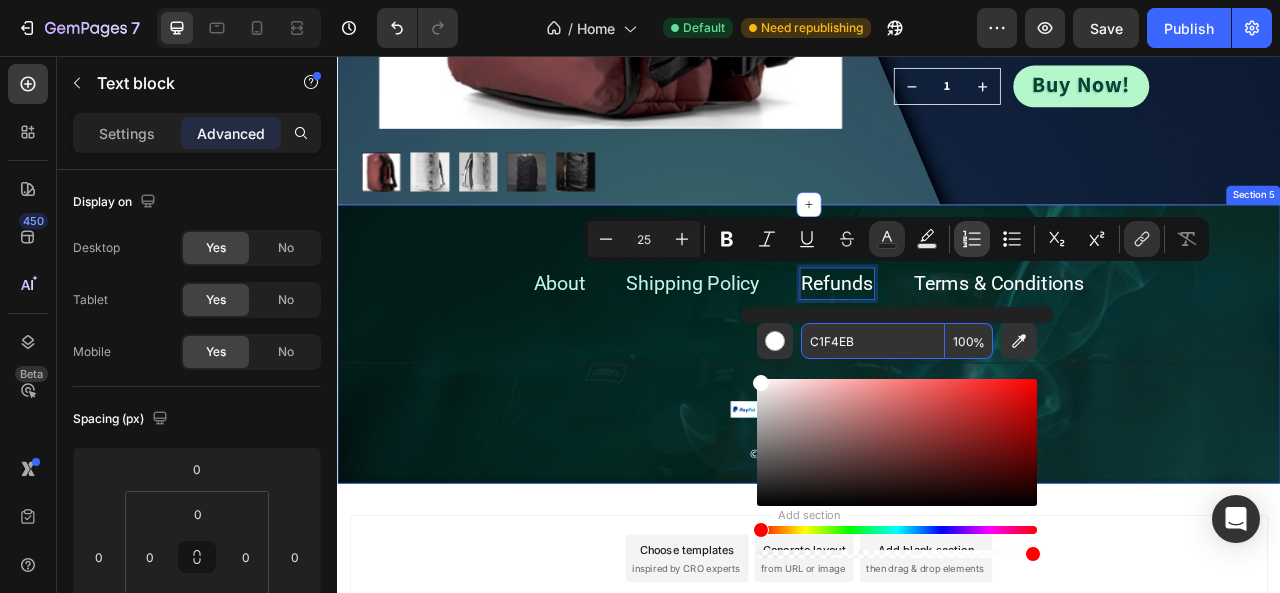 type on "C1F4EB" 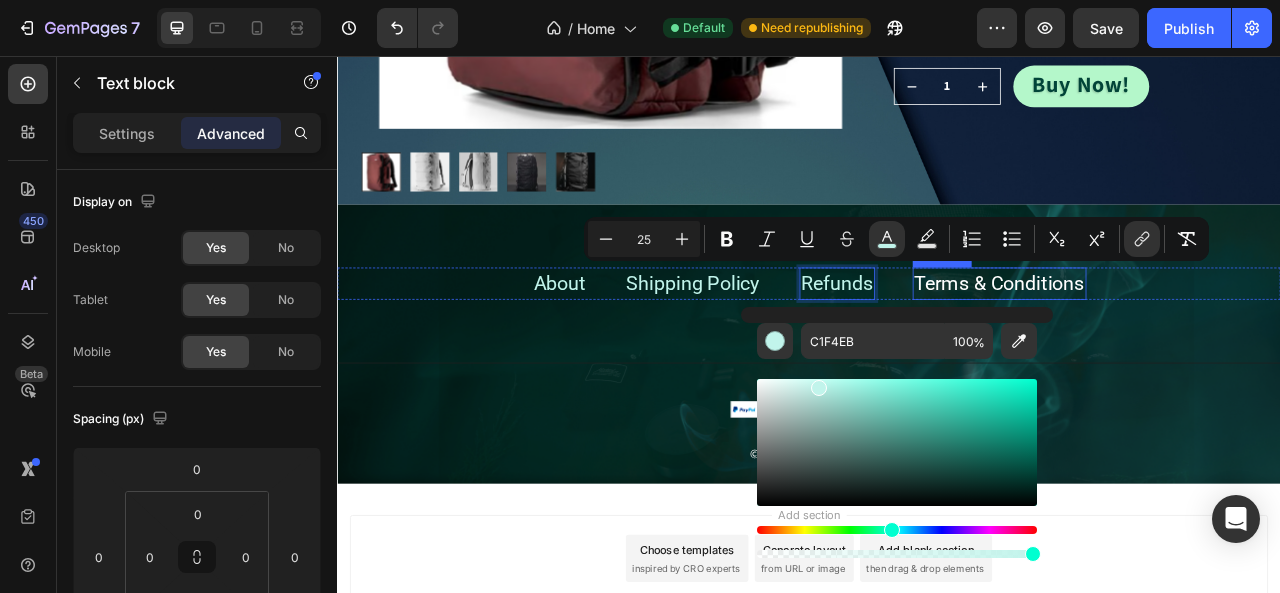 click on "Terms & Conditions" at bounding box center [1179, 345] 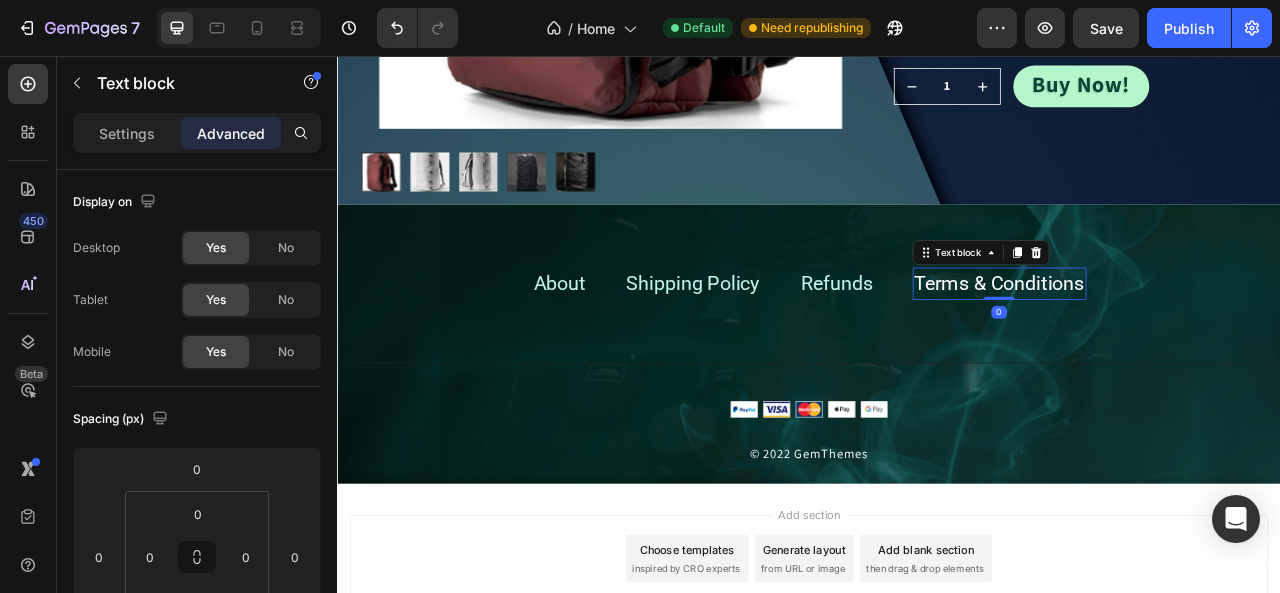 click on "Terms & Conditions" at bounding box center [1179, 345] 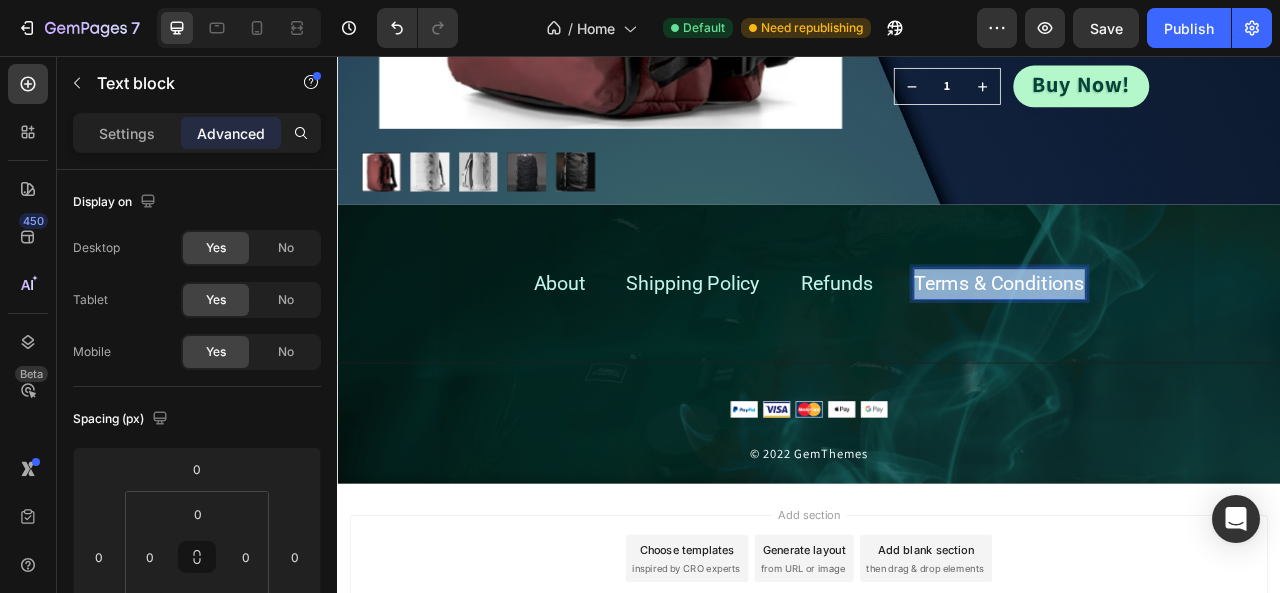 click on "Terms & Conditions" at bounding box center (1179, 345) 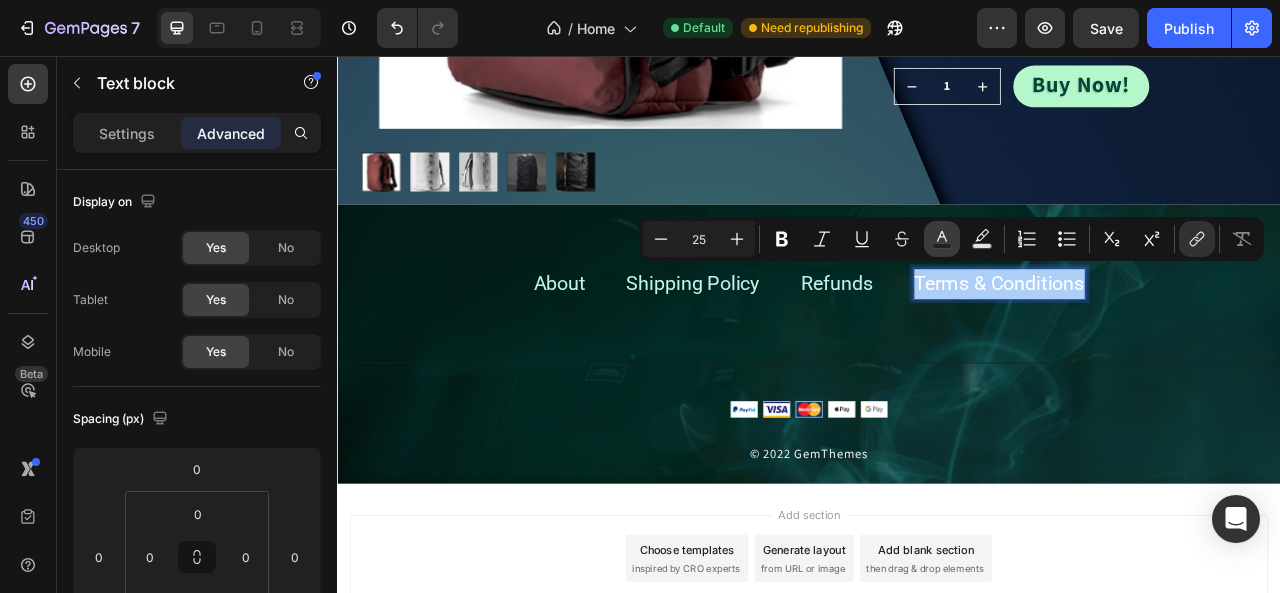 click on "Text Color" at bounding box center [942, 239] 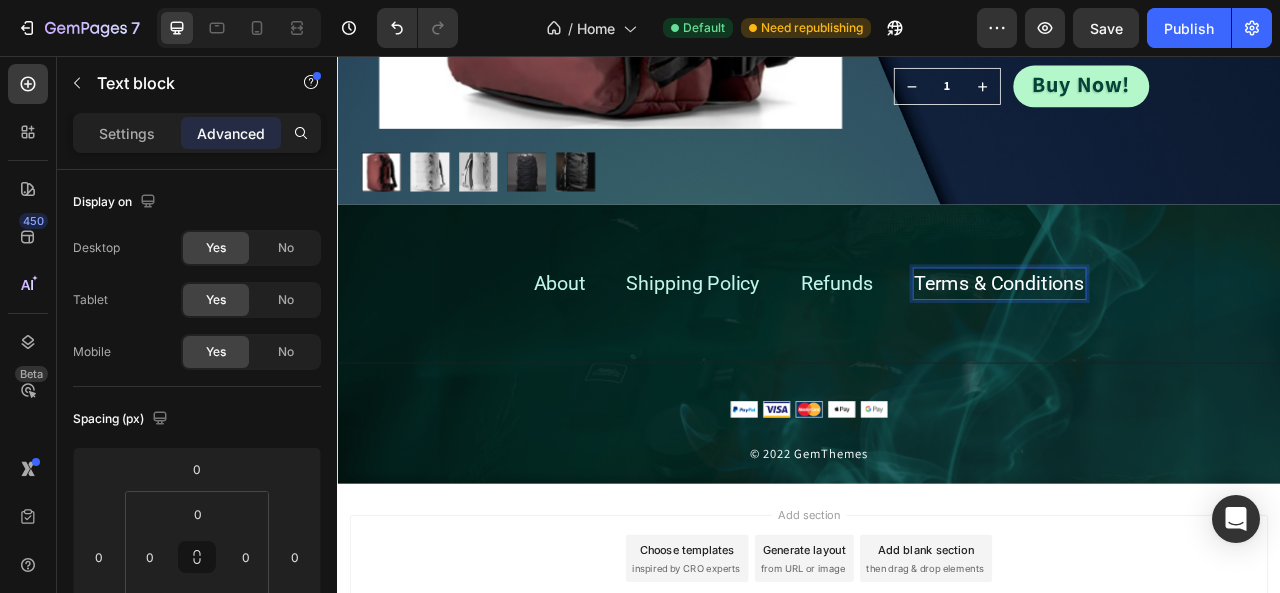 click on "Terms & Conditions" at bounding box center (1179, 345) 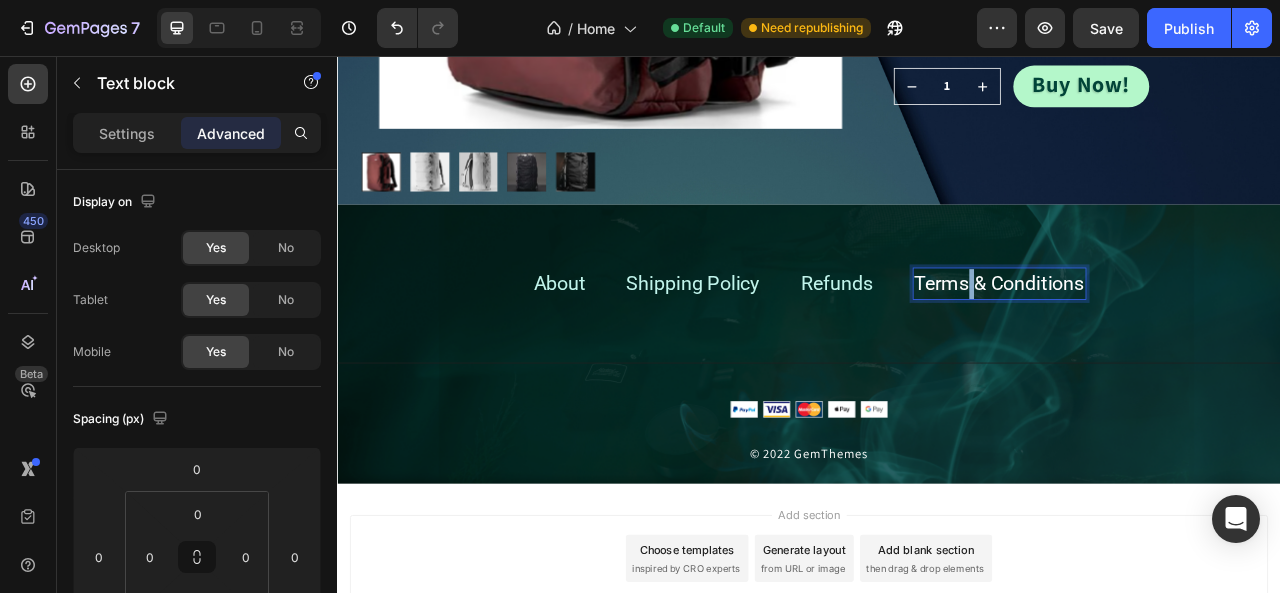 click on "Terms & Conditions" at bounding box center (1179, 345) 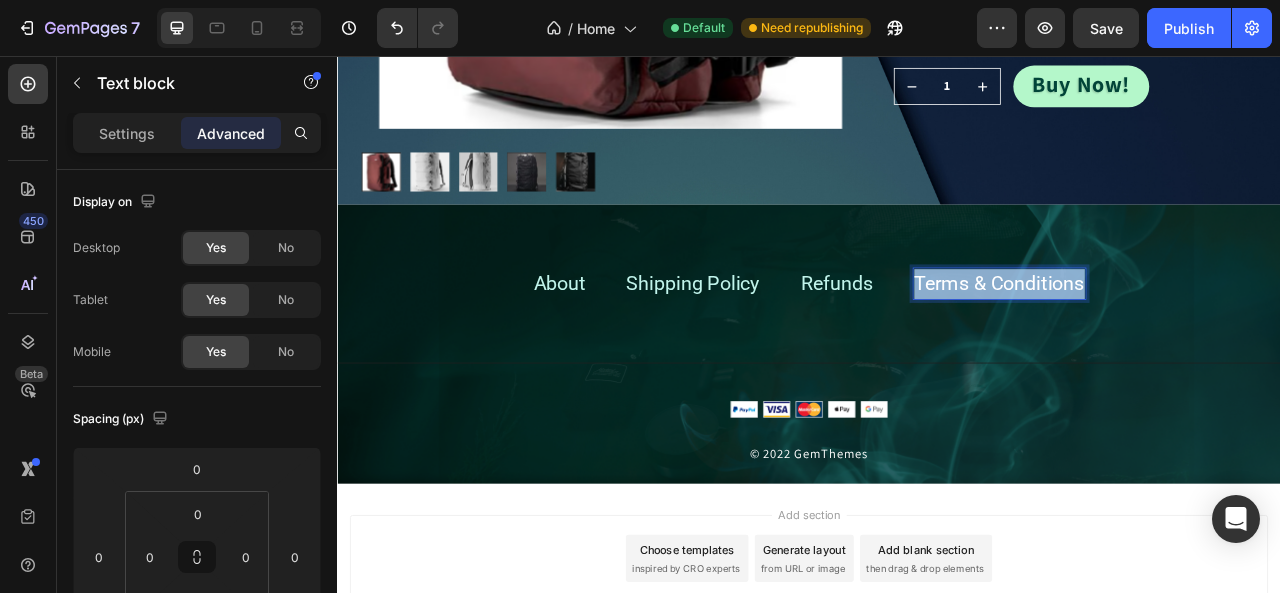 click on "Terms & Conditions" at bounding box center [1179, 345] 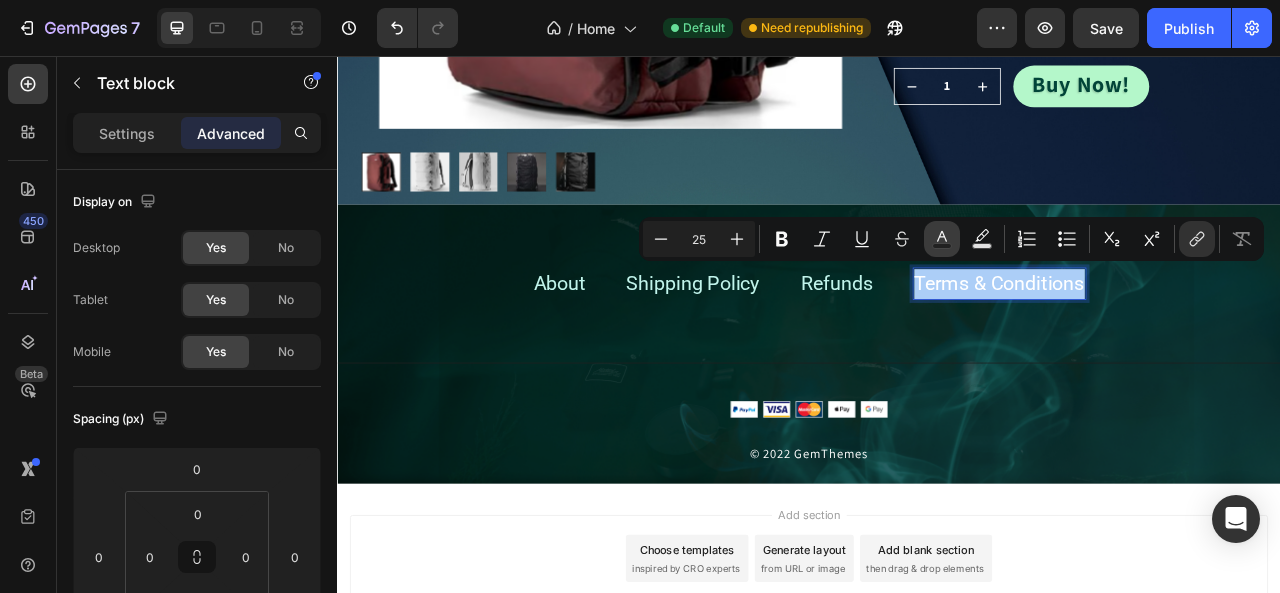 click 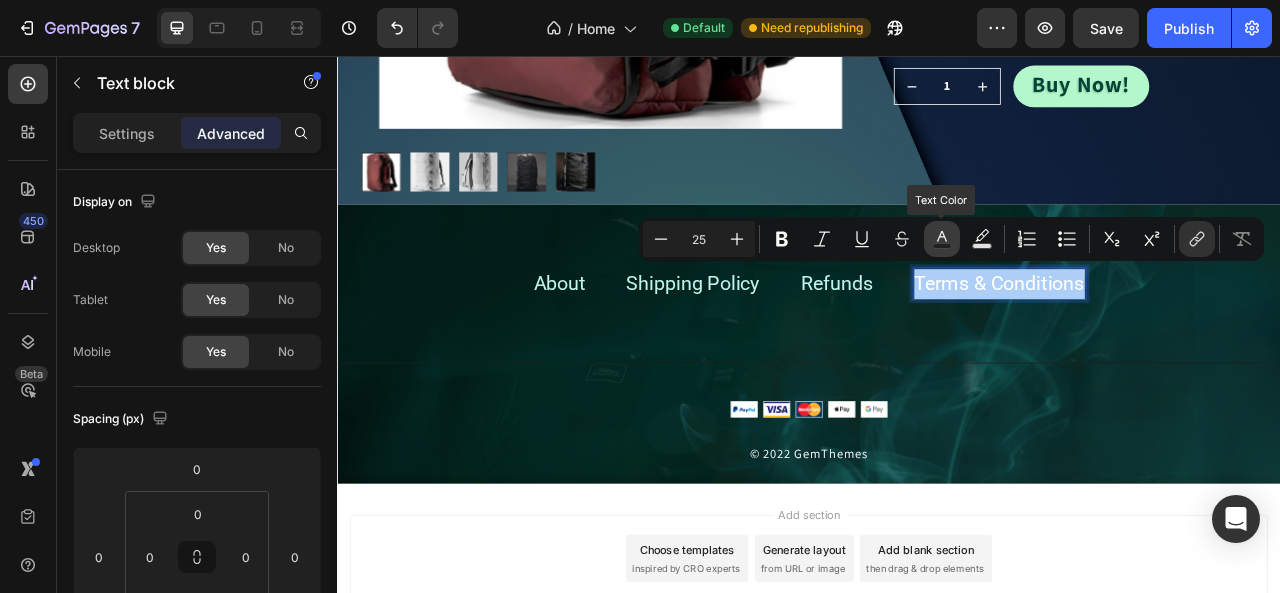 click 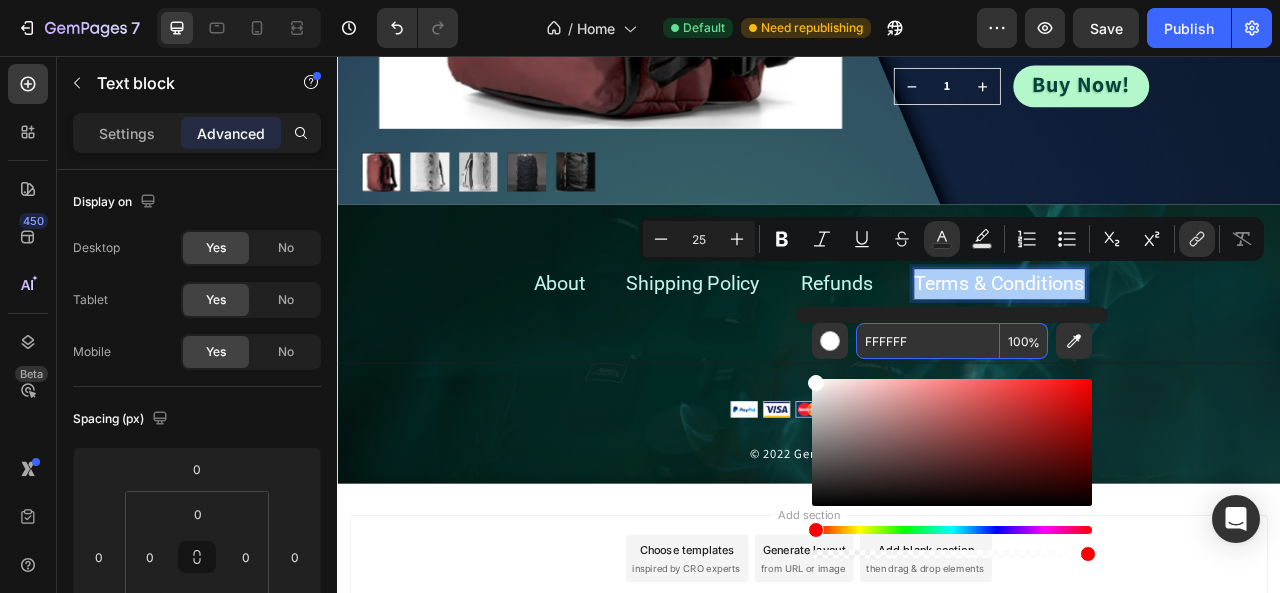 click on "FFFFFF" at bounding box center (928, 341) 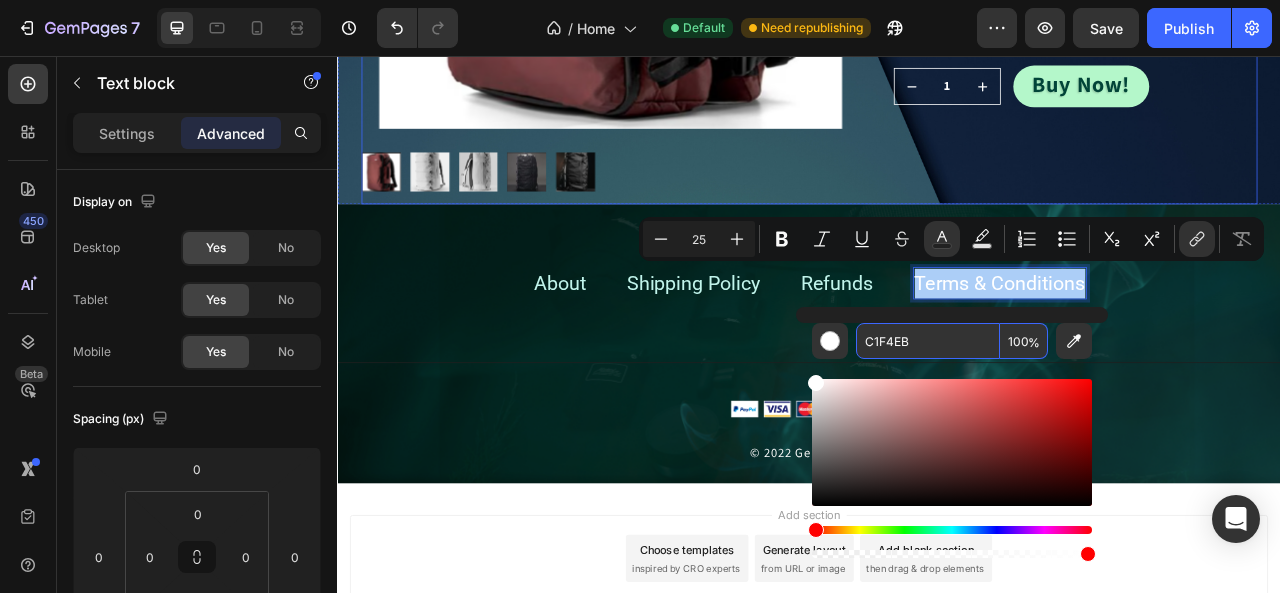 type on "C1F4EB" 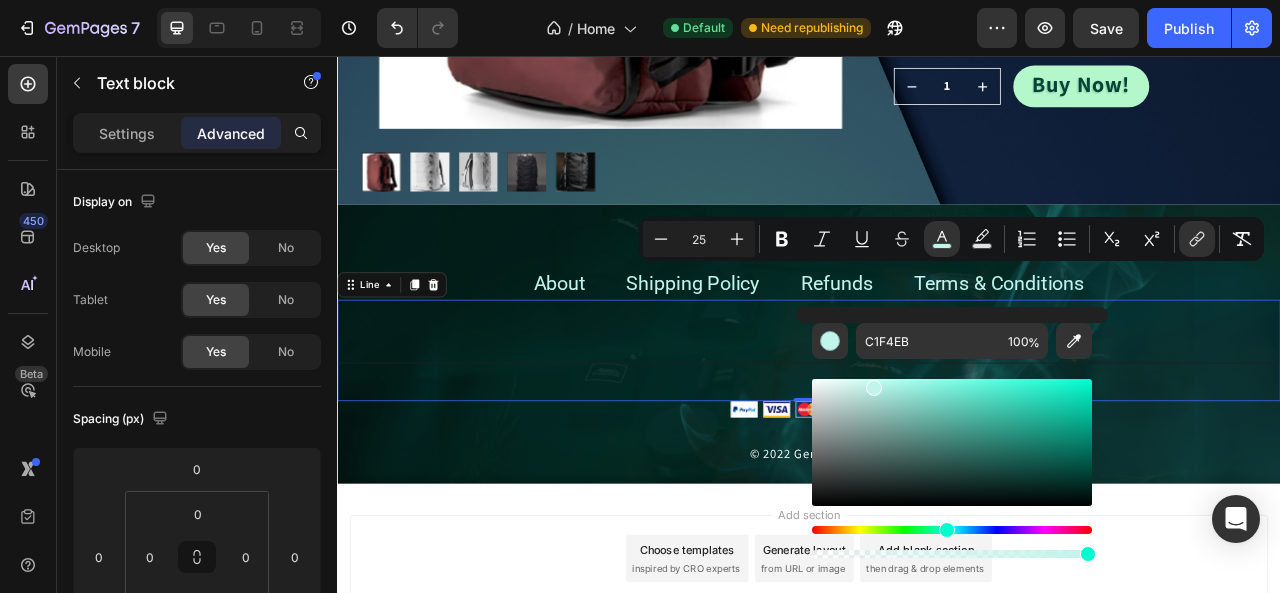 click on "Title Line   0" at bounding box center [937, 430] 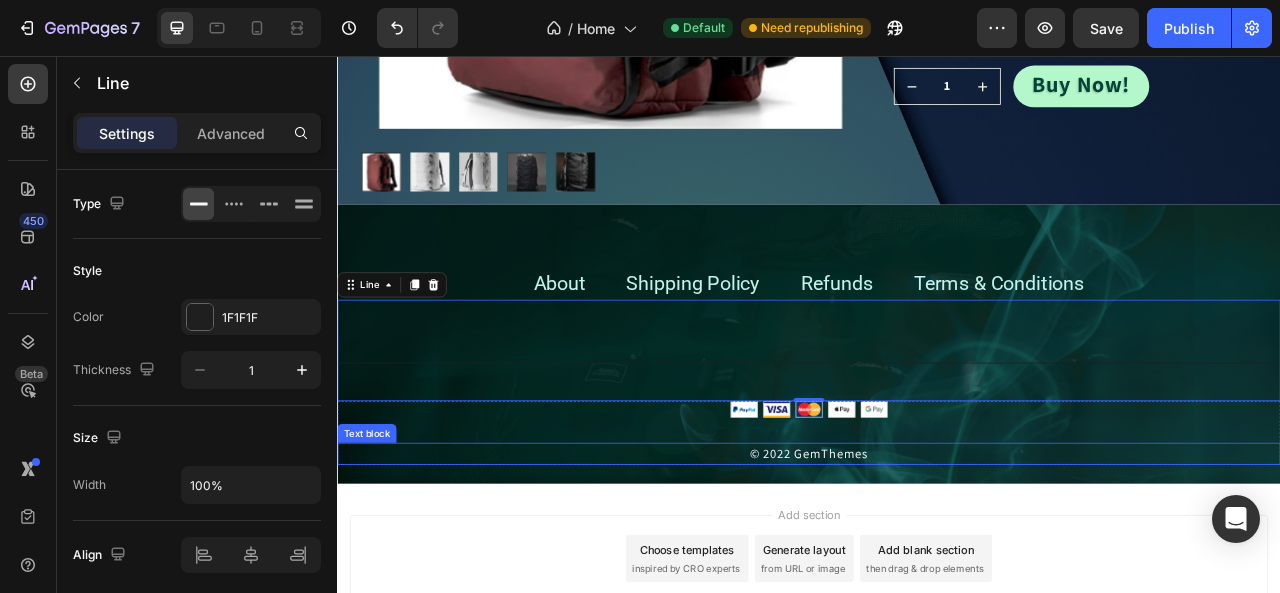 click on "© 2022 GemThemes" at bounding box center (937, 562) 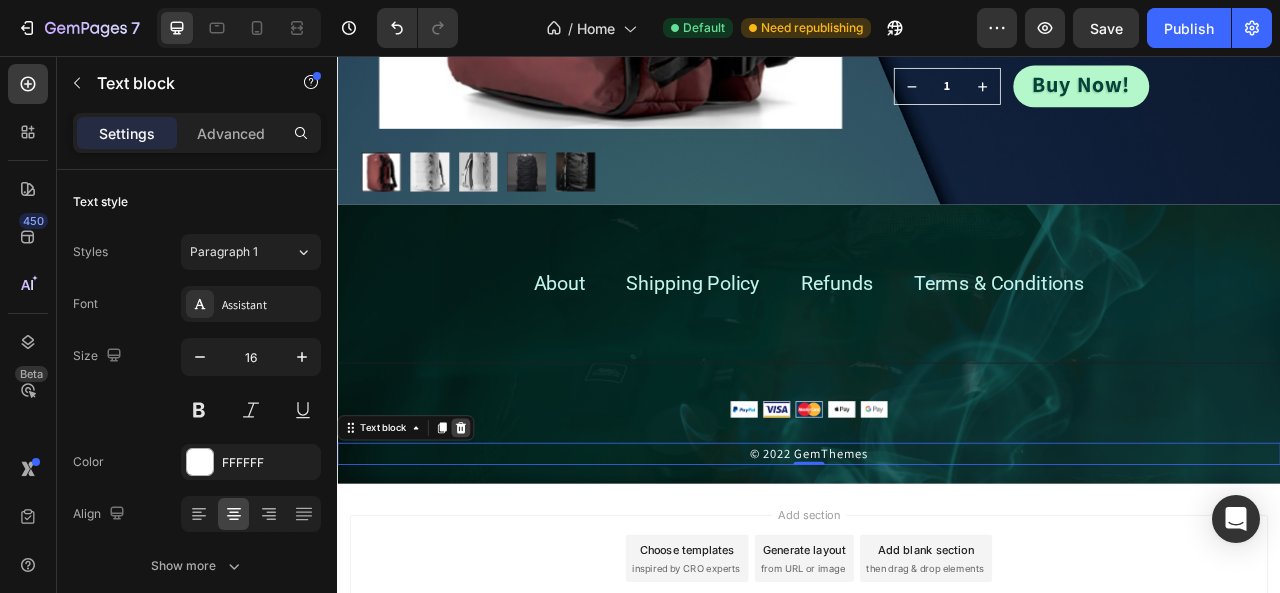 click 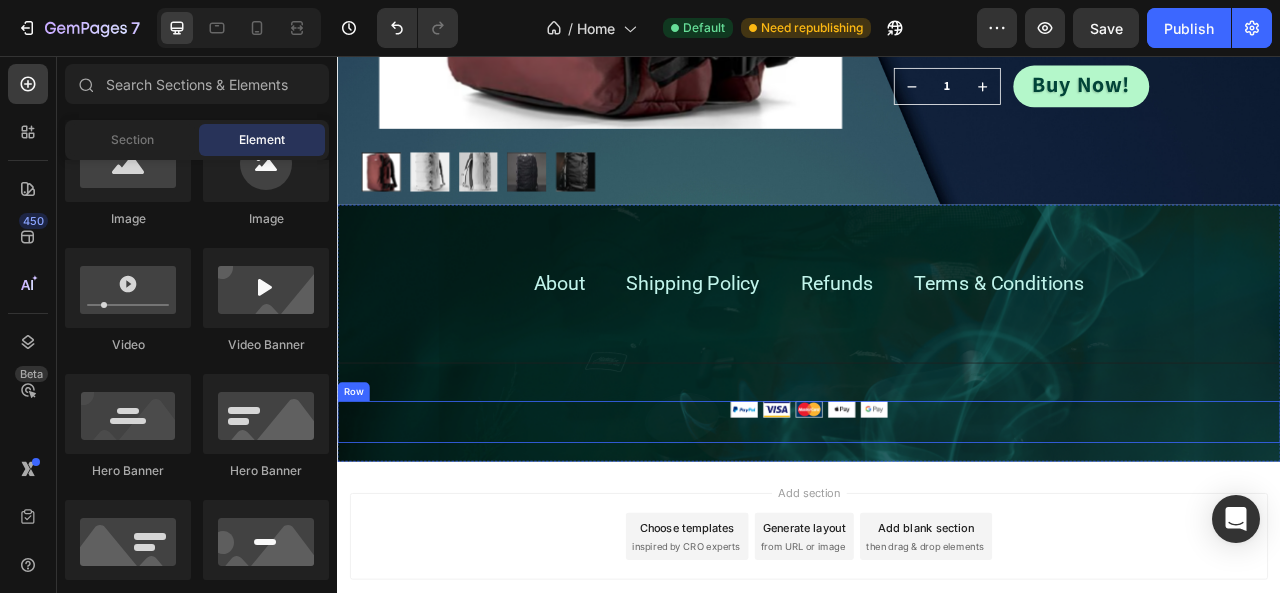 click on "Image" at bounding box center (937, 521) 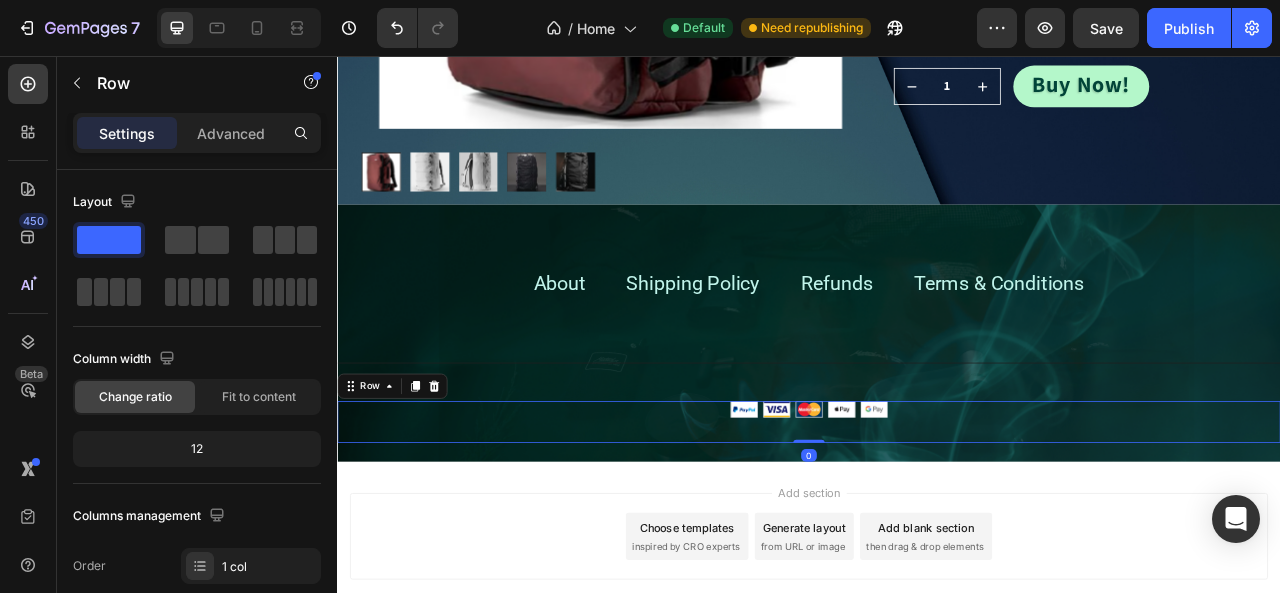 drag, startPoint x: 935, startPoint y: 536, endPoint x: 939, endPoint y: 501, distance: 35.22783 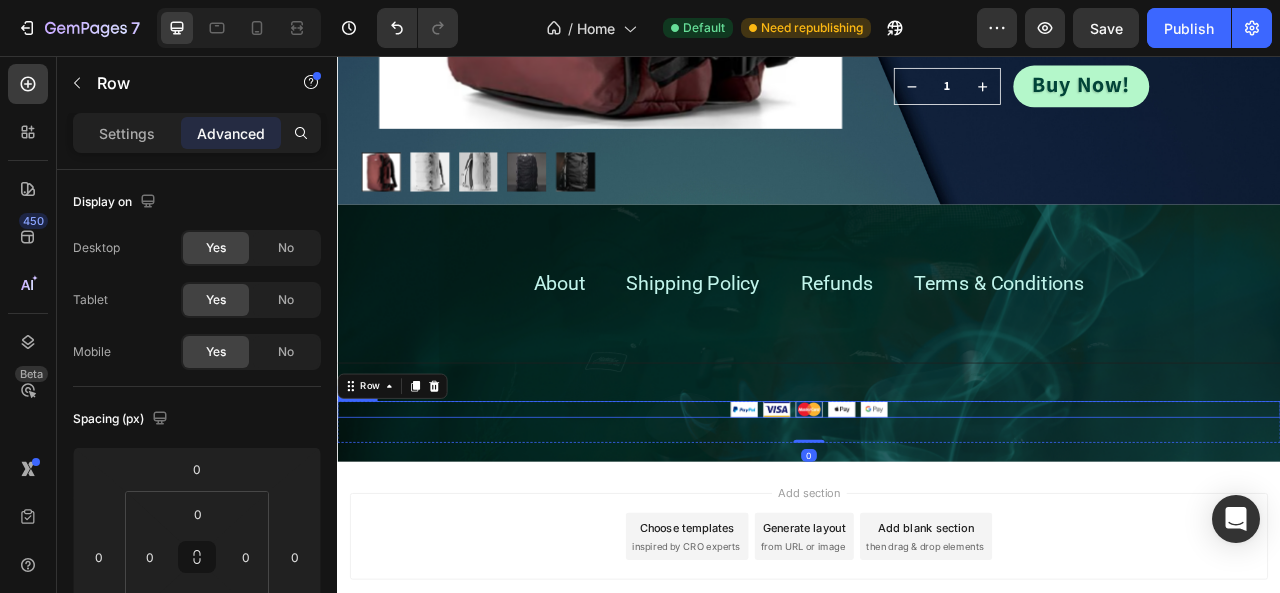 click at bounding box center (937, 505) 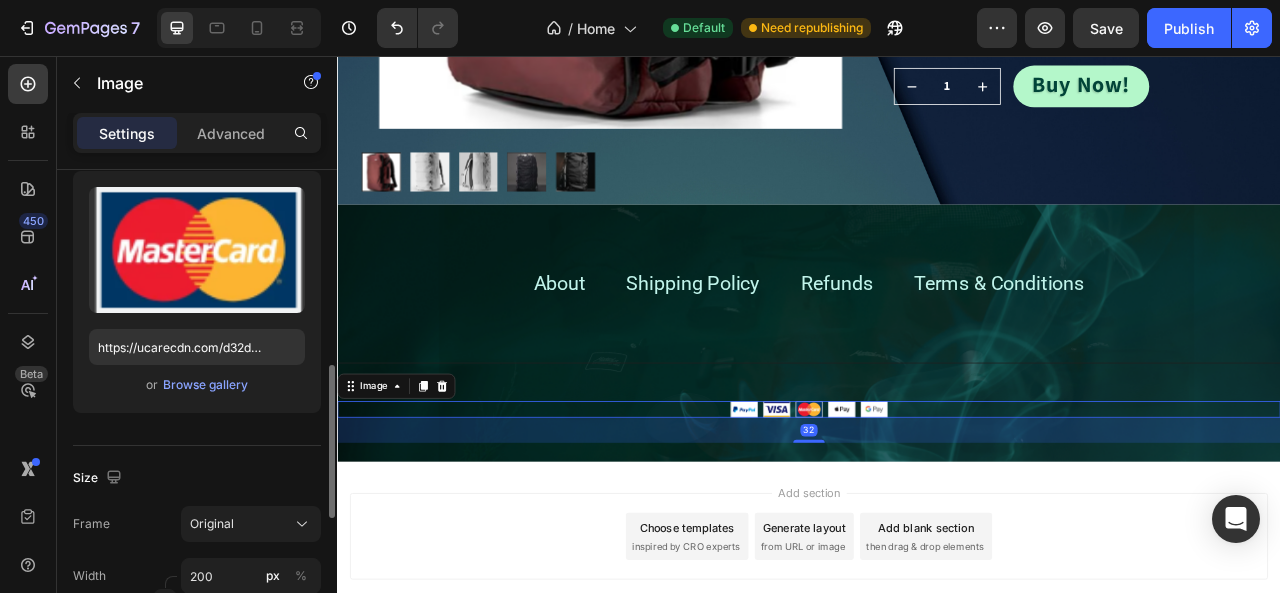 scroll, scrollTop: 300, scrollLeft: 0, axis: vertical 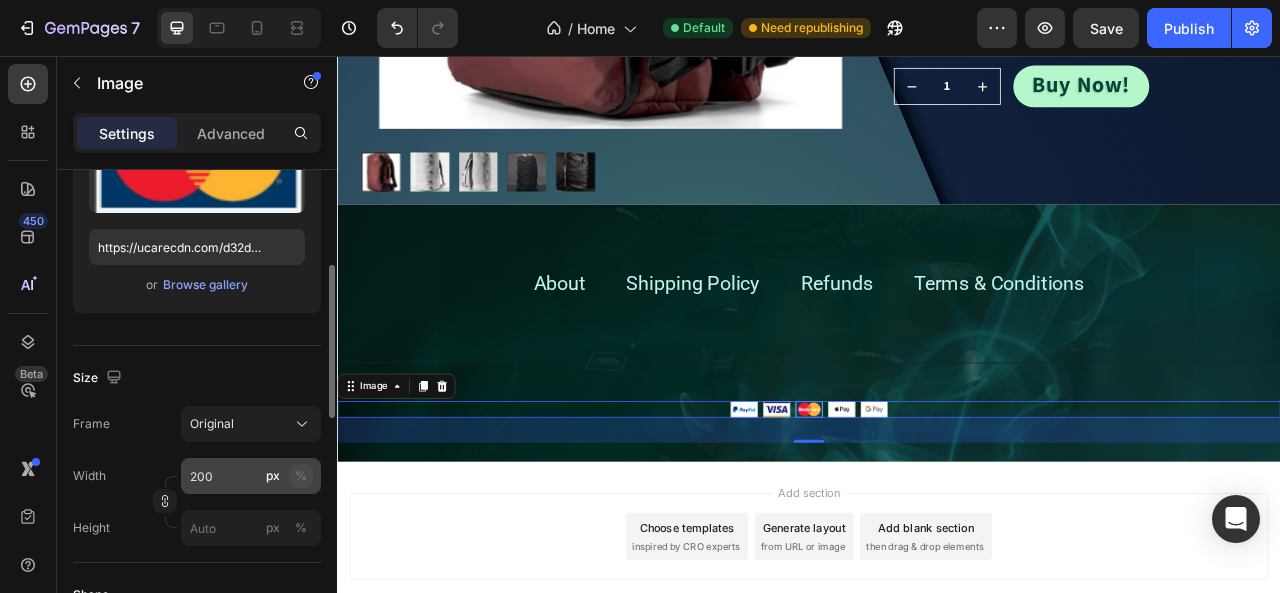 click on "%" 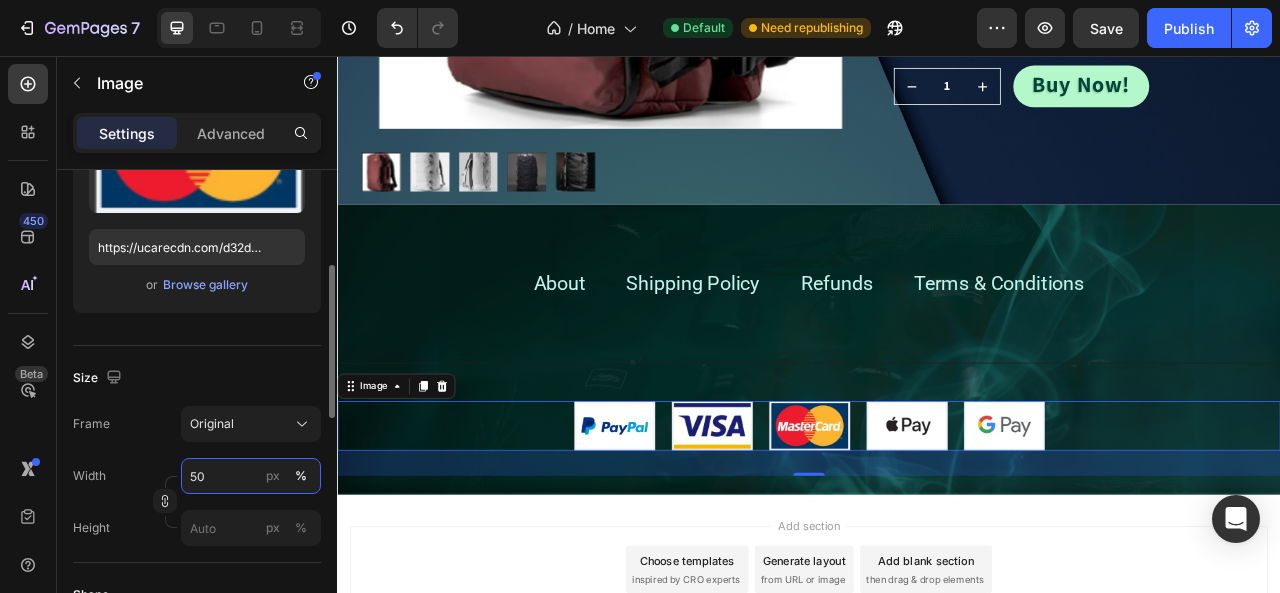 type on "5" 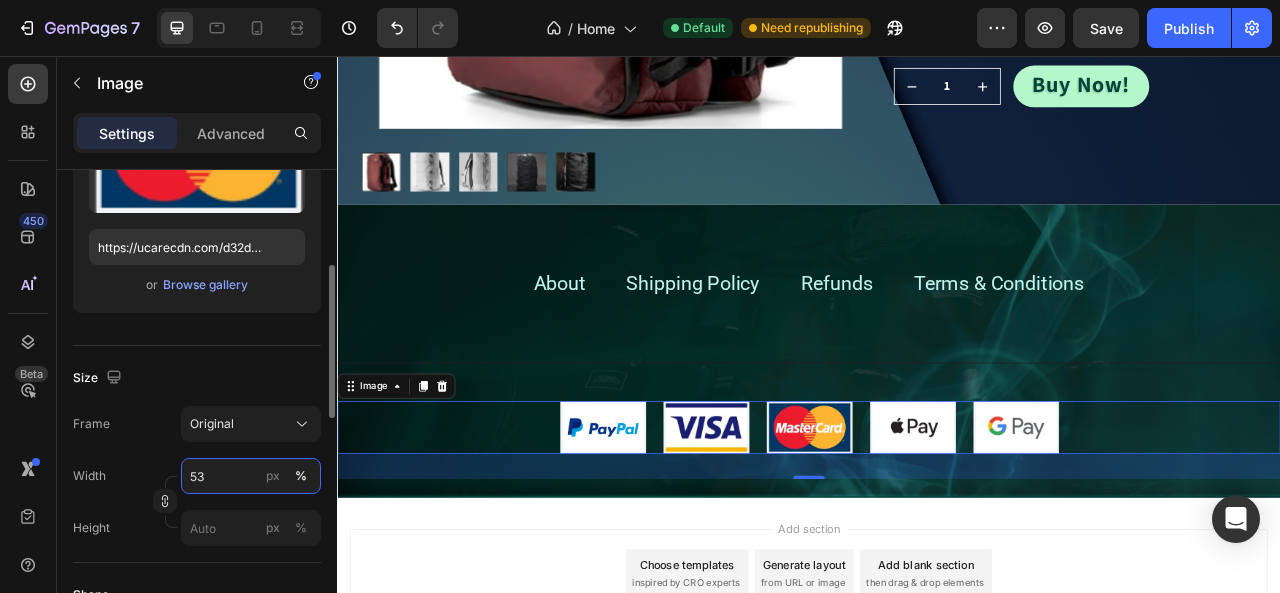 type on "5" 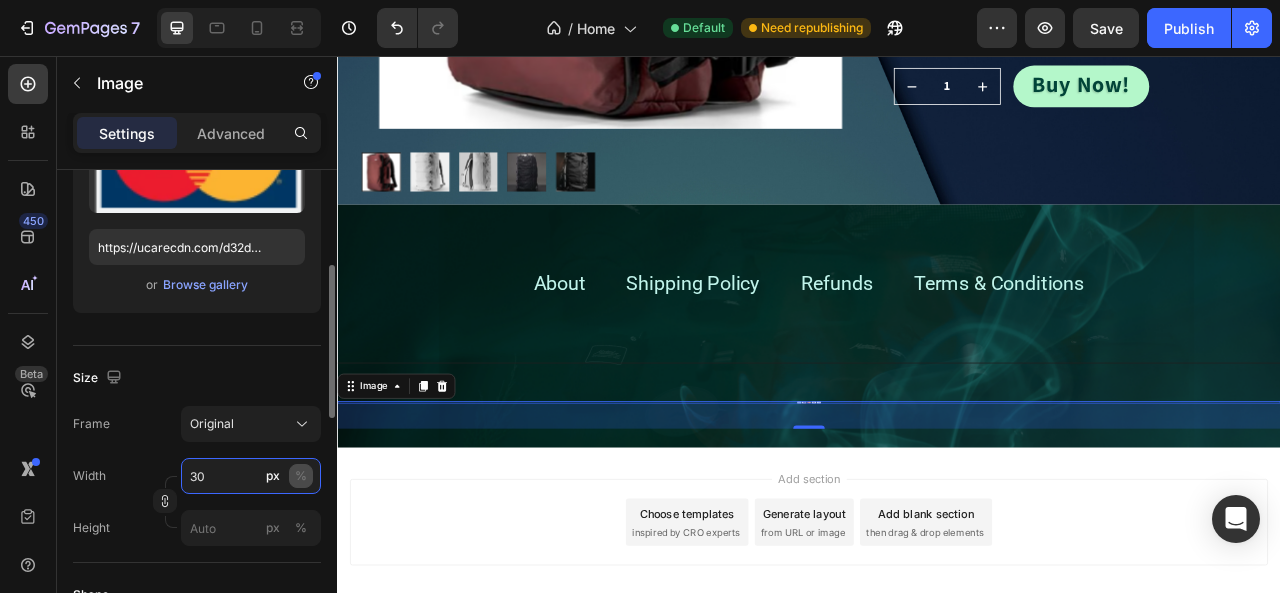 type on "30" 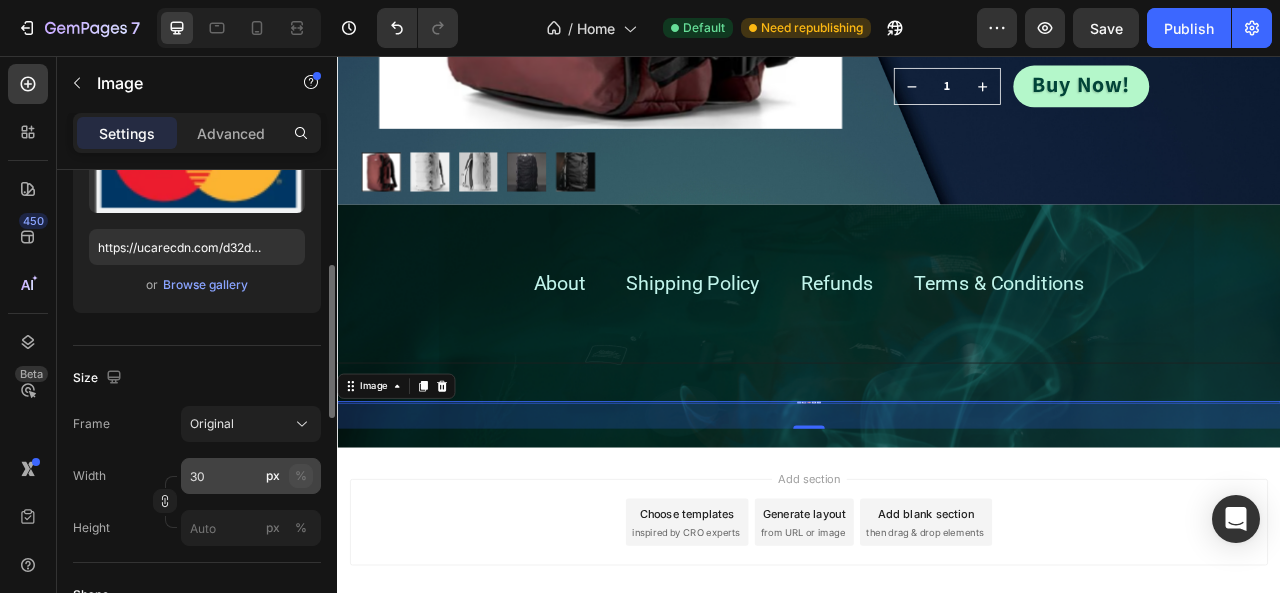 click on "%" at bounding box center (301, 476) 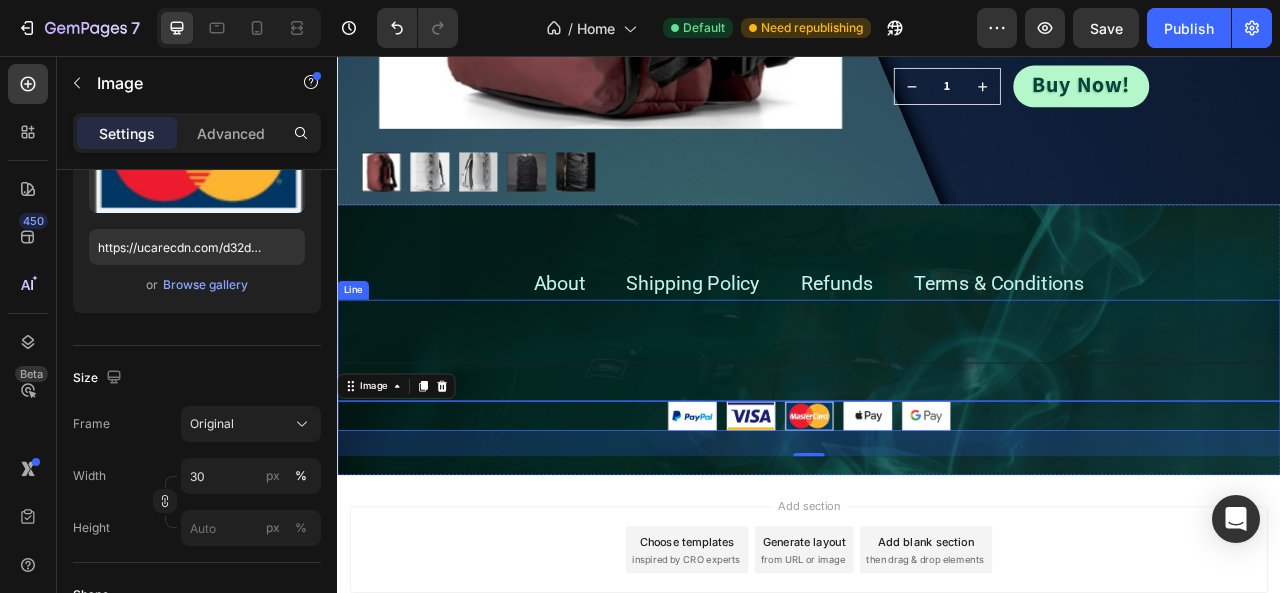 click on "Title Line" at bounding box center (937, 430) 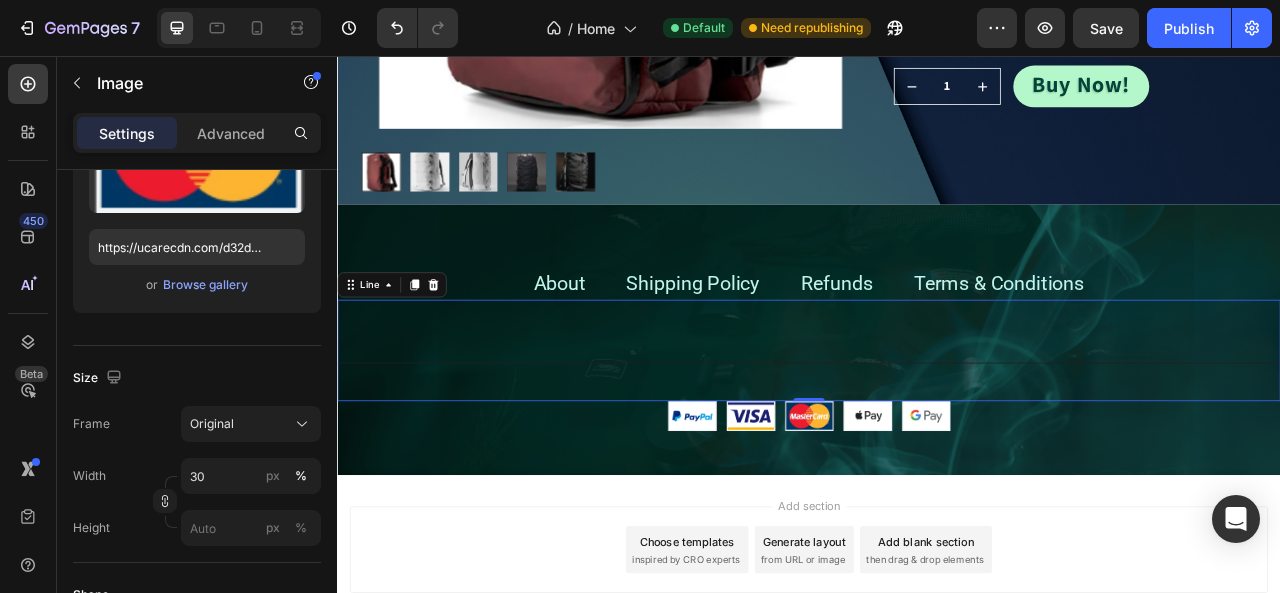 scroll, scrollTop: 0, scrollLeft: 0, axis: both 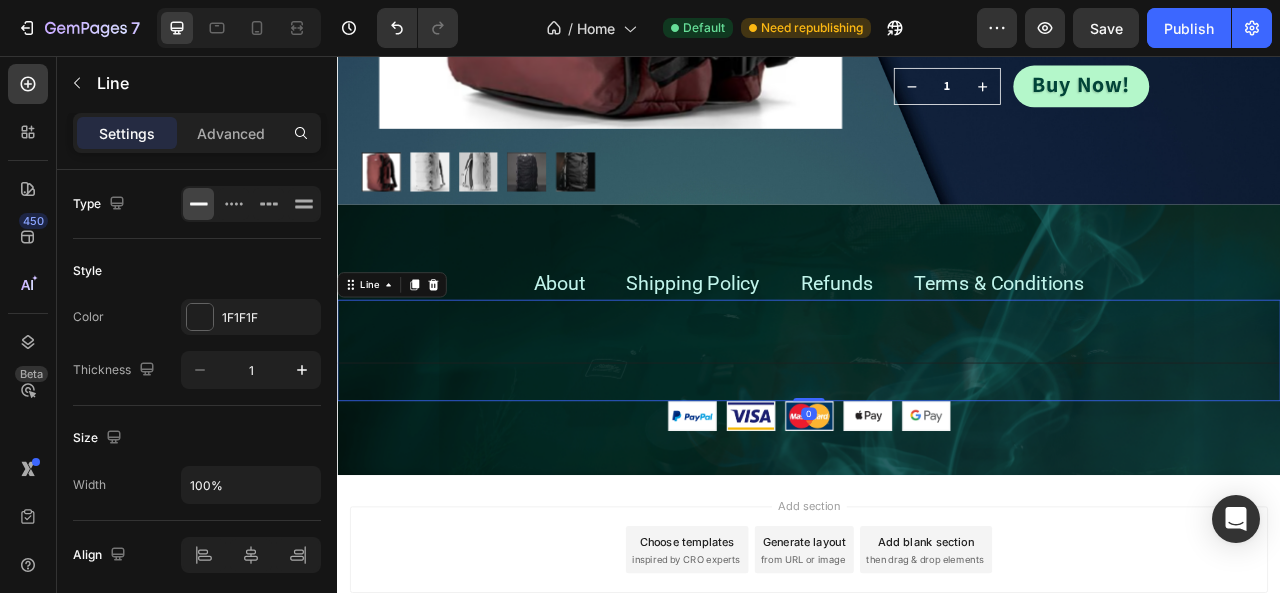 drag, startPoint x: 936, startPoint y: 483, endPoint x: 937, endPoint y: 422, distance: 61.008198 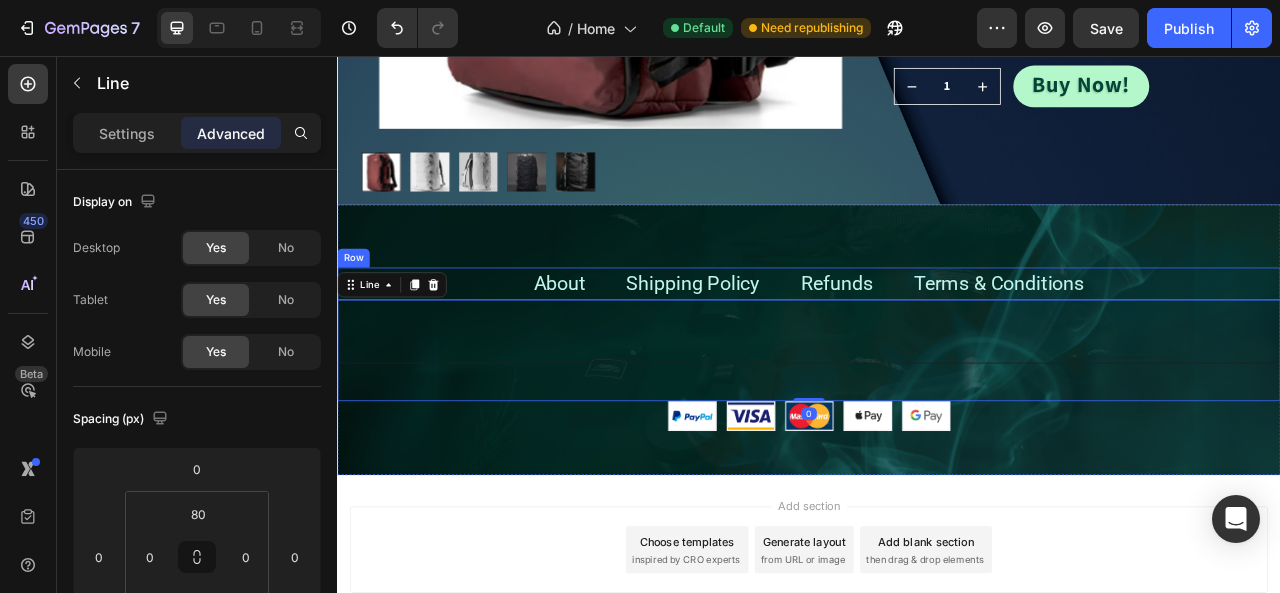 click on "About Text block Shipping Policy Text block Refunds Text block Terms & Conditions Text block Row" at bounding box center [937, 346] 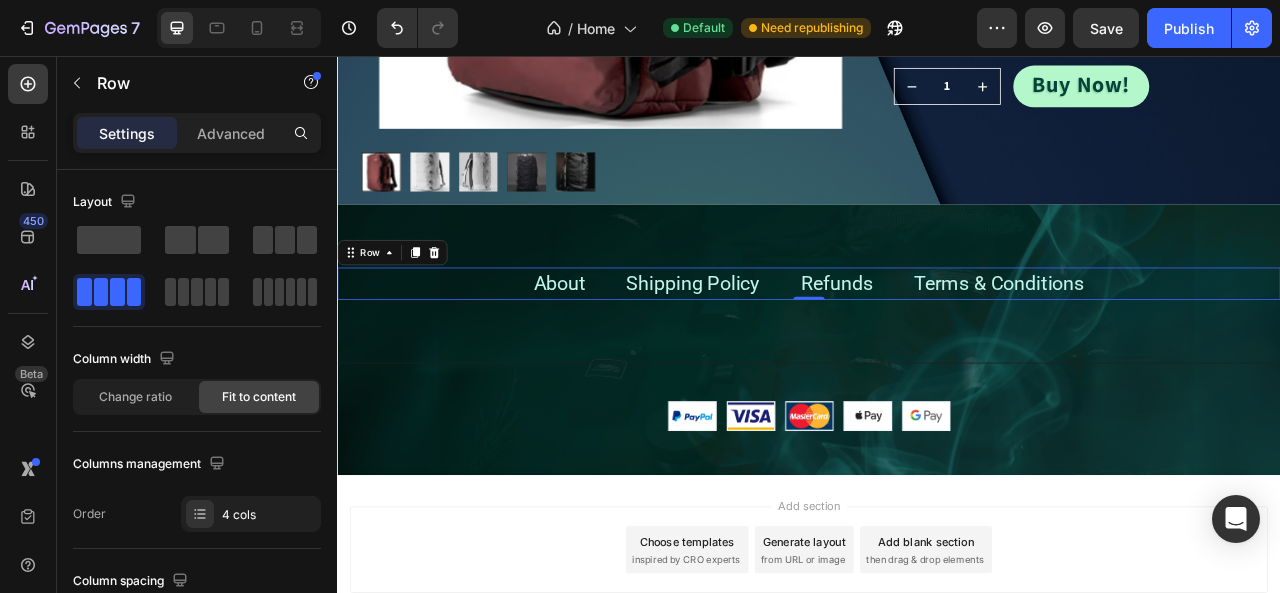 click on "0" at bounding box center [937, 366] 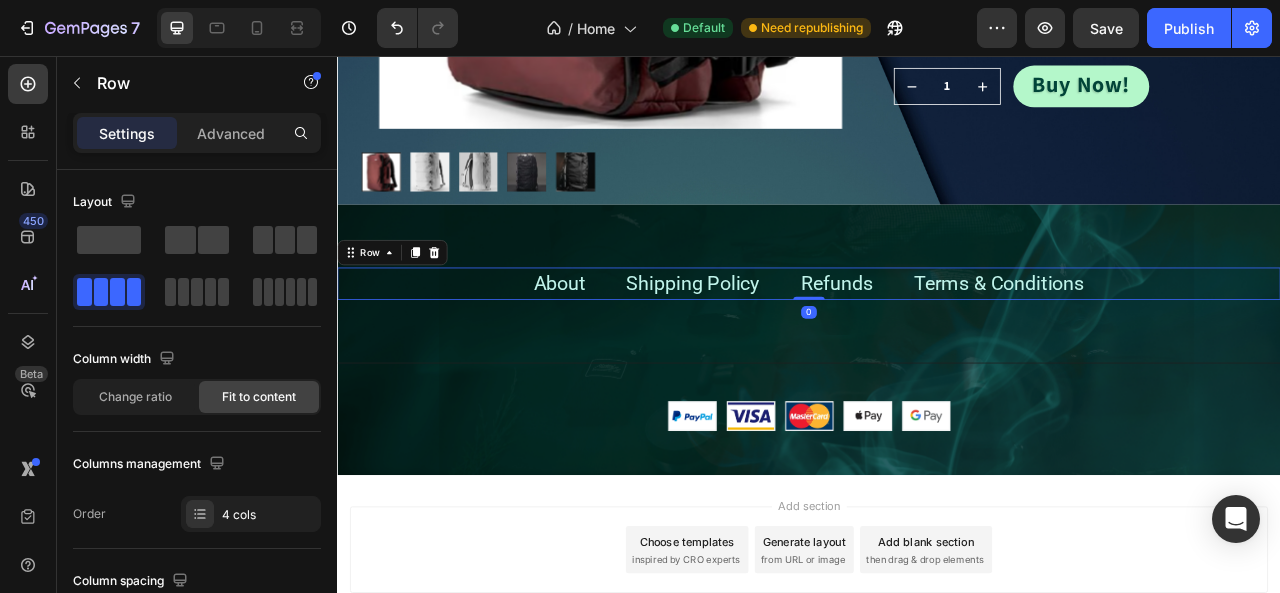 drag, startPoint x: 939, startPoint y: 354, endPoint x: 932, endPoint y: 293, distance: 61.400326 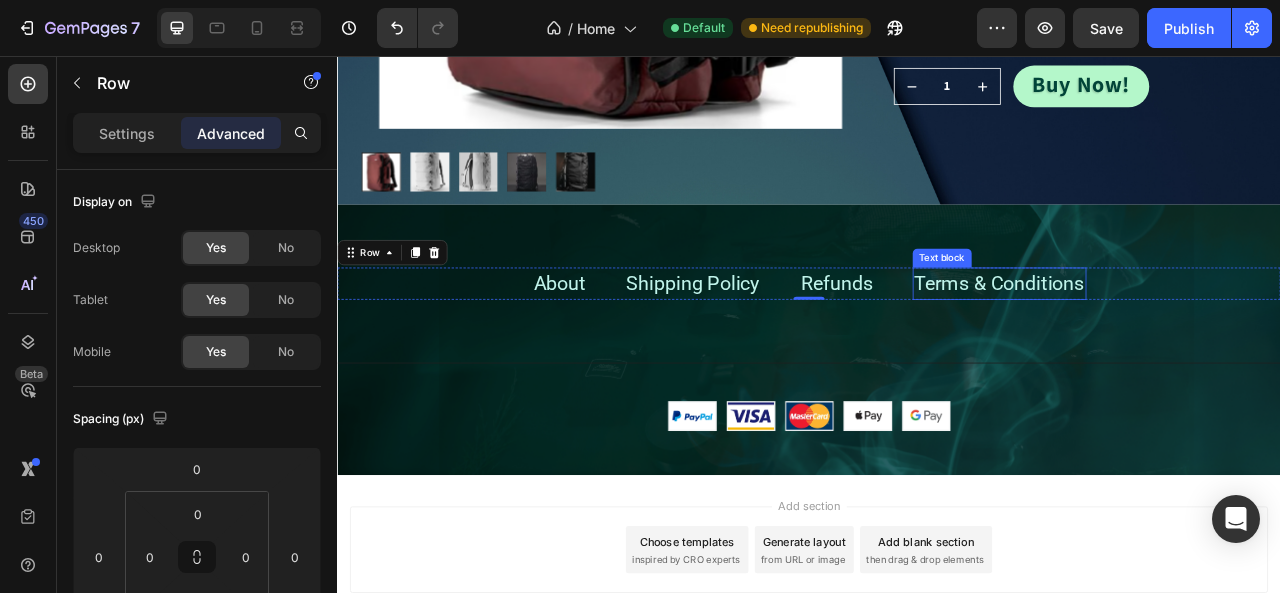 click on "Terms & Conditions" at bounding box center [1179, 345] 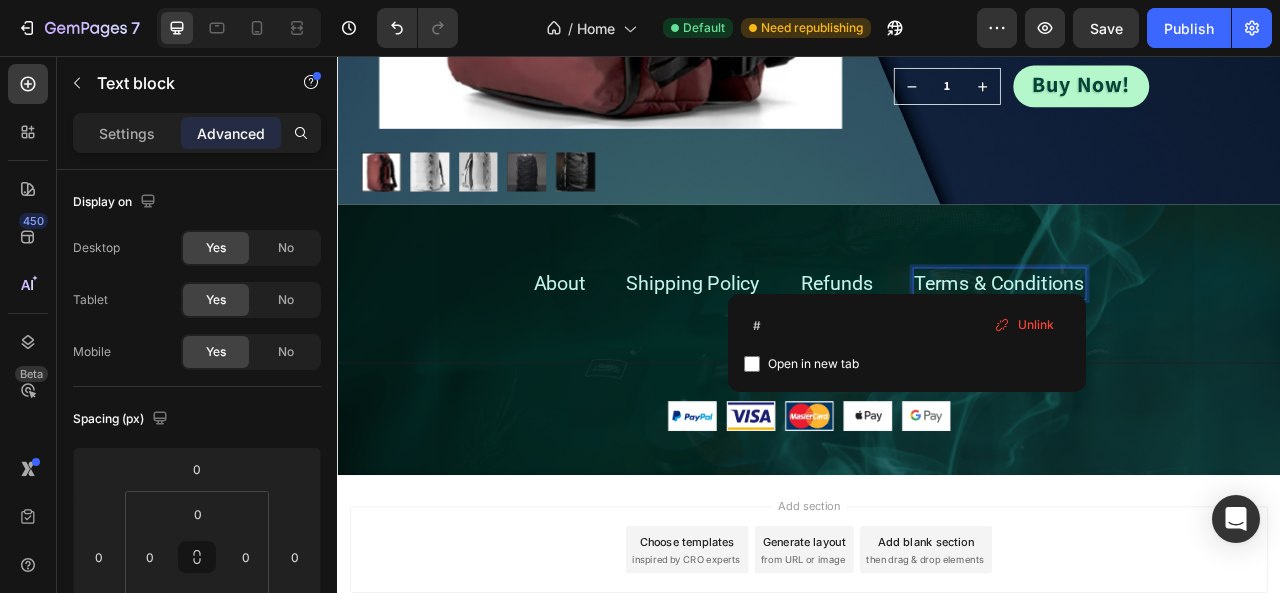 click on "Terms & Conditions" at bounding box center (1179, 345) 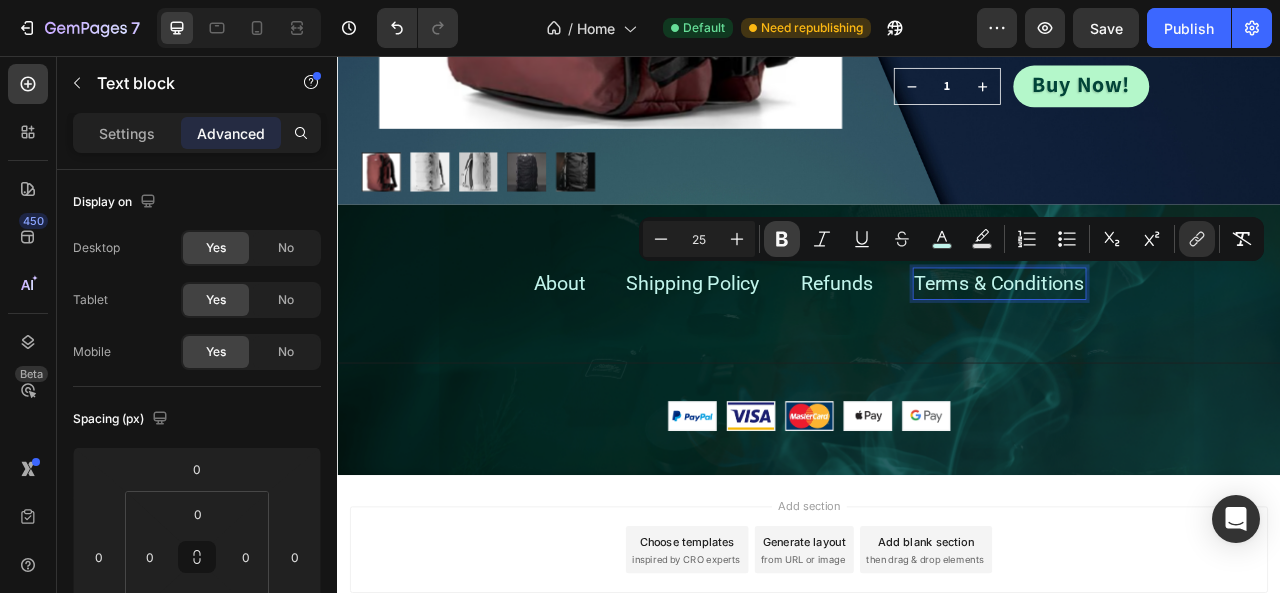 click on "Bold" at bounding box center (782, 239) 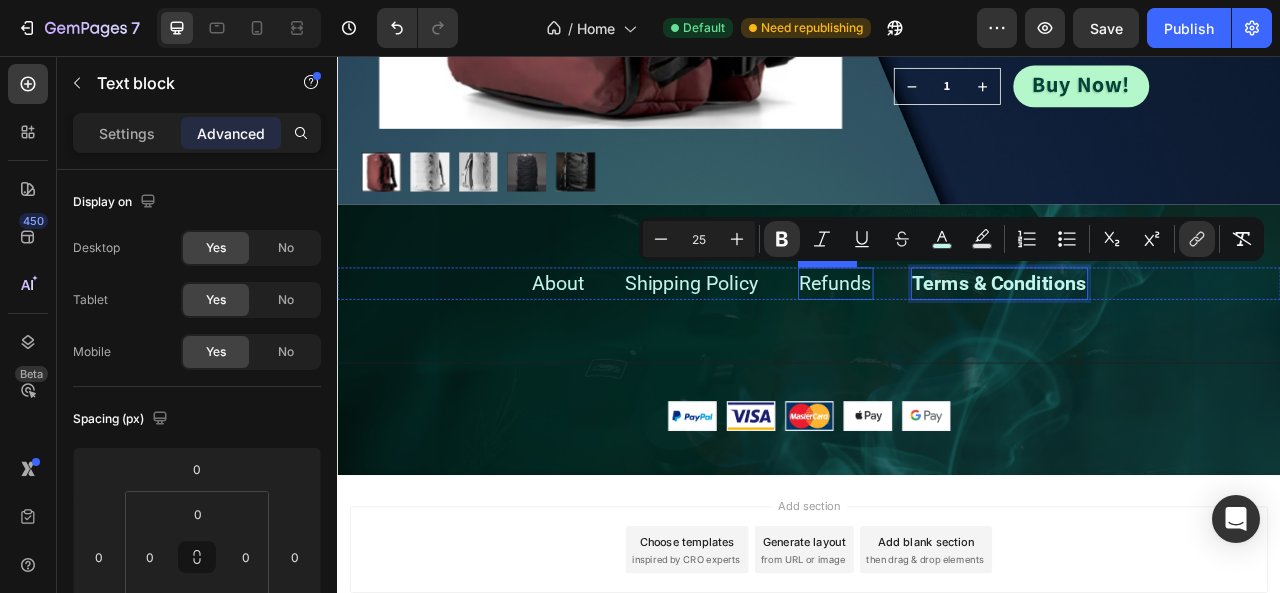 click on "Refunds" at bounding box center (971, 345) 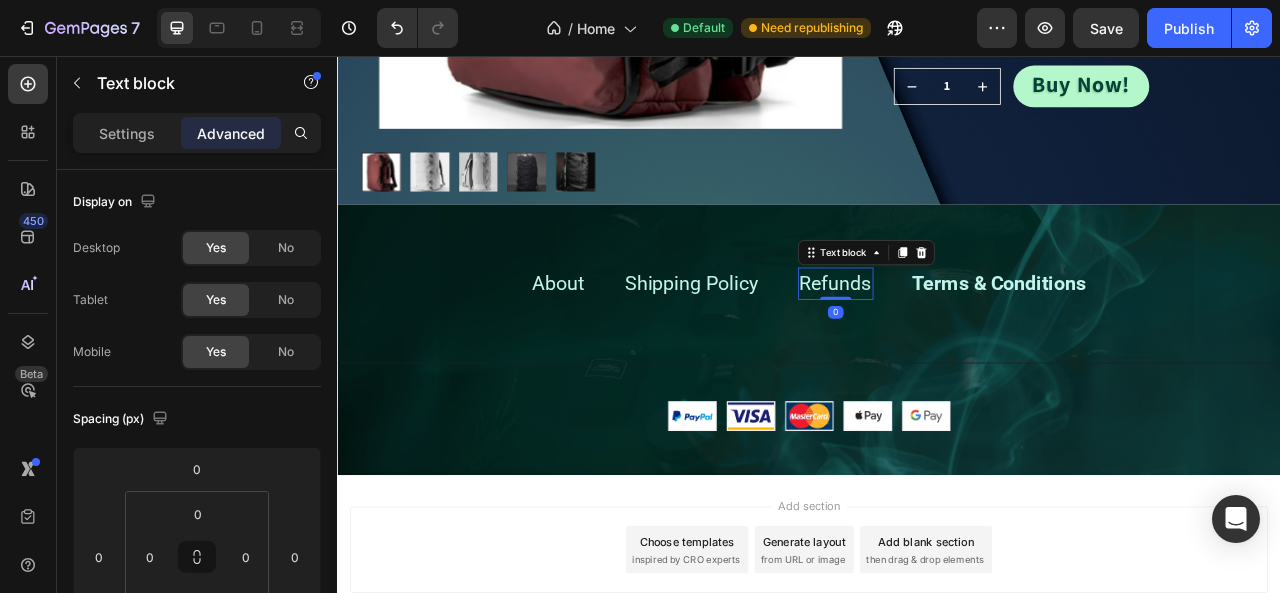 click on "Refunds" at bounding box center [971, 345] 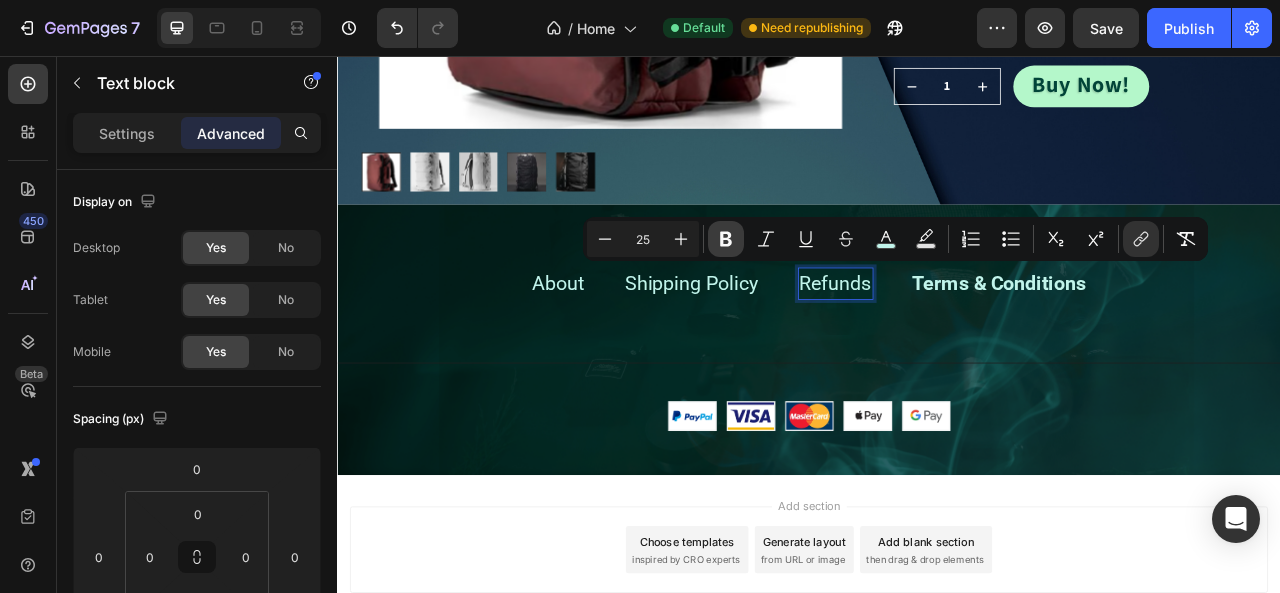 click 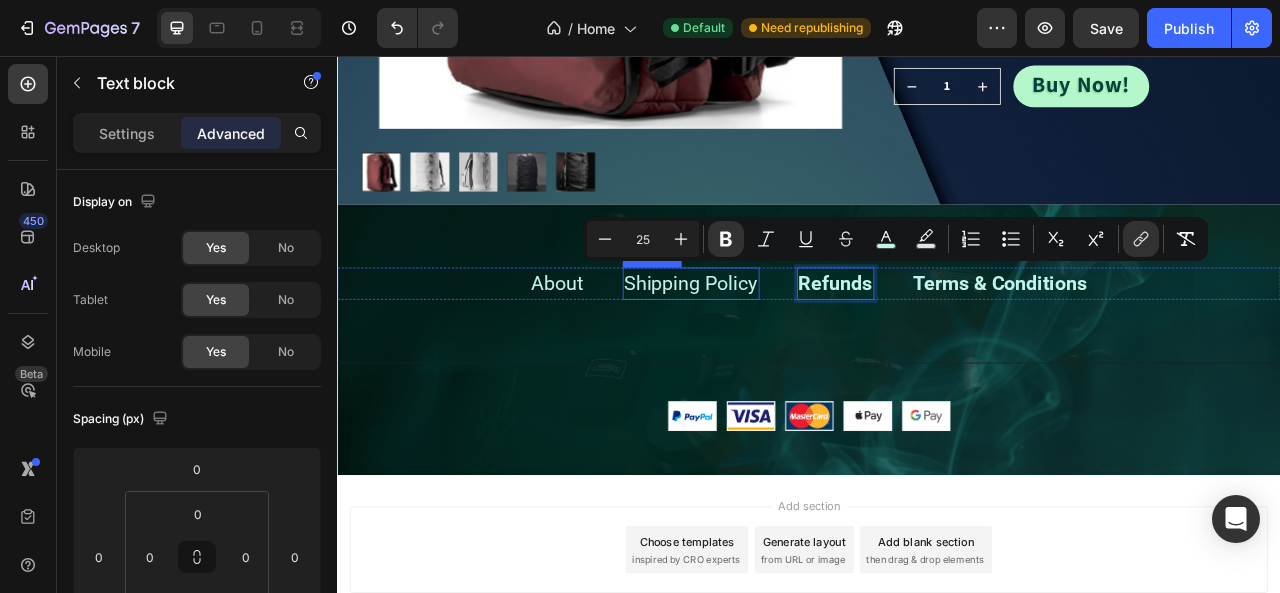 click on "Shipping Policy" at bounding box center (787, 345) 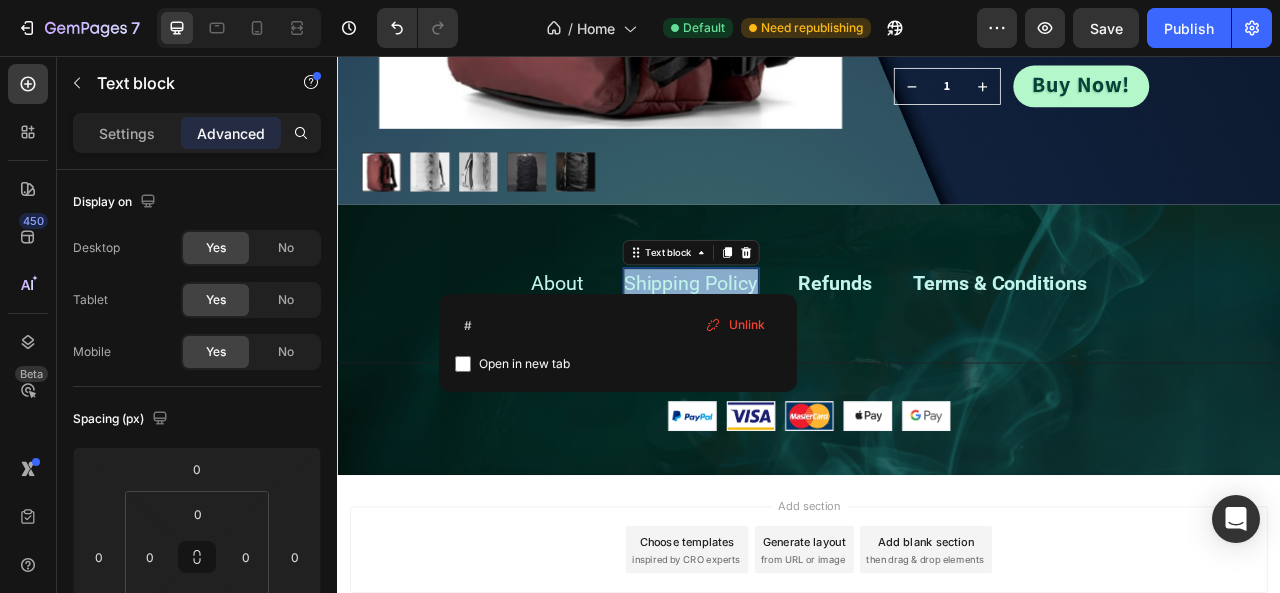 click on "Shipping Policy" at bounding box center (787, 345) 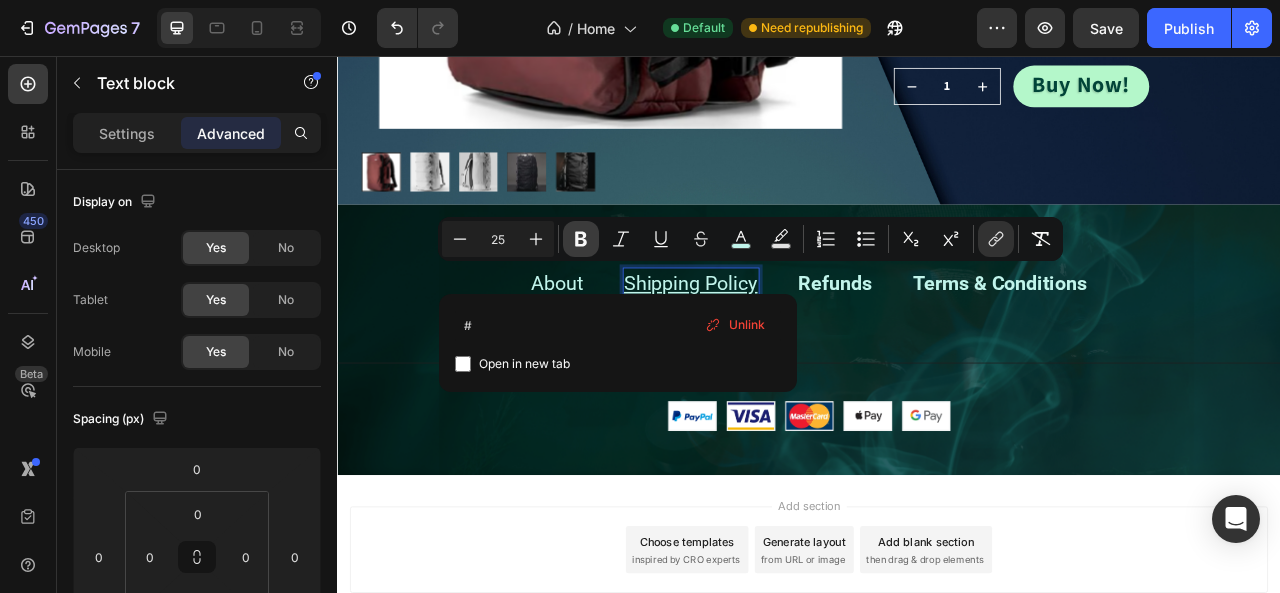 click 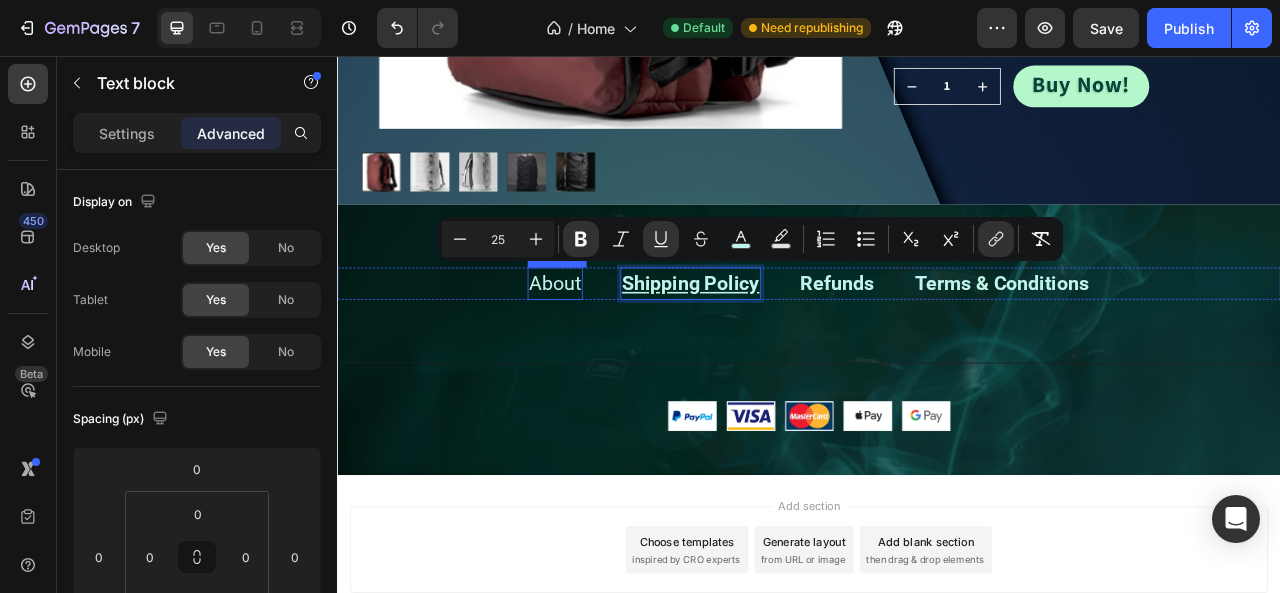 click on "About" at bounding box center (614, 345) 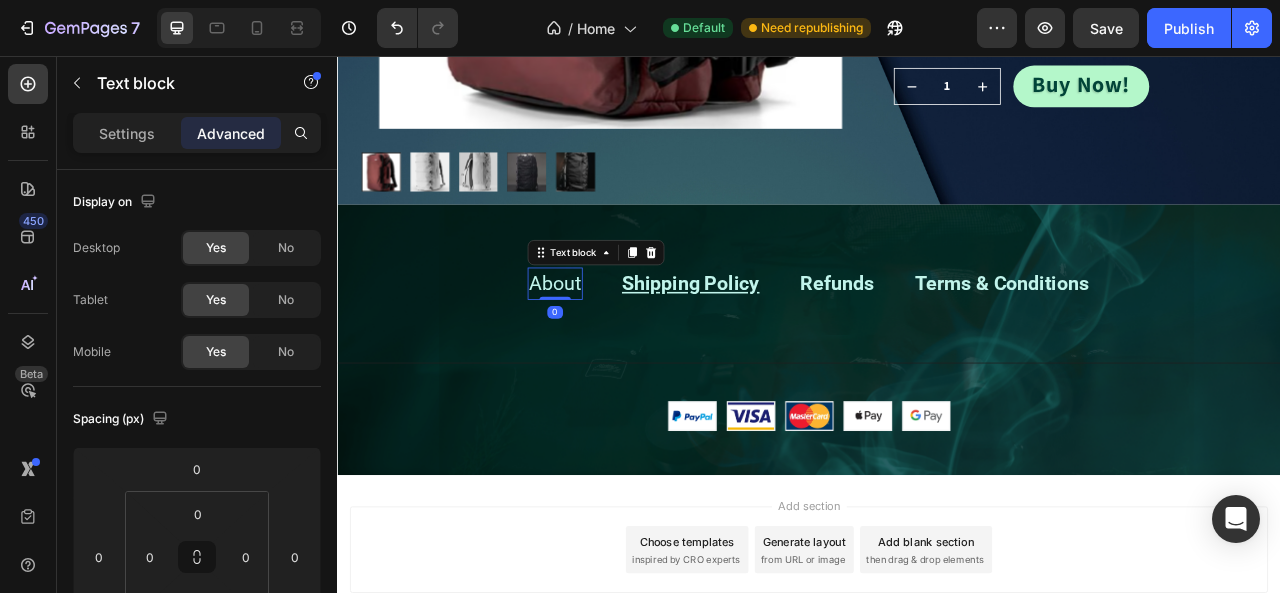 click on "About" at bounding box center [614, 345] 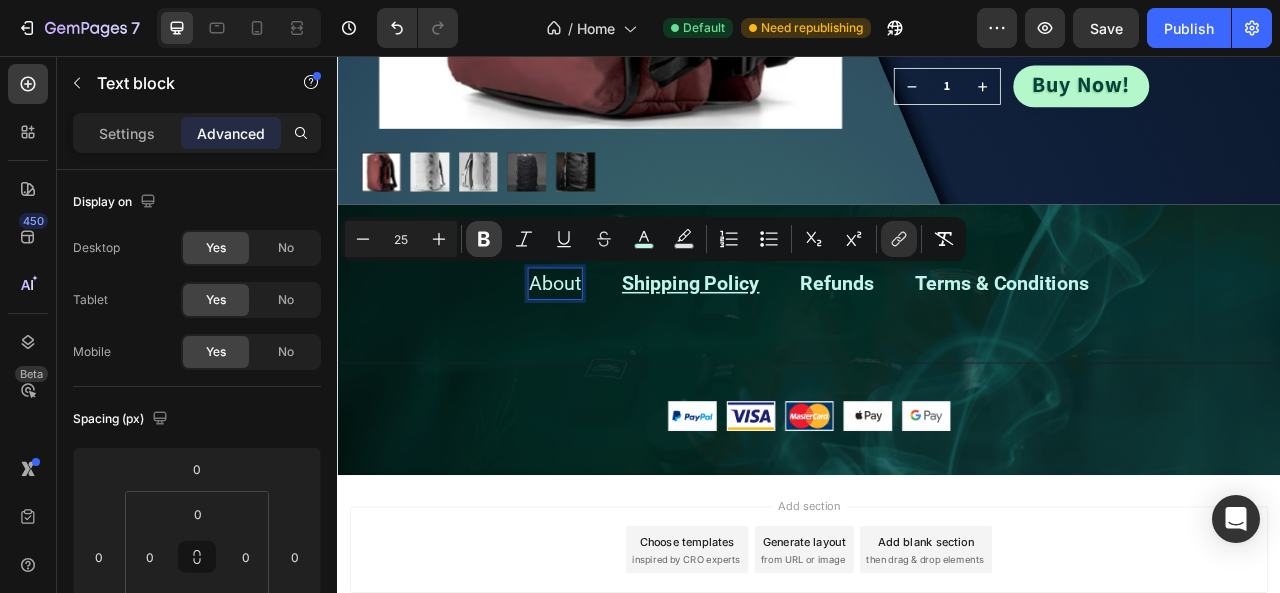 click 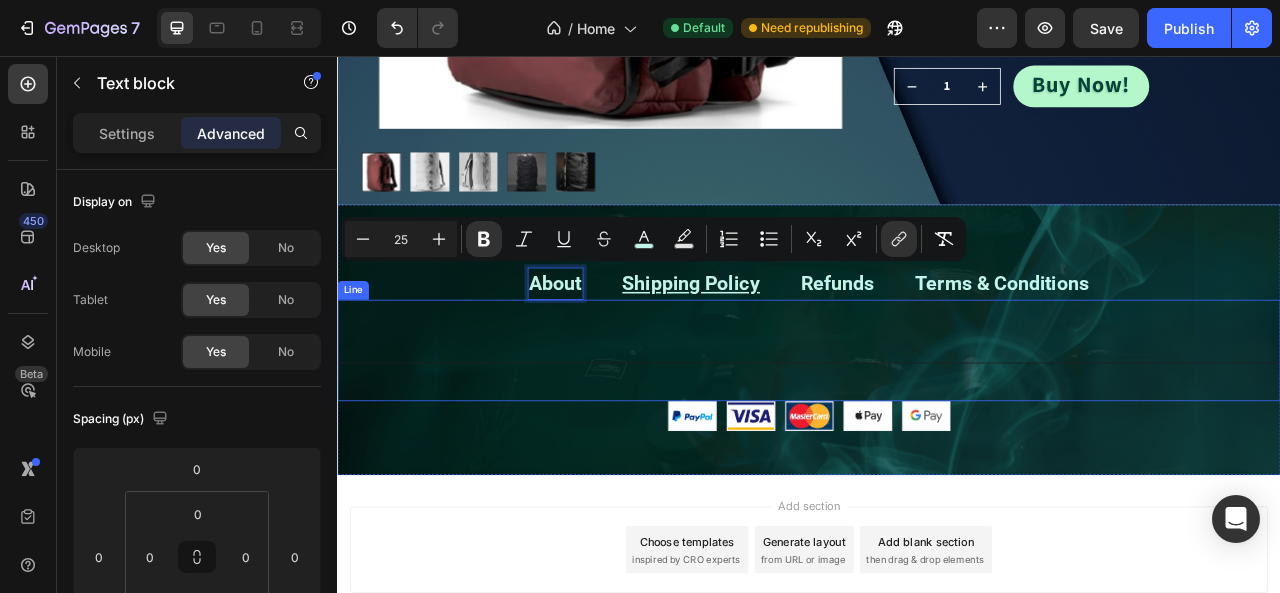 click on "Title Line" at bounding box center (937, 430) 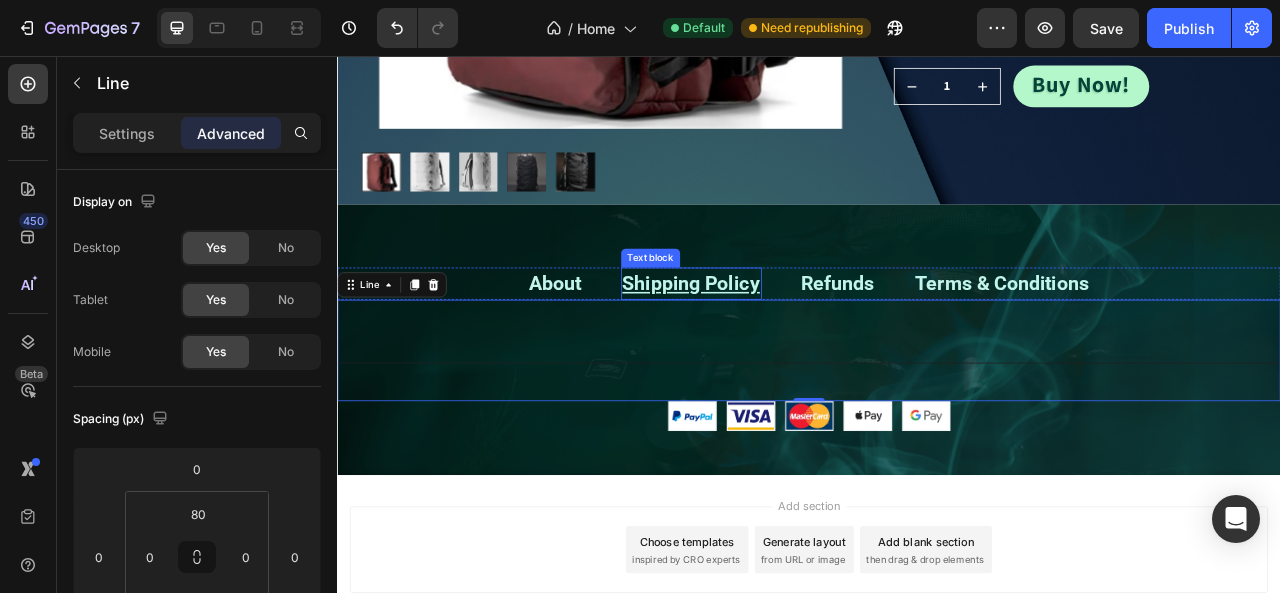 click on "Shipping Policy" at bounding box center [787, 345] 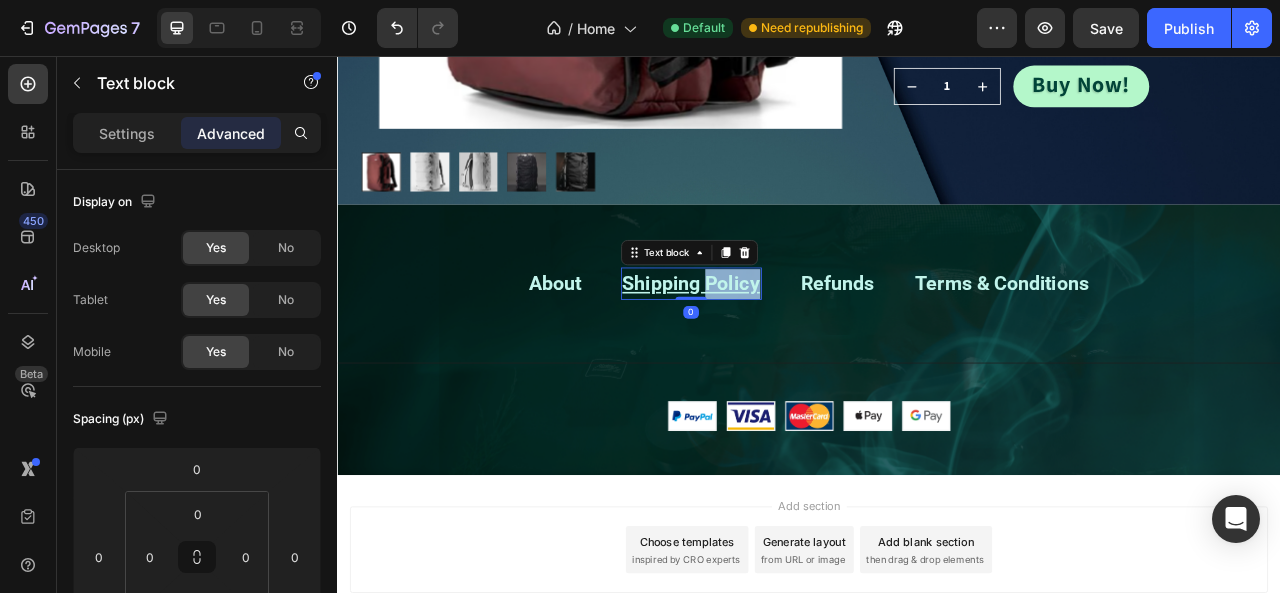 click on "Shipping Policy" at bounding box center (787, 345) 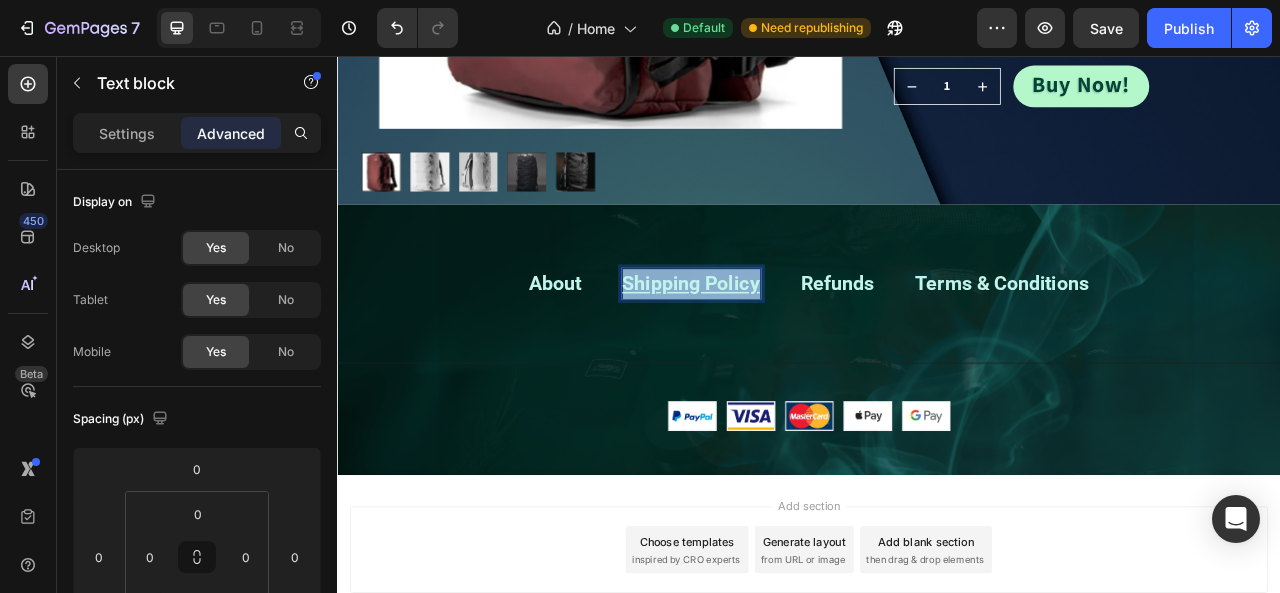 click on "Shipping Policy" at bounding box center (787, 345) 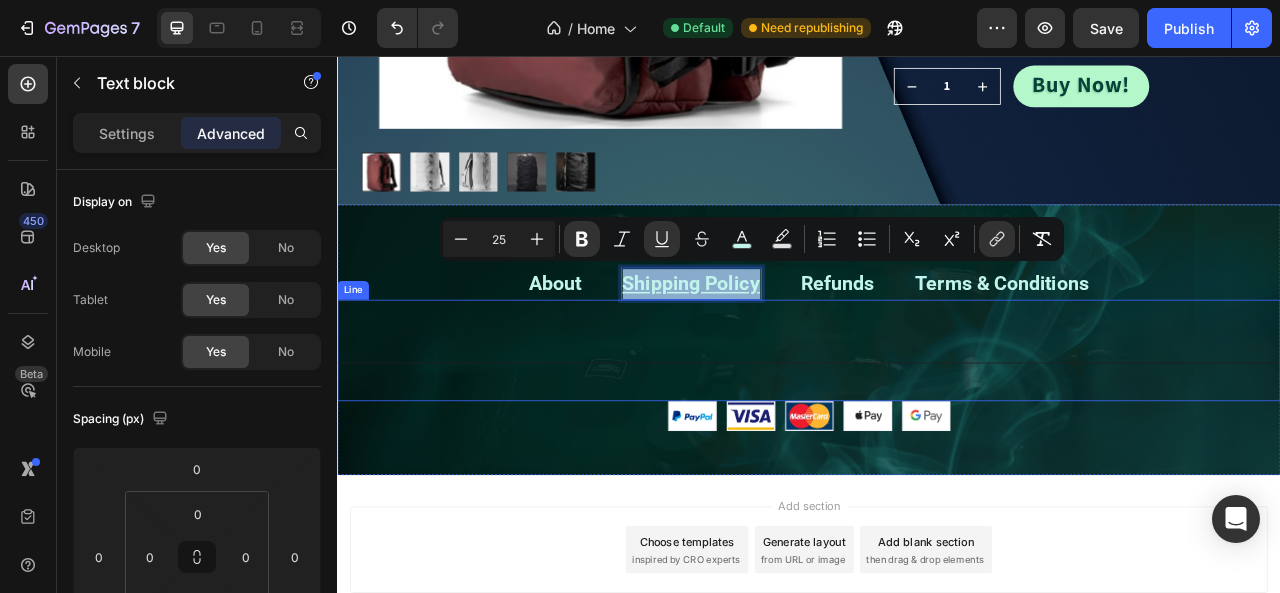 click on "Title Line" at bounding box center (937, 430) 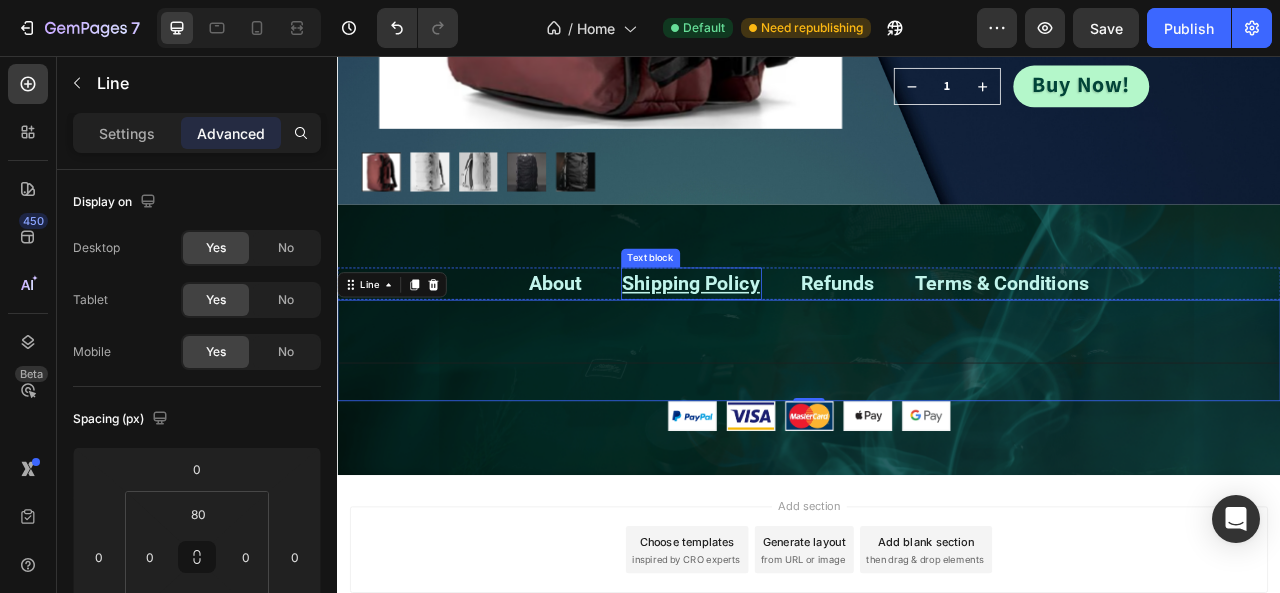 click on "Shipping Policy" at bounding box center [787, 345] 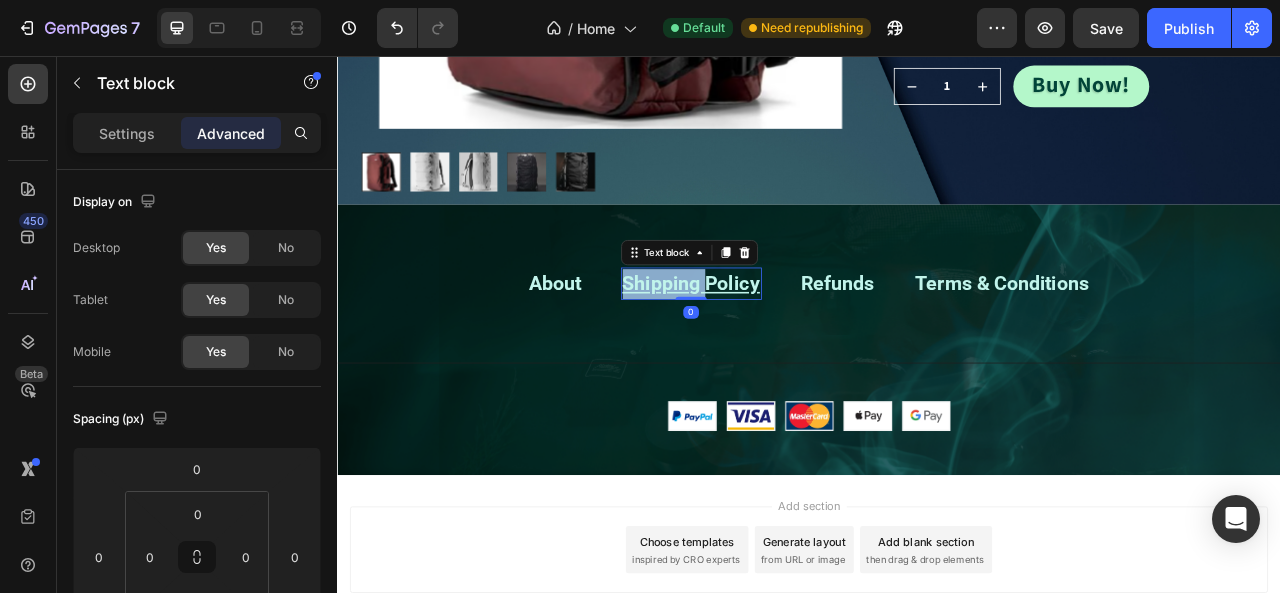 click on "Shipping Policy" at bounding box center [787, 345] 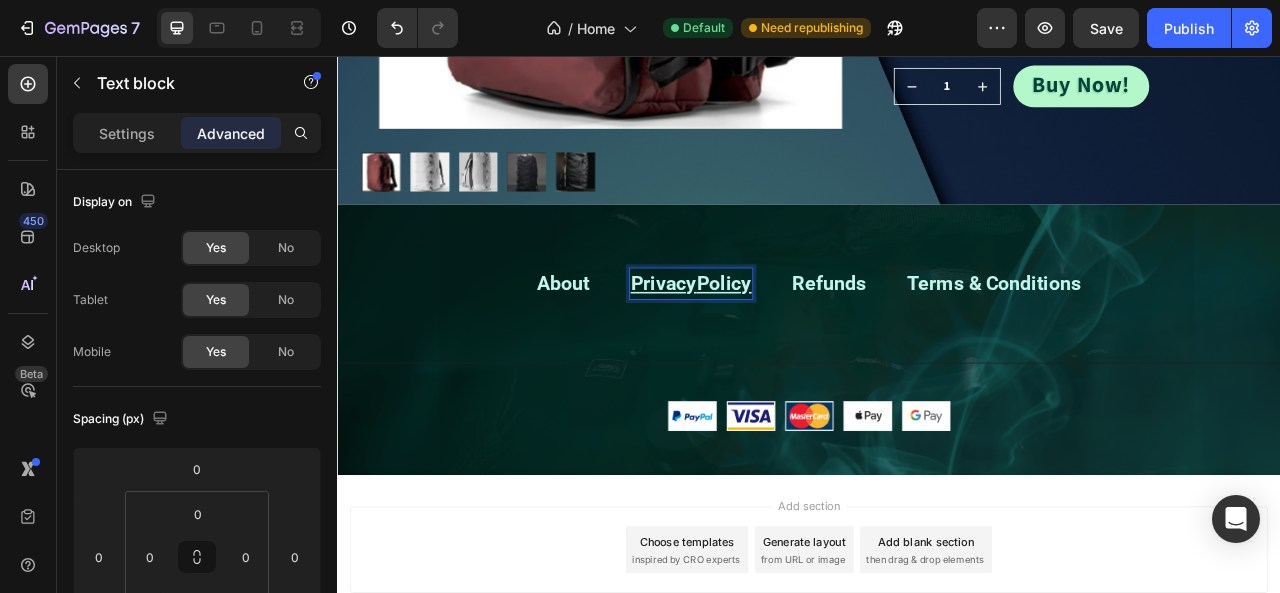 click on "Policy" at bounding box center (829, 345) 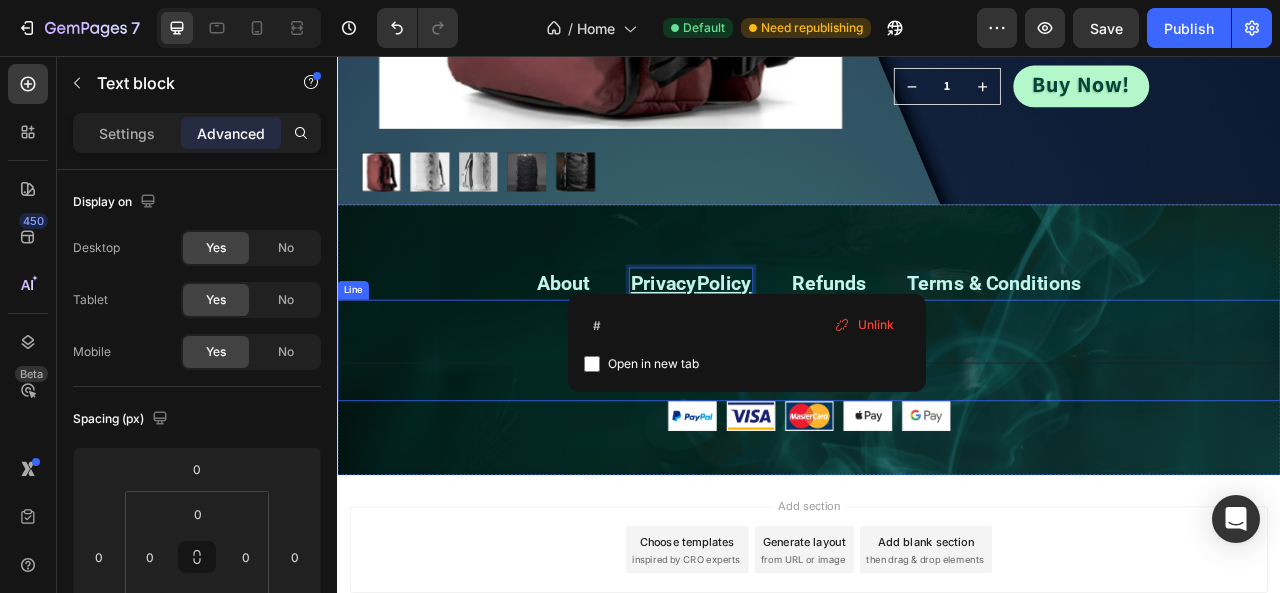 click on "Title Line" at bounding box center [937, 430] 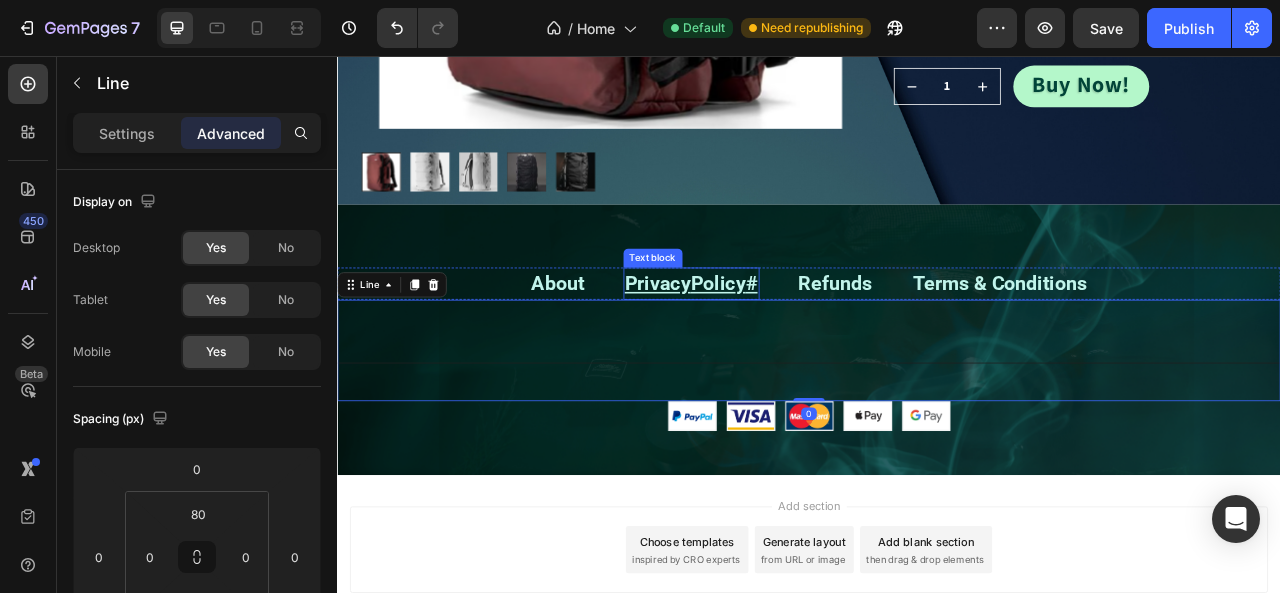 click on "Polic" at bounding box center (815, 345) 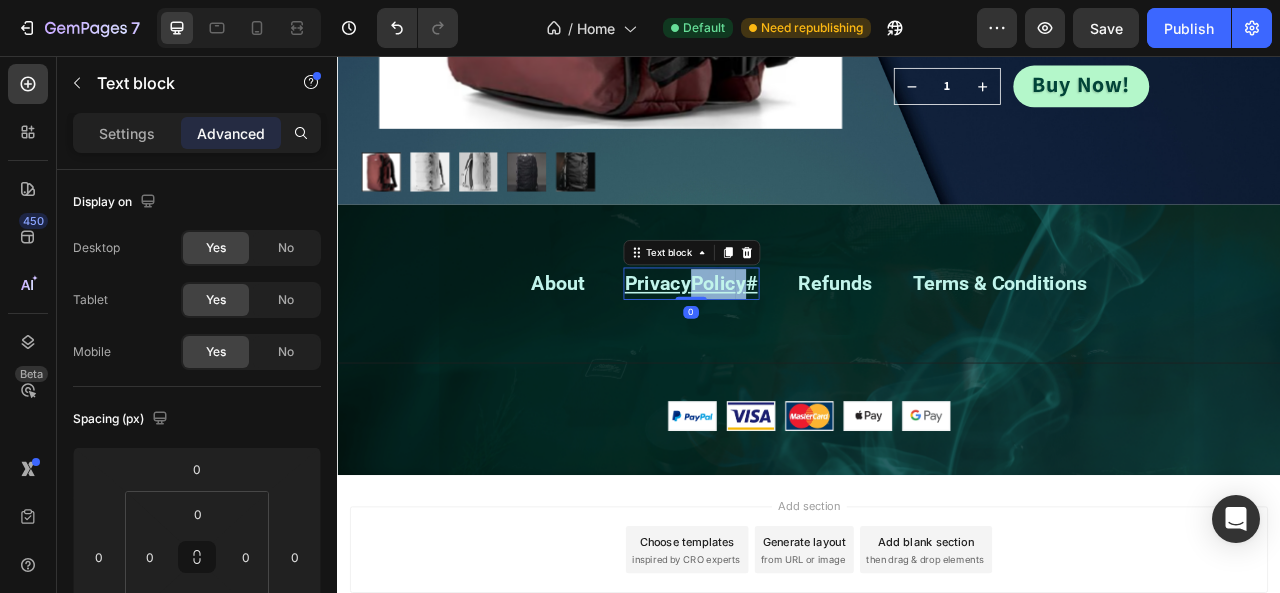 click on "Polic" at bounding box center (815, 345) 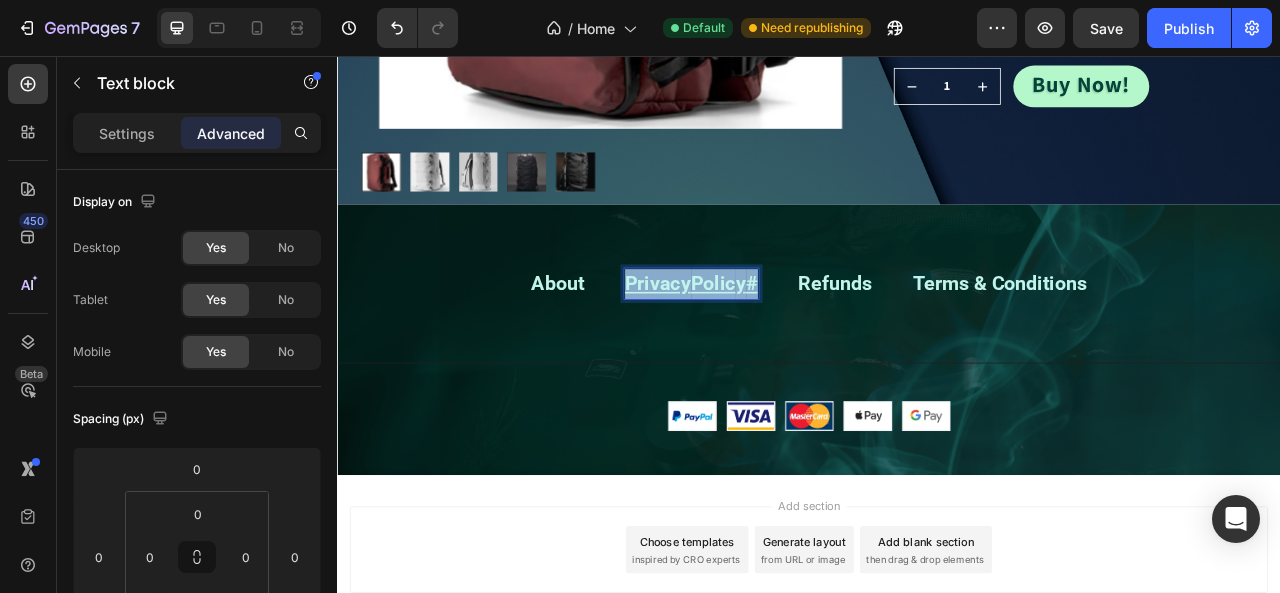 click on "Polic" at bounding box center [815, 345] 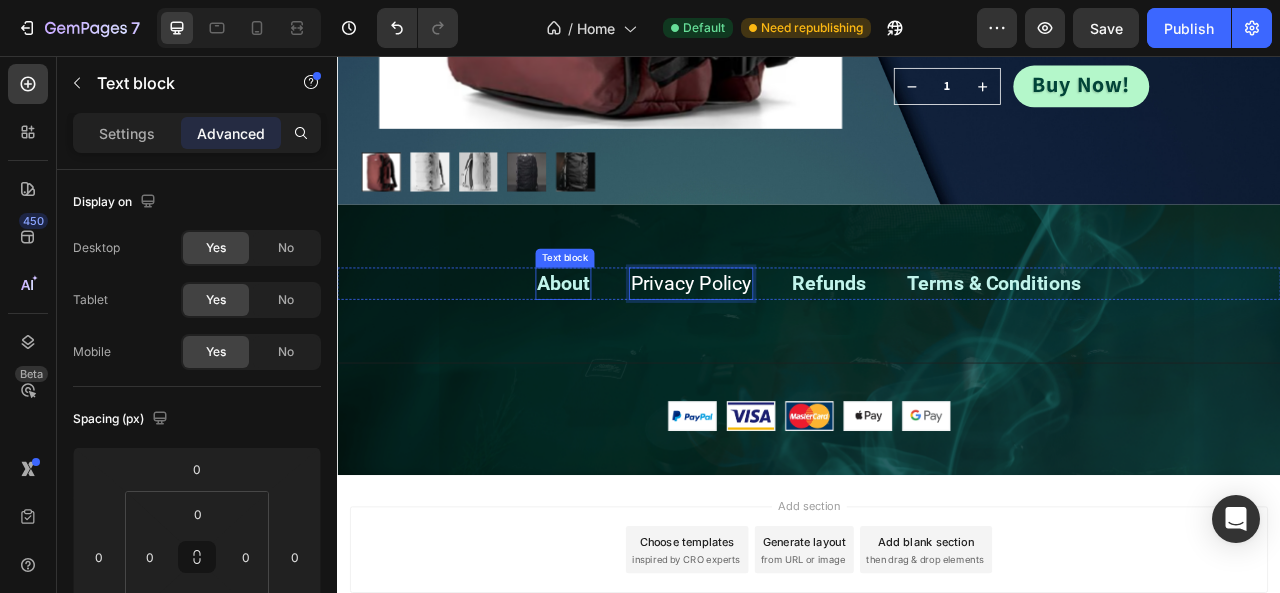 click on "About" at bounding box center [624, 345] 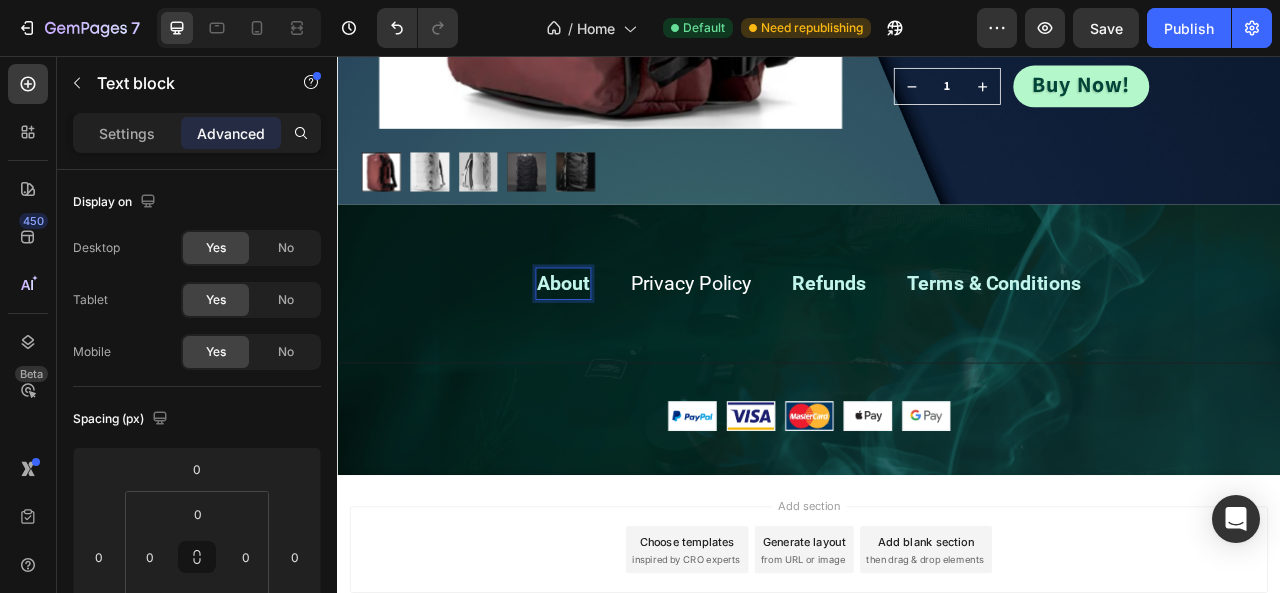 click on "About" at bounding box center [624, 345] 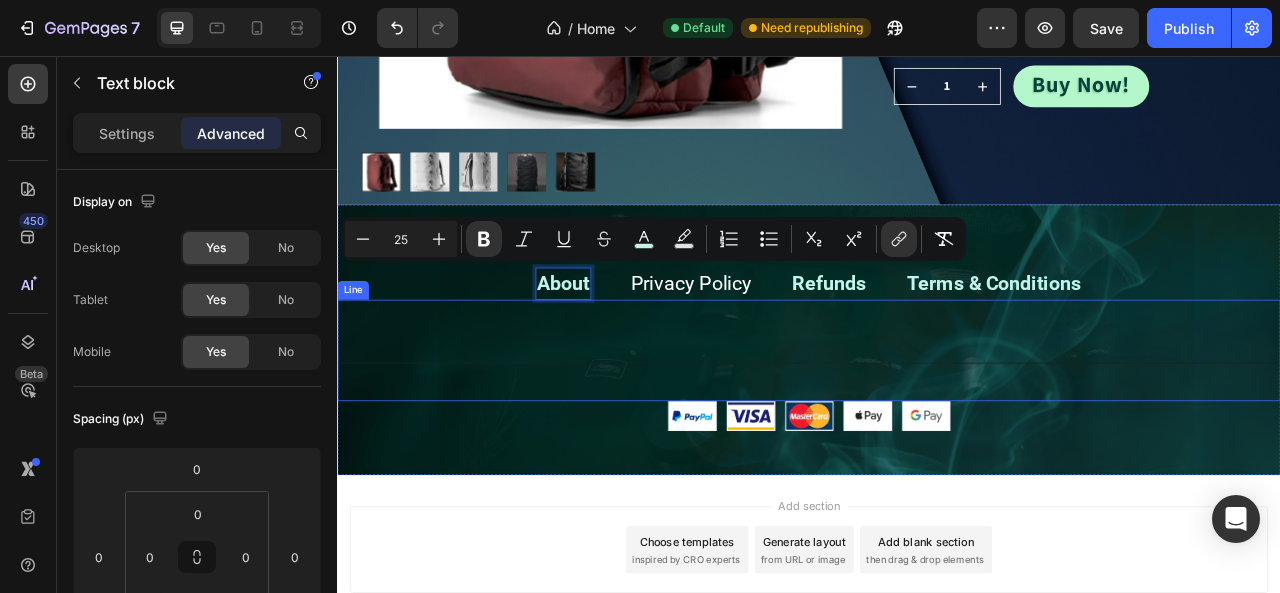 click on "Title Line" at bounding box center [937, 430] 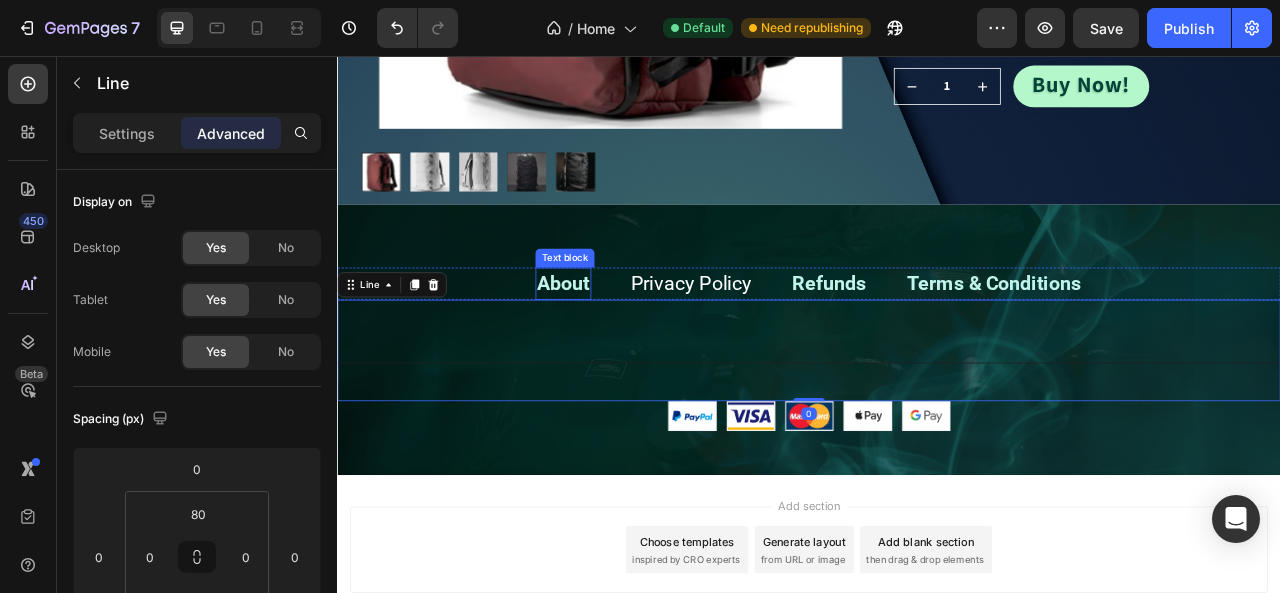 click on "About" at bounding box center (624, 345) 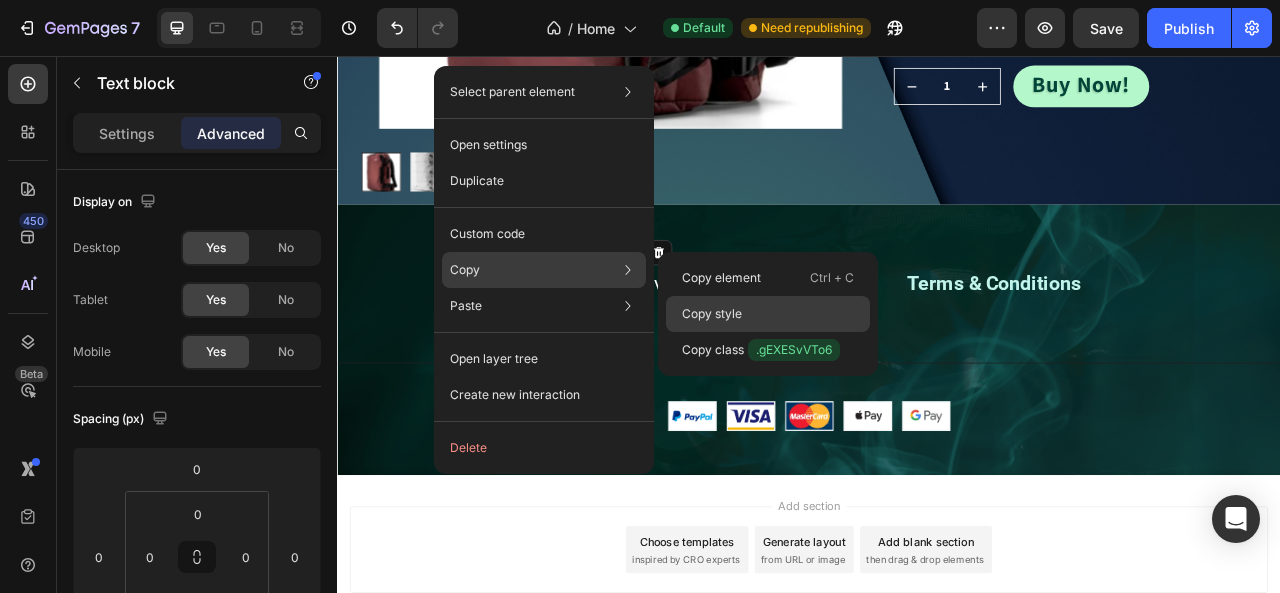 click on "Copy style" at bounding box center (712, 314) 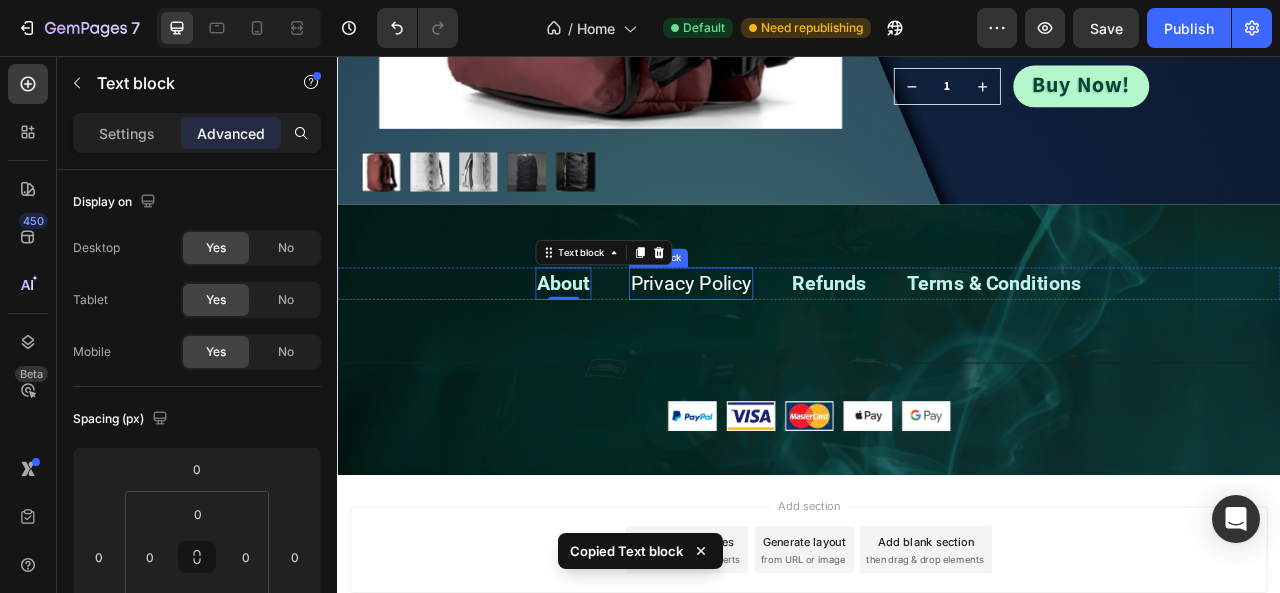 click on "Privacy Policy" at bounding box center [787, 346] 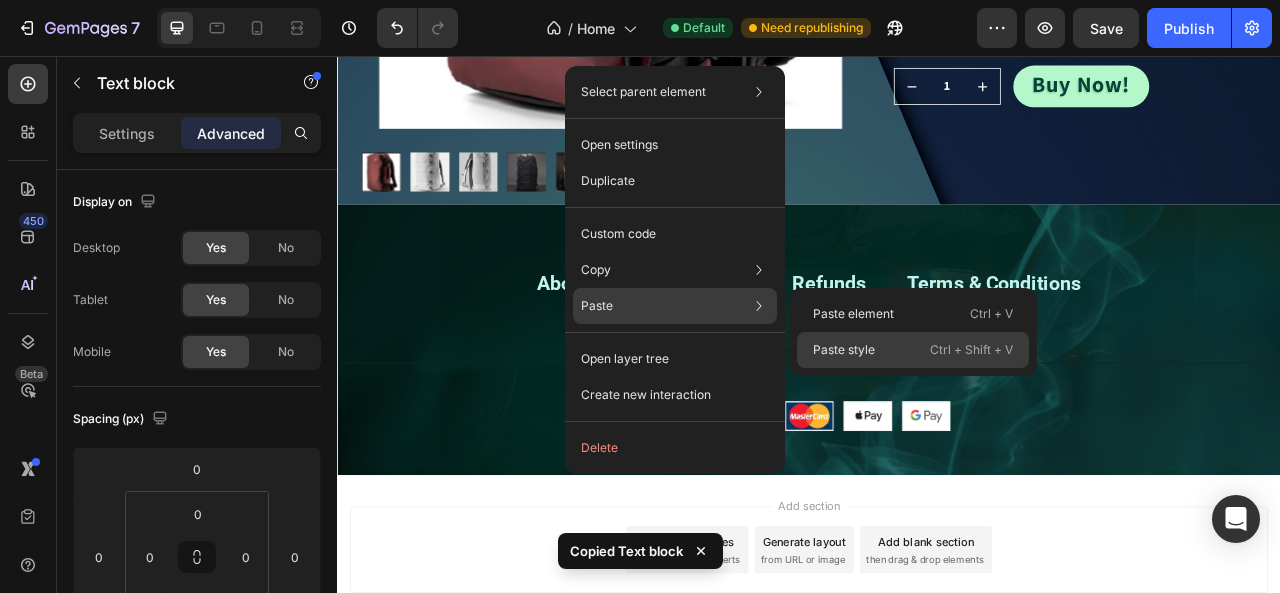 click on "Paste style" at bounding box center (844, 350) 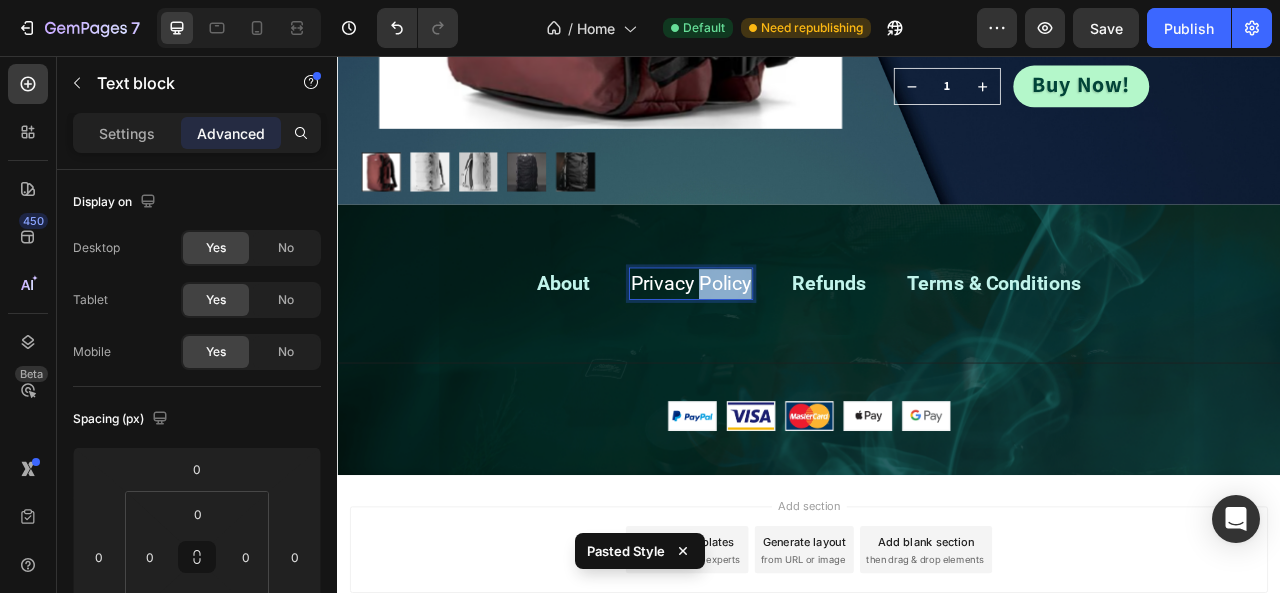 click on "Privacy Policy" at bounding box center (787, 346) 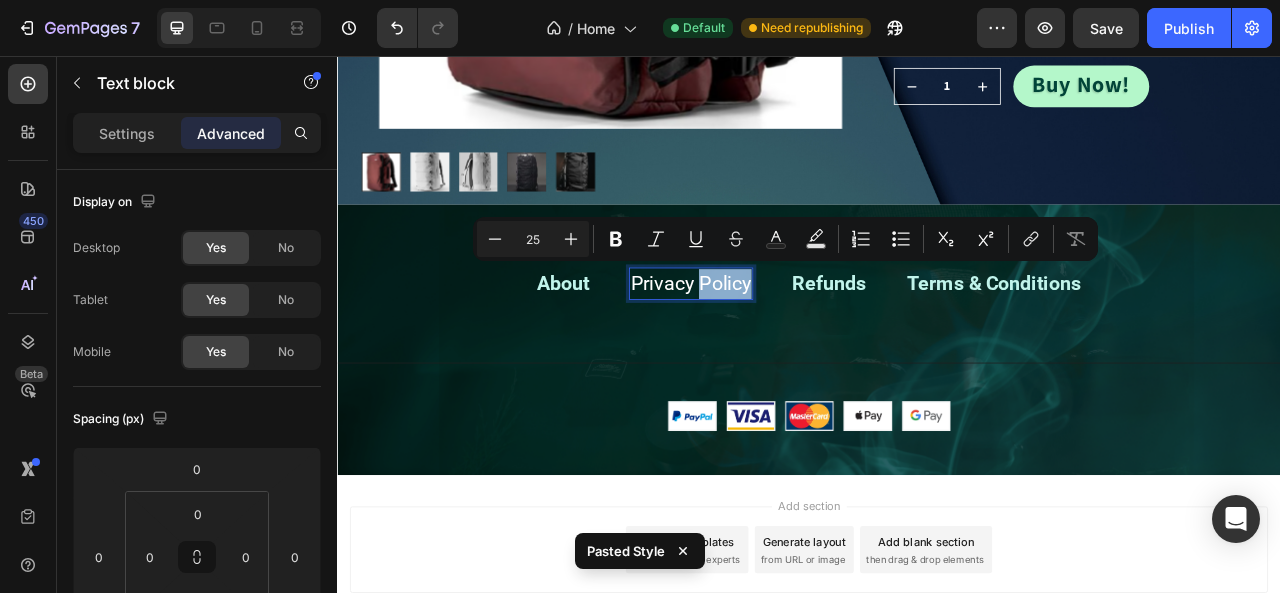 click on "Privacy Policy" at bounding box center [787, 346] 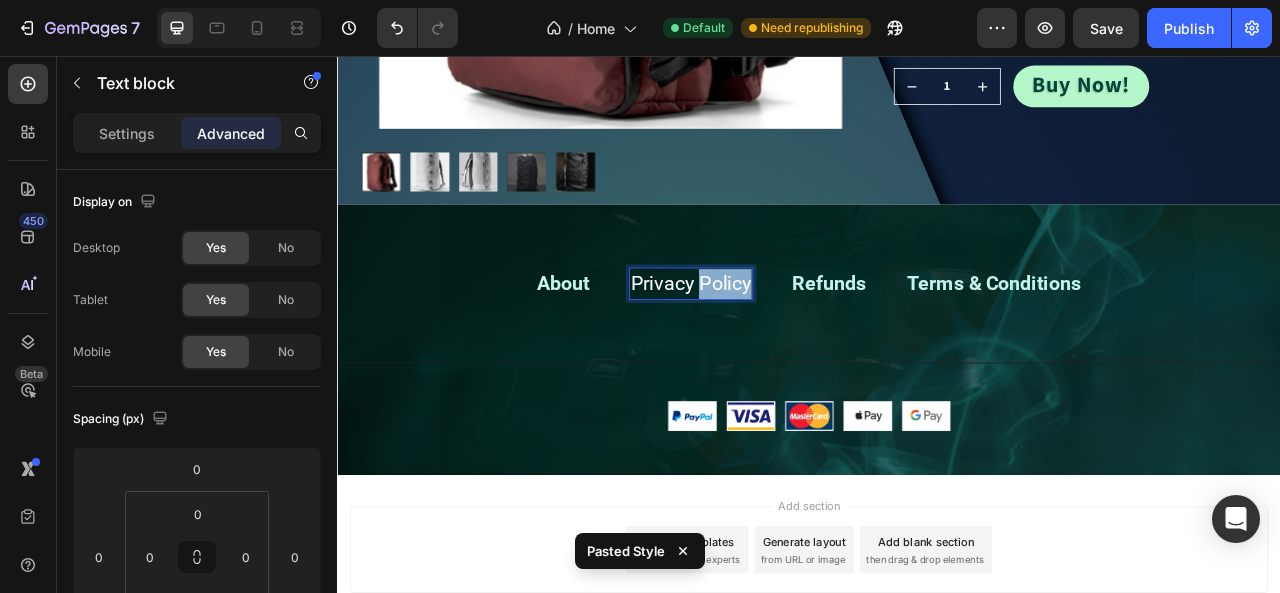 click on "Privacy Policy" at bounding box center [787, 346] 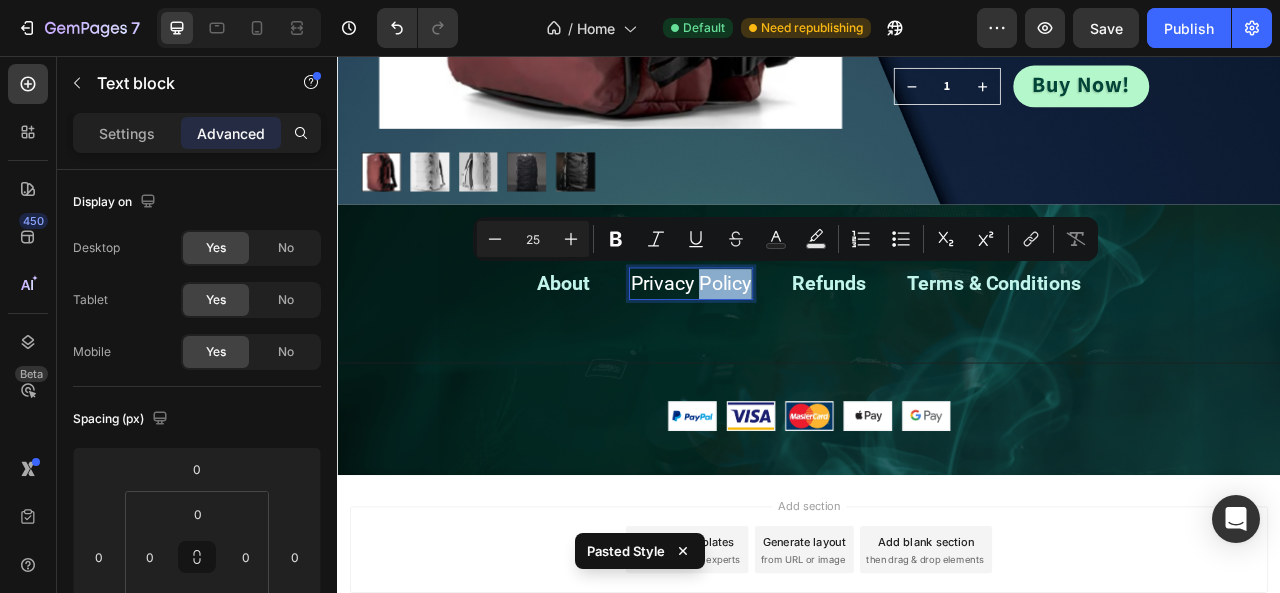 click on "Privacy Policy" at bounding box center (787, 346) 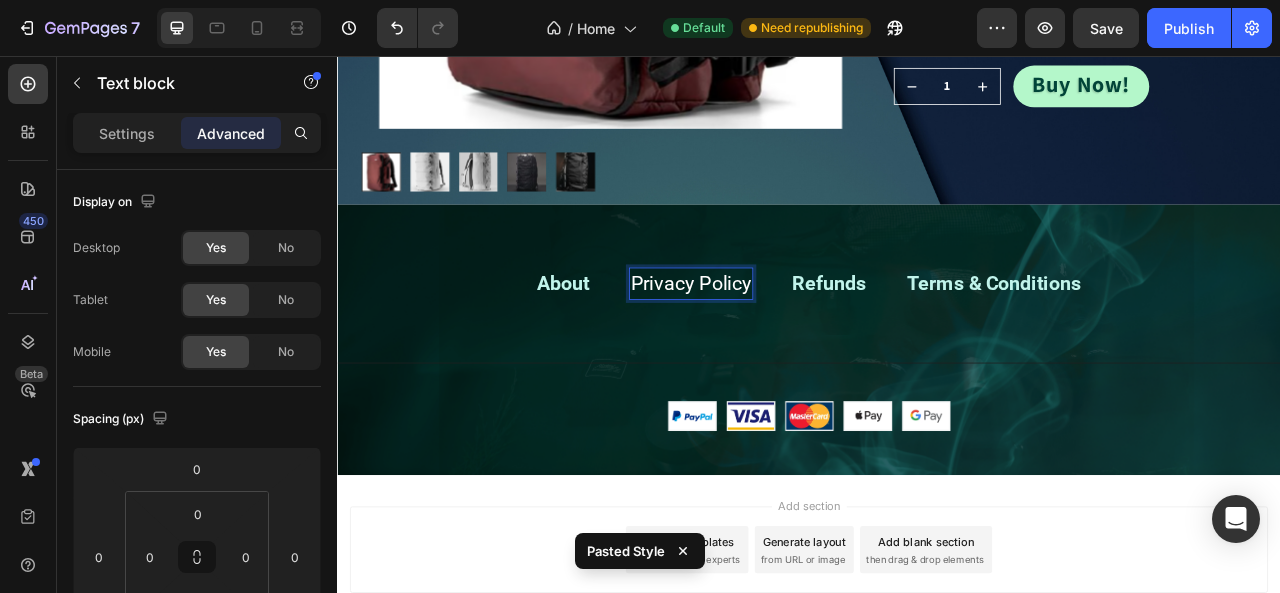 click on "Privacy Policy" at bounding box center (787, 346) 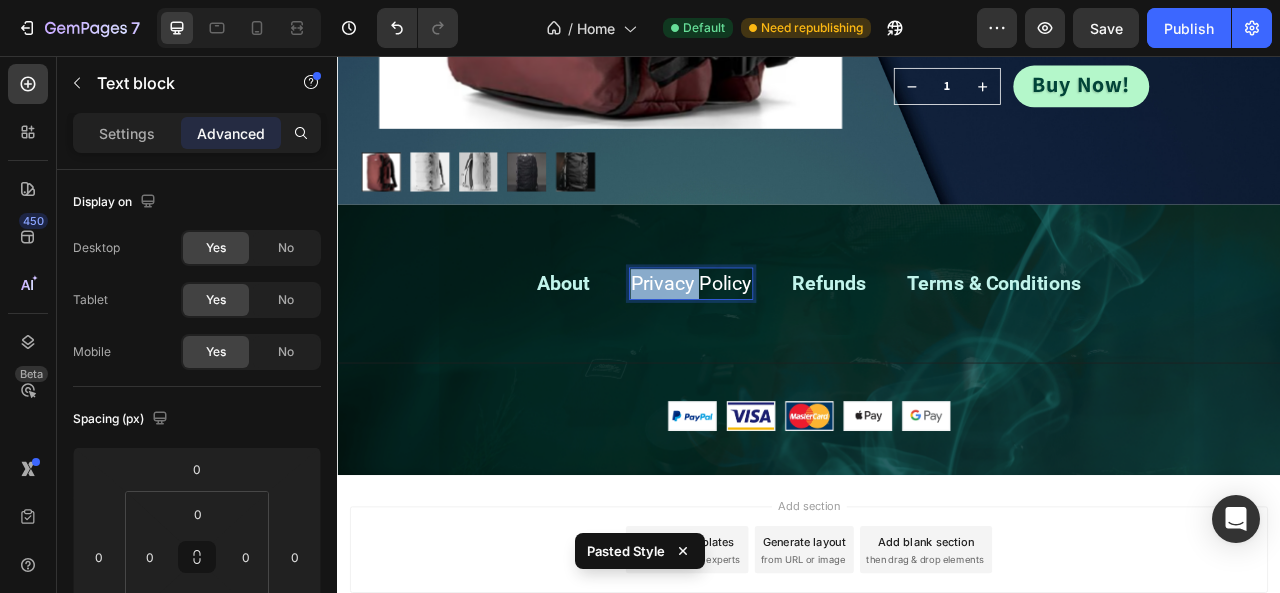 click on "Privacy Policy" at bounding box center (787, 346) 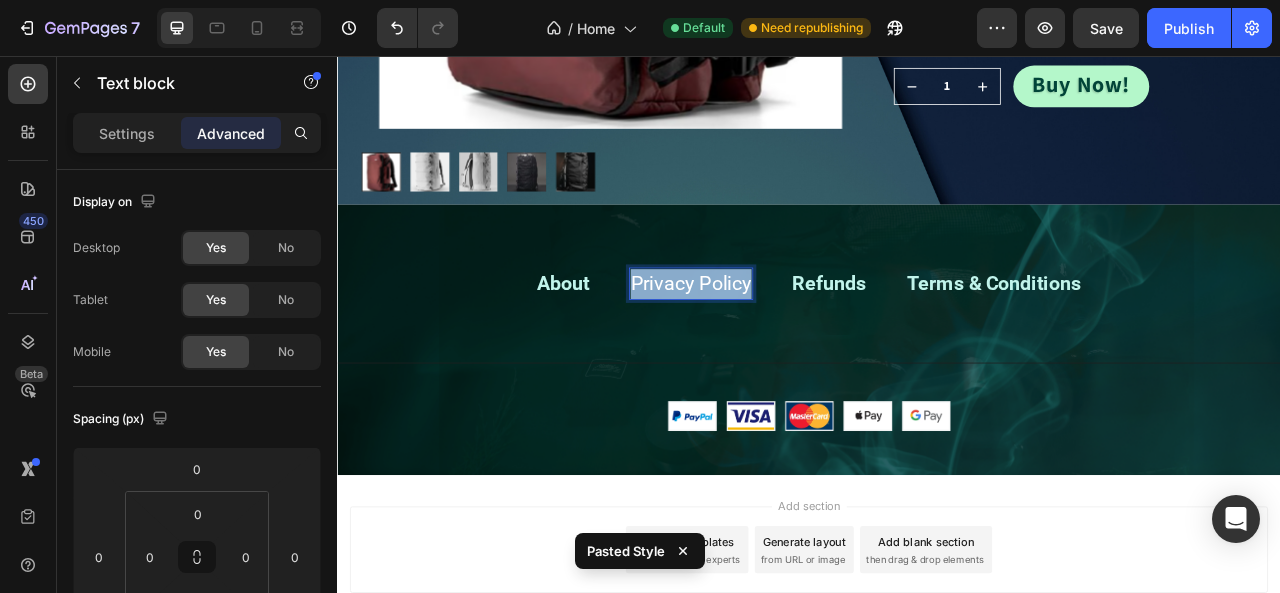 click on "Privacy Policy" at bounding box center [787, 346] 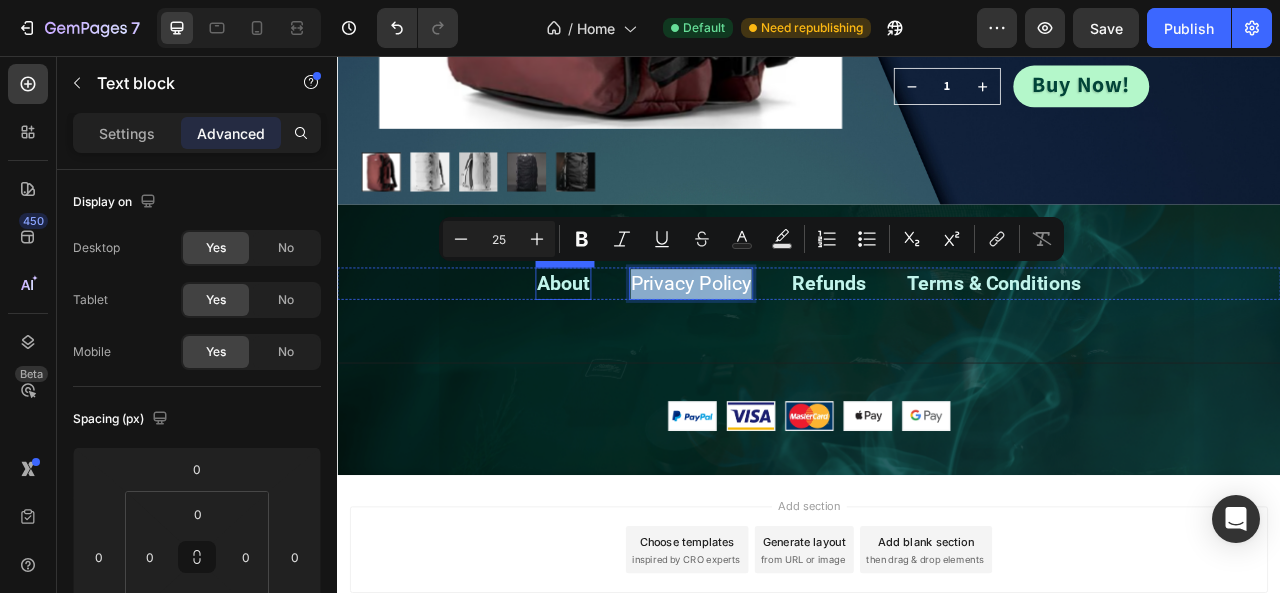 click on "About" at bounding box center (624, 345) 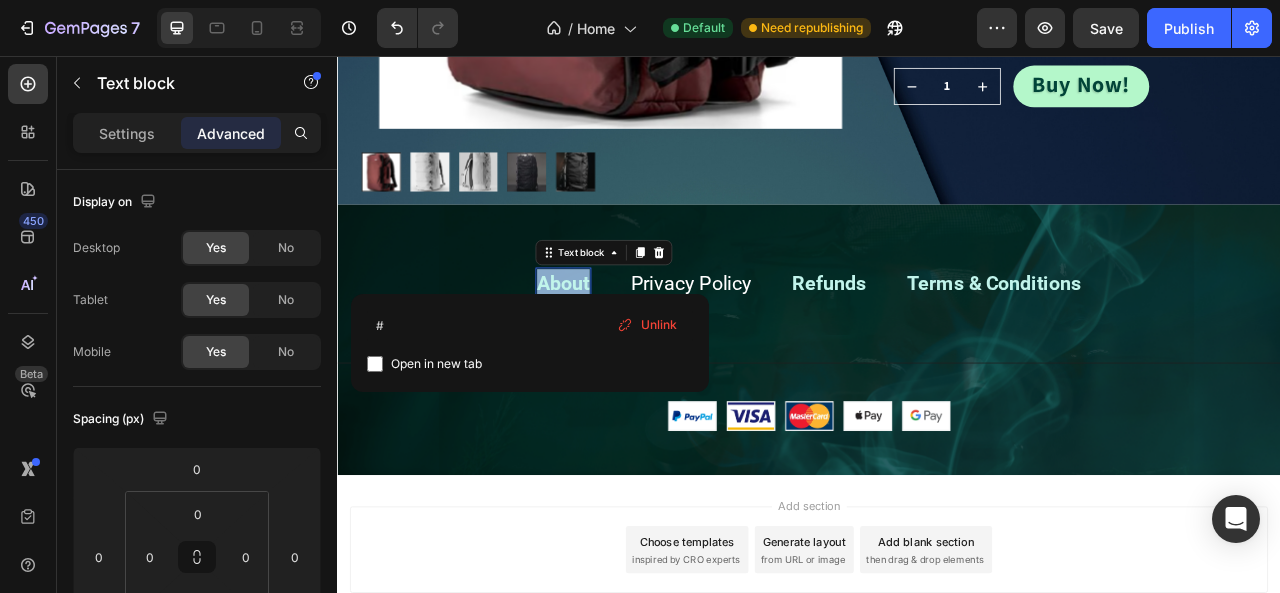 click on "About" at bounding box center [624, 345] 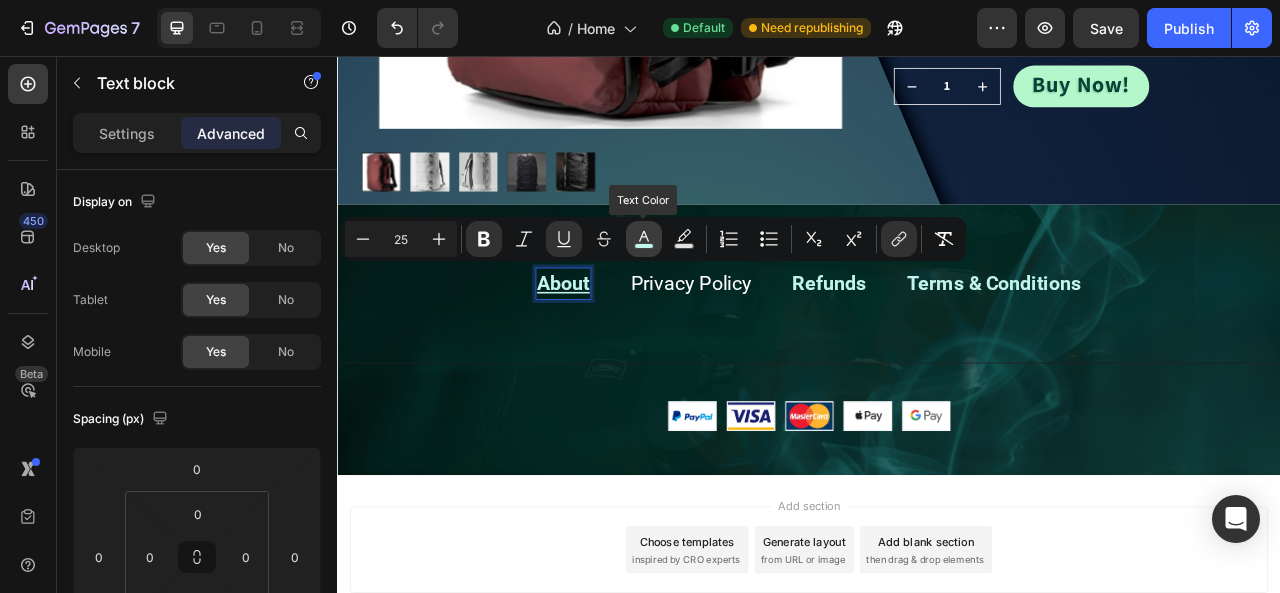 click 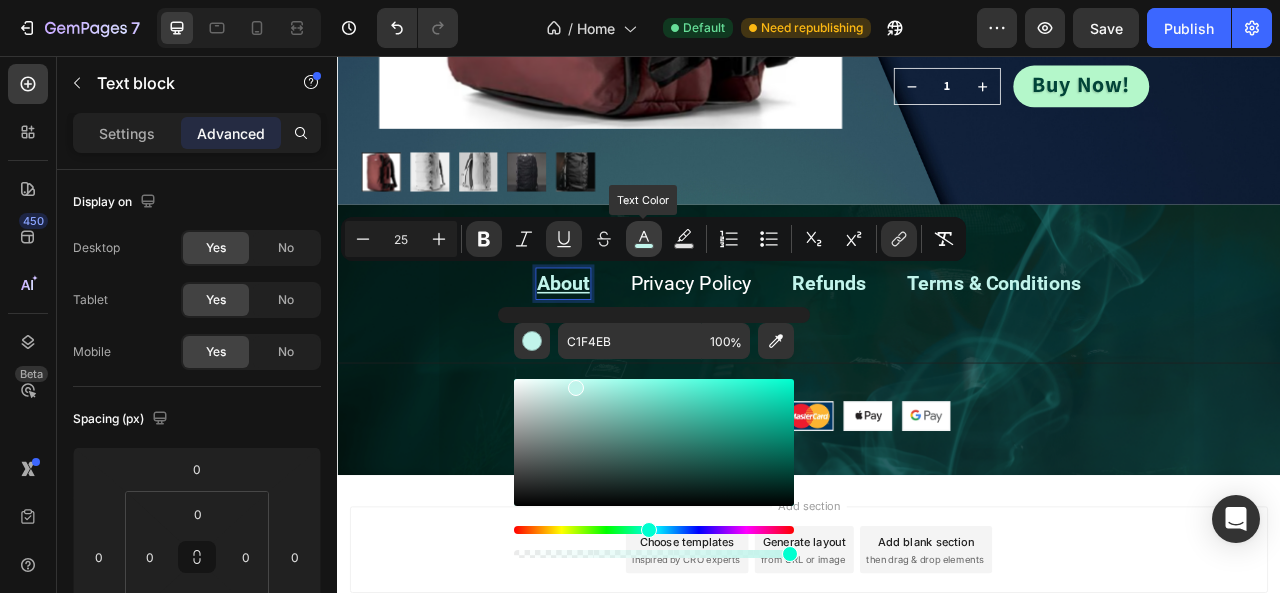type on "16" 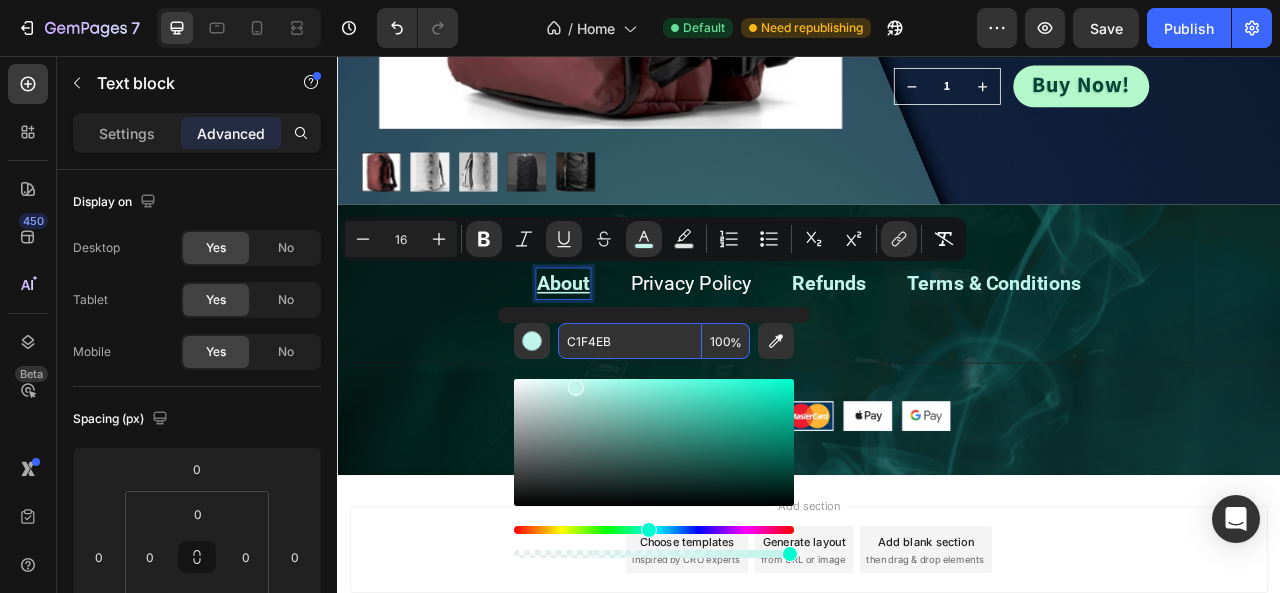 click on "C1F4EB" at bounding box center [630, 341] 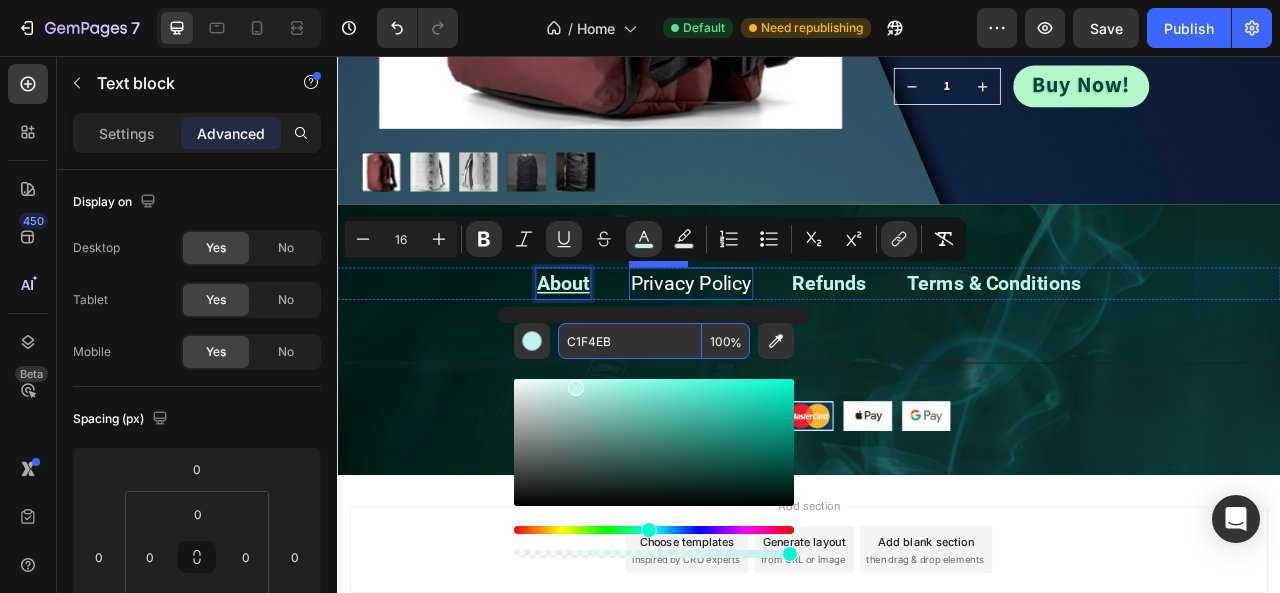 click on "Privacy Policy" at bounding box center (787, 346) 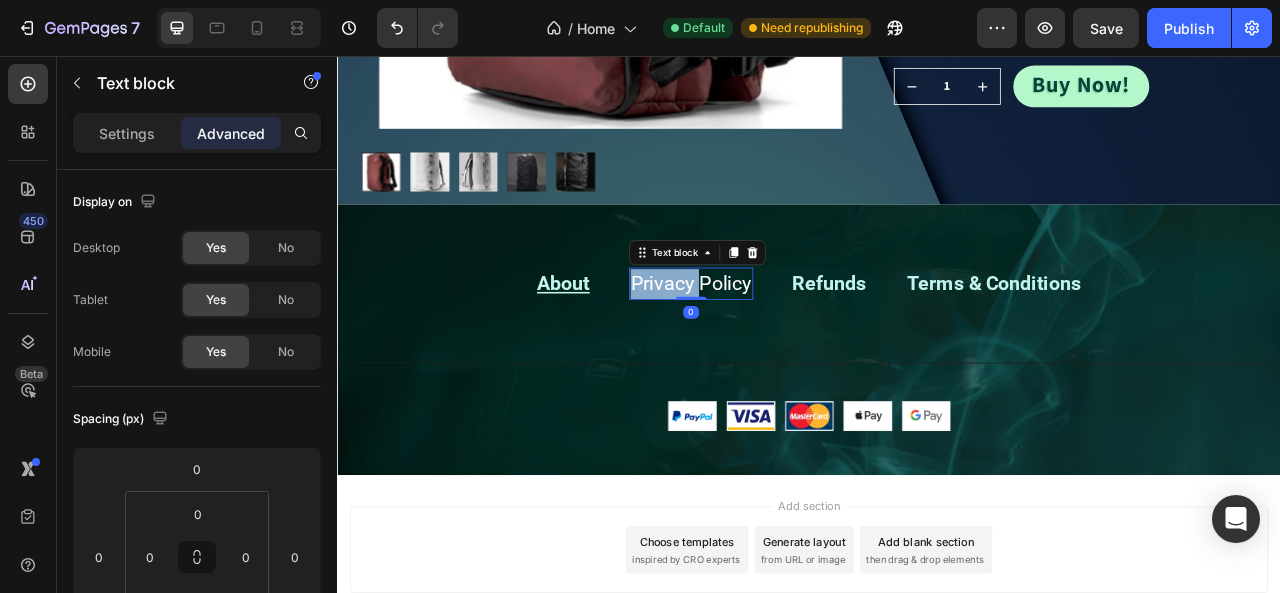 click on "Privacy Policy" at bounding box center (787, 346) 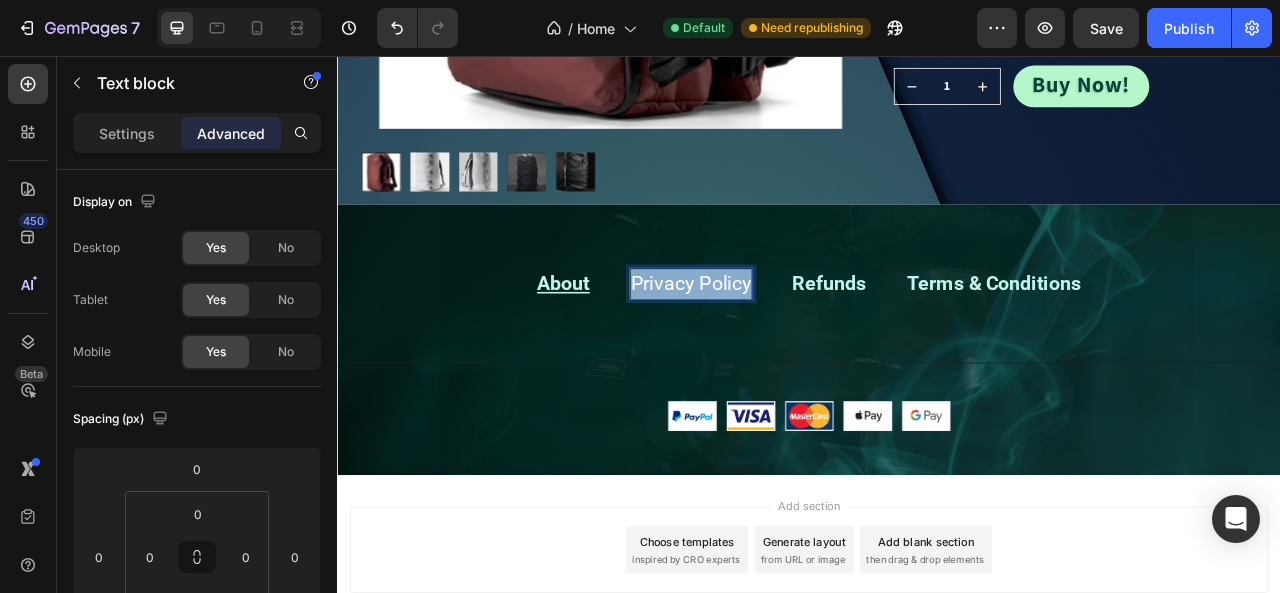 click on "Privacy Policy" at bounding box center [787, 346] 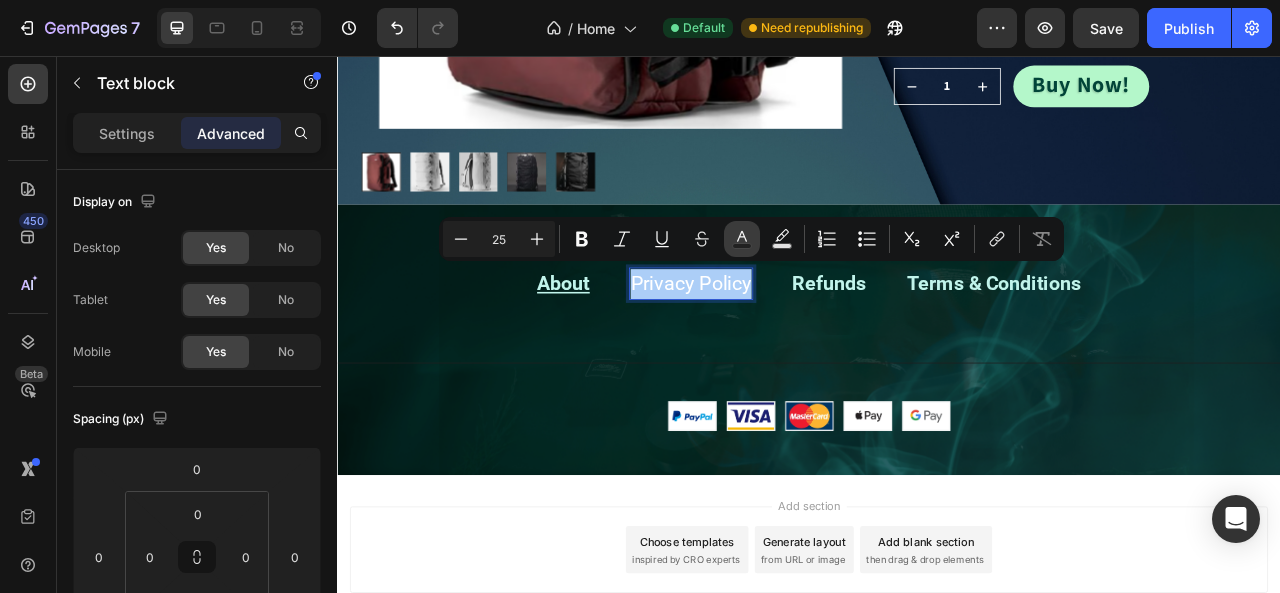 click 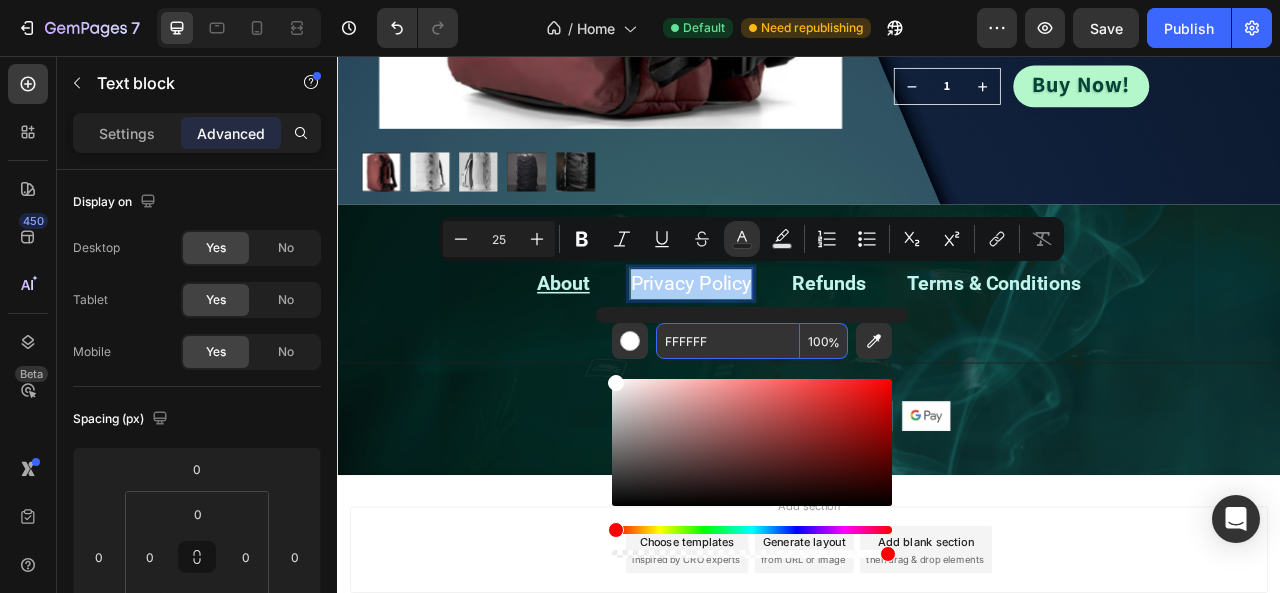 click on "FFFFFF" at bounding box center [728, 341] 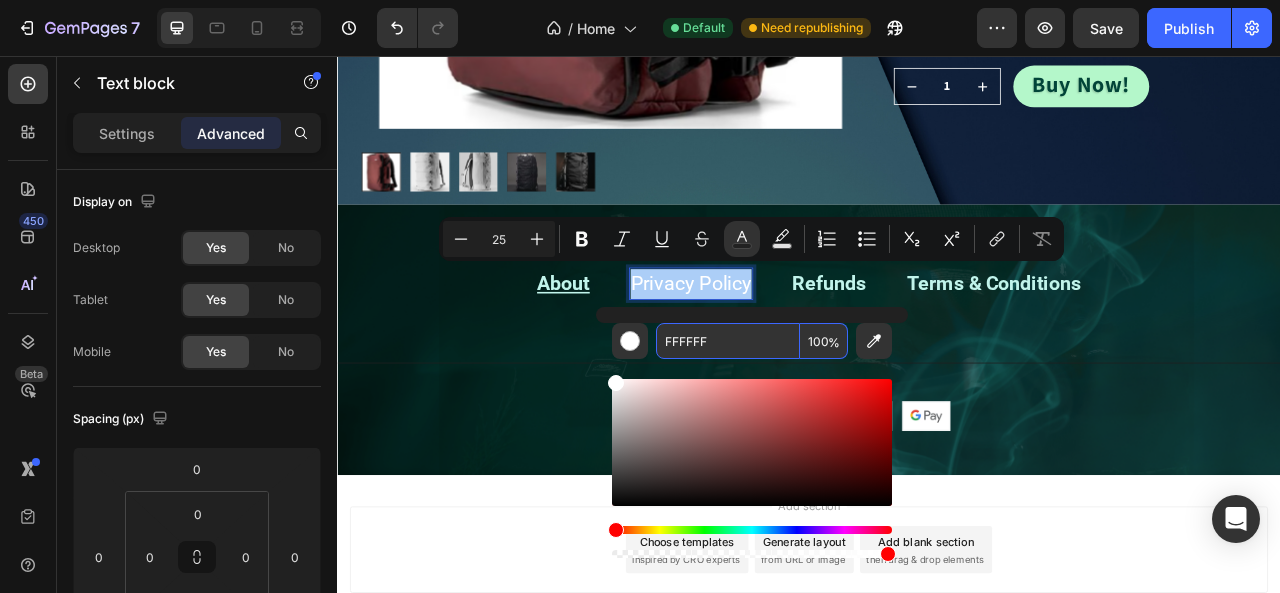 paste on "C1F4EB" 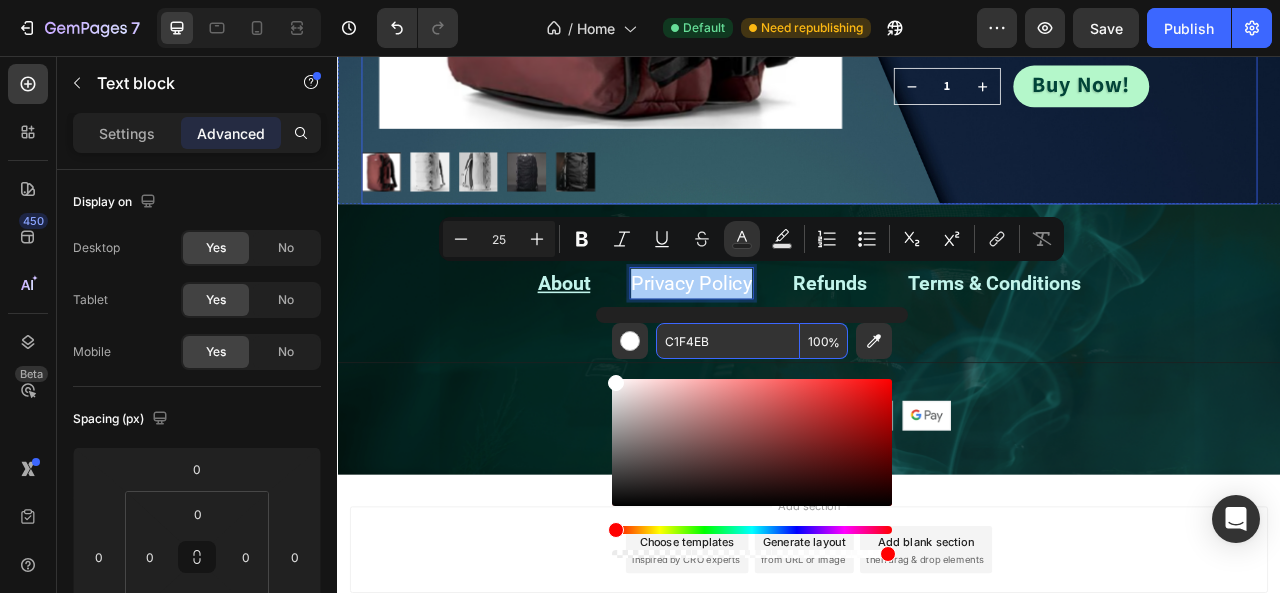 type on "C1F4EB" 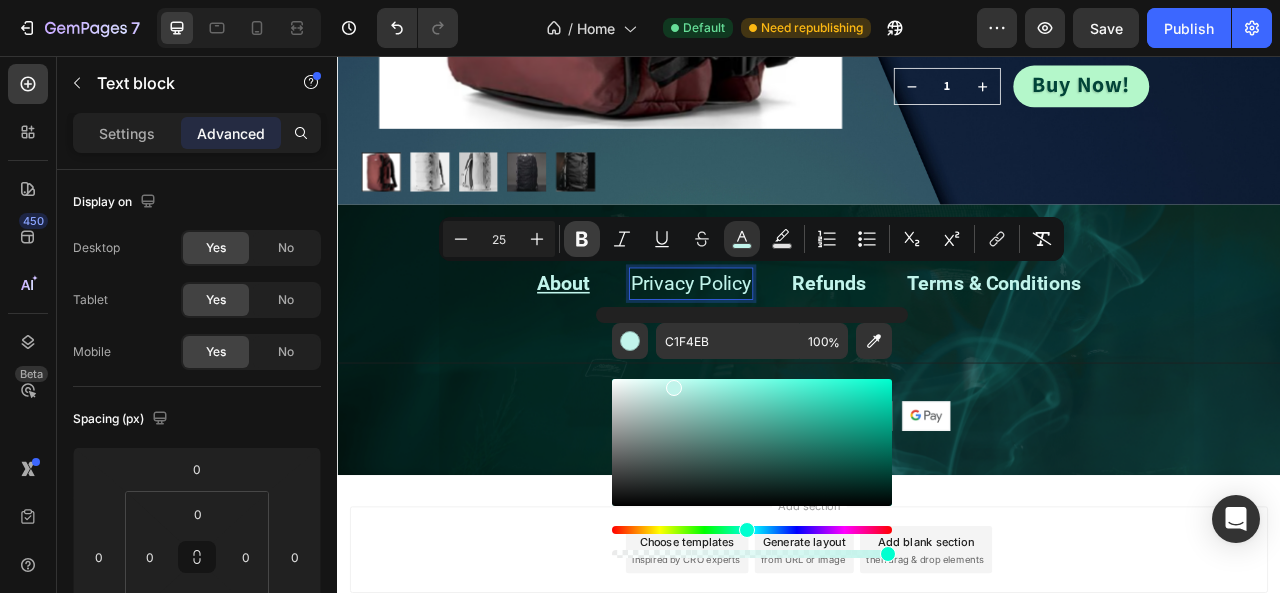 click on "Bold" at bounding box center [582, 239] 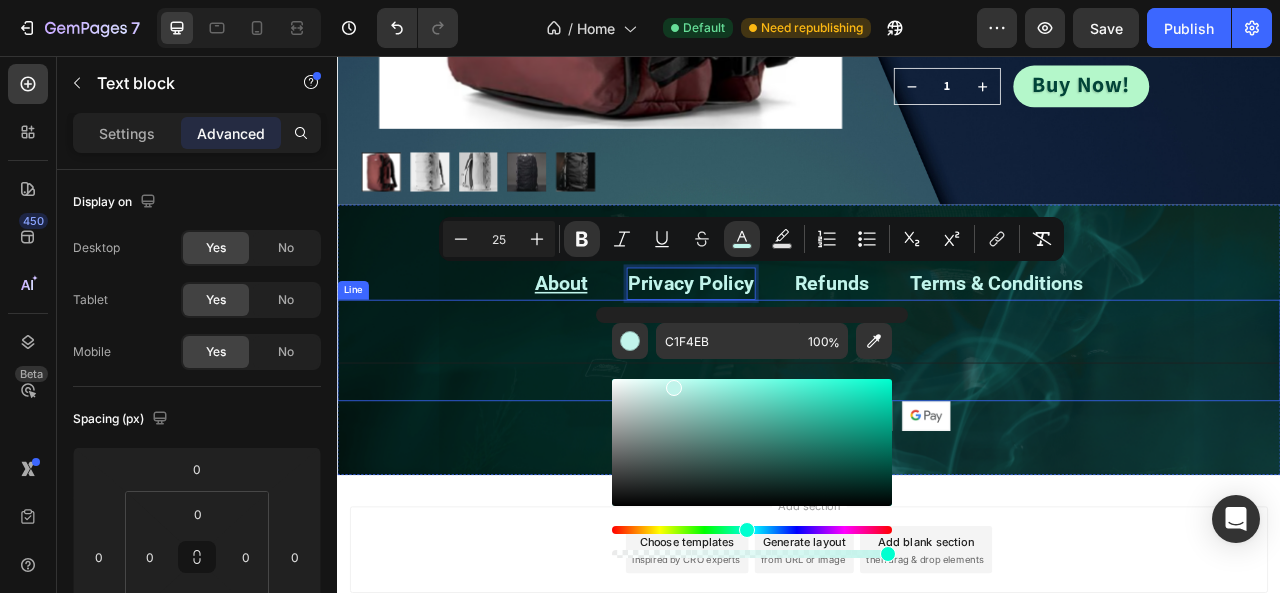 click on "Title Line" at bounding box center (937, 430) 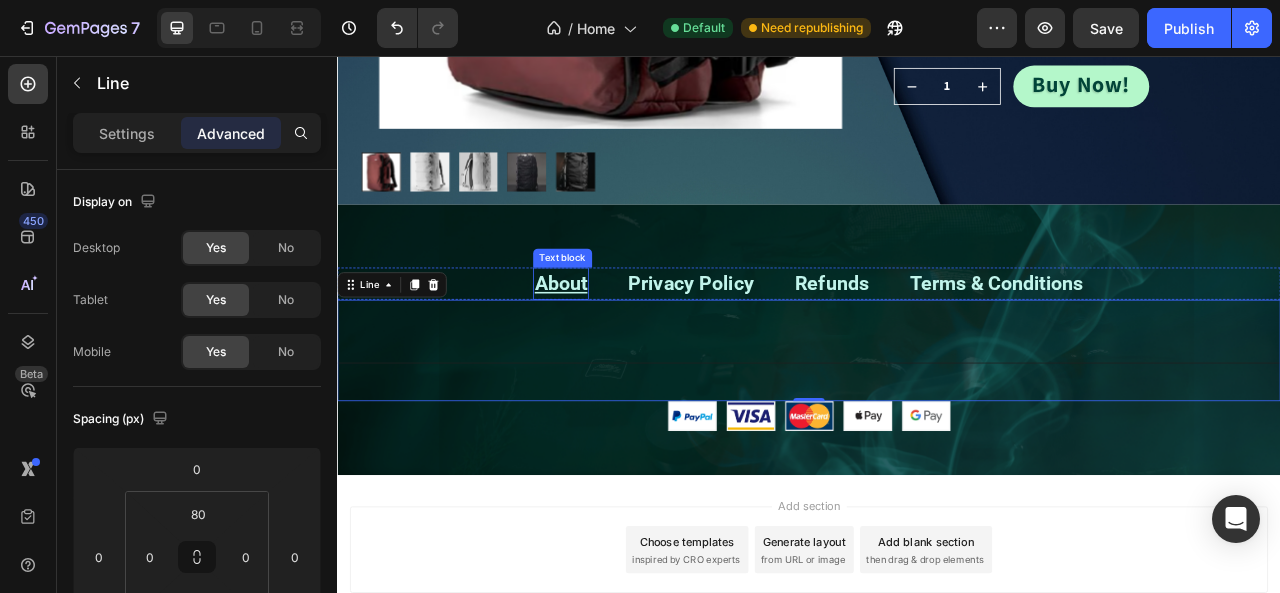 click on "About" at bounding box center (621, 345) 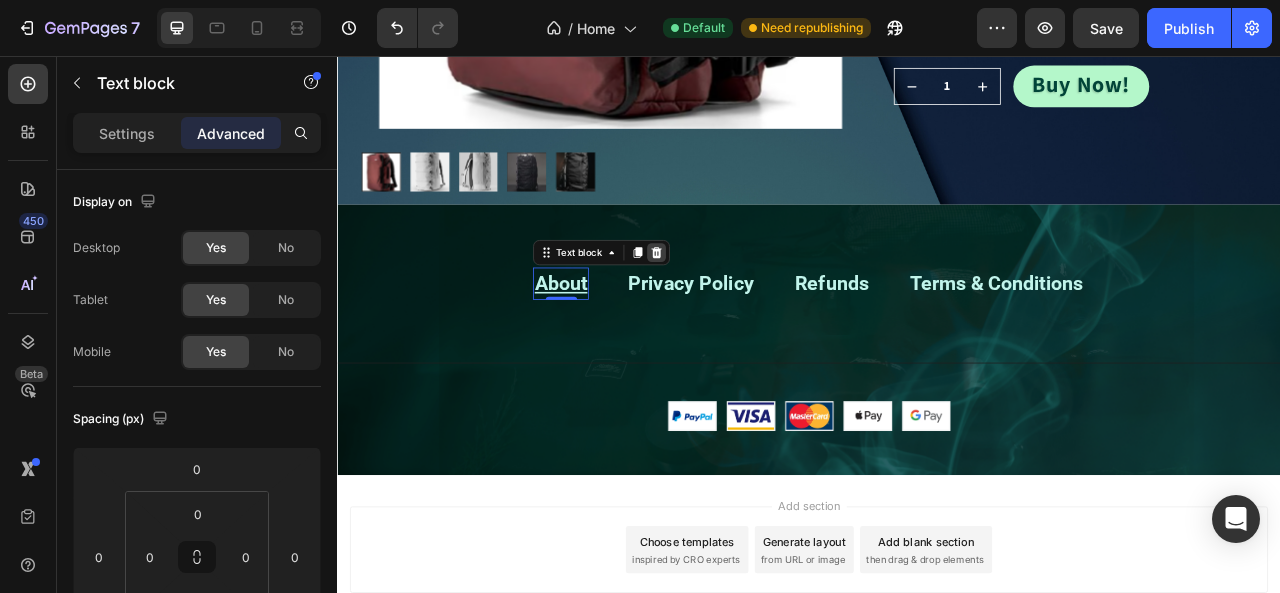 click 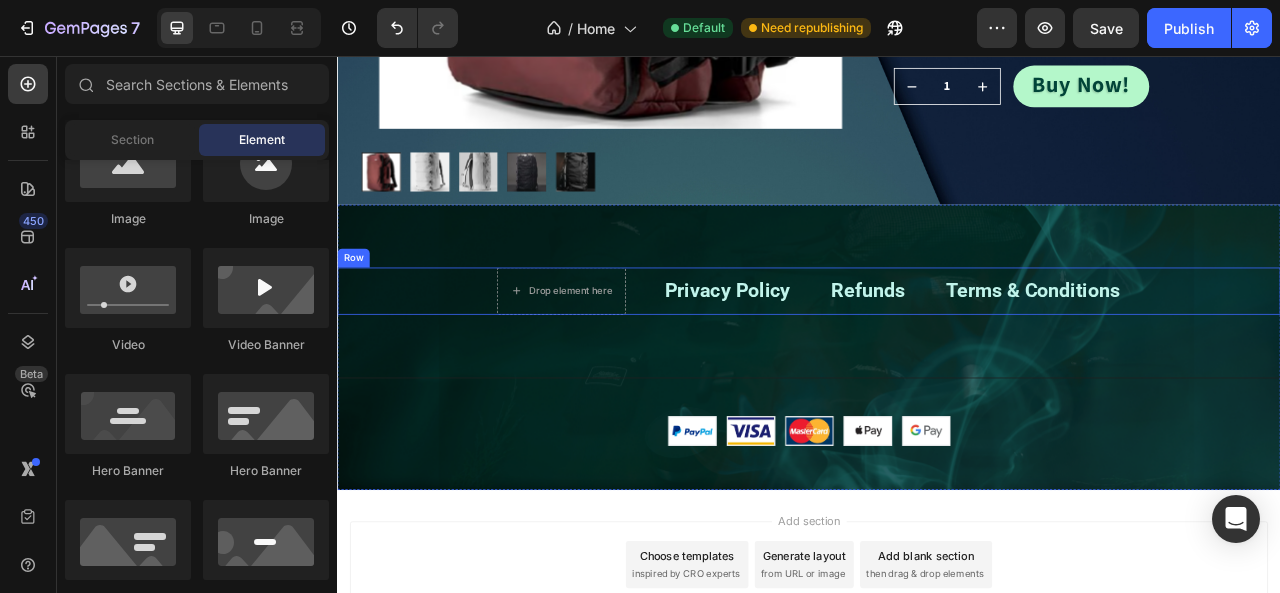 click on "Drop element here Privacy Policy Text block Refunds Text block Terms & Conditions Text block Row" at bounding box center [937, 355] 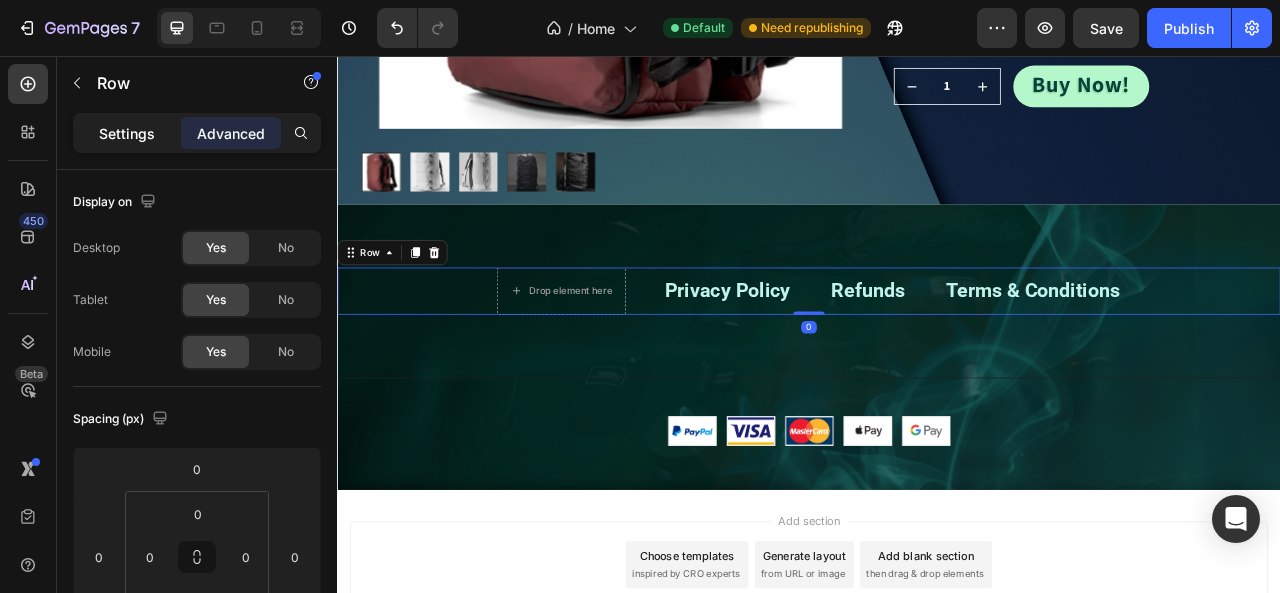 click on "Settings" at bounding box center [127, 133] 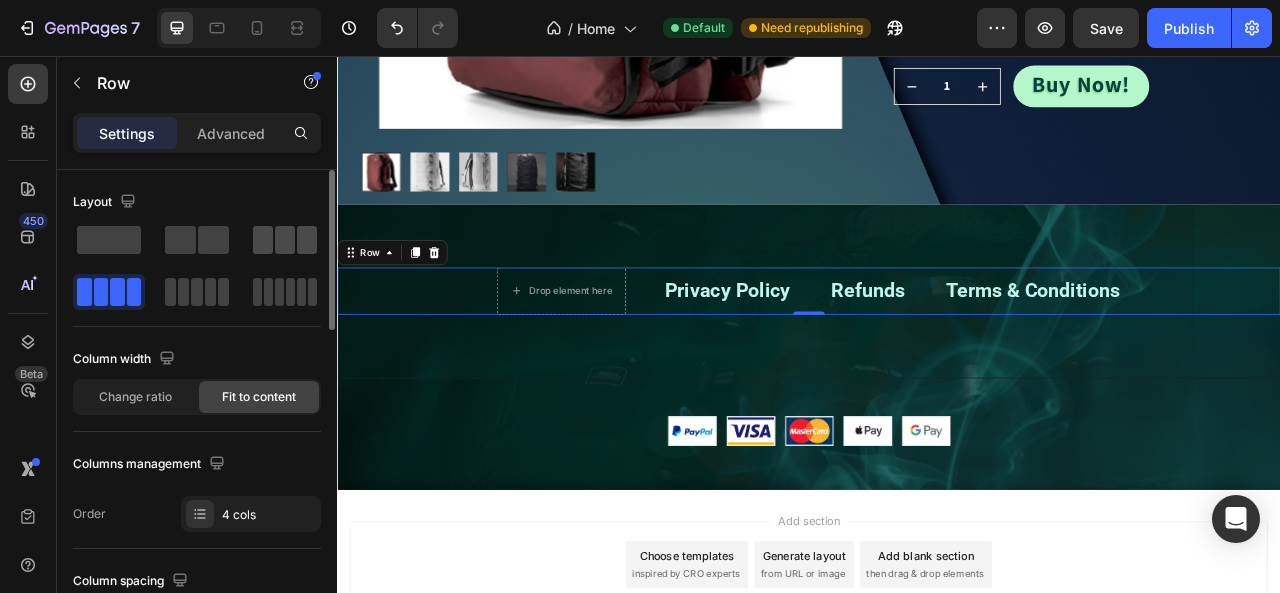 click 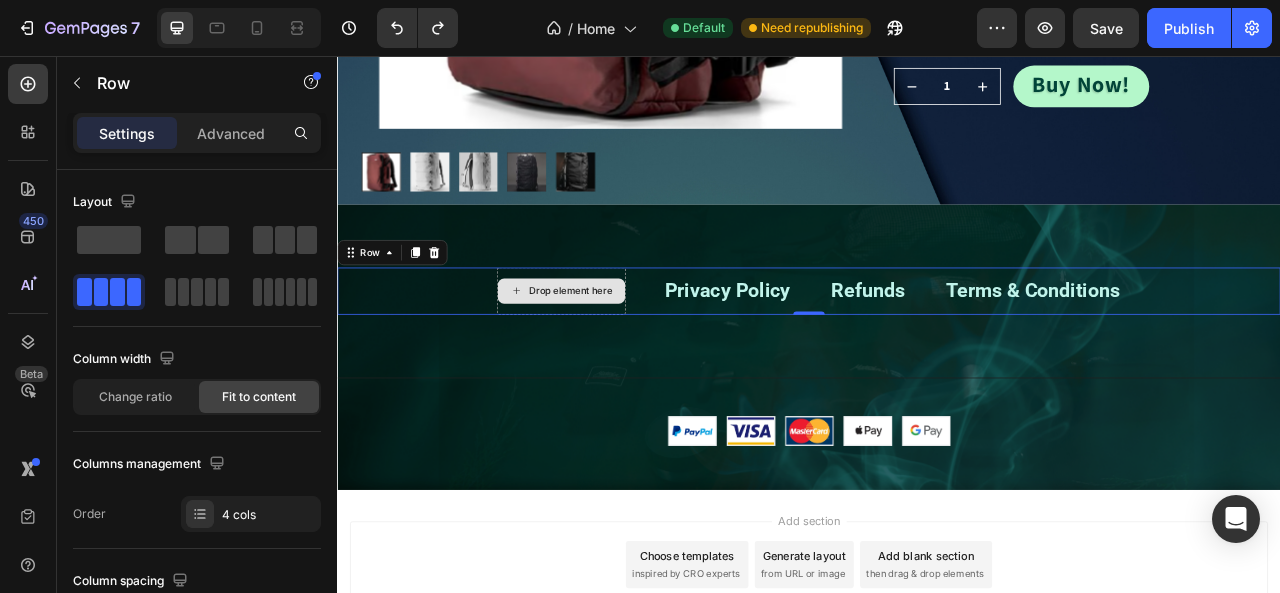 click on "Drop element here" at bounding box center [622, 355] 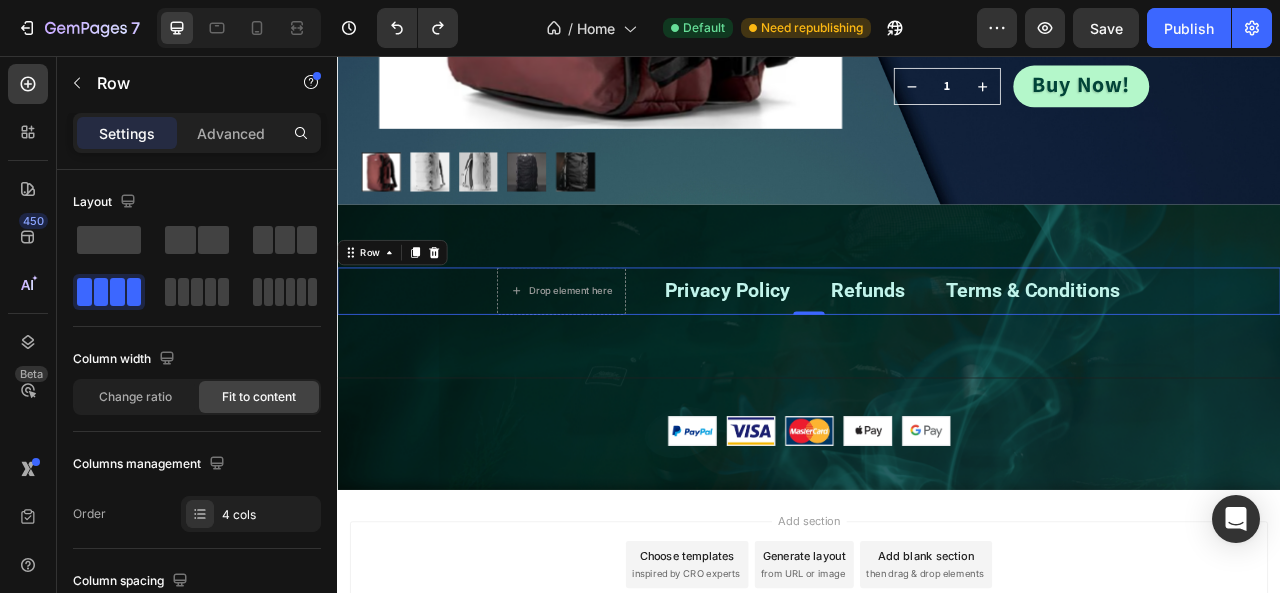 click on "0" at bounding box center (937, 401) 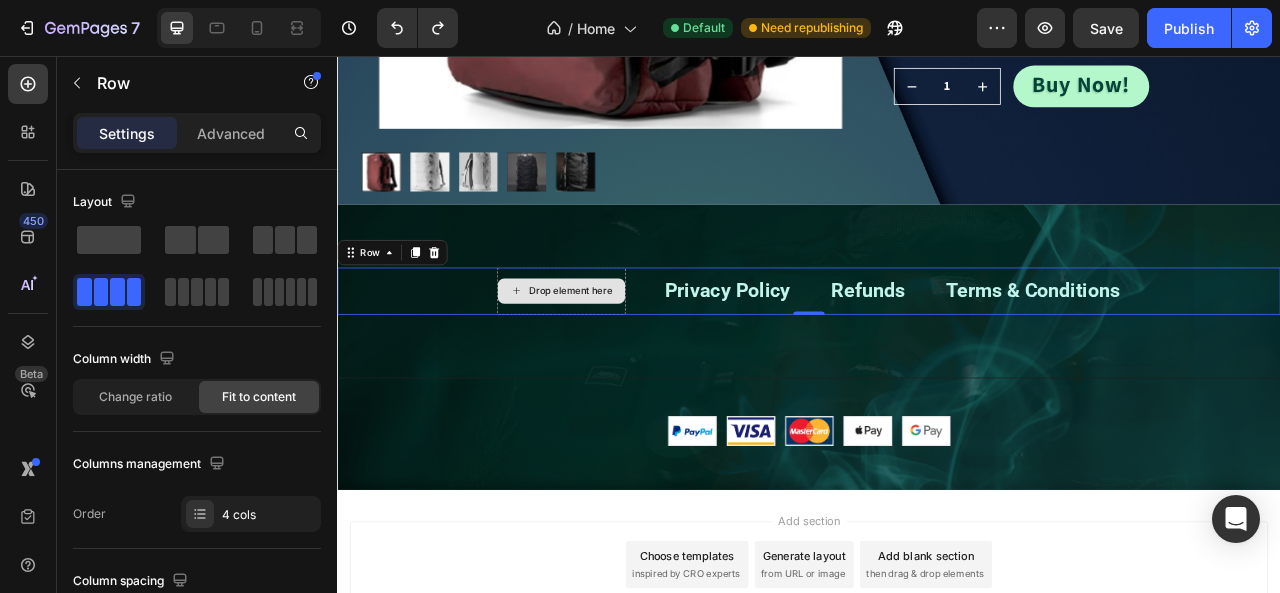 click on "Drop element here" at bounding box center (622, 355) 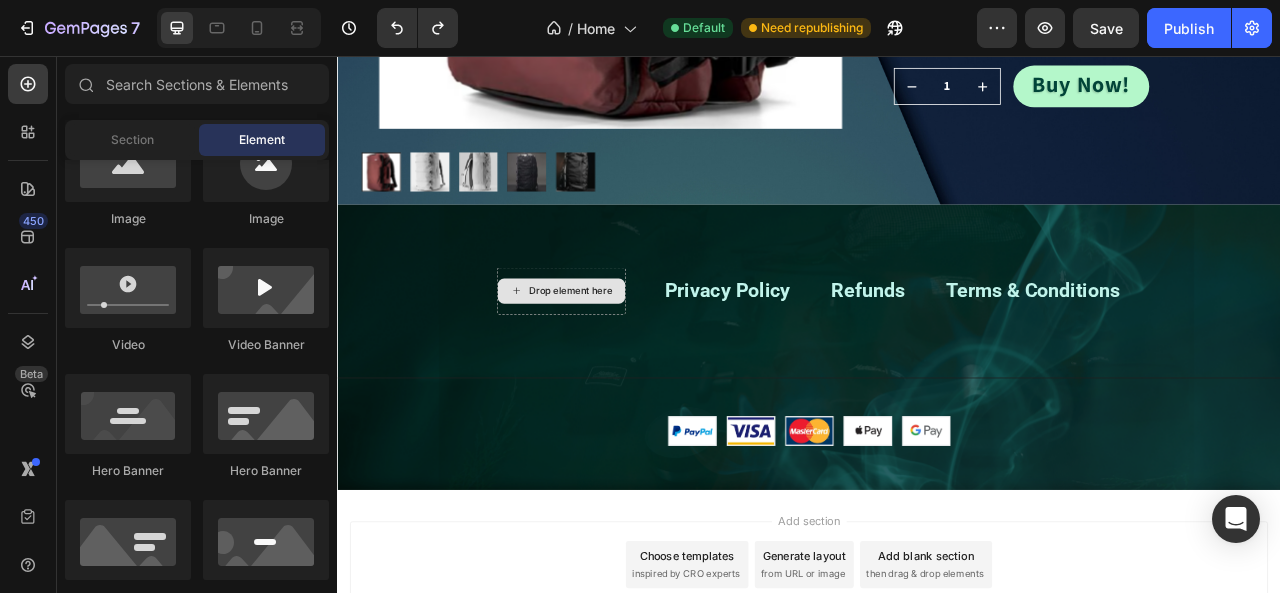 click on "Drop element here" at bounding box center (622, 355) 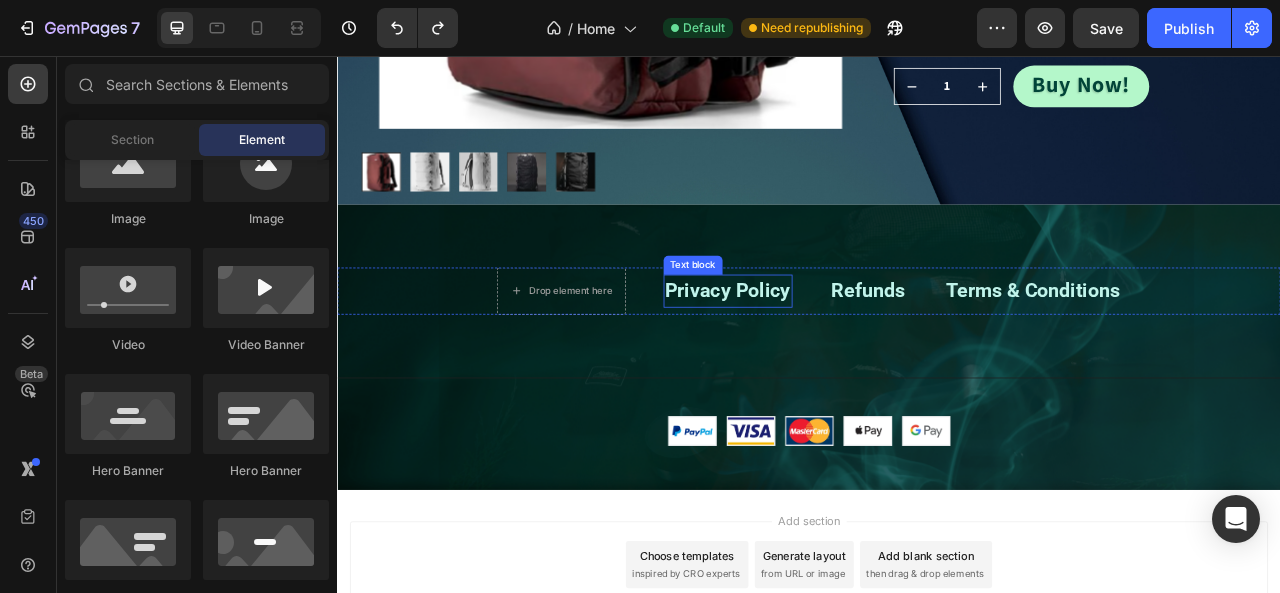 click on "Privacy Policy" at bounding box center [834, 354] 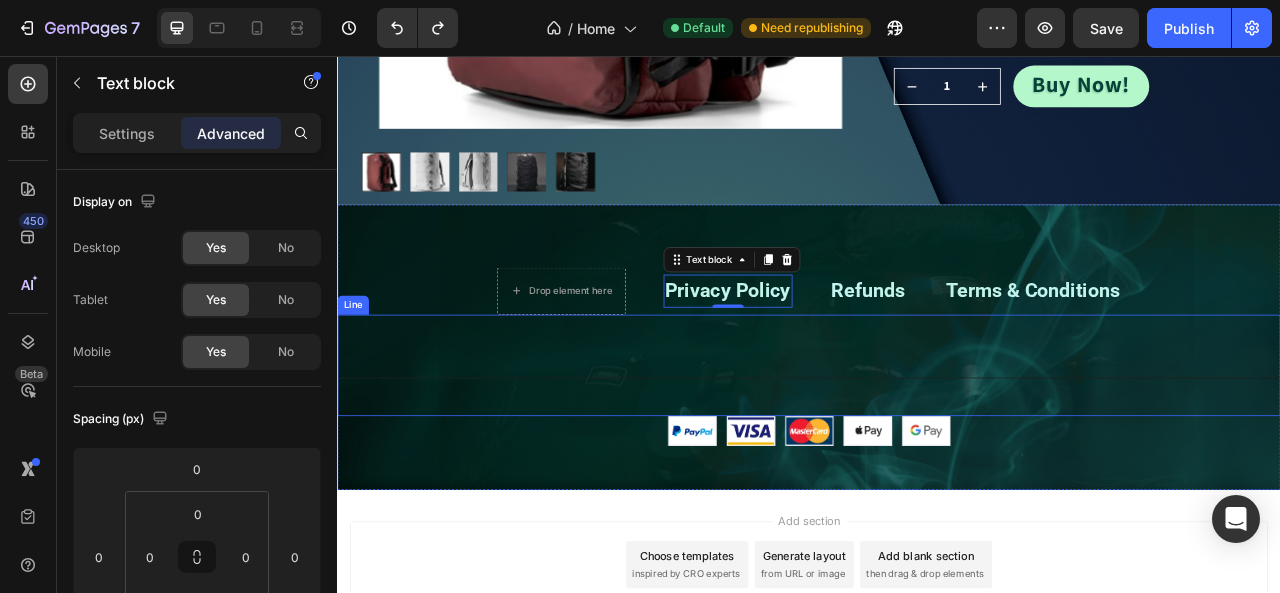 click on "Title Line" at bounding box center [937, 449] 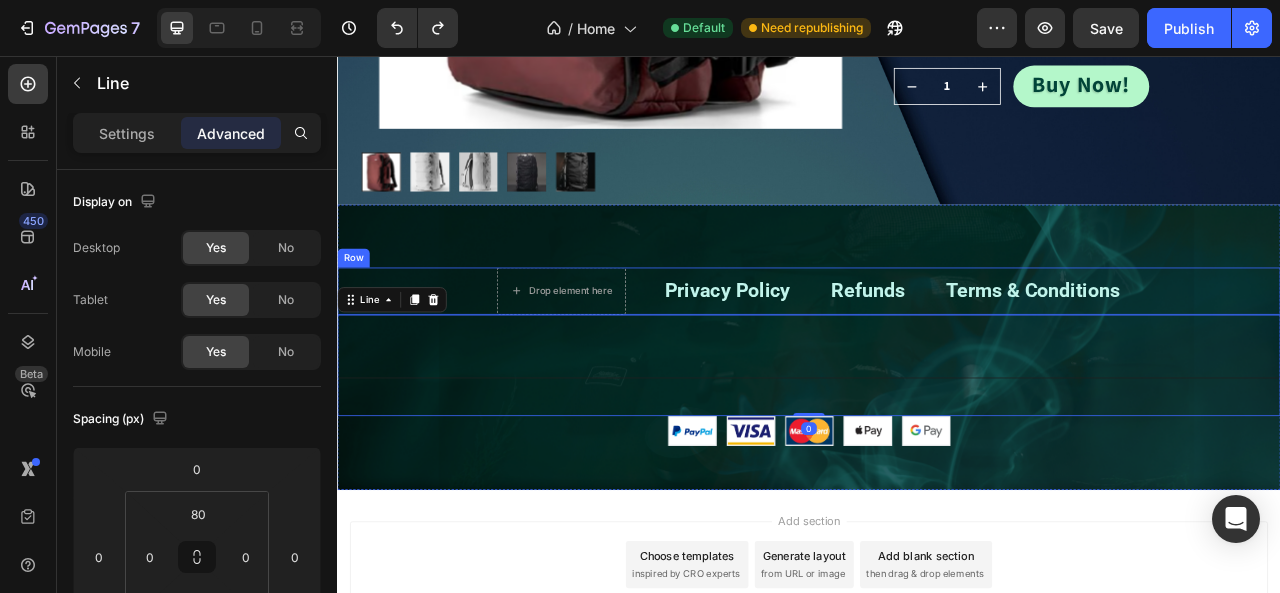 click on "Drop element here Privacy Policy Text block Refunds Text block Terms & Conditions Text block Row" at bounding box center (937, 355) 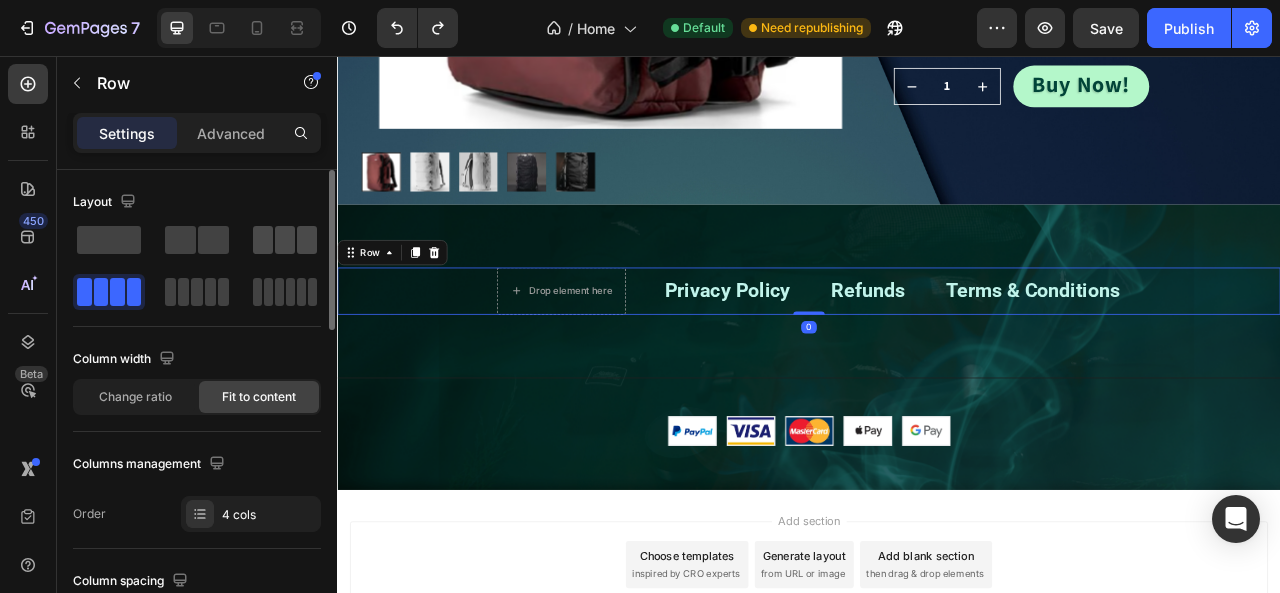 click 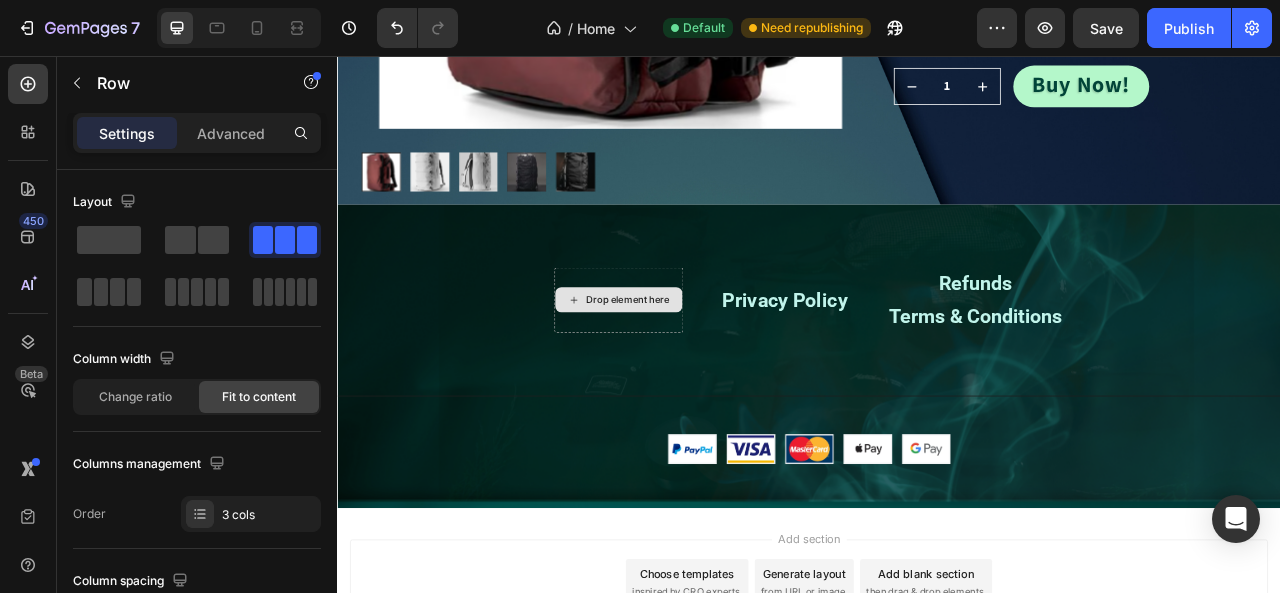 click on "Drop element here" at bounding box center [695, 366] 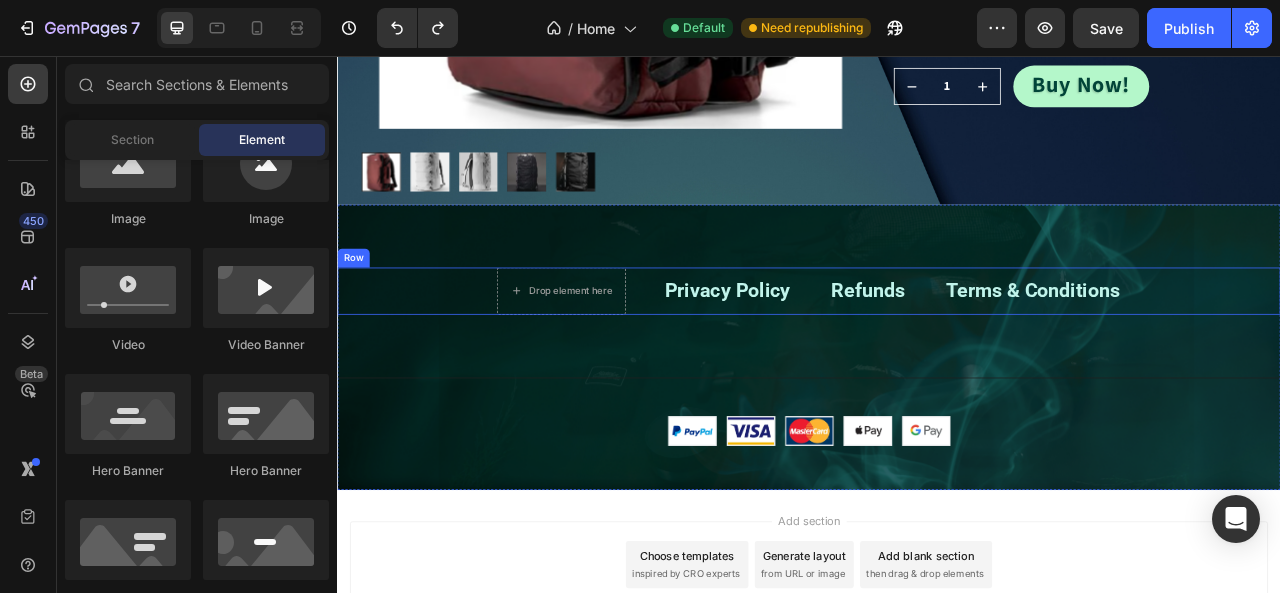 click on "Drop element here Privacy Policy Text block Refunds Text block Terms & Conditions Text block Row" at bounding box center [937, 355] 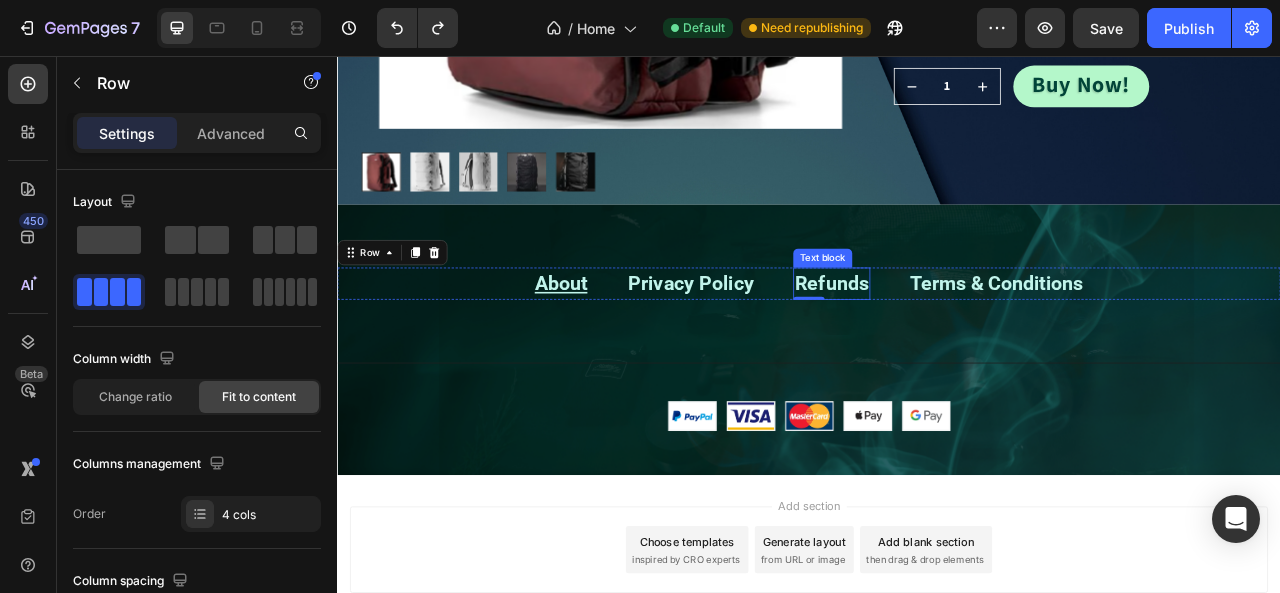 click on "Refunds" at bounding box center [966, 345] 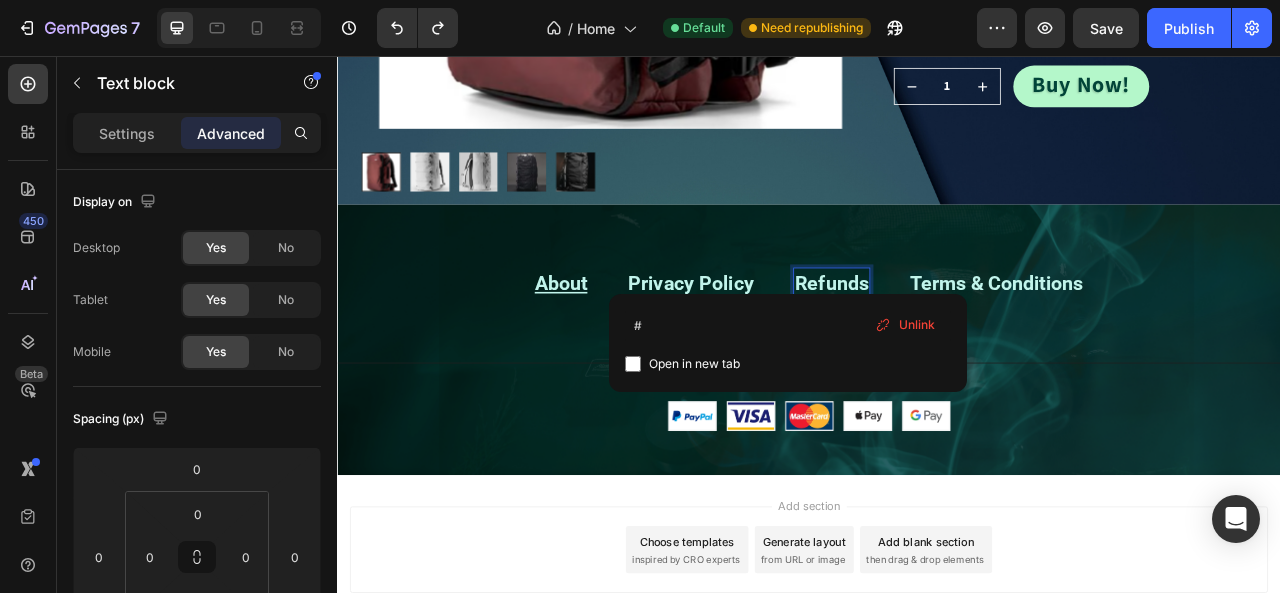 click on "Refunds" at bounding box center (966, 345) 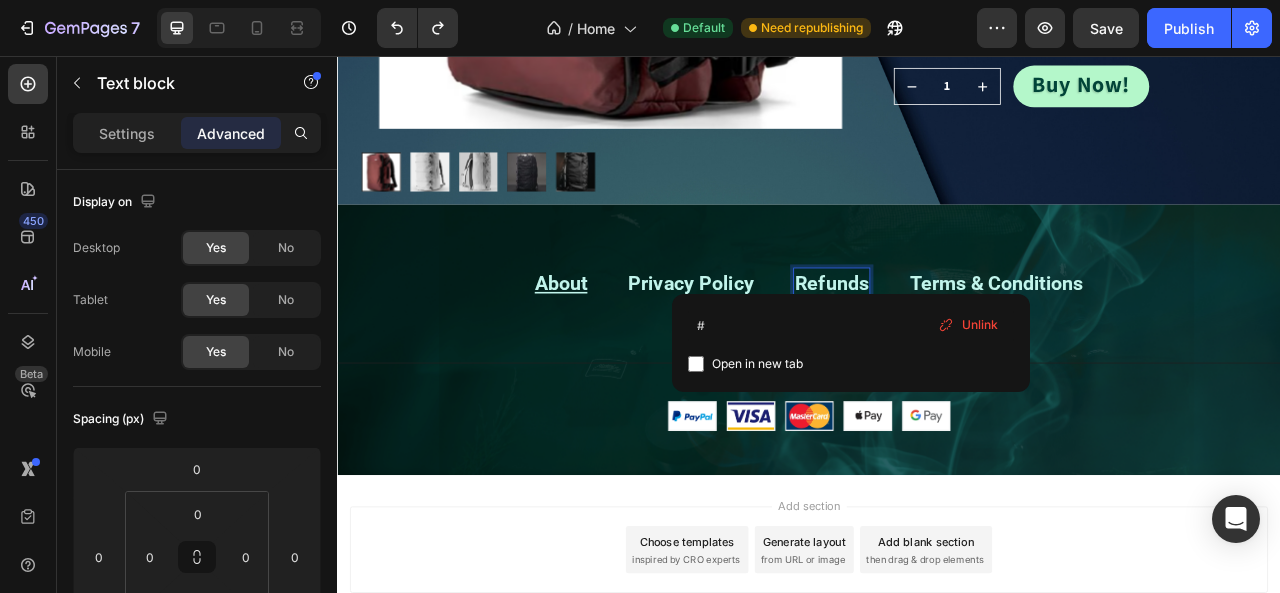 click on "Refunds" at bounding box center [966, 345] 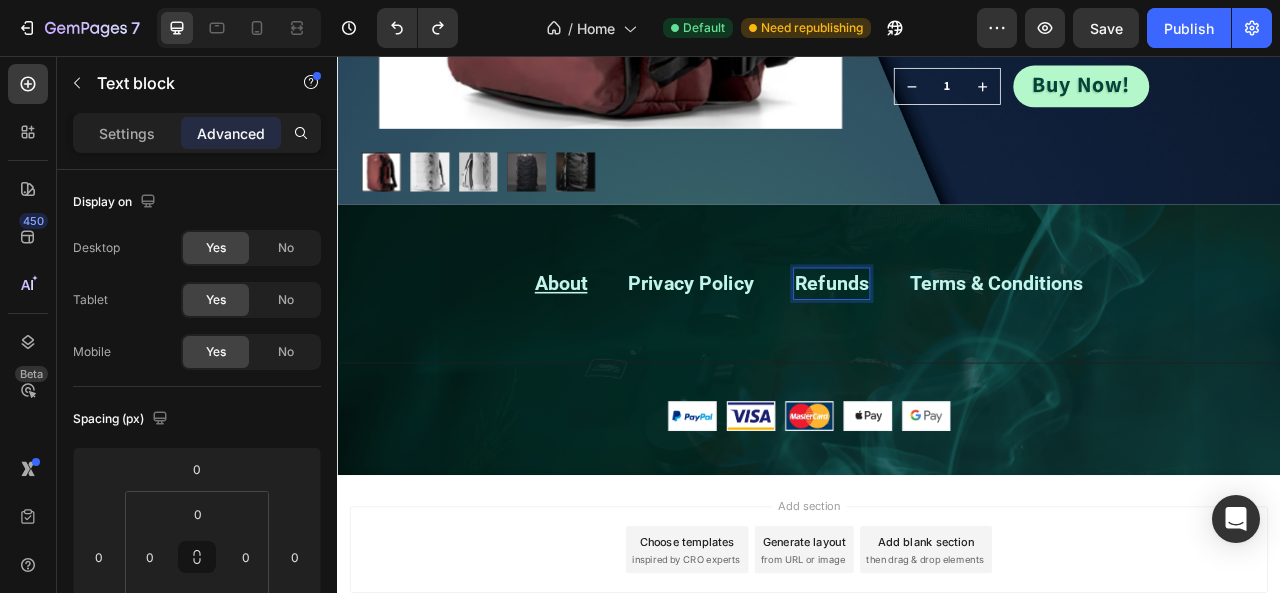 click on "Refunds" at bounding box center (966, 345) 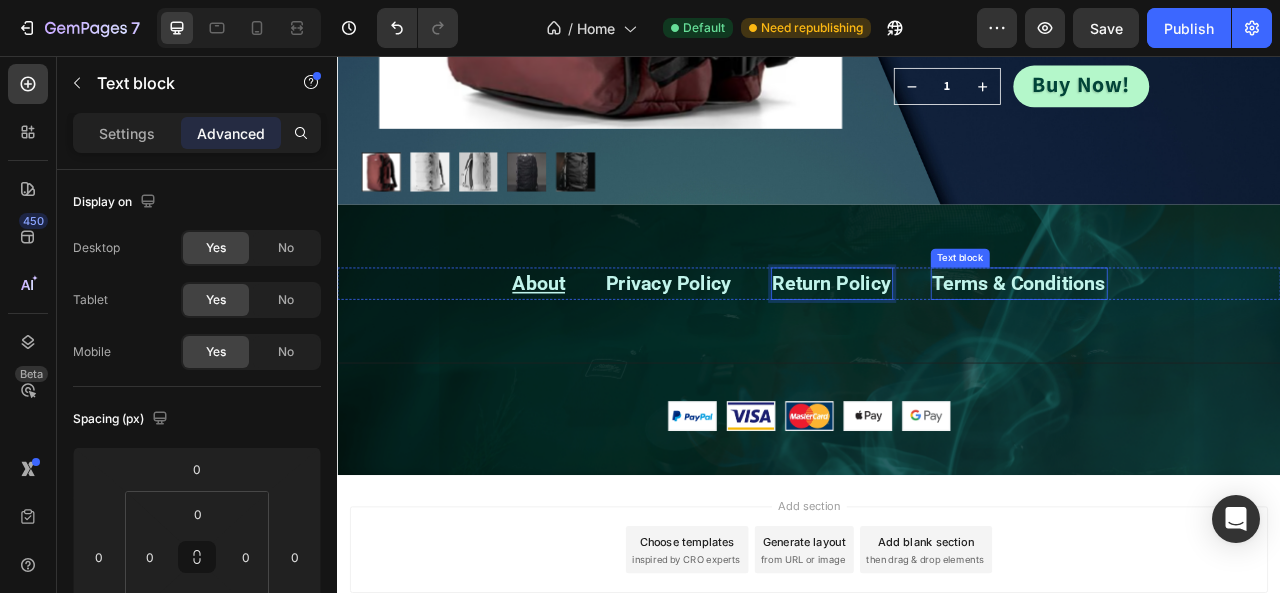 click on "Terms & Conditions" at bounding box center (1204, 345) 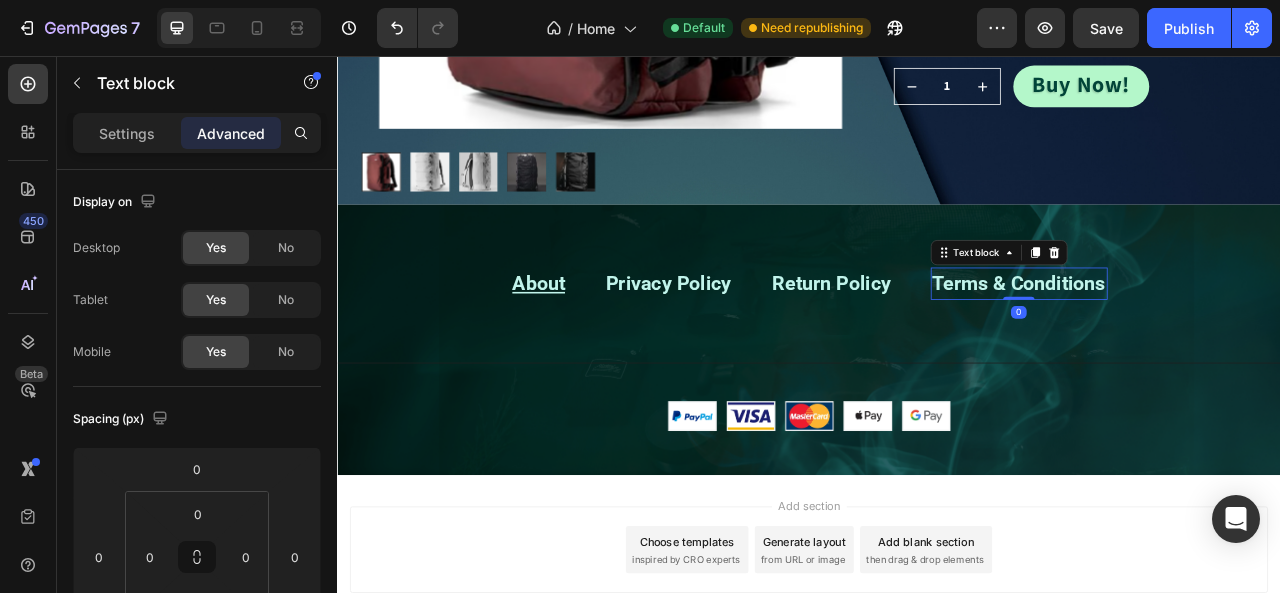 click on "Terms & Conditions" at bounding box center [1204, 345] 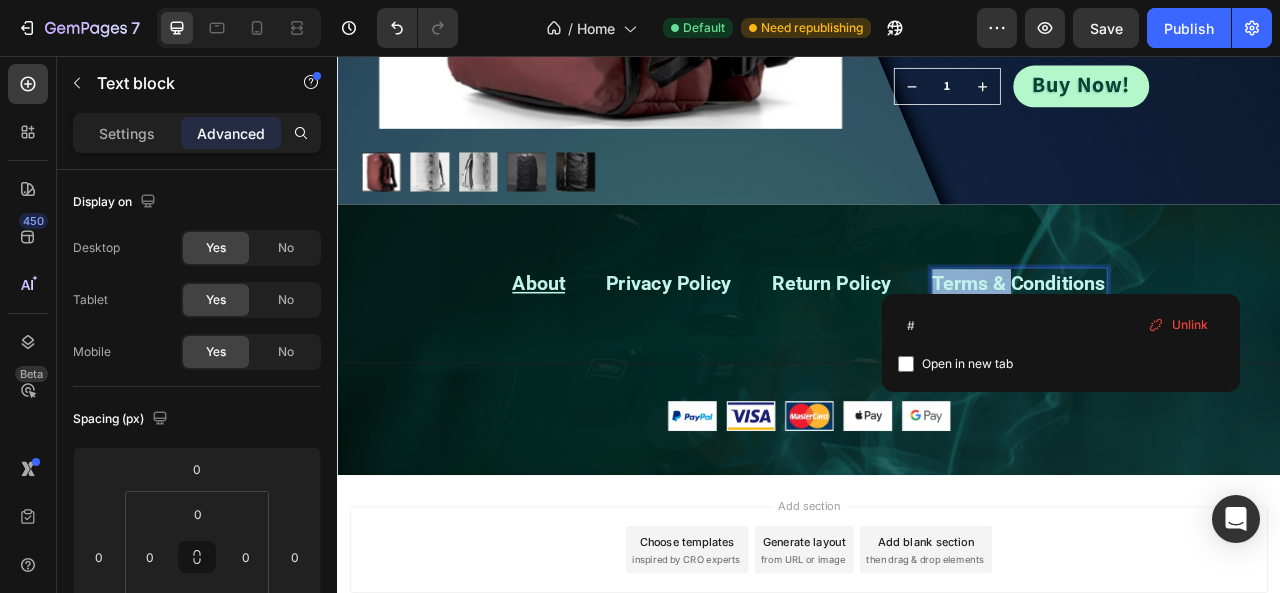 click on "Terms & Conditions" at bounding box center [1204, 345] 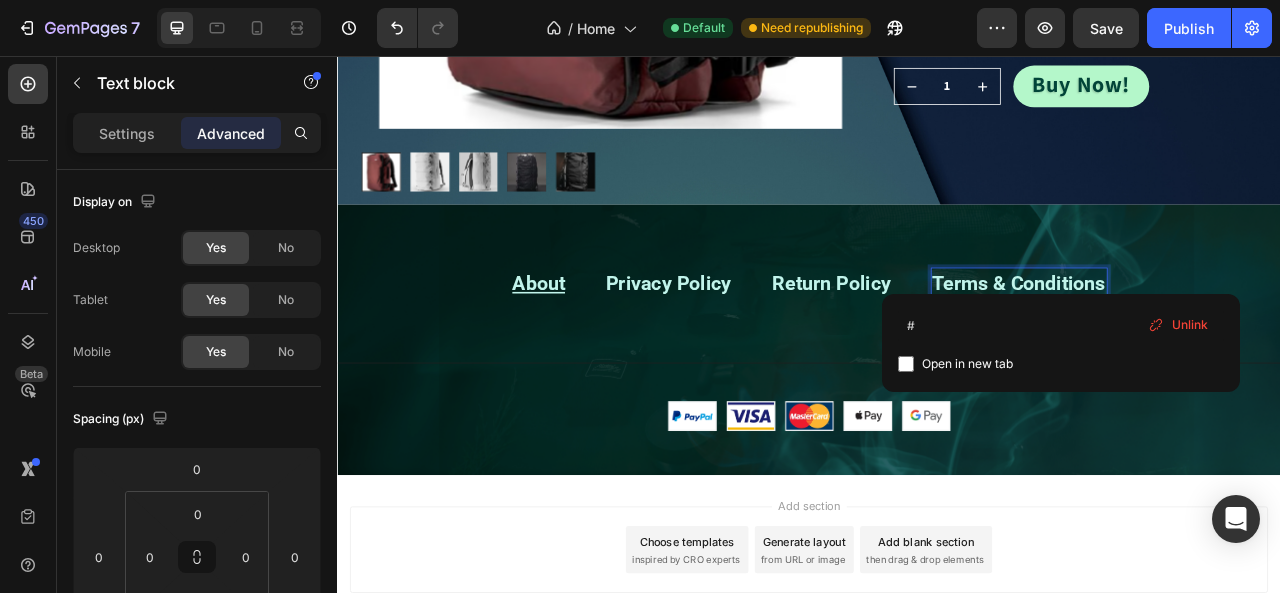 click on "Terms & Conditions" at bounding box center (1204, 345) 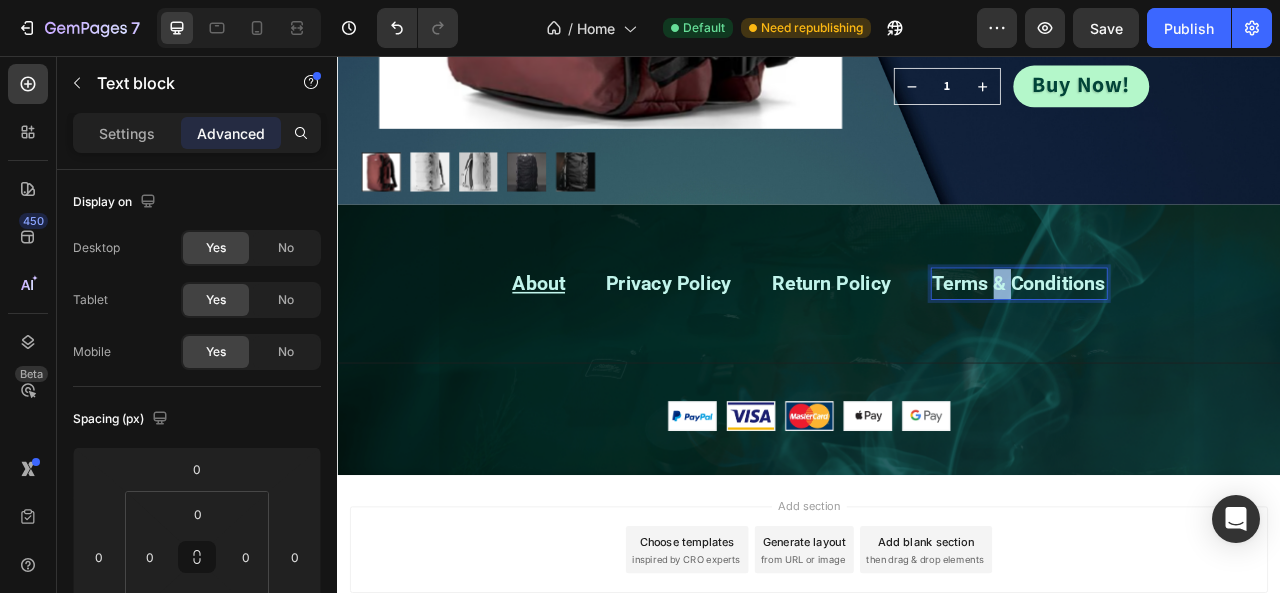 click on "Terms & Conditions" at bounding box center (1204, 345) 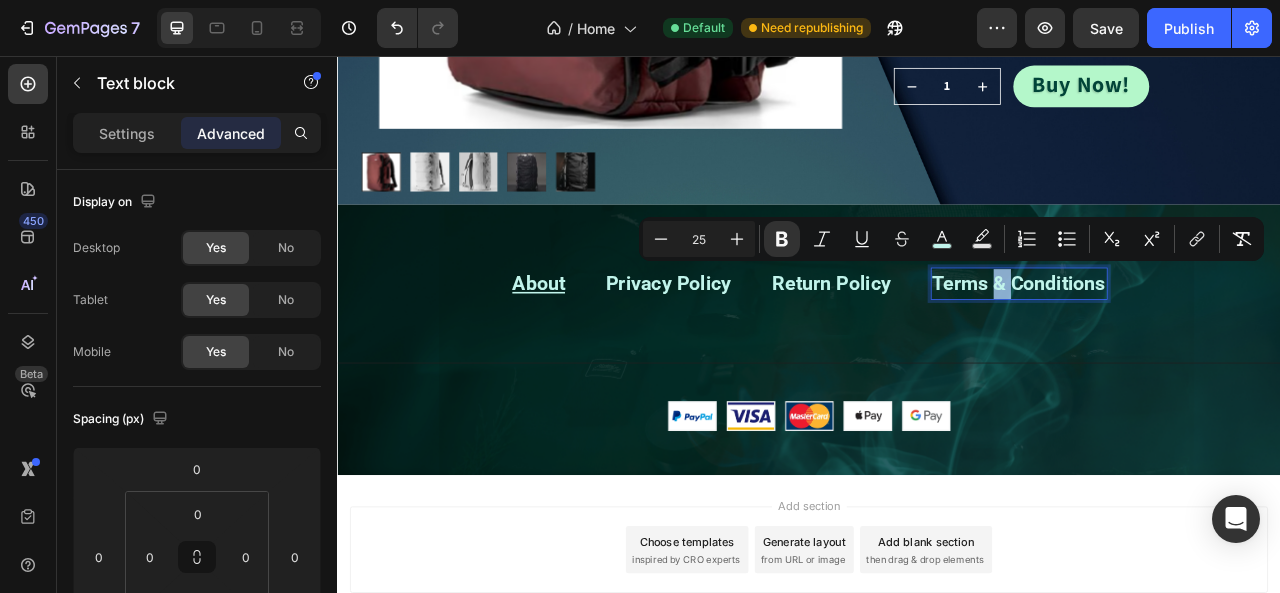 click on "Terms & Conditions" at bounding box center [1204, 345] 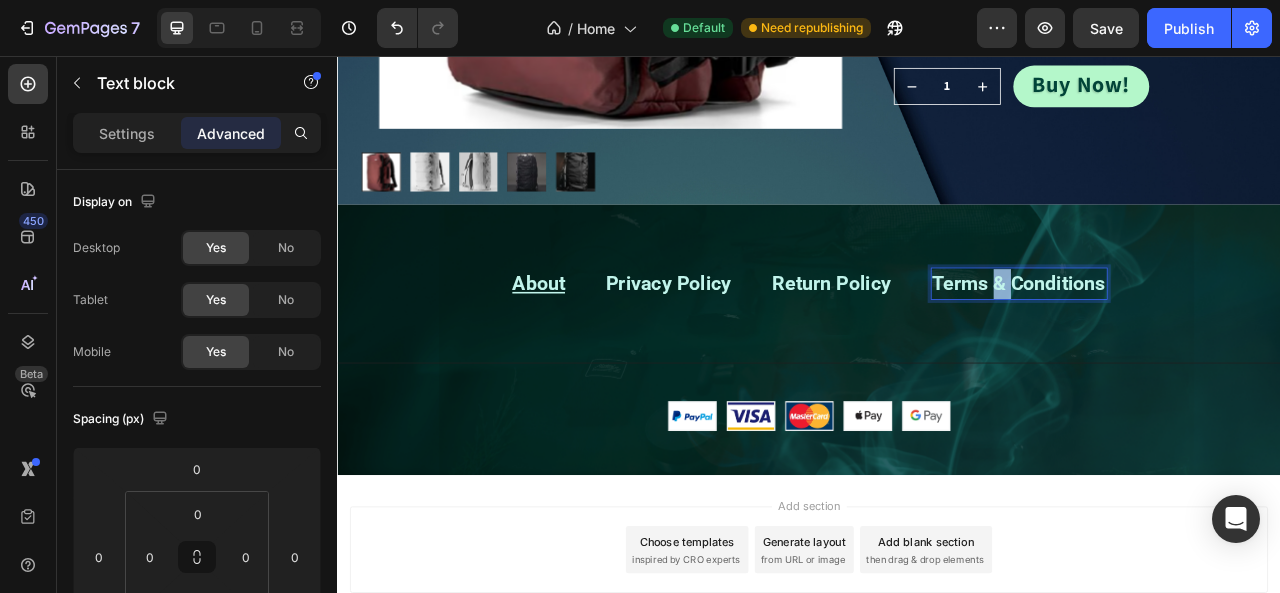 click on "Terms & Conditions" at bounding box center (1204, 345) 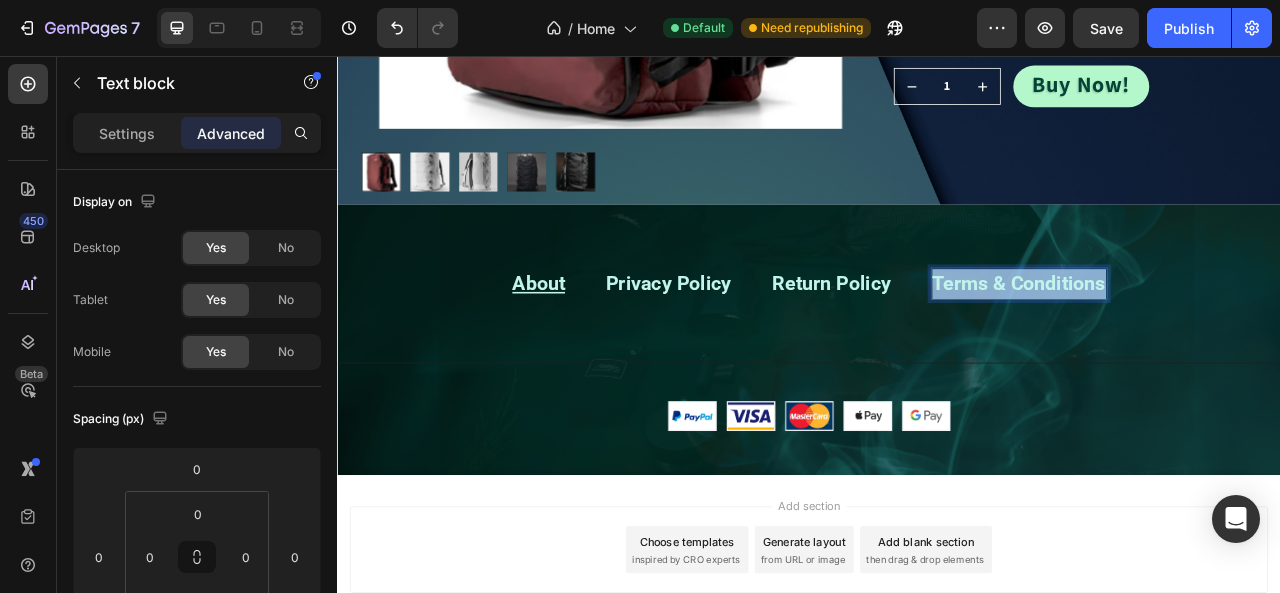 click on "Terms & Conditions" at bounding box center [1204, 345] 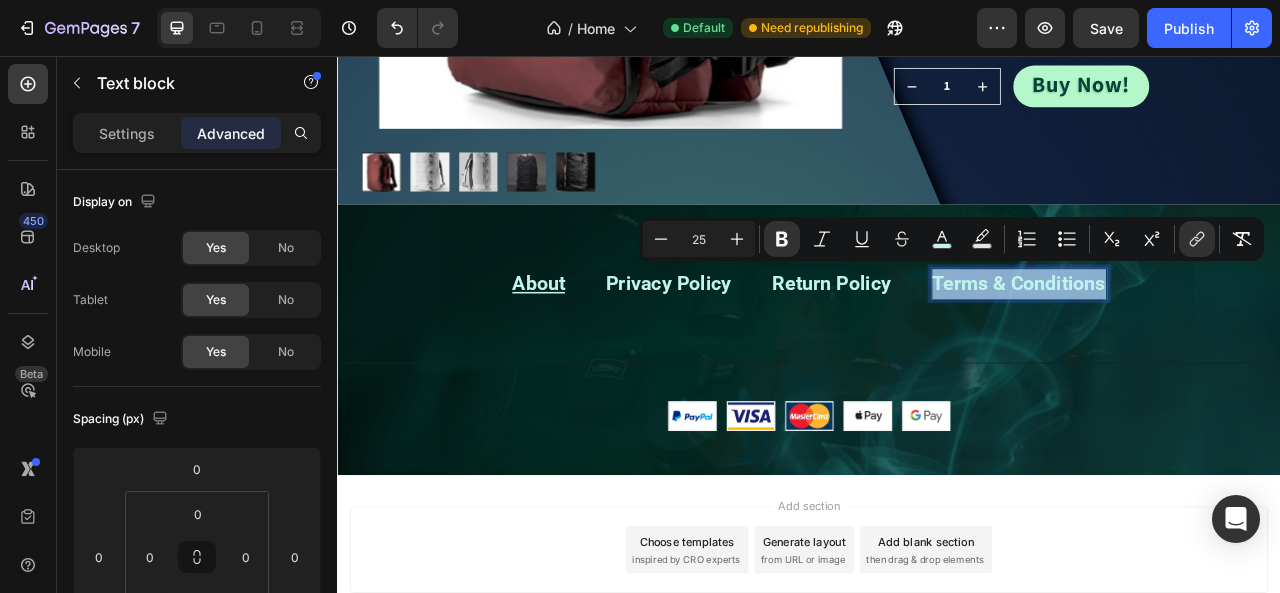click on "Terms & Conditions" at bounding box center [1204, 345] 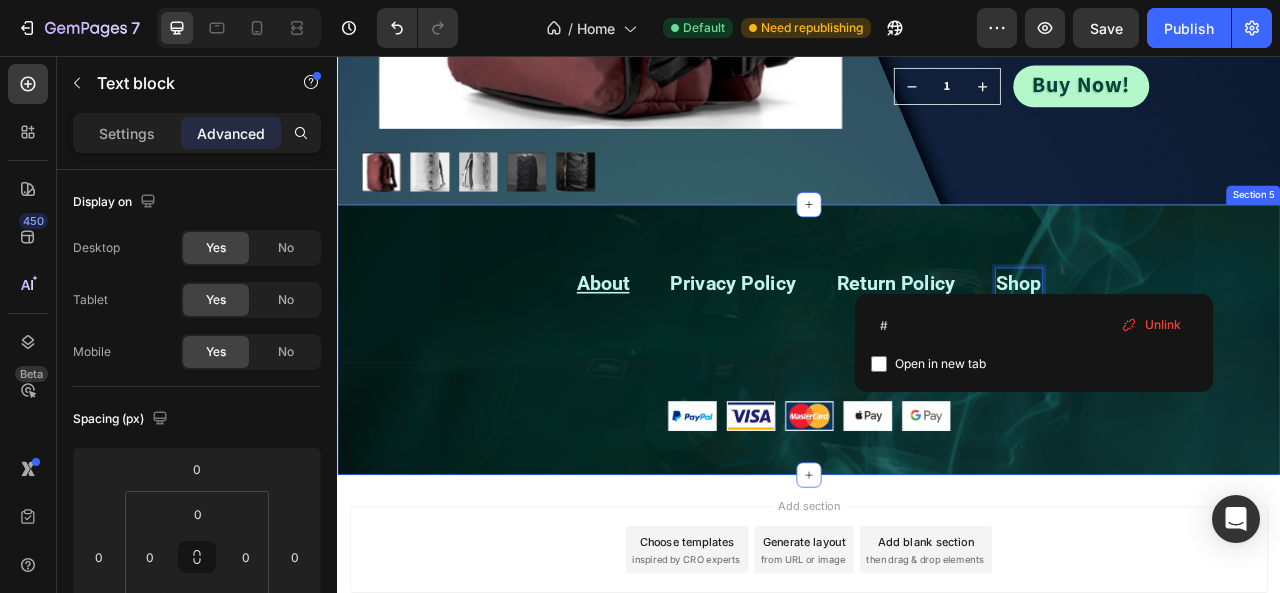 click on "About Text block Privacy Policy Text block Re turn Policy Text block Shop Text block   0 Row                Title Line Image Row Section 5" at bounding box center (937, 417) 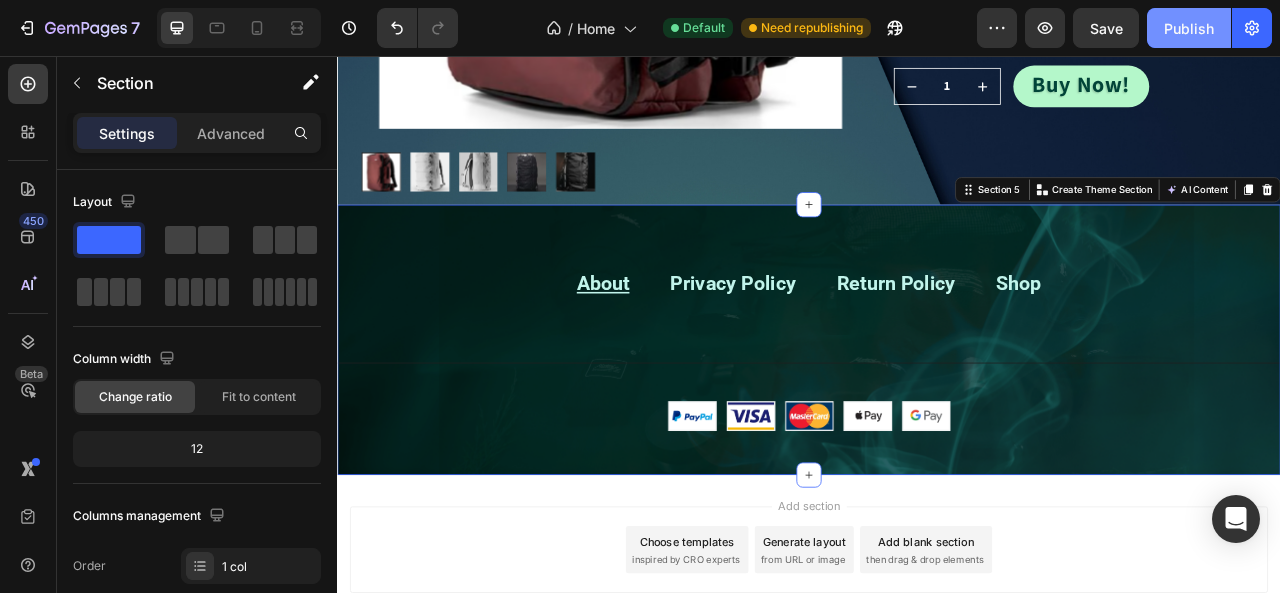 click on "Publish" at bounding box center [1189, 28] 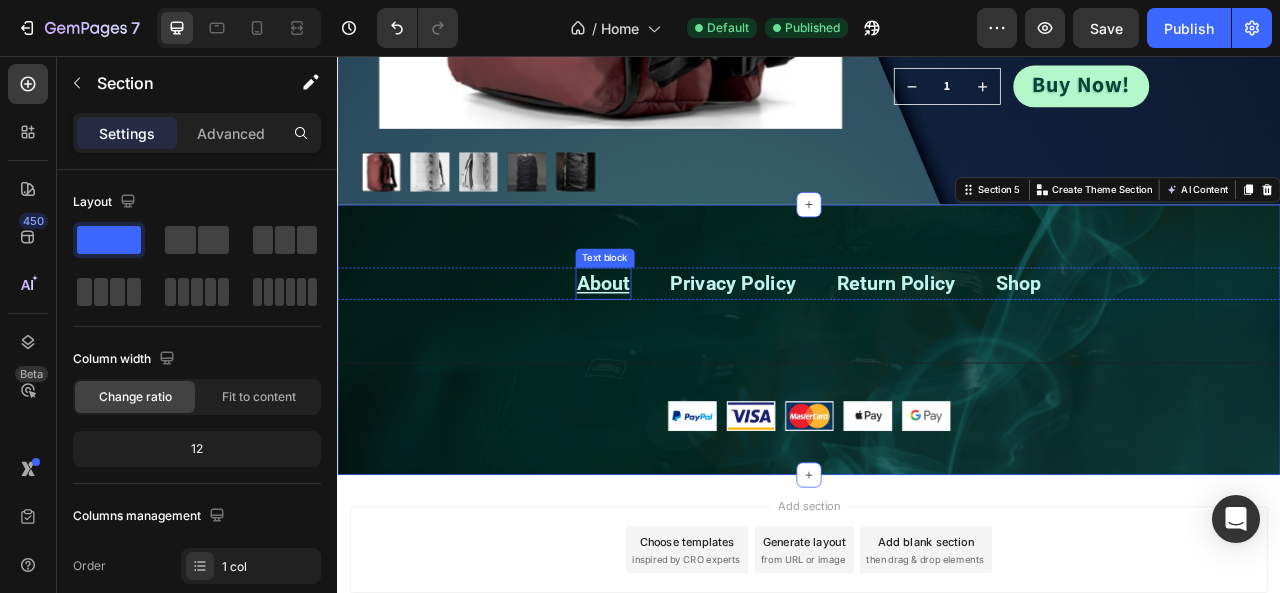 click on "About" at bounding box center [675, 345] 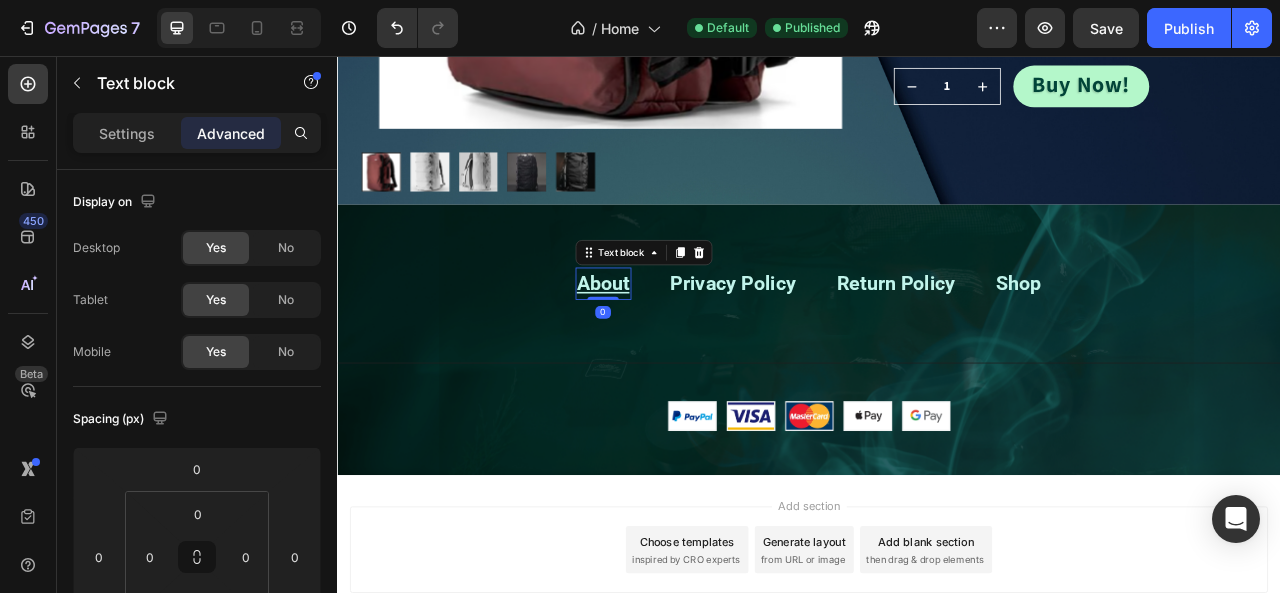 click on "About" at bounding box center [675, 345] 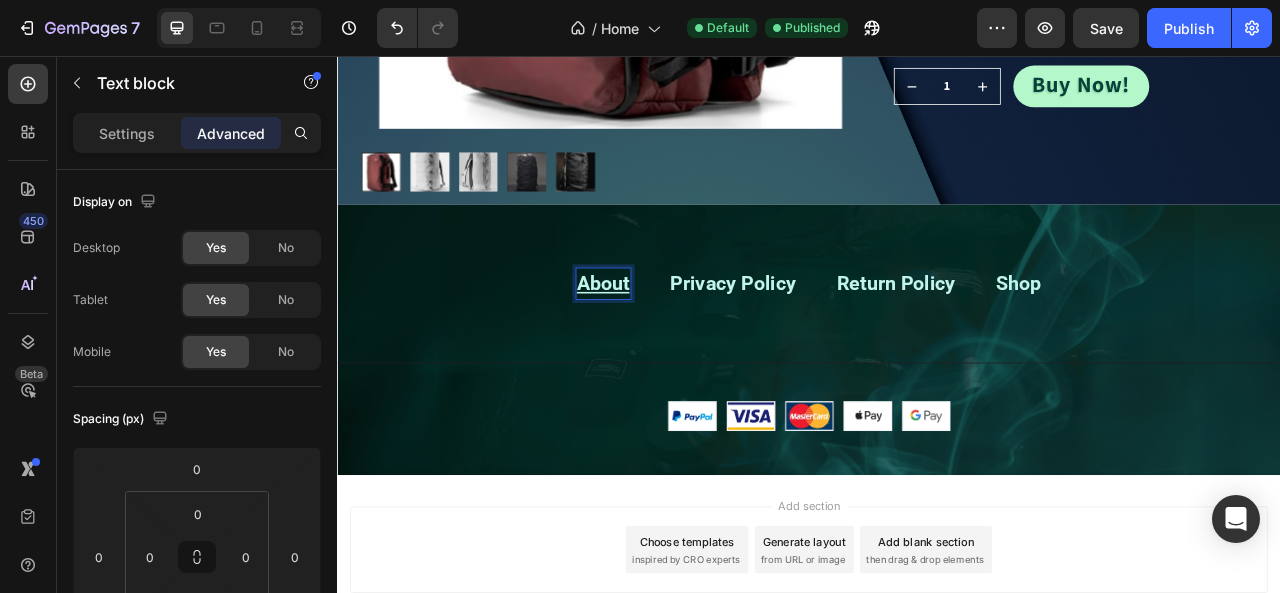 click on "About" at bounding box center (675, 345) 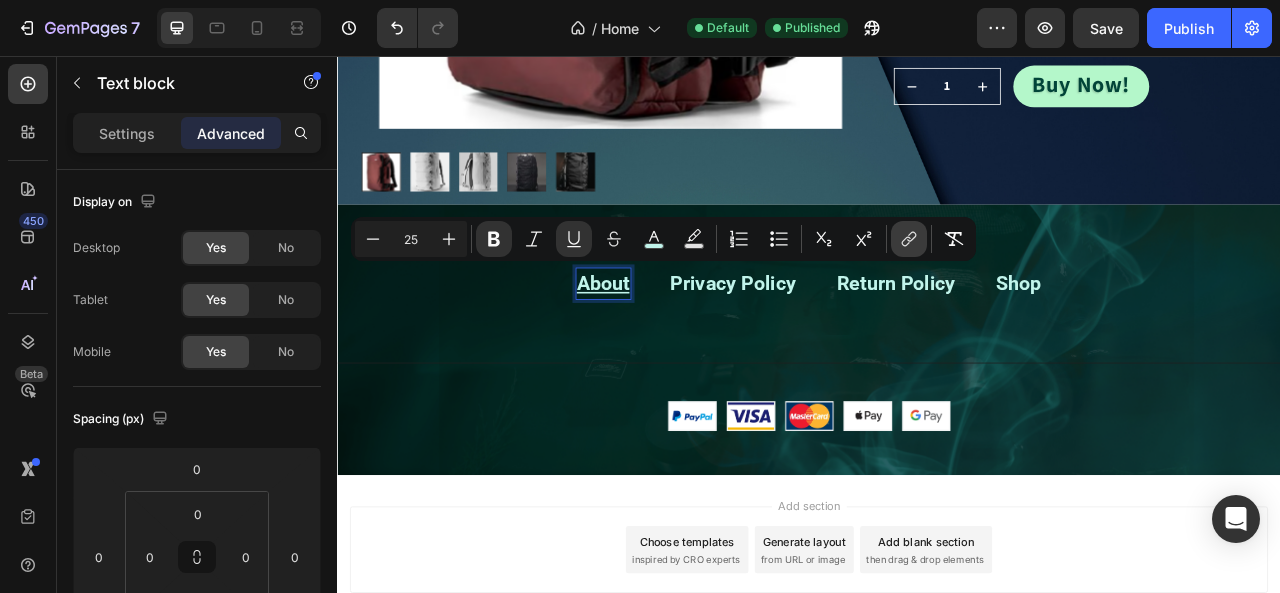 click 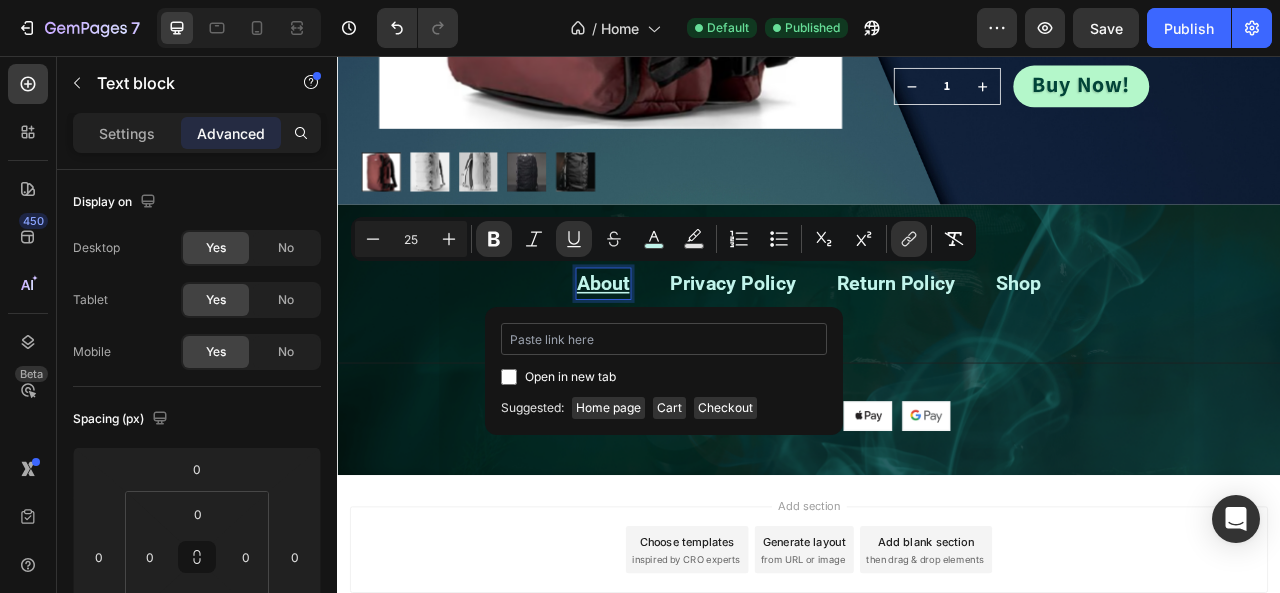 type on "https://admin.shopify.com/store/[STORE_NAME]/pages/[PAGE_ID]" 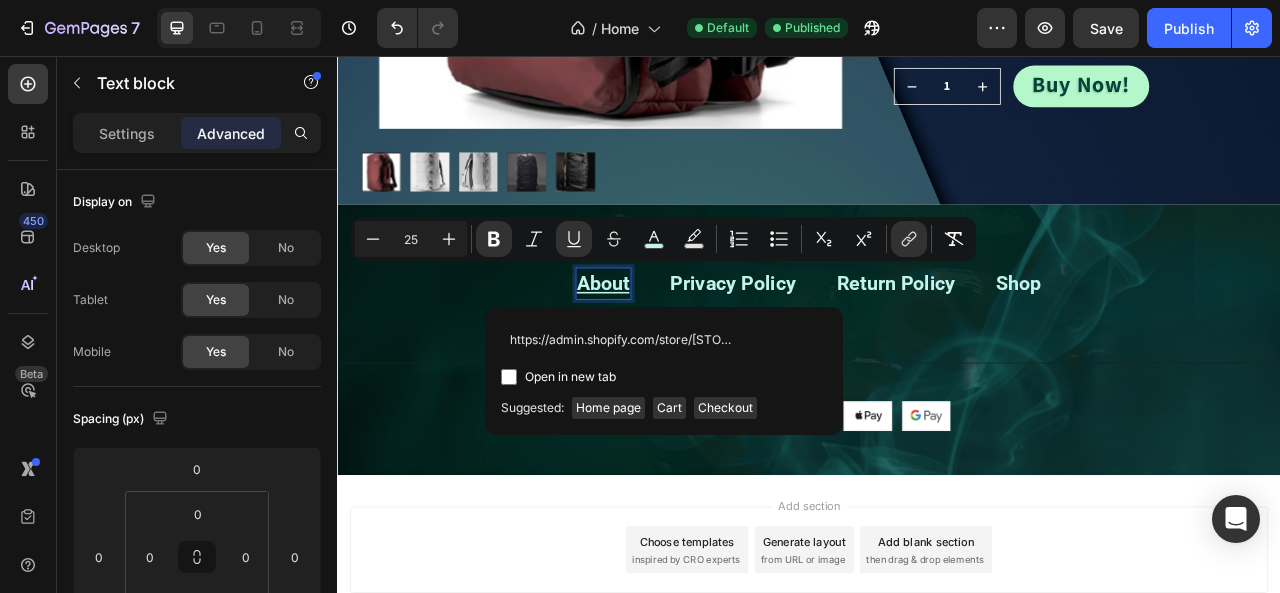 scroll, scrollTop: 0, scrollLeft: 152, axis: horizontal 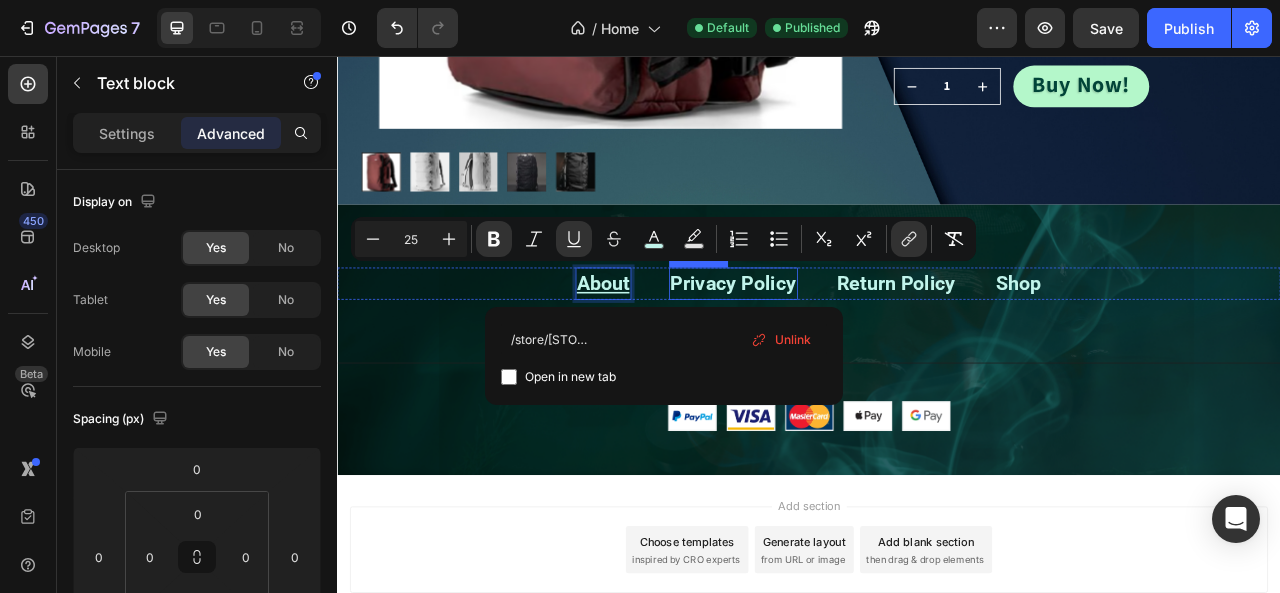 click on "Privacy Policy" at bounding box center [841, 345] 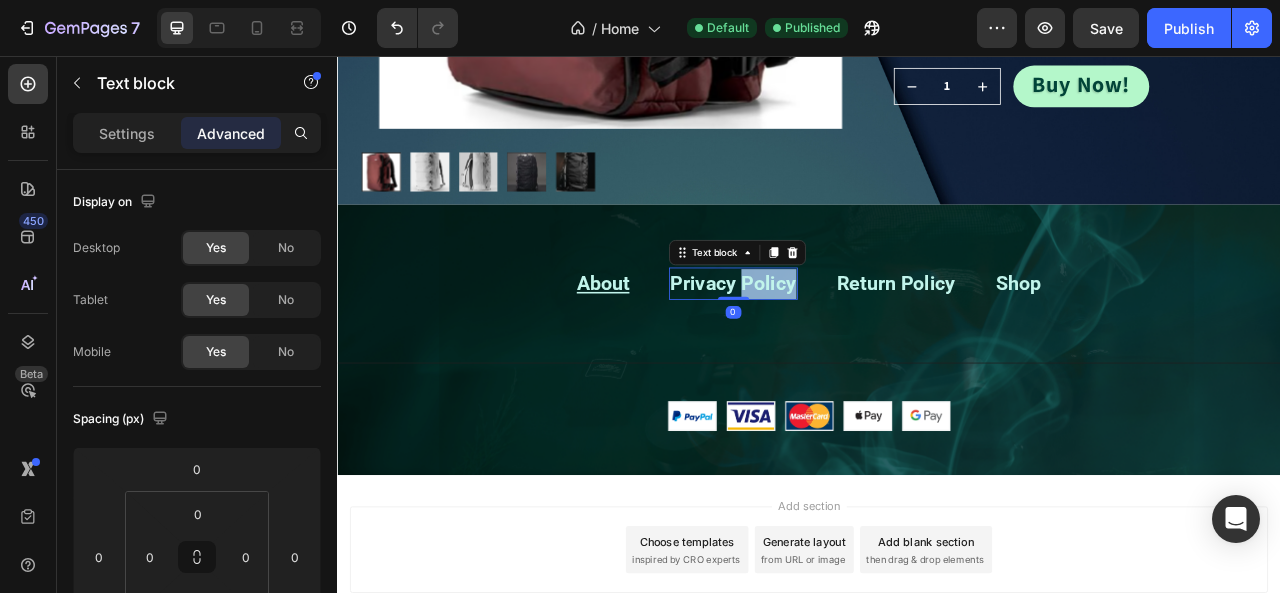 click on "Privacy Policy" at bounding box center (841, 345) 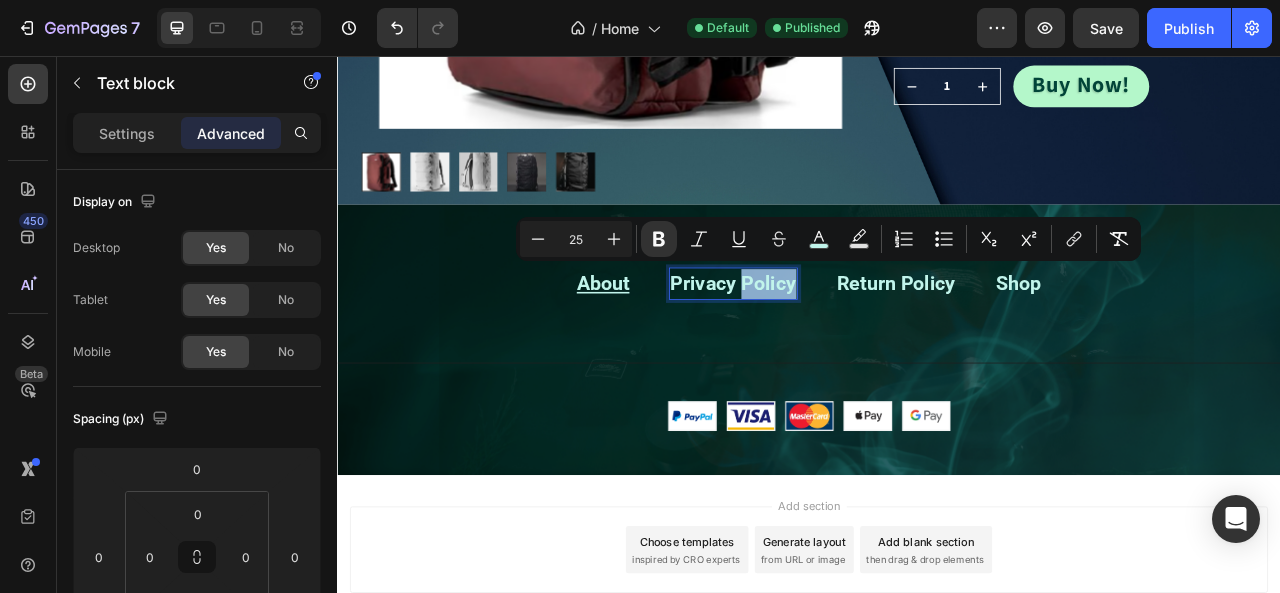 click on "Privacy Policy" at bounding box center [841, 345] 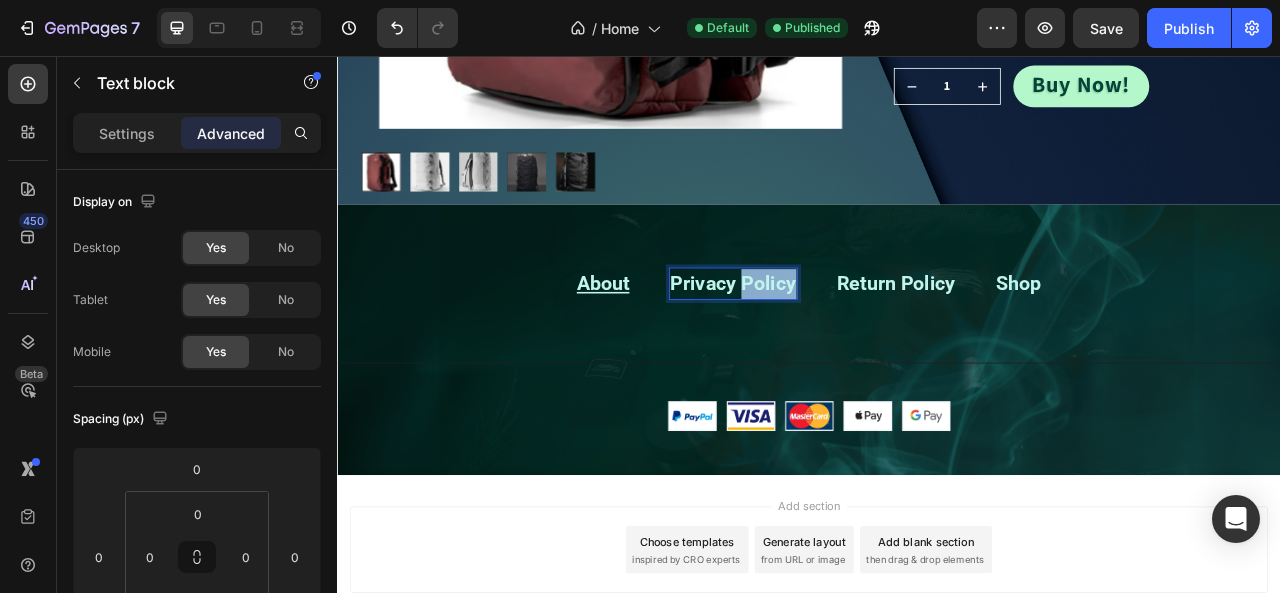 click on "Privacy Policy" at bounding box center [841, 345] 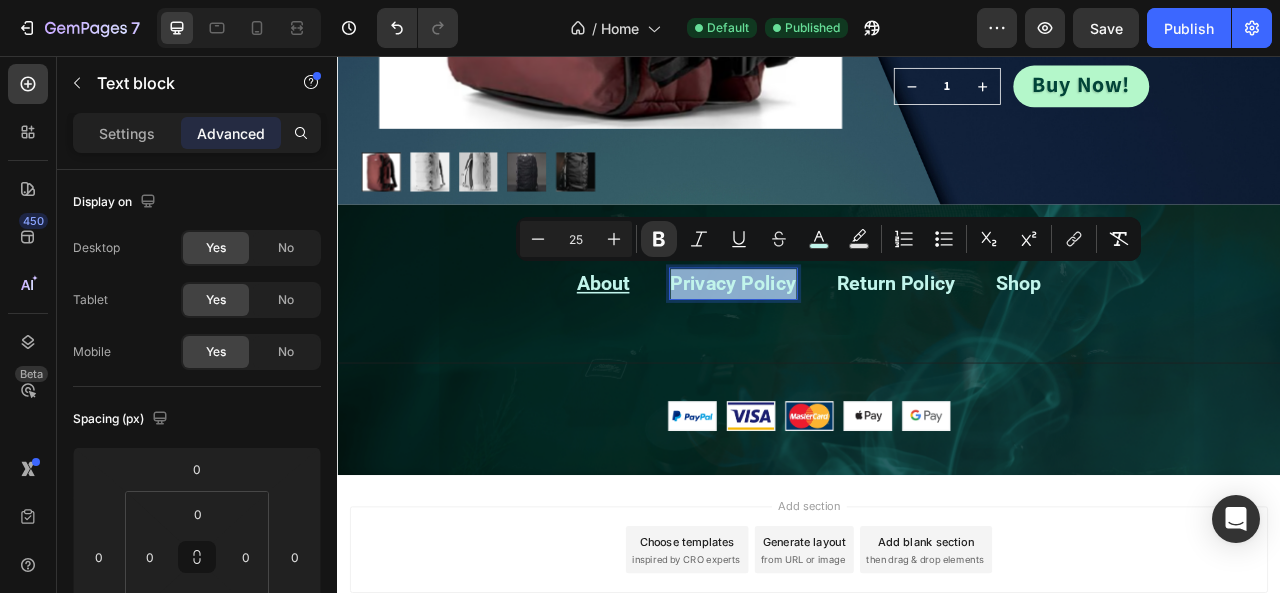 click on "Privacy Policy" at bounding box center (841, 345) 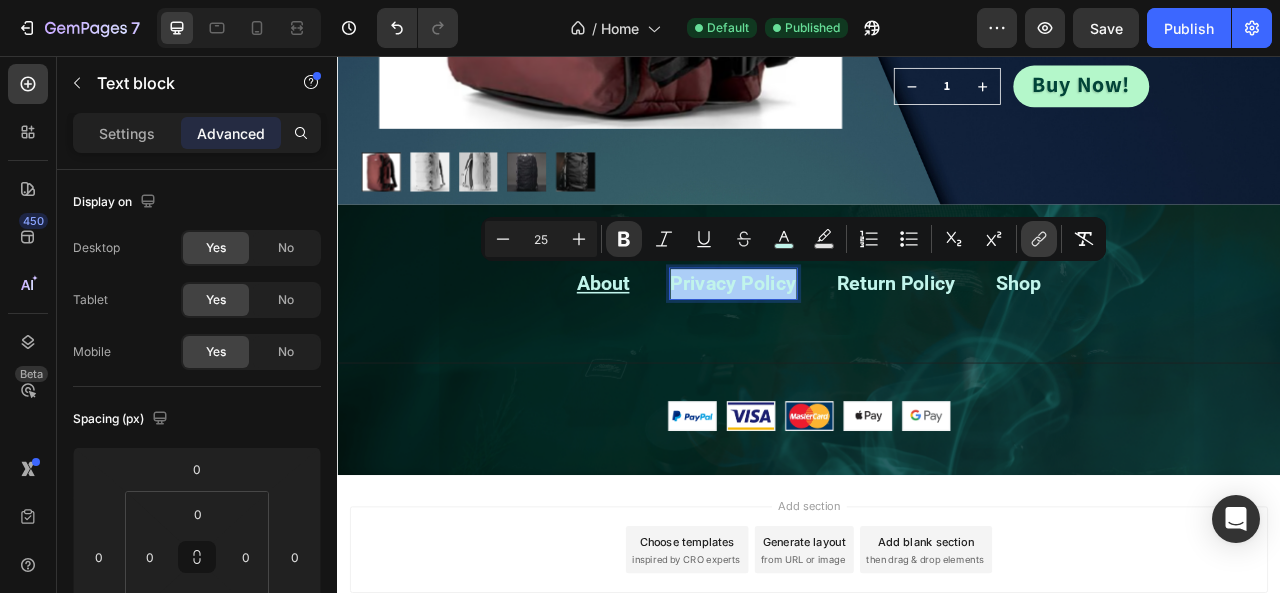 click 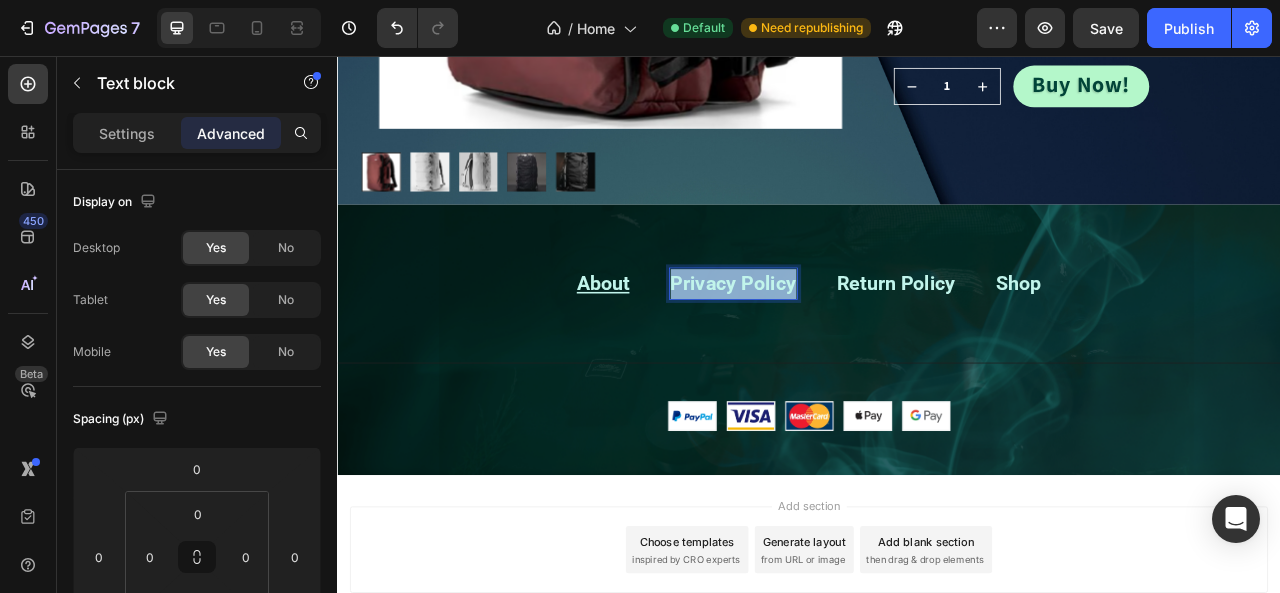 click on "Privacy Policy" at bounding box center (841, 345) 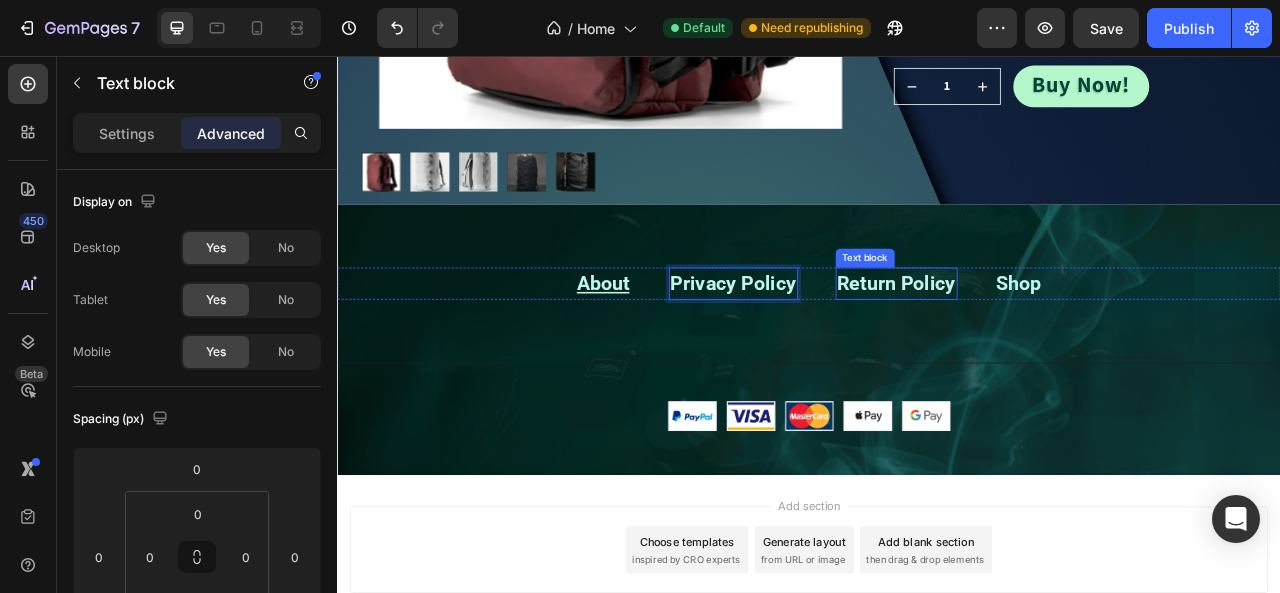click on "turn Policy" at bounding box center (1063, 345) 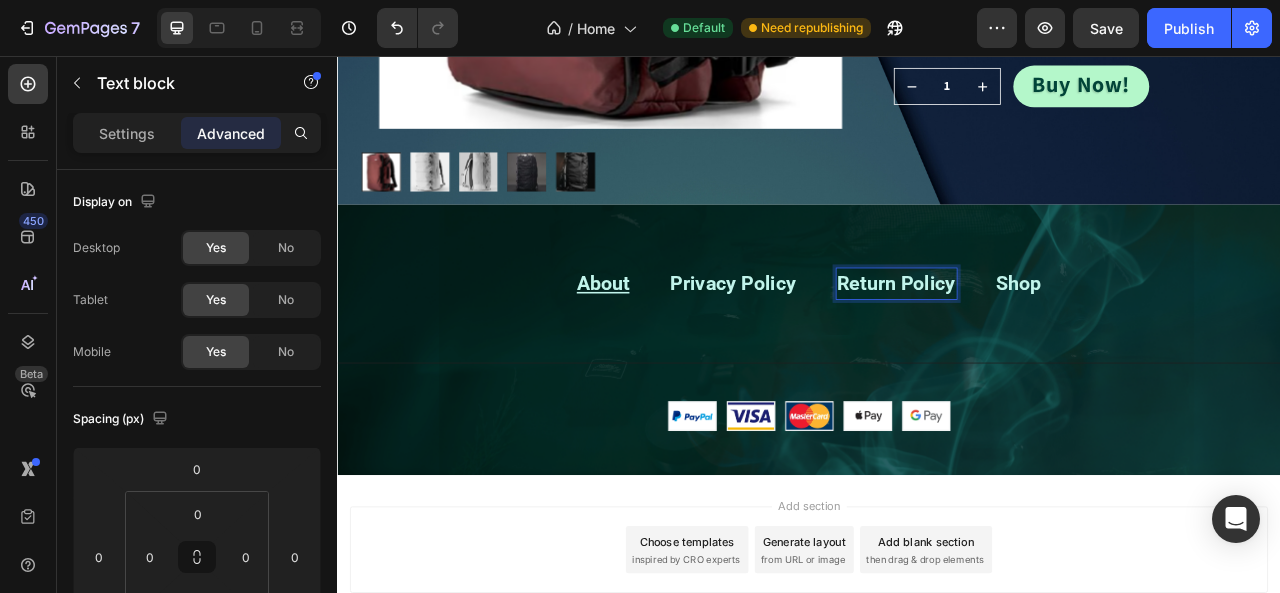 click on "Re turn Policy" at bounding box center (1048, 346) 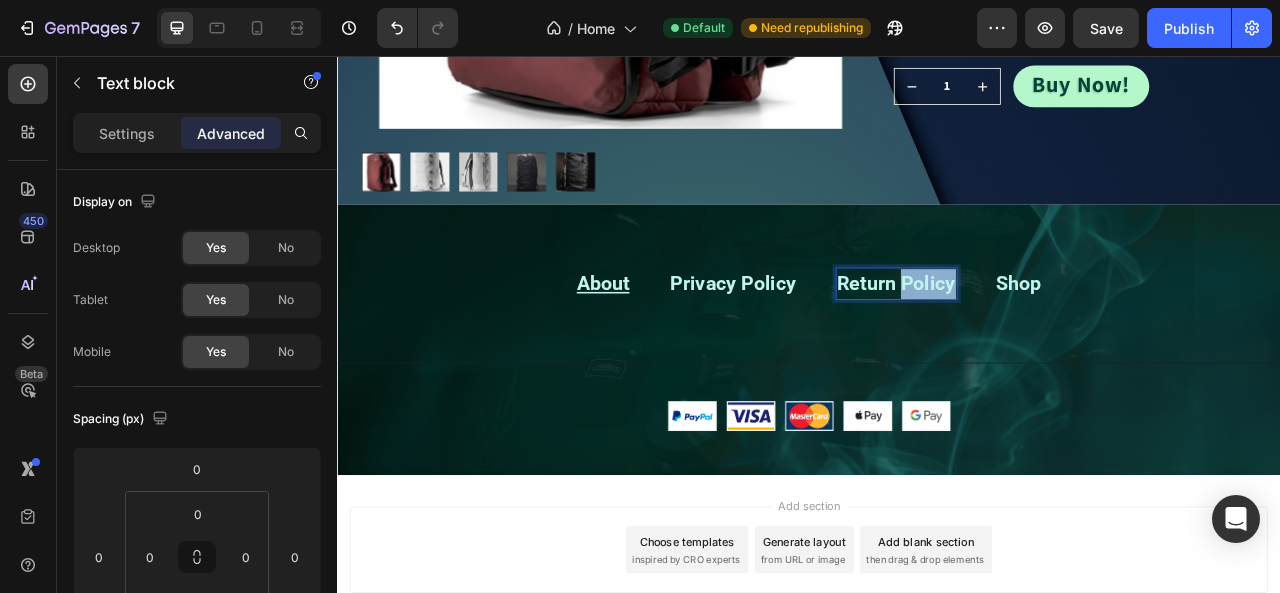click on "Re turn Policy" at bounding box center (1048, 346) 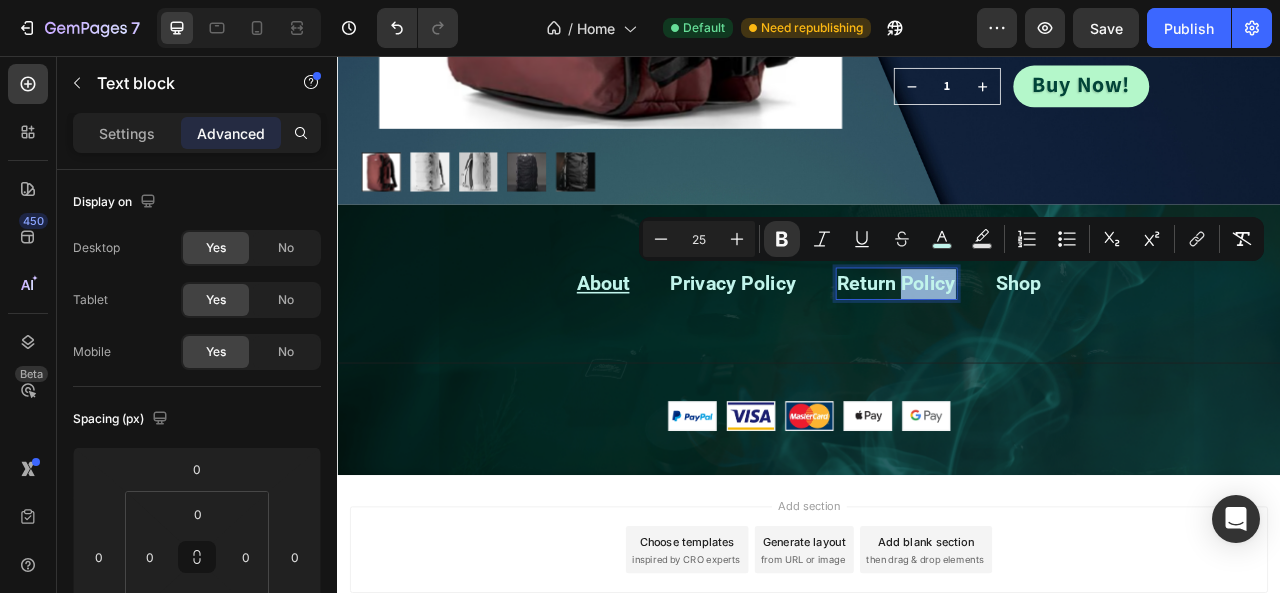 click on "turn Policy" at bounding box center [1063, 345] 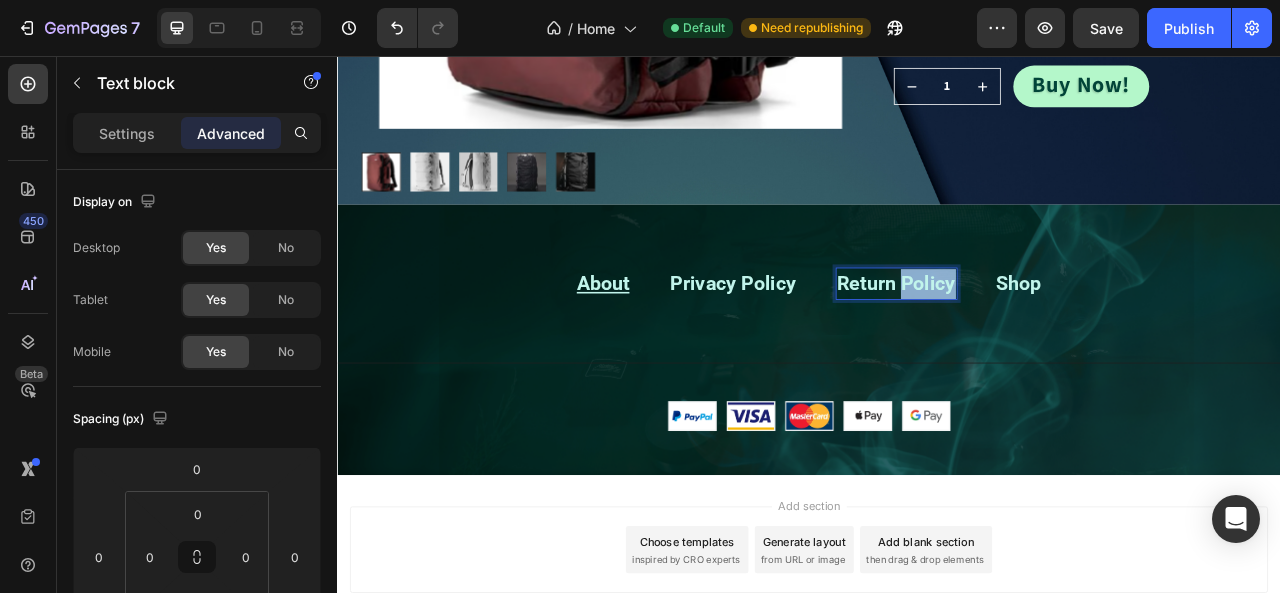 click on "turn Policy" at bounding box center [1063, 345] 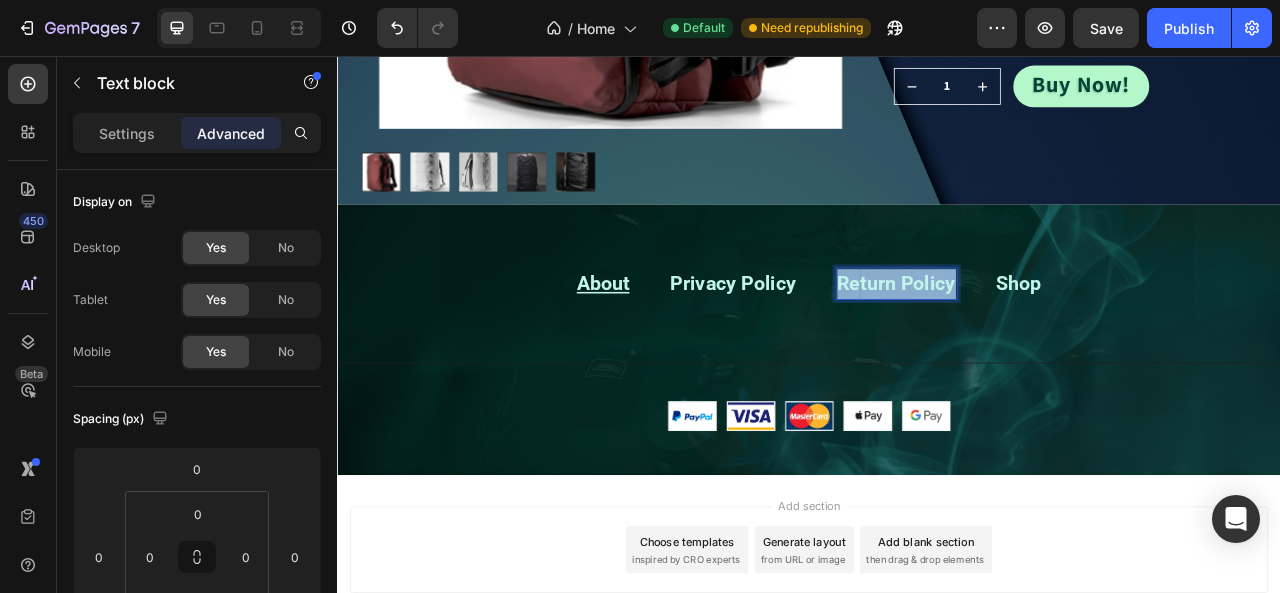 click on "turn Policy" at bounding box center (1063, 345) 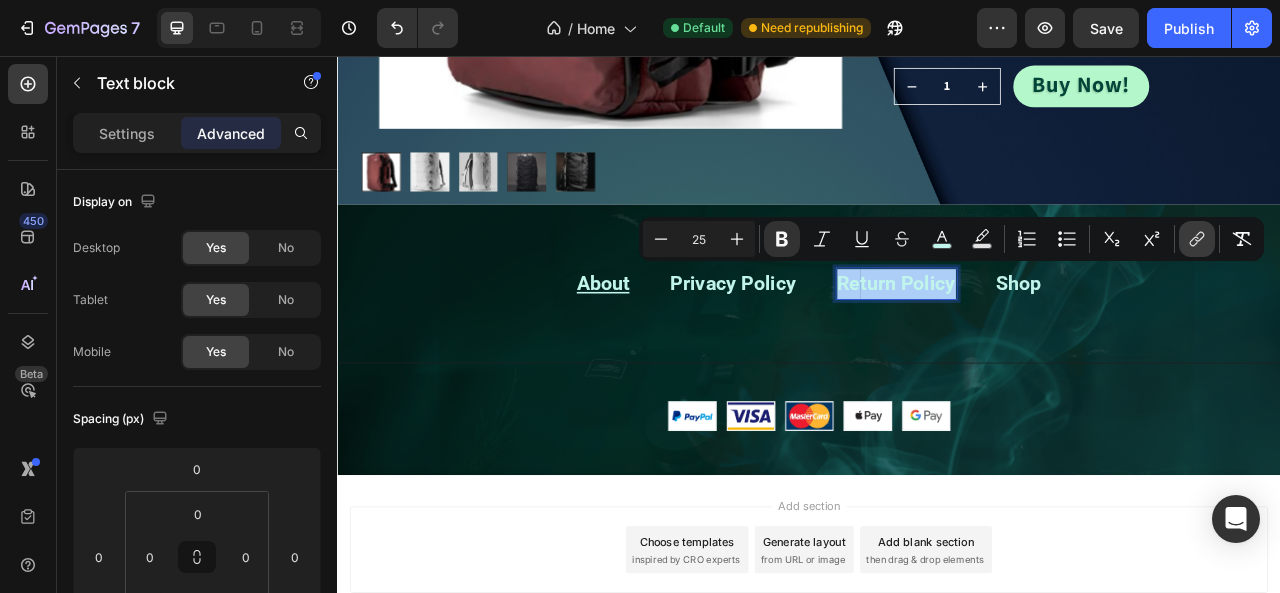 click 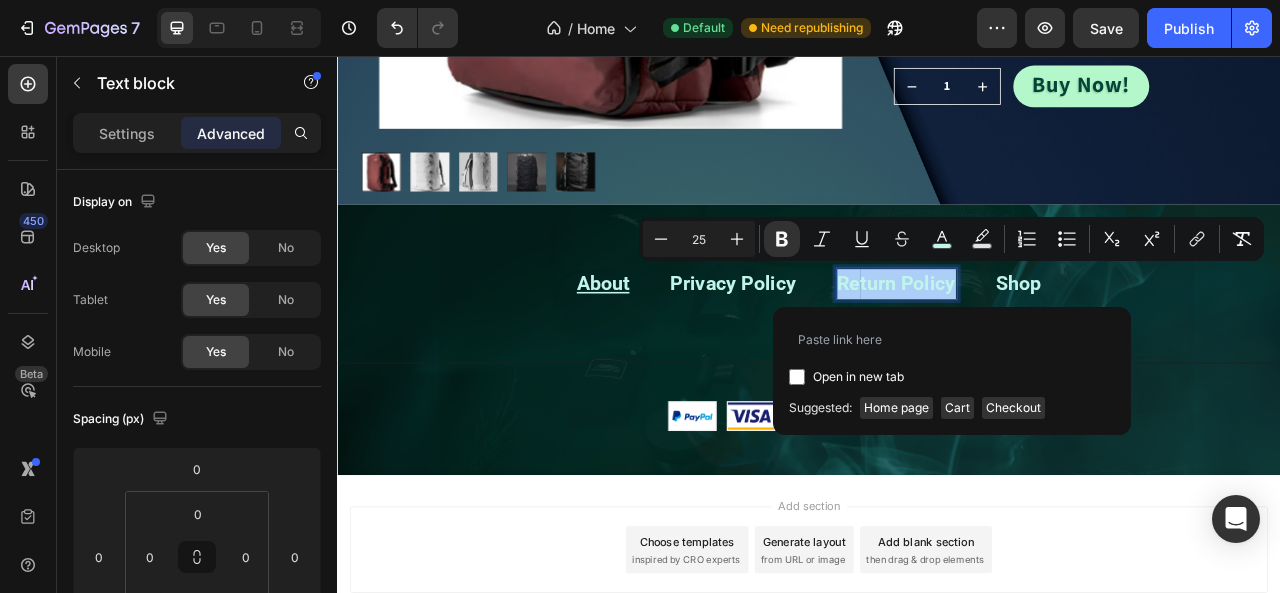type on "https://admin.shopify.com/store/[STORE_NAME]/pages/[PAGE_ID]" 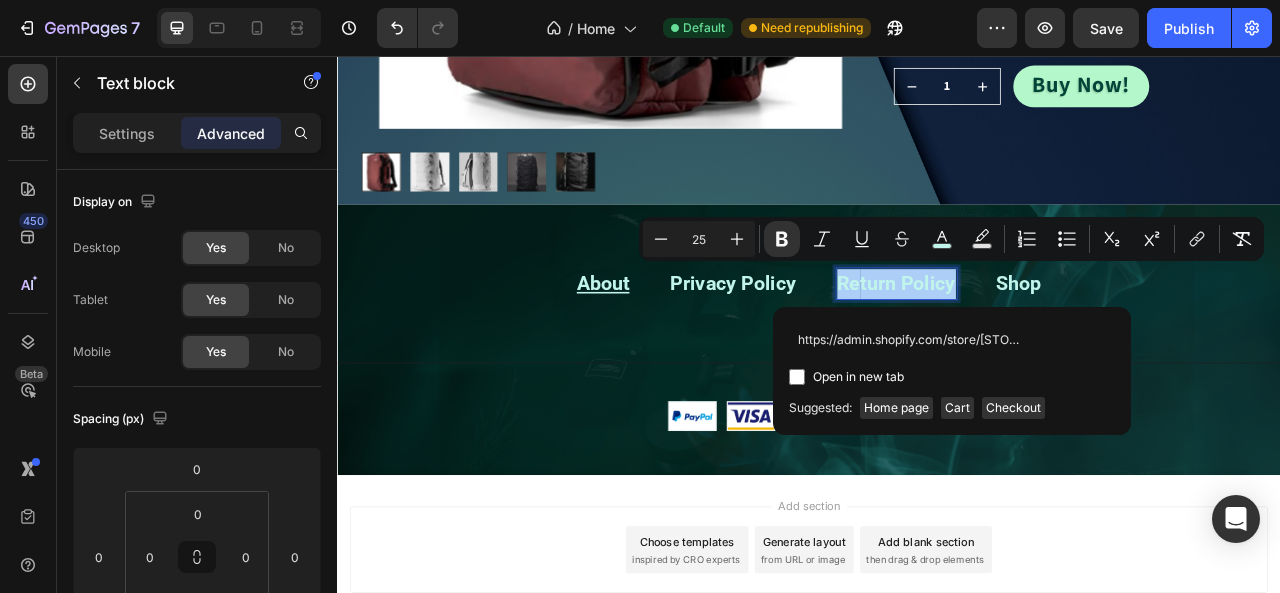 scroll, scrollTop: 0, scrollLeft: 159, axis: horizontal 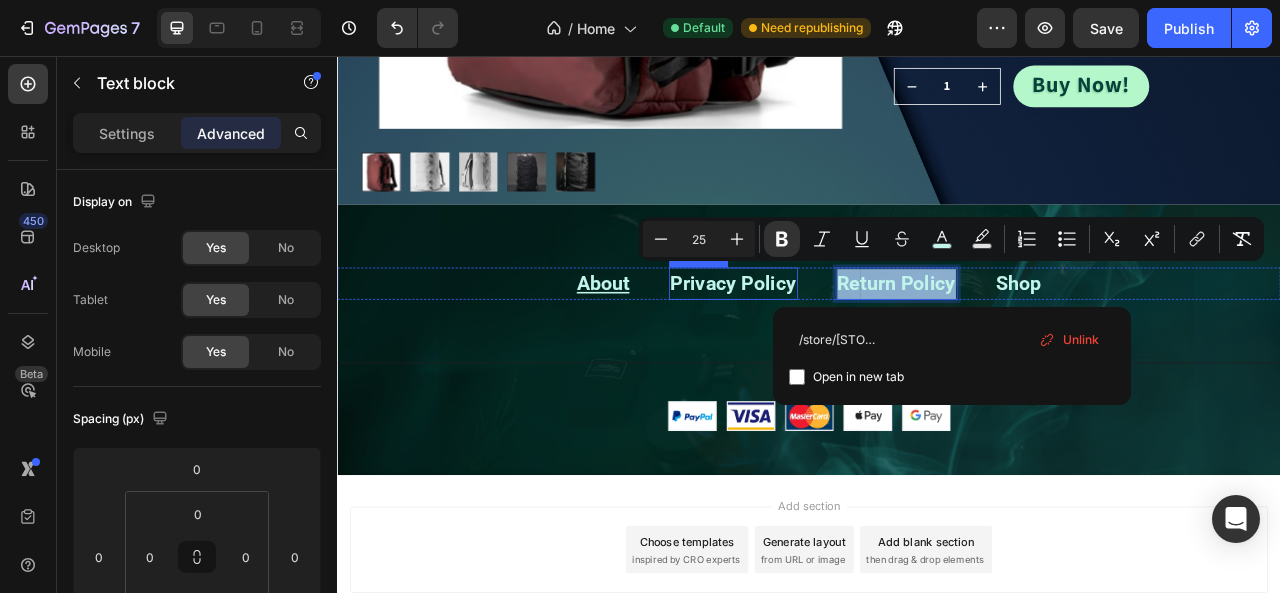 click on "Privacy Policy" at bounding box center [841, 345] 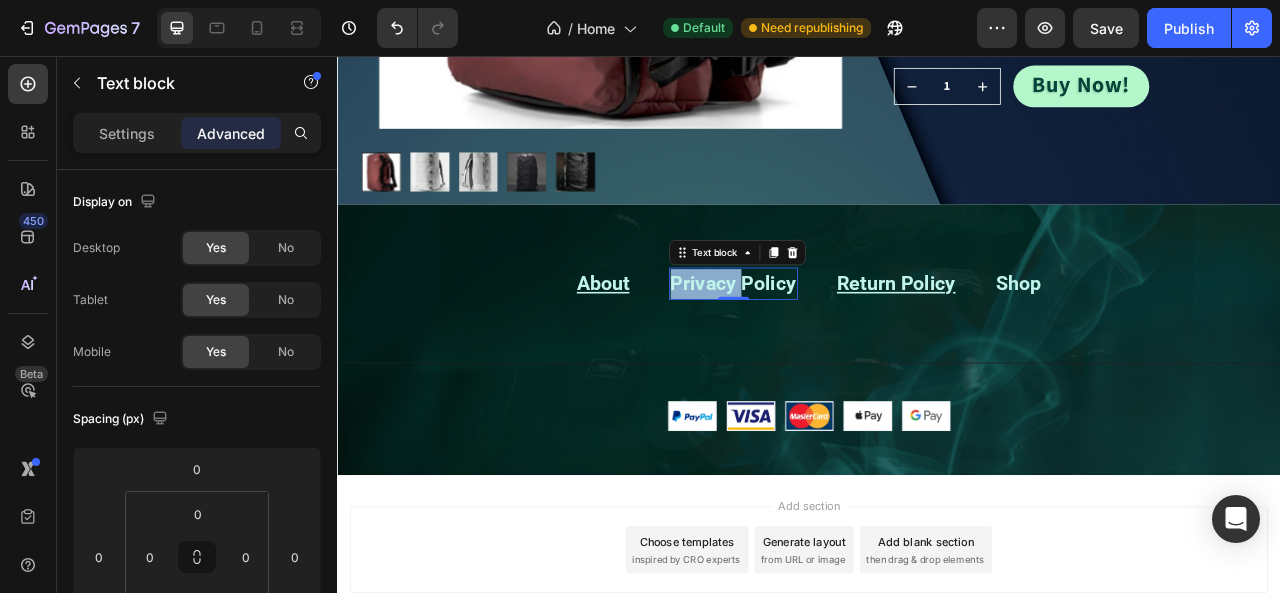 click on "Privacy Policy" at bounding box center (841, 345) 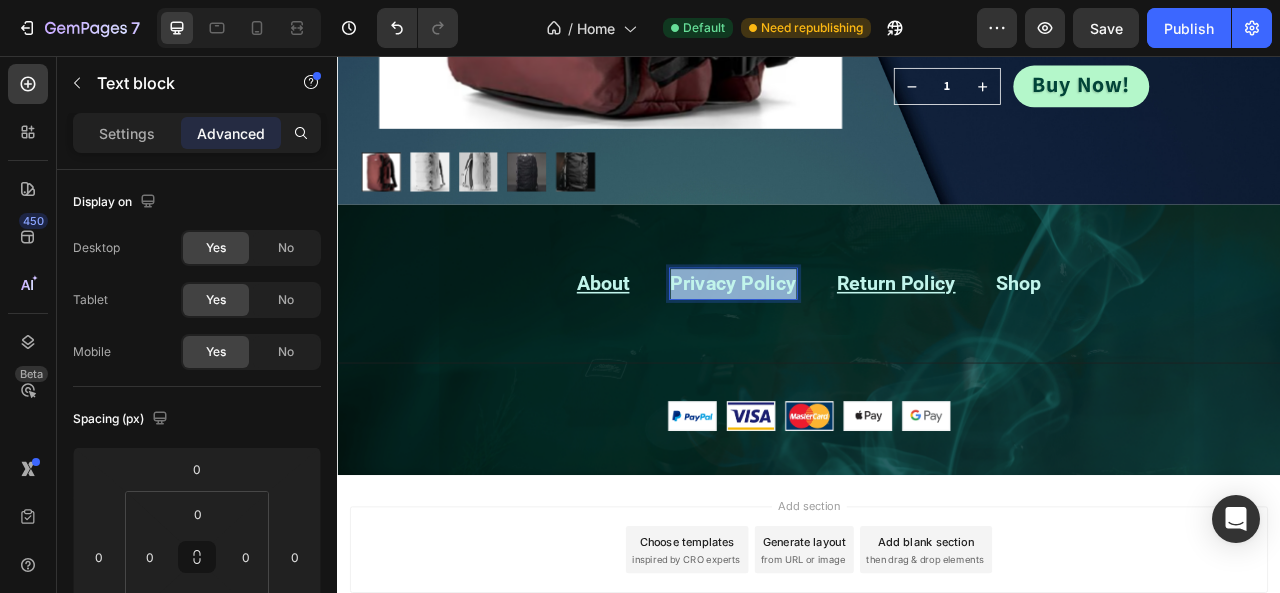 click on "Privacy Policy" at bounding box center (841, 345) 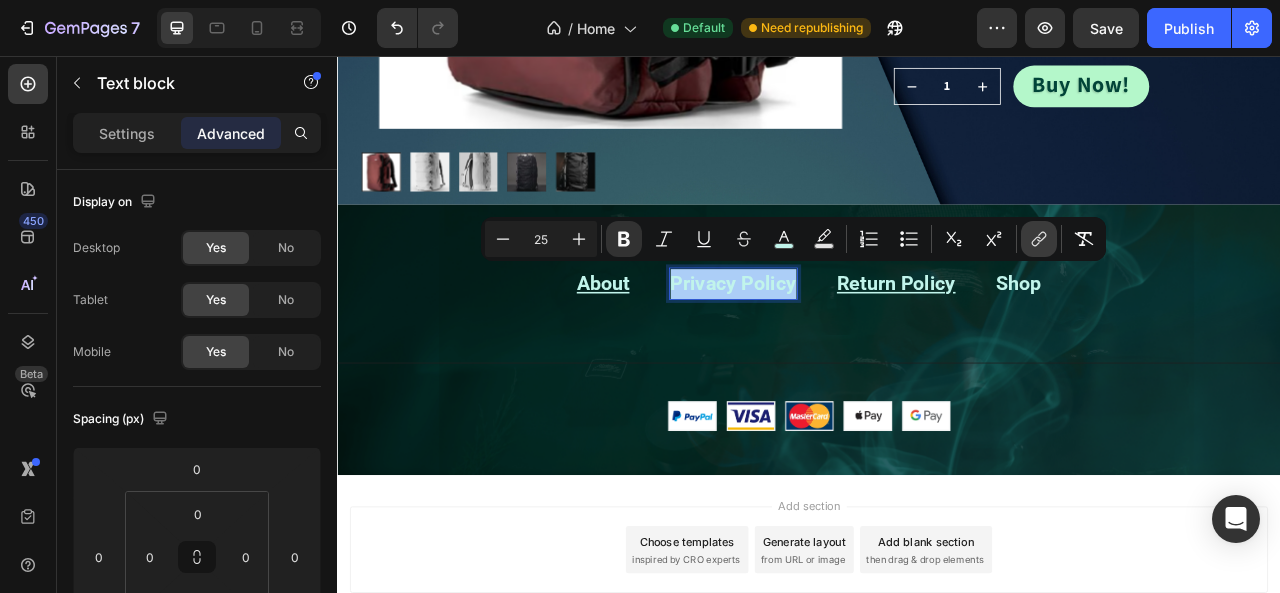 click 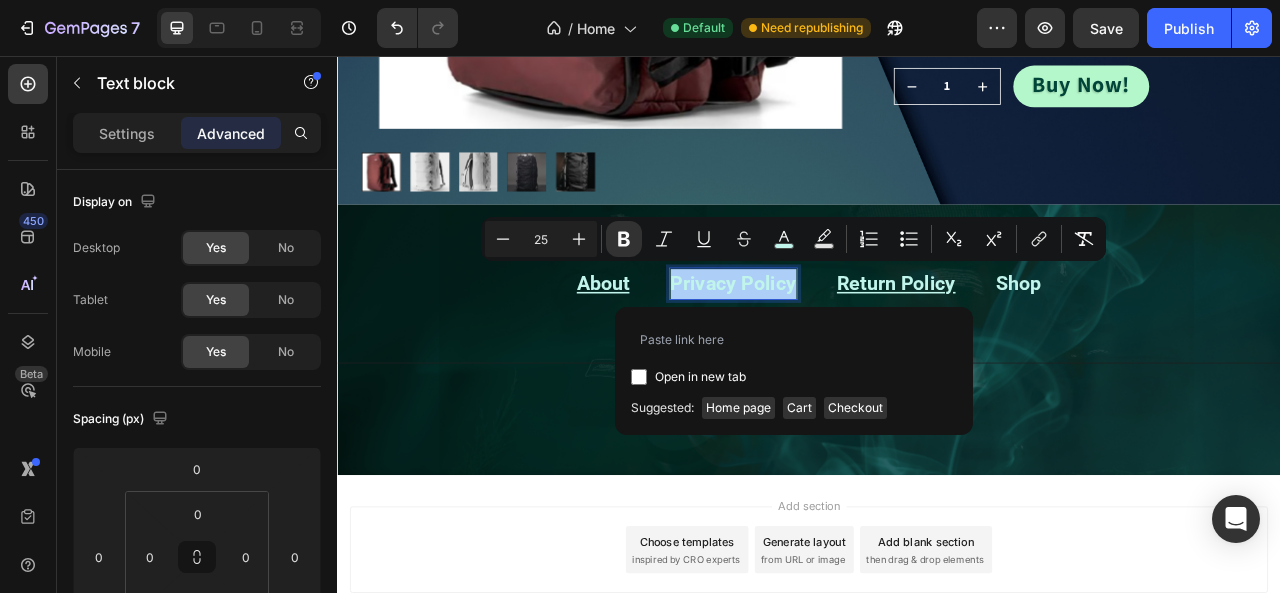 type on "https://admin.shopify.com/store/[STORE_NAME]/pages/[PAGE_ID]" 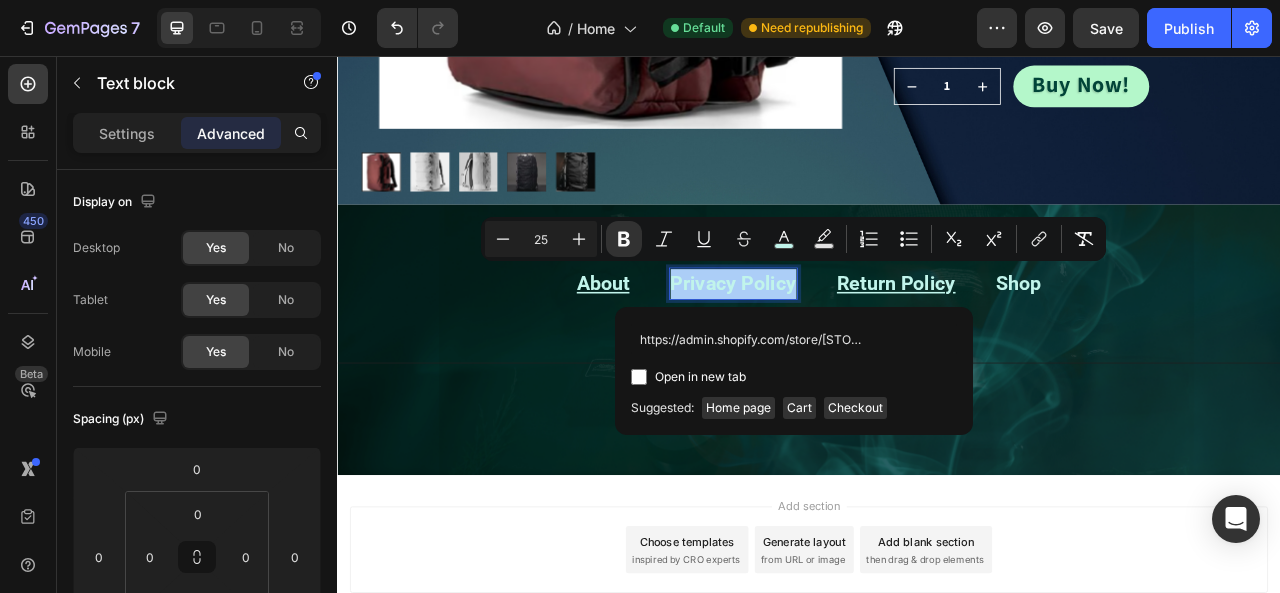 scroll, scrollTop: 0, scrollLeft: 155, axis: horizontal 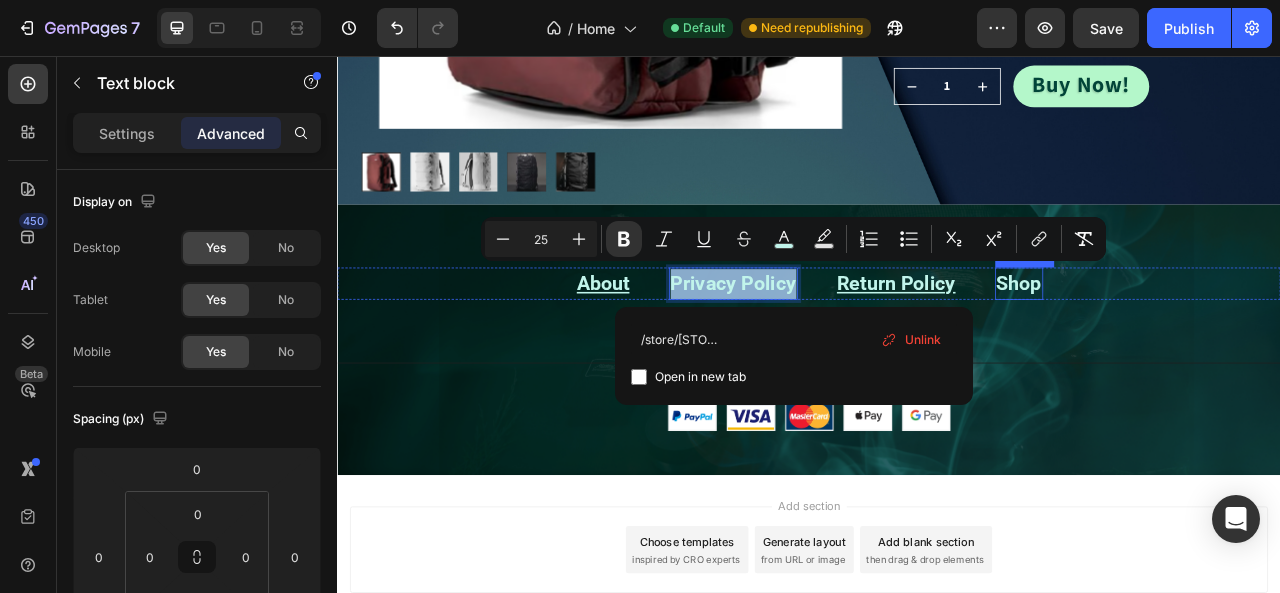 click on "Shop" at bounding box center (1204, 345) 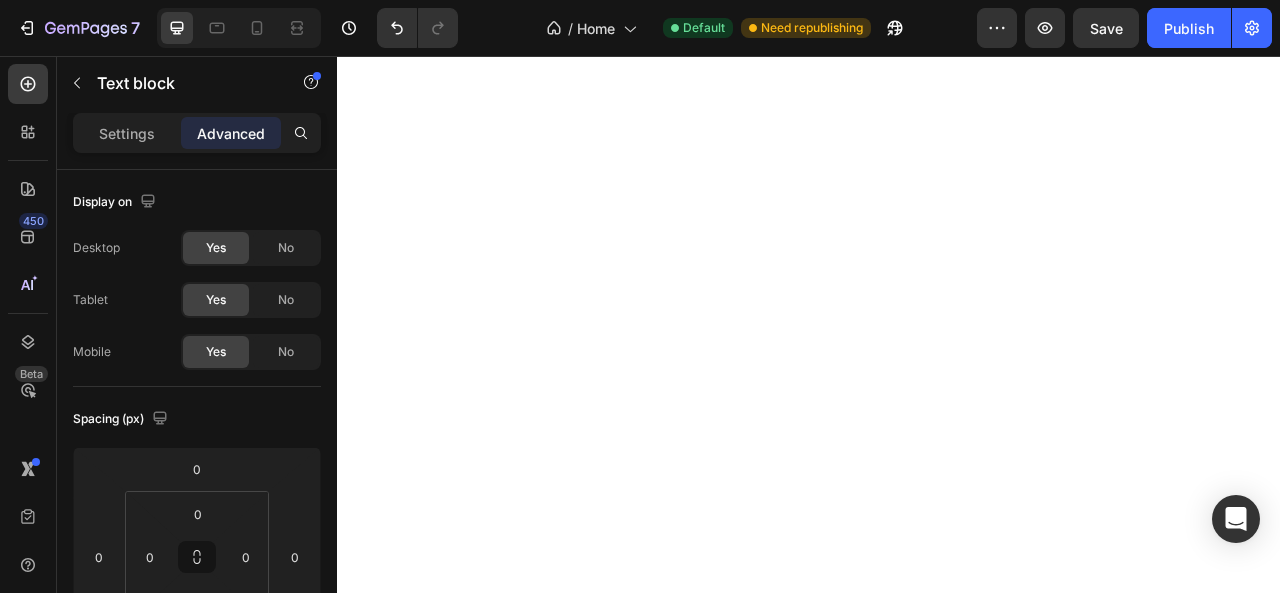 scroll, scrollTop: 0, scrollLeft: 0, axis: both 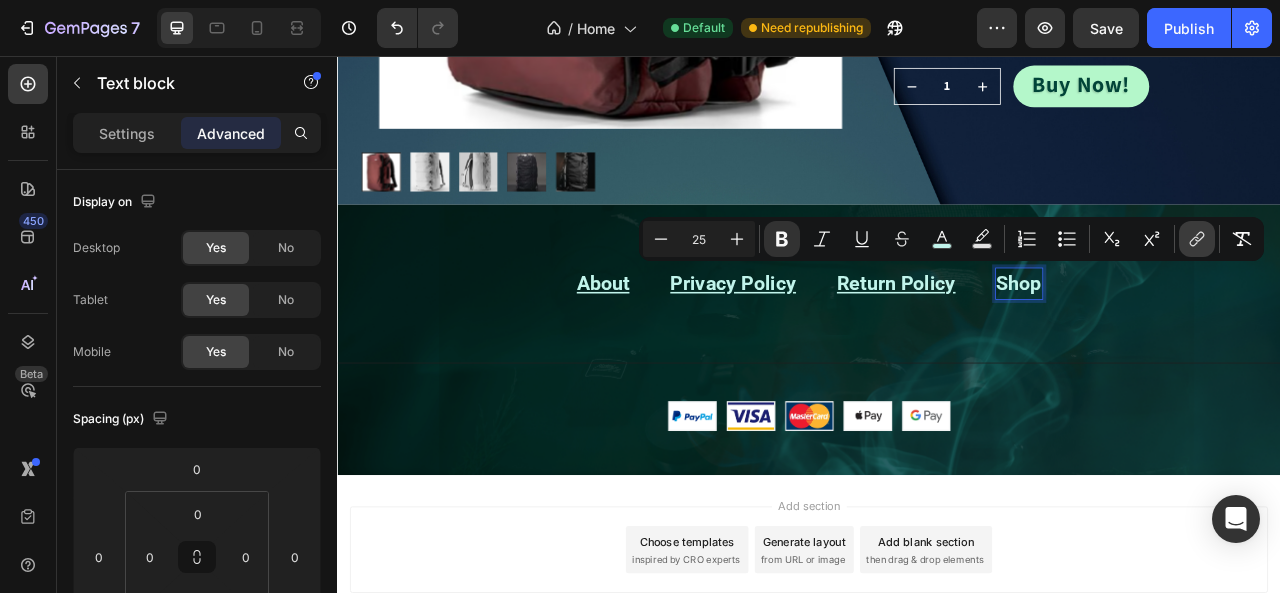 click on "link" at bounding box center [1197, 239] 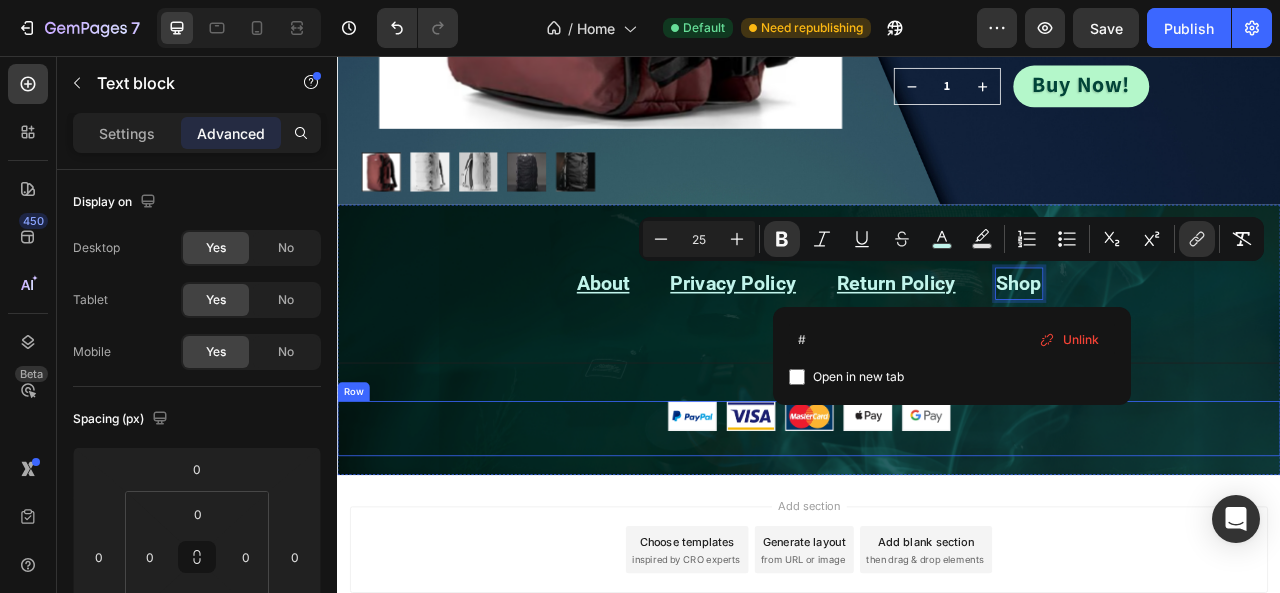 click on "Image" at bounding box center [937, 530] 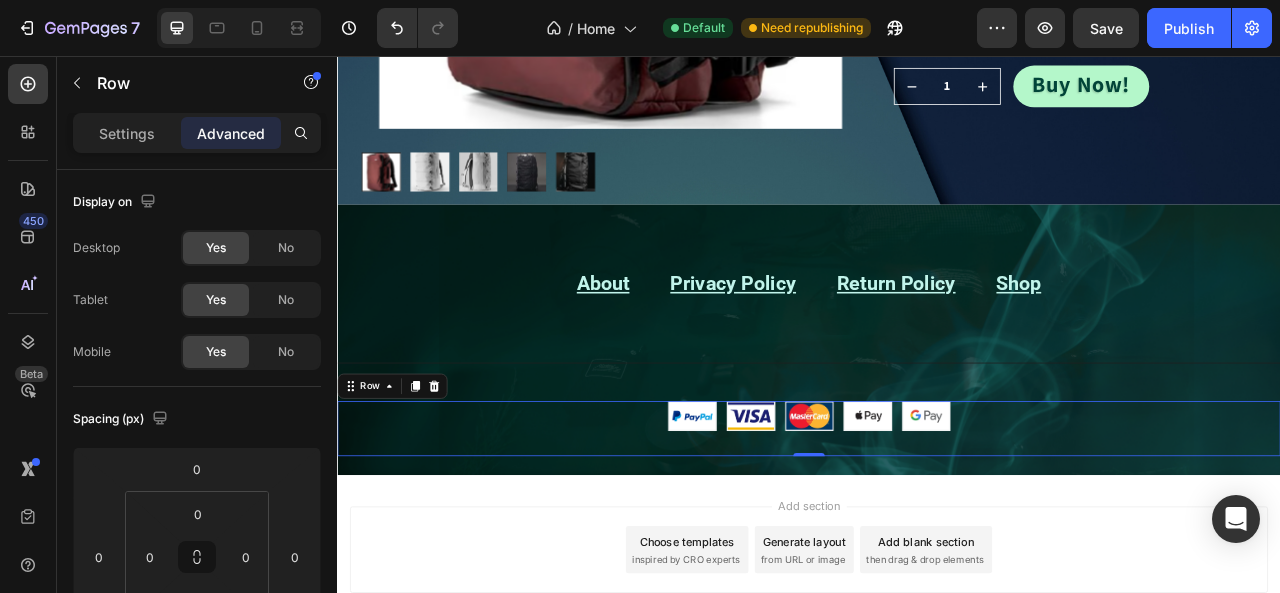 click on "Add section Choose templates inspired by CRO experts Generate layout from URL or image Add blank section then drag & drop elements" at bounding box center [937, 684] 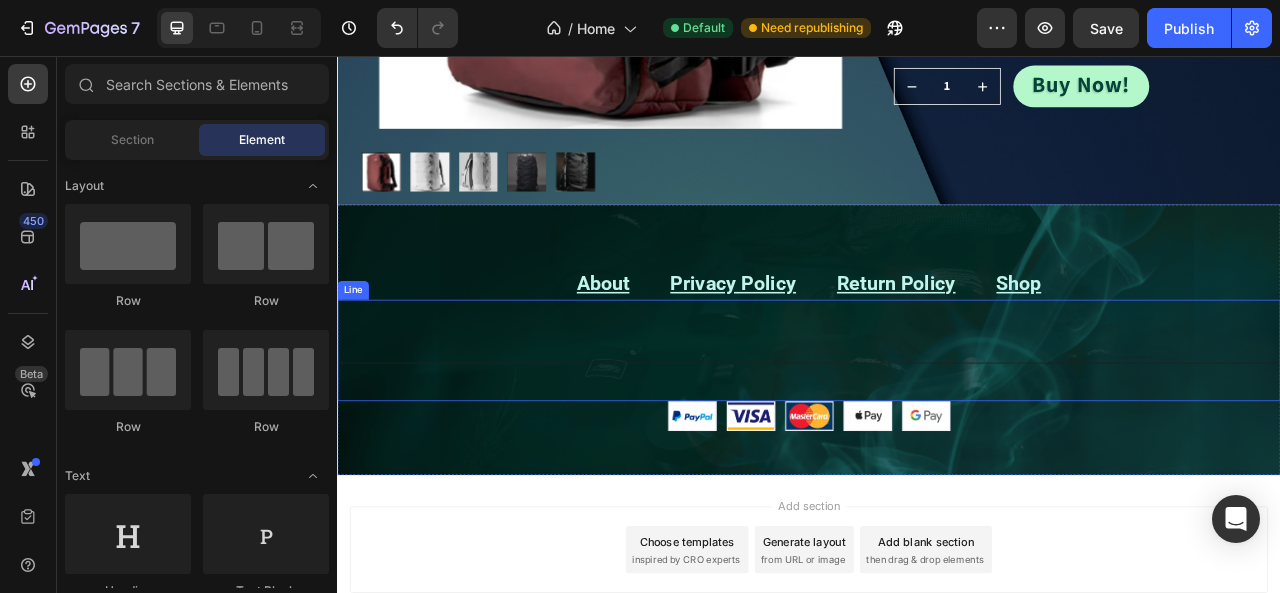 click on "Title Line" at bounding box center [937, 430] 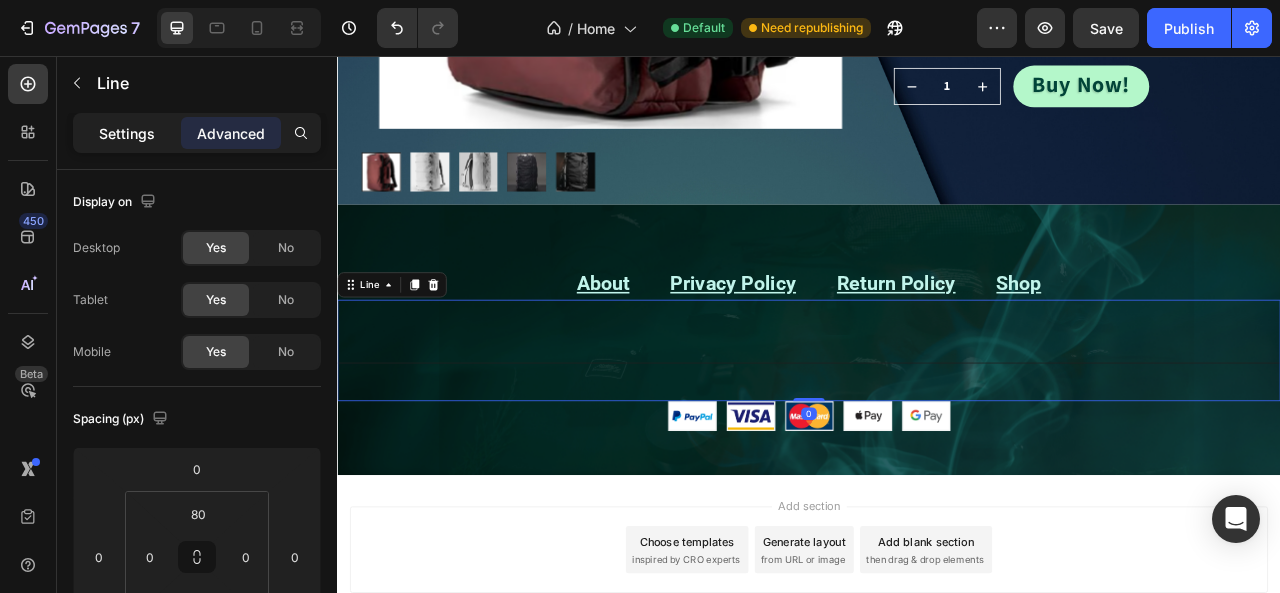 click on "Settings" at bounding box center (127, 133) 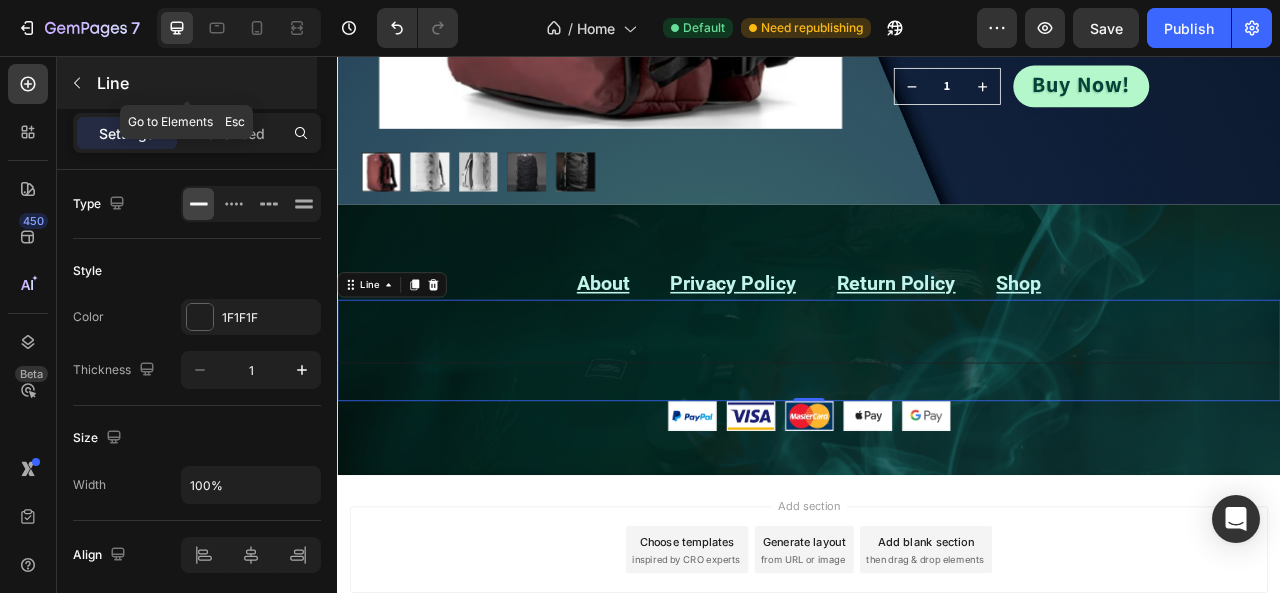 click 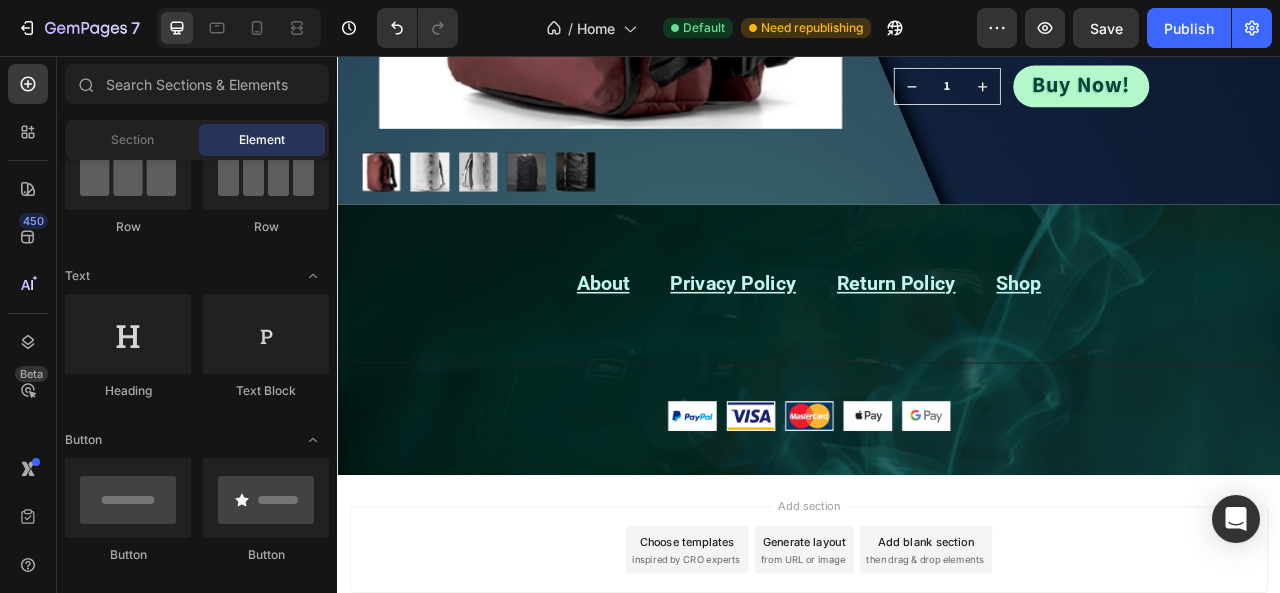 scroll, scrollTop: 0, scrollLeft: 0, axis: both 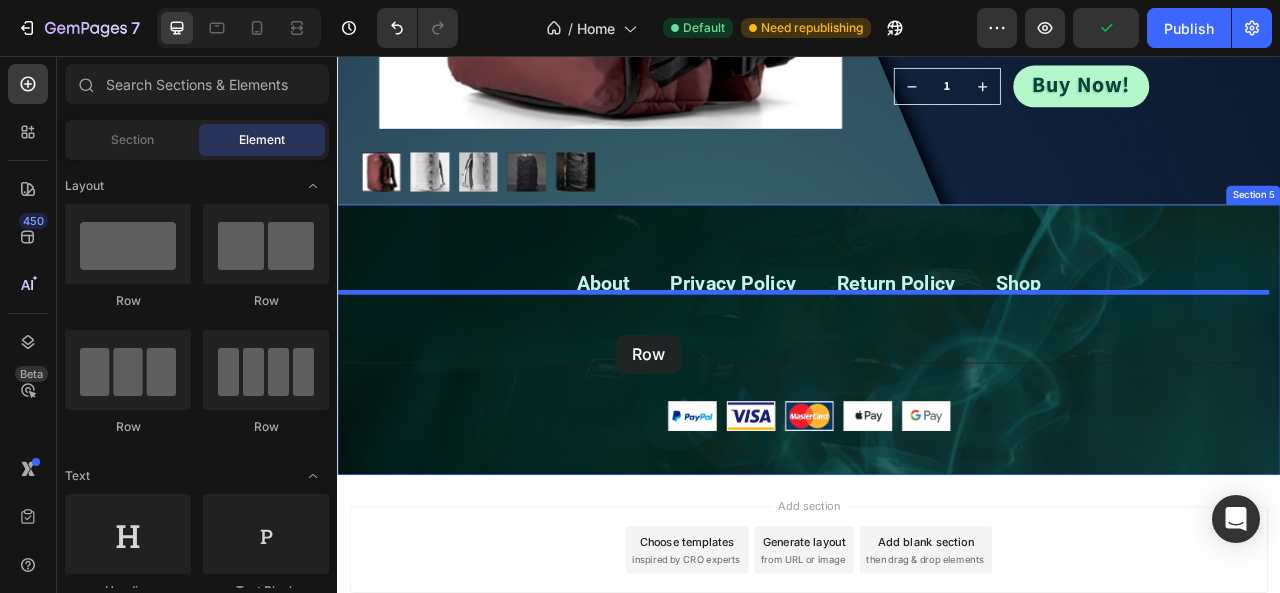 drag, startPoint x: 471, startPoint y: 301, endPoint x: 692, endPoint y: 411, distance: 246.8623 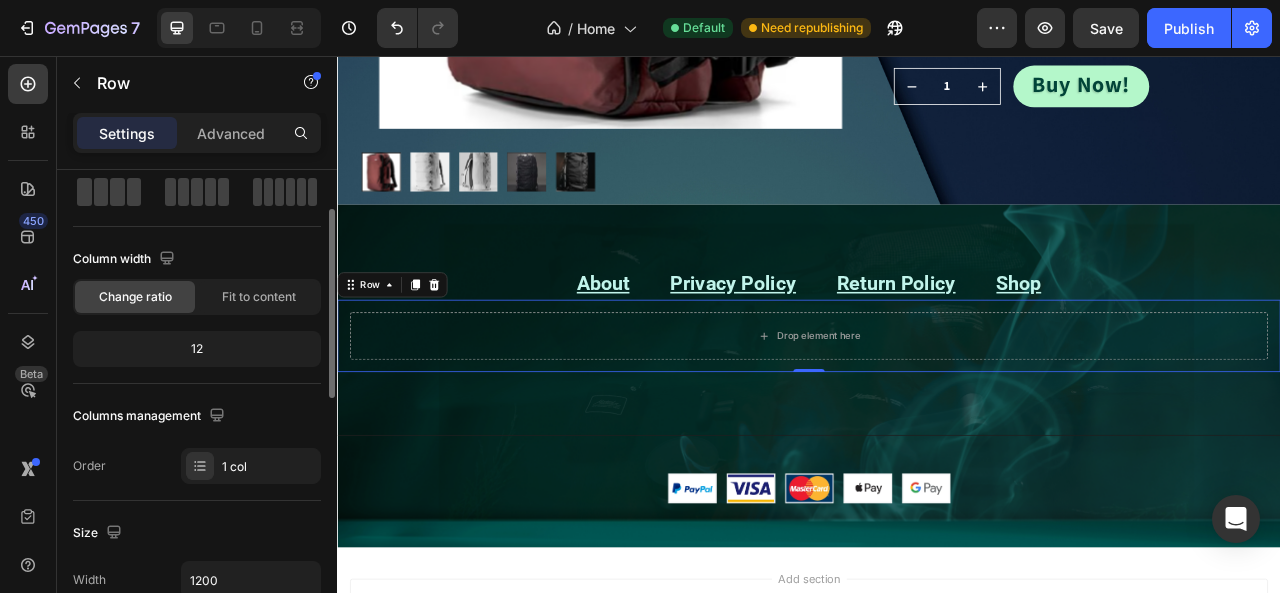 scroll, scrollTop: 0, scrollLeft: 0, axis: both 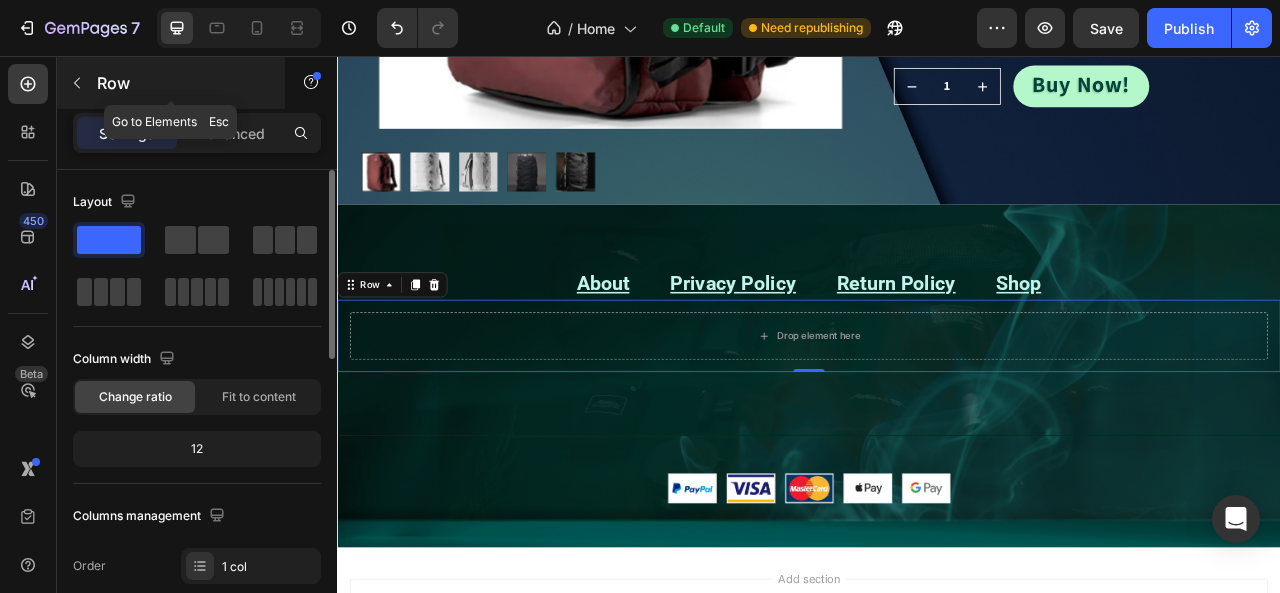 click at bounding box center [77, 83] 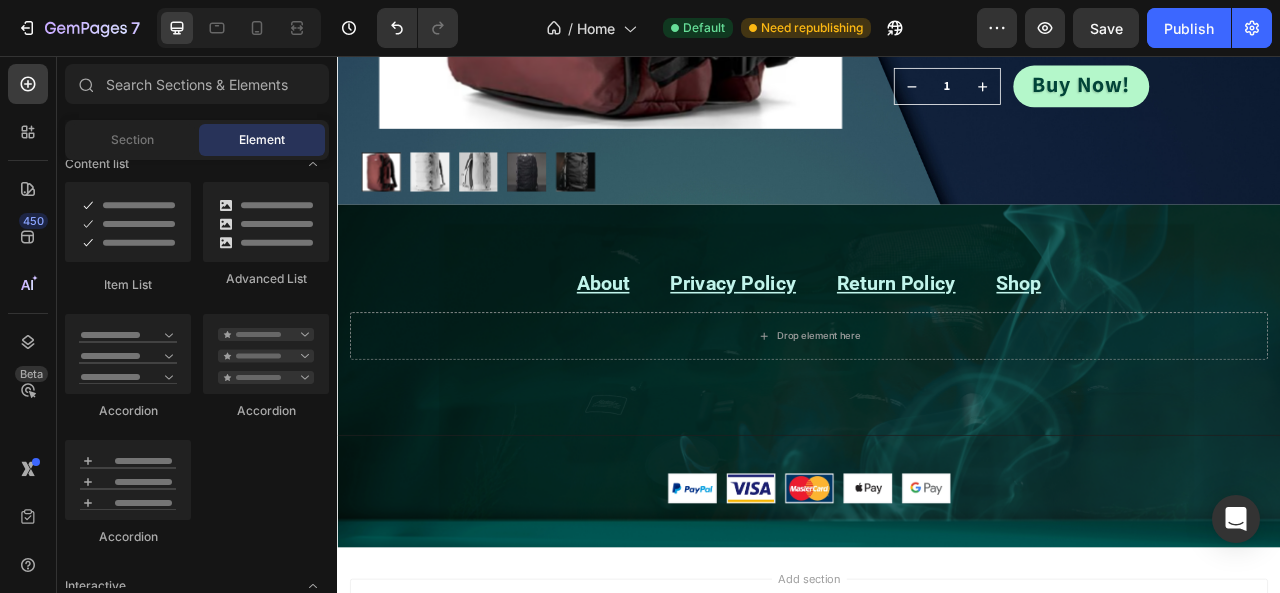scroll, scrollTop: 1098, scrollLeft: 0, axis: vertical 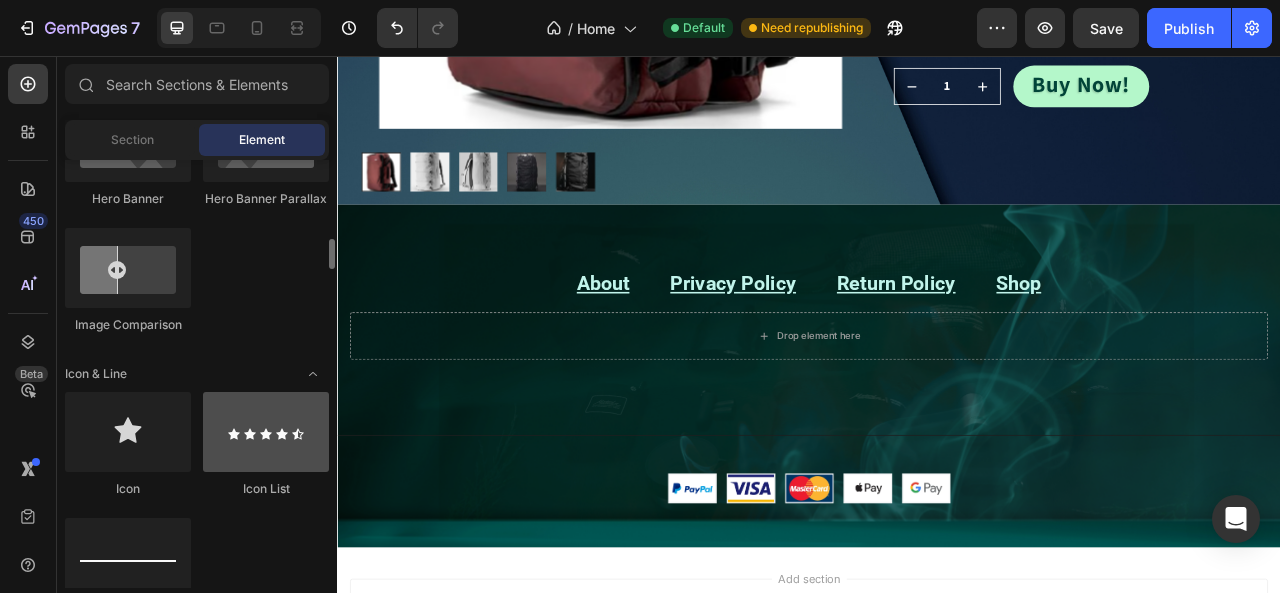 click at bounding box center (266, 432) 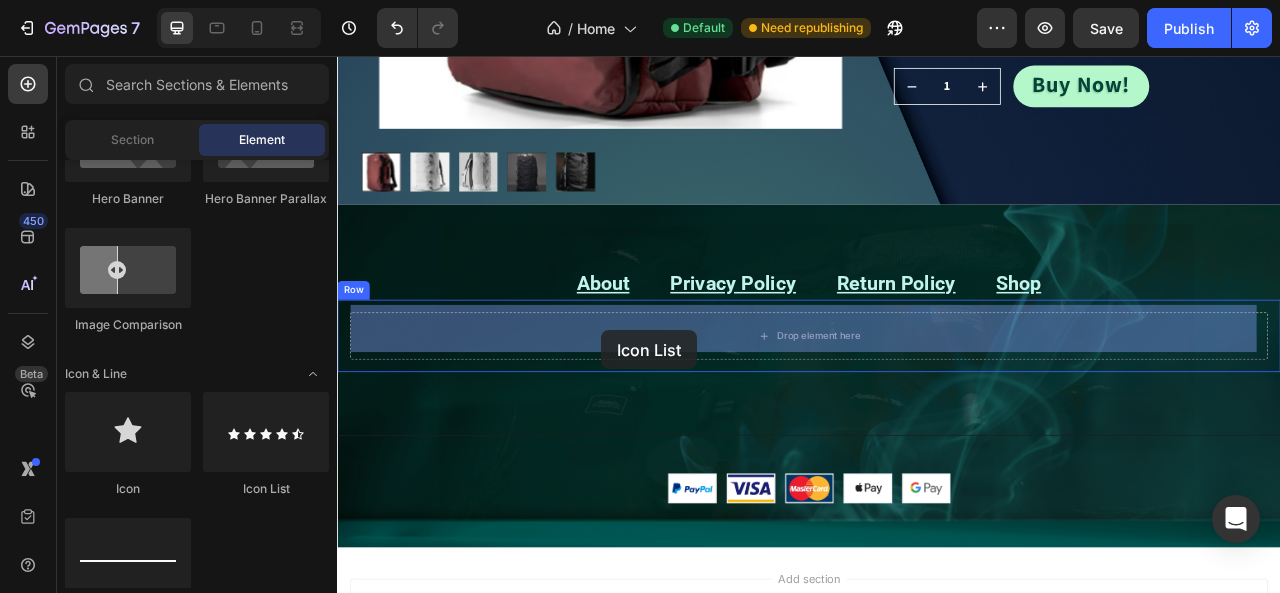drag, startPoint x: 602, startPoint y: 507, endPoint x: 673, endPoint y: 405, distance: 124.277916 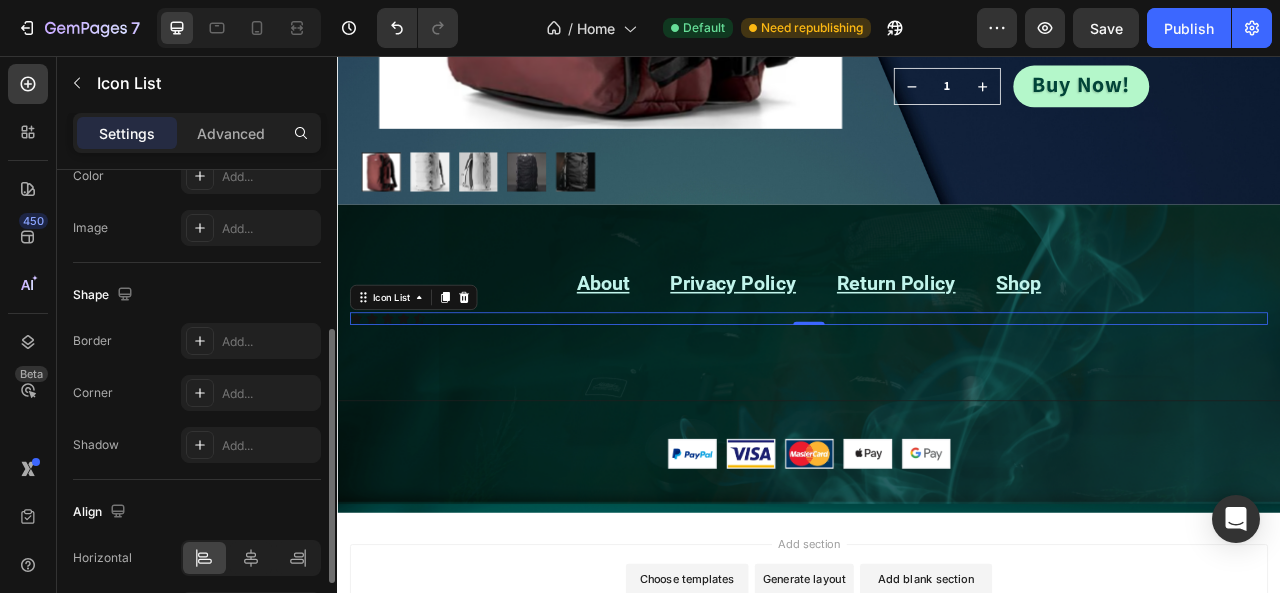 scroll, scrollTop: 428, scrollLeft: 0, axis: vertical 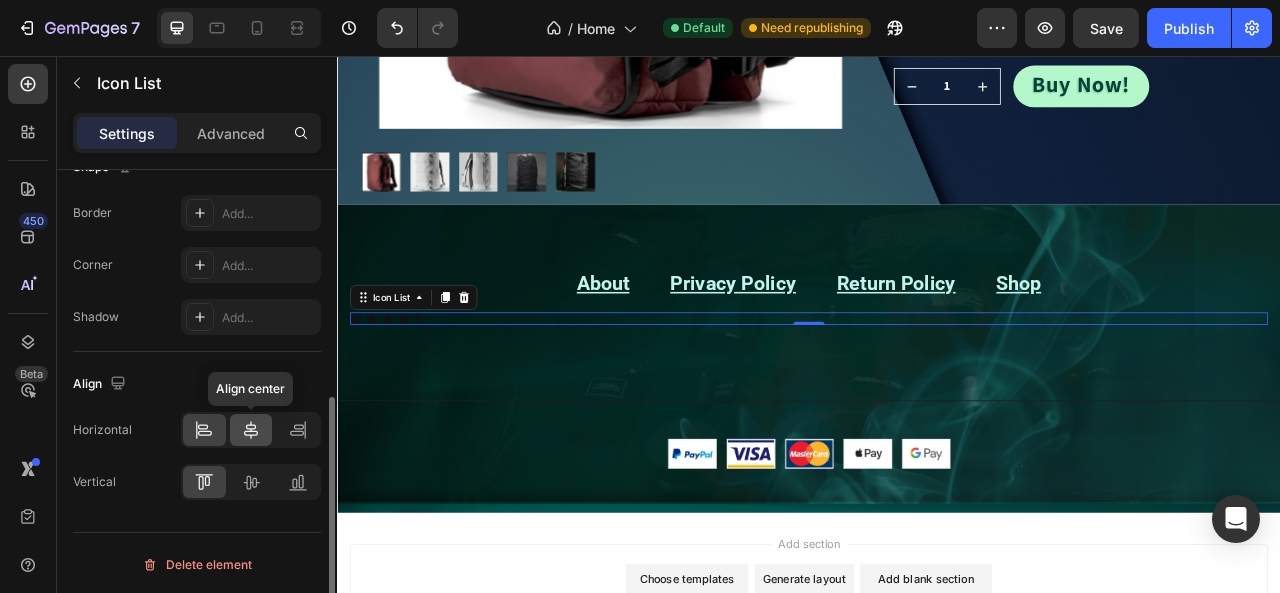 click 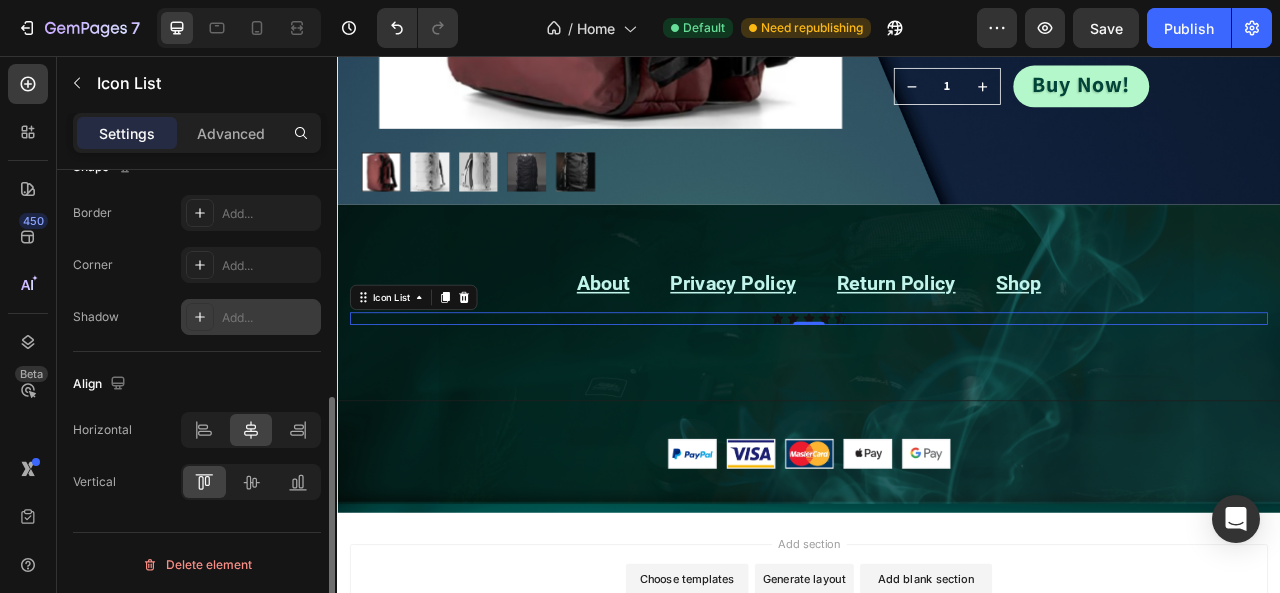 scroll, scrollTop: 128, scrollLeft: 0, axis: vertical 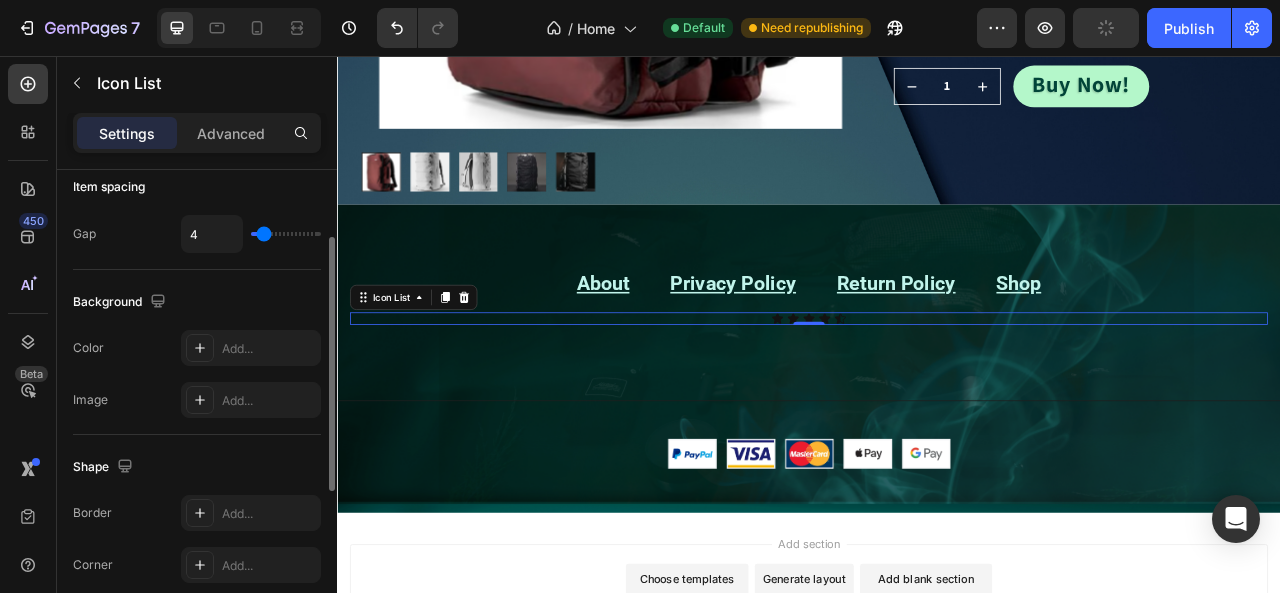 type on "12" 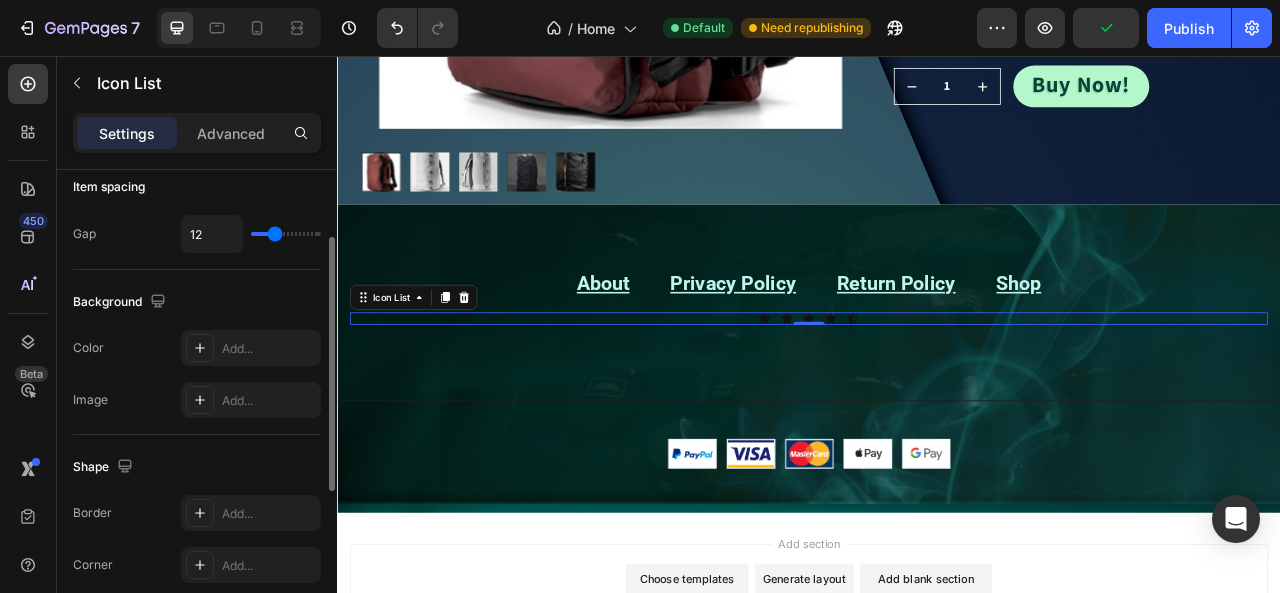 type on "13" 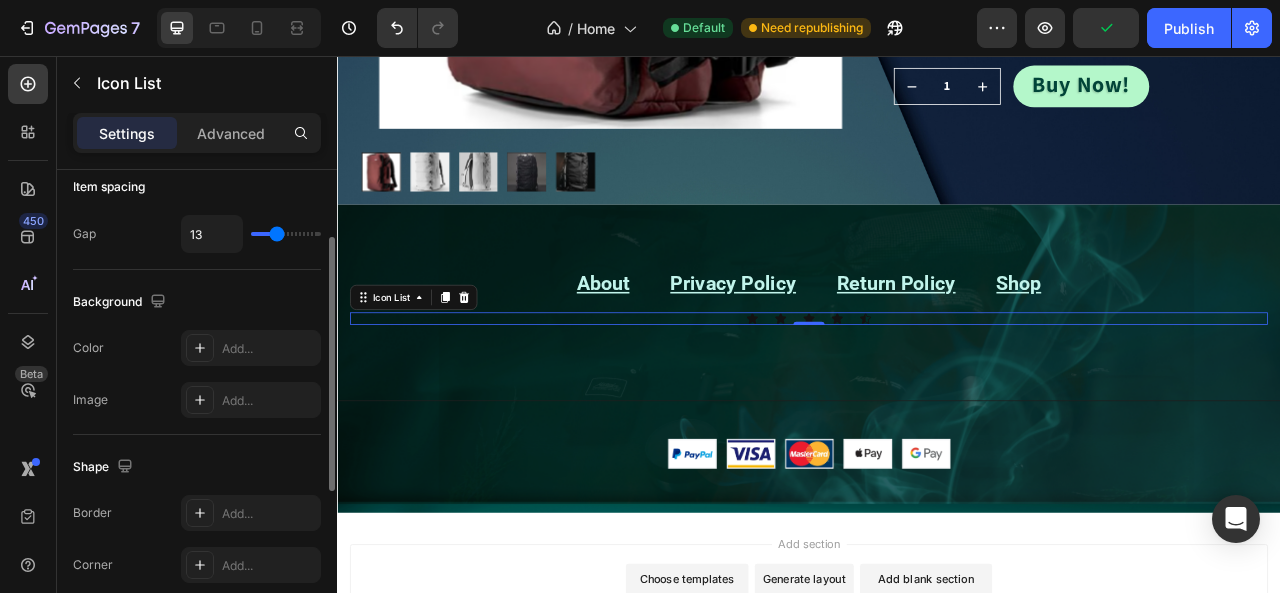 type on "20" 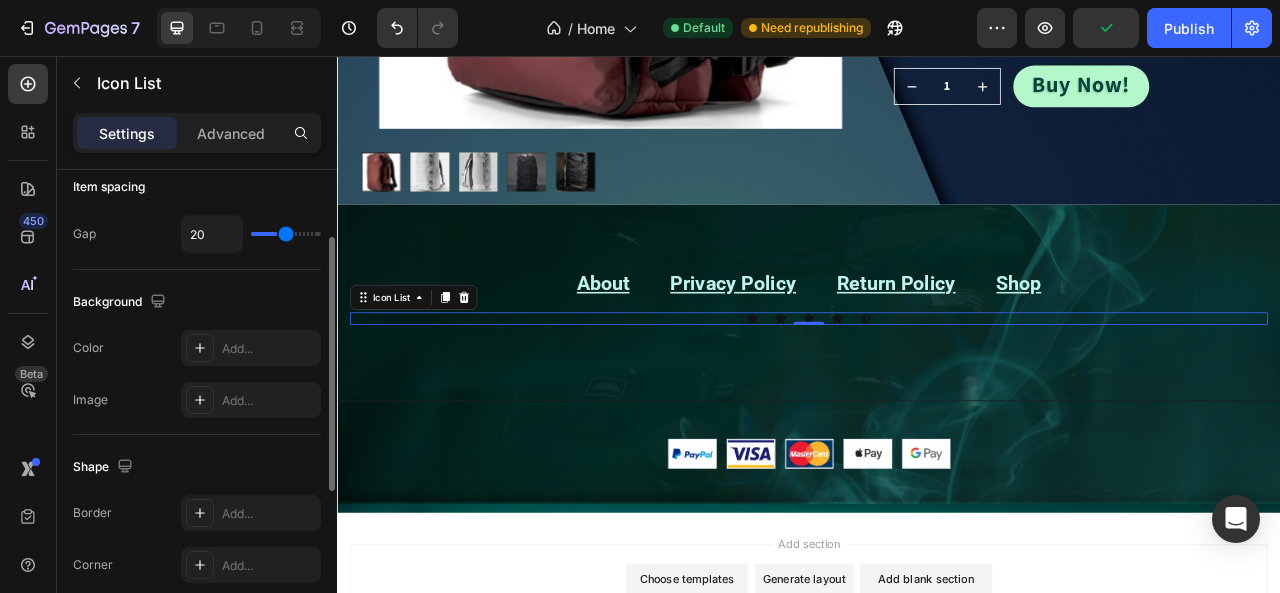 type on "26" 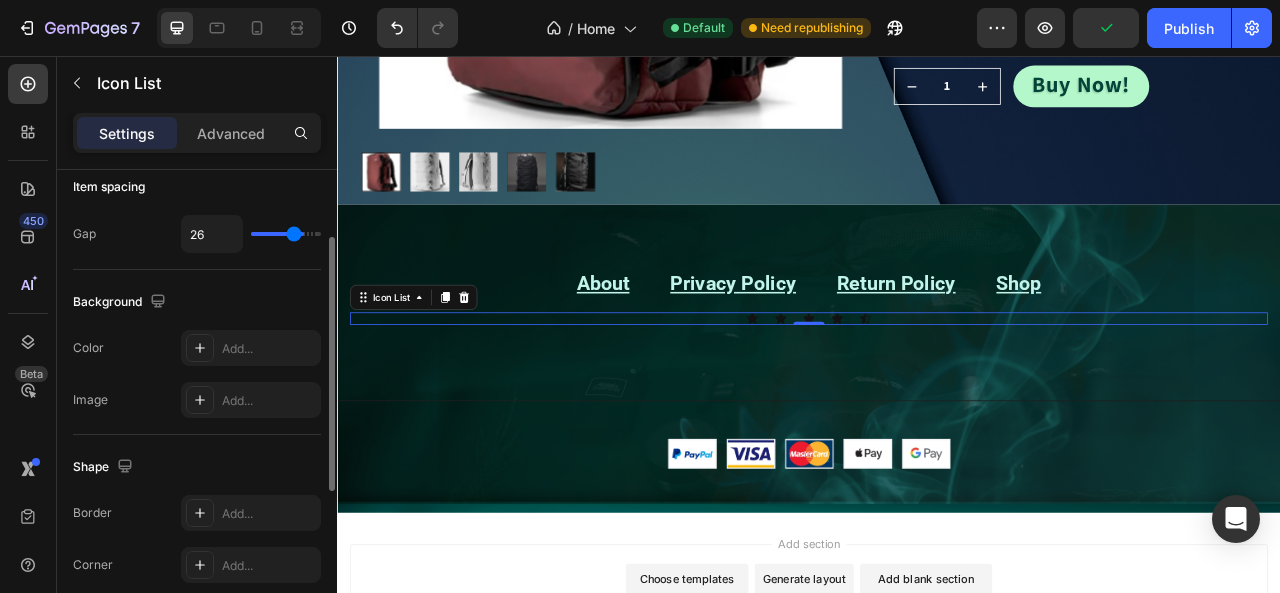 type on "29" 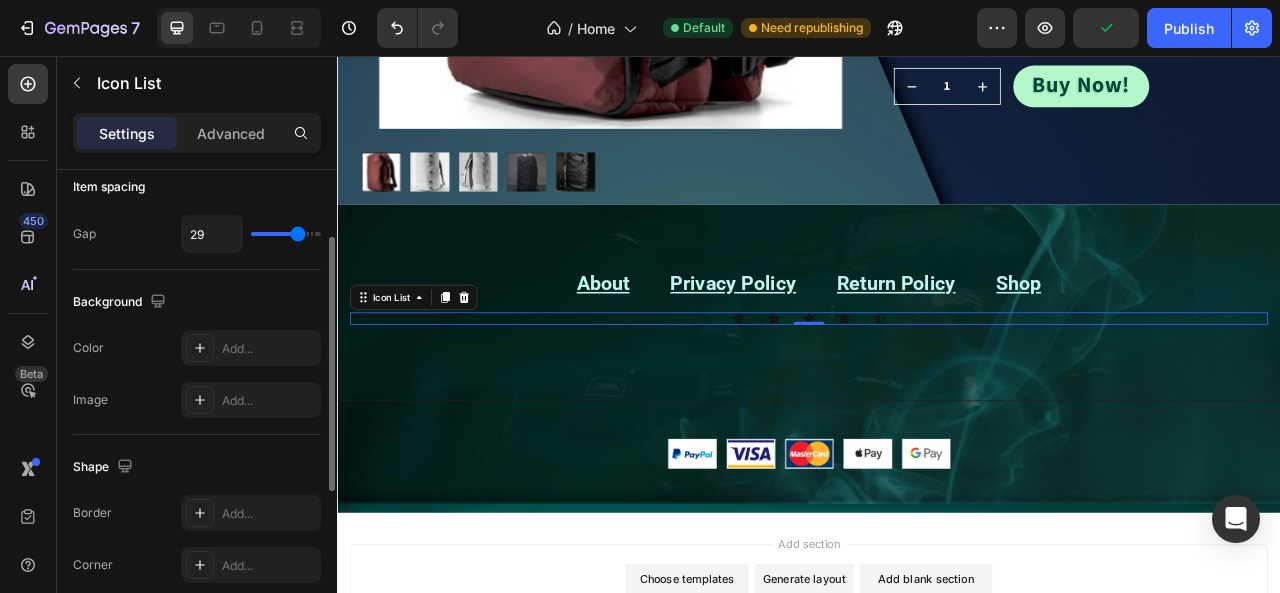 type on "30" 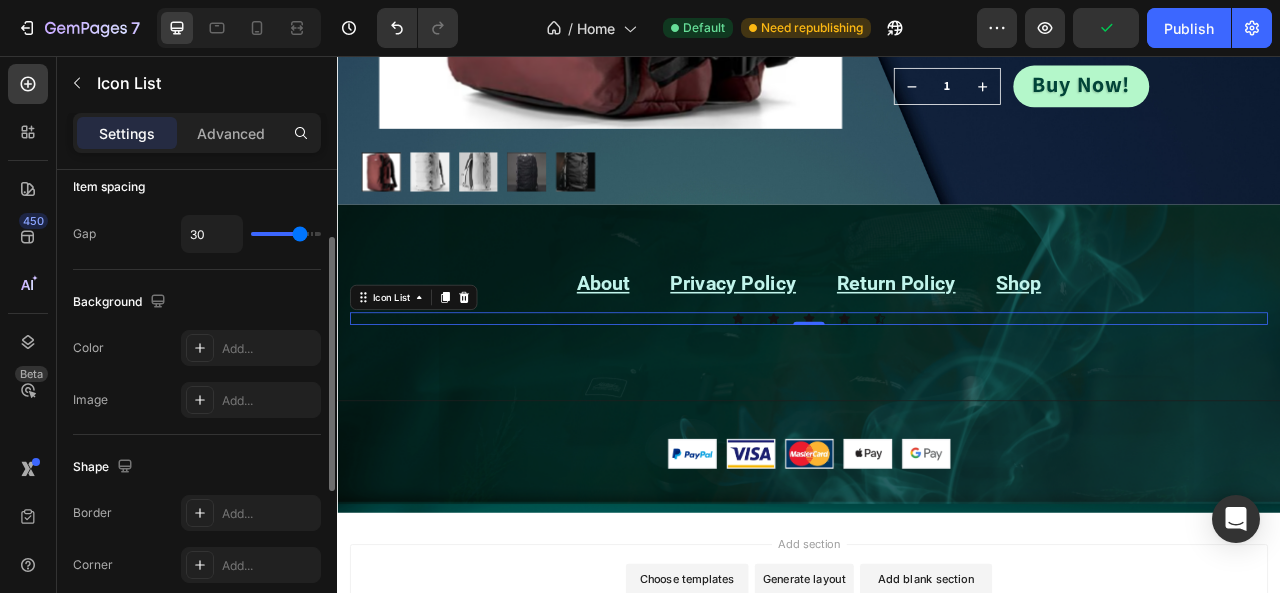 type on "34" 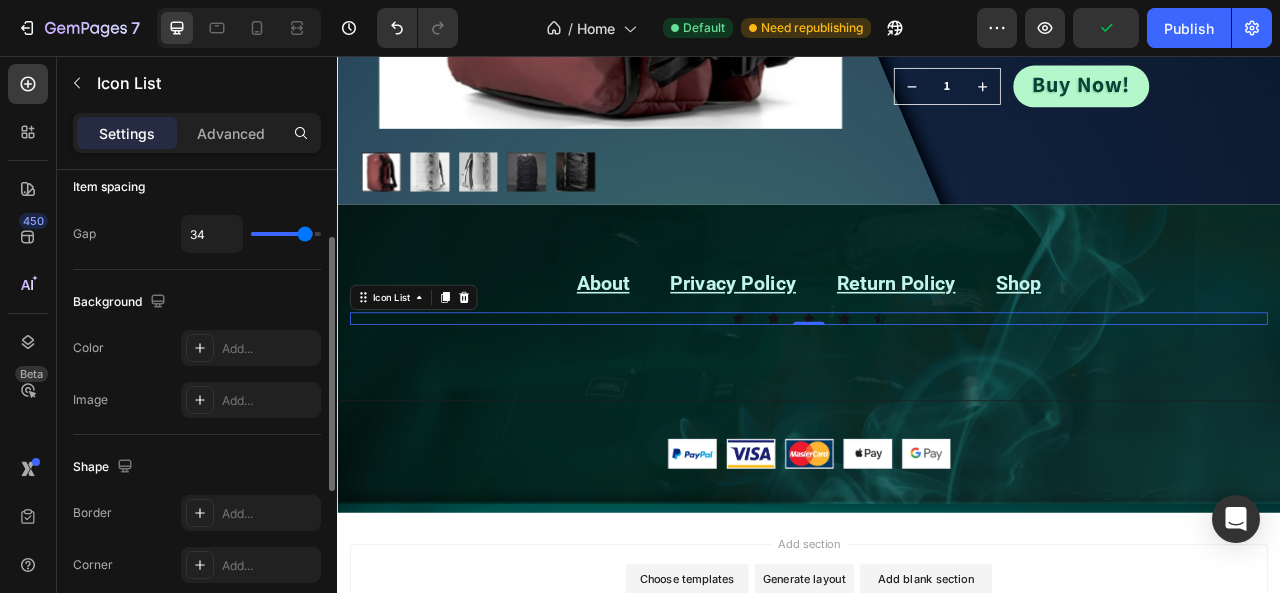 type on "35" 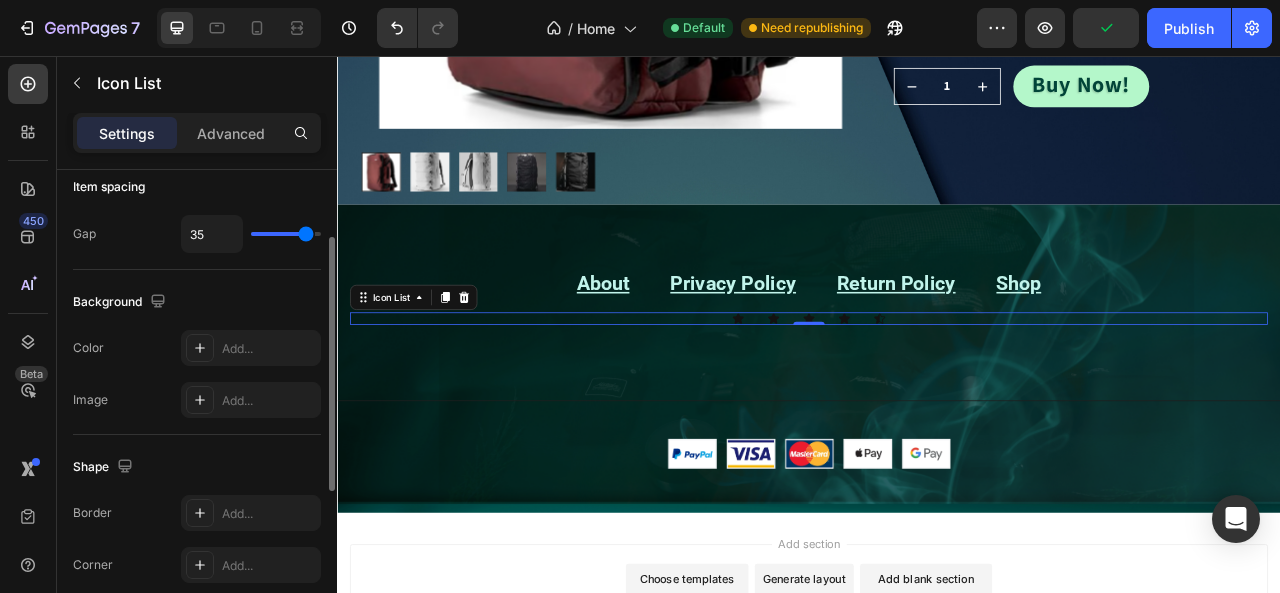 type on "36" 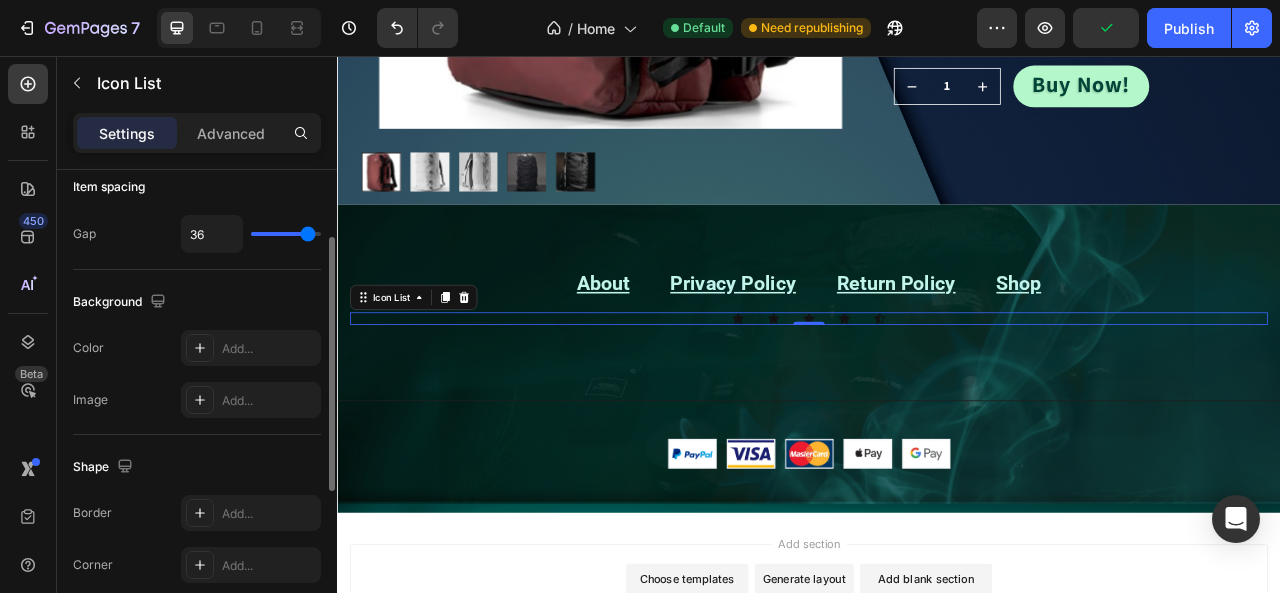 type on "37" 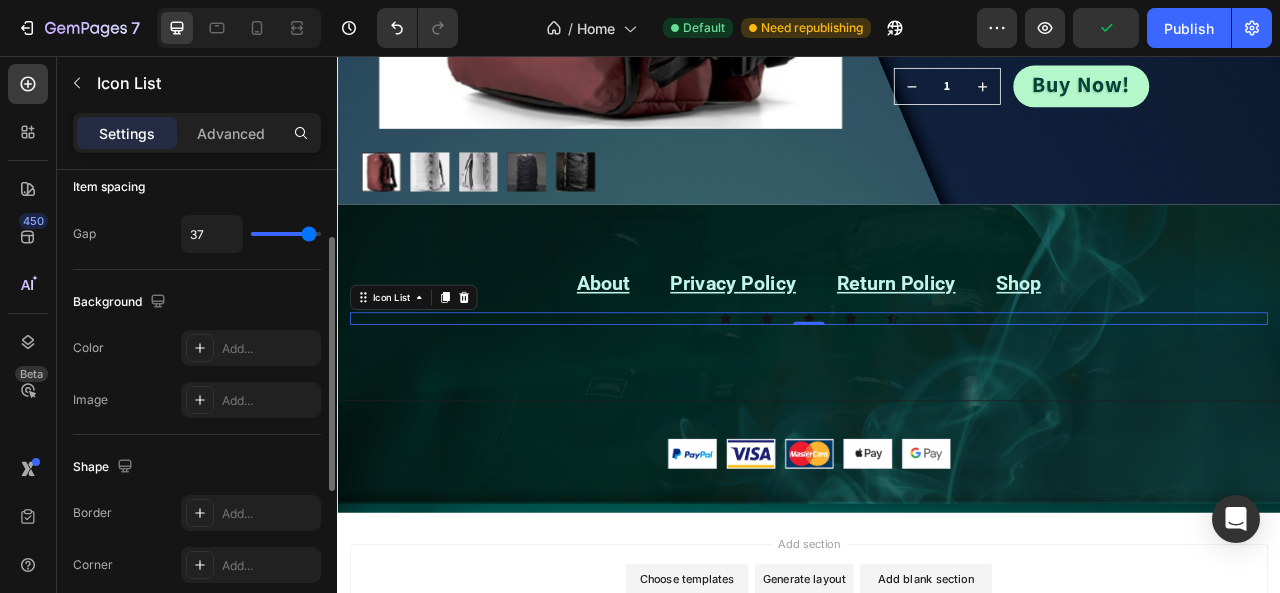 drag, startPoint x: 265, startPoint y: 235, endPoint x: 308, endPoint y: 233, distance: 43.046486 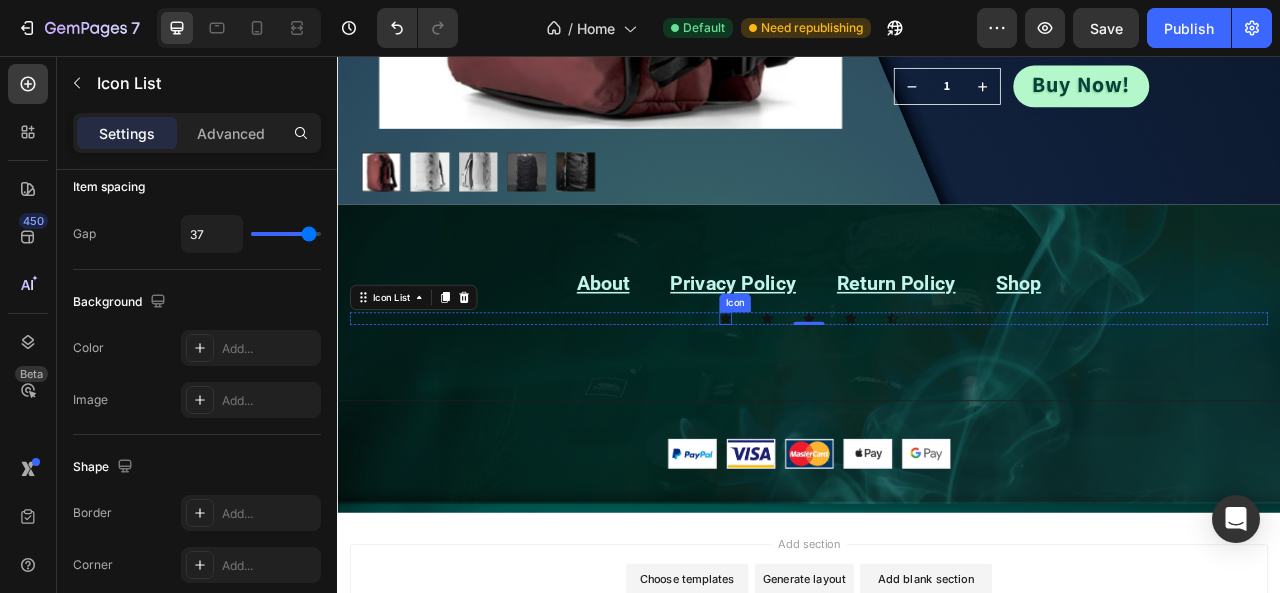 click 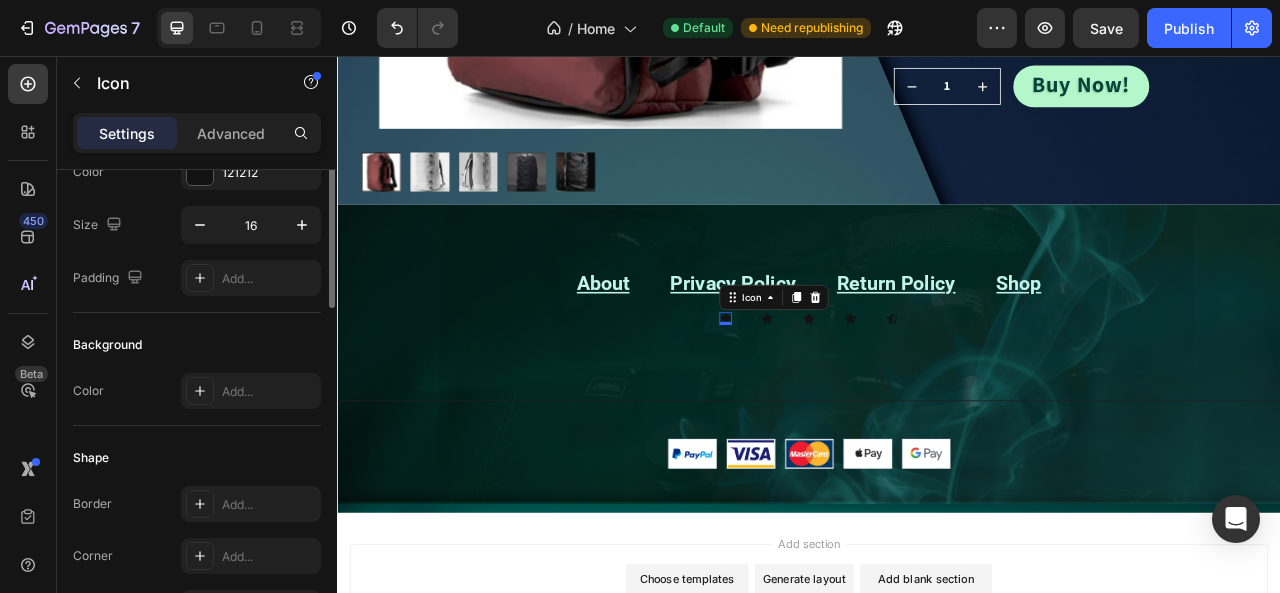 scroll, scrollTop: 0, scrollLeft: 0, axis: both 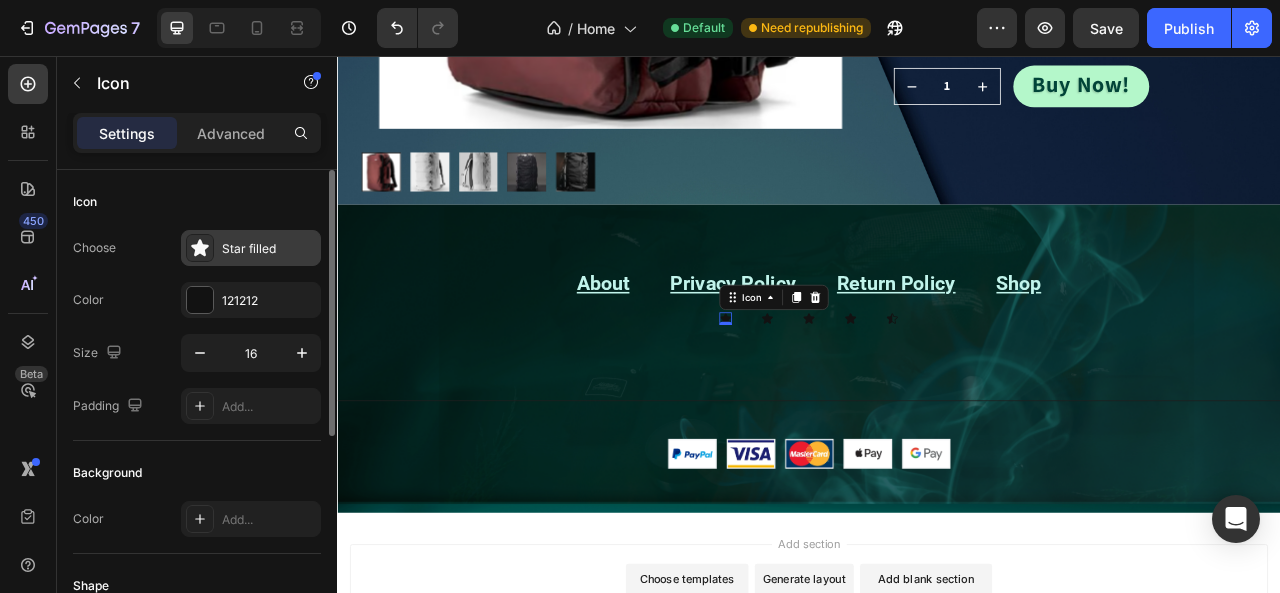 click on "Star filled" at bounding box center [269, 249] 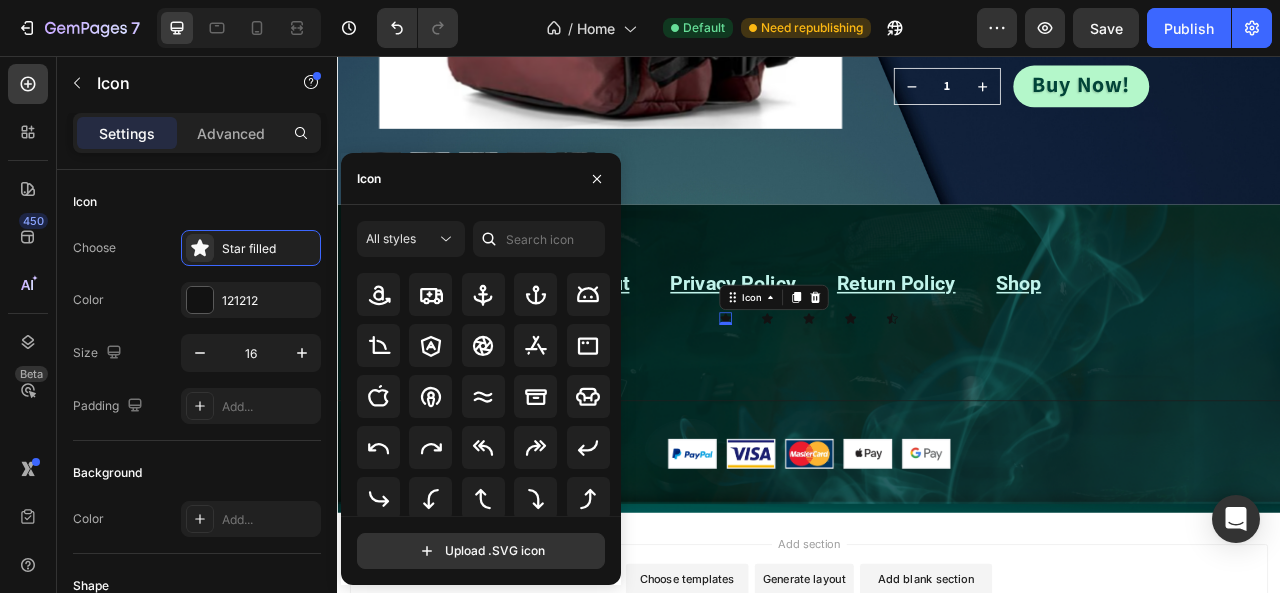 scroll, scrollTop: 268, scrollLeft: 0, axis: vertical 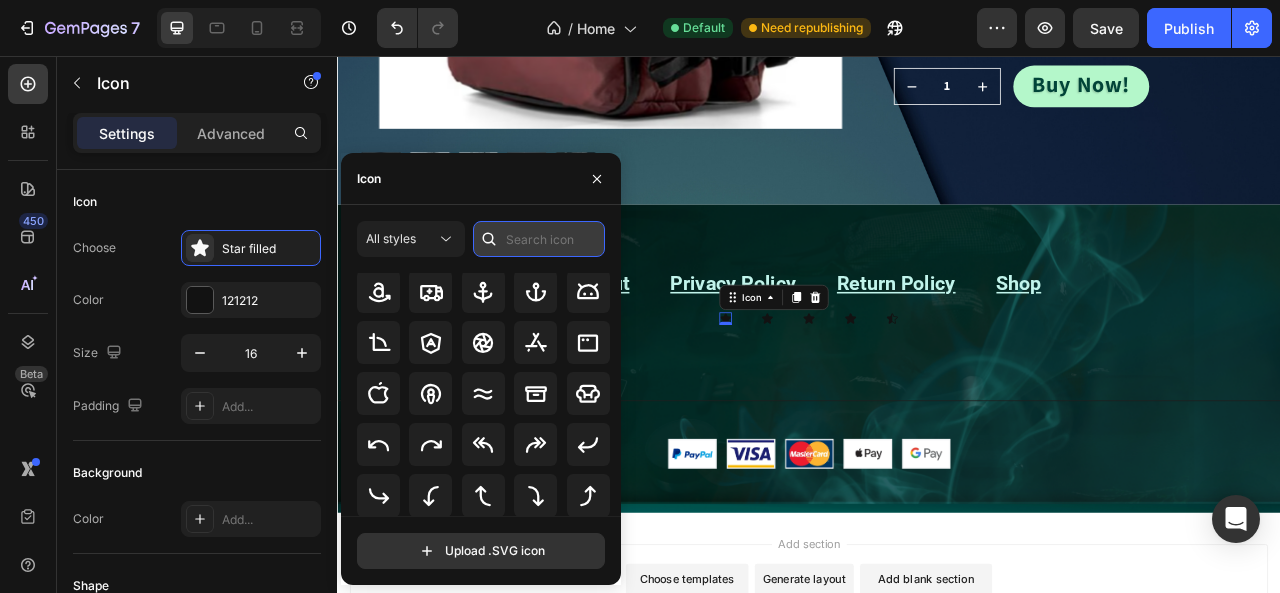 click at bounding box center (539, 239) 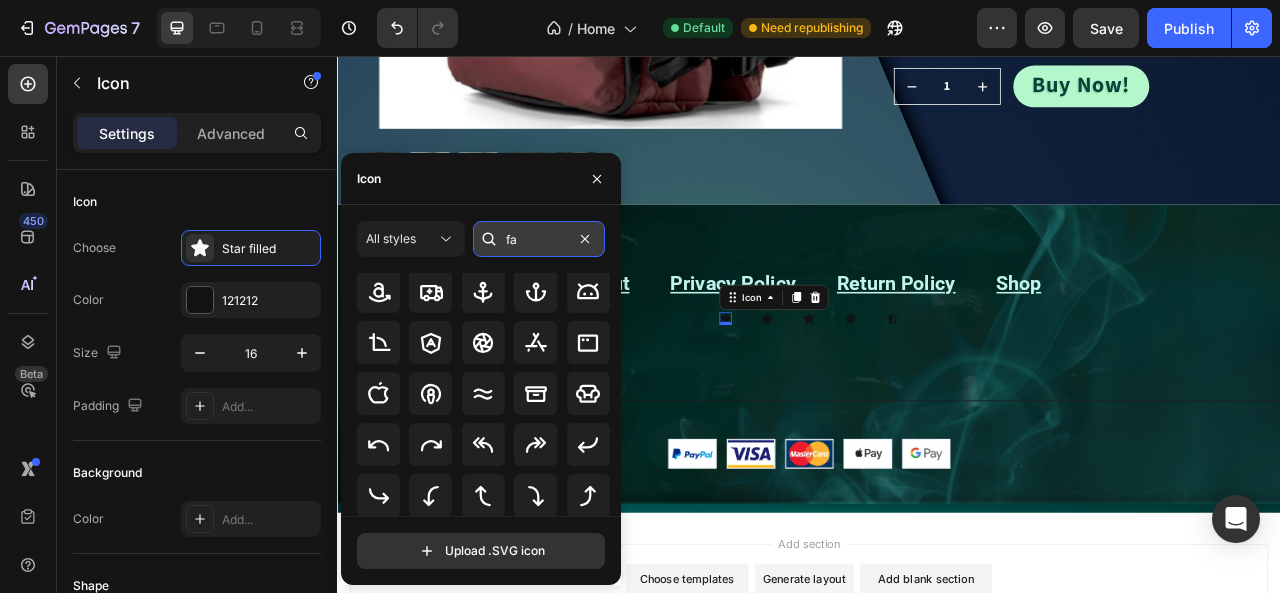 scroll, scrollTop: 0, scrollLeft: 0, axis: both 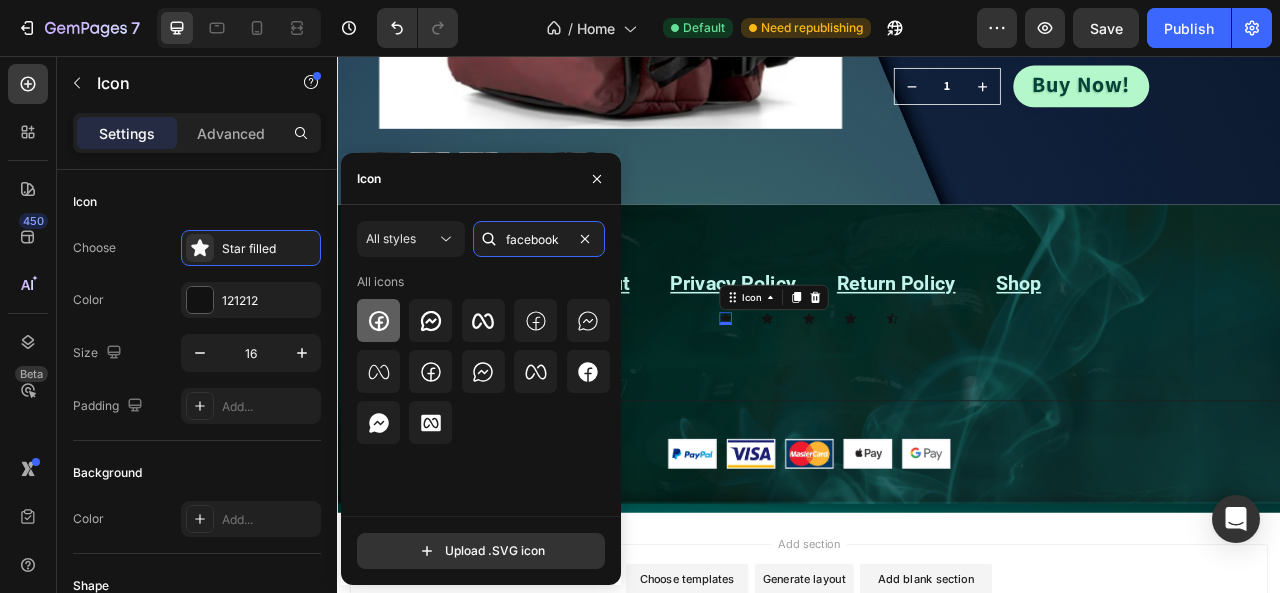 type on "facebook" 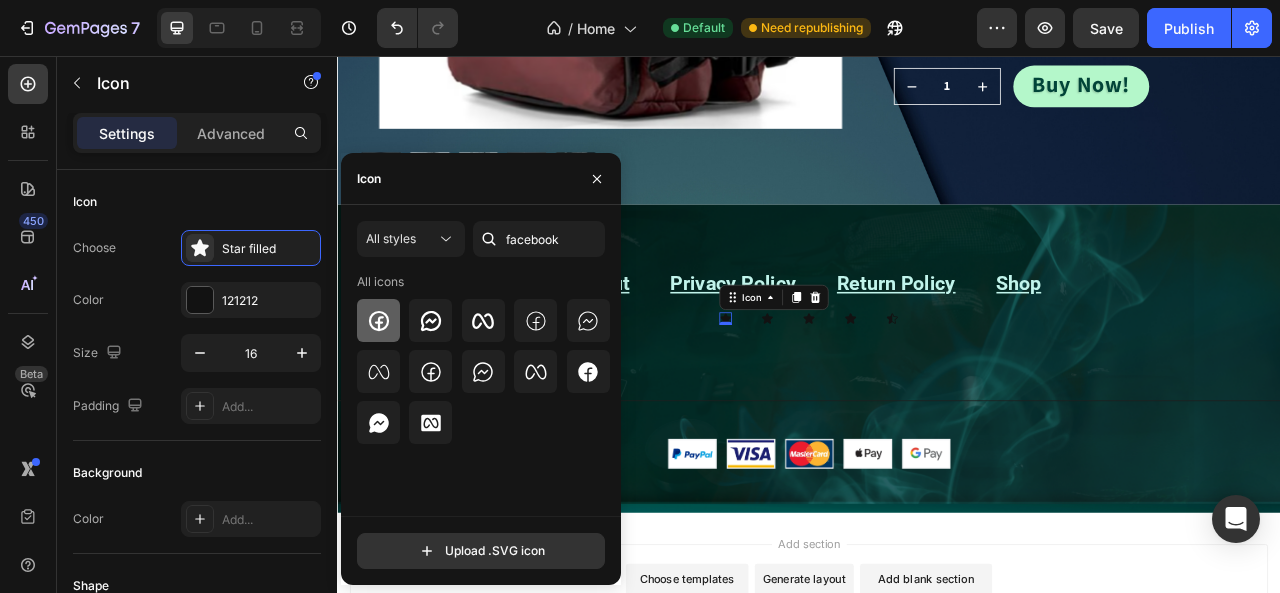 click 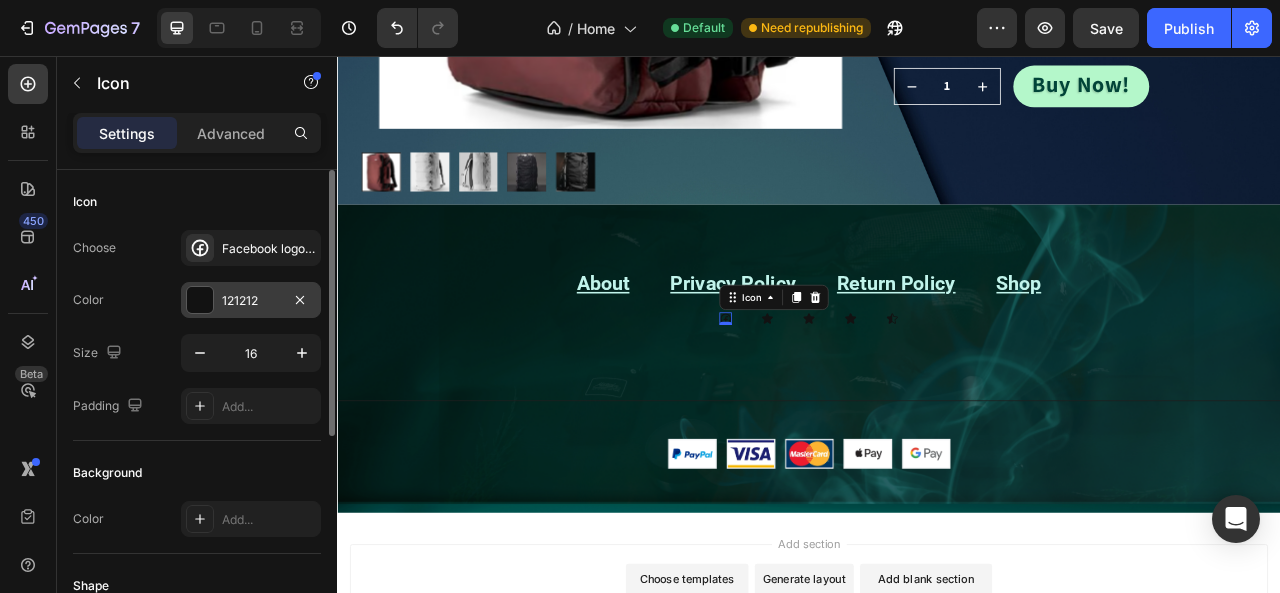 click at bounding box center (200, 300) 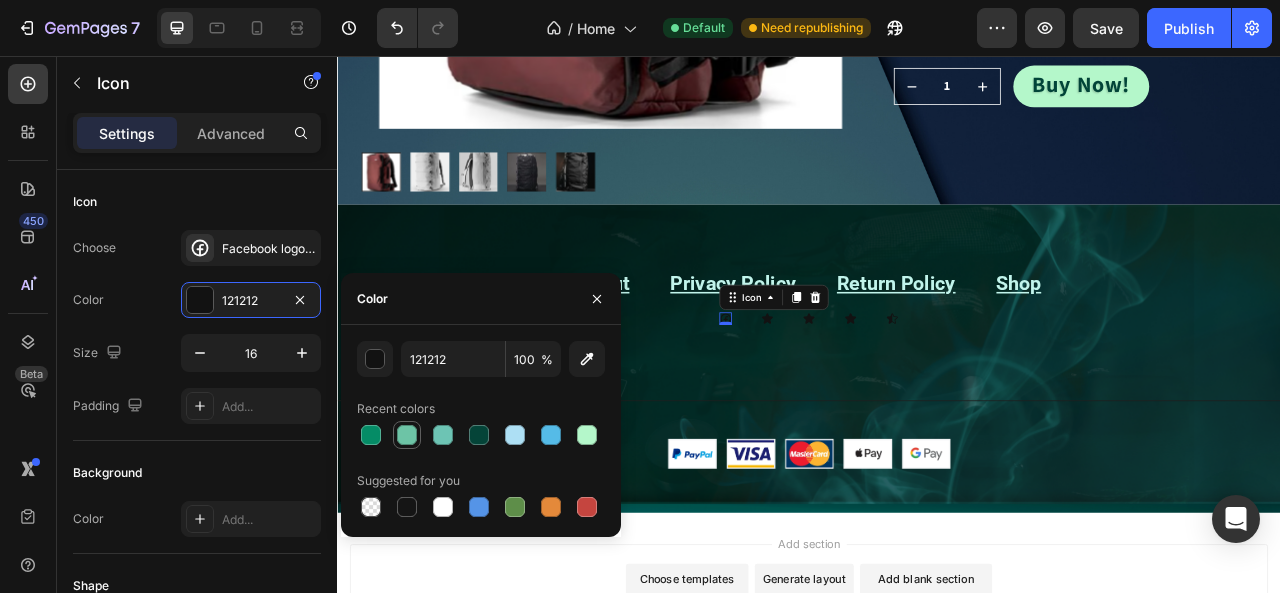 click at bounding box center [407, 435] 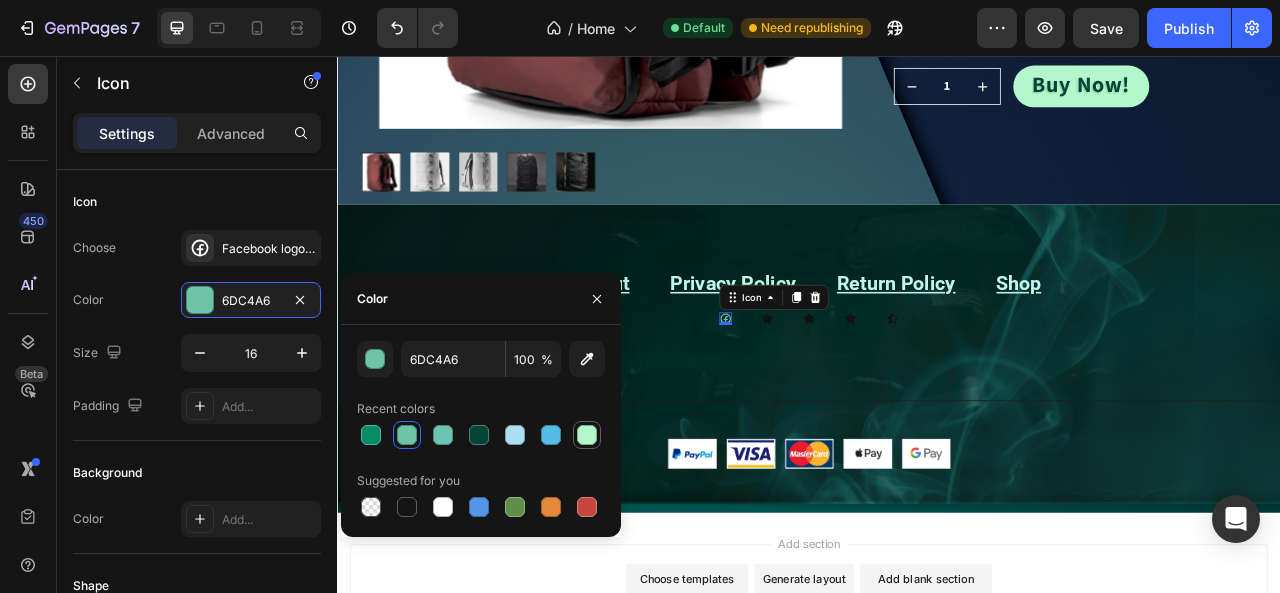 click at bounding box center [587, 435] 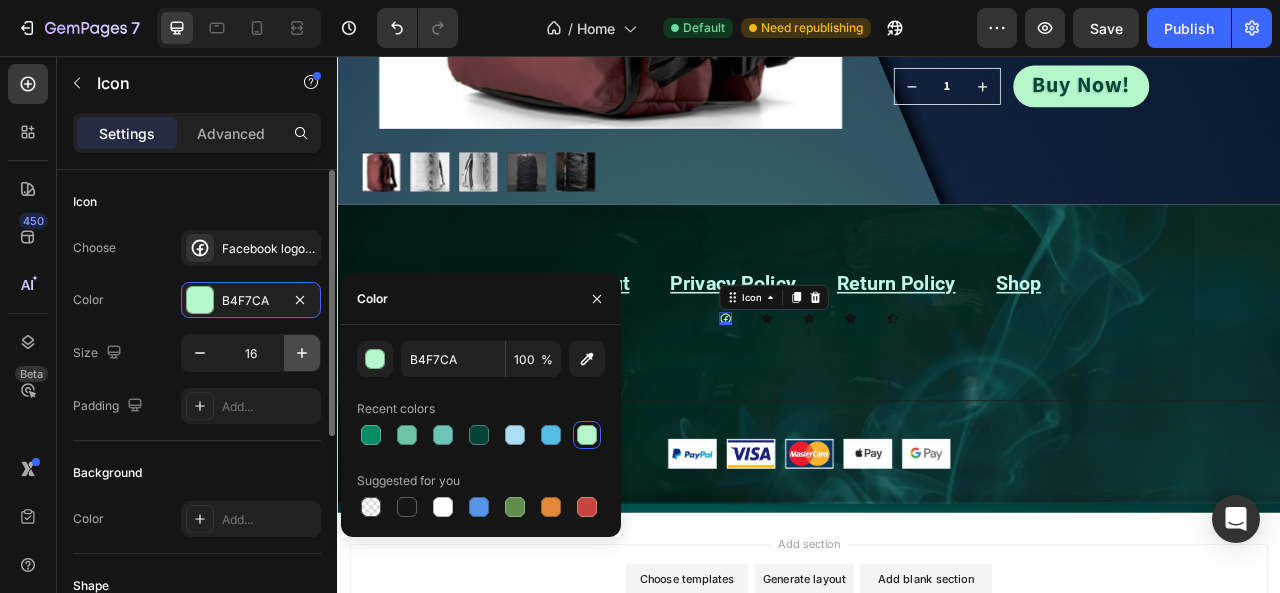 click 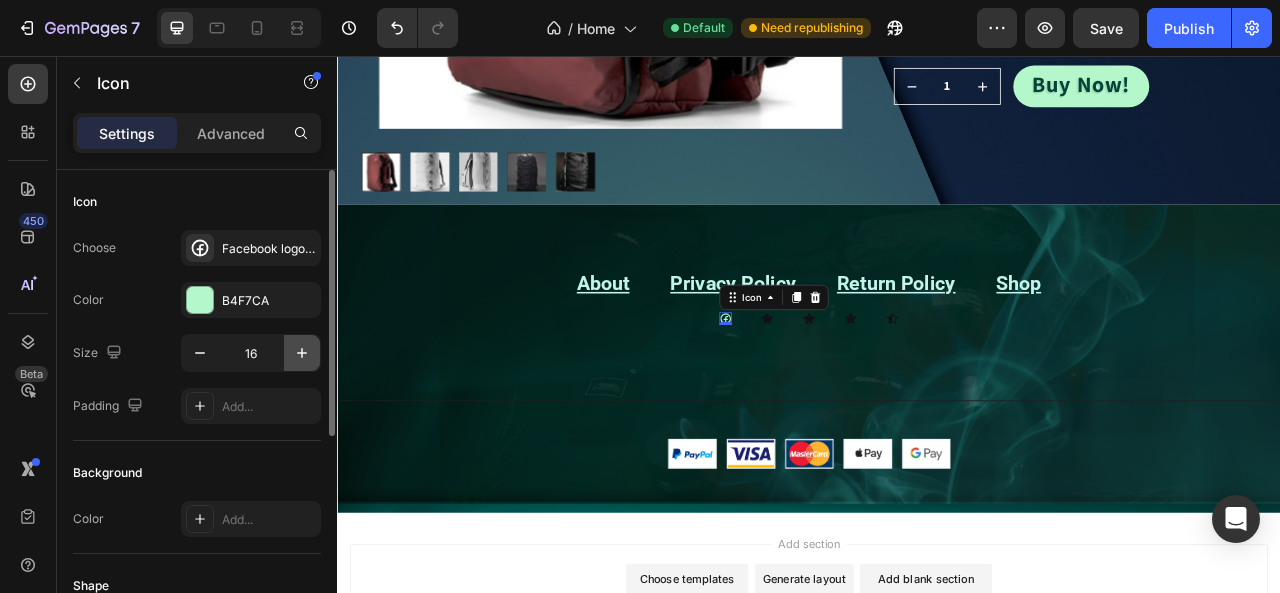 click 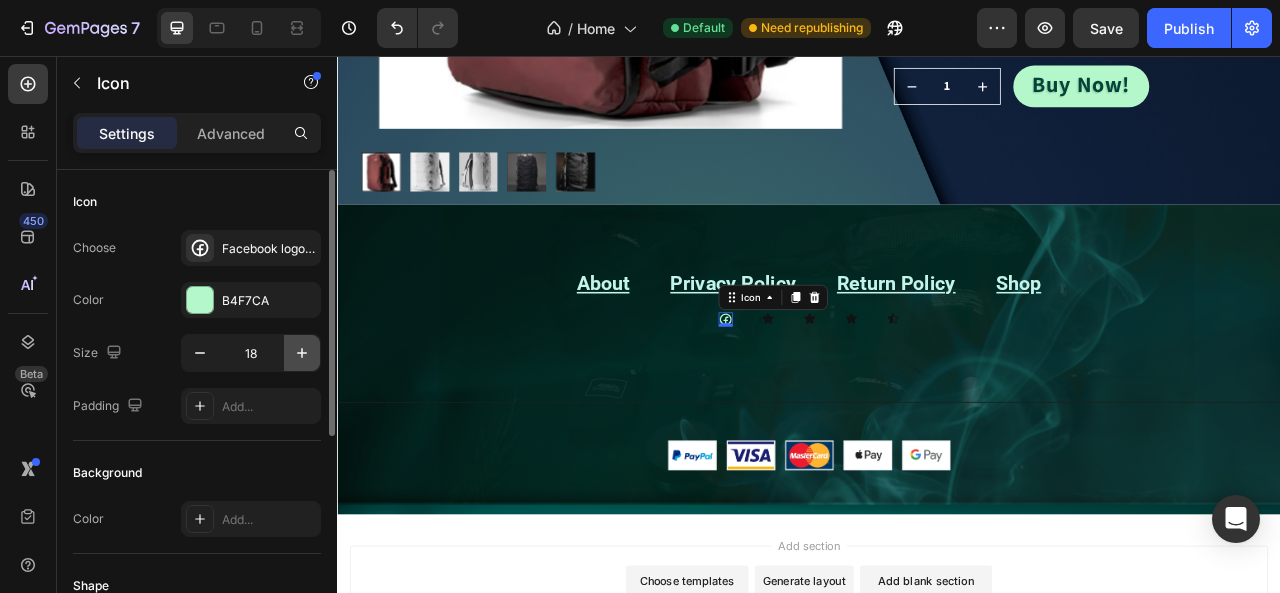 click 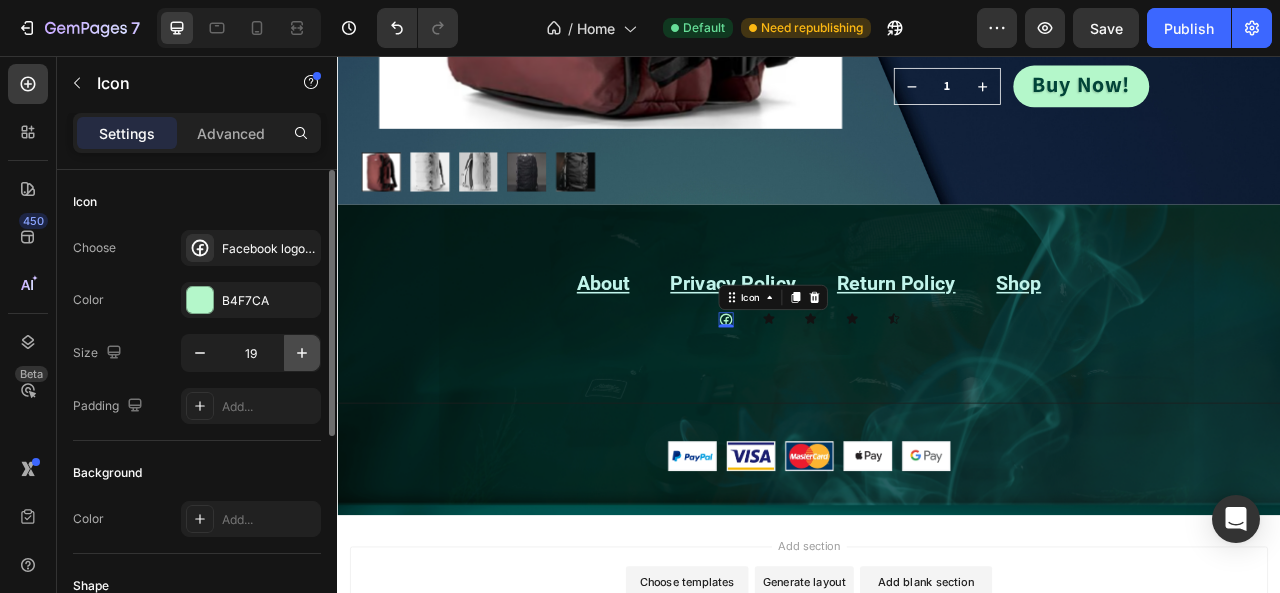 click 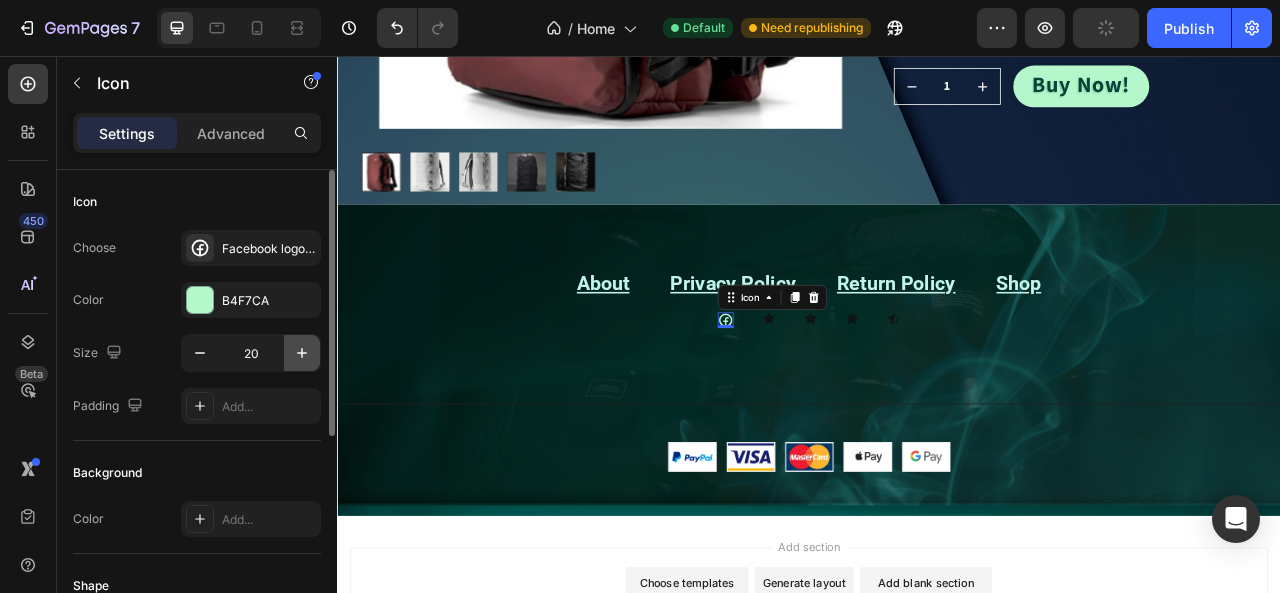 click 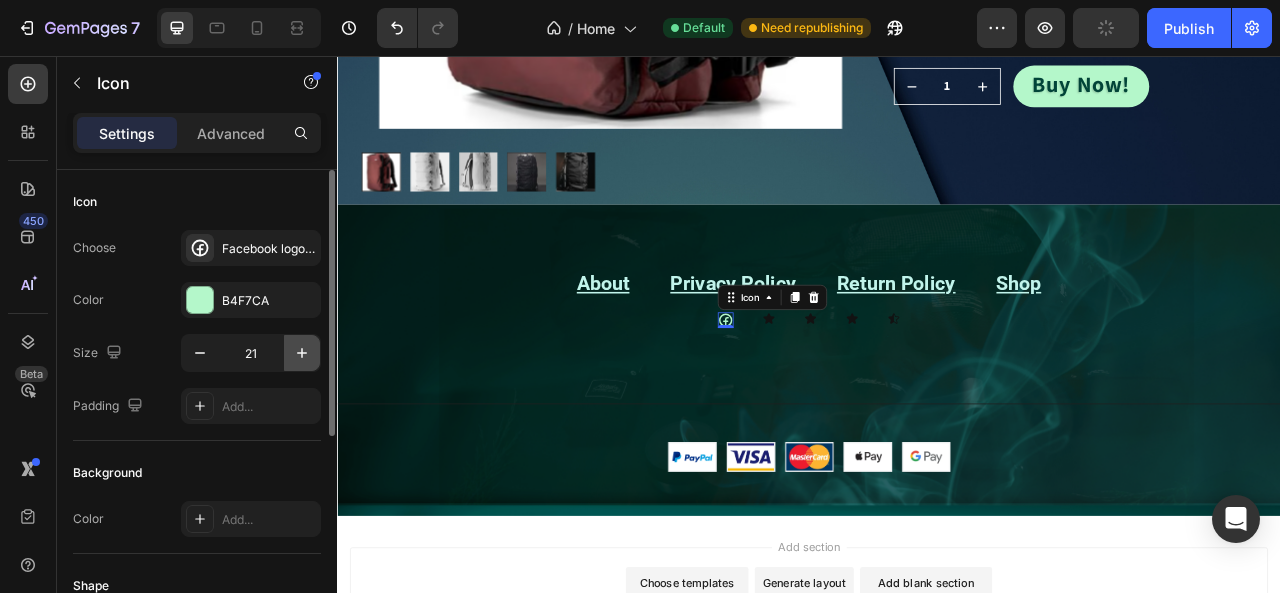 click 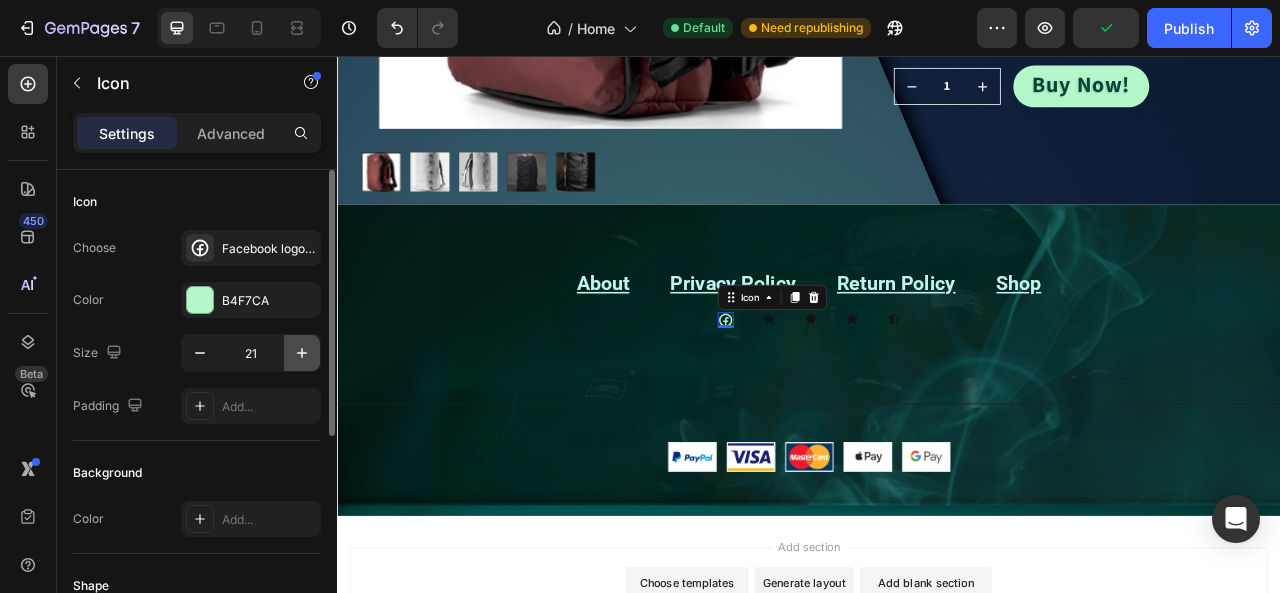 click 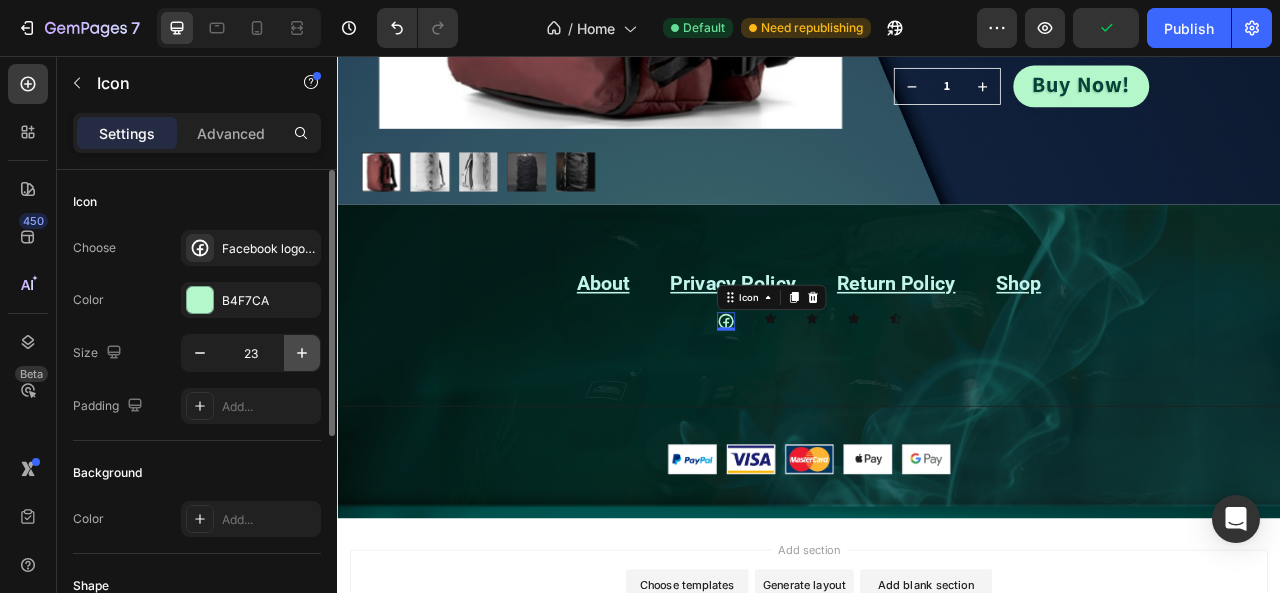 click 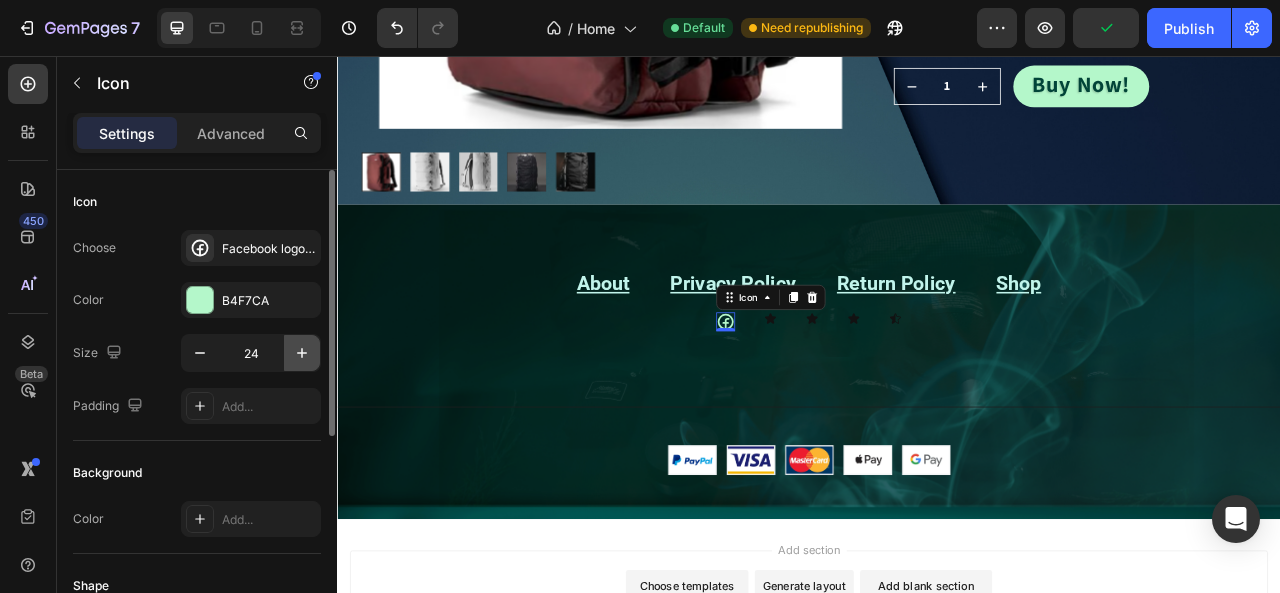 click 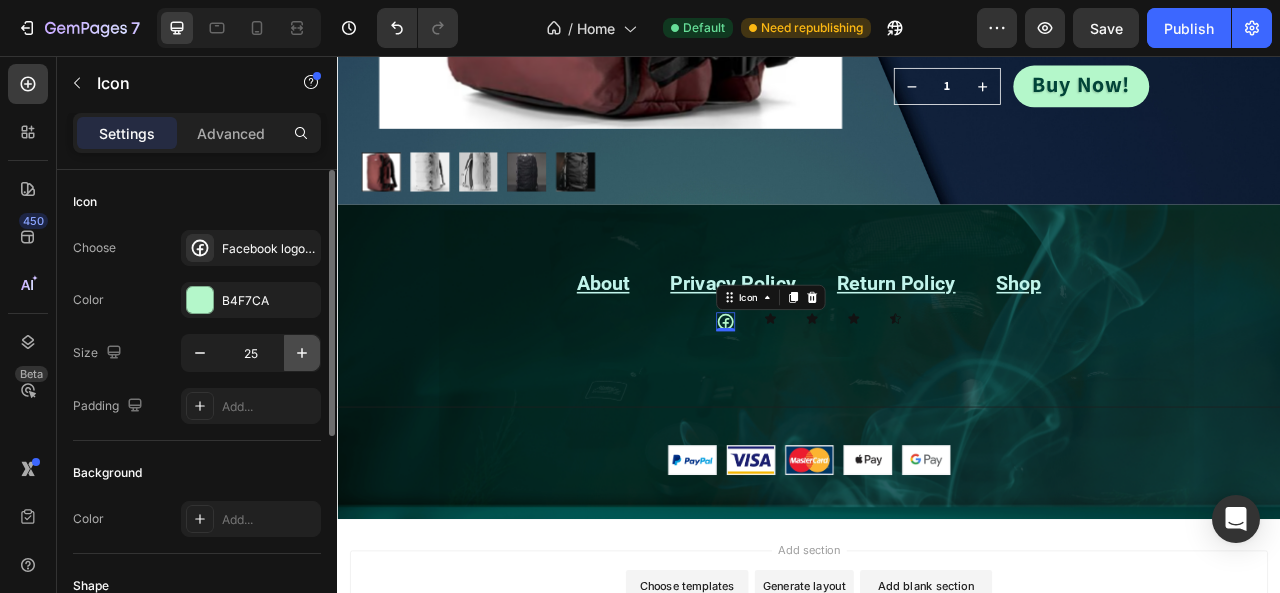 click 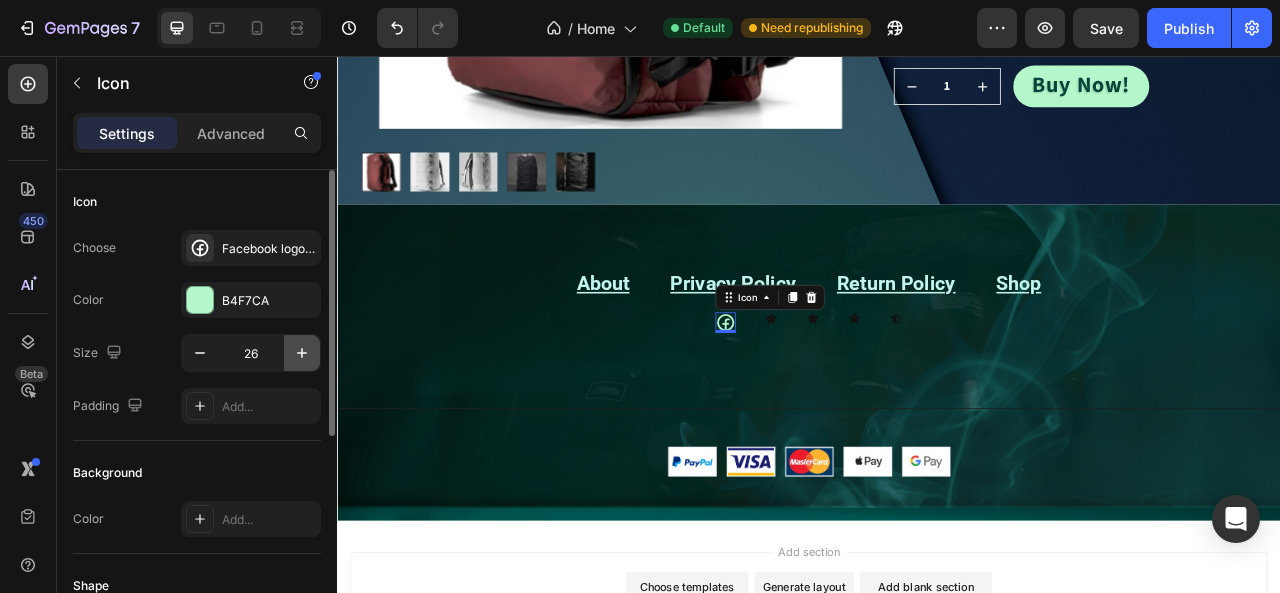 click 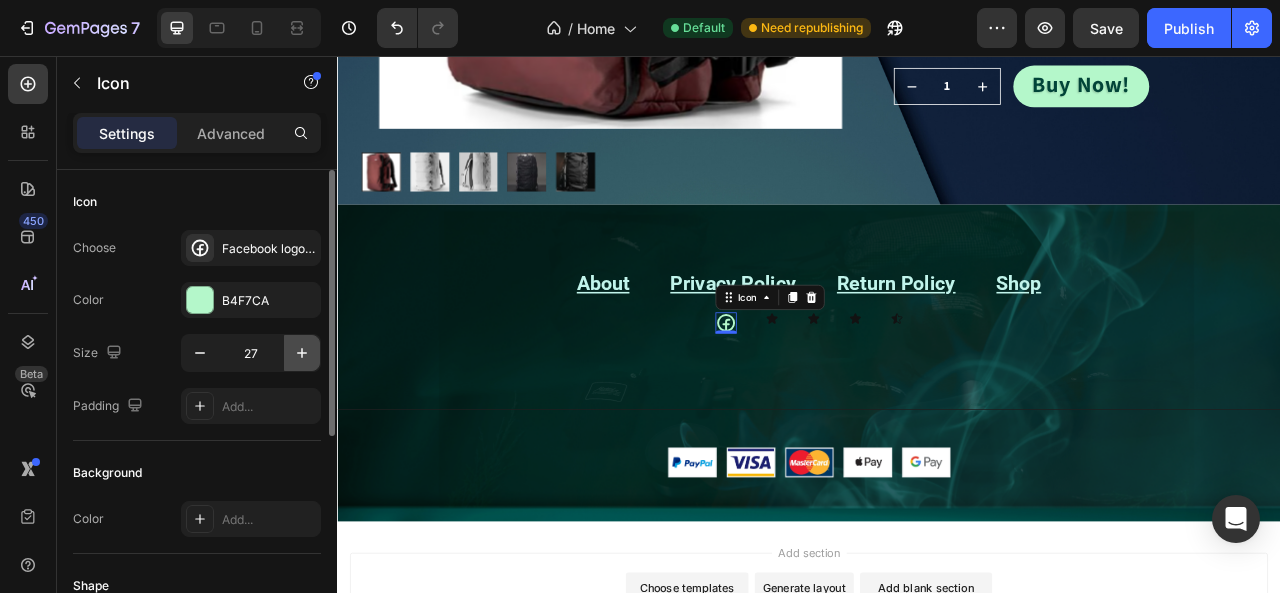 click 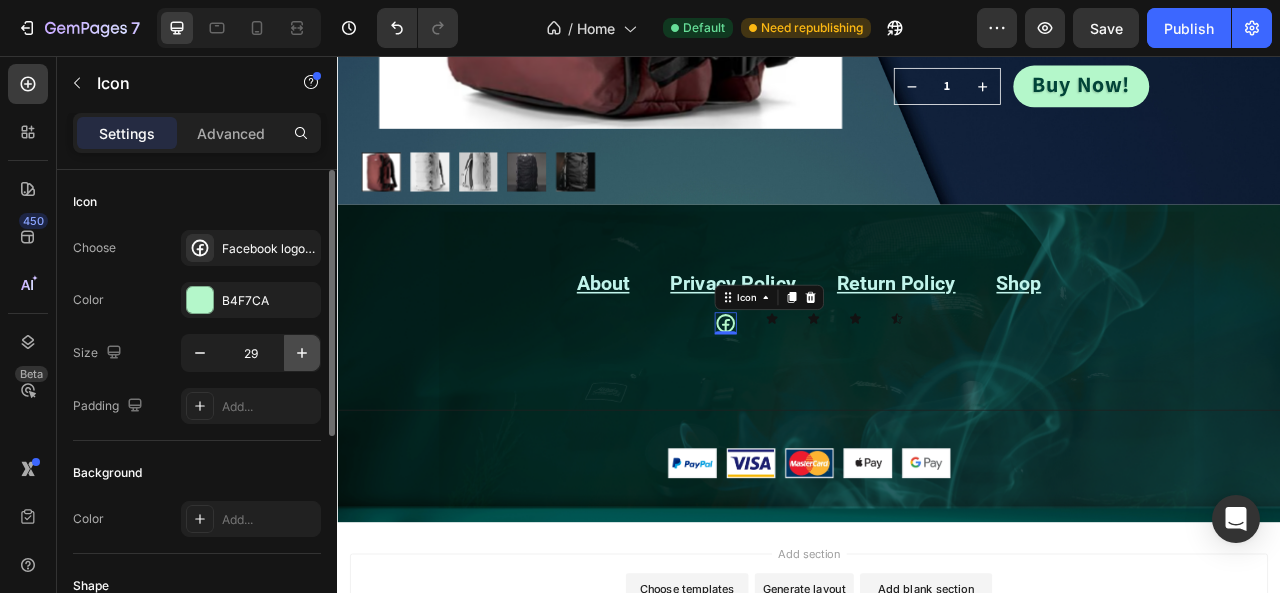 click 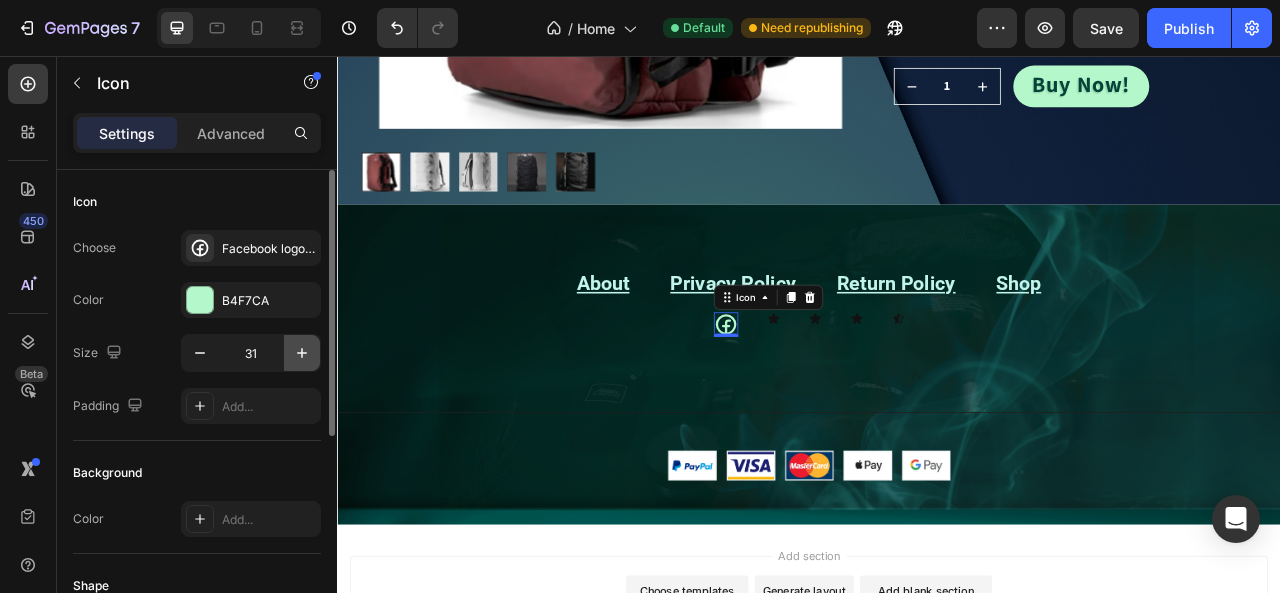 click 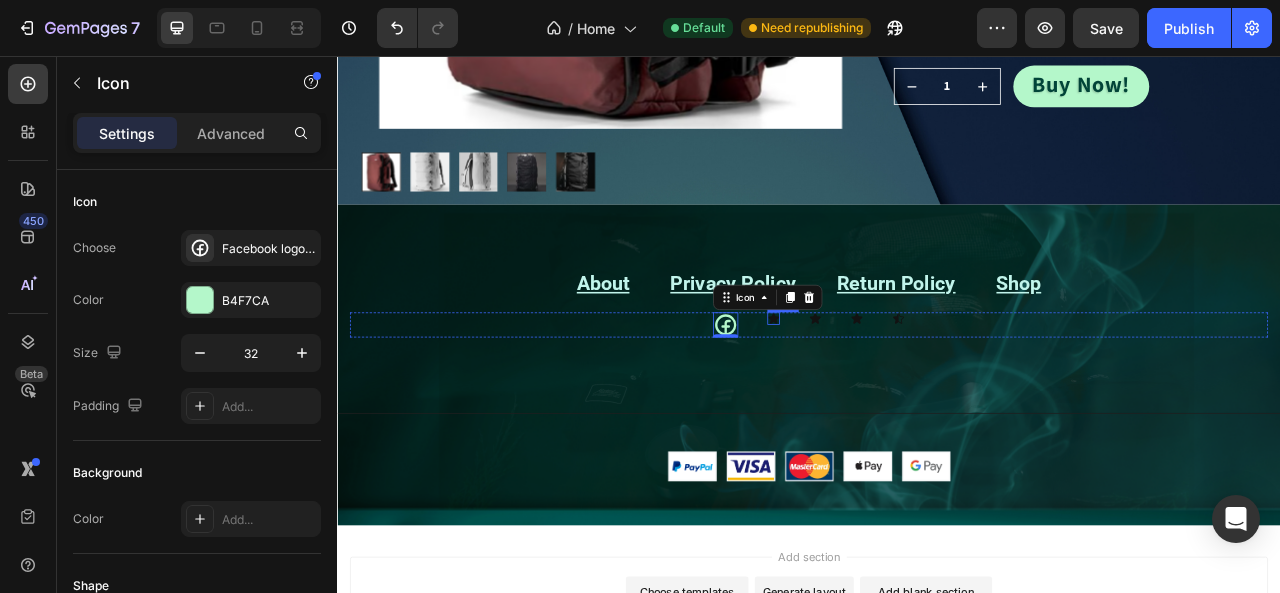 click 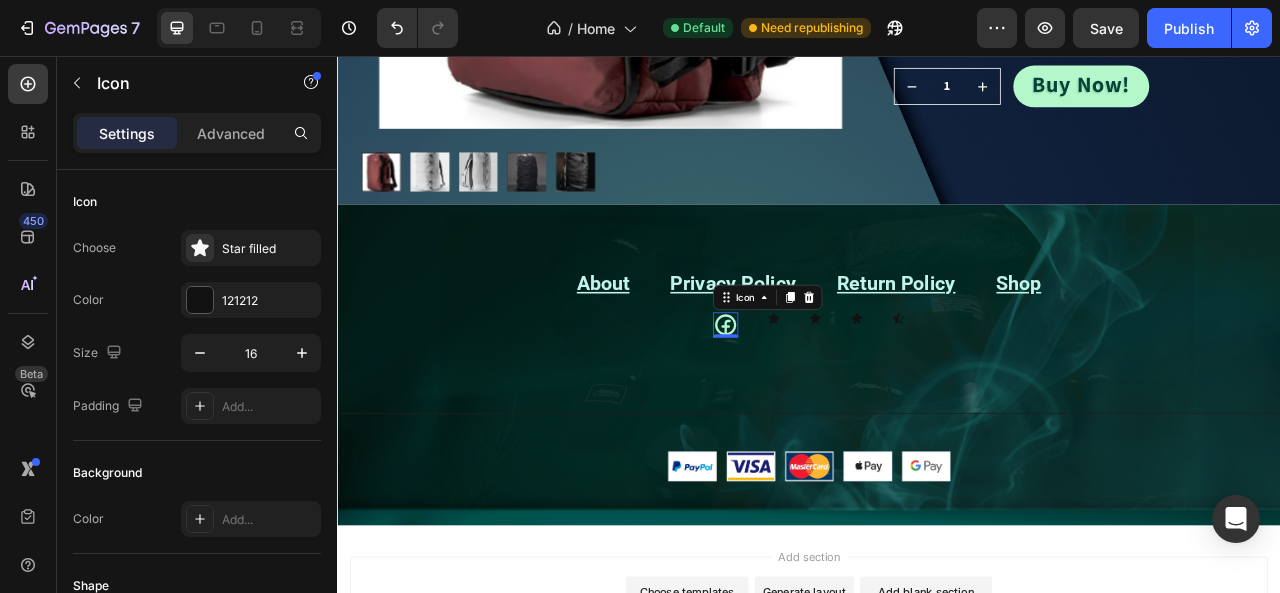 click on "Icon   0" at bounding box center [831, 398] 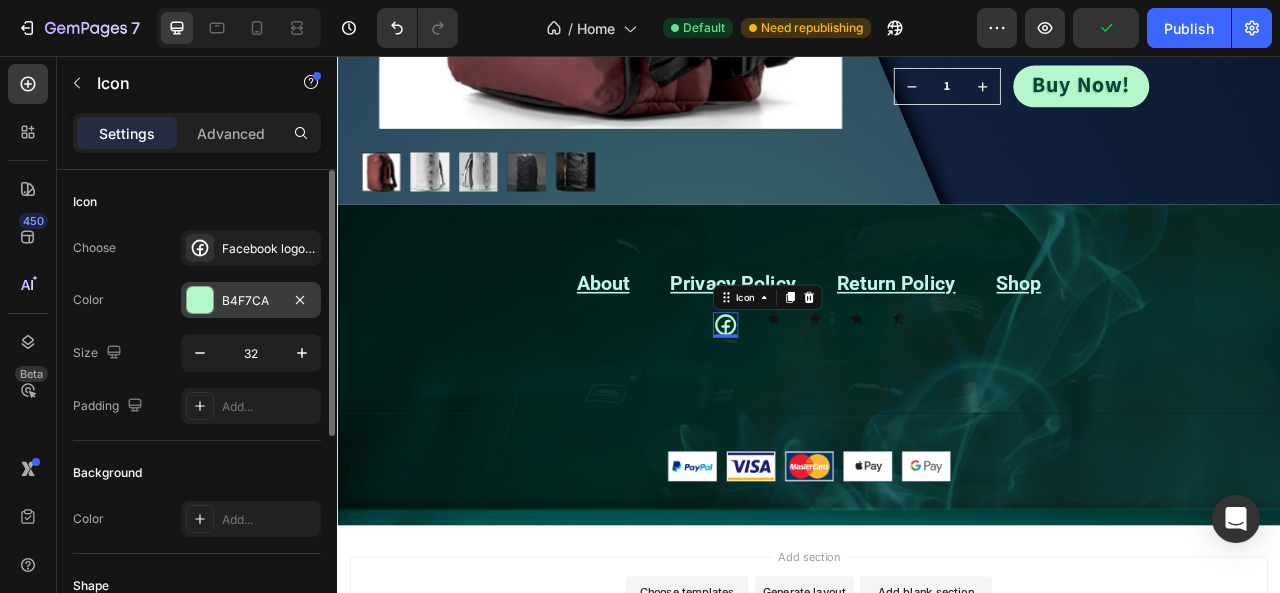 click on "B4F7CA" at bounding box center (251, 300) 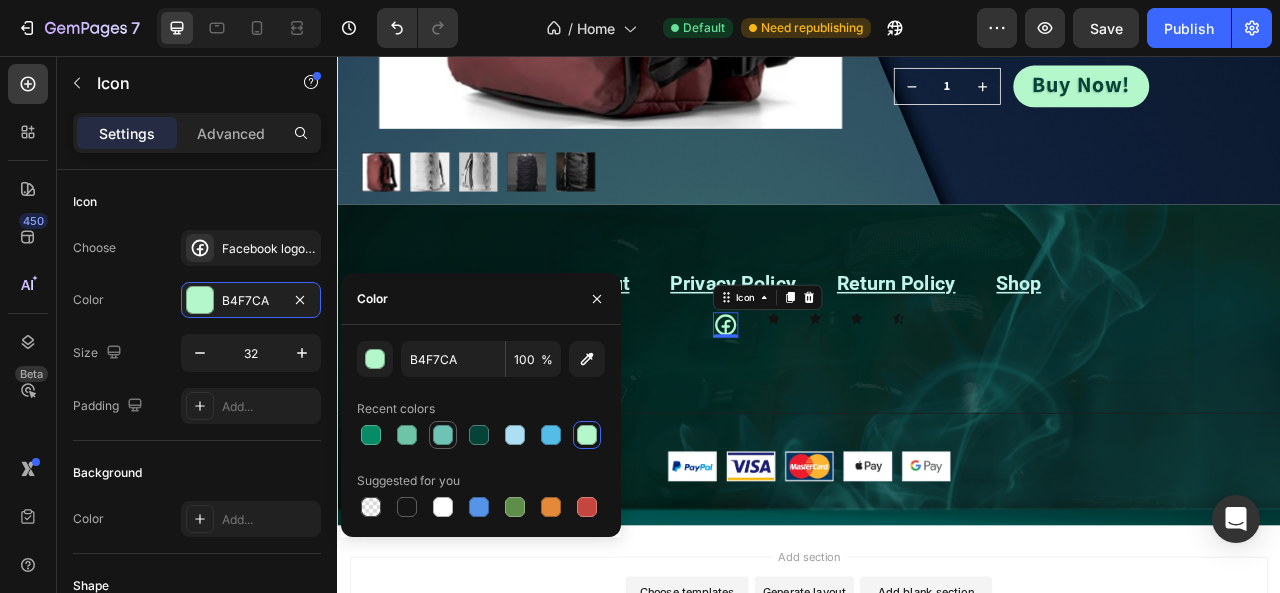 click at bounding box center [443, 435] 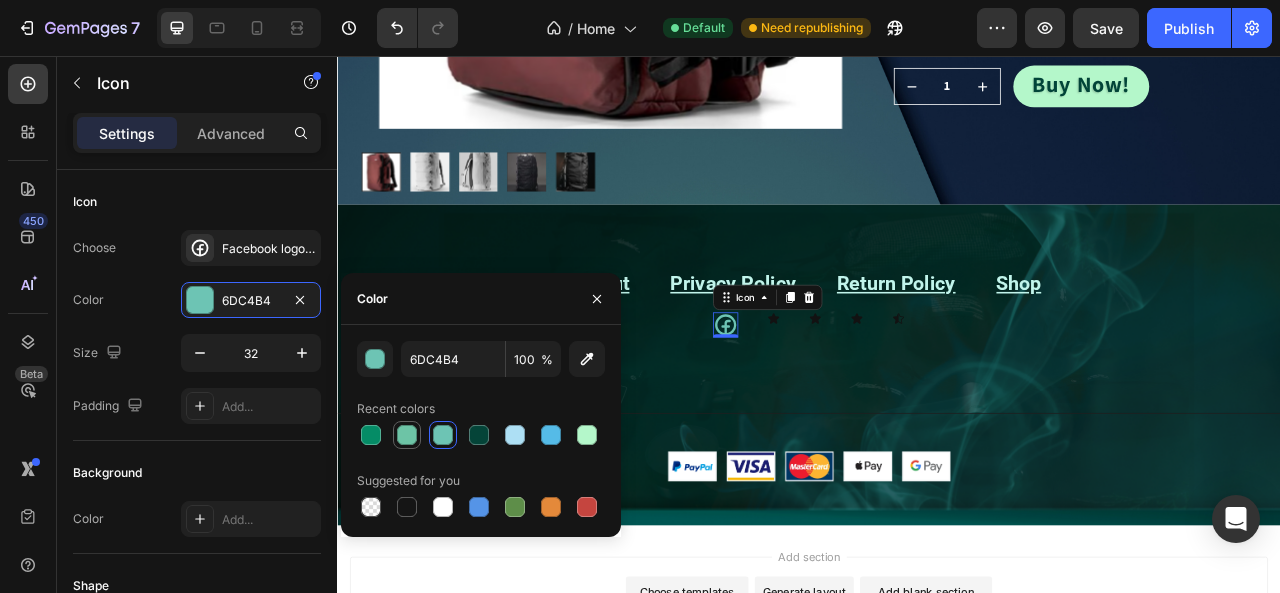 click at bounding box center [407, 435] 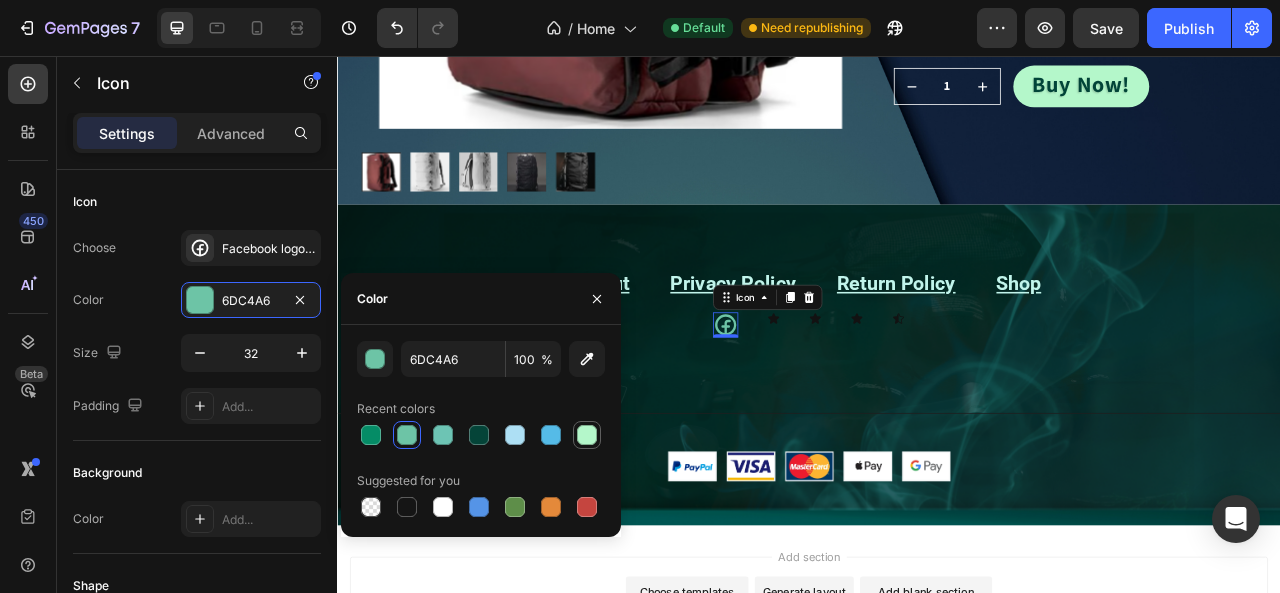 click at bounding box center [587, 435] 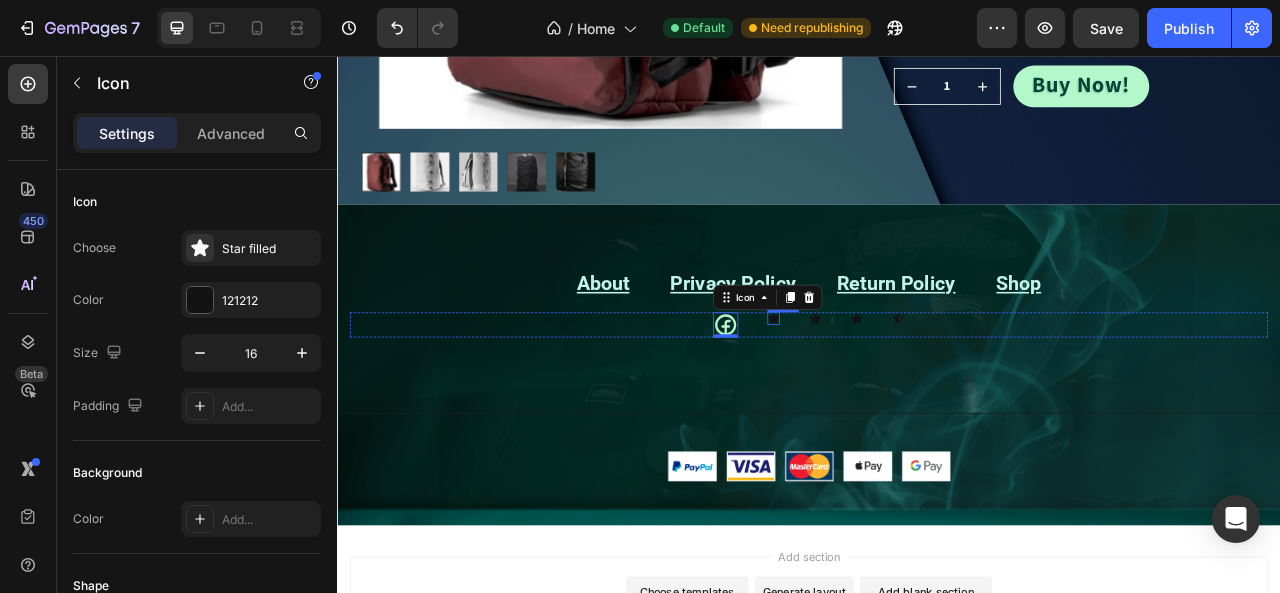 click 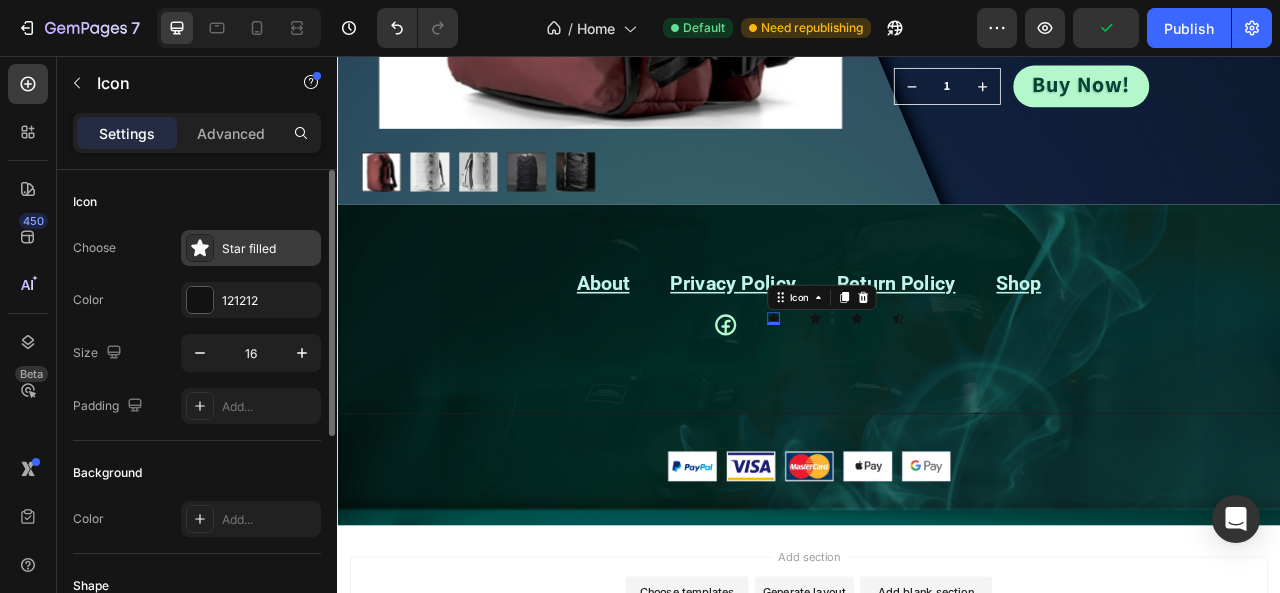 click on "Star filled" at bounding box center [269, 249] 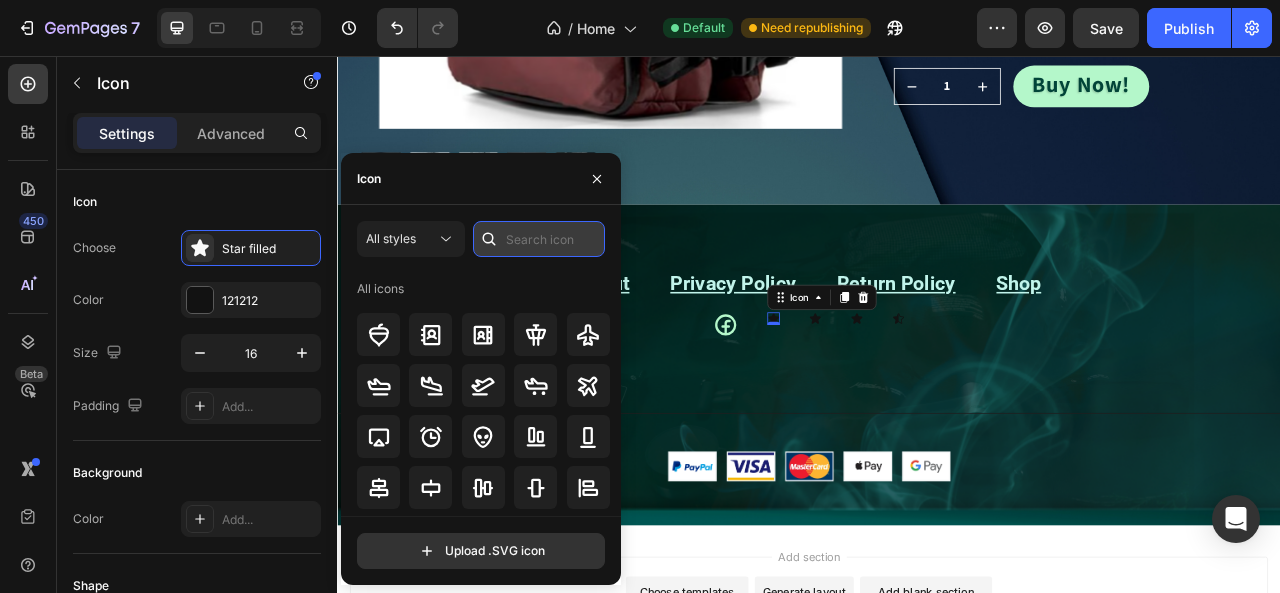 click at bounding box center (539, 239) 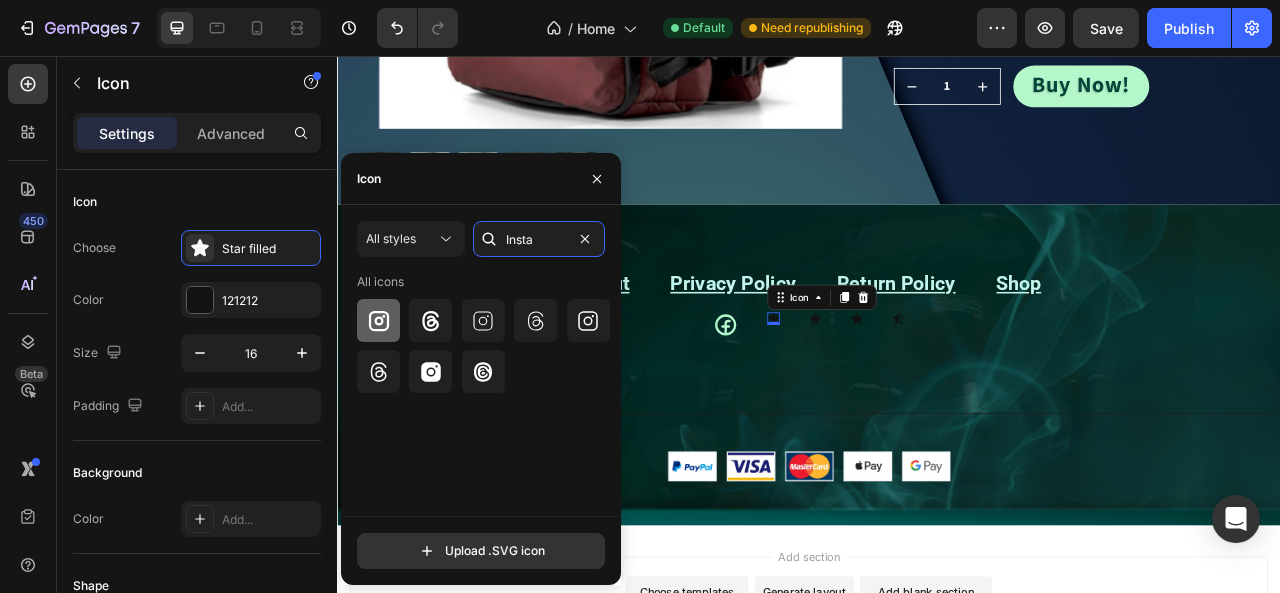 type on "Insta" 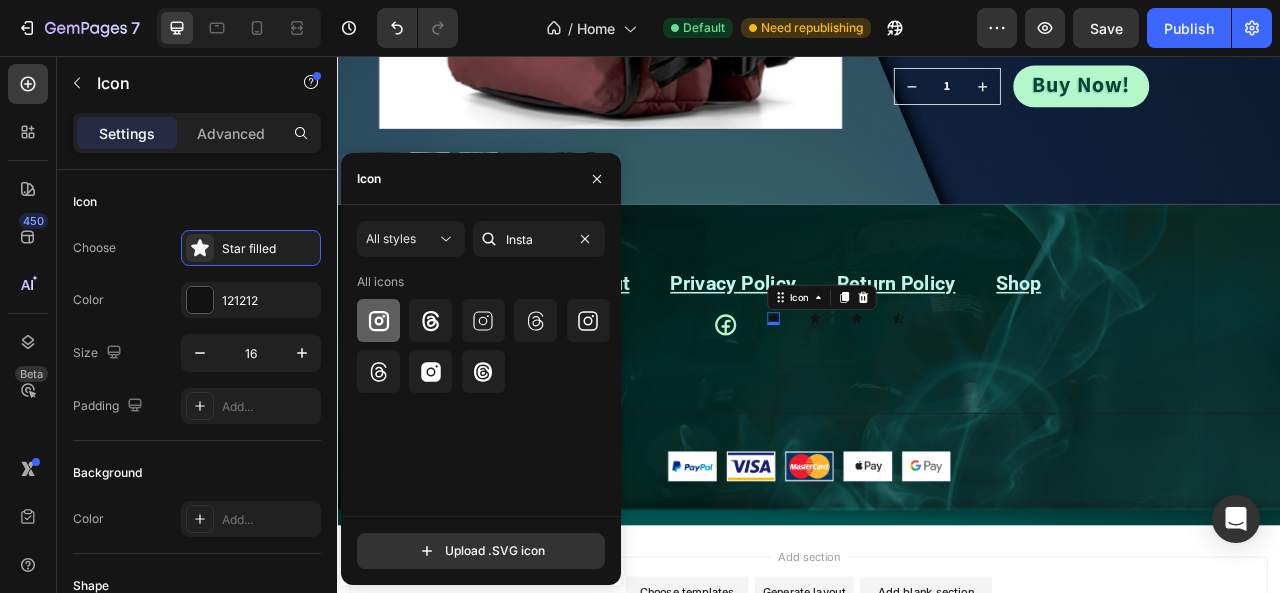 click 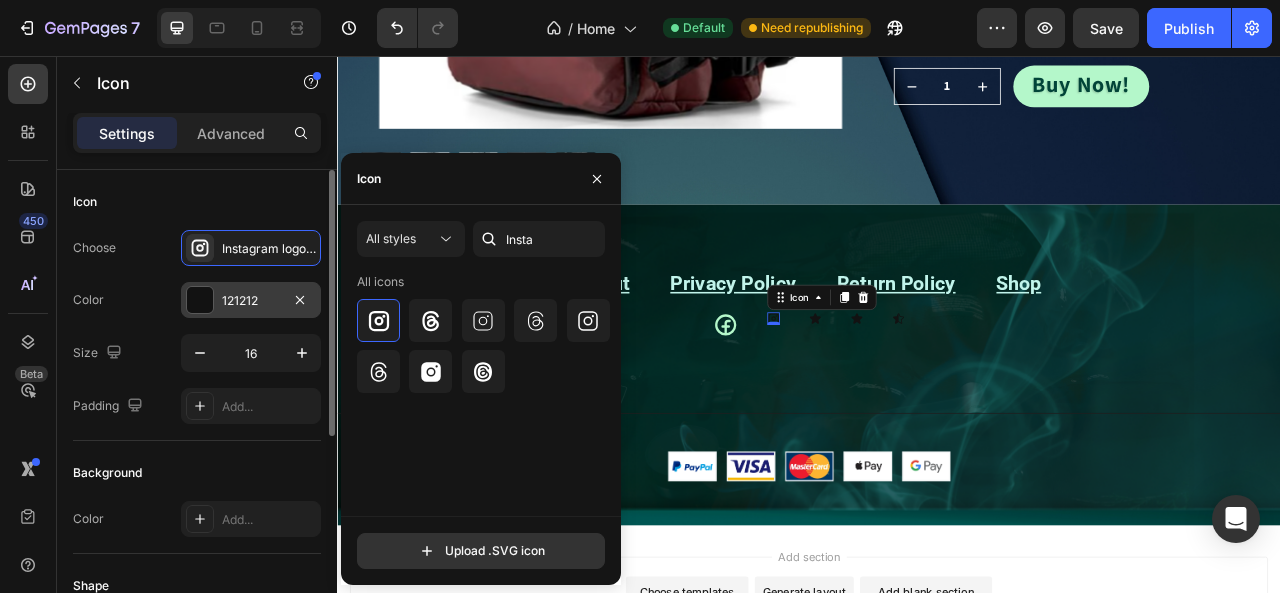 click at bounding box center (200, 300) 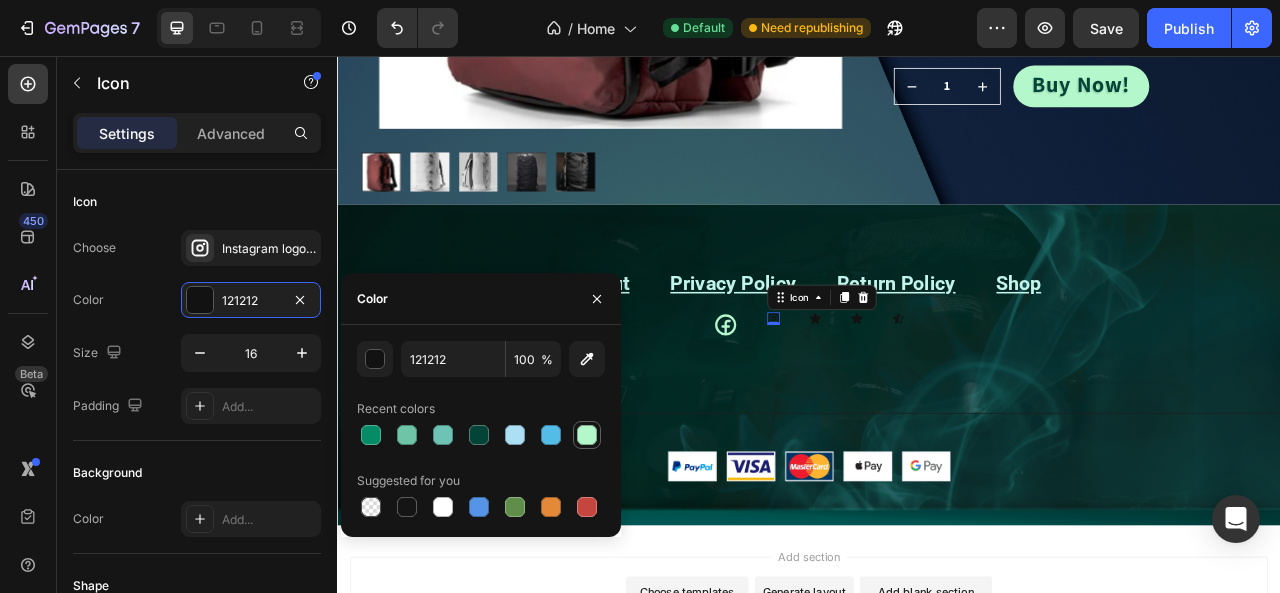 click at bounding box center [587, 435] 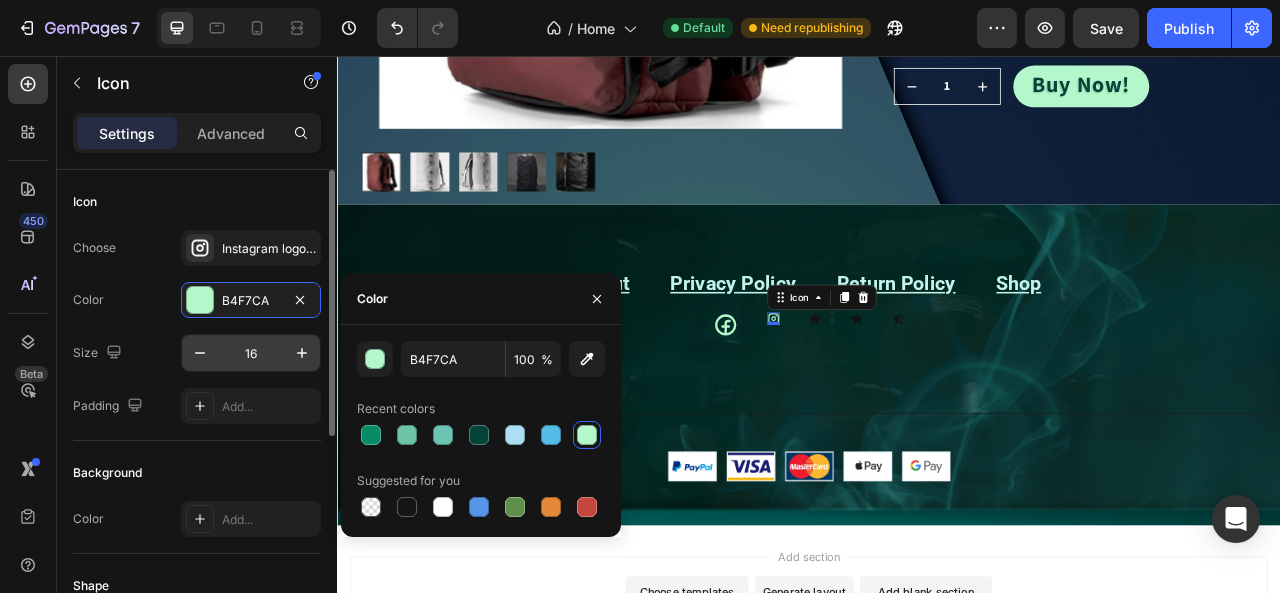 click on "16" at bounding box center [251, 353] 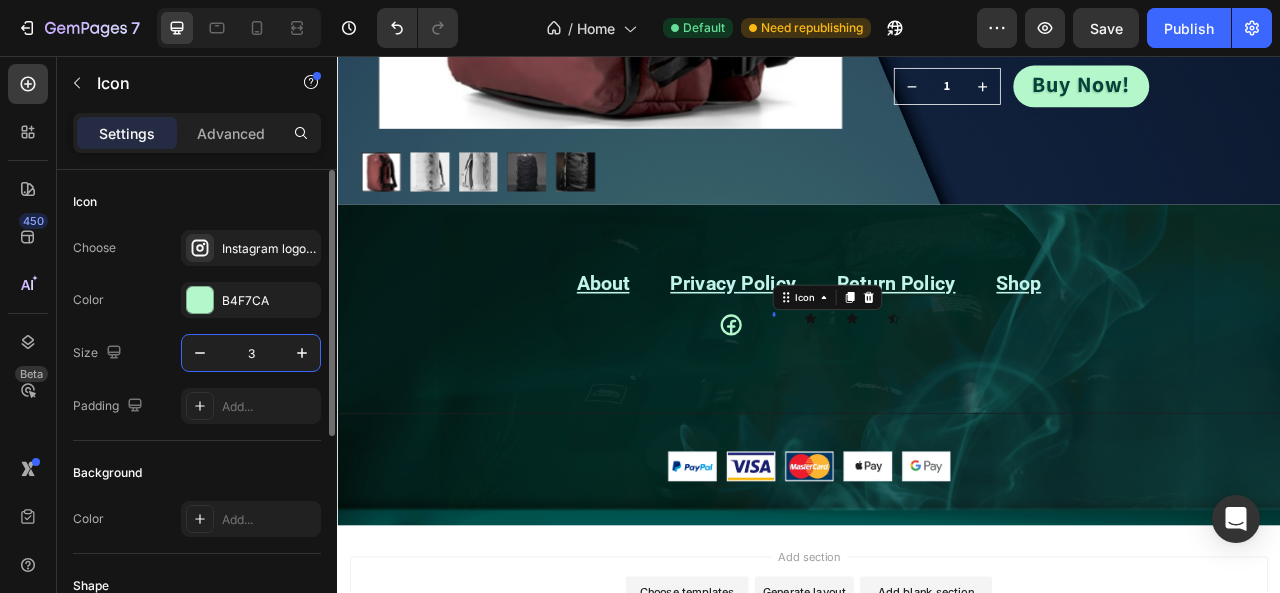 type on "32" 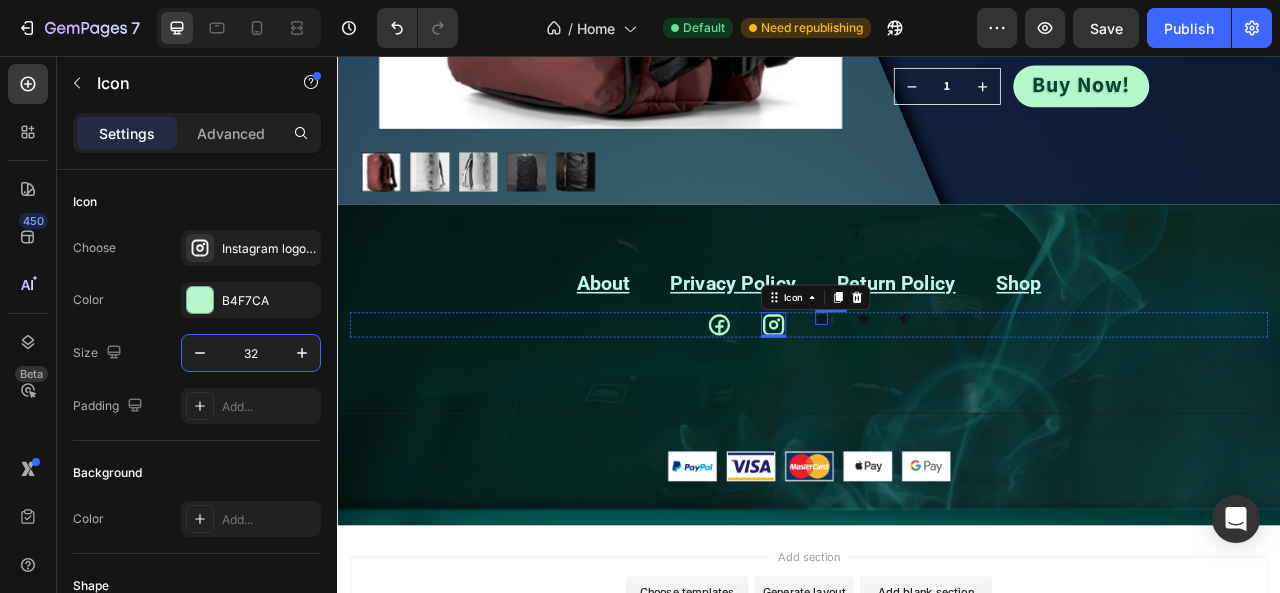 click 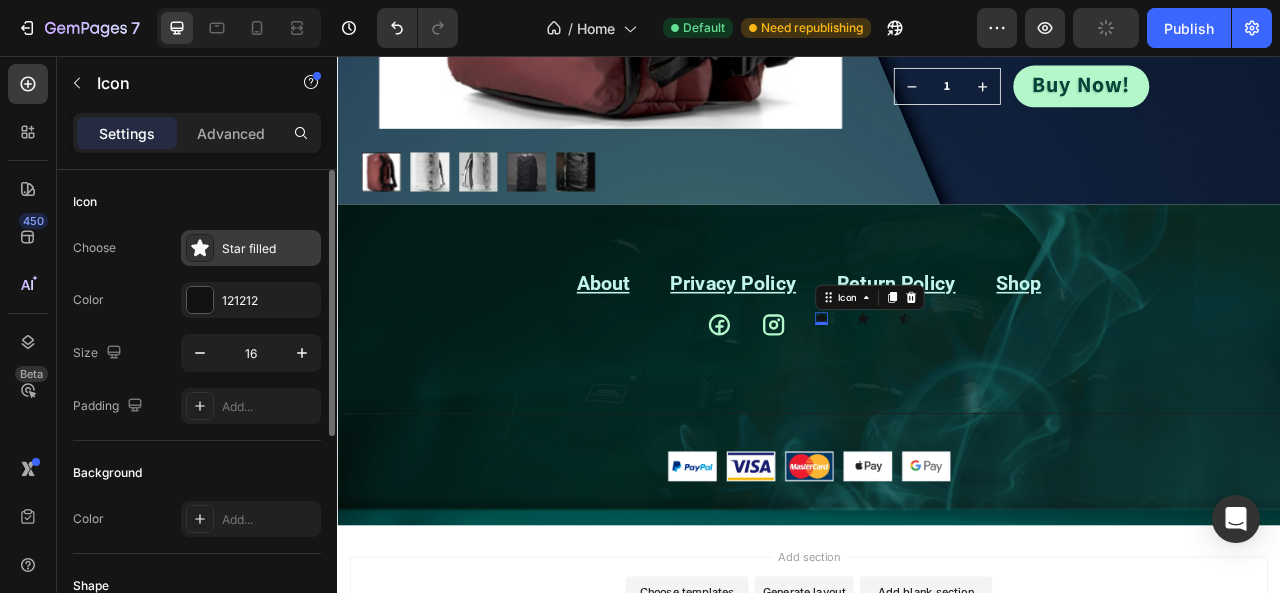 click on "Star filled" at bounding box center (269, 249) 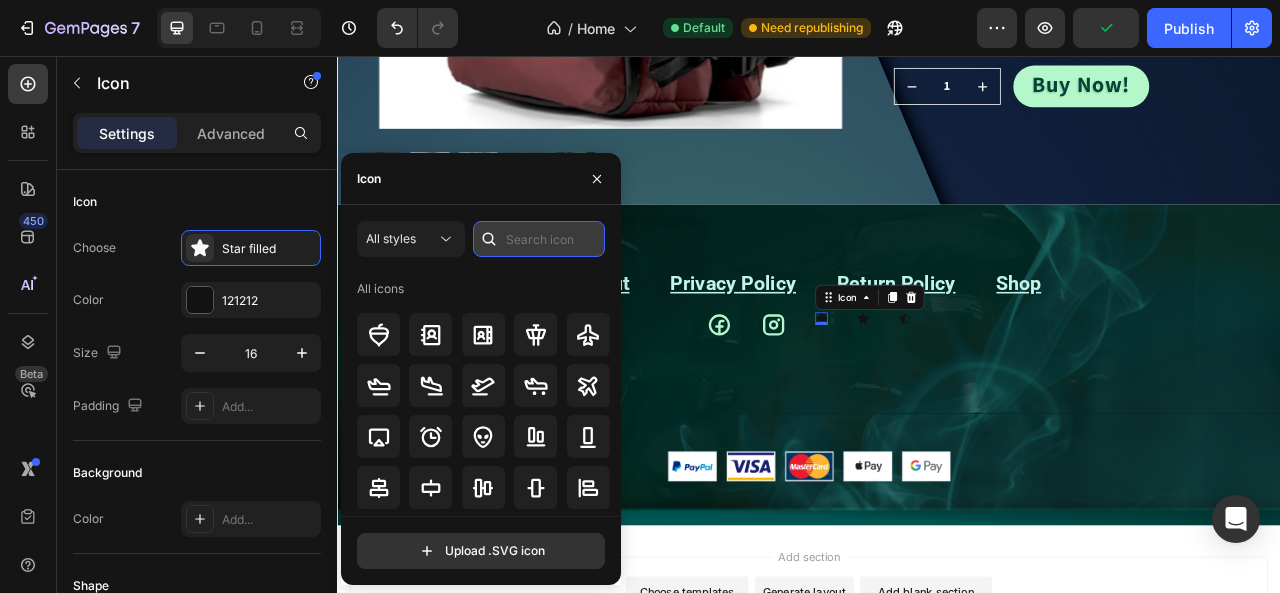 click at bounding box center (539, 239) 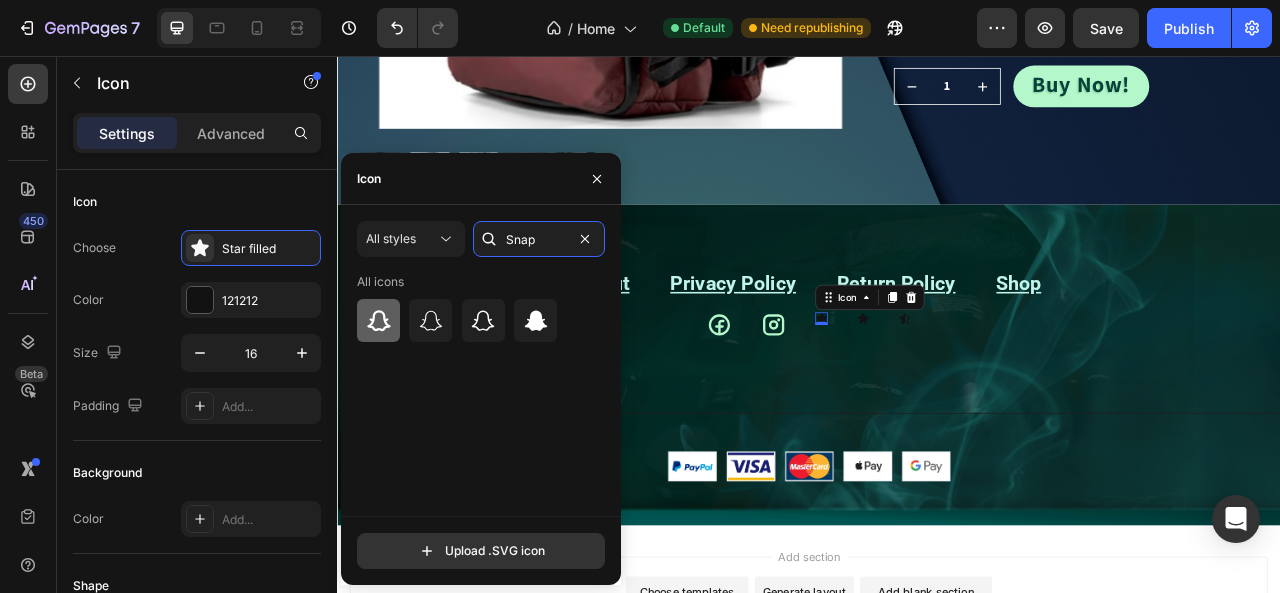 type on "Snap" 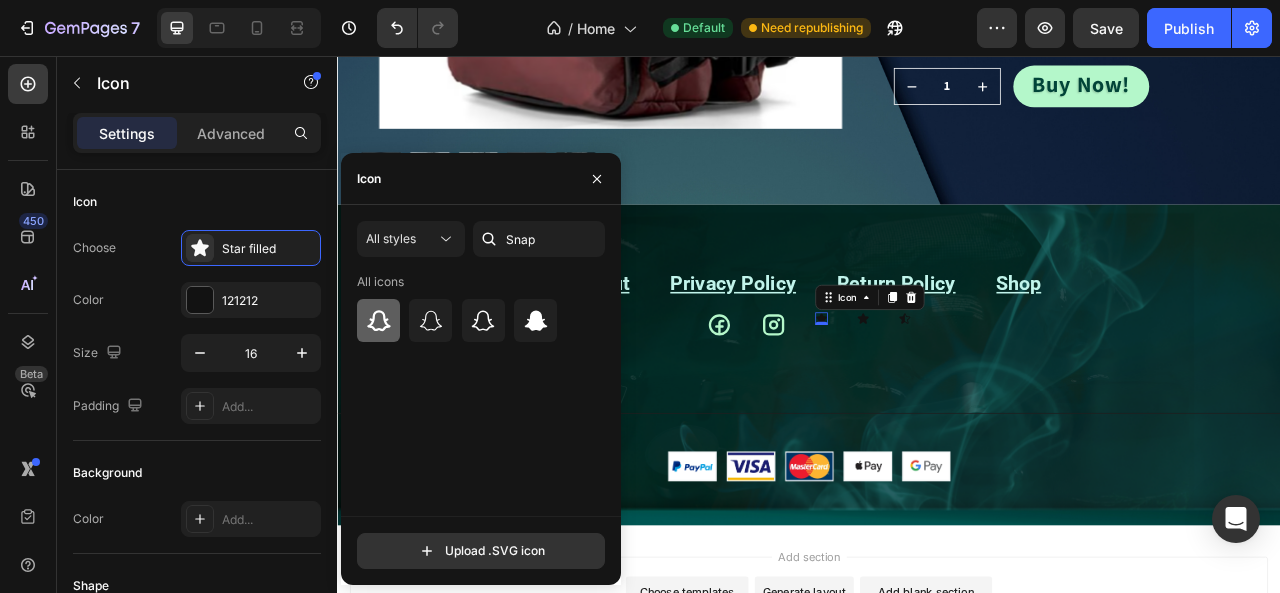 click 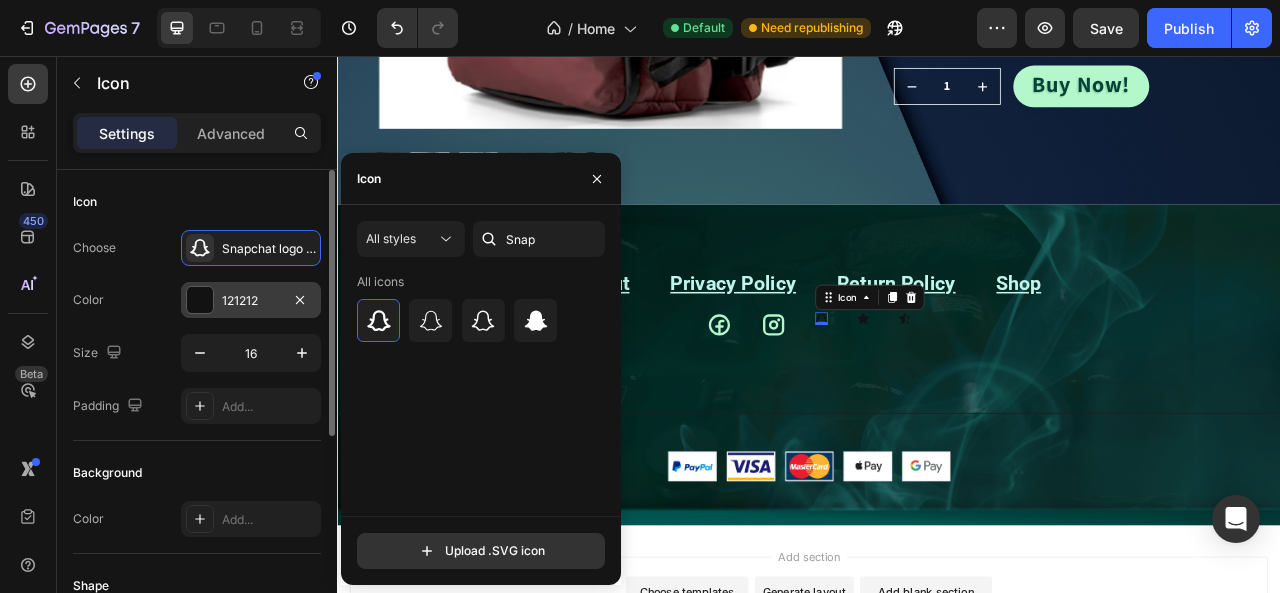 click on "121212" at bounding box center [251, 300] 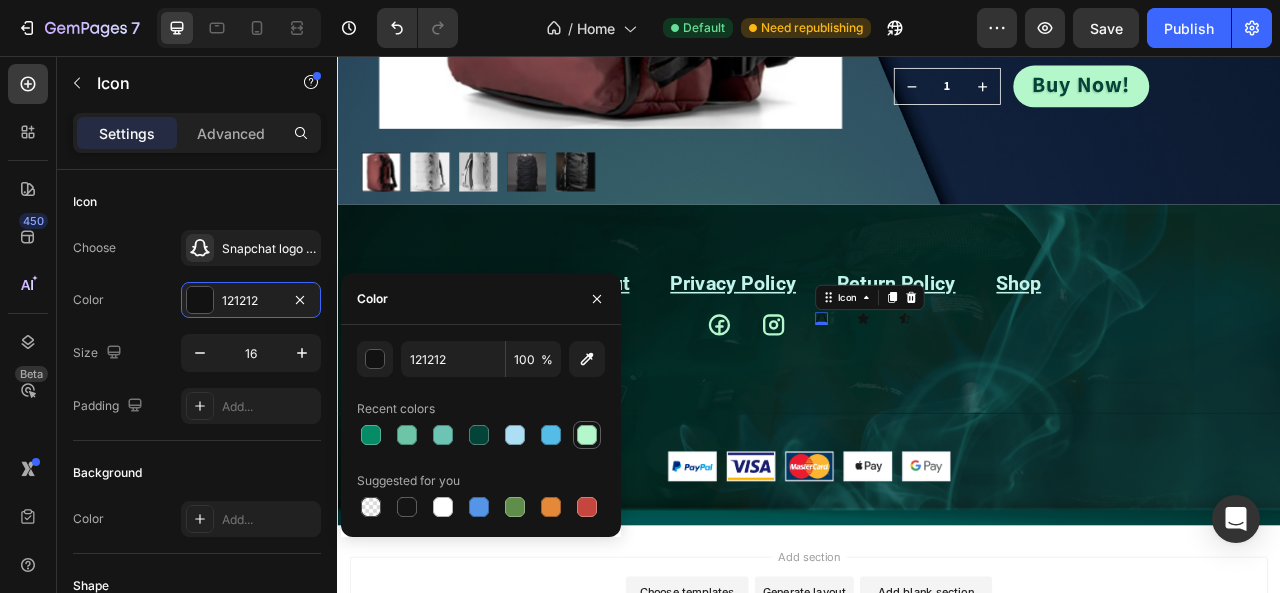 click at bounding box center [587, 435] 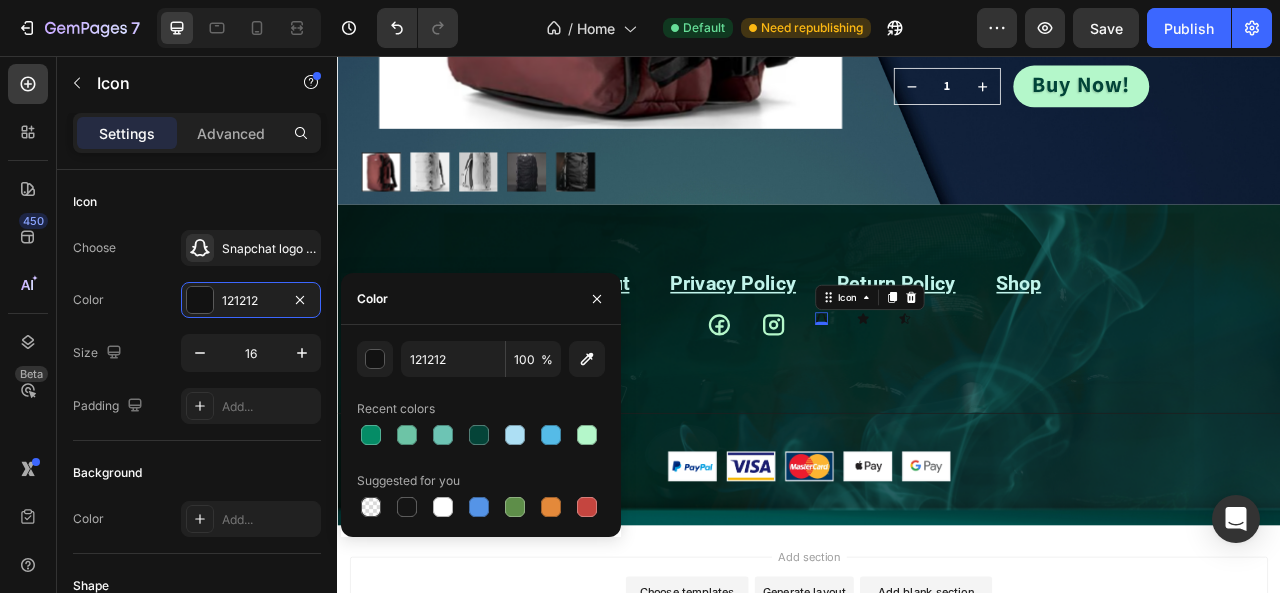 type on "B4F7CA" 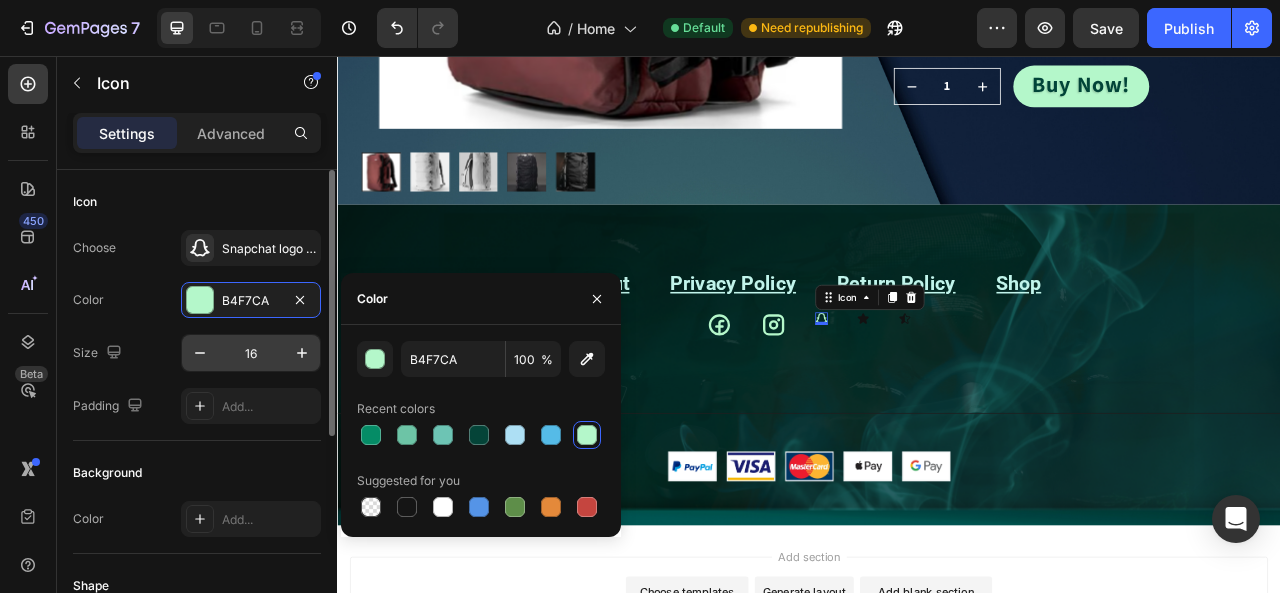 click on "16" at bounding box center (251, 353) 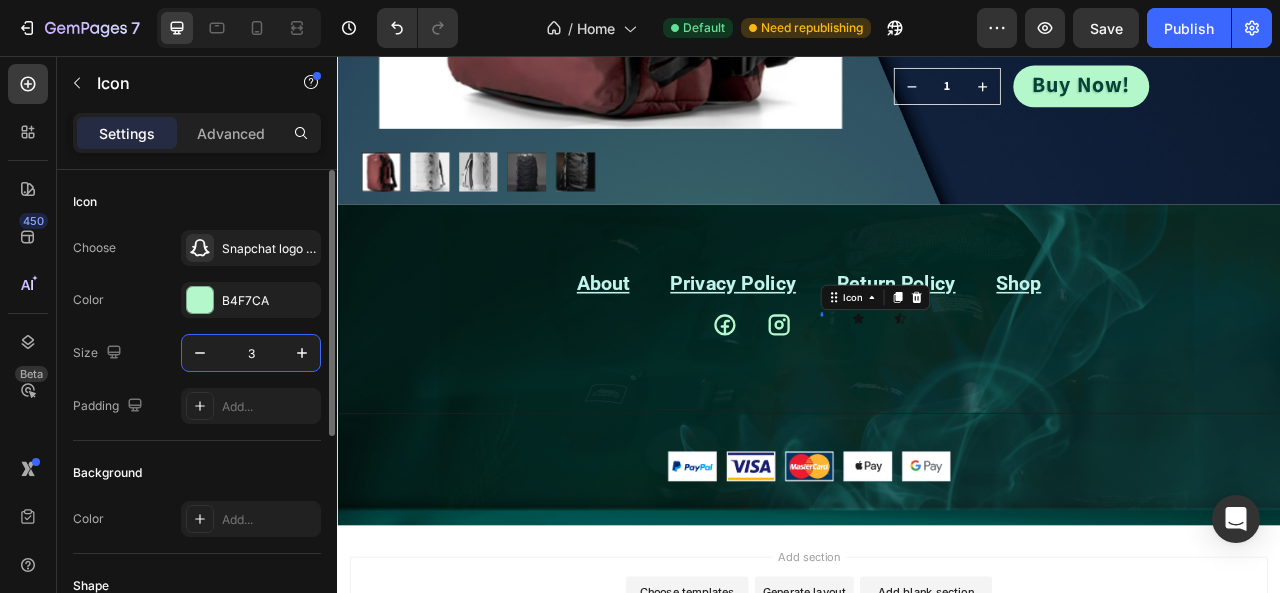 type on "32" 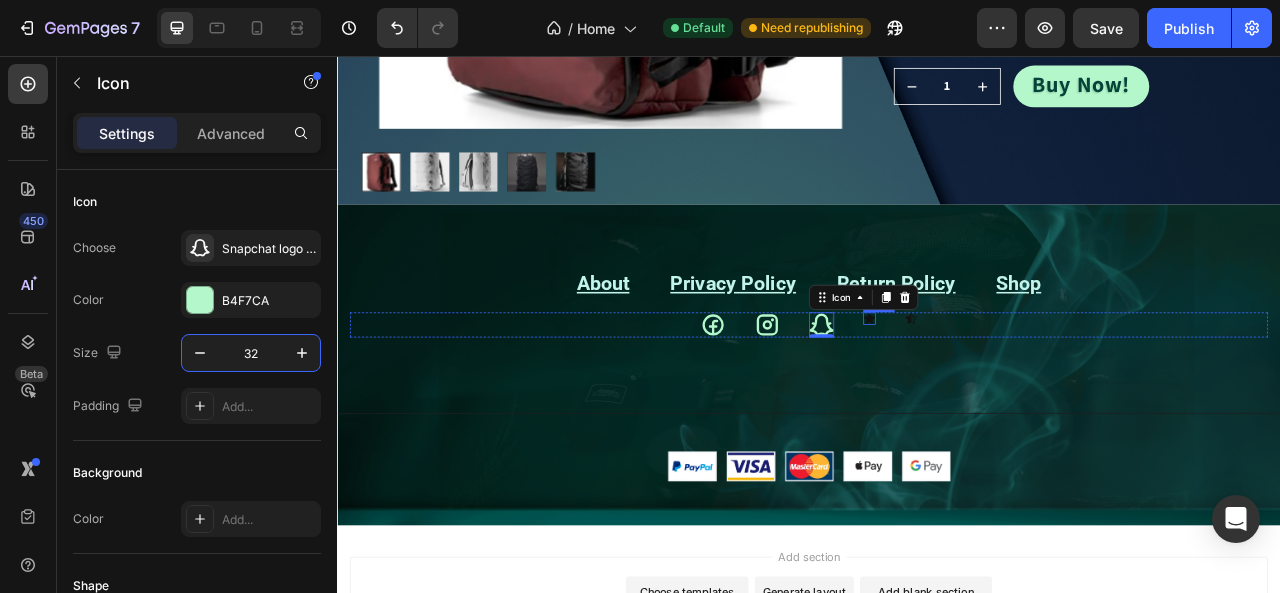 click 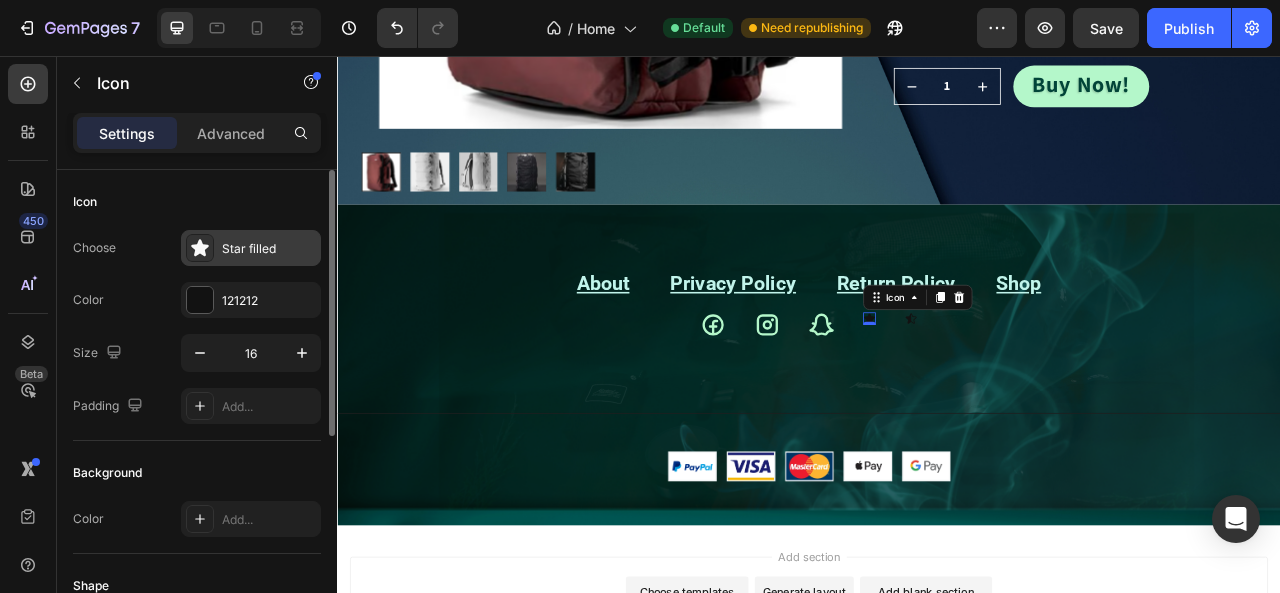 click on "Star filled" at bounding box center [269, 249] 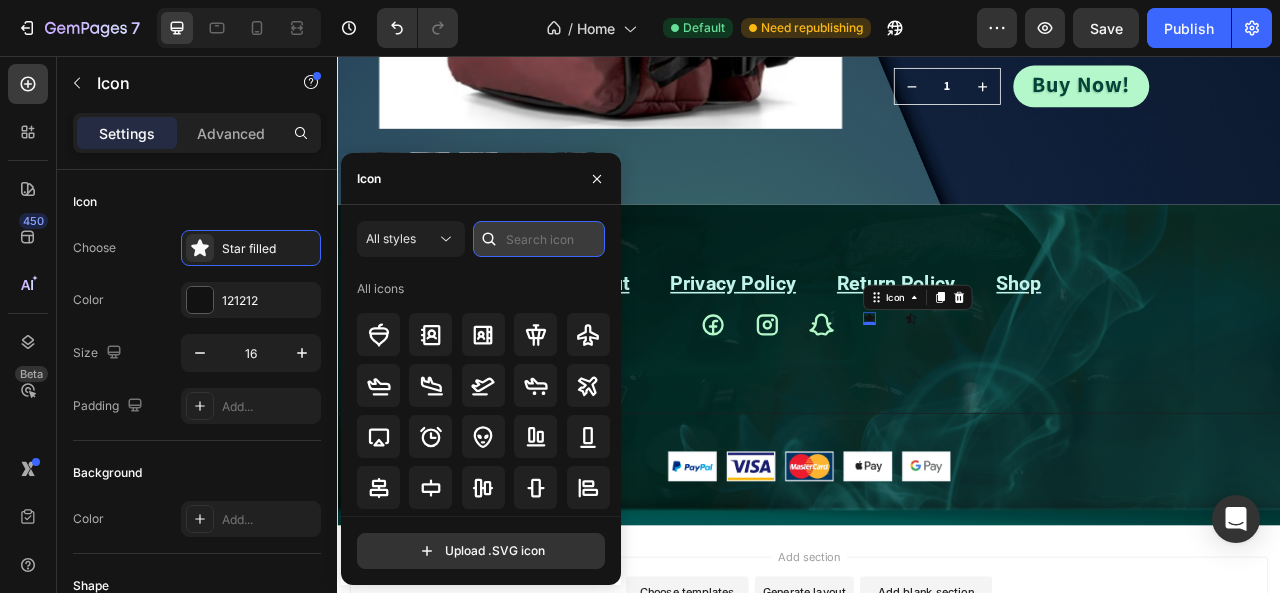 click at bounding box center [539, 239] 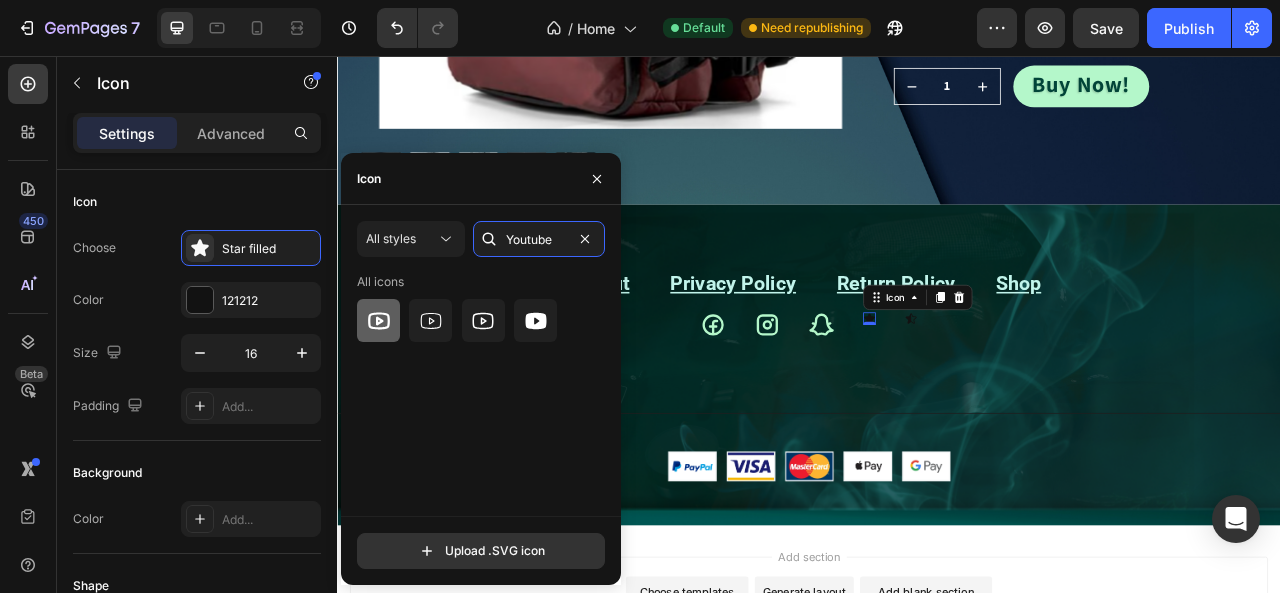type on "Youtube" 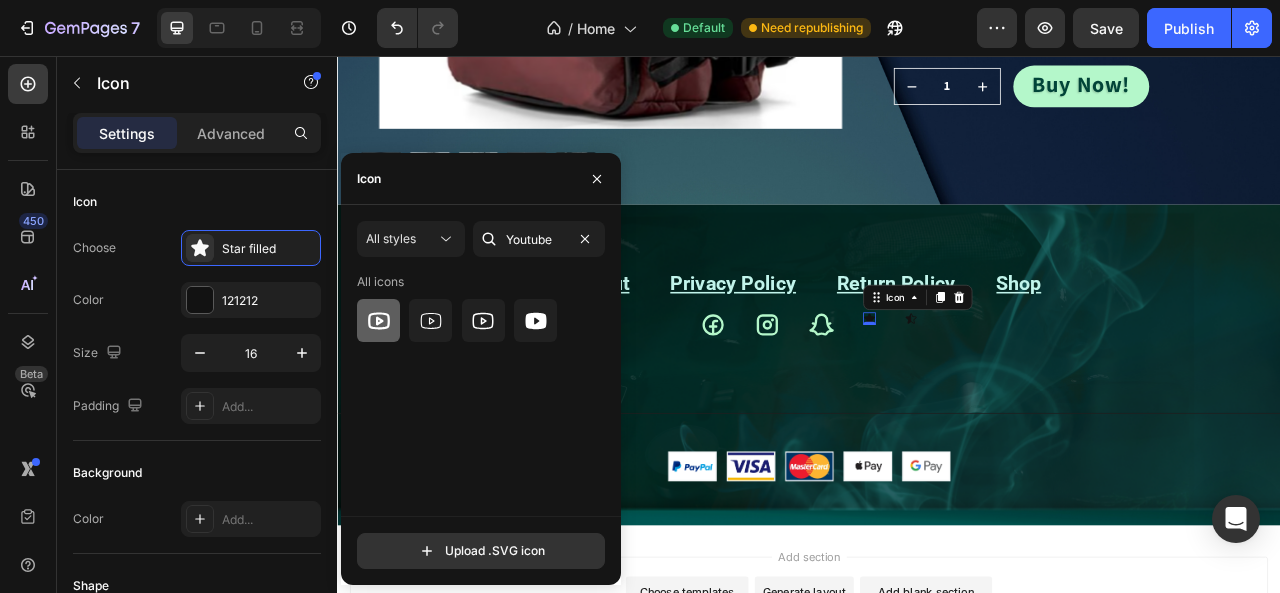 click 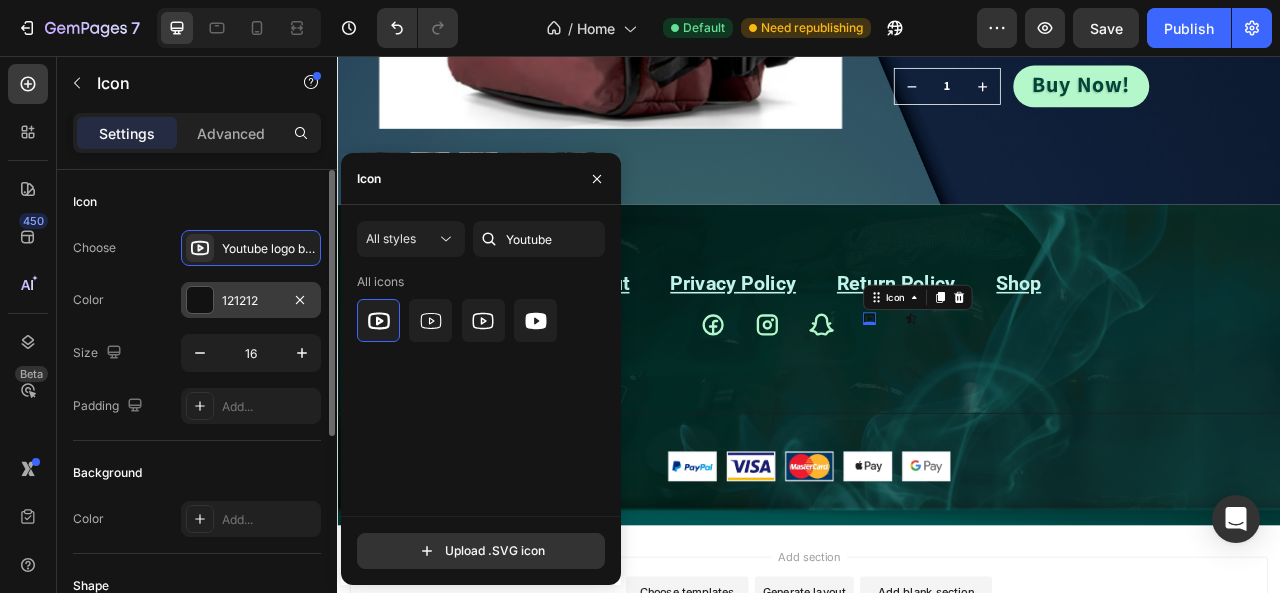 click at bounding box center [200, 300] 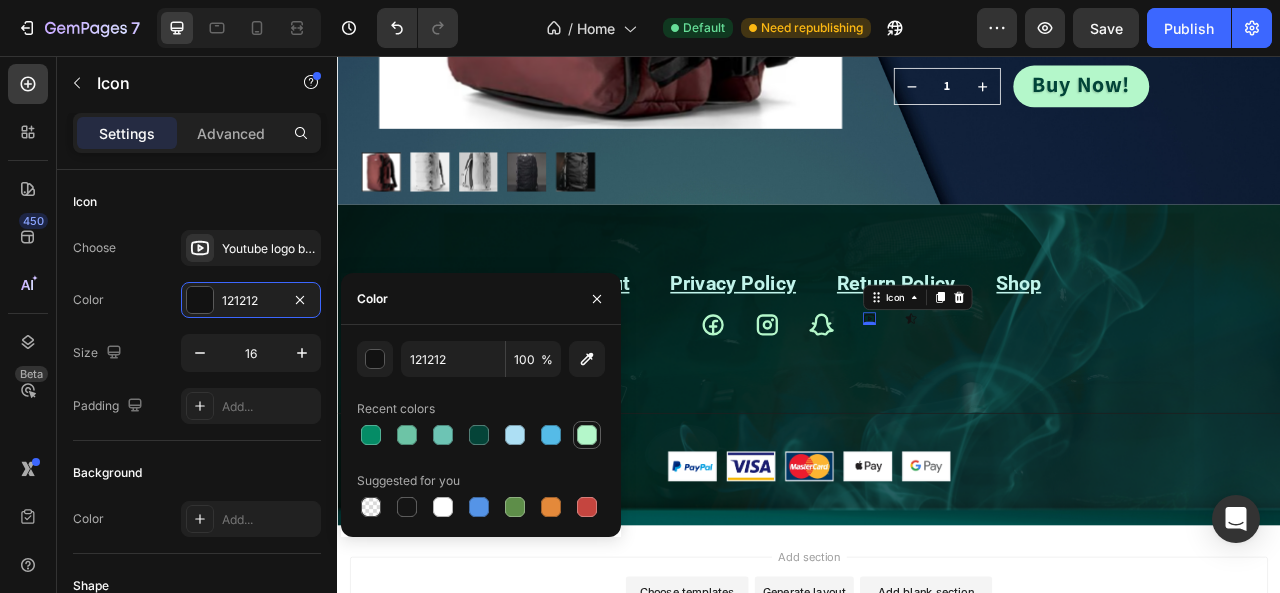 click at bounding box center [587, 435] 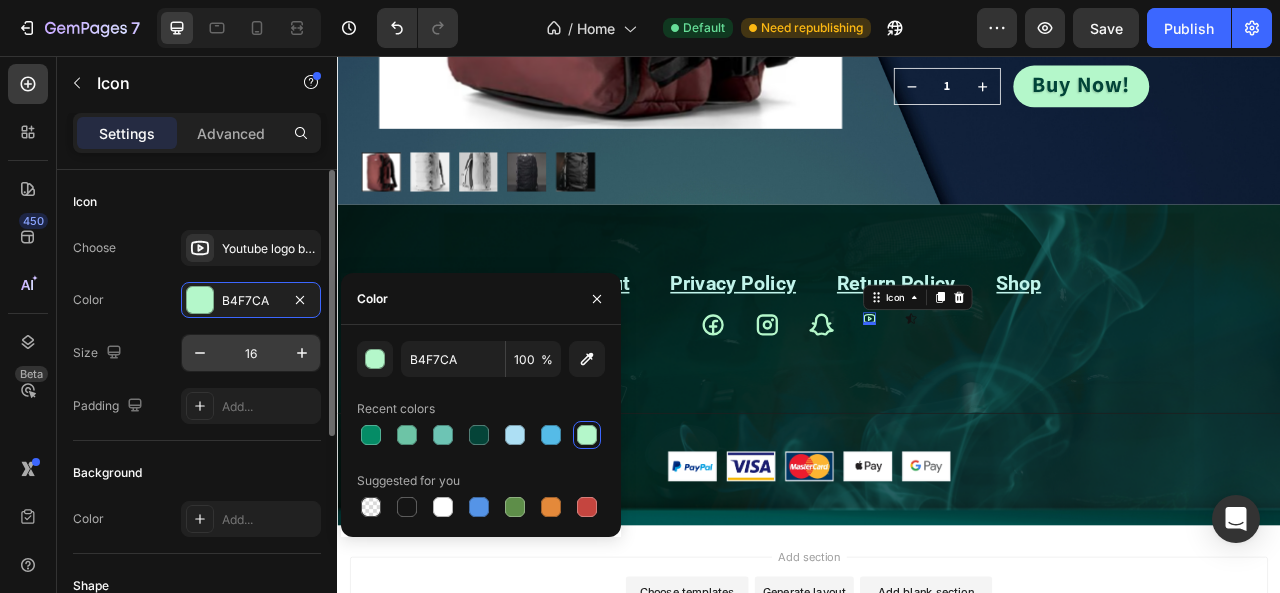 click on "16" at bounding box center (251, 353) 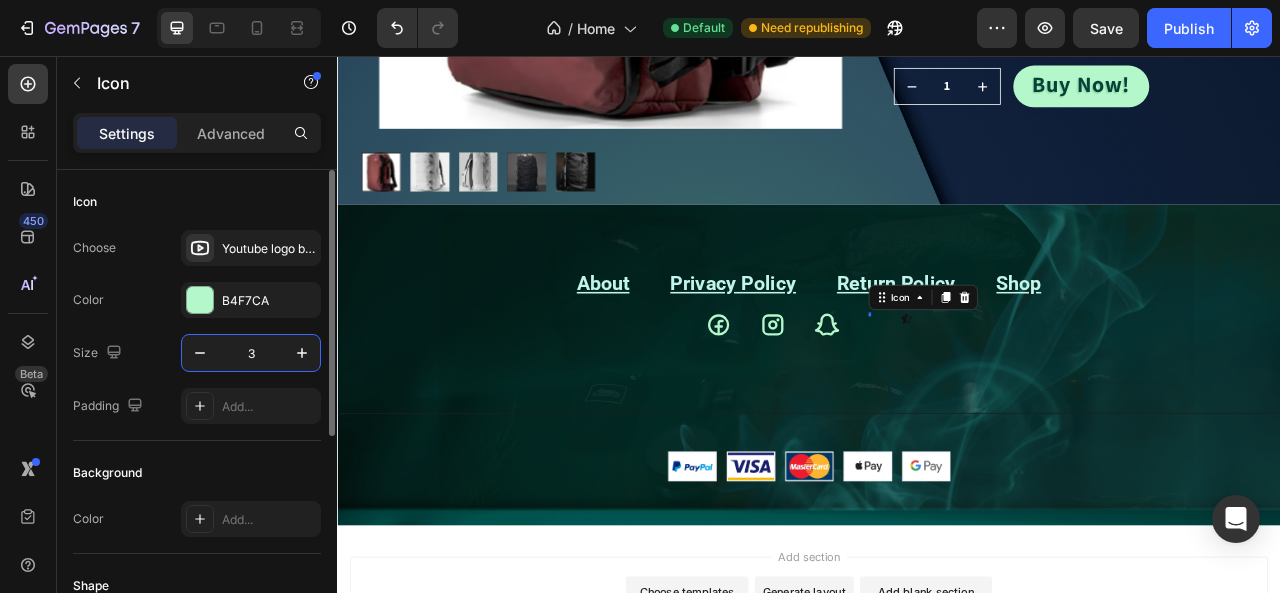 type on "32" 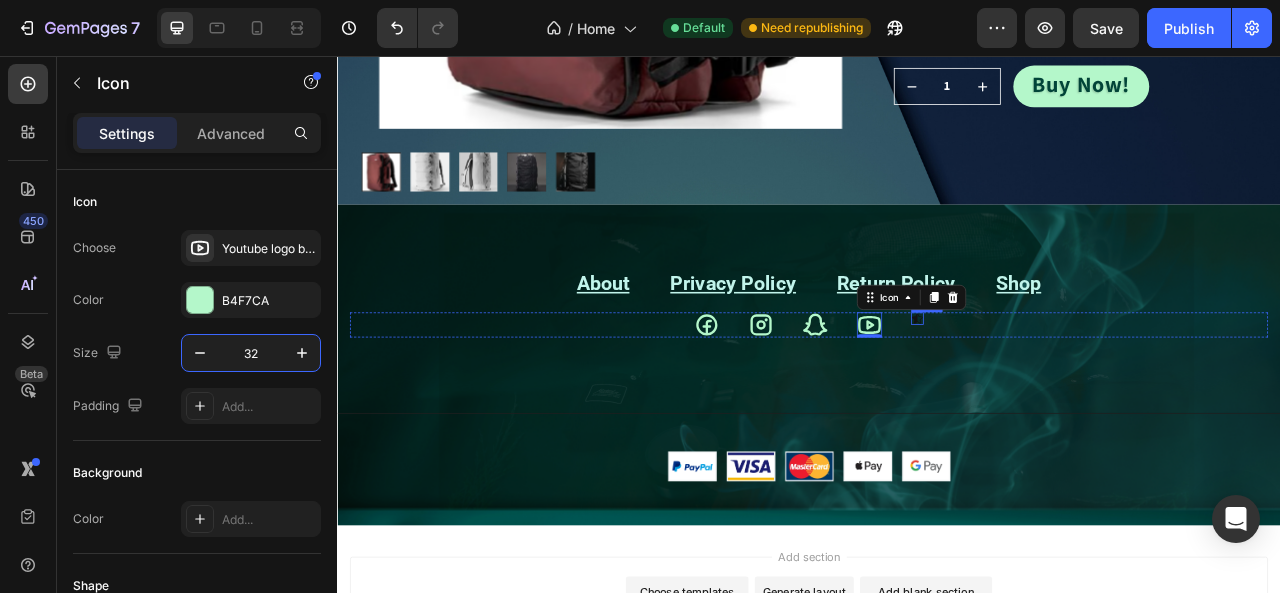 click 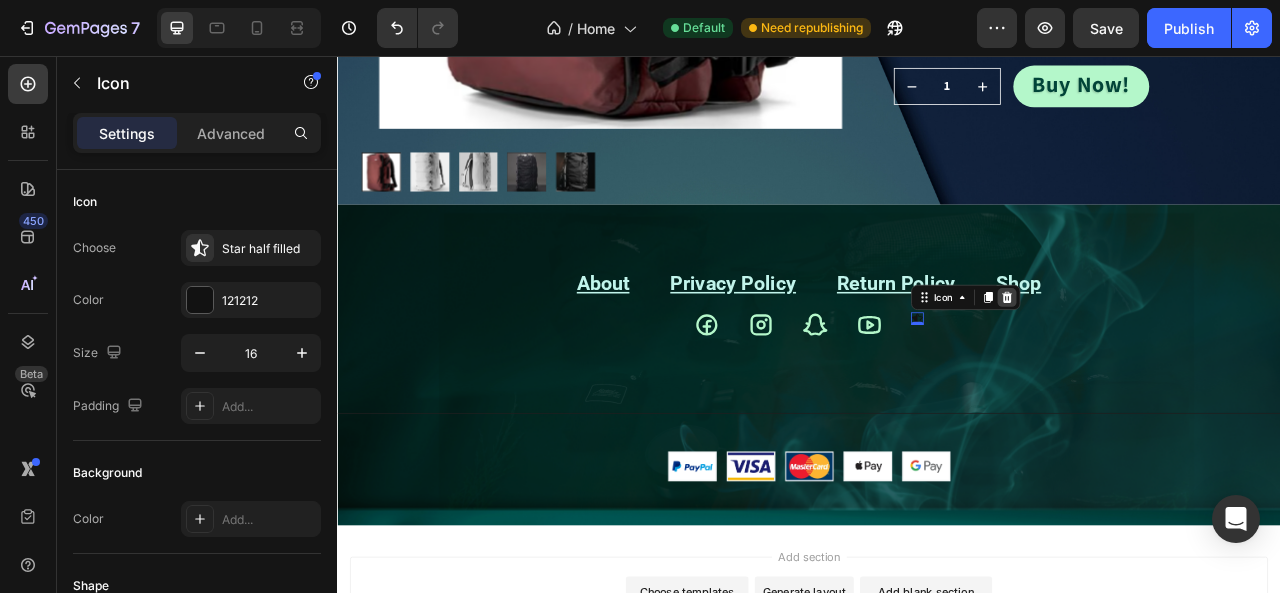 click 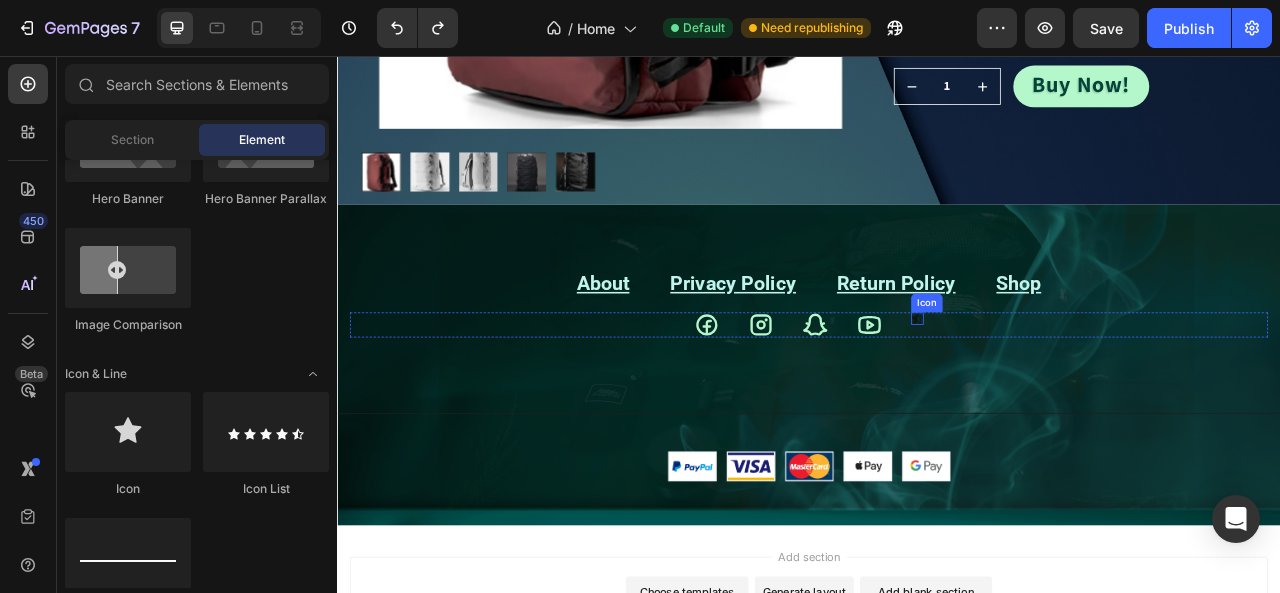 click on "Icon" at bounding box center [1075, 390] 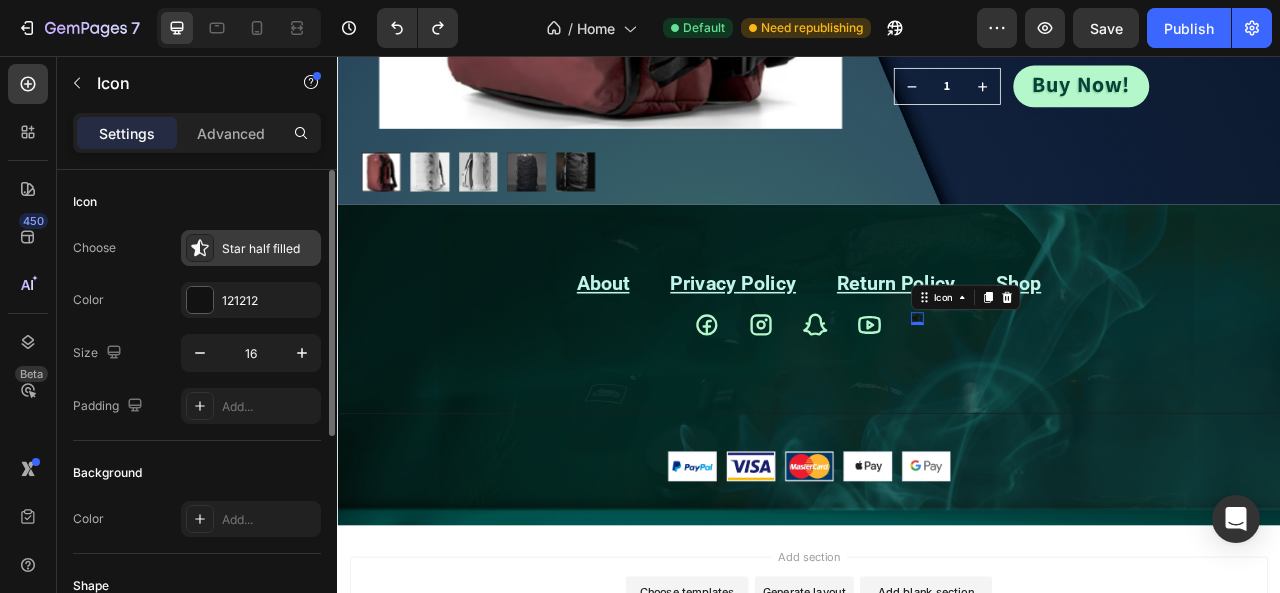 click on "Star half filled" at bounding box center (251, 248) 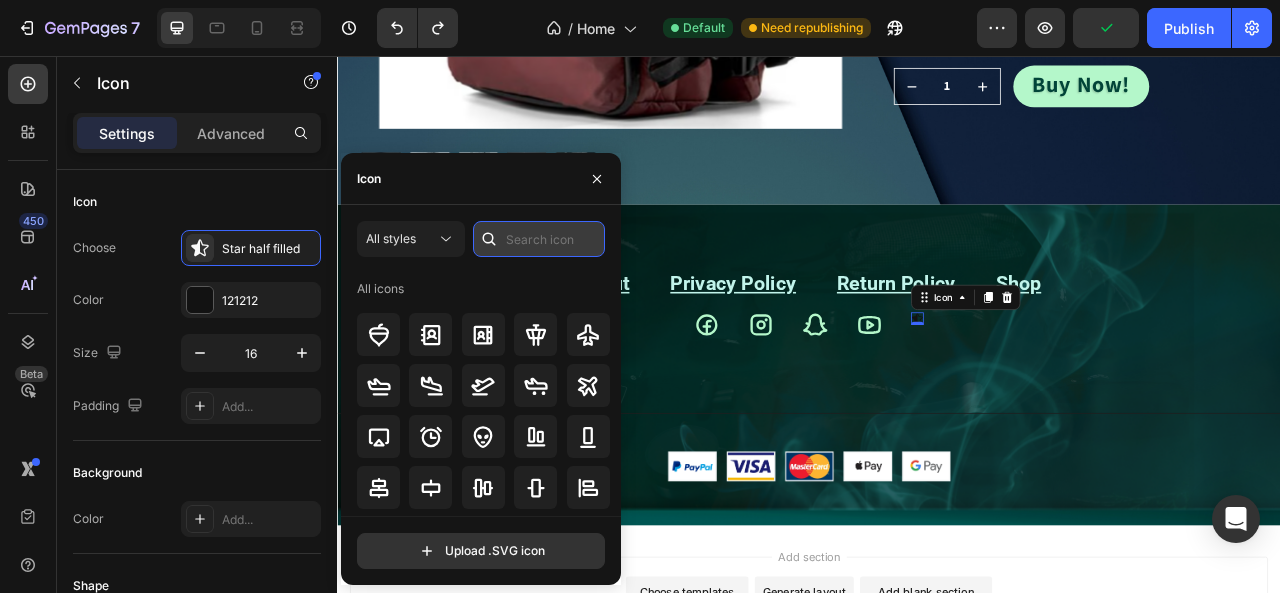 click at bounding box center (539, 239) 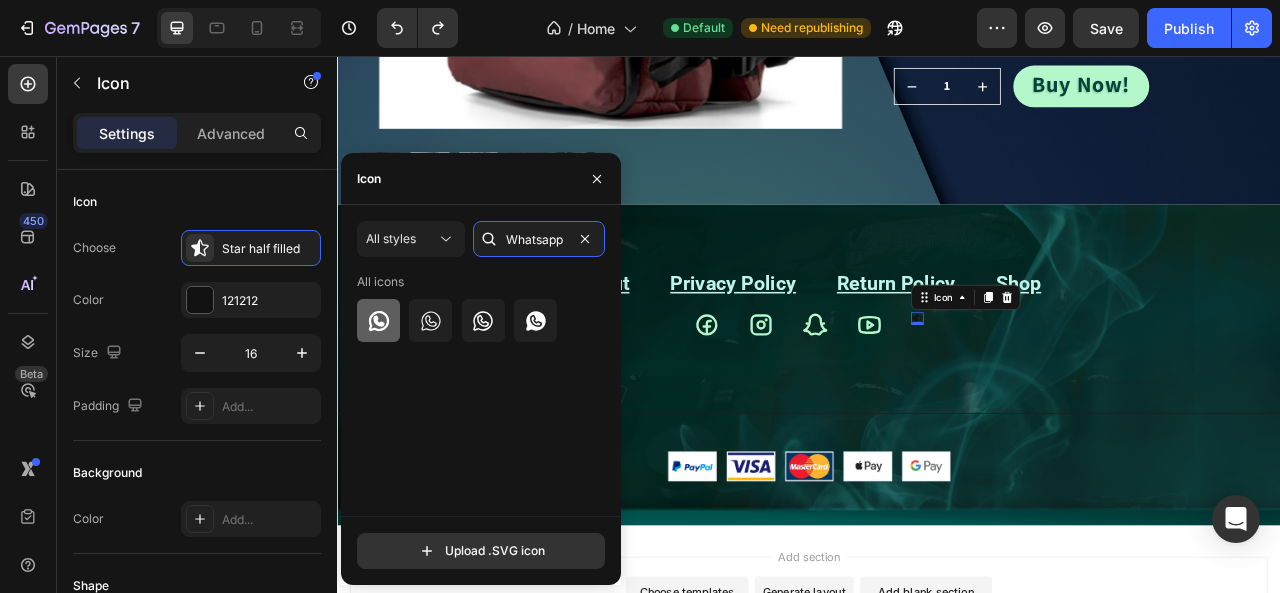 type on "Whatsapp" 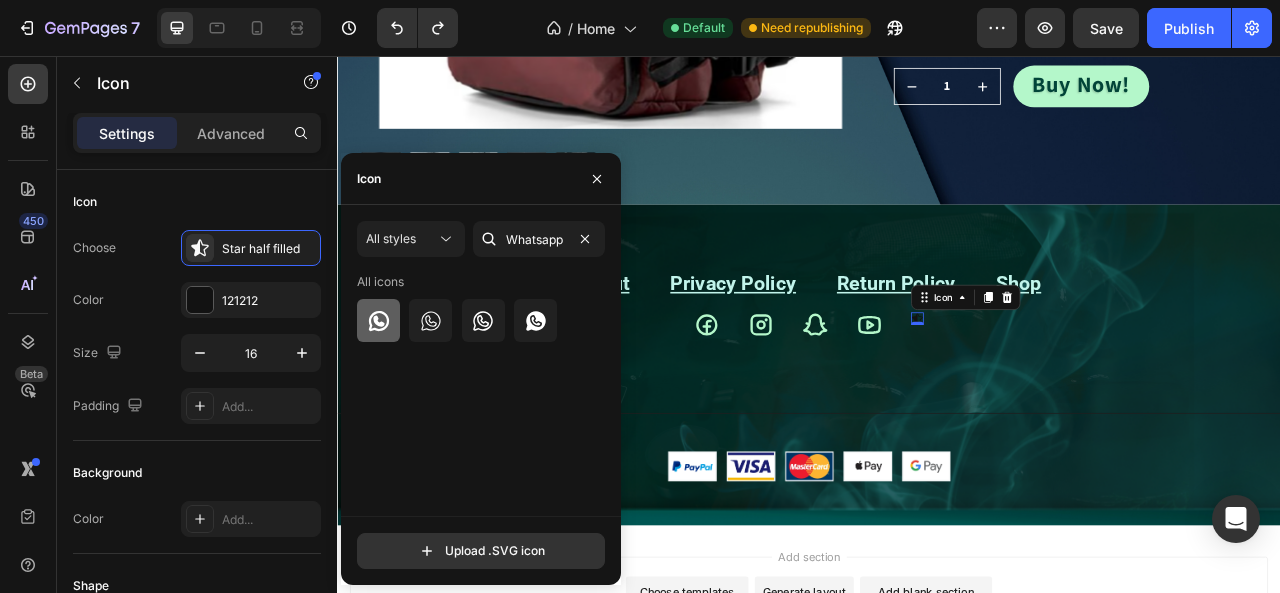 click 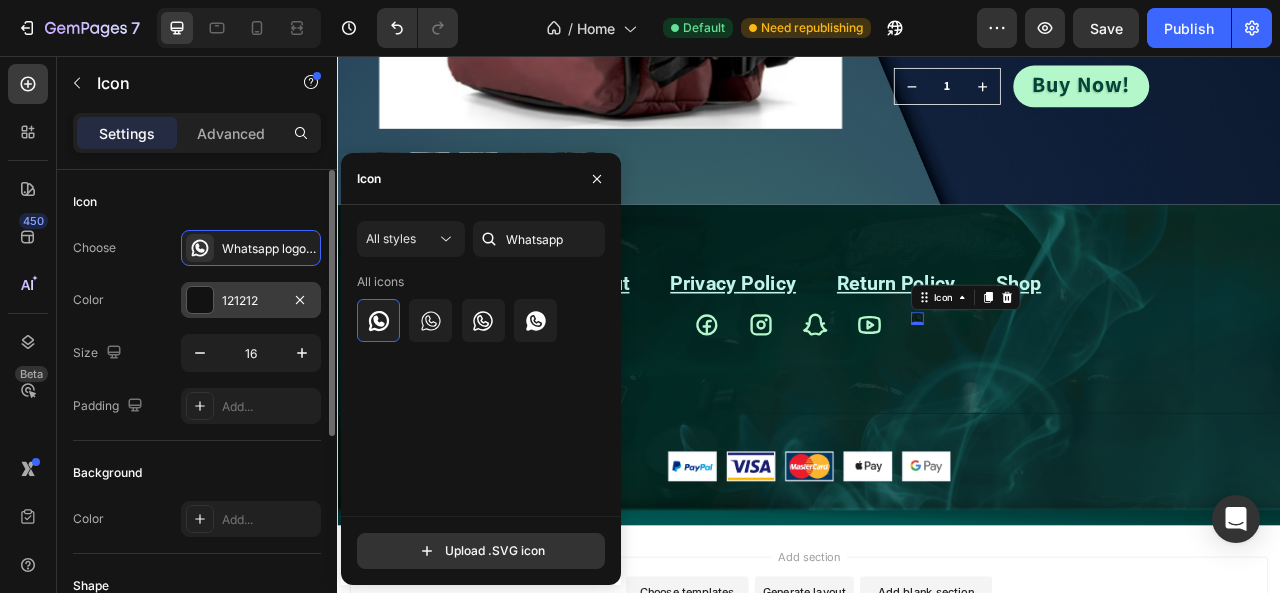 click on "121212" at bounding box center (251, 300) 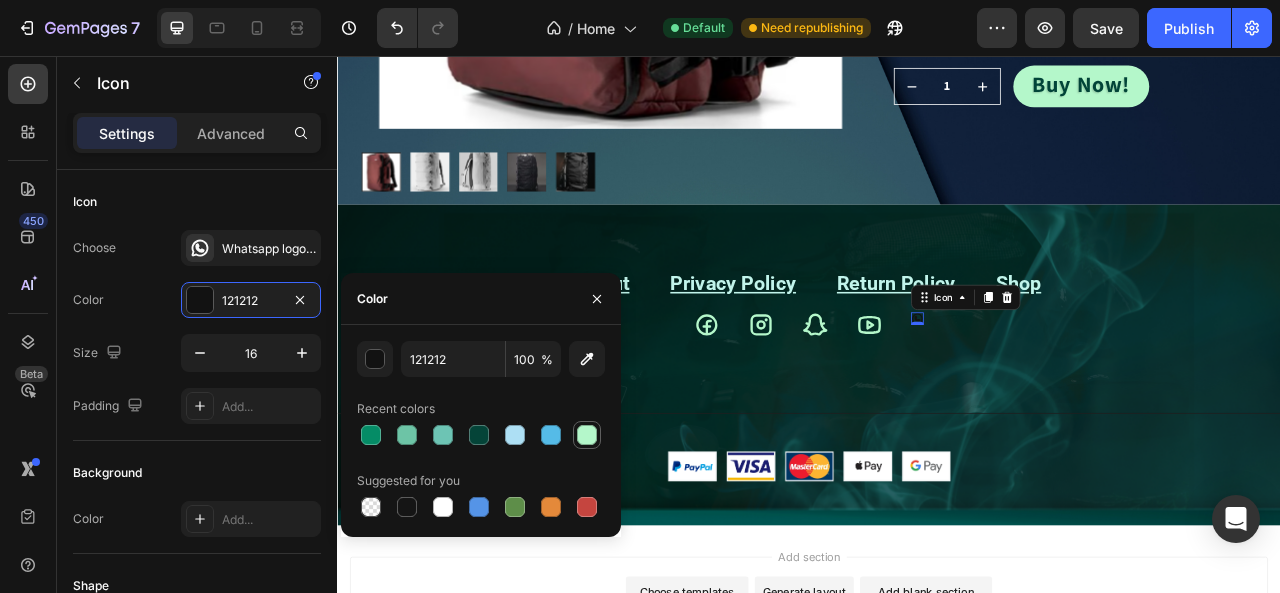 click at bounding box center (587, 435) 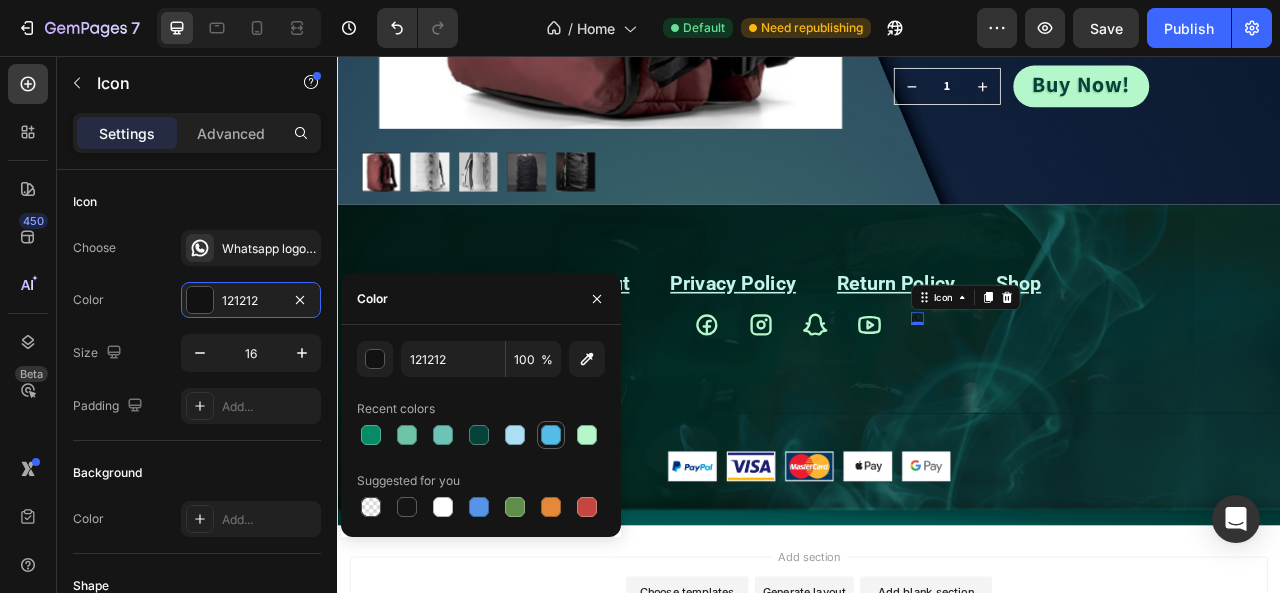 type on "B4F7CA" 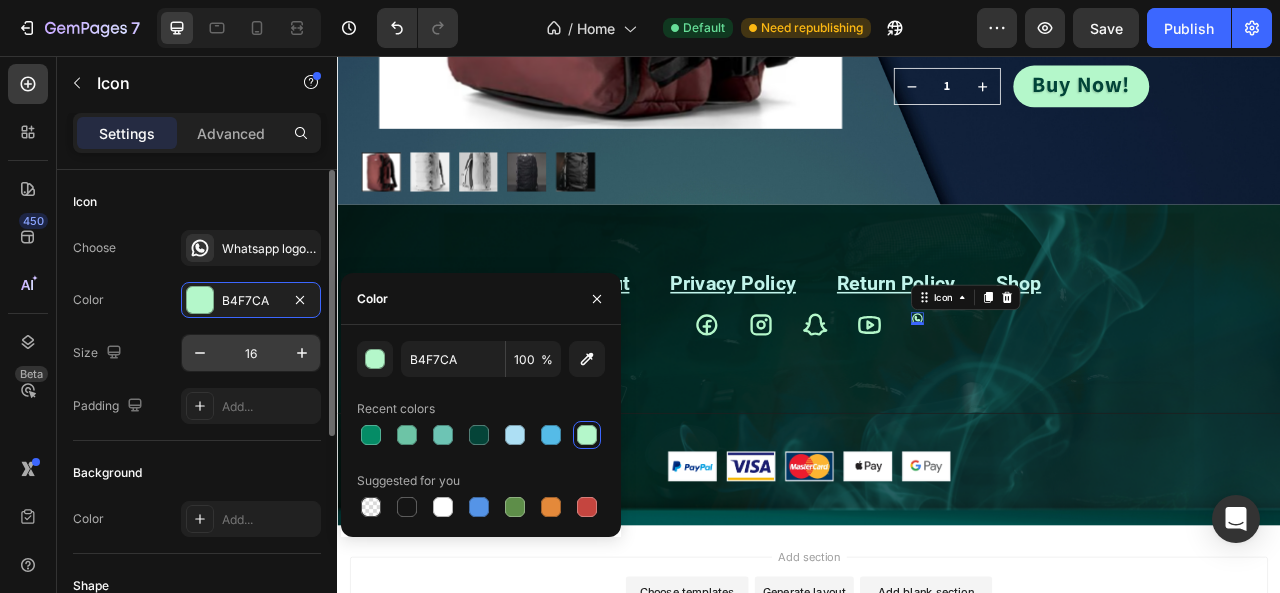 click on "16" at bounding box center [251, 353] 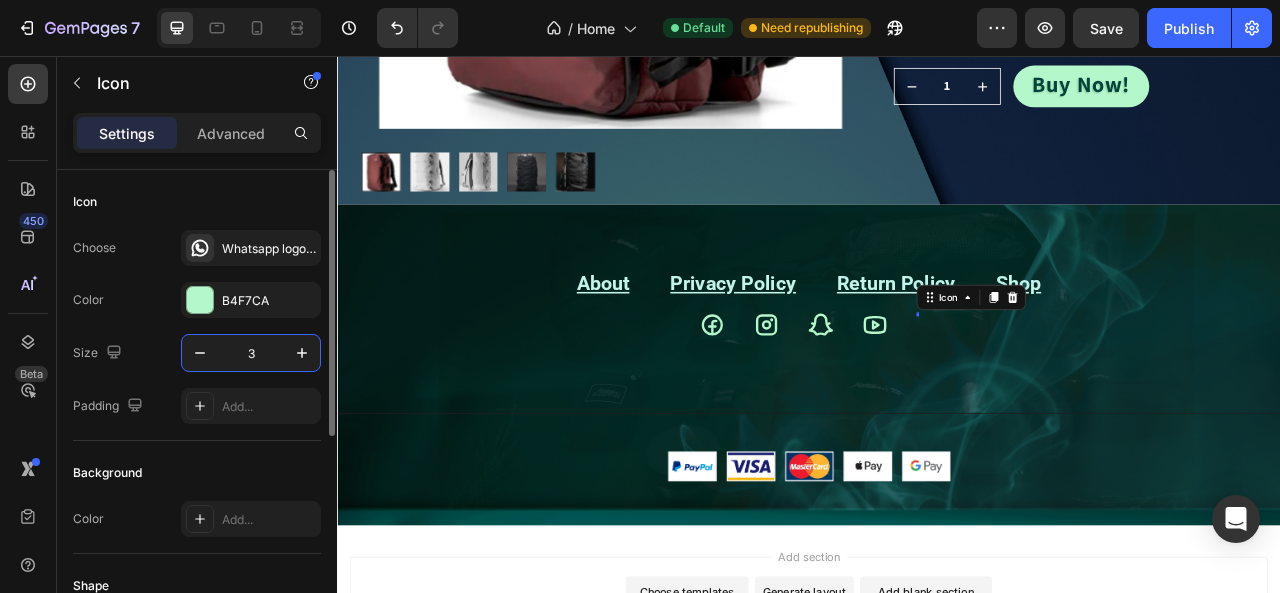 type on "32" 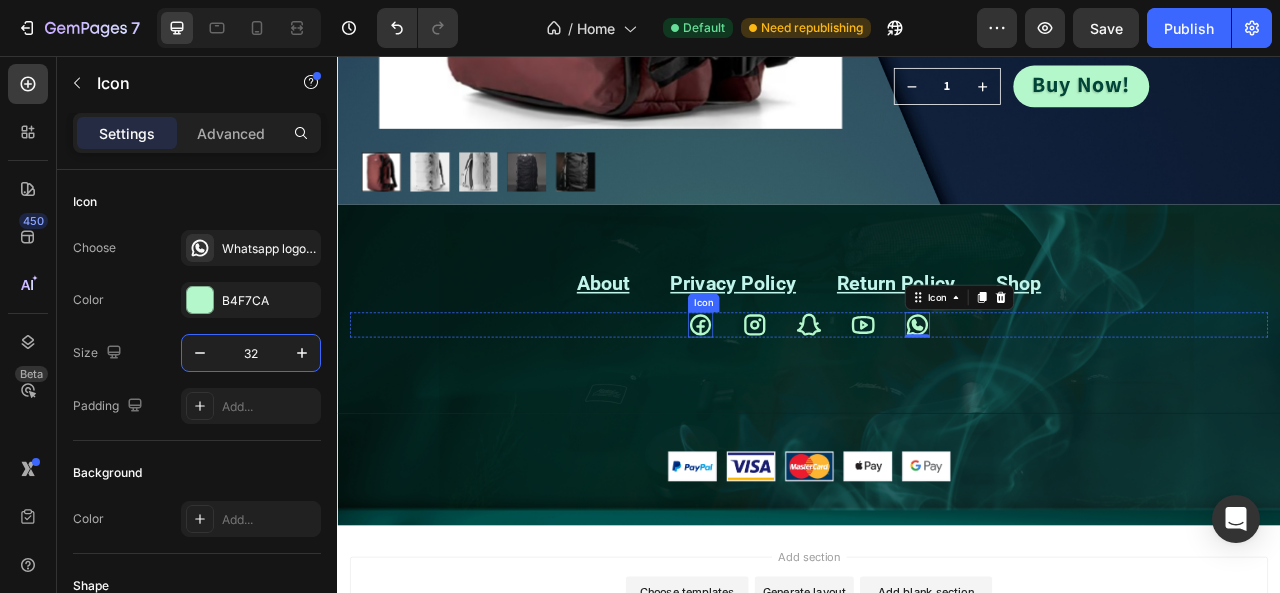 click 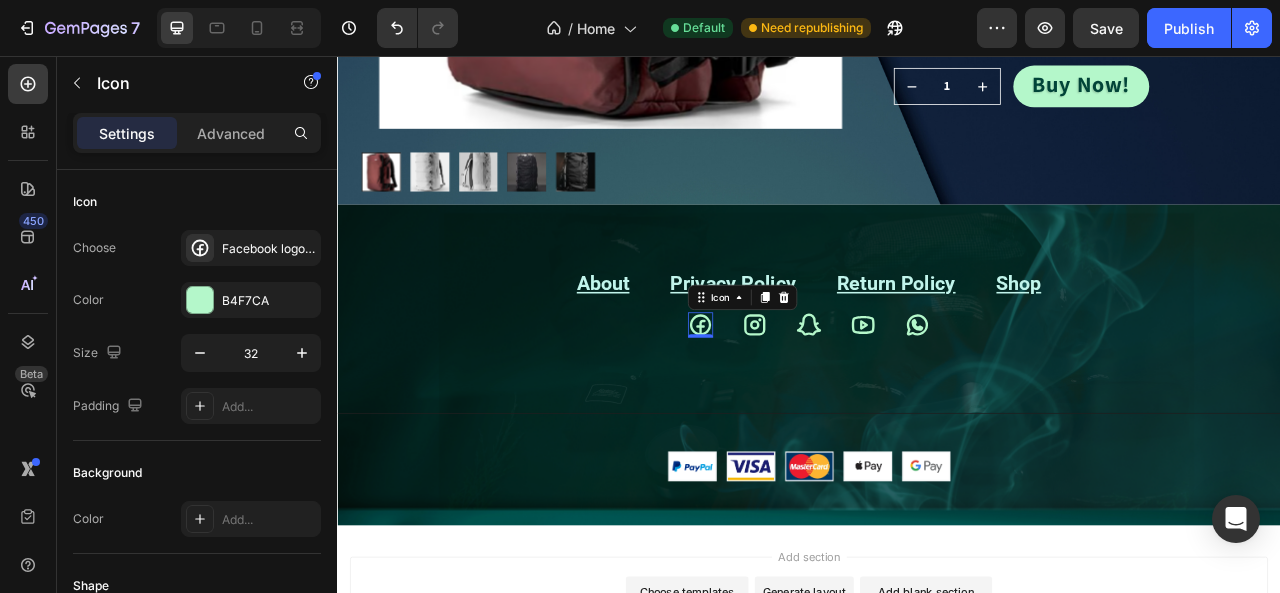 click 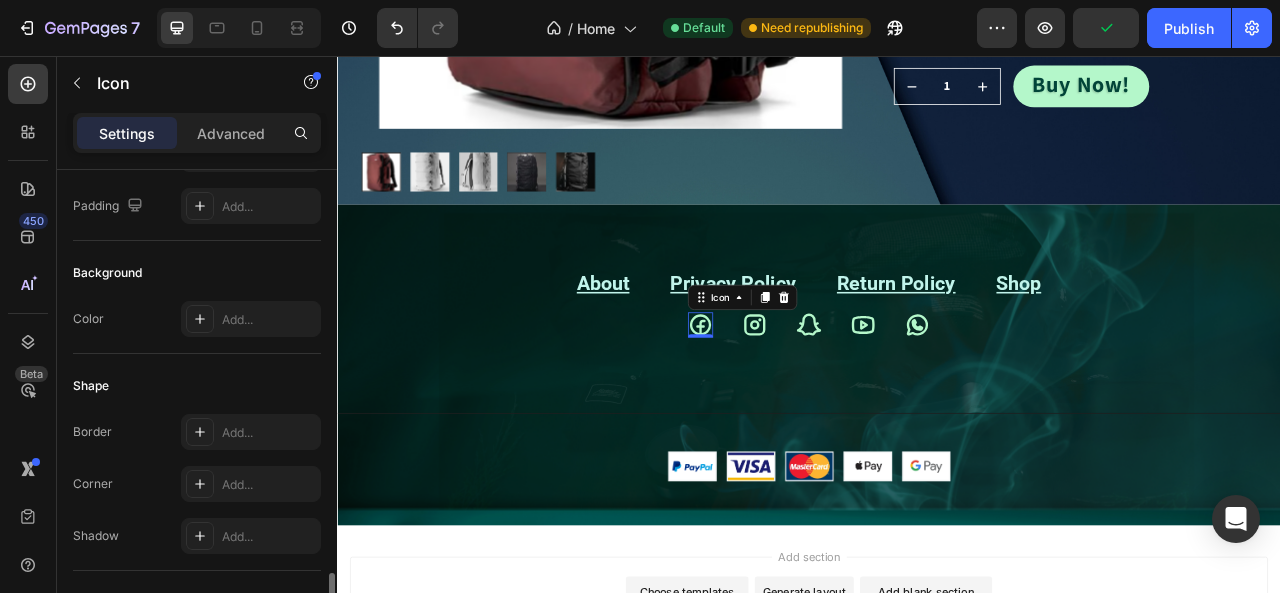 scroll, scrollTop: 388, scrollLeft: 0, axis: vertical 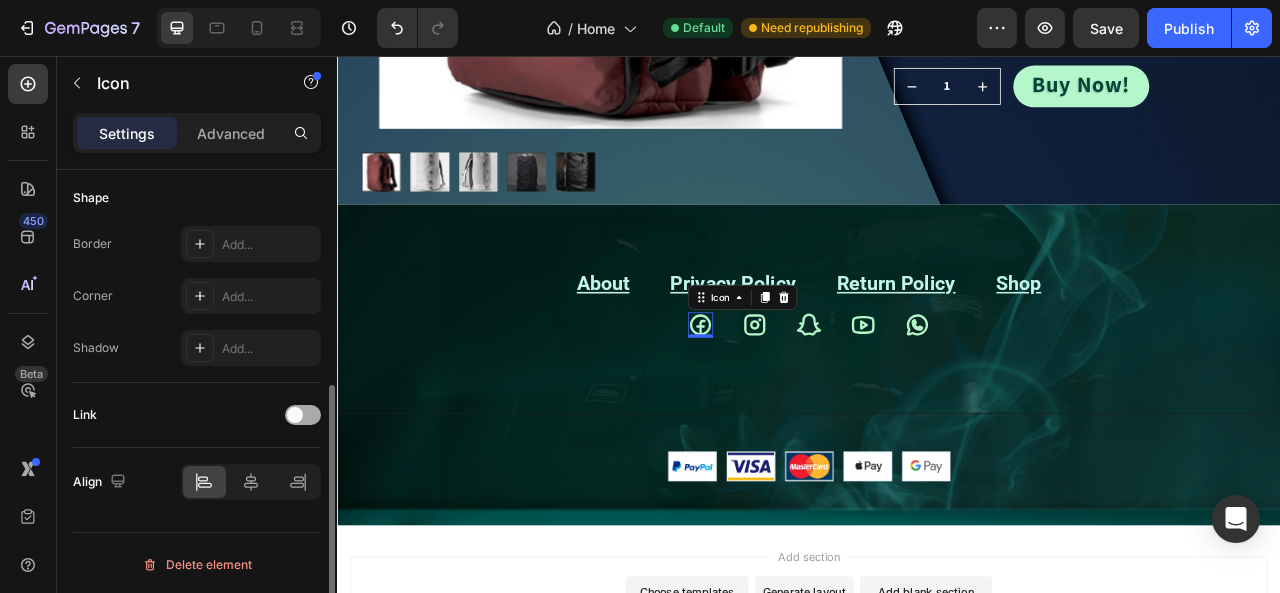 click at bounding box center (303, 415) 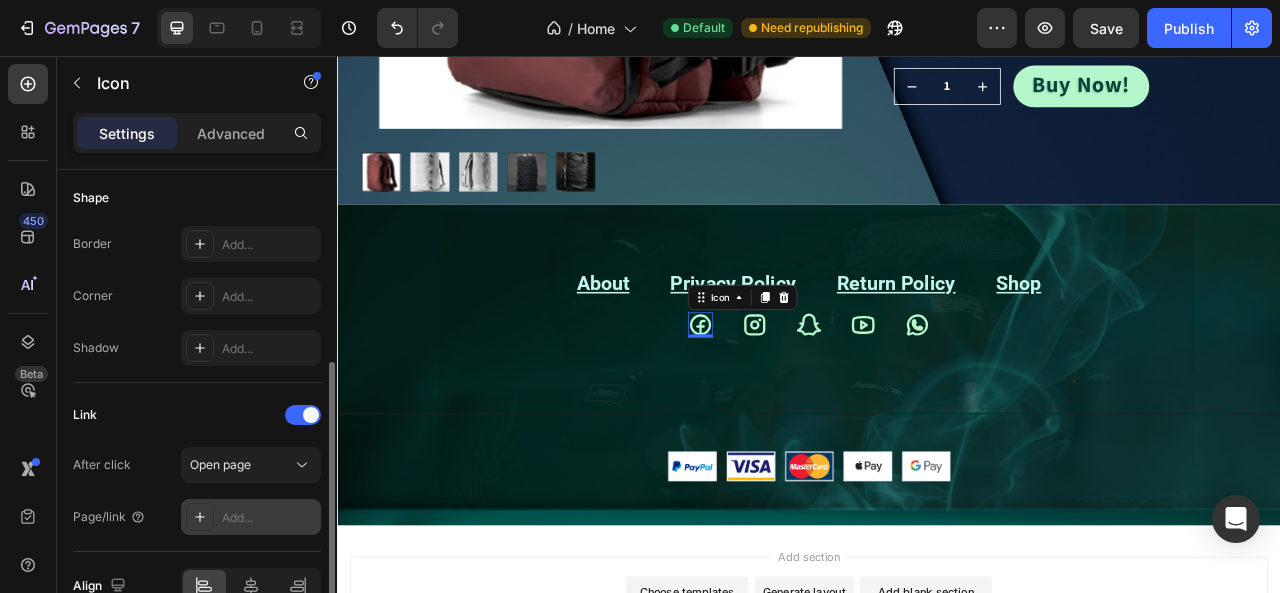 click on "Add..." at bounding box center (269, 518) 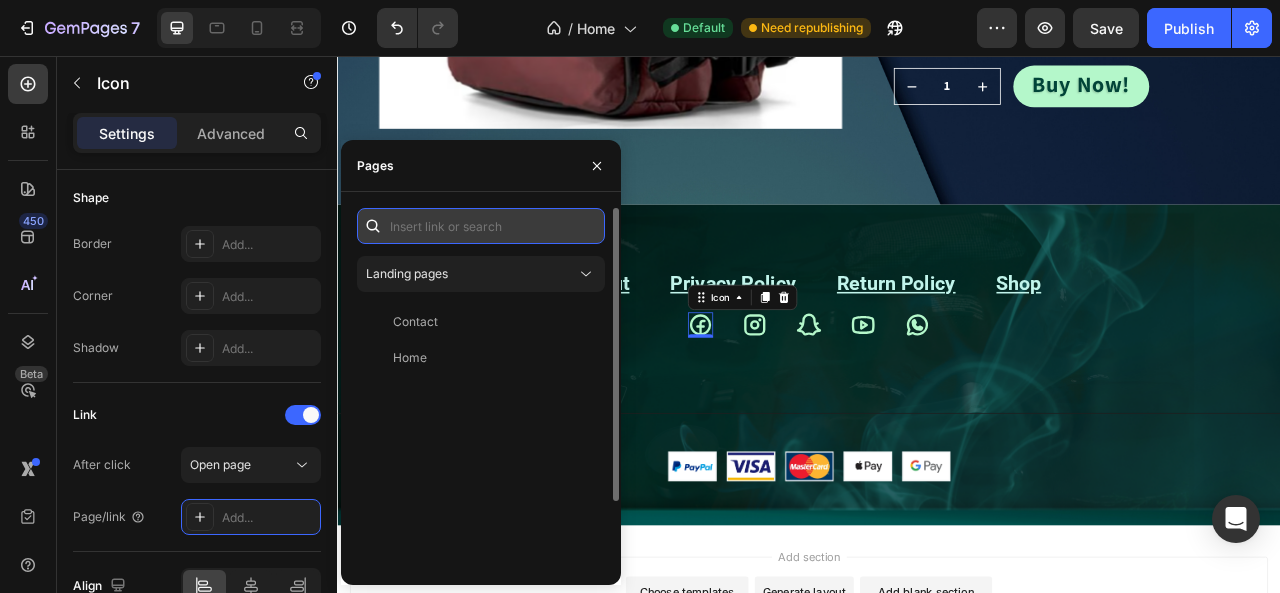 click at bounding box center (481, 226) 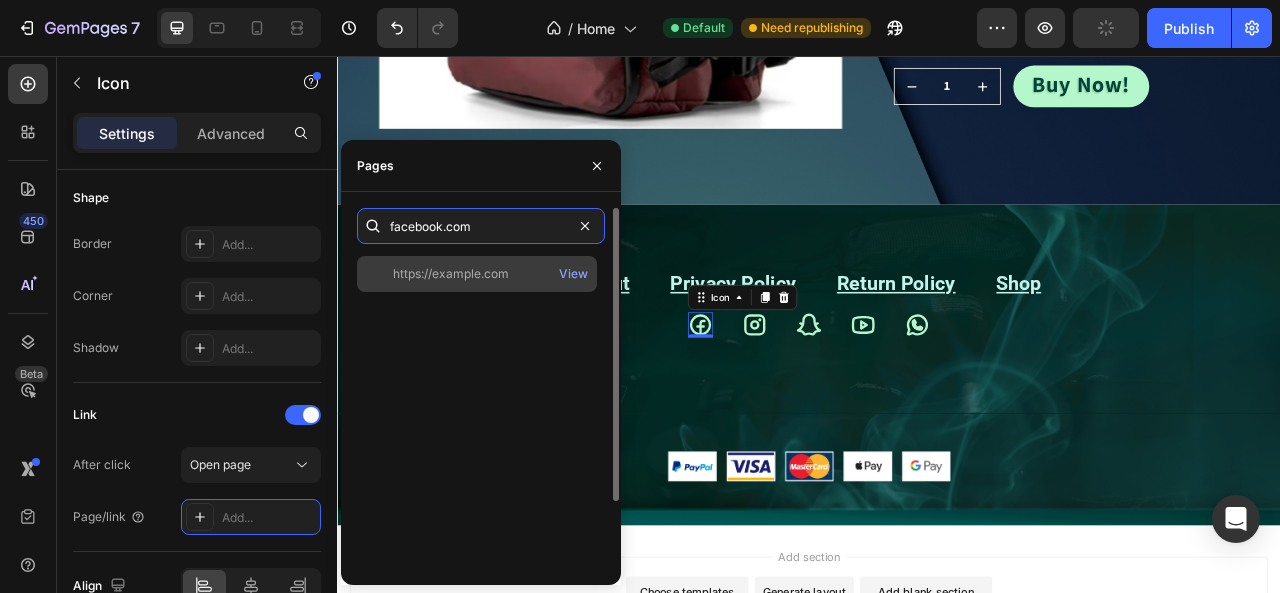 type on "facebook.com" 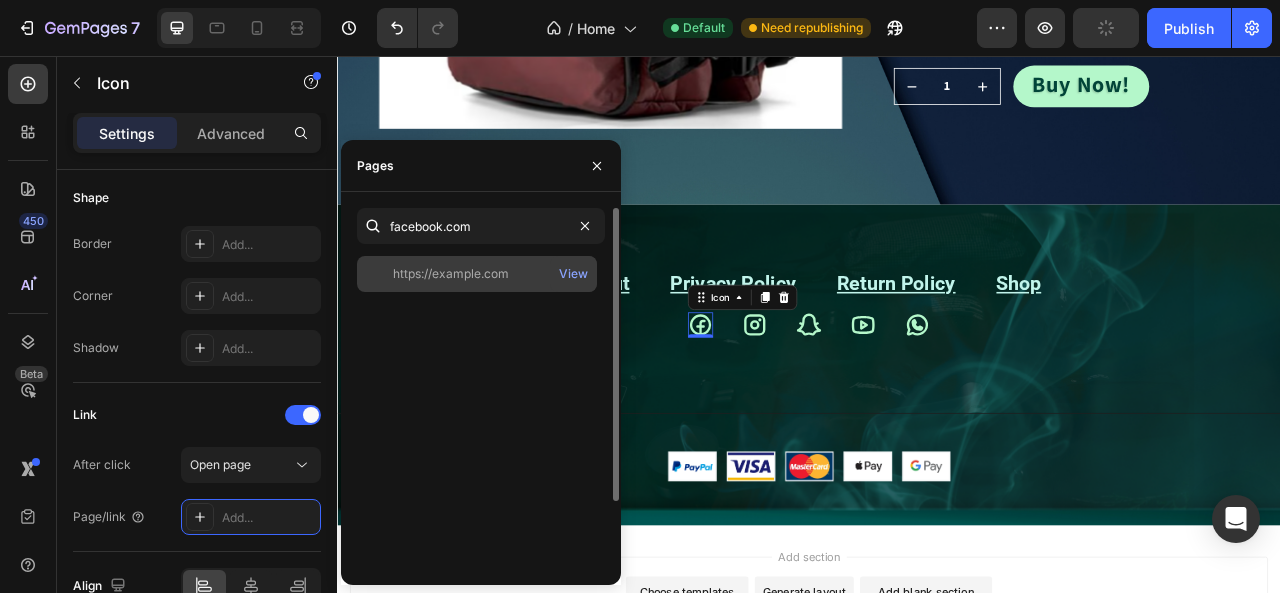 click on "https://facebook.com" 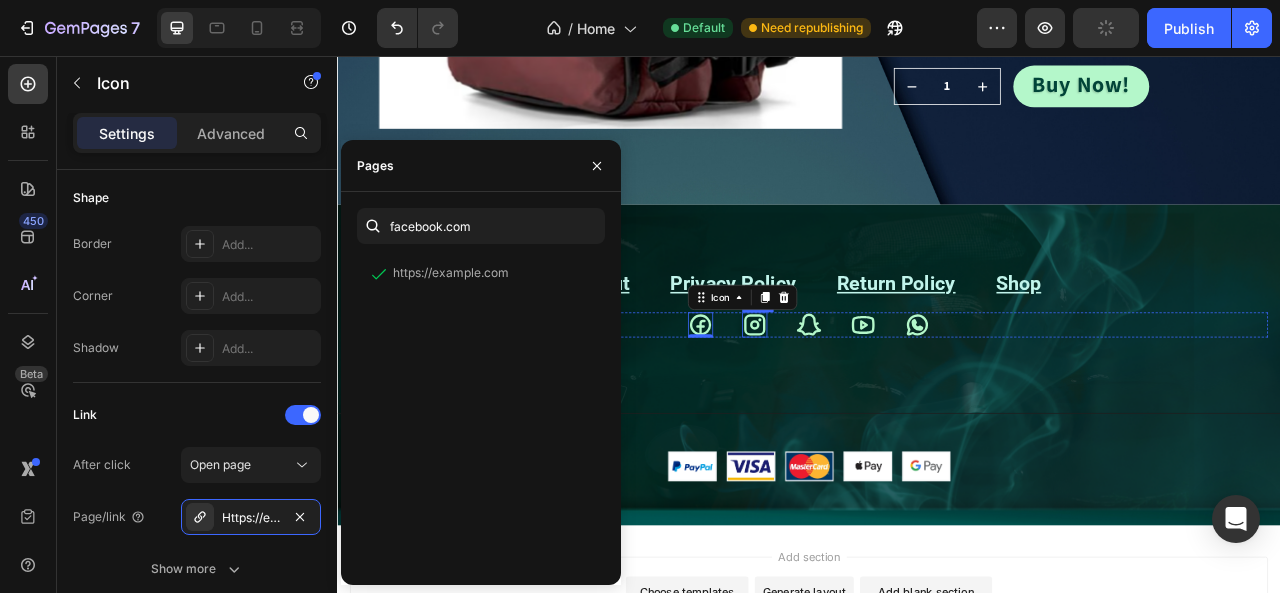 click 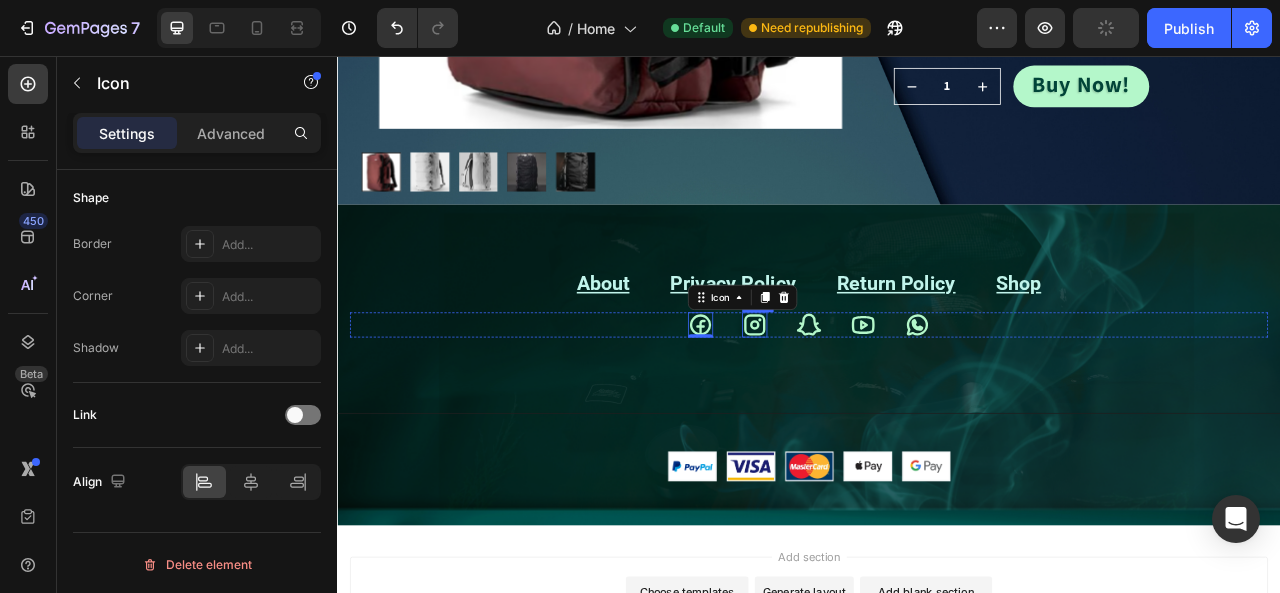 scroll, scrollTop: 388, scrollLeft: 0, axis: vertical 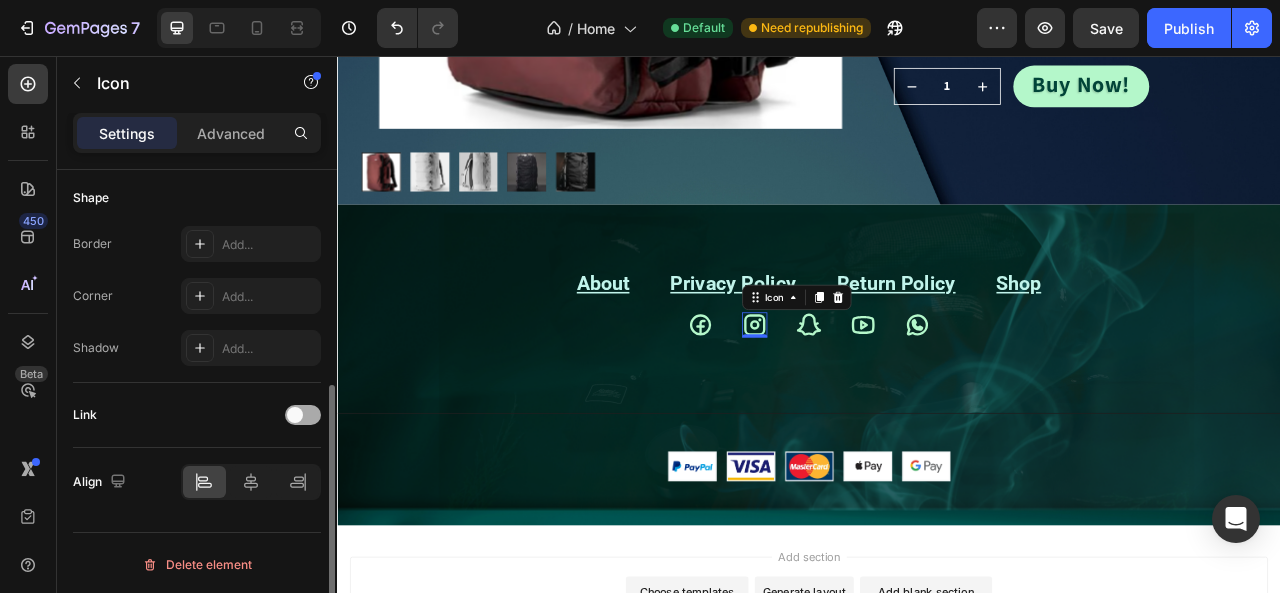 click at bounding box center (303, 415) 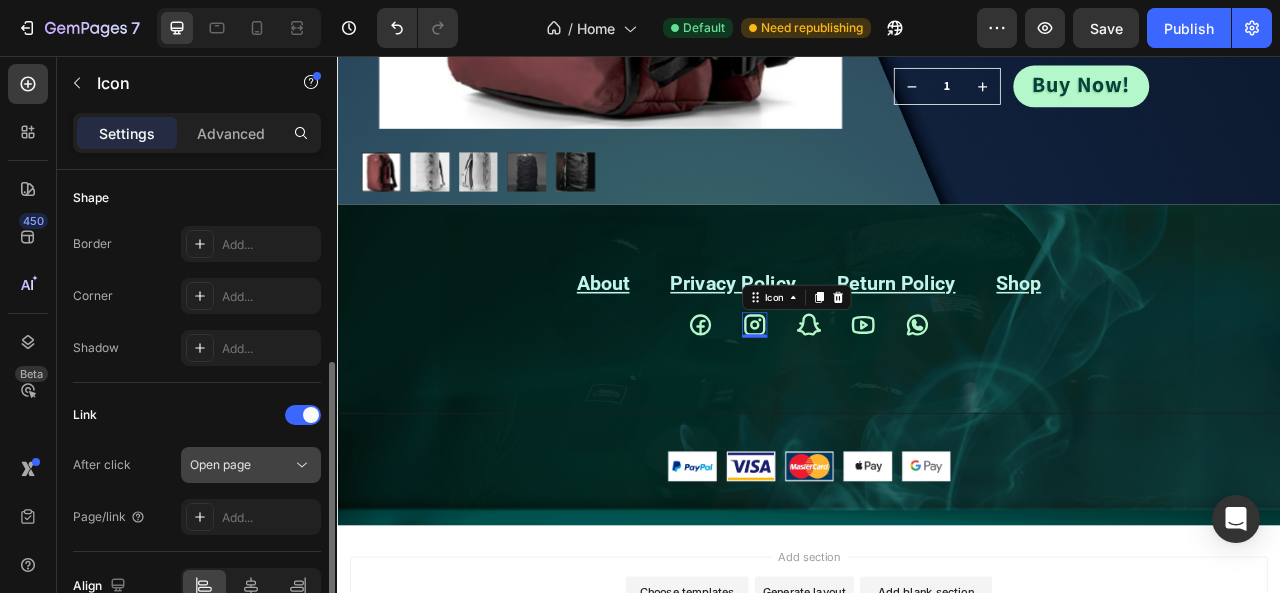 click on "Open page" 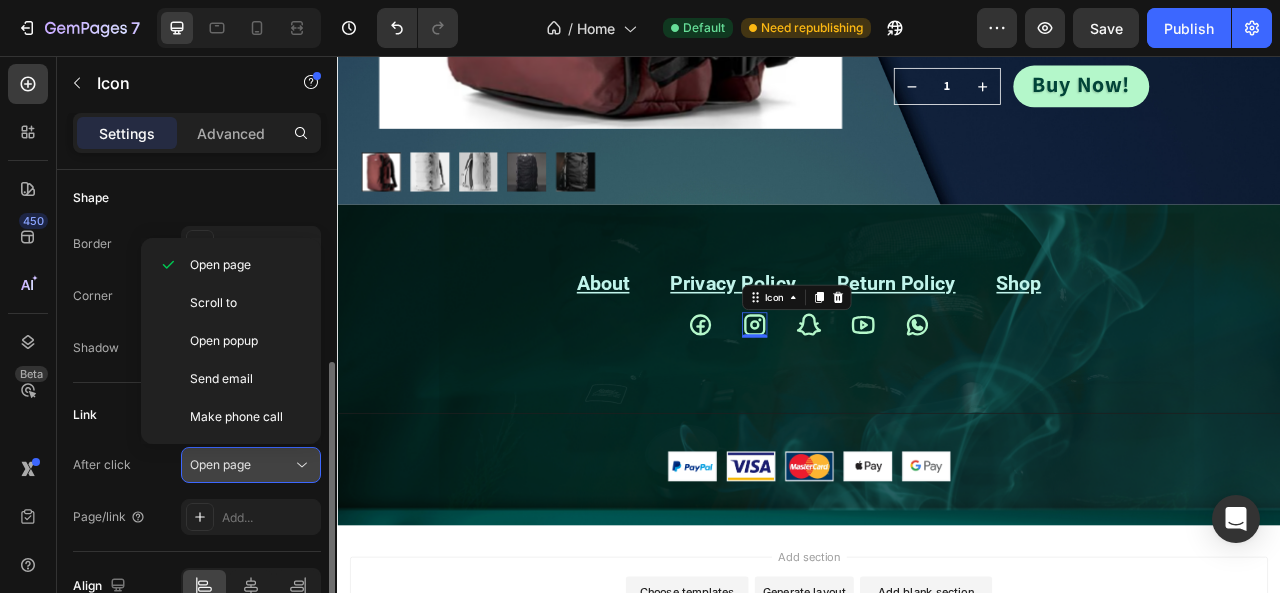 click on "Open page" 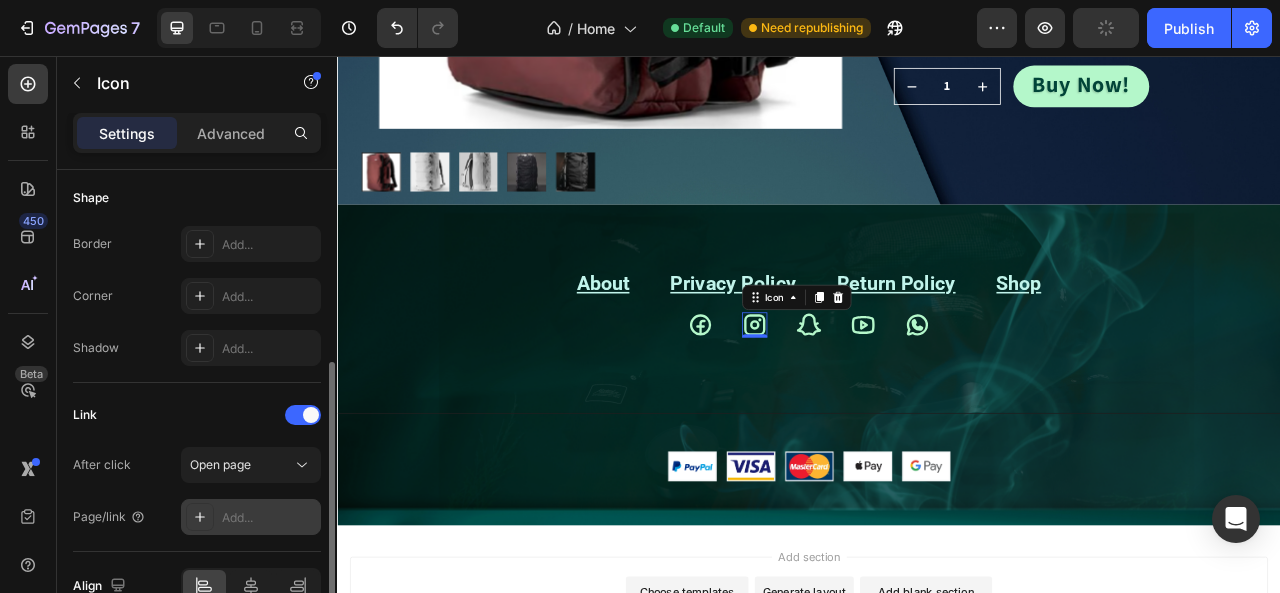 click on "Add..." at bounding box center [269, 518] 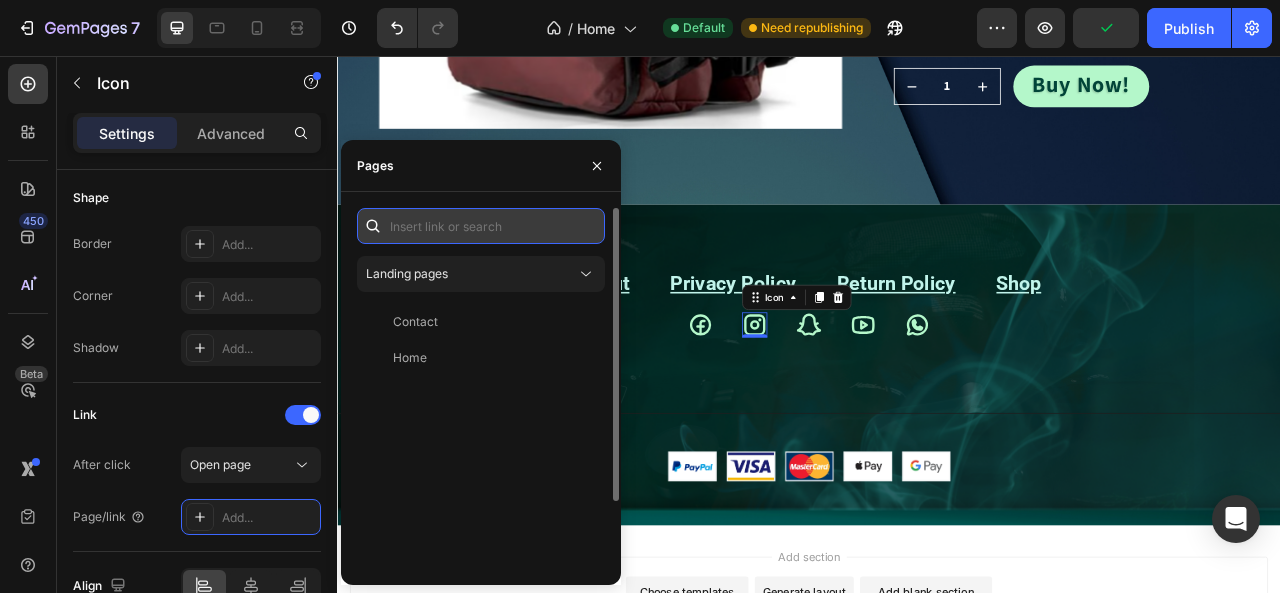 click at bounding box center [481, 226] 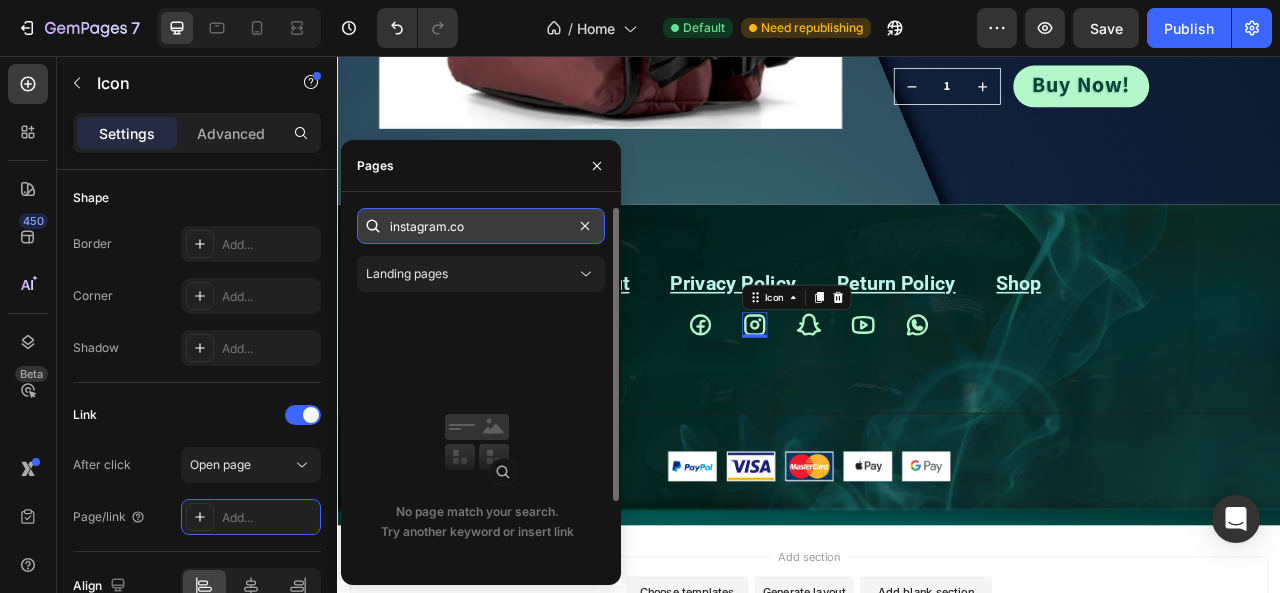 type on "instagram.com" 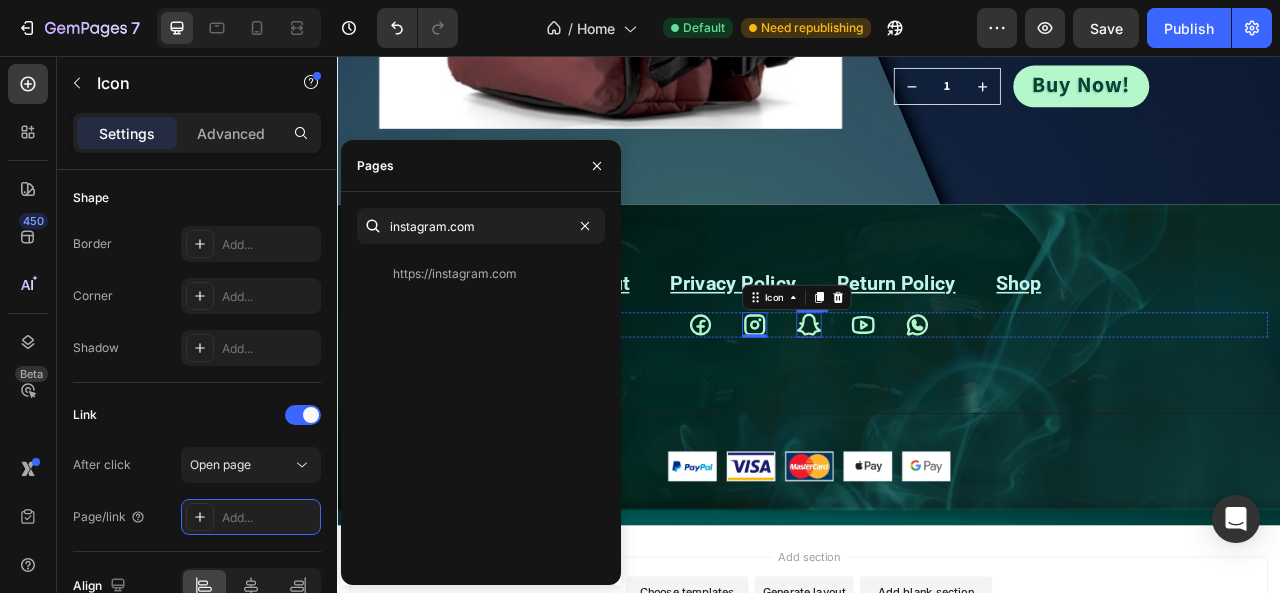 click 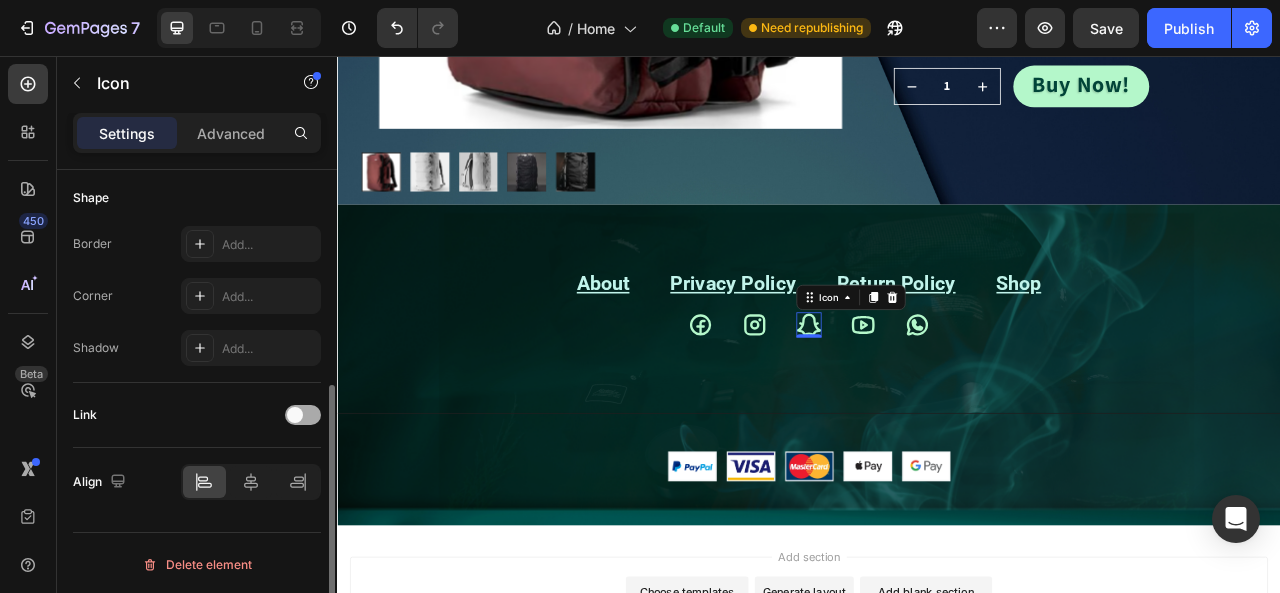 click at bounding box center [303, 415] 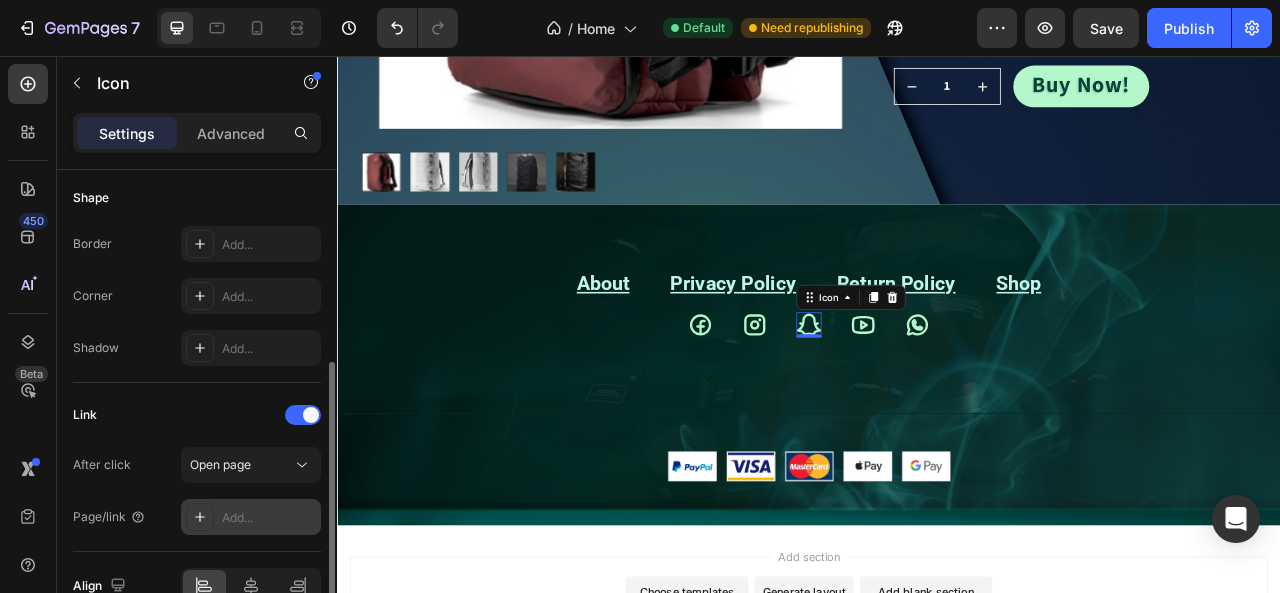 click on "Add..." at bounding box center (269, 518) 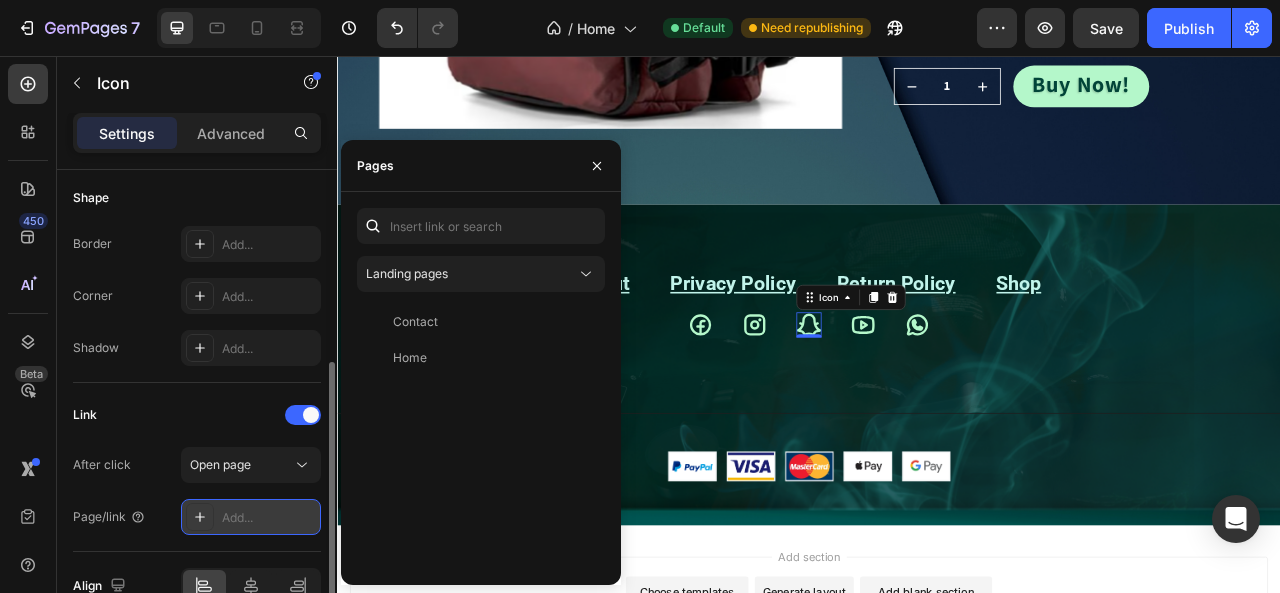 click 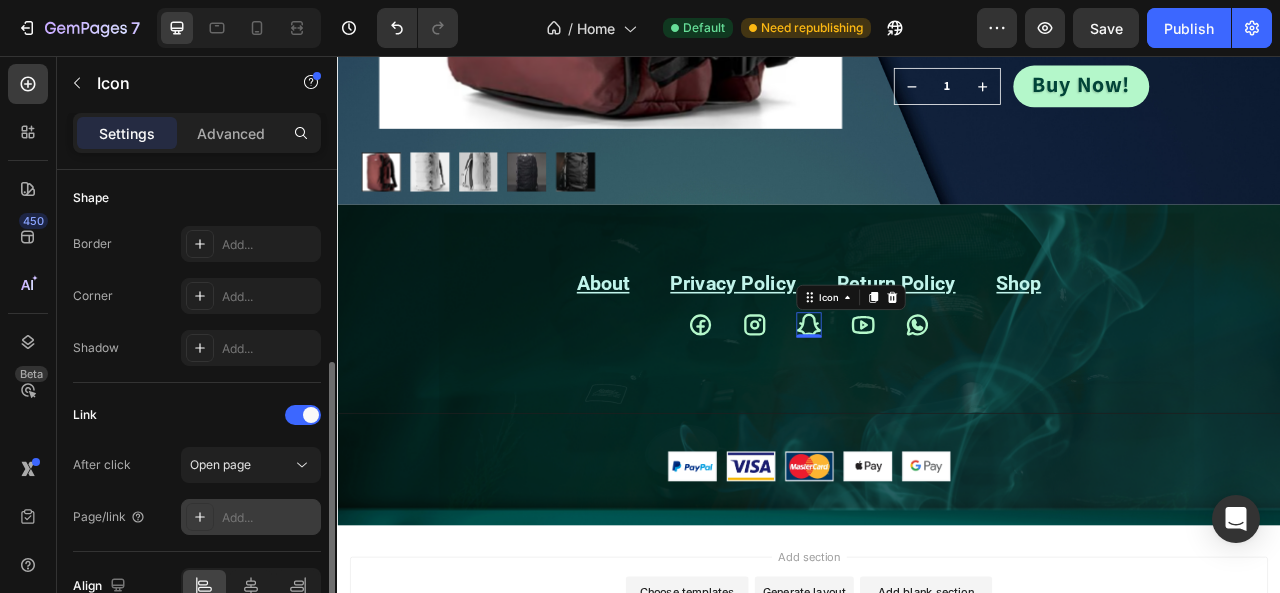 click on "Add..." at bounding box center [269, 518] 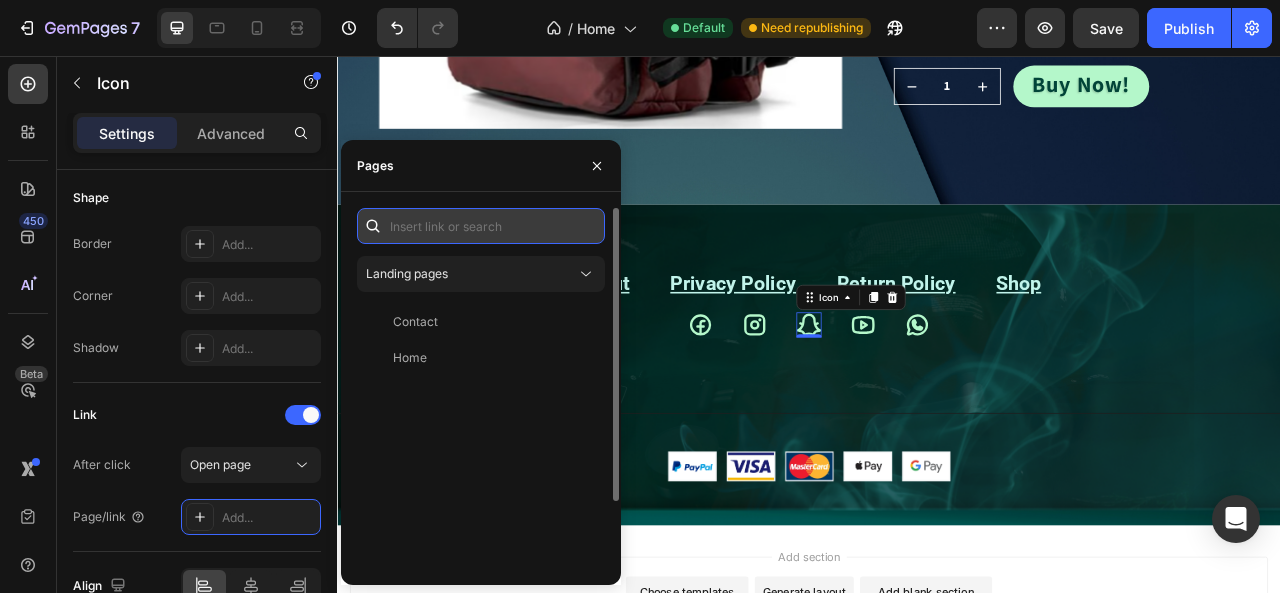 click at bounding box center (481, 226) 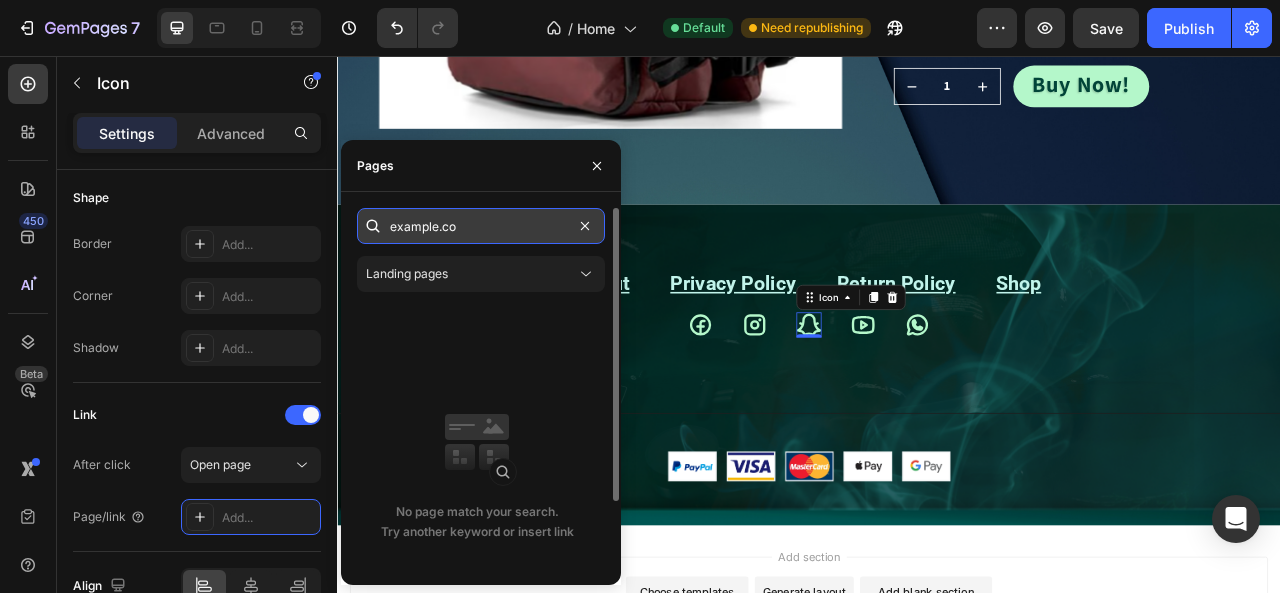 type on "snapchat.com" 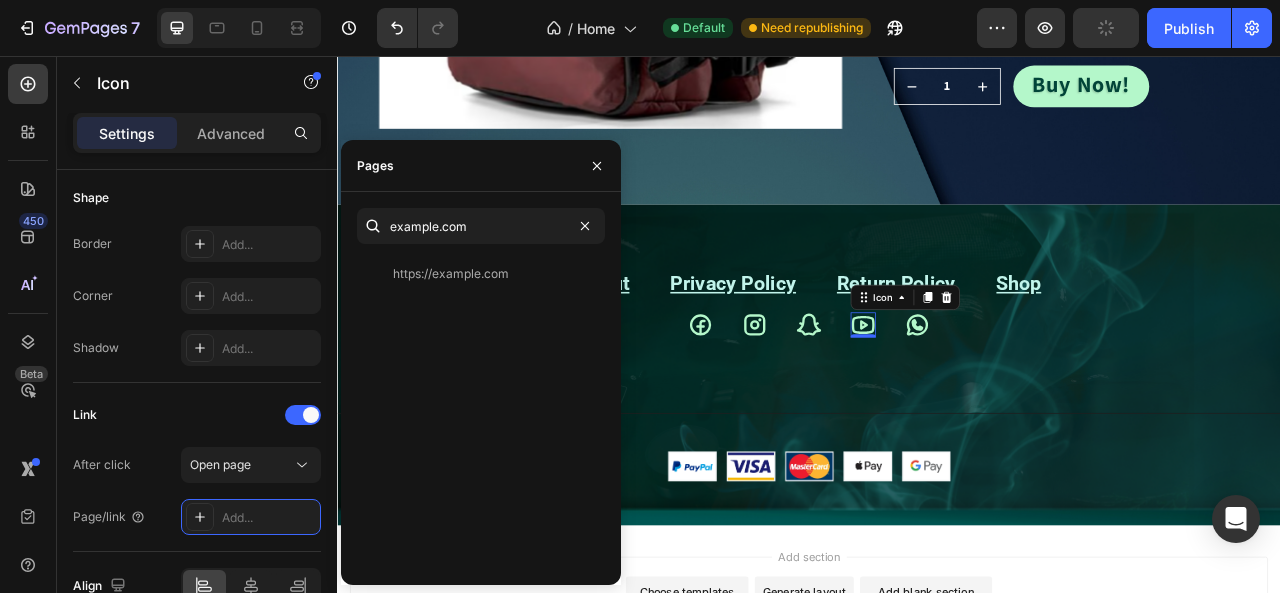 click 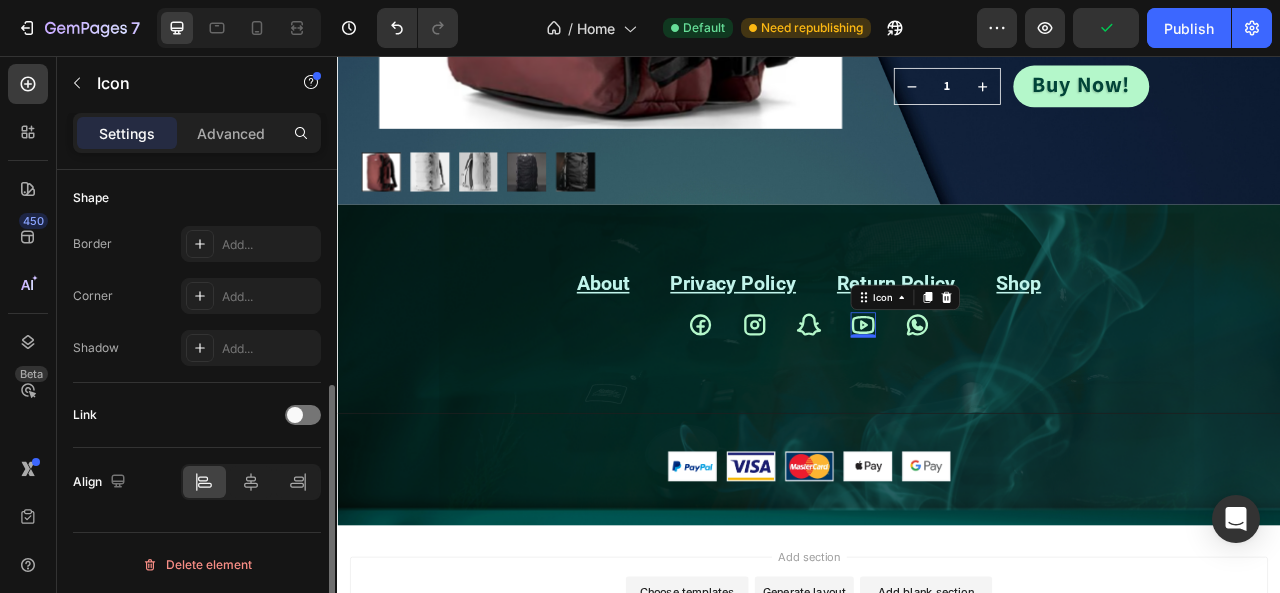 click on "Link" at bounding box center [197, 415] 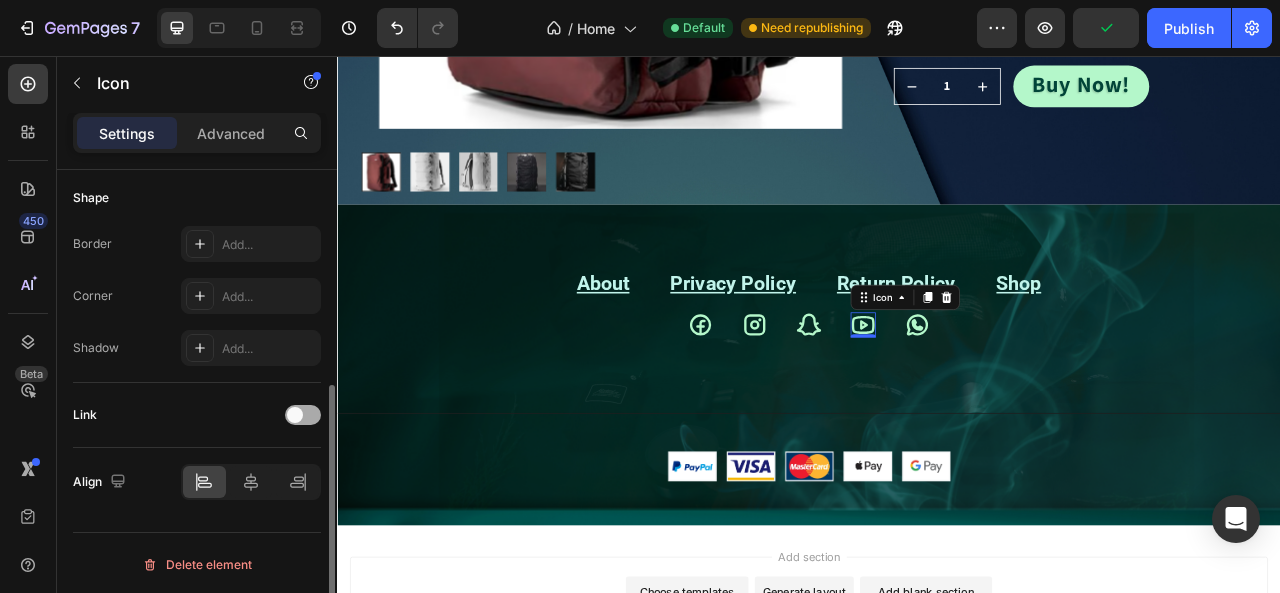 click at bounding box center [303, 415] 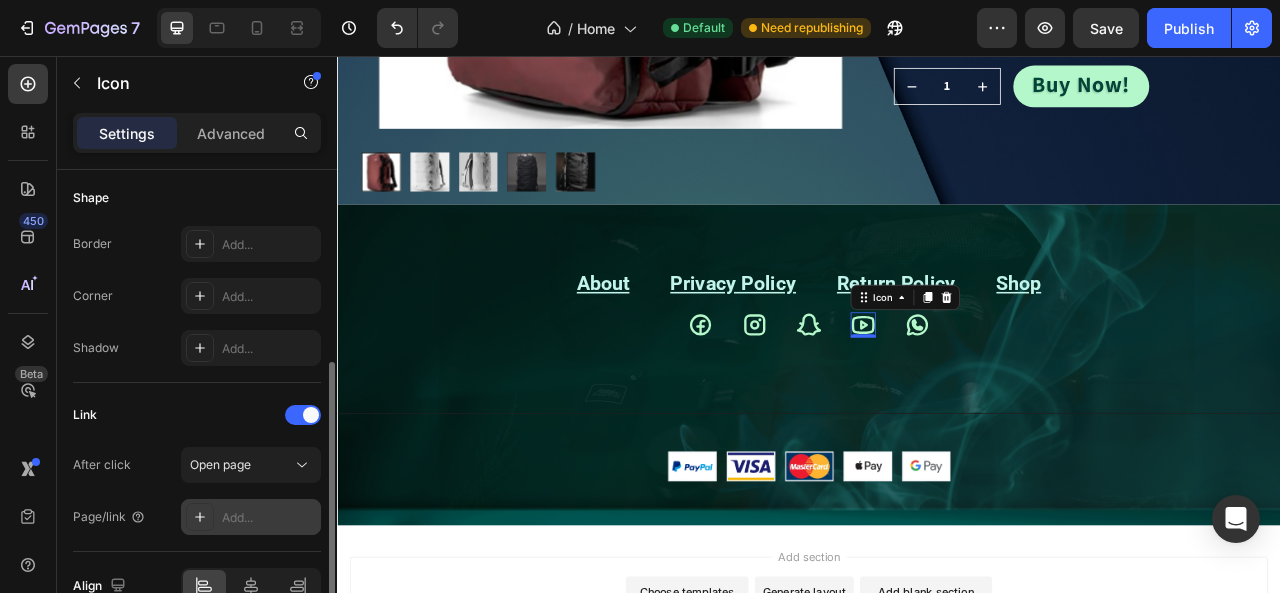 click on "Add..." at bounding box center [269, 518] 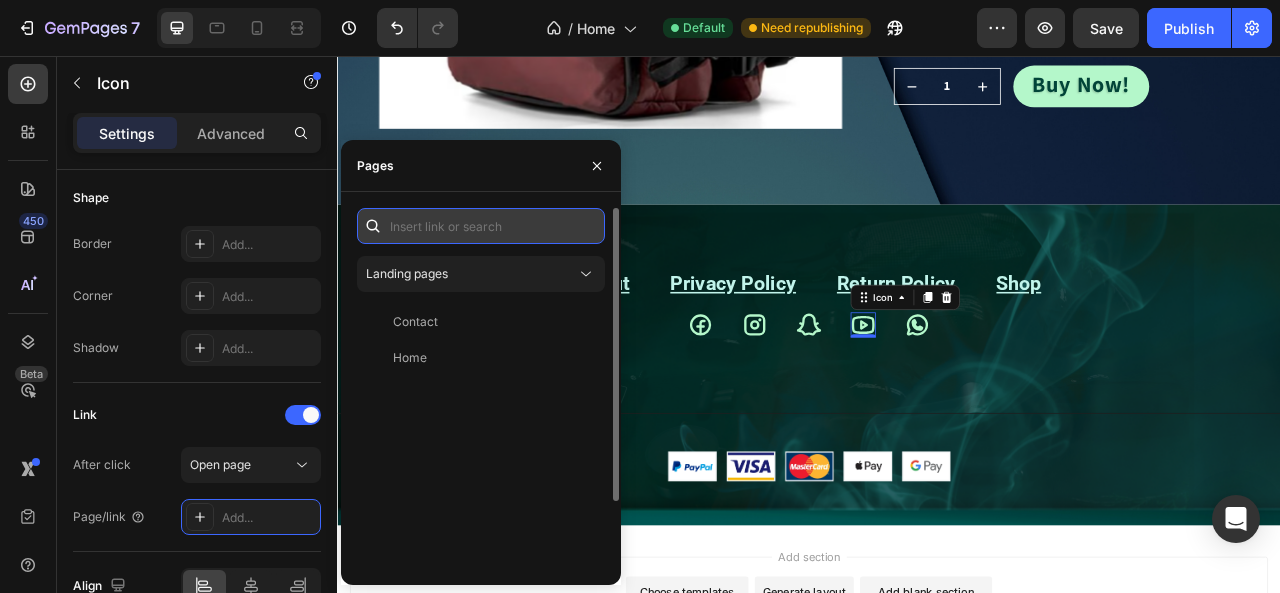 click at bounding box center (481, 226) 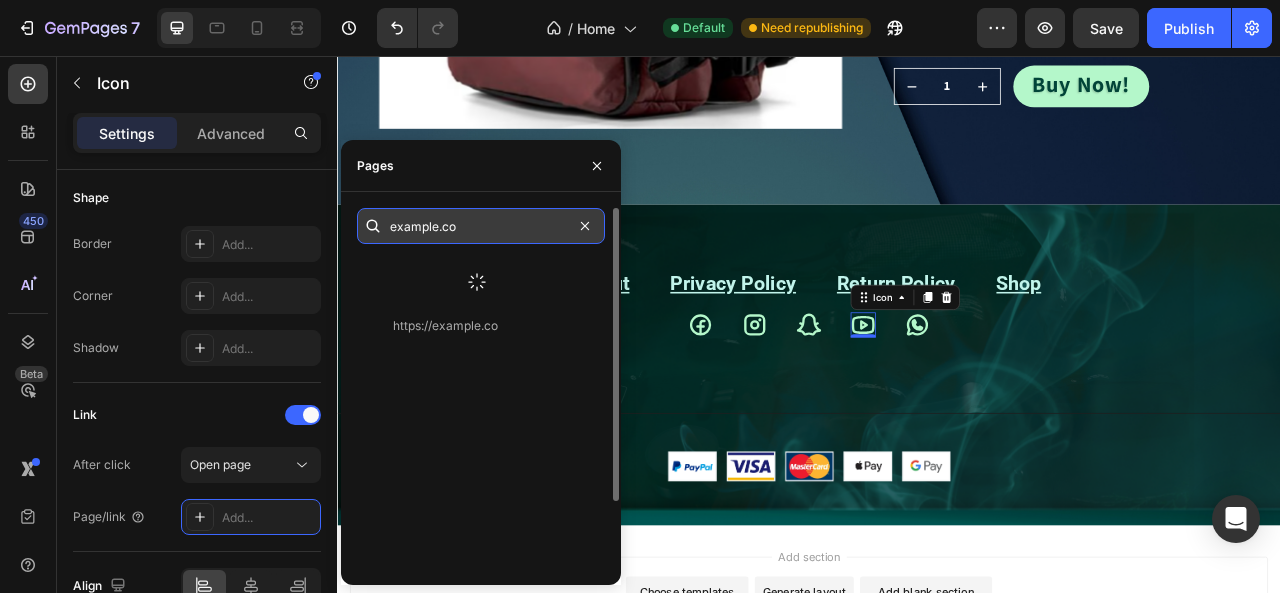 type on "youtube.com" 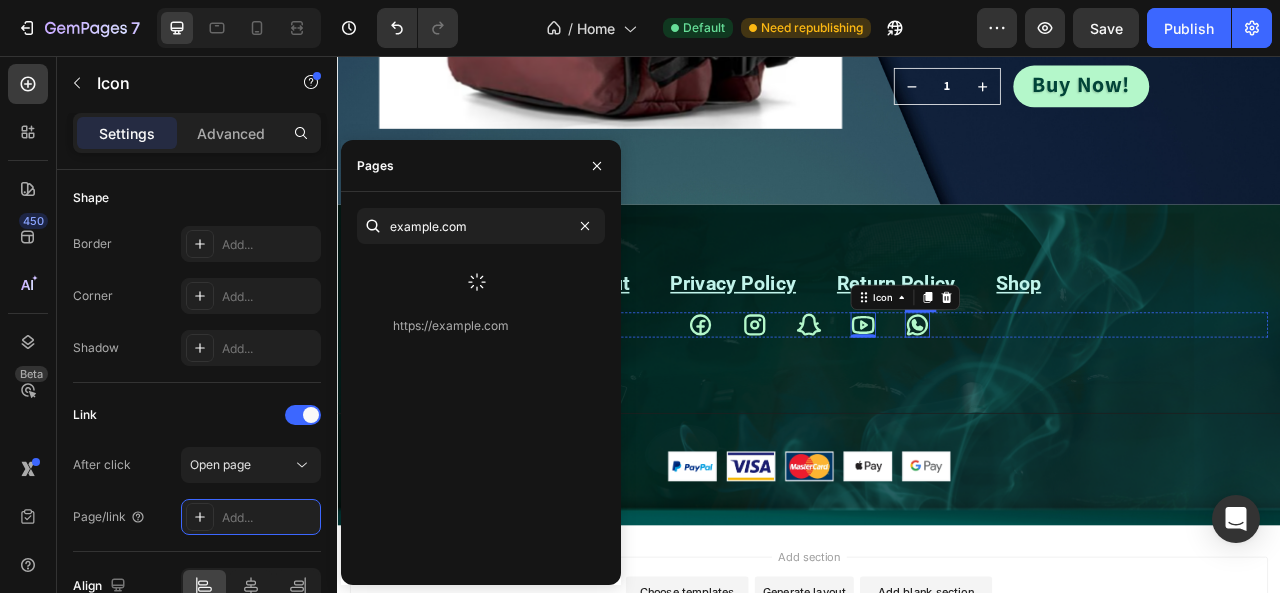 click 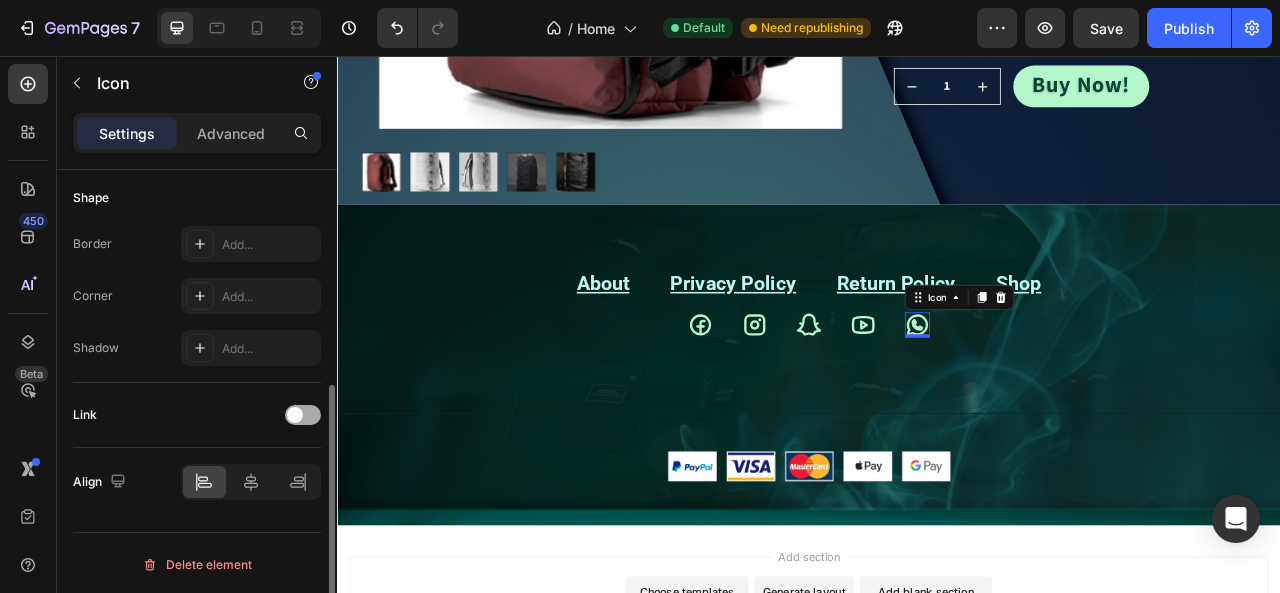 click at bounding box center (295, 415) 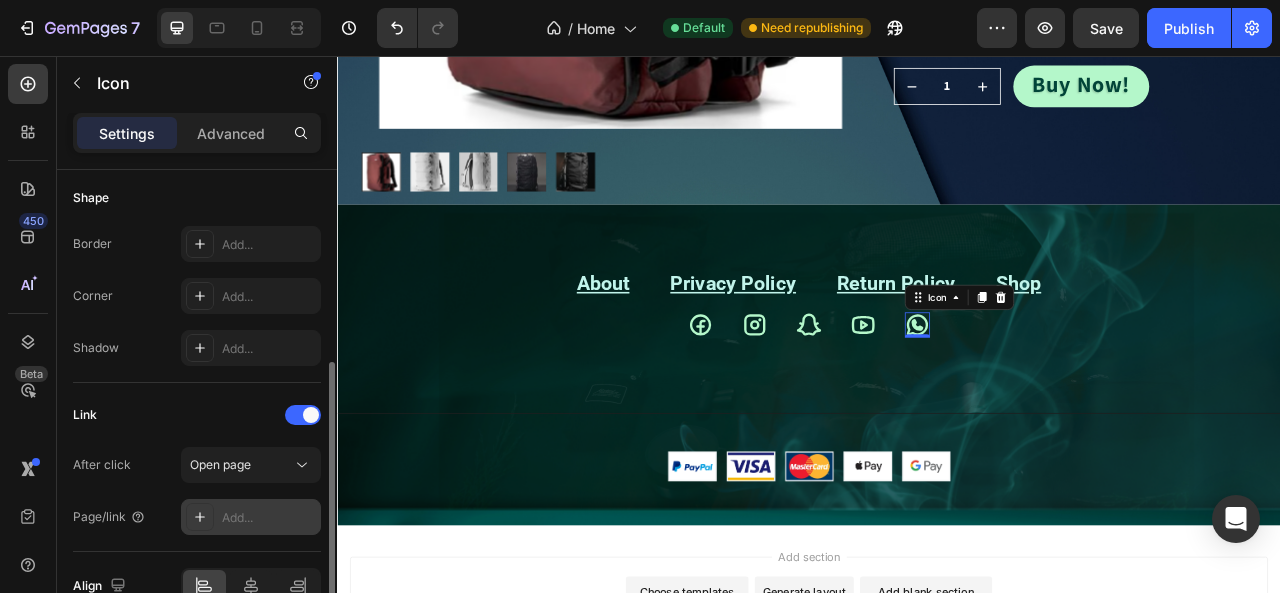 click on "Add..." at bounding box center [269, 518] 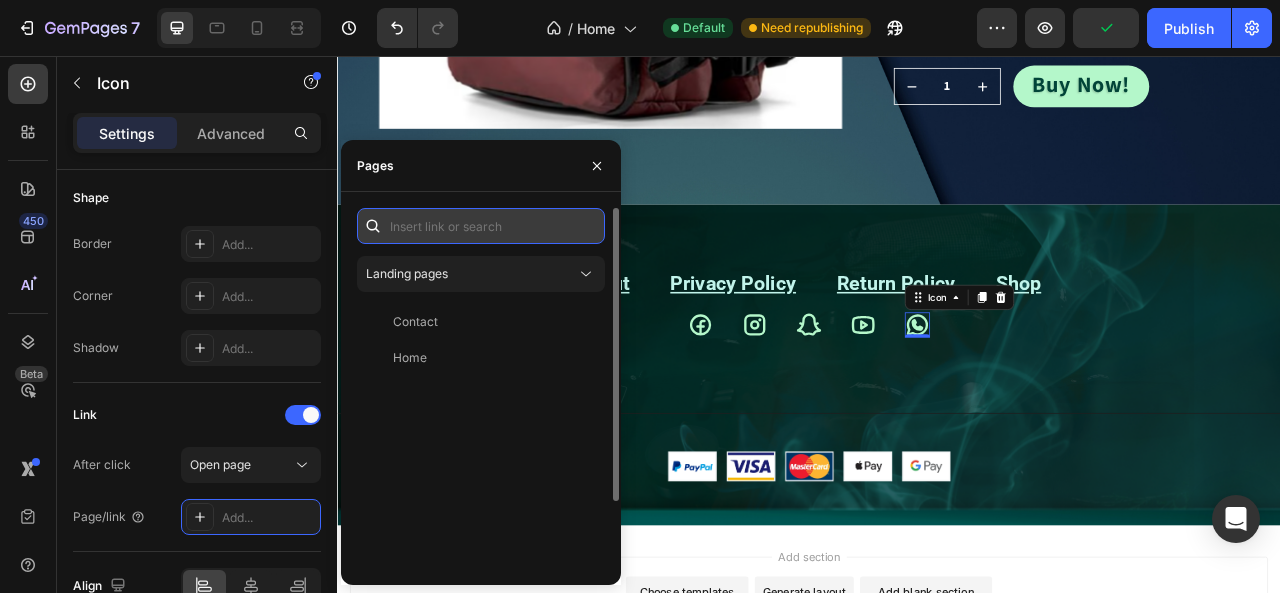 click at bounding box center [481, 226] 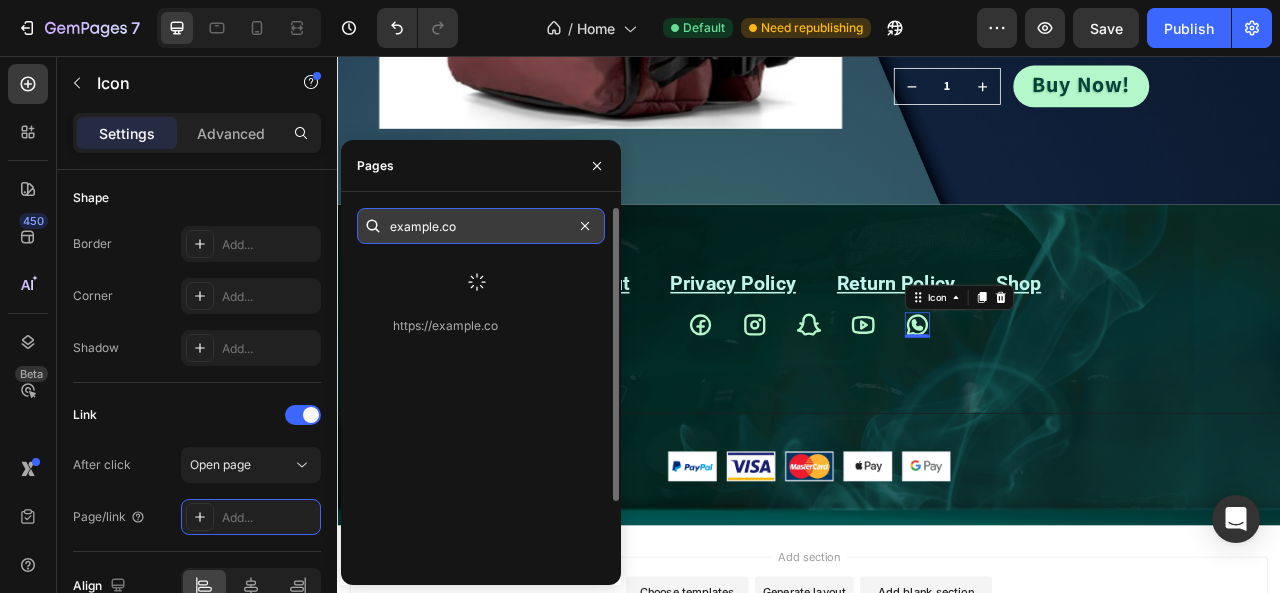 type on "whatsapp.com" 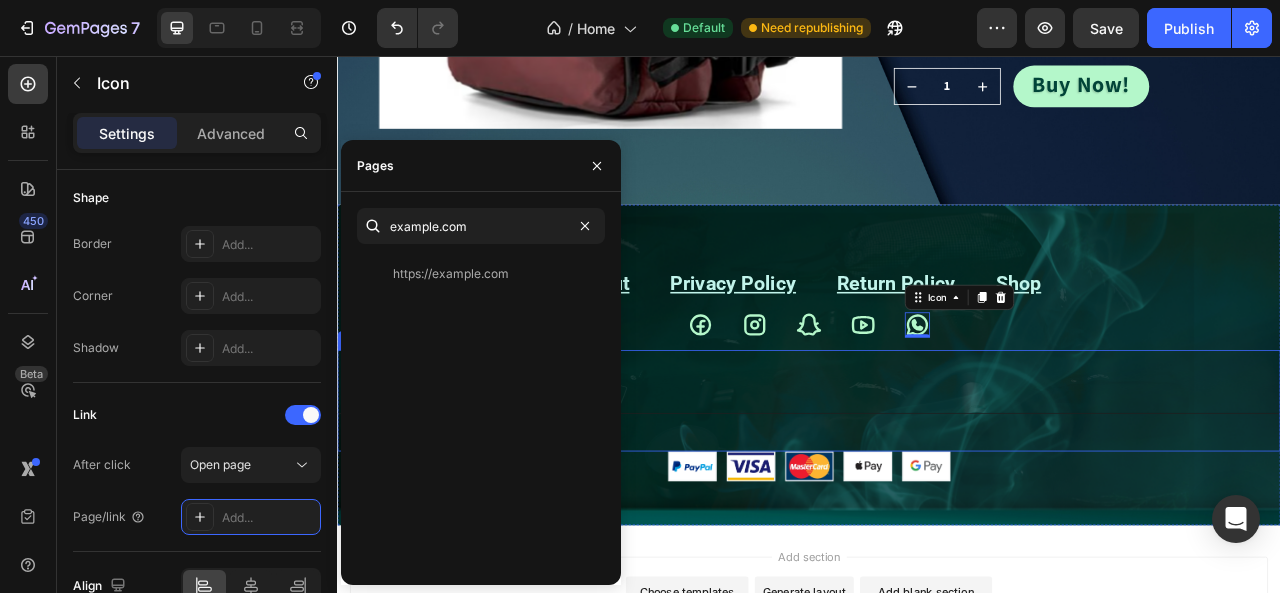 click on "Title Line" at bounding box center [937, 494] 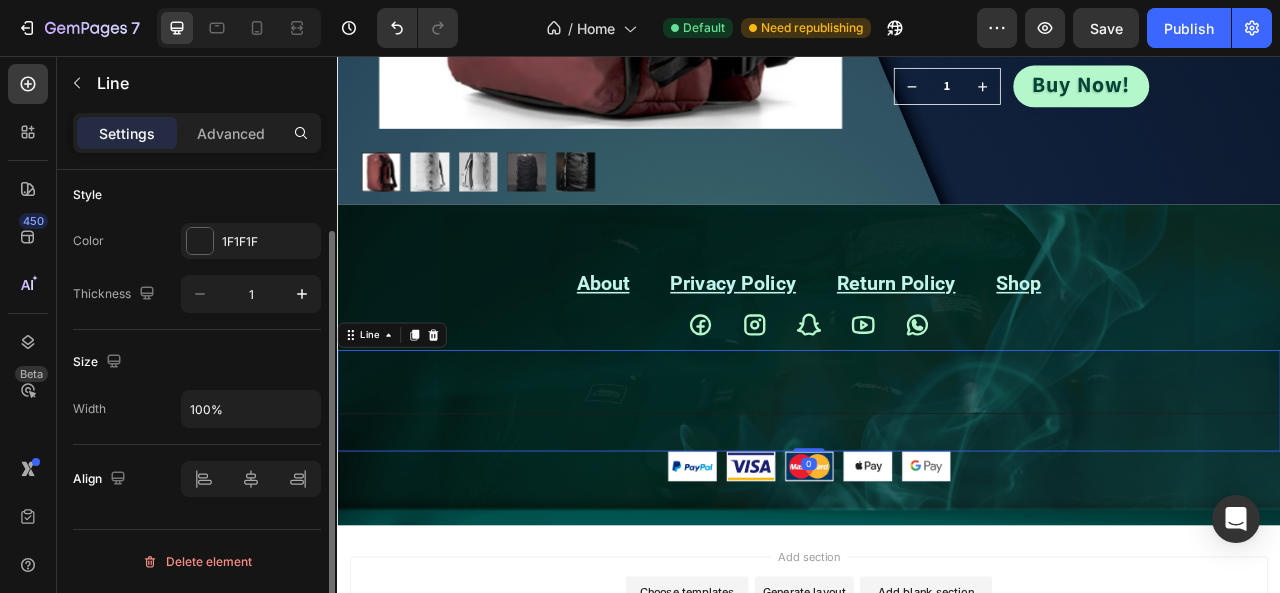 scroll, scrollTop: 0, scrollLeft: 0, axis: both 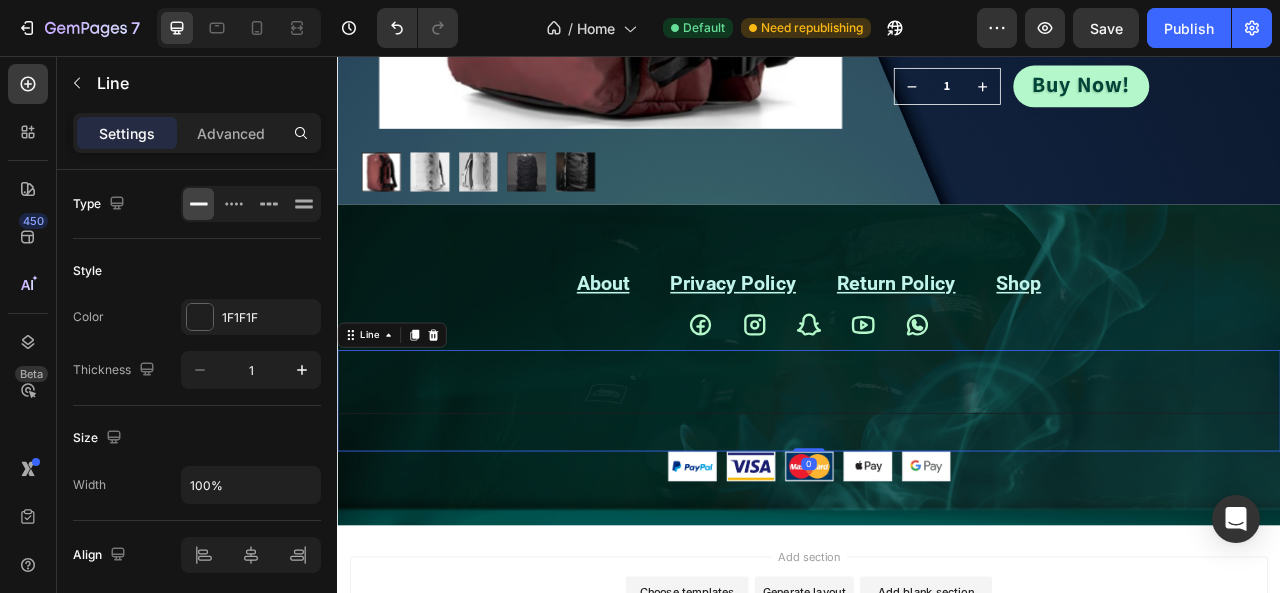 drag, startPoint x: 928, startPoint y: 546, endPoint x: 932, endPoint y: 480, distance: 66.1211 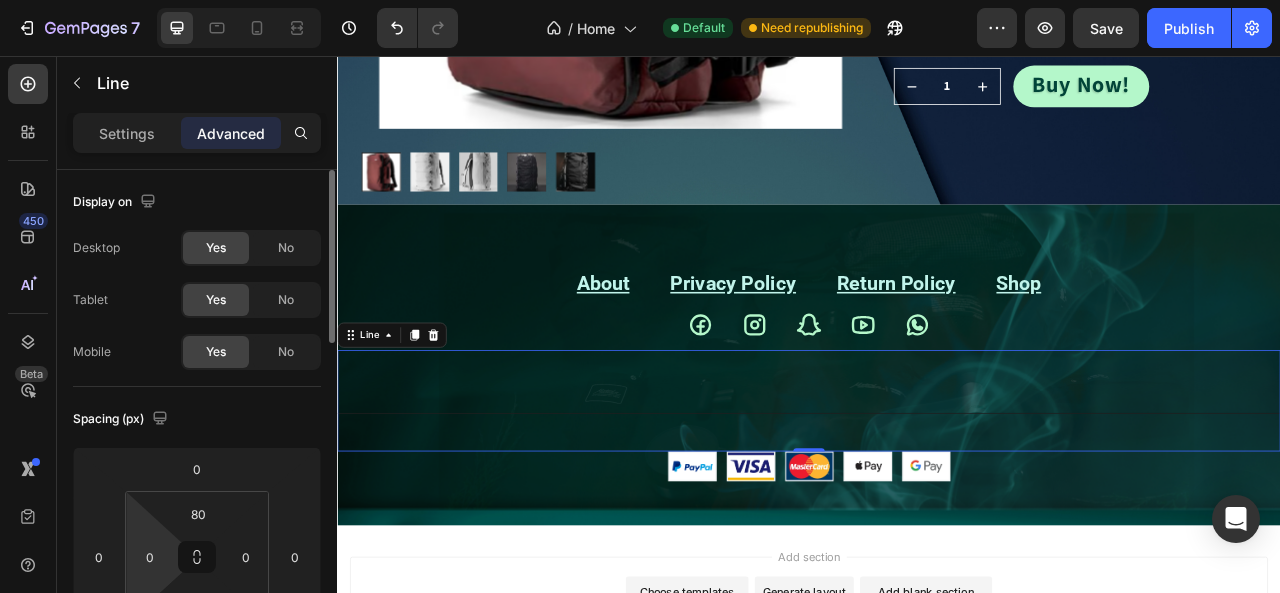 scroll, scrollTop: 100, scrollLeft: 0, axis: vertical 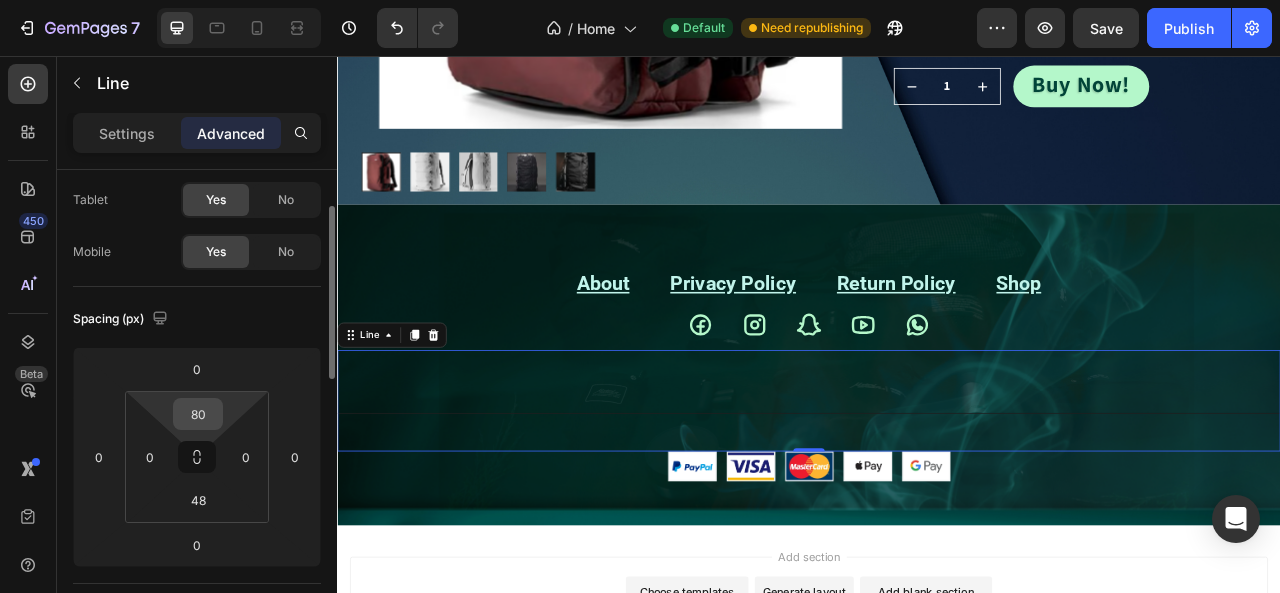 click on "80" at bounding box center (198, 414) 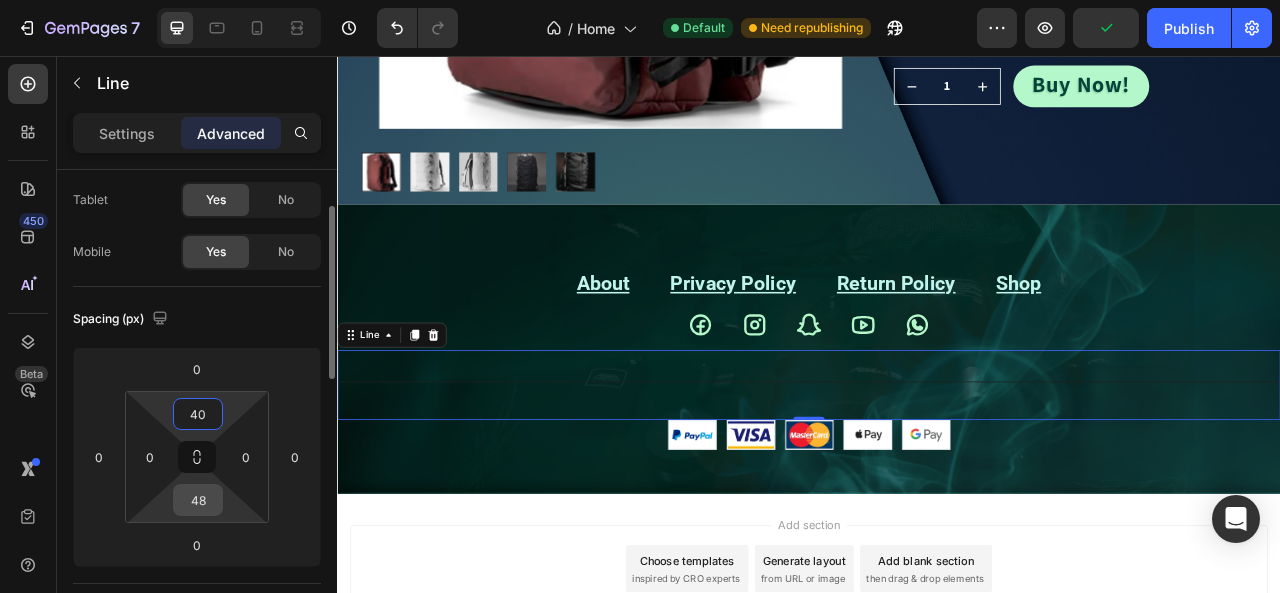 type on "40" 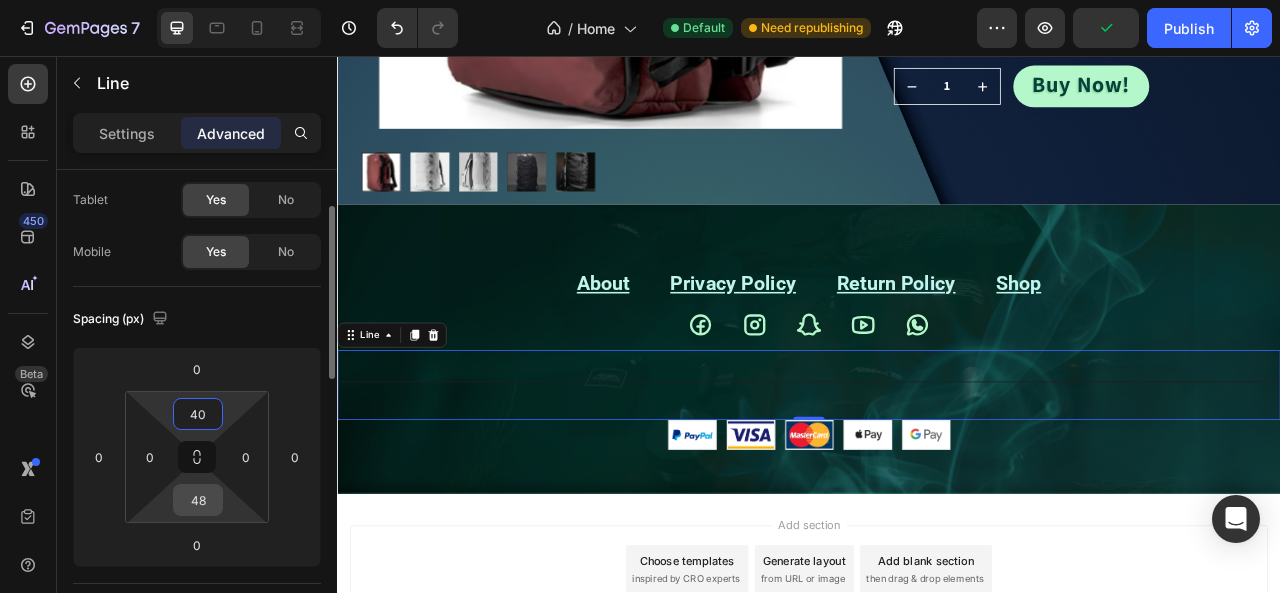 click on "48" at bounding box center (198, 500) 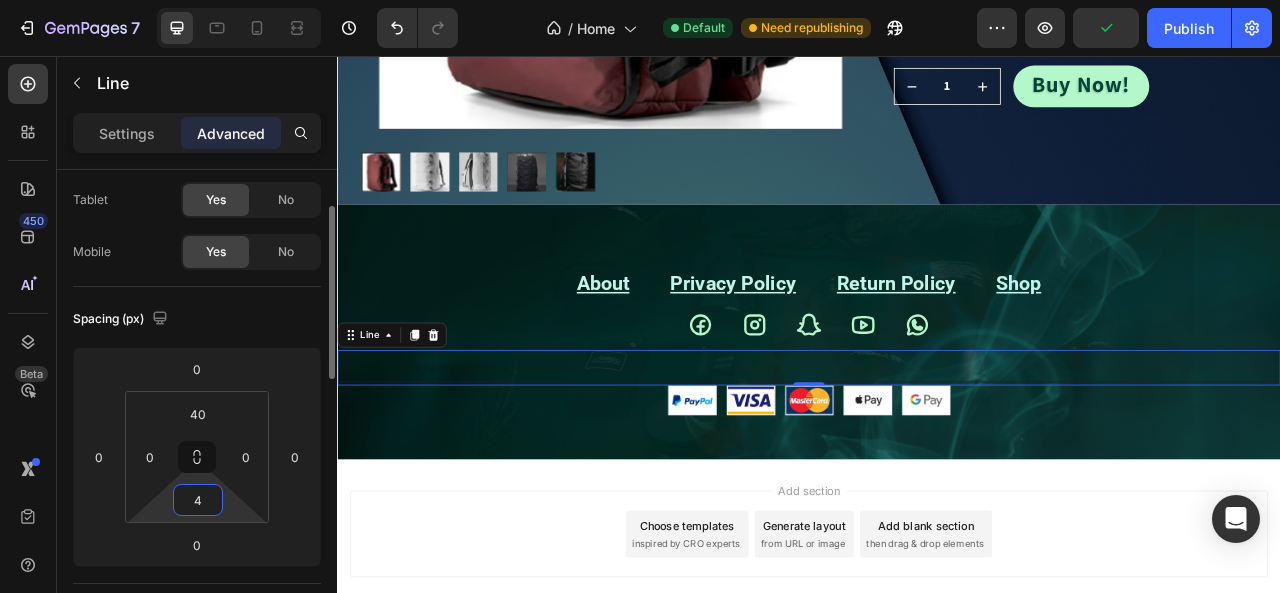 type on "40" 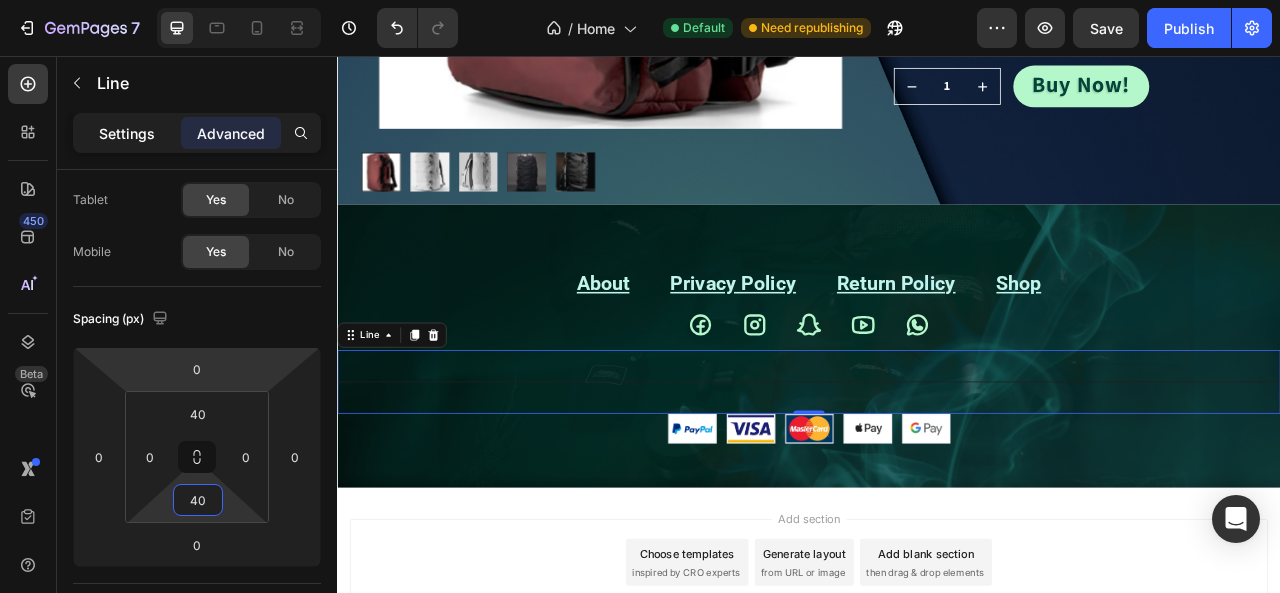 click on "Settings" at bounding box center (127, 133) 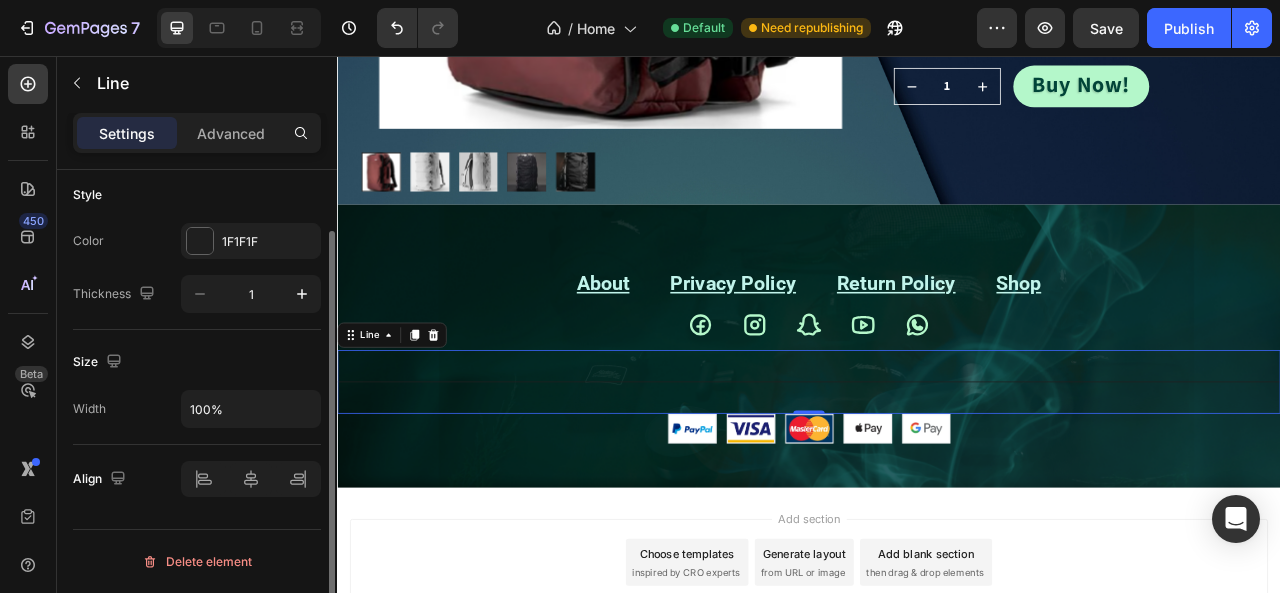 scroll, scrollTop: 73, scrollLeft: 0, axis: vertical 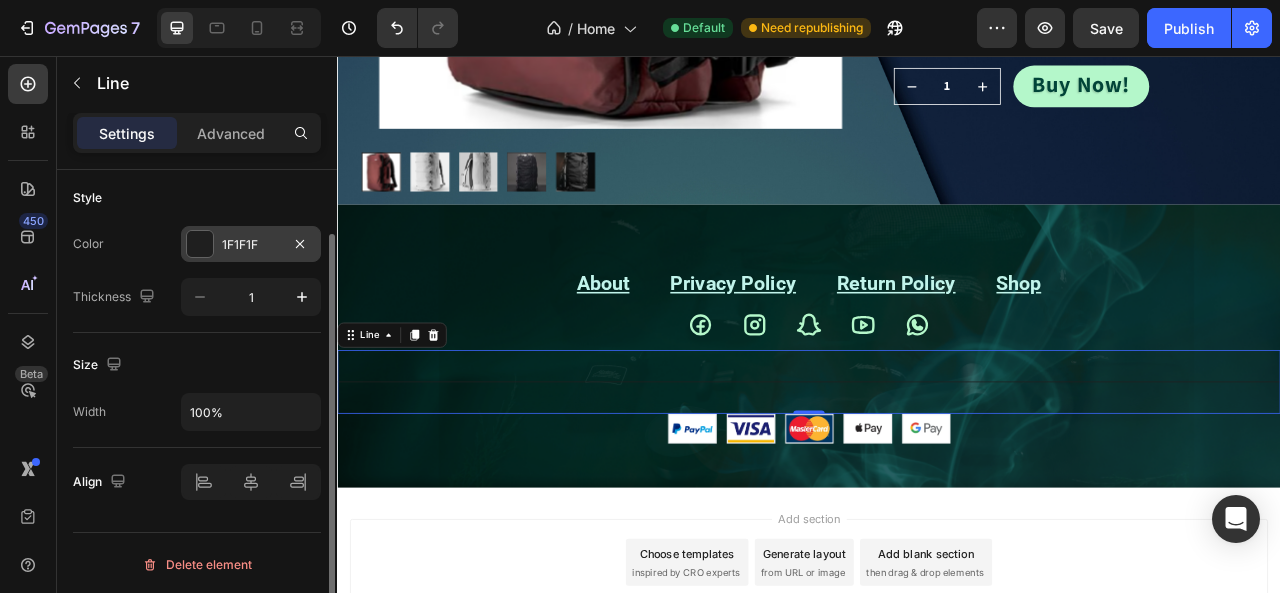 click at bounding box center [200, 244] 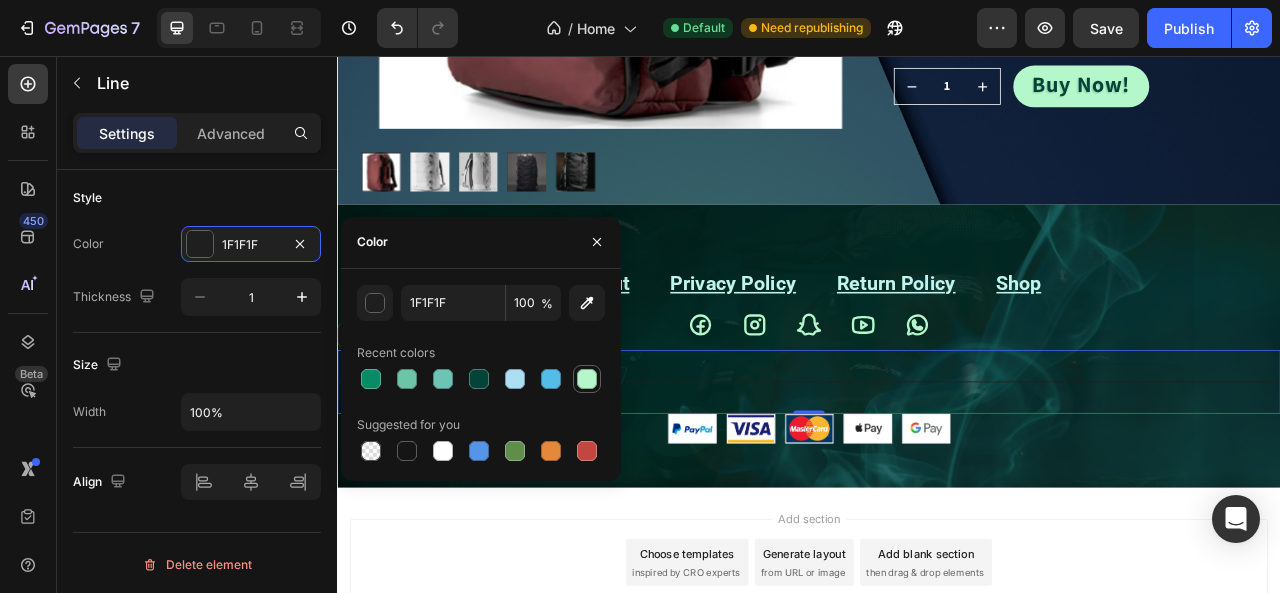 click at bounding box center [587, 379] 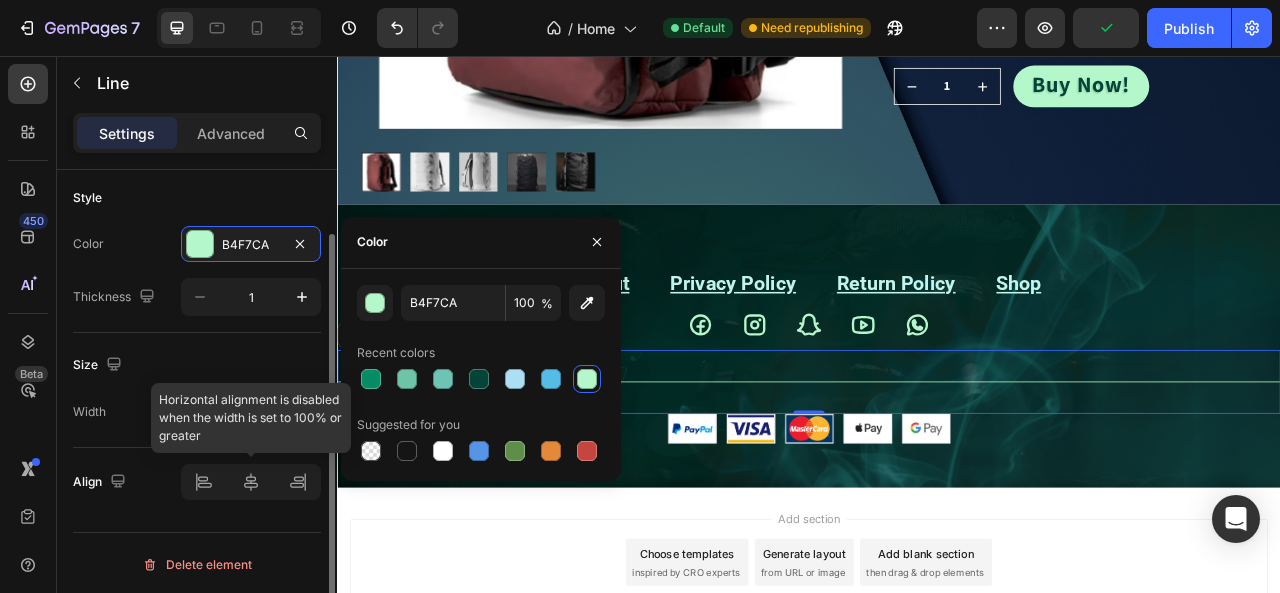 click 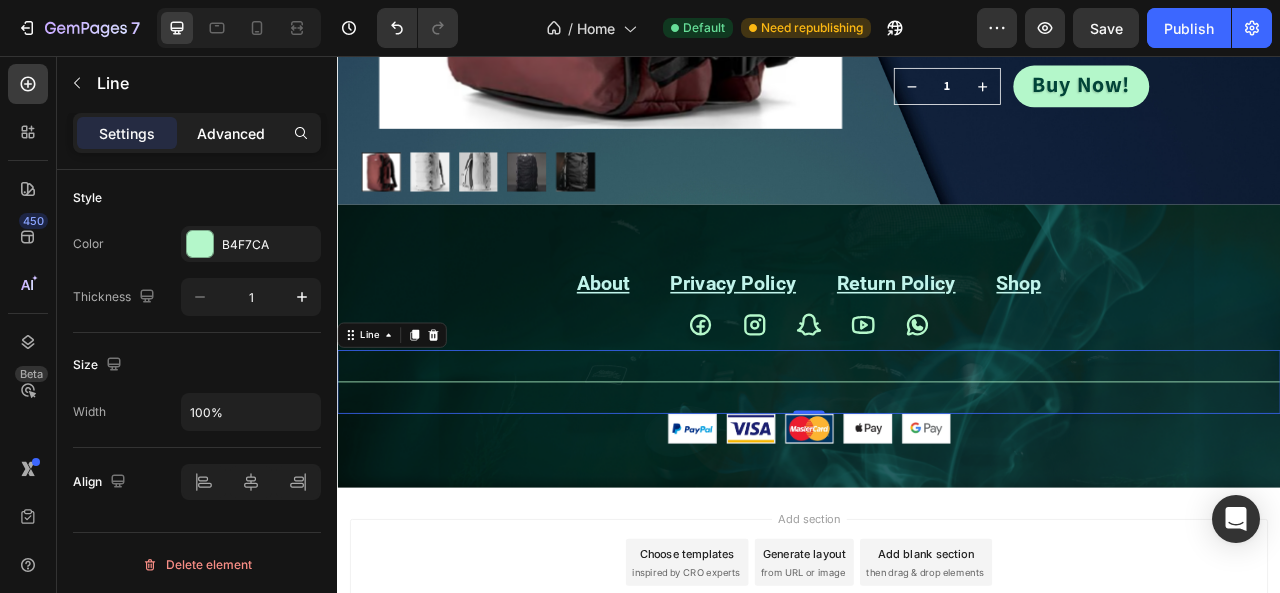 click on "Advanced" at bounding box center (231, 133) 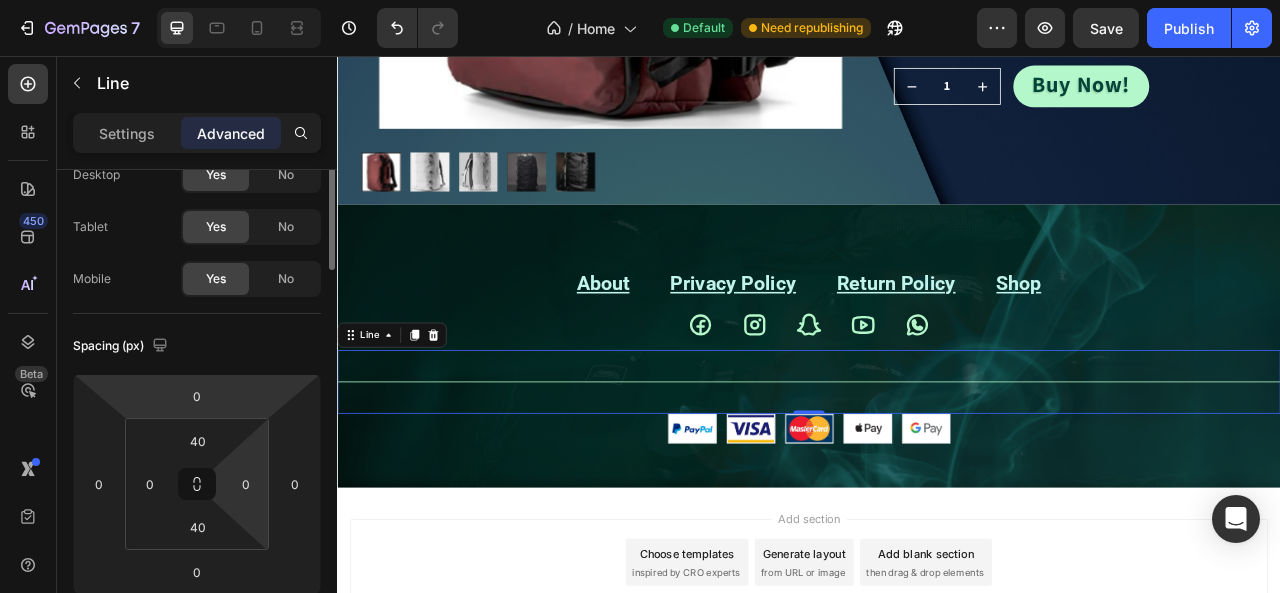 scroll, scrollTop: 0, scrollLeft: 0, axis: both 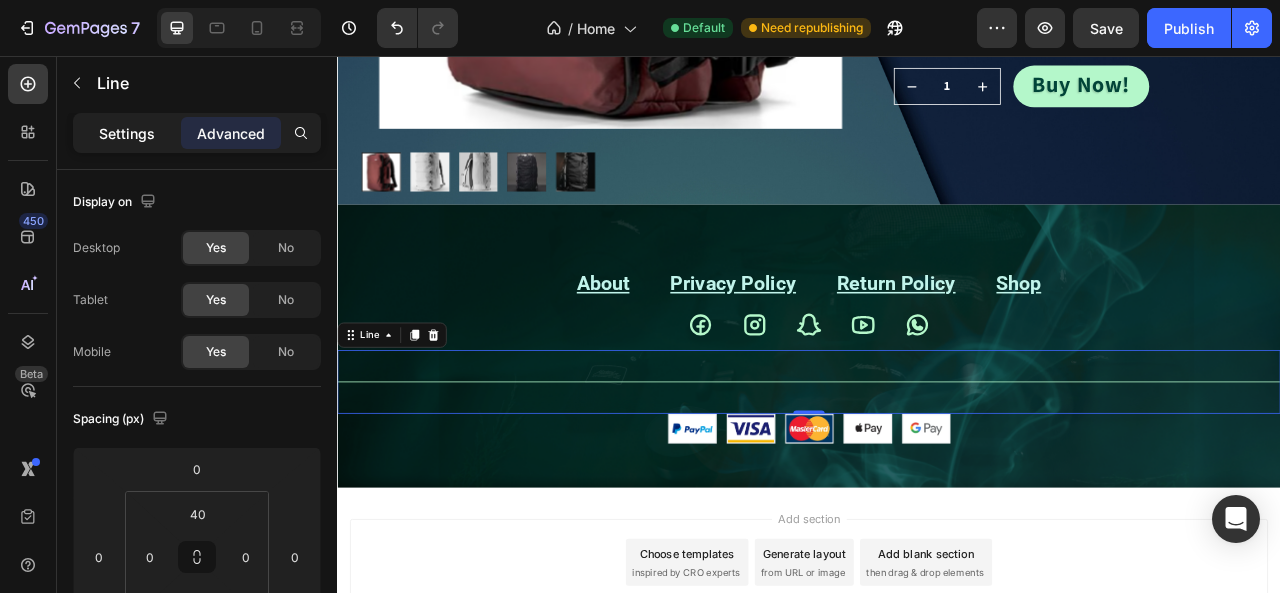 click on "Settings" at bounding box center [127, 133] 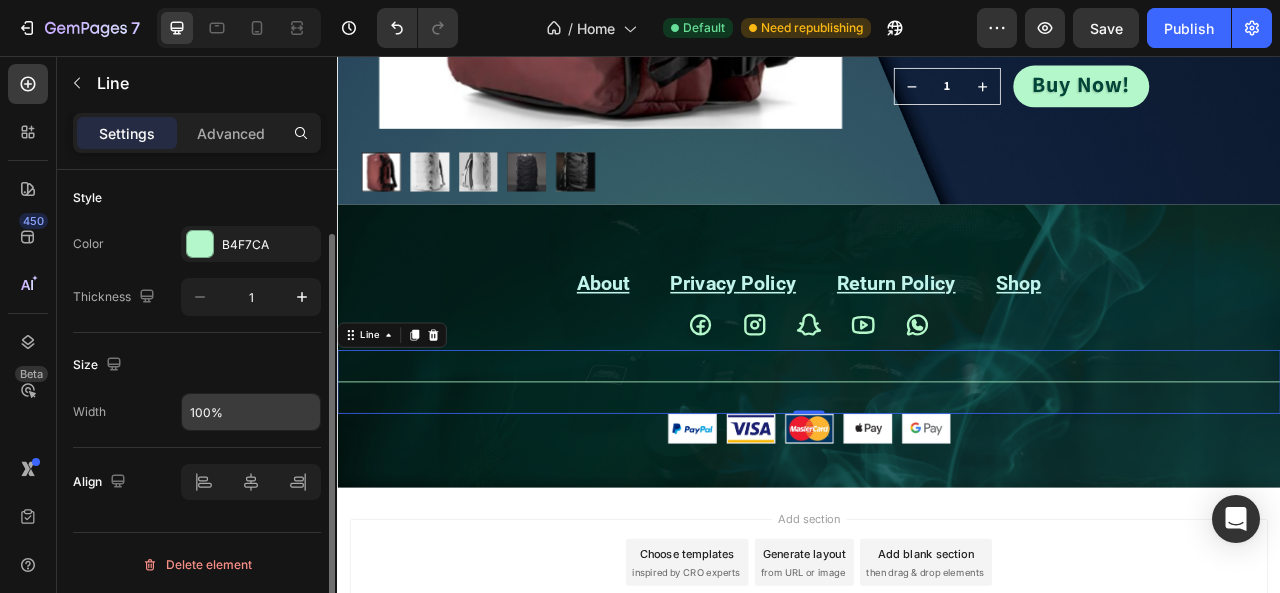 scroll, scrollTop: 0, scrollLeft: 0, axis: both 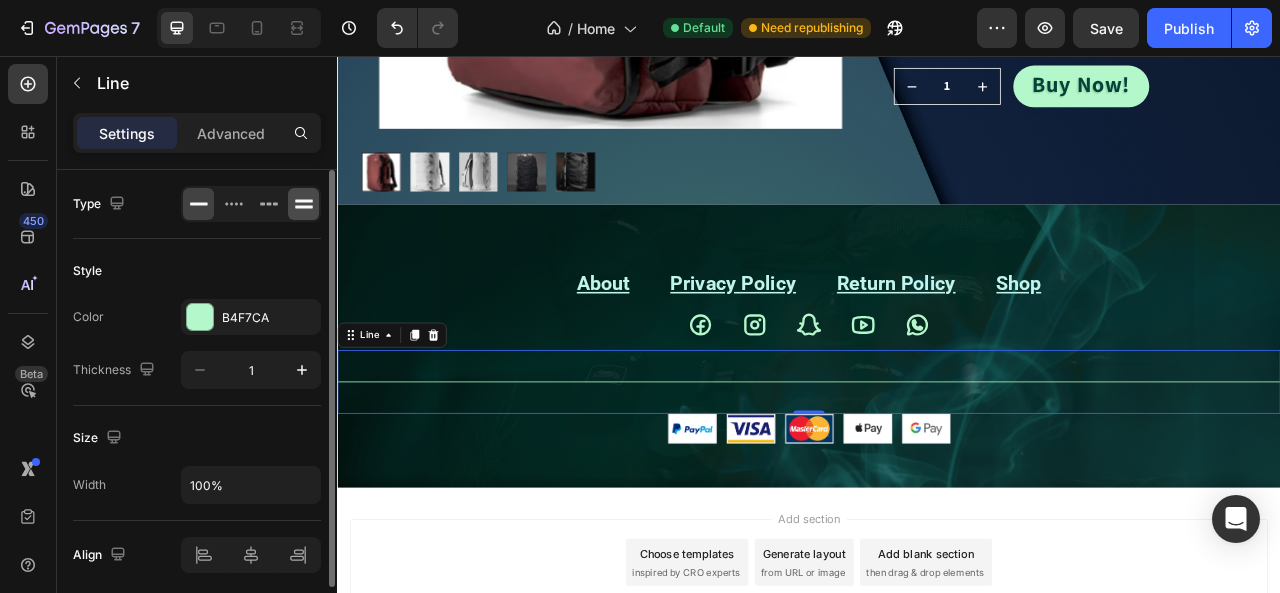 click 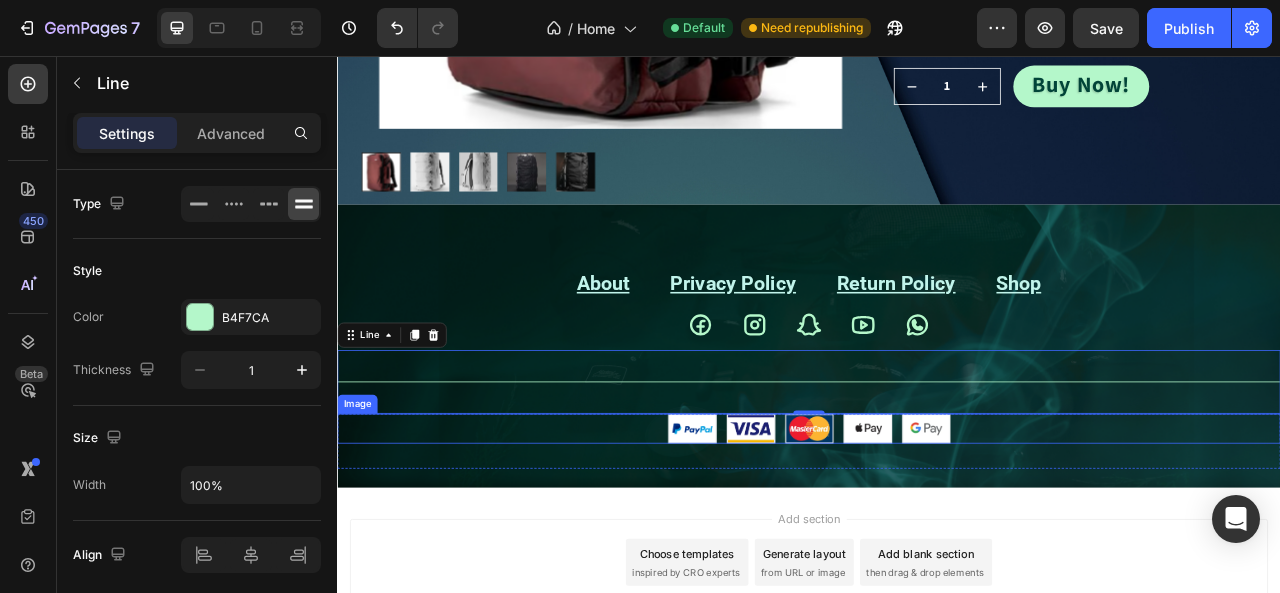 click at bounding box center (937, 530) 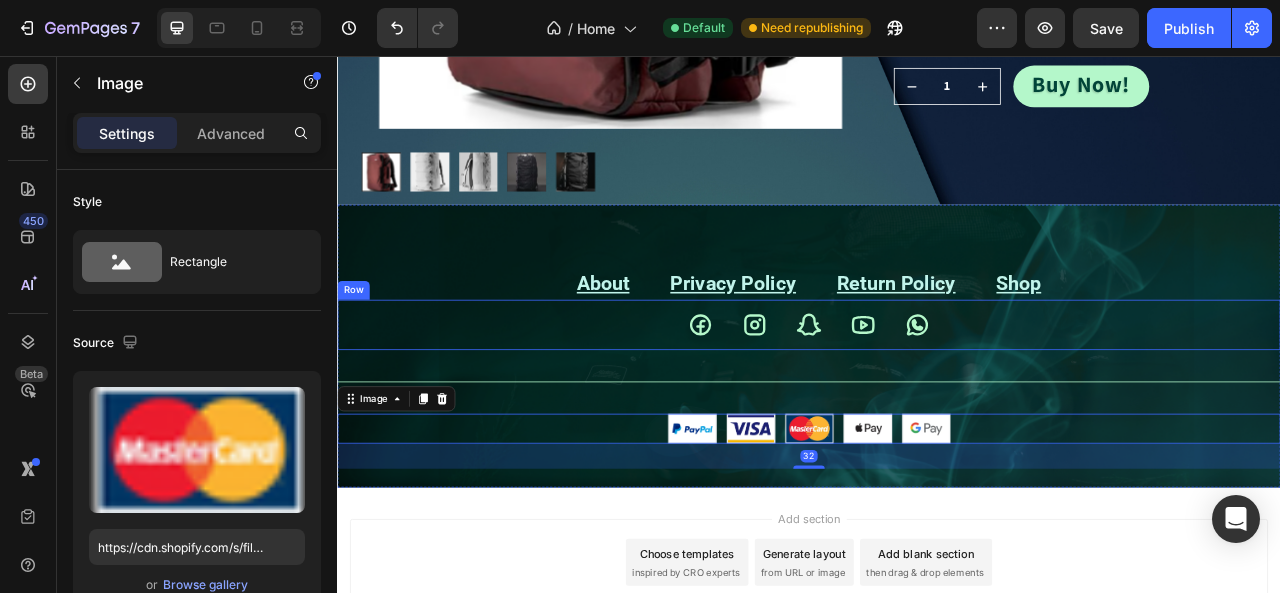 click on "Icon
Icon
Icon
Icon
Icon Icon List Row" at bounding box center [937, 398] 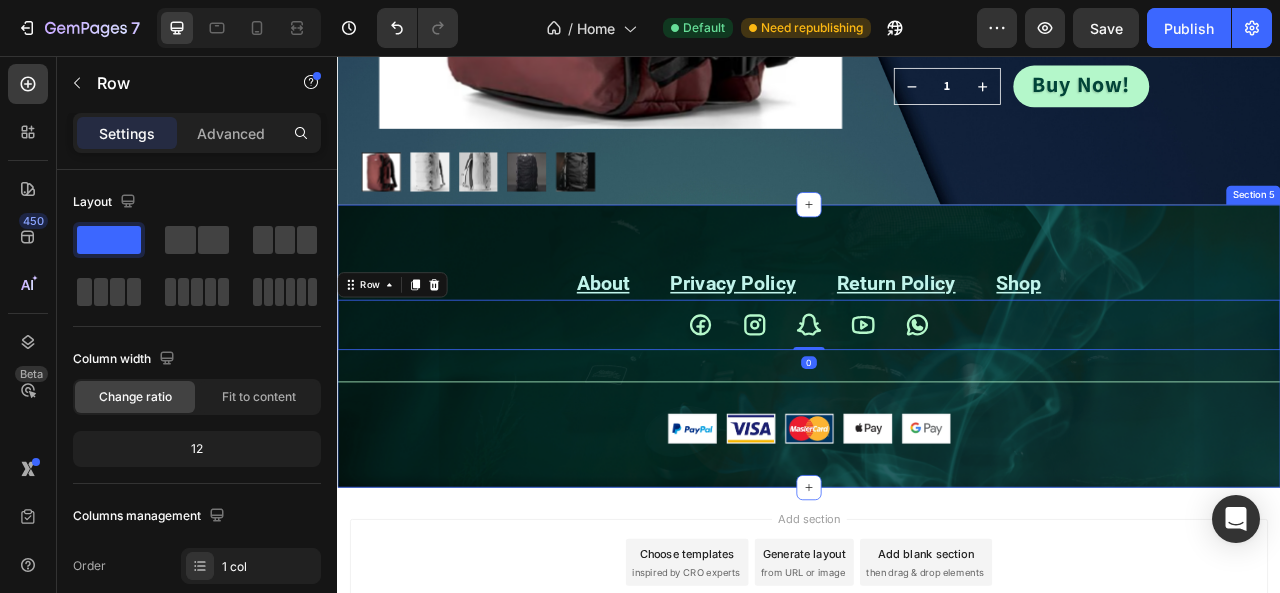 click on "Image" at bounding box center (937, 546) 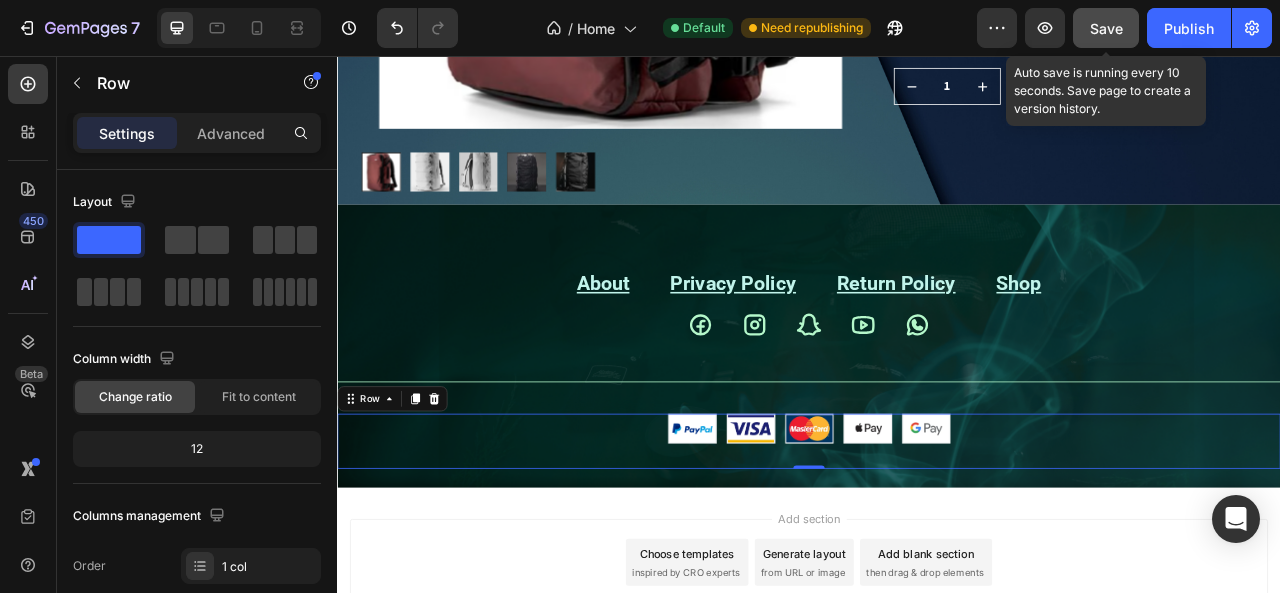 click on "Save" at bounding box center [1106, 28] 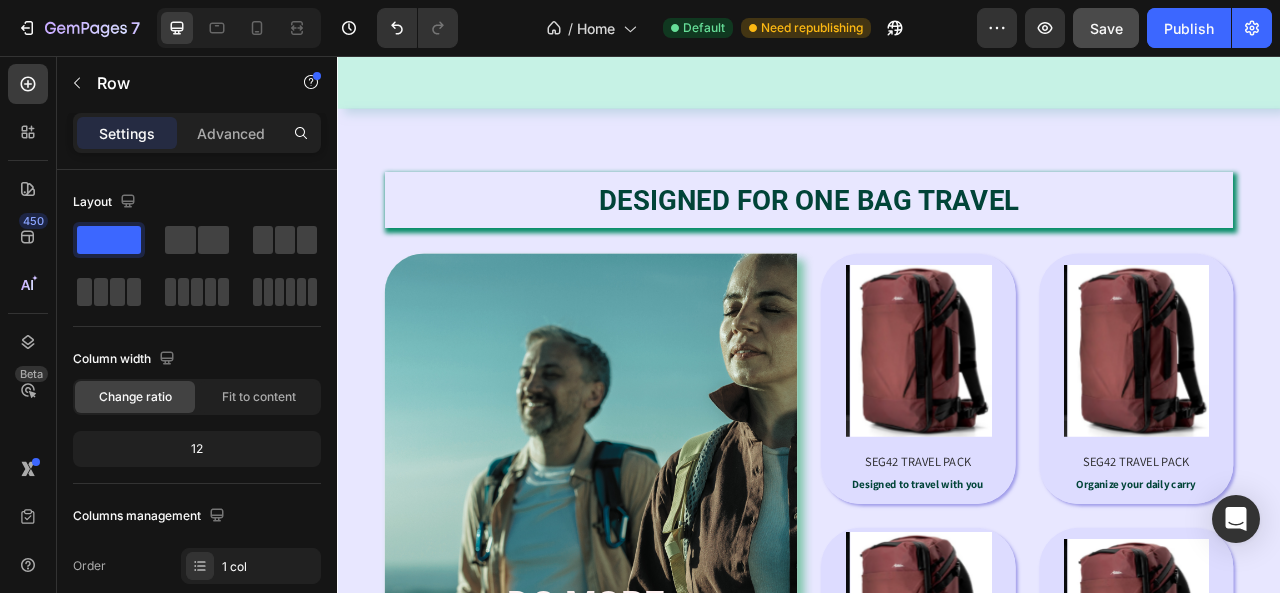 scroll, scrollTop: 541, scrollLeft: 0, axis: vertical 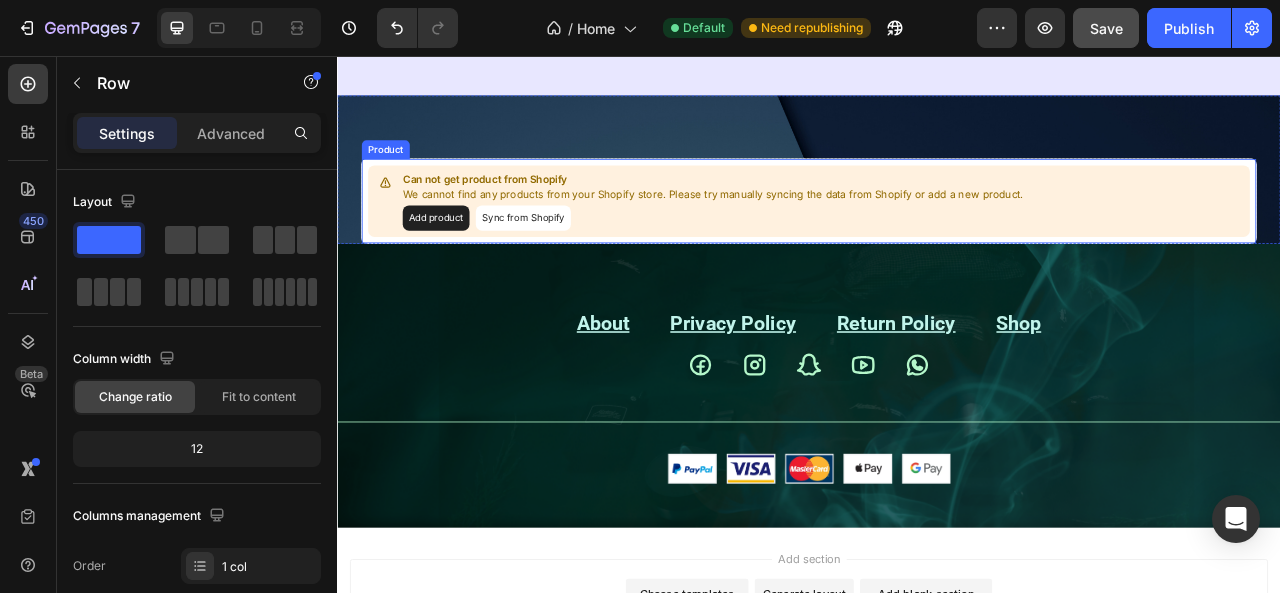 click on "Sync from Shopify" at bounding box center [573, 262] 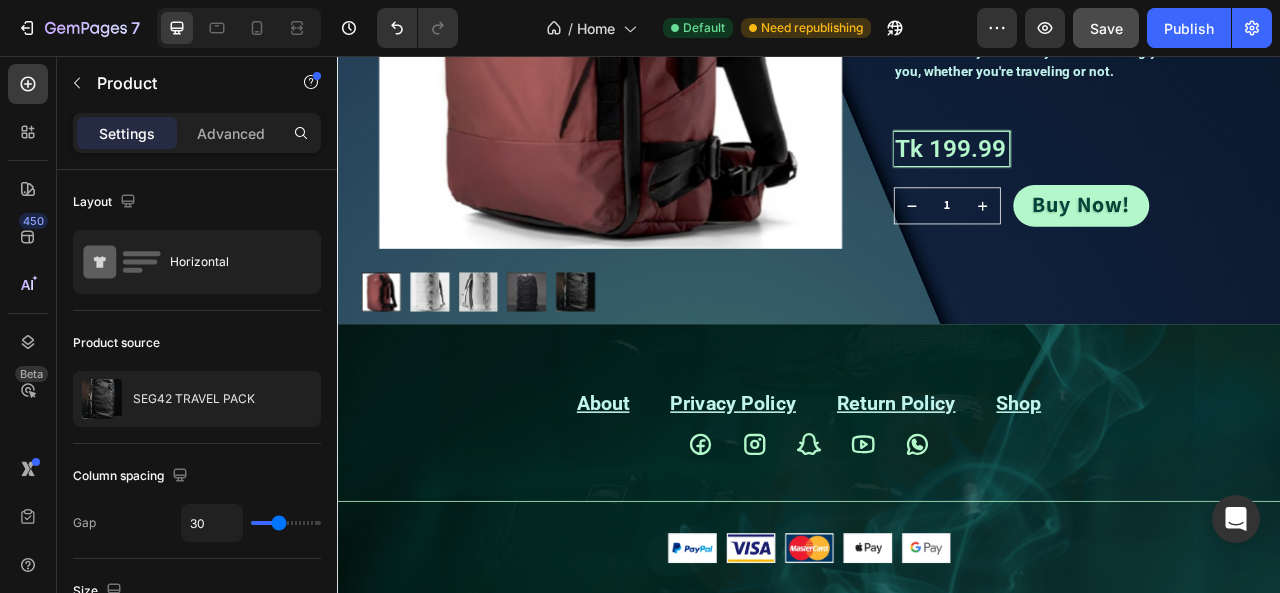 scroll, scrollTop: 2683, scrollLeft: 0, axis: vertical 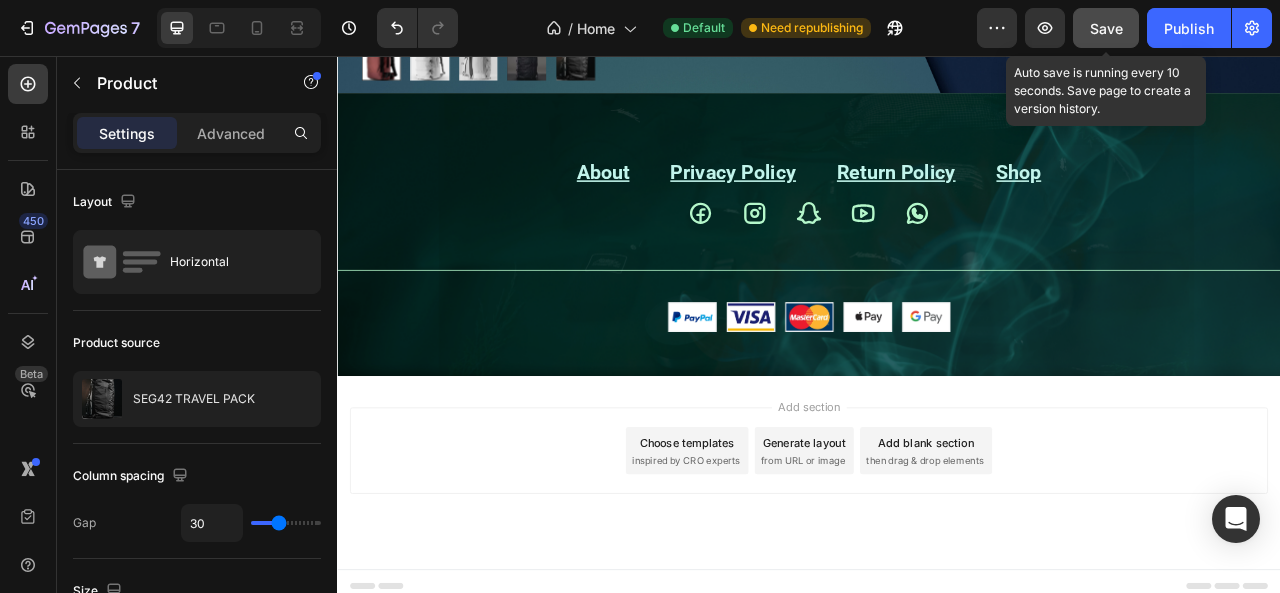 click on "Save" 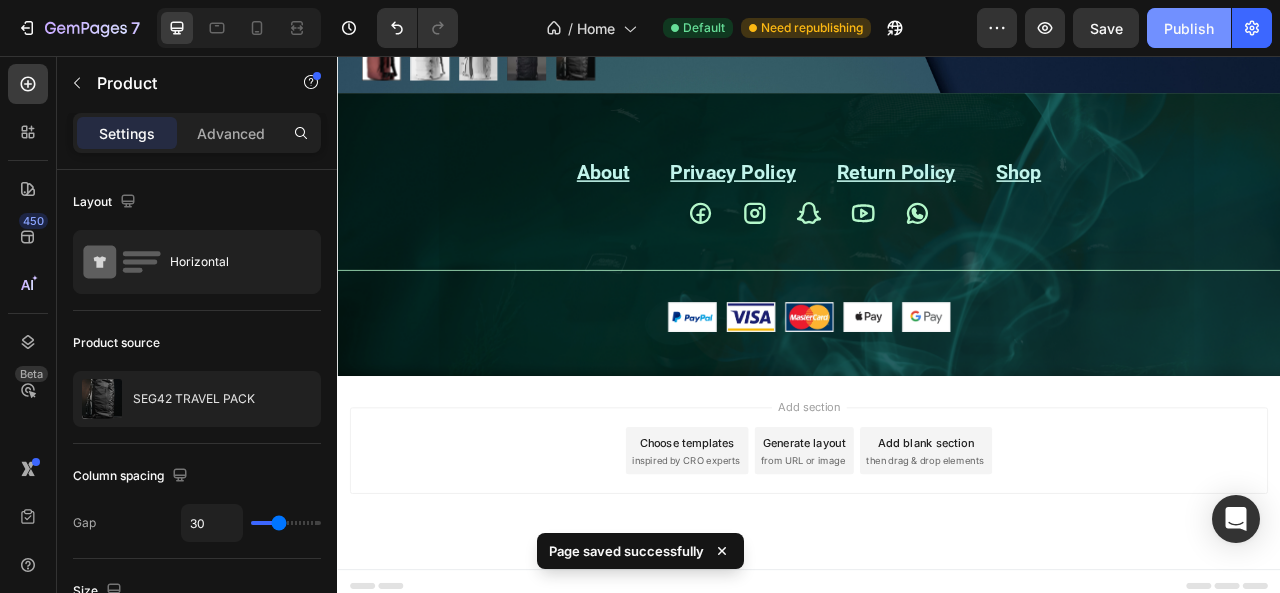 click on "Publish" at bounding box center [1189, 28] 